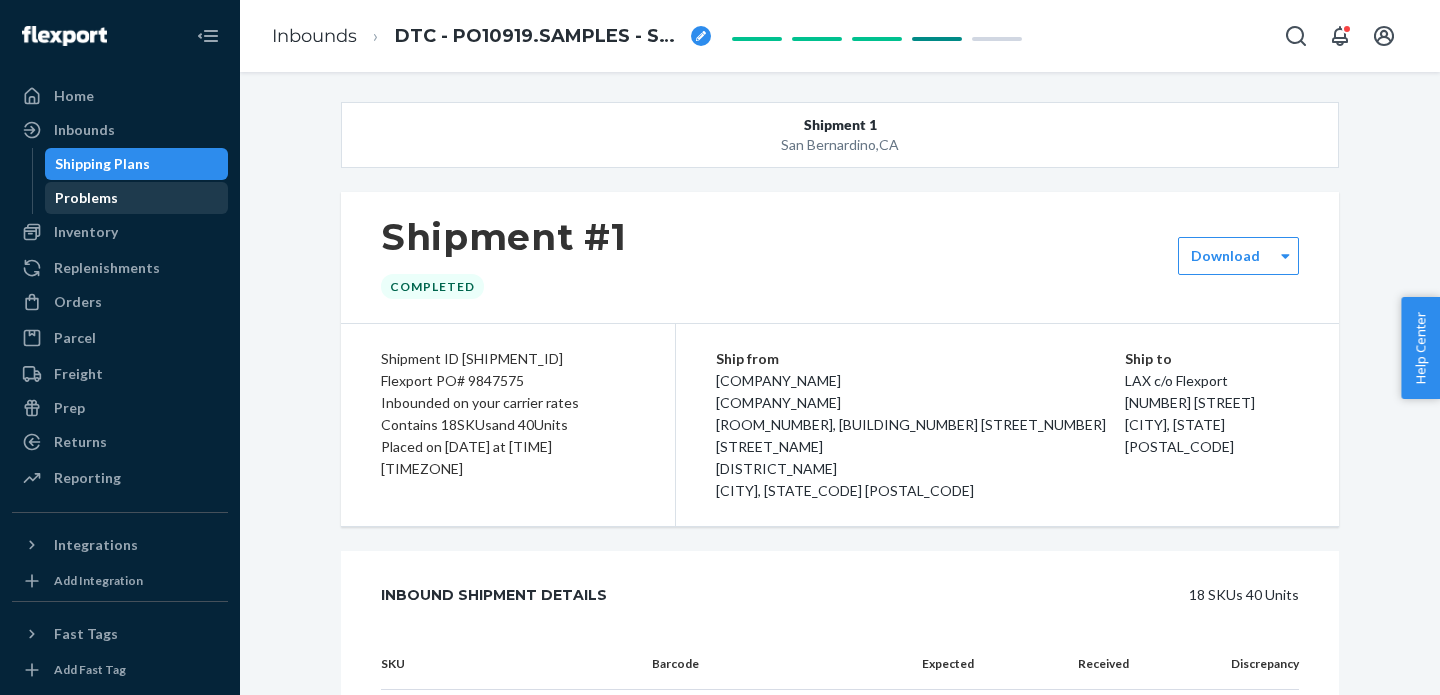 scroll, scrollTop: 0, scrollLeft: 0, axis: both 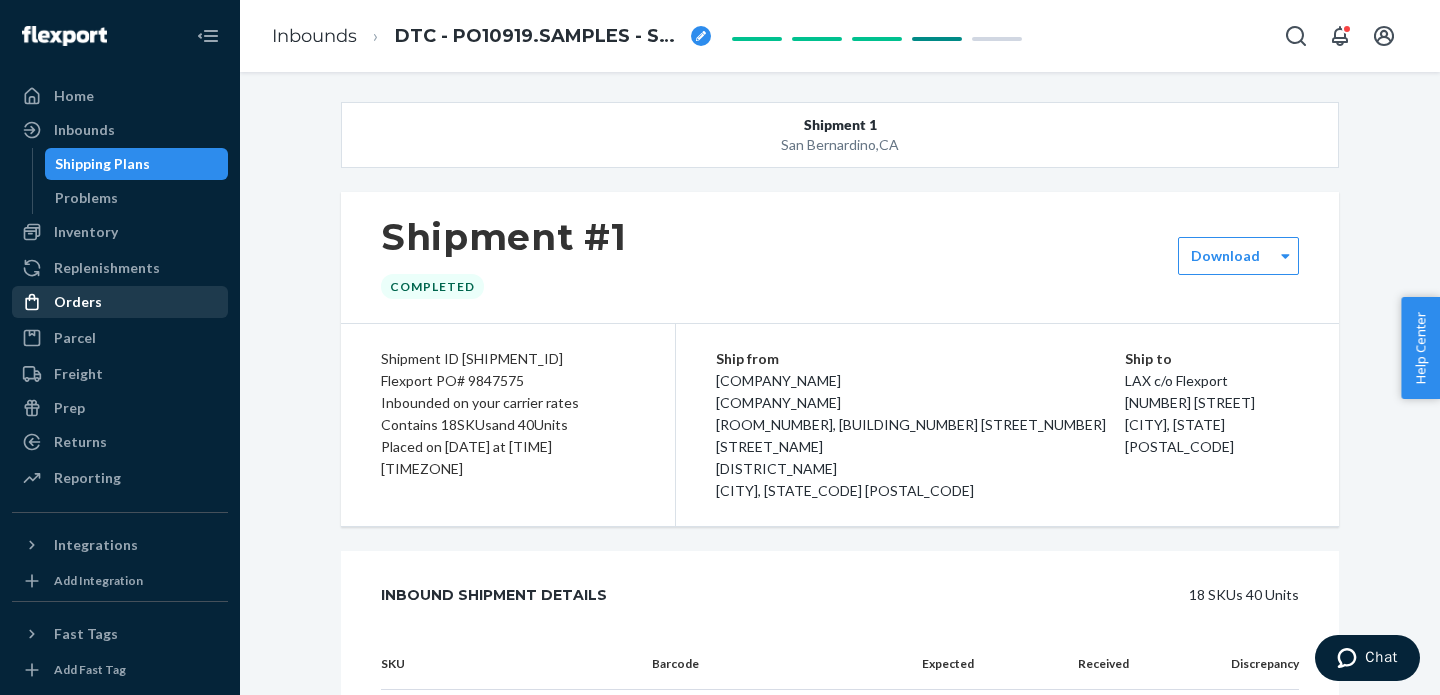 click on "Orders" at bounding box center [78, 302] 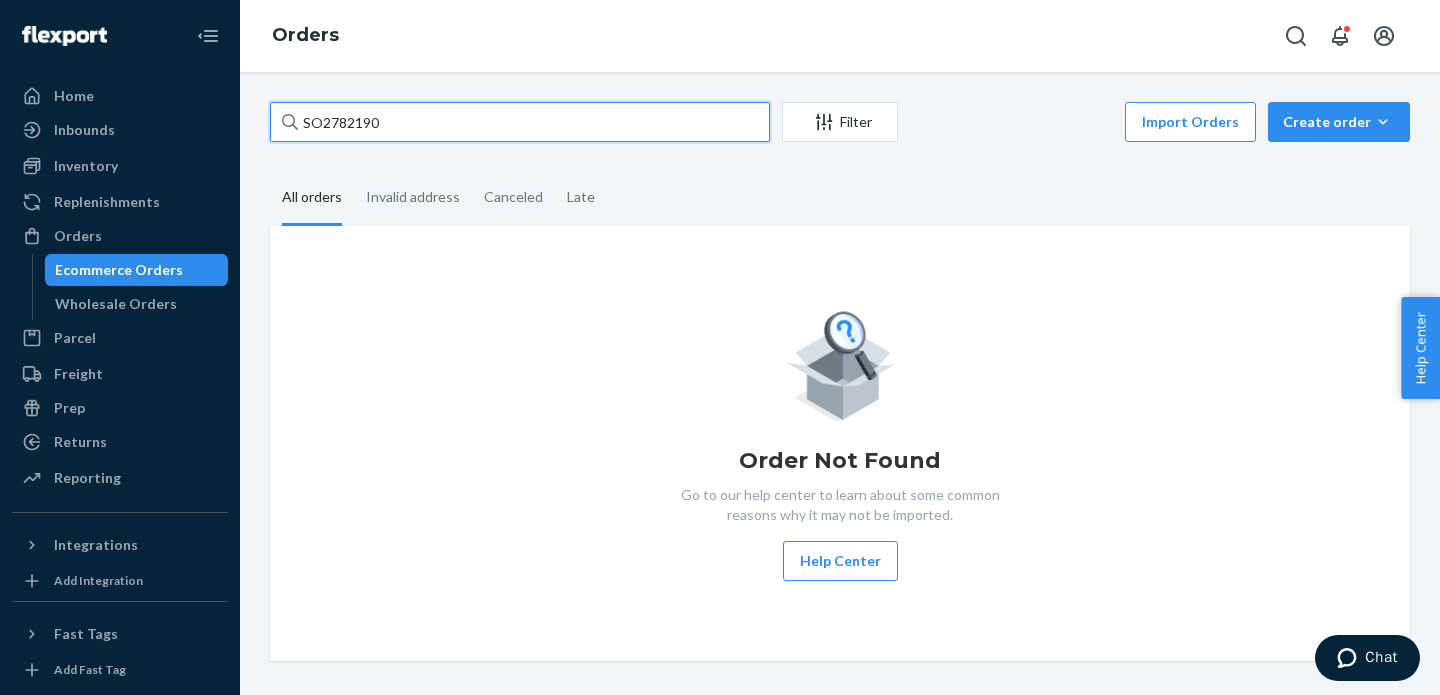 click on "SO2782190" at bounding box center [520, 122] 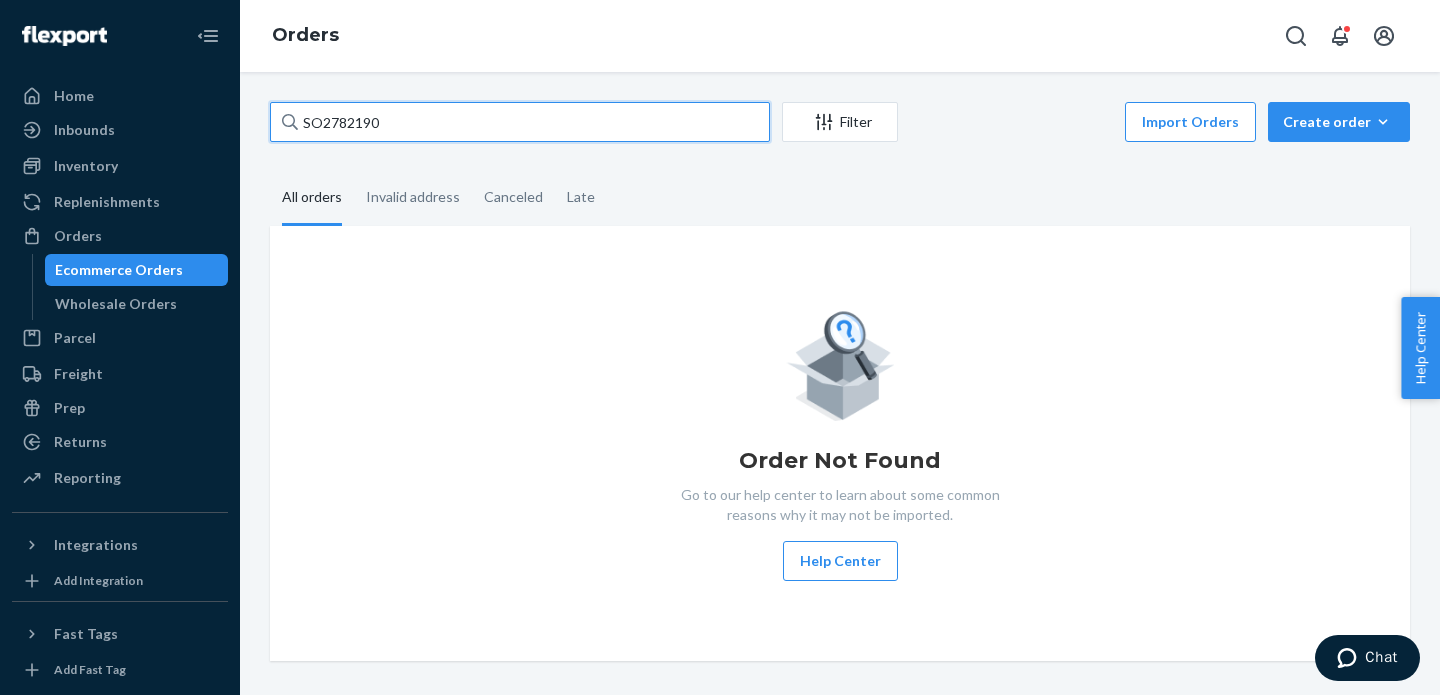 paste on "78405" 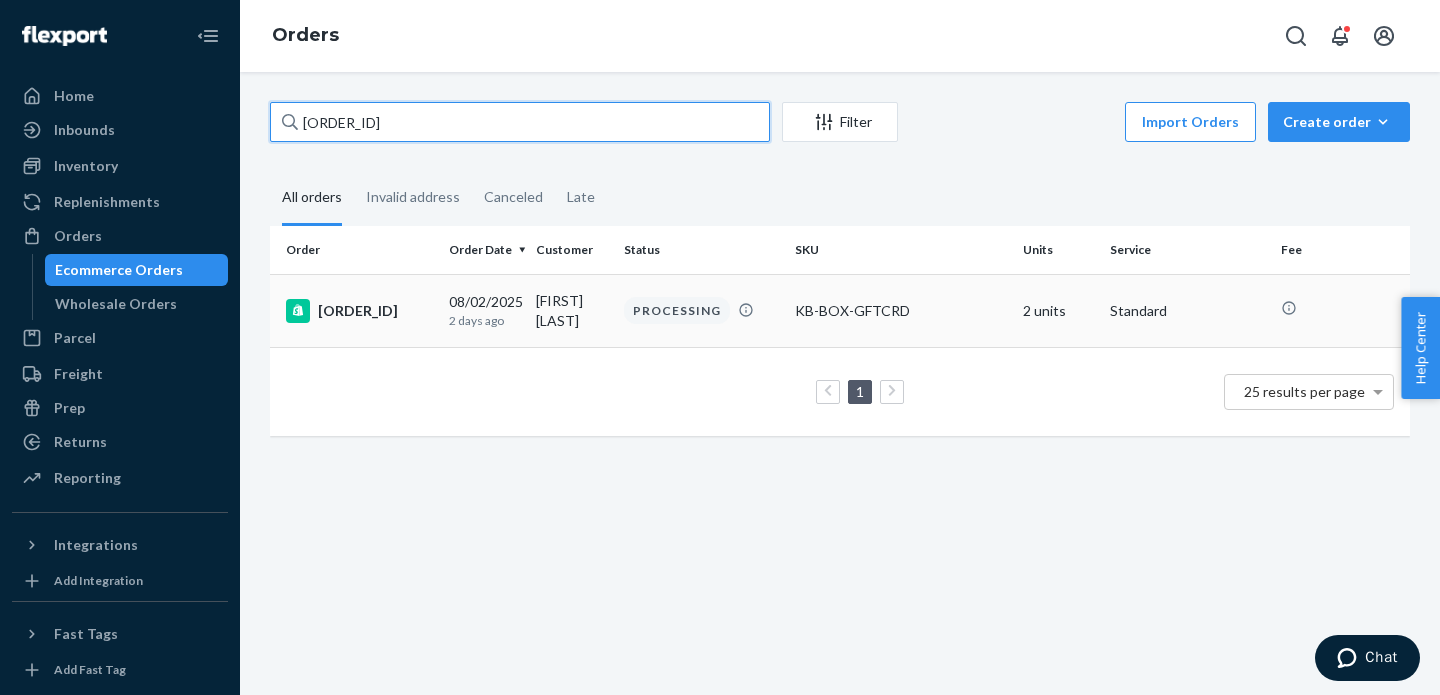 type on "[ORDER_ID]" 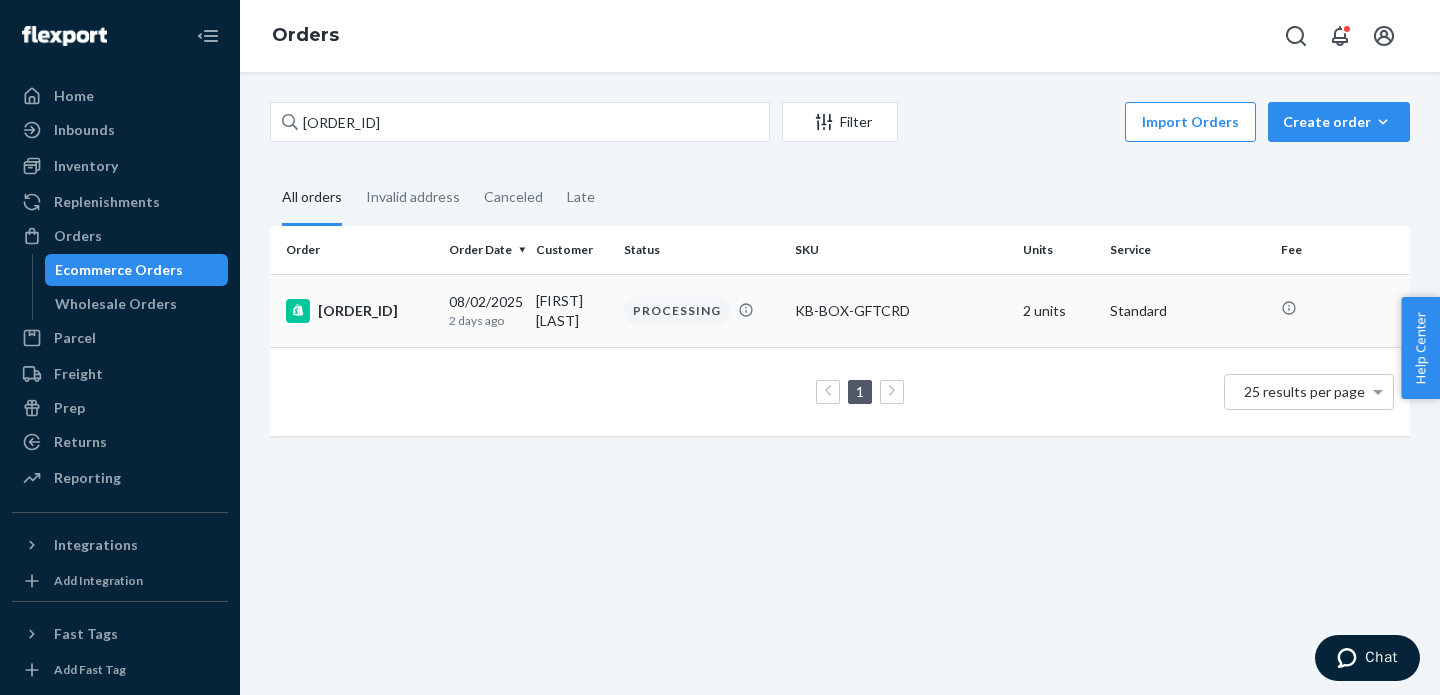 click on "[ORDER_ID]" at bounding box center (359, 311) 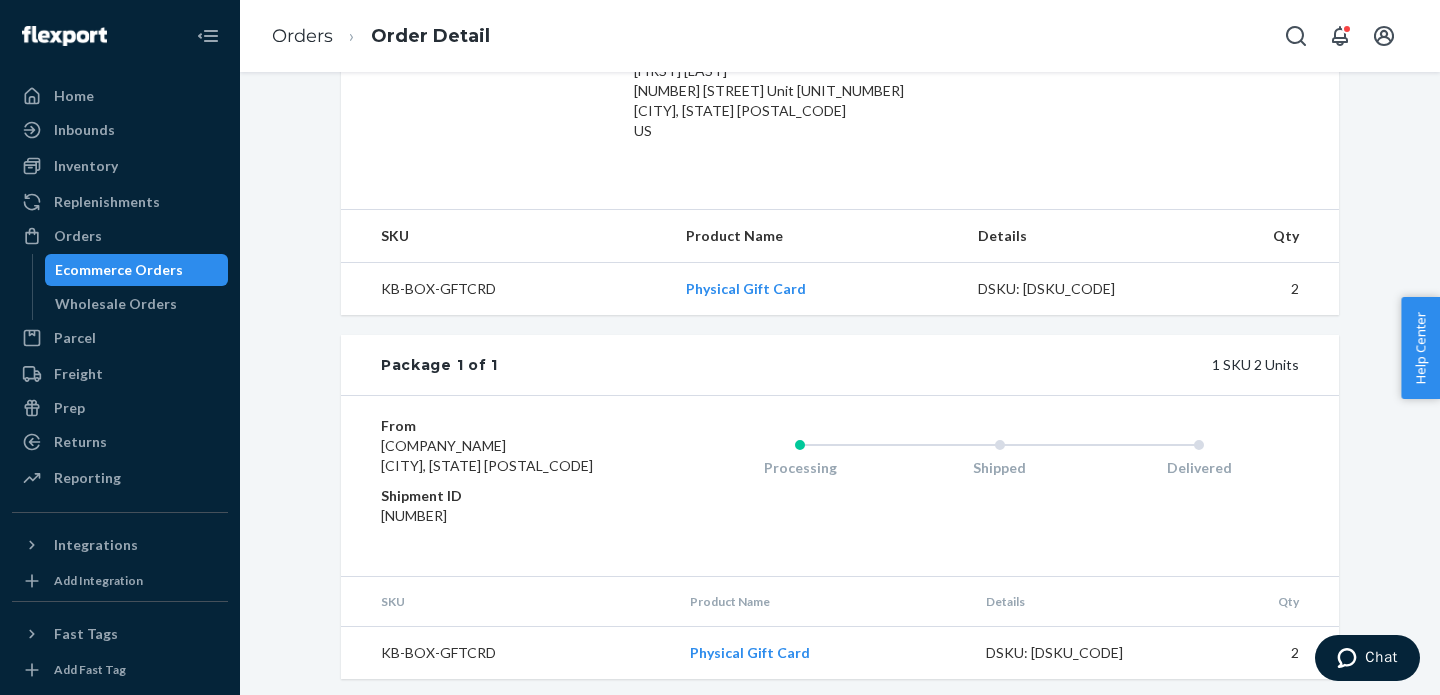 scroll, scrollTop: 588, scrollLeft: 0, axis: vertical 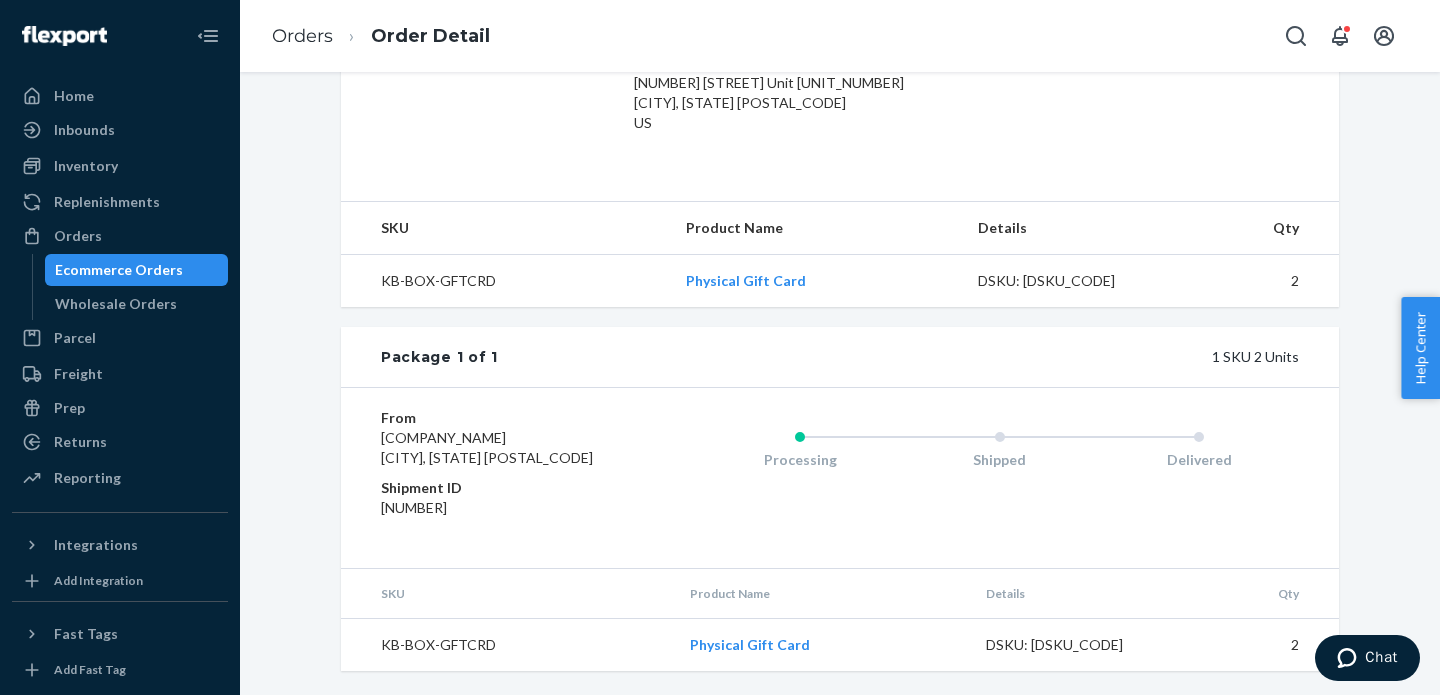 click on "[NUMBER]" at bounding box center (500, 508) 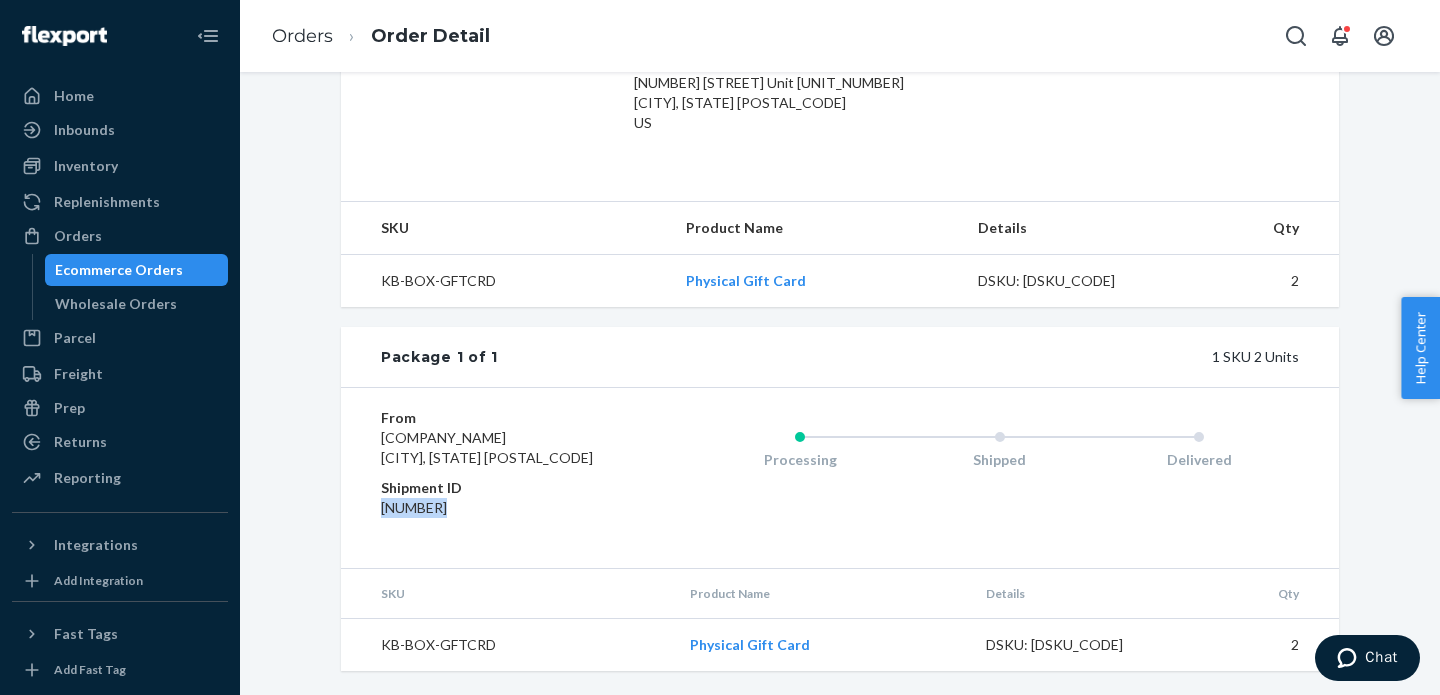 click on "[NUMBER]" at bounding box center (500, 508) 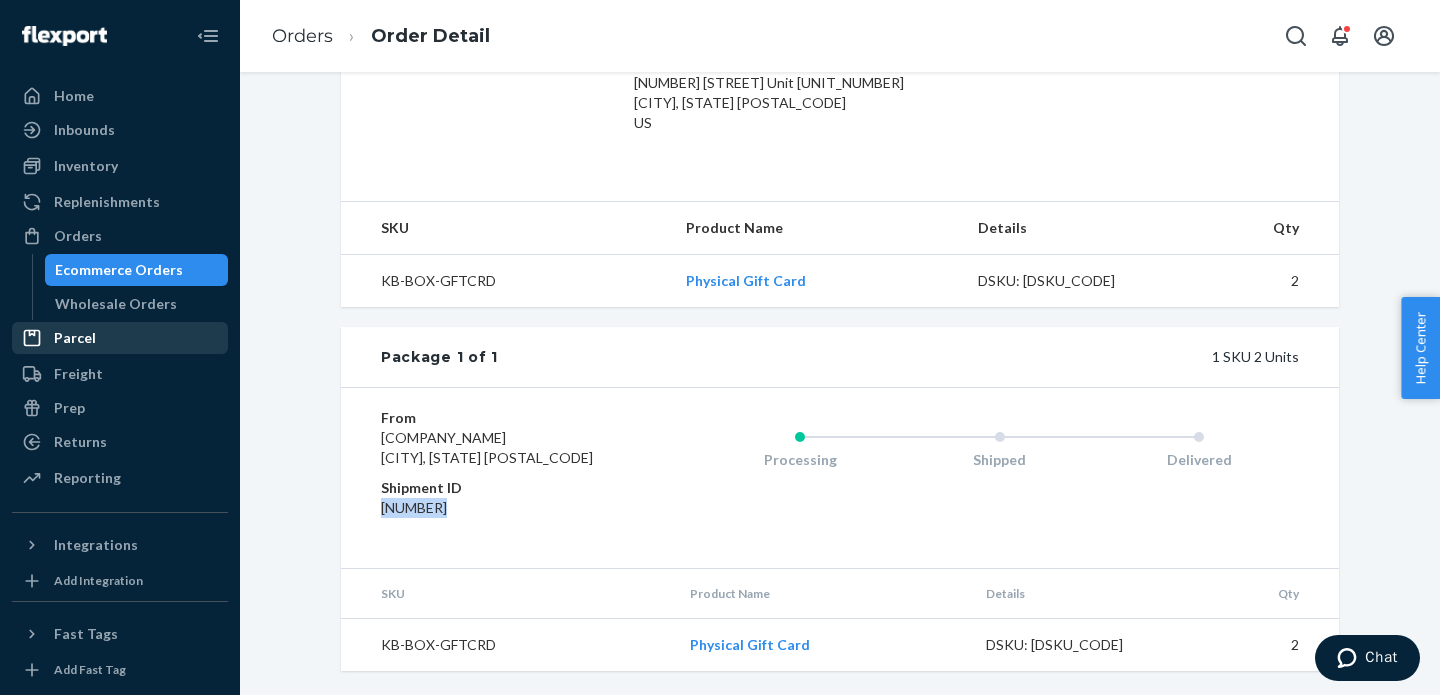 click on "Parcel" at bounding box center [120, 338] 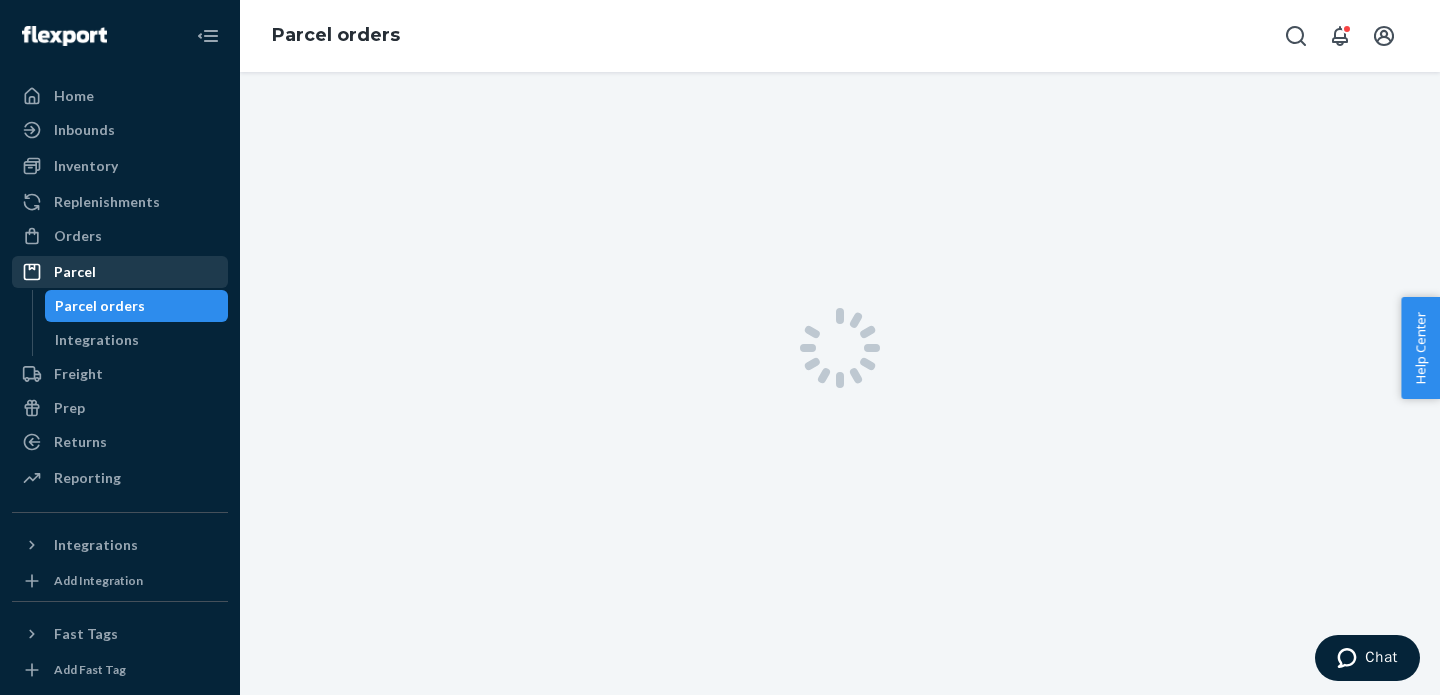 scroll, scrollTop: 0, scrollLeft: 0, axis: both 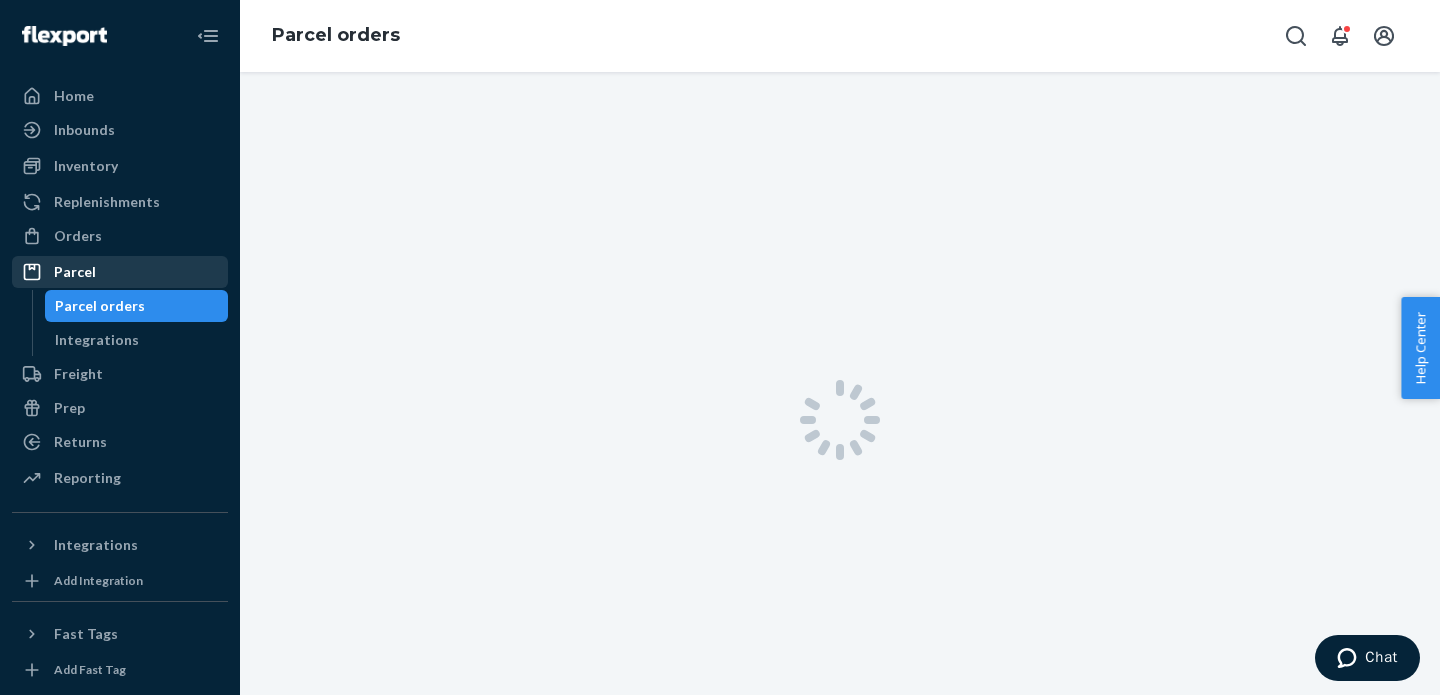 click on "Parcel orders" at bounding box center (100, 306) 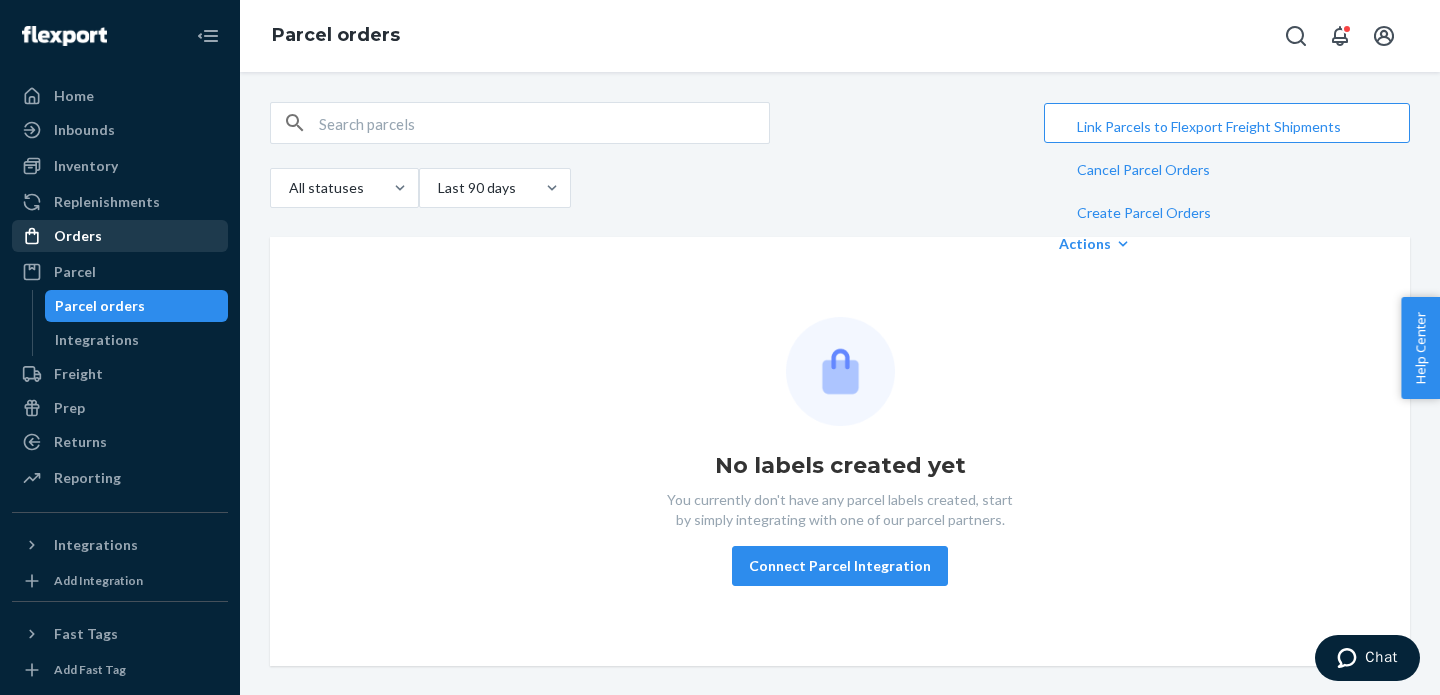 click on "Orders" at bounding box center (78, 236) 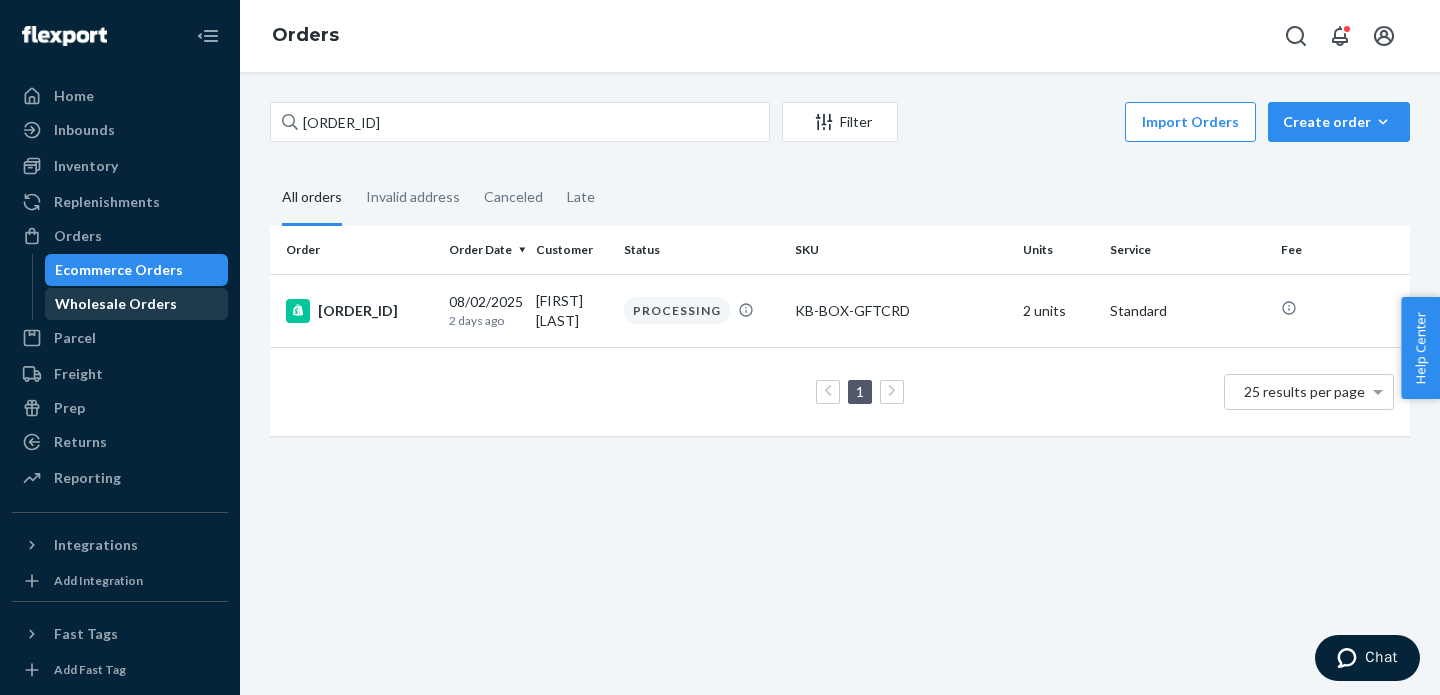 click on "Wholesale Orders" at bounding box center (116, 304) 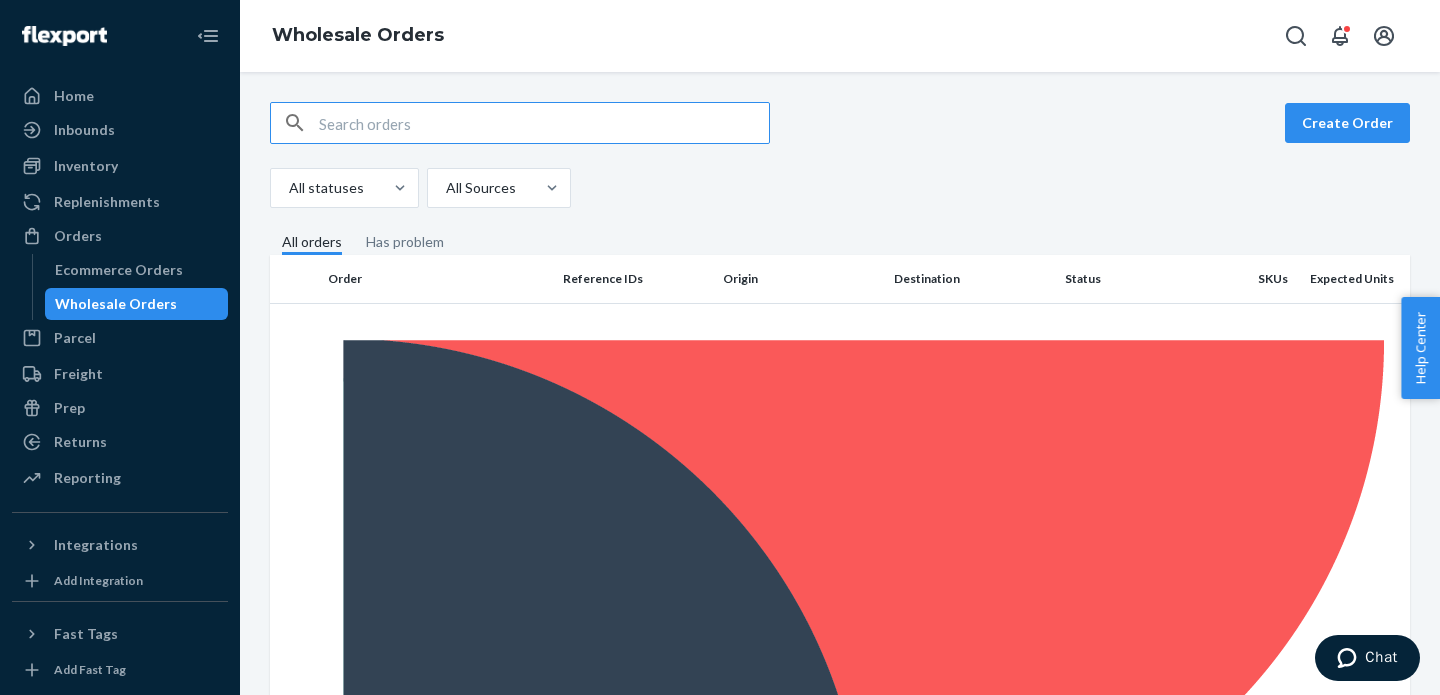 scroll, scrollTop: 26, scrollLeft: 0, axis: vertical 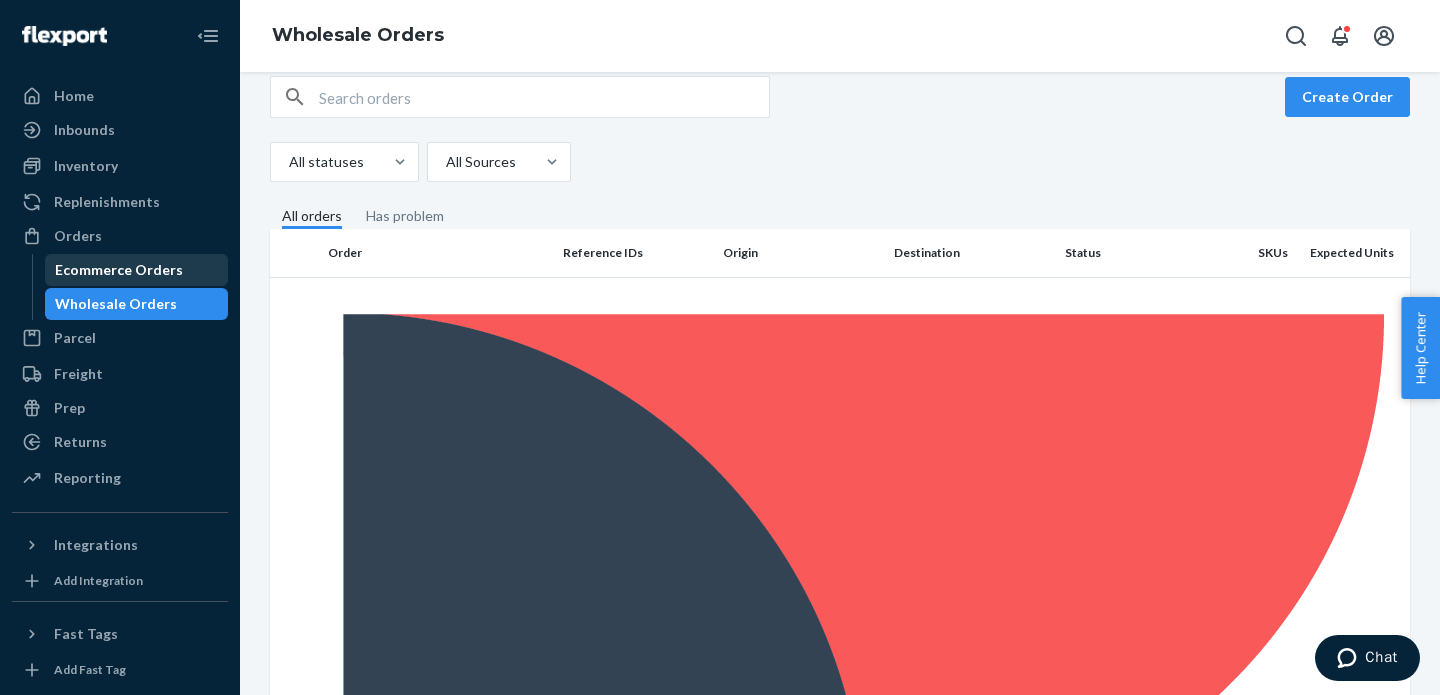 click on "Ecommerce Orders" at bounding box center [119, 270] 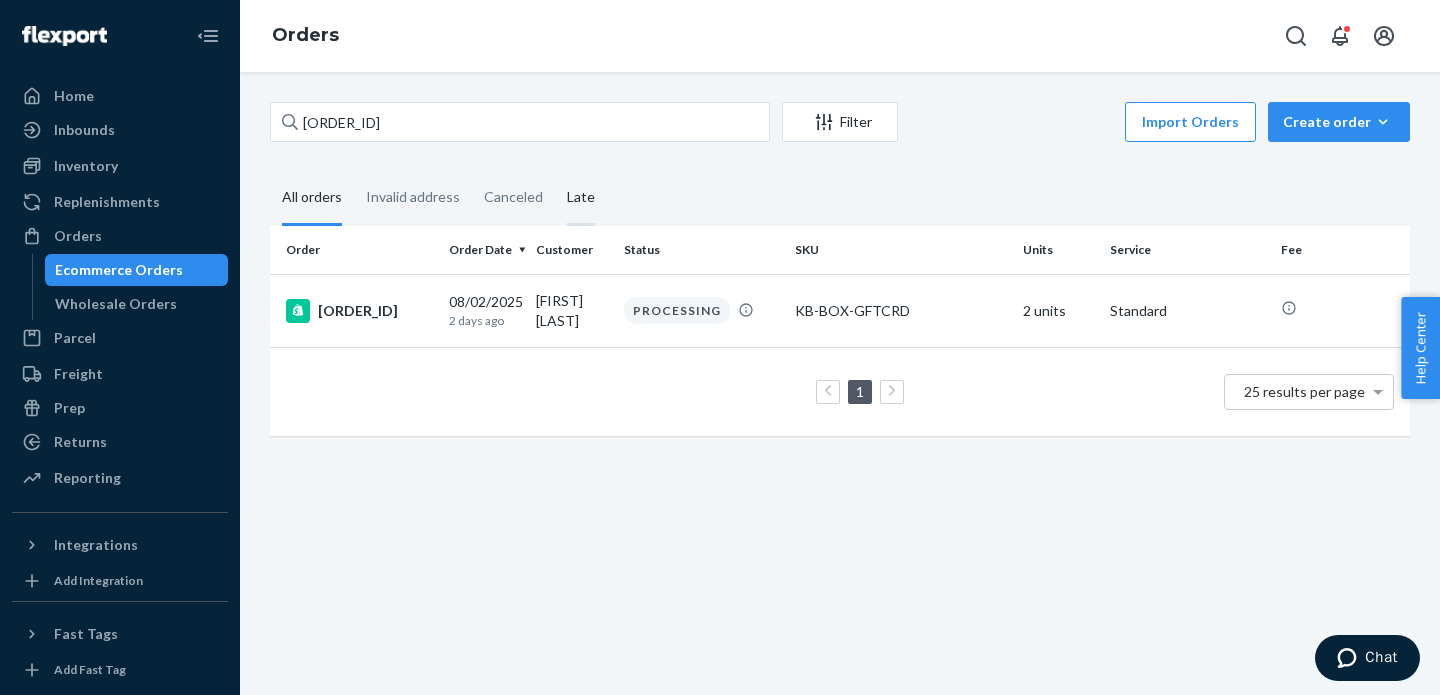 scroll, scrollTop: 0, scrollLeft: 0, axis: both 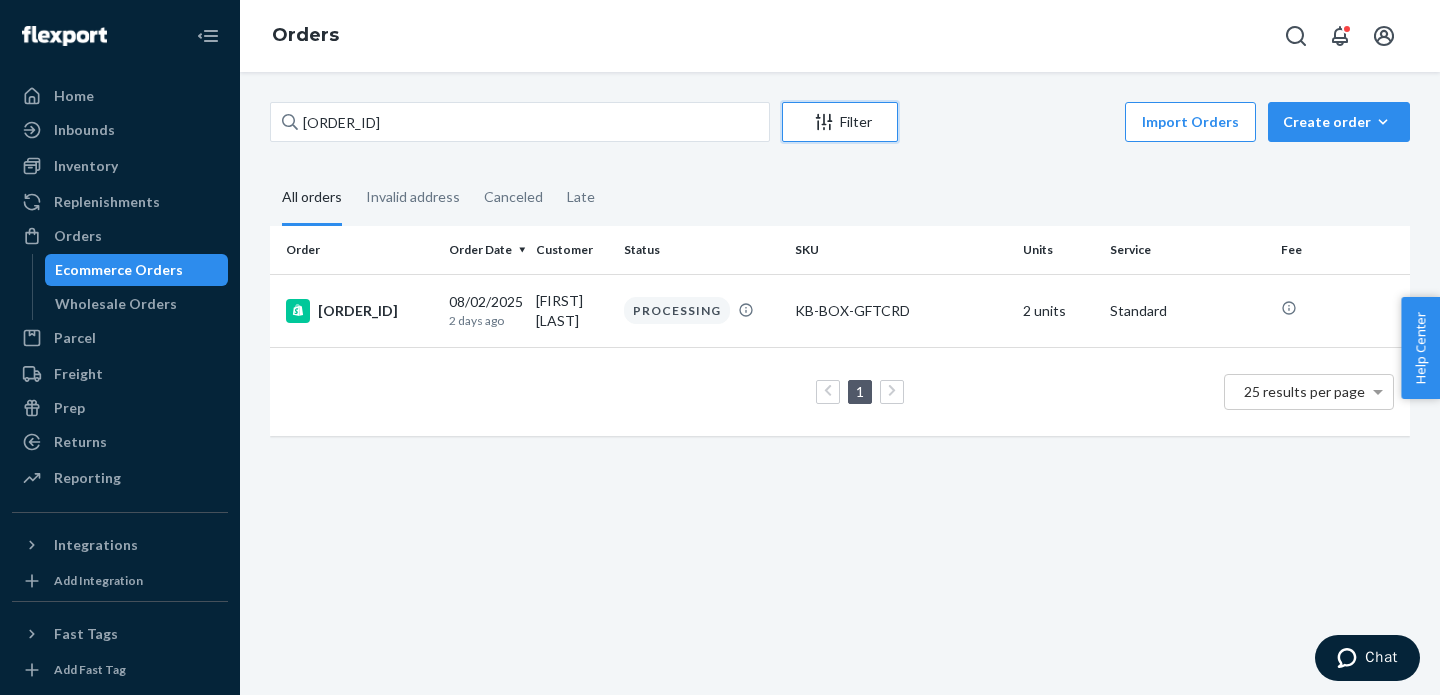 click on "Filter" at bounding box center (840, 122) 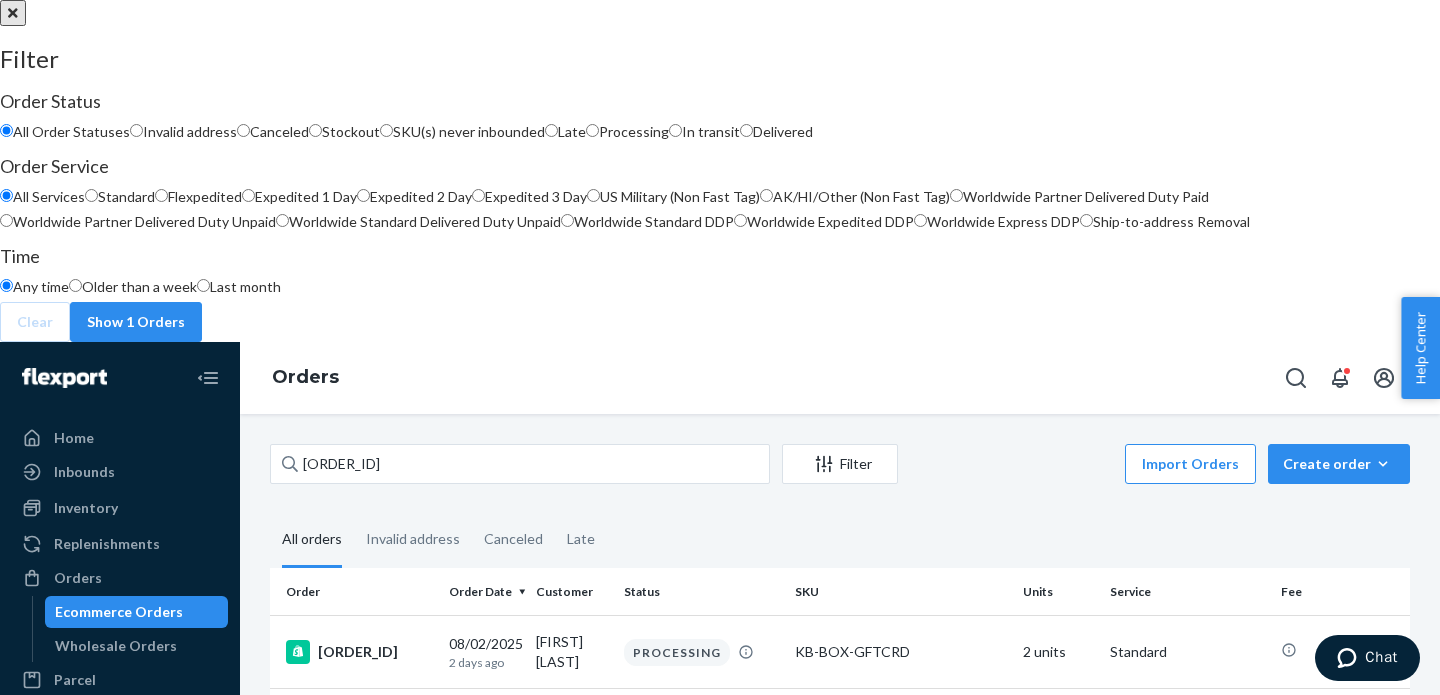 scroll, scrollTop: 569, scrollLeft: 0, axis: vertical 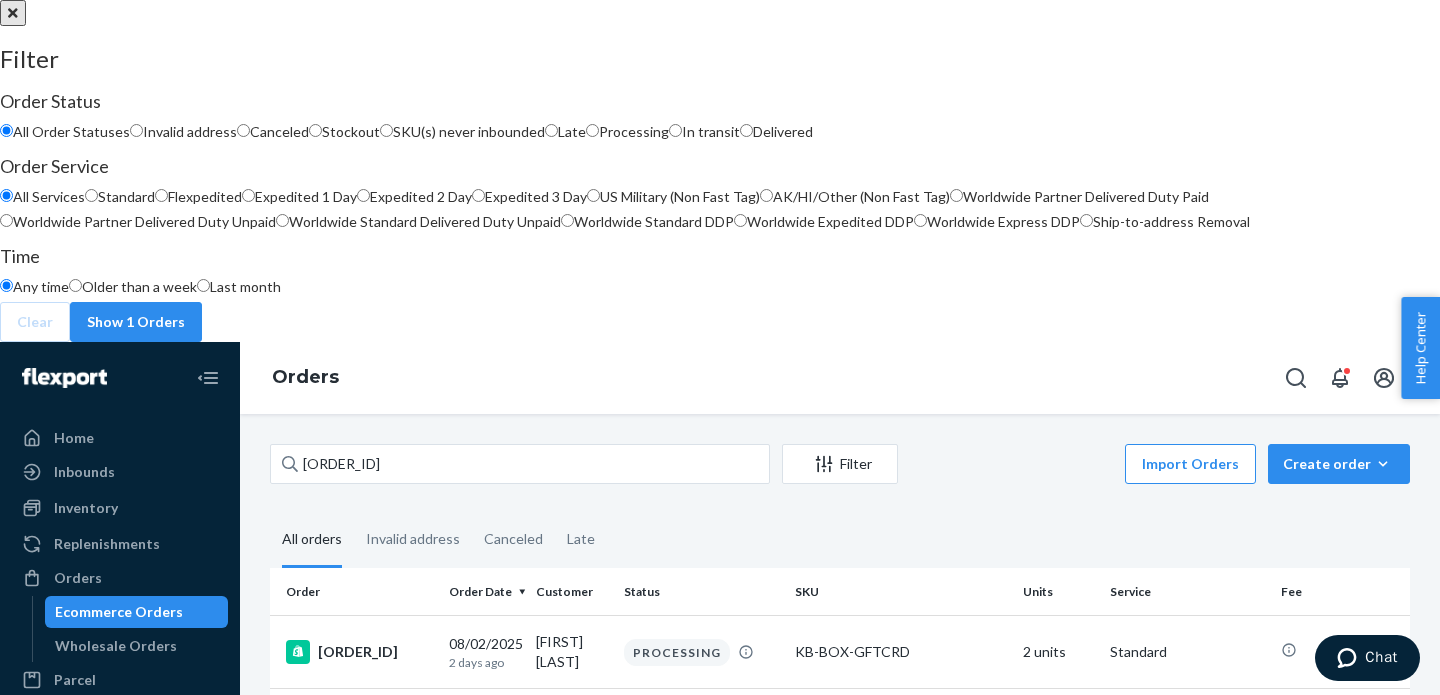 click at bounding box center (720, 0) 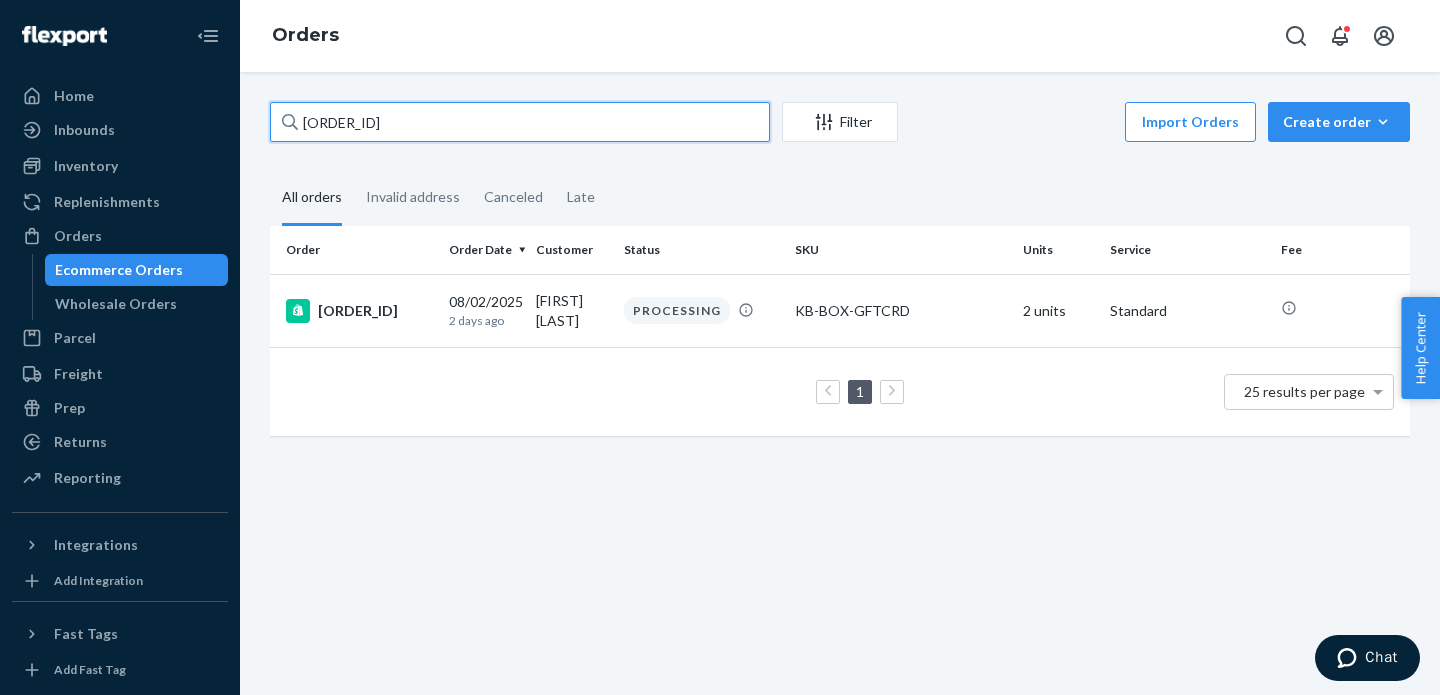 click on "[ORDER_ID]" at bounding box center (520, 122) 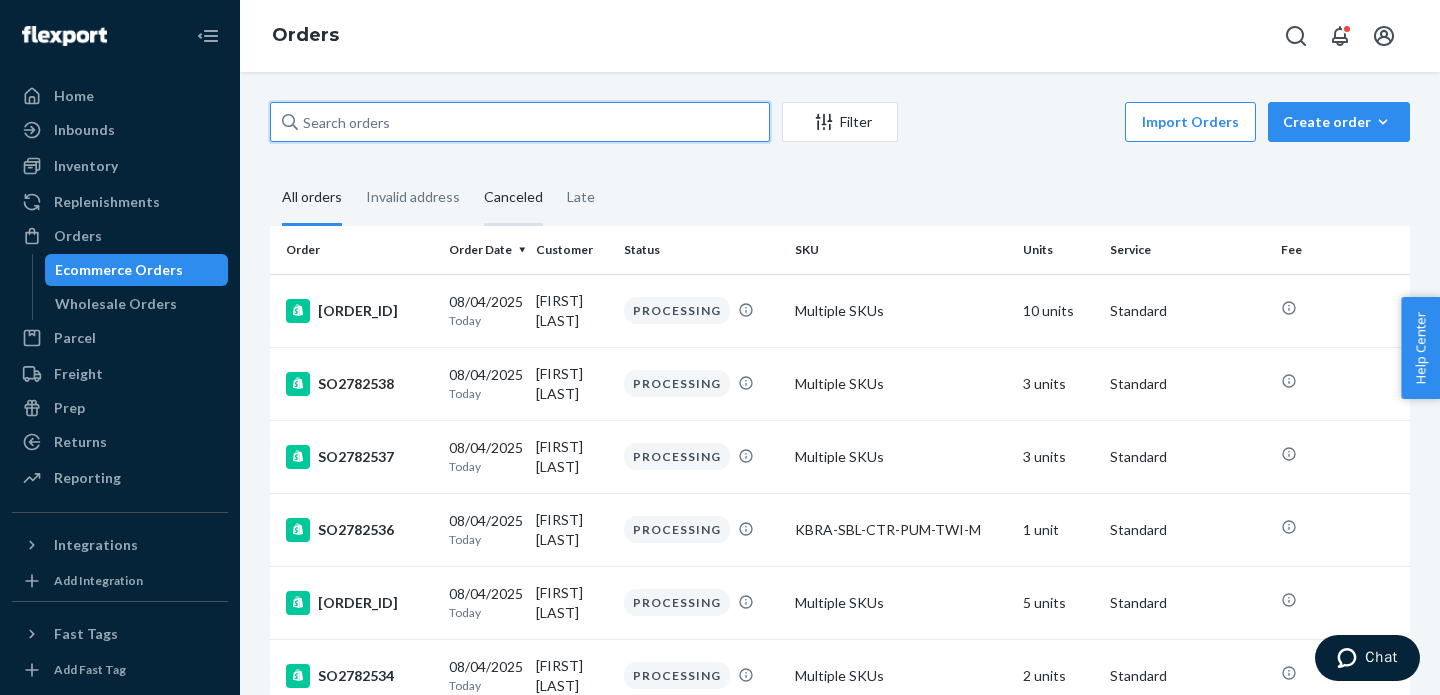 type 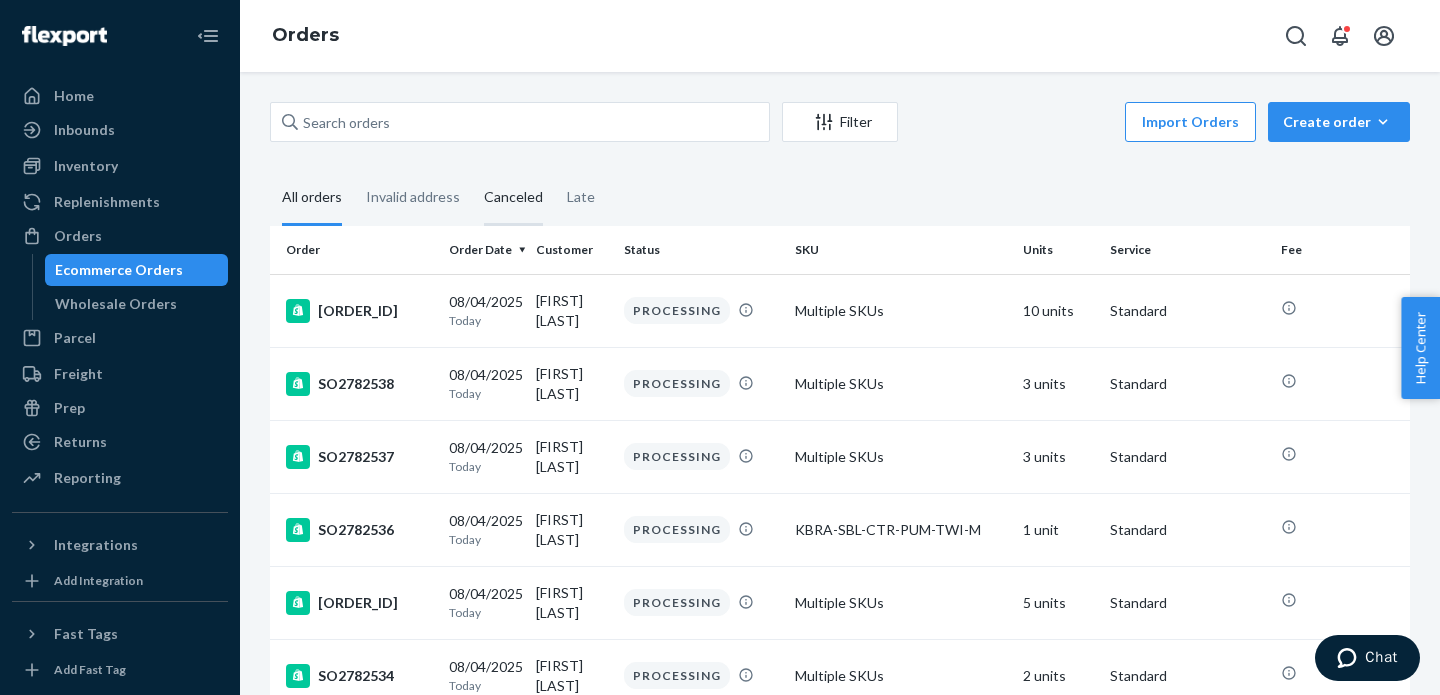 click on "Canceled" at bounding box center (513, 198) 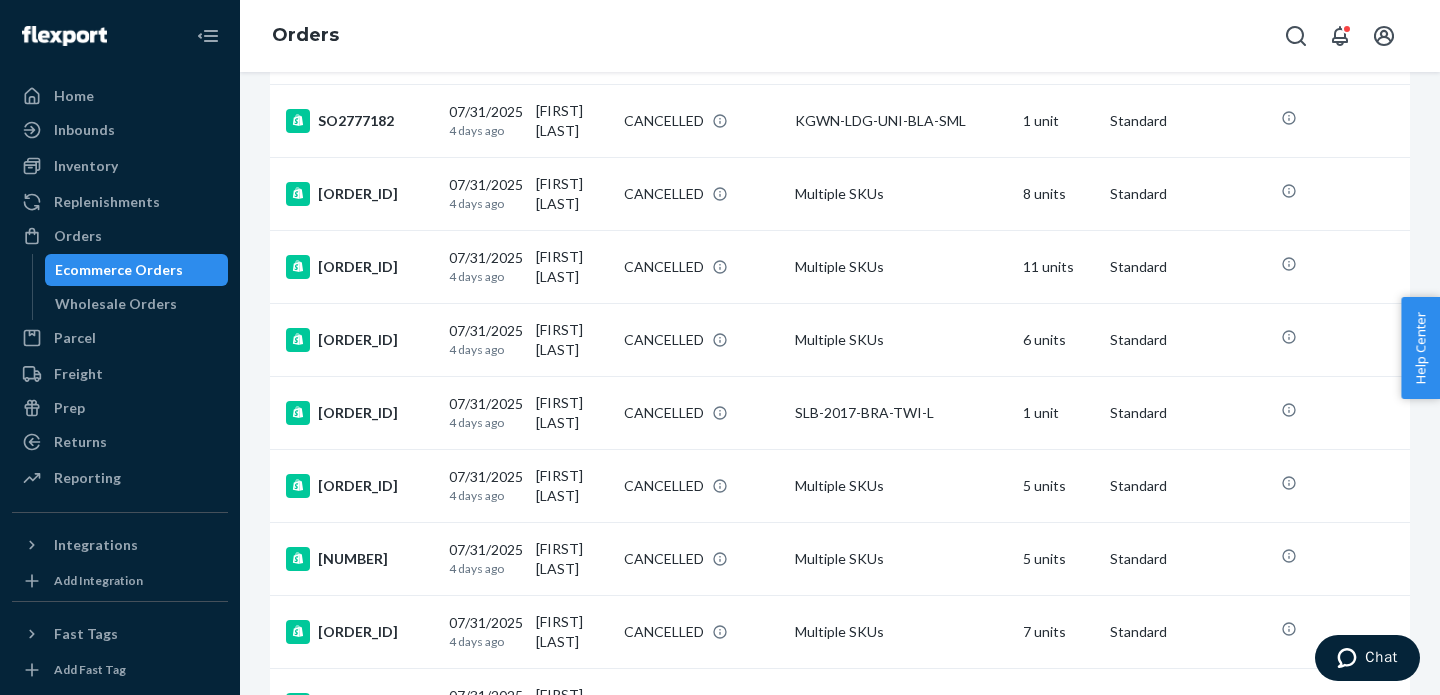 scroll, scrollTop: 1629, scrollLeft: 0, axis: vertical 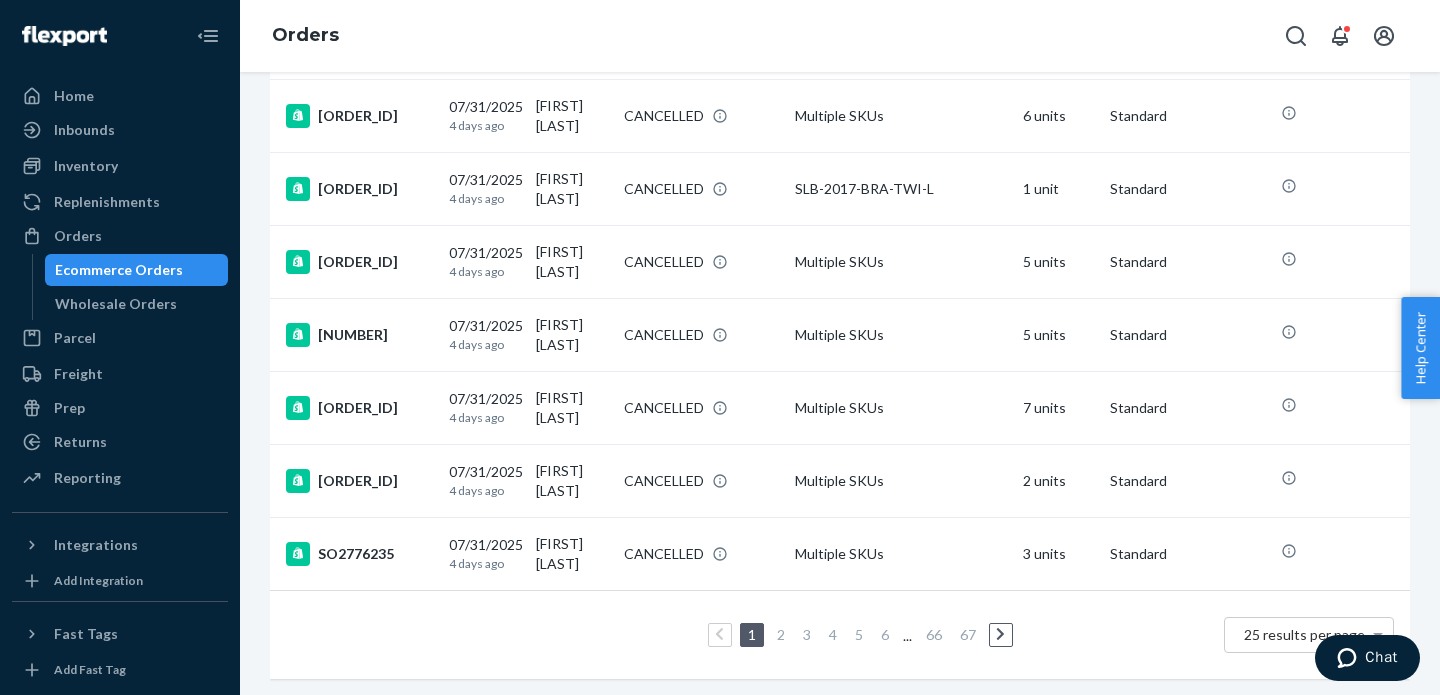 click on "2" at bounding box center (781, 634) 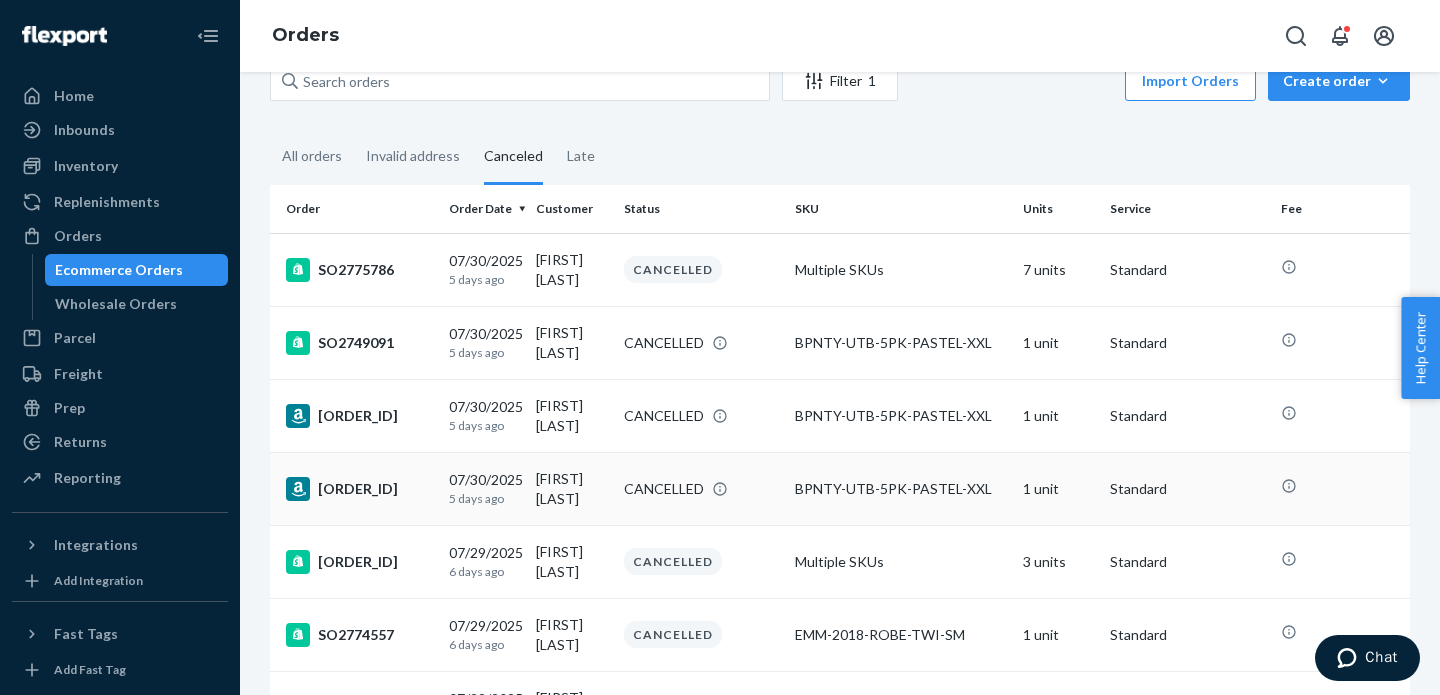 scroll, scrollTop: 101, scrollLeft: 0, axis: vertical 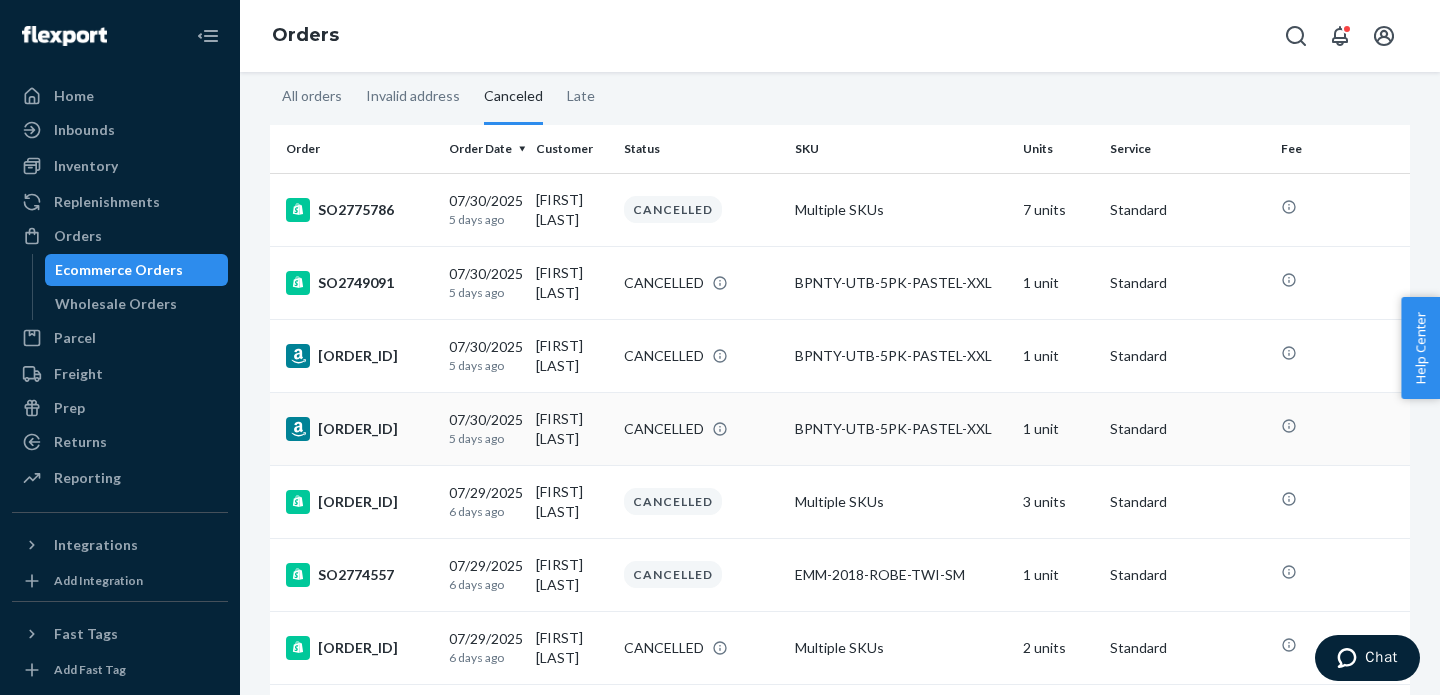 drag, startPoint x: 318, startPoint y: 421, endPoint x: 386, endPoint y: 422, distance: 68.007355 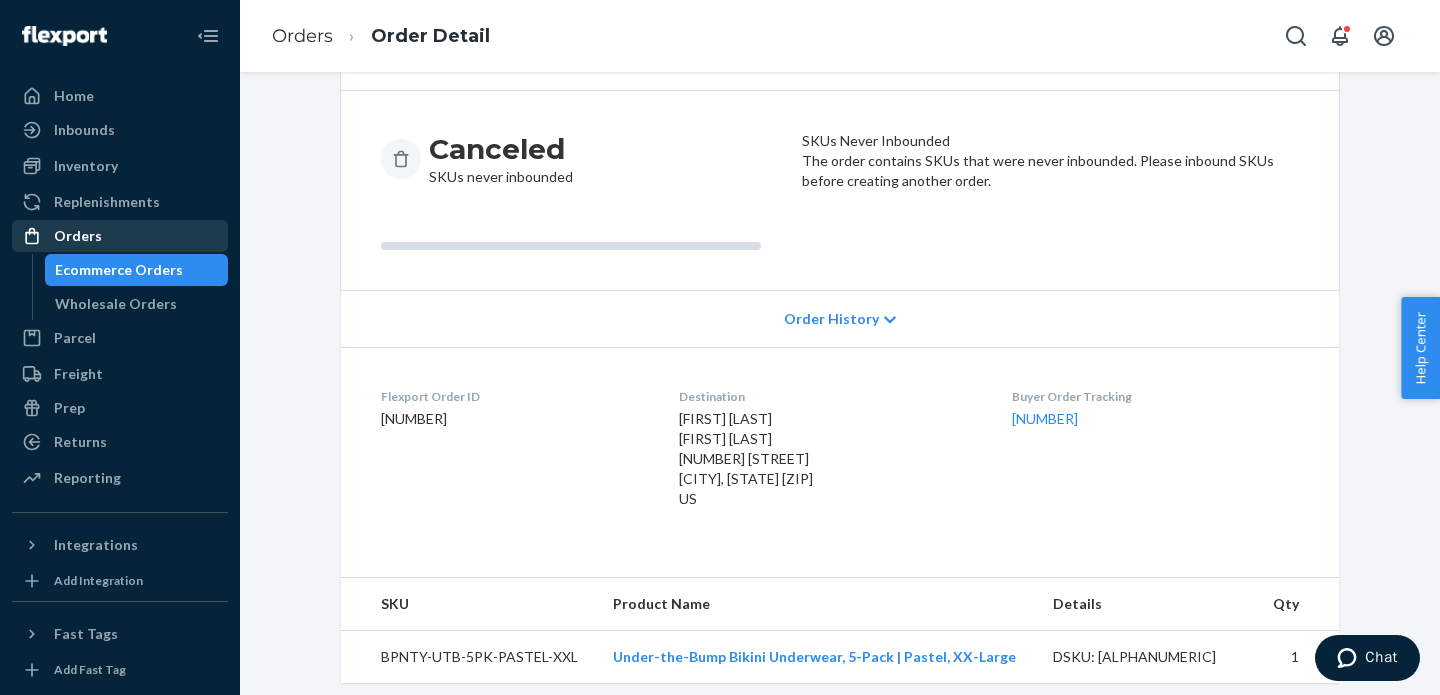 scroll, scrollTop: 167, scrollLeft: 0, axis: vertical 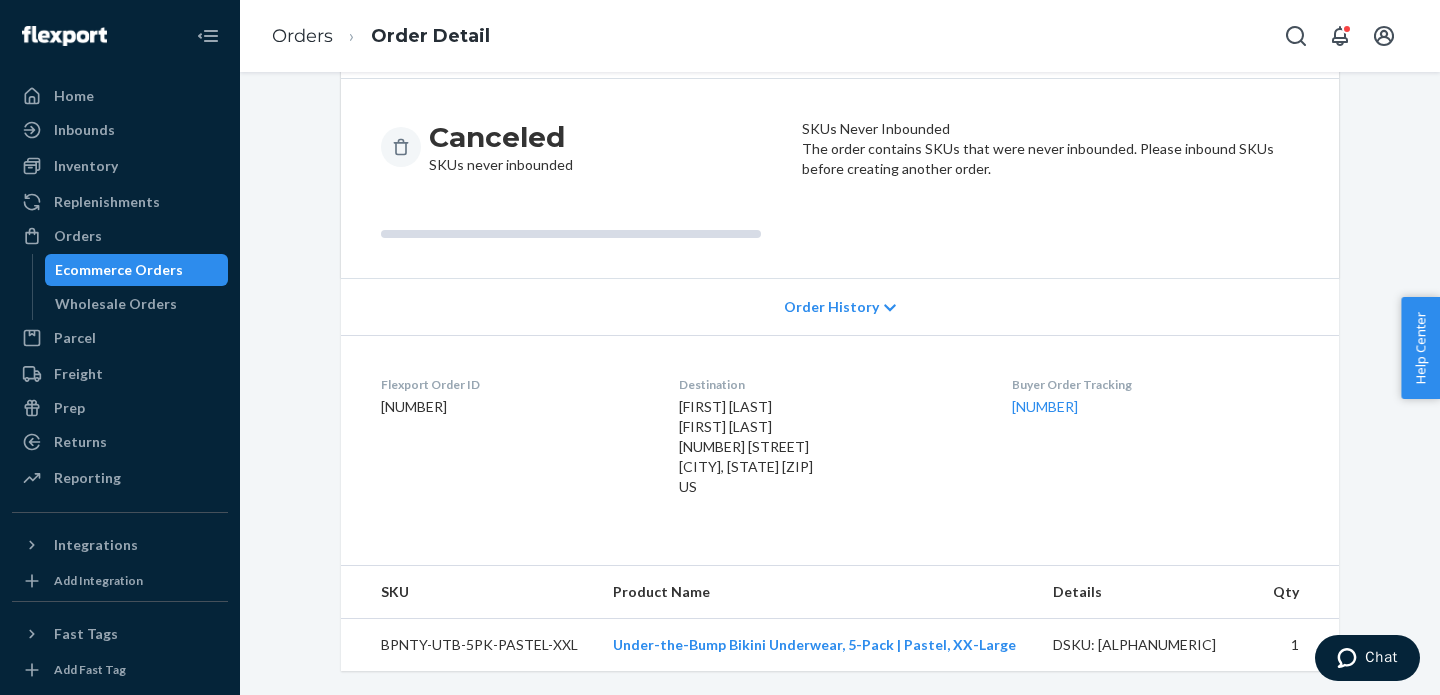 click on "BPNTY-UTB-5PK-PASTEL-XXL" at bounding box center [469, 645] 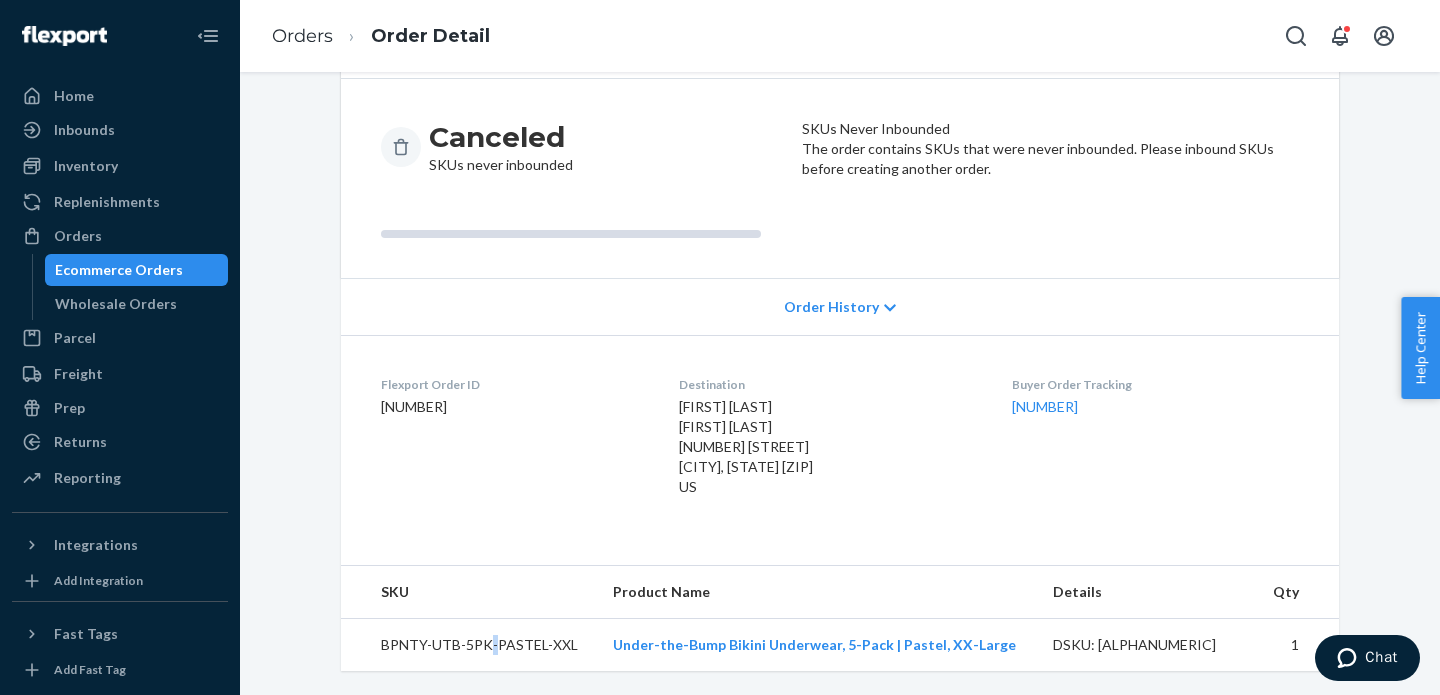 click on "BPNTY-UTB-5PK-PASTEL-XXL" at bounding box center (469, 645) 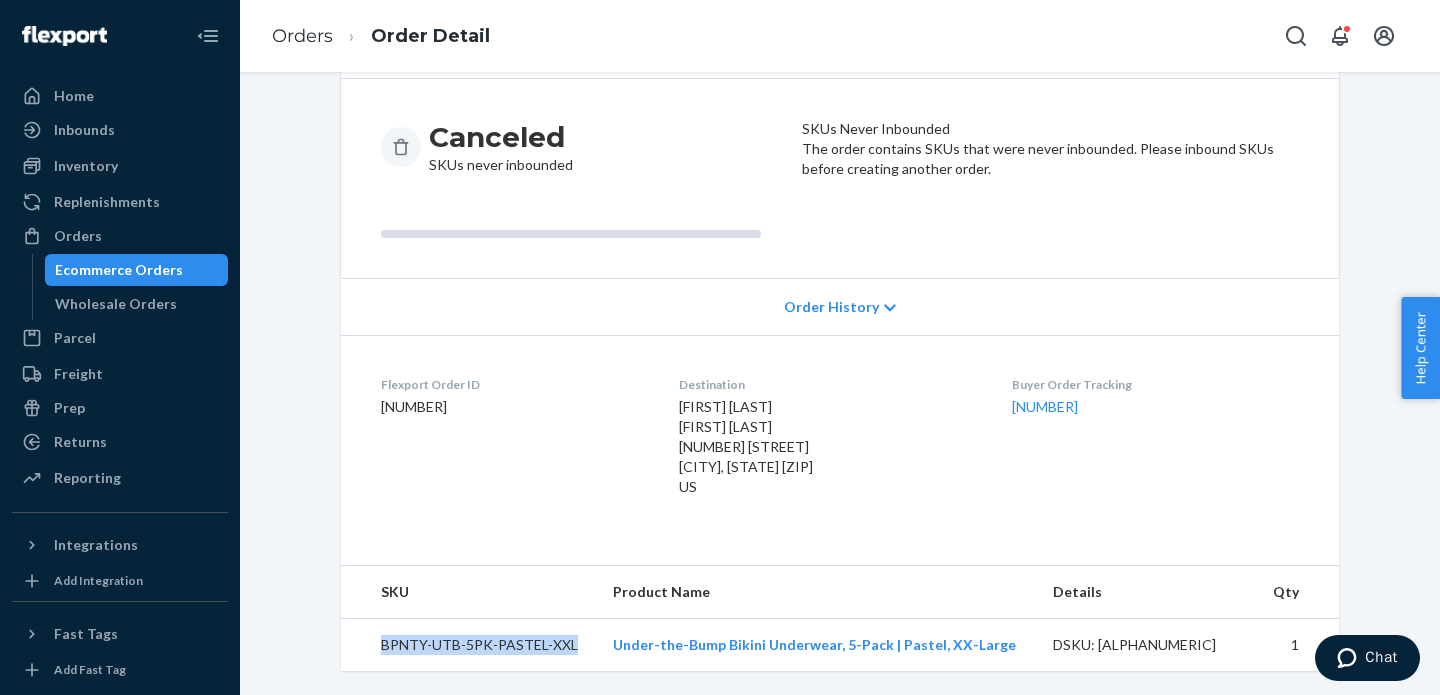click on "BPNTY-UTB-5PK-PASTEL-XXL" at bounding box center [469, 645] 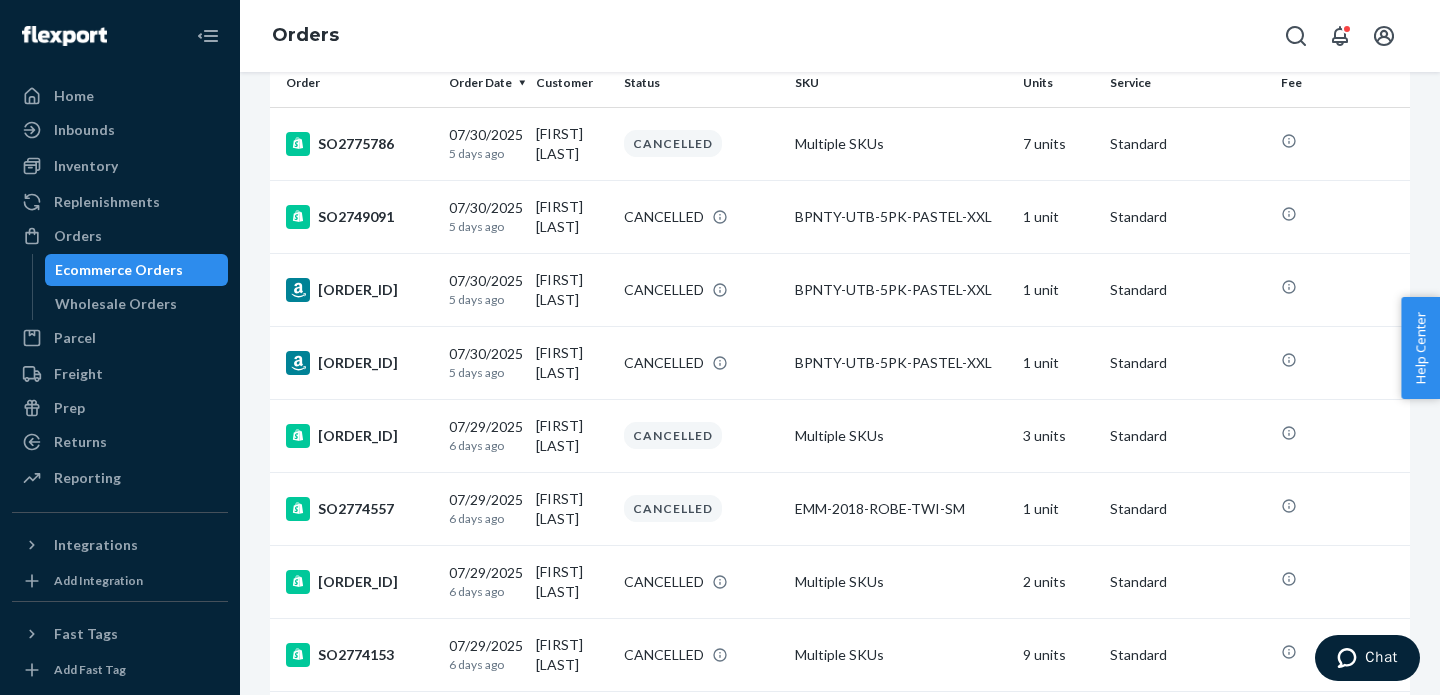 scroll, scrollTop: 0, scrollLeft: 0, axis: both 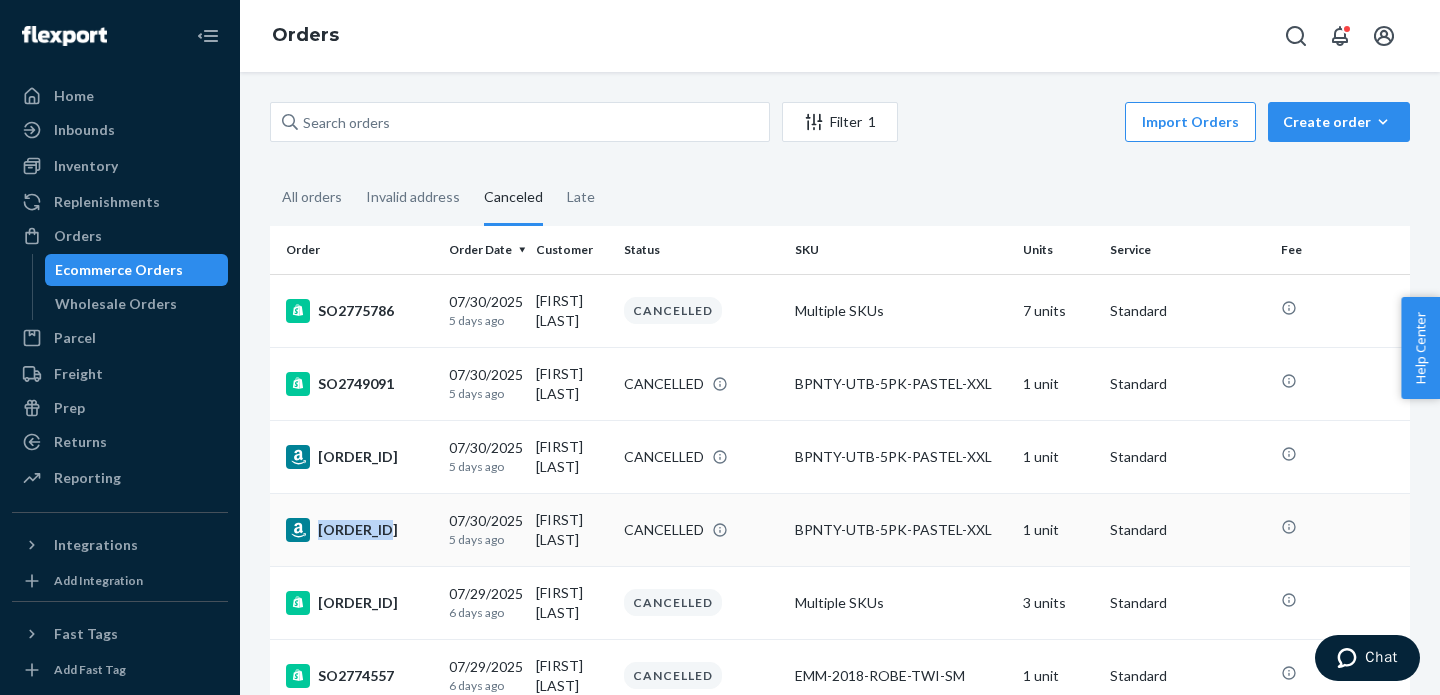 copy on "[ORDER_ID]" 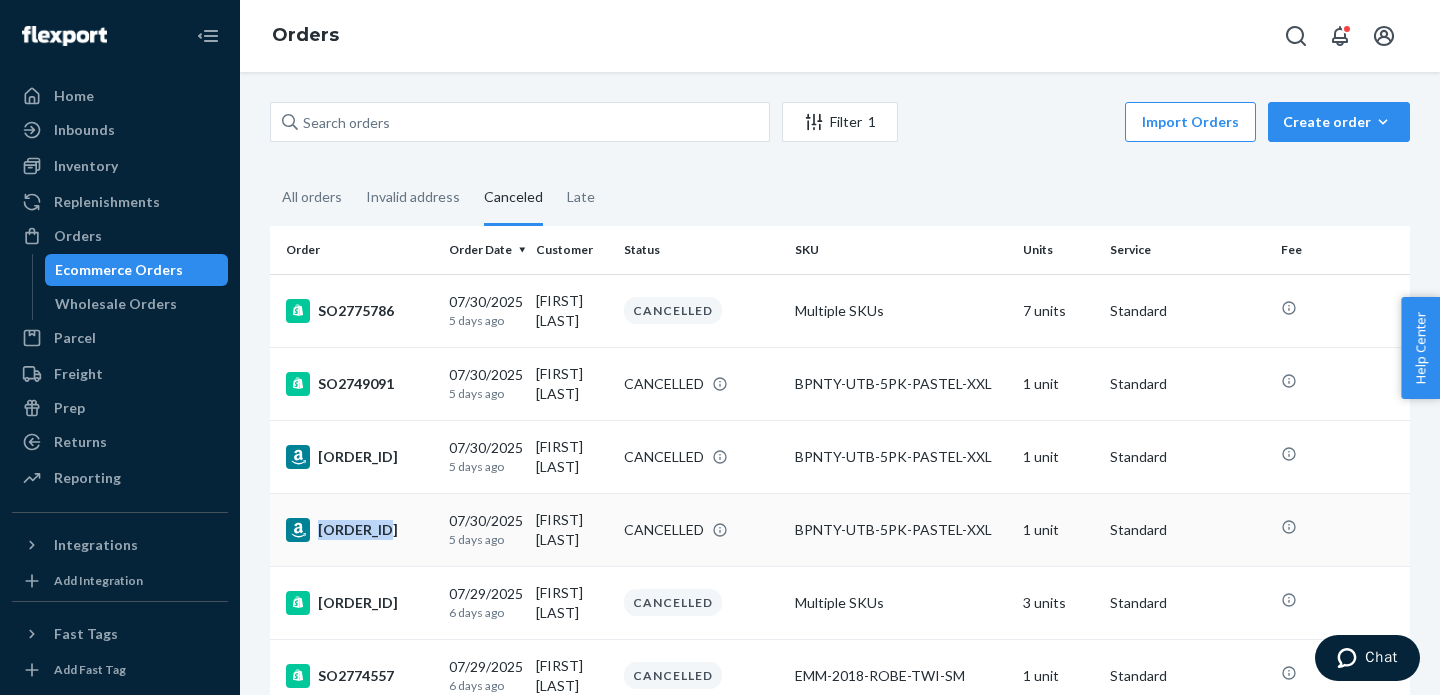 click on "[ORDER_ID]" at bounding box center (359, 530) 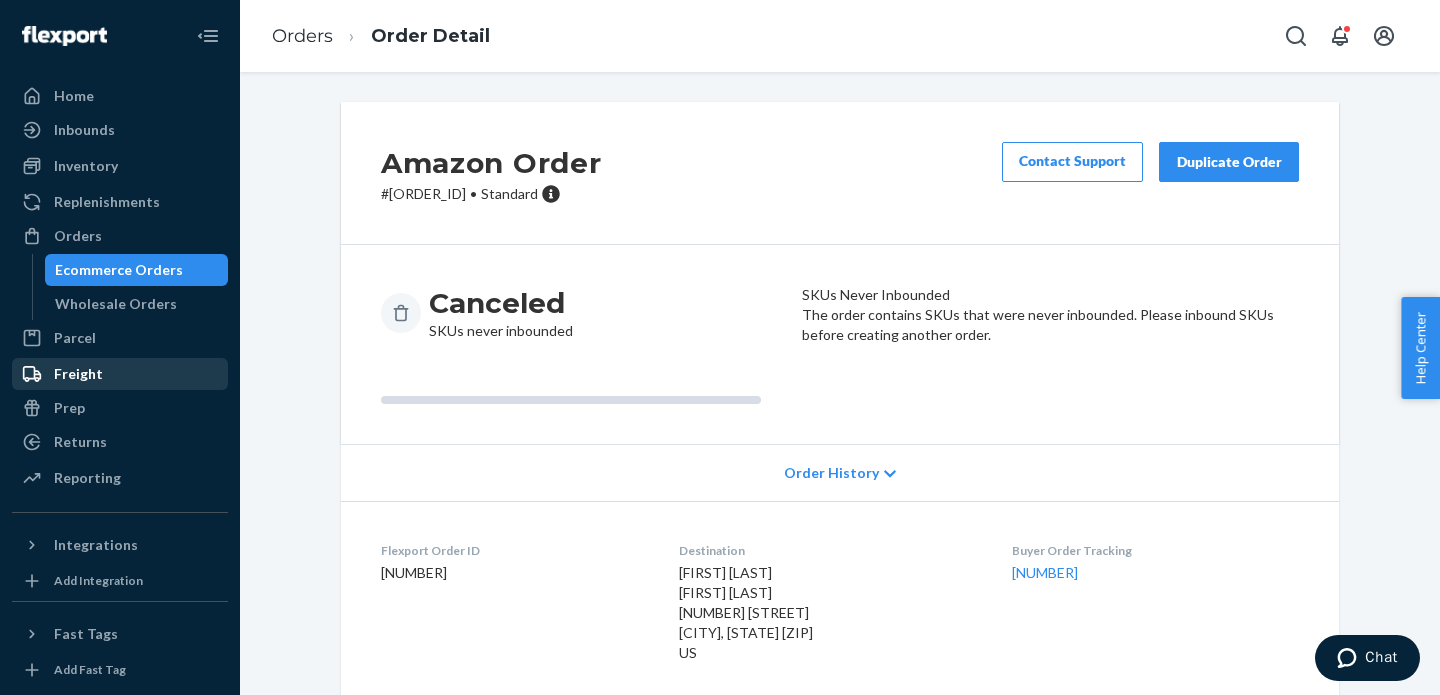 scroll, scrollTop: 167, scrollLeft: 0, axis: vertical 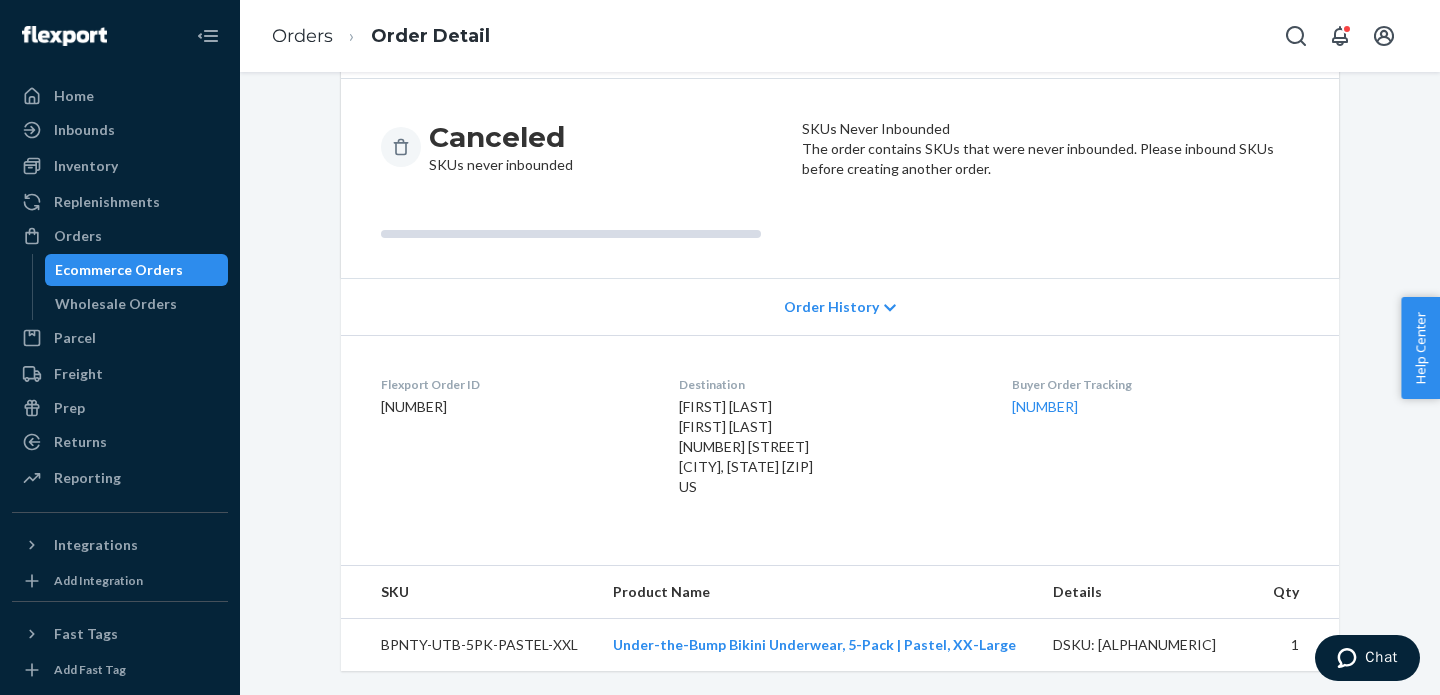 click on "BPNTY-UTB-5PK-PASTEL-XXL" at bounding box center (469, 645) 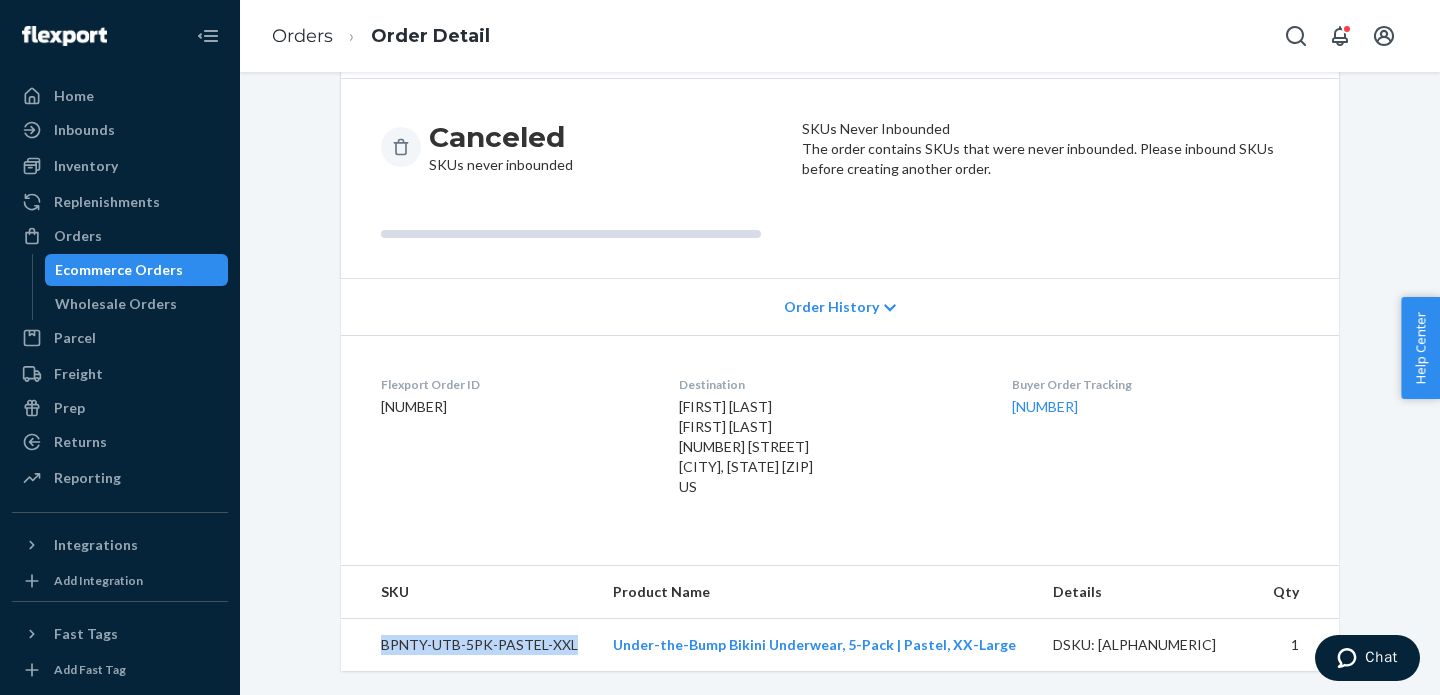 click on "BPNTY-UTB-5PK-PASTEL-XXL" at bounding box center [469, 645] 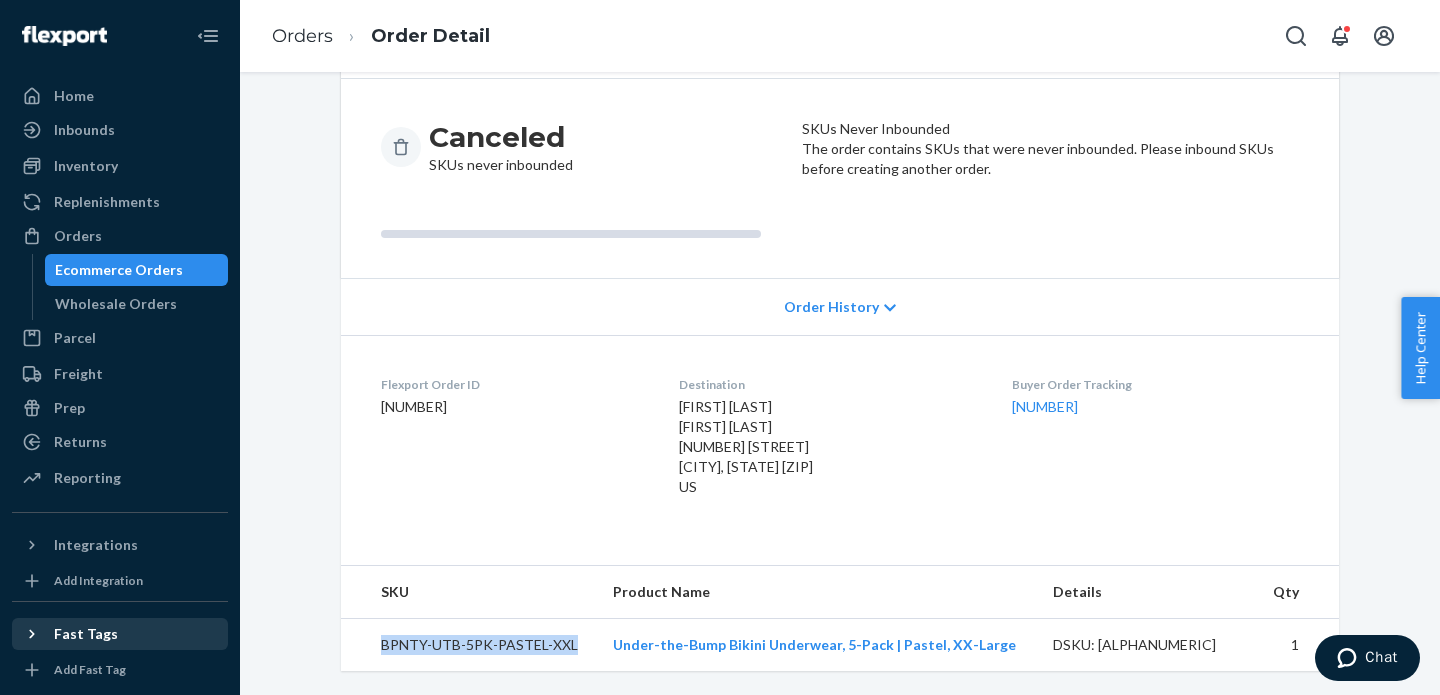 copy on "BPNTY-UTB-5PK-PASTEL-XXL" 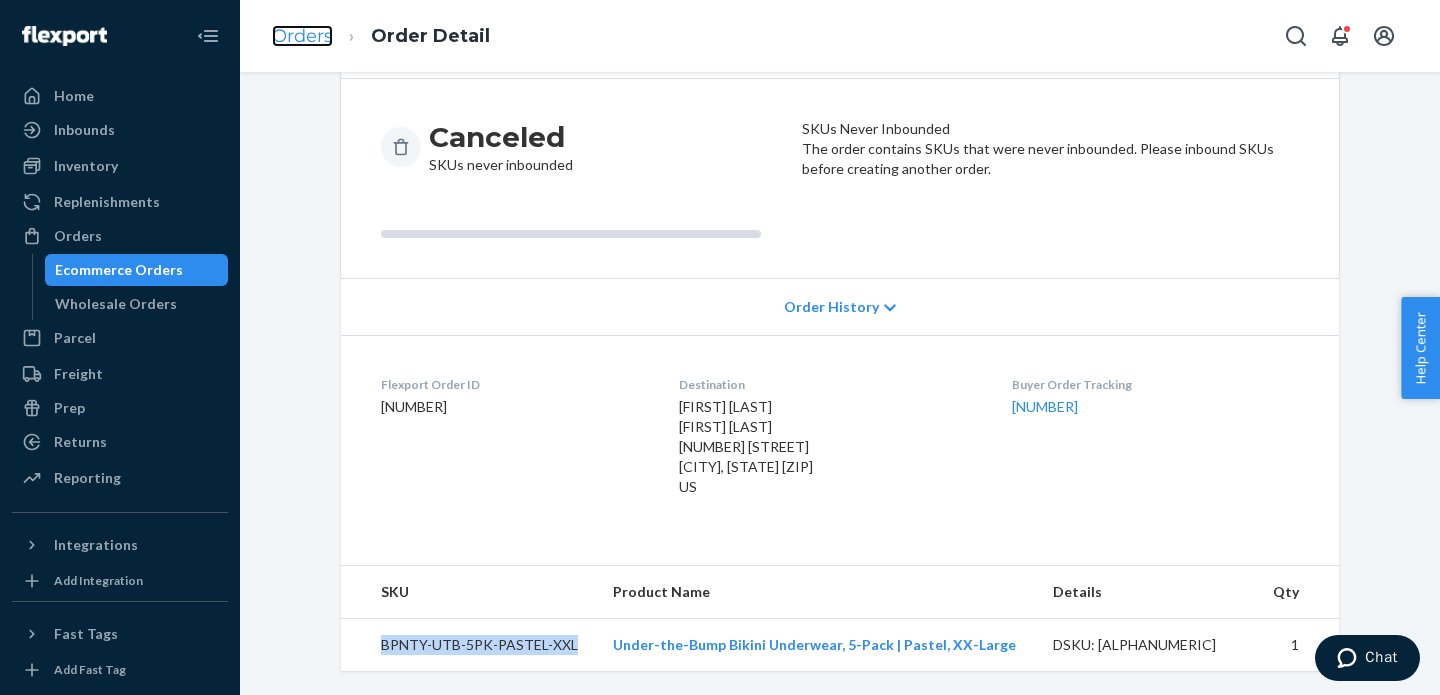 click on "Orders" at bounding box center (302, 36) 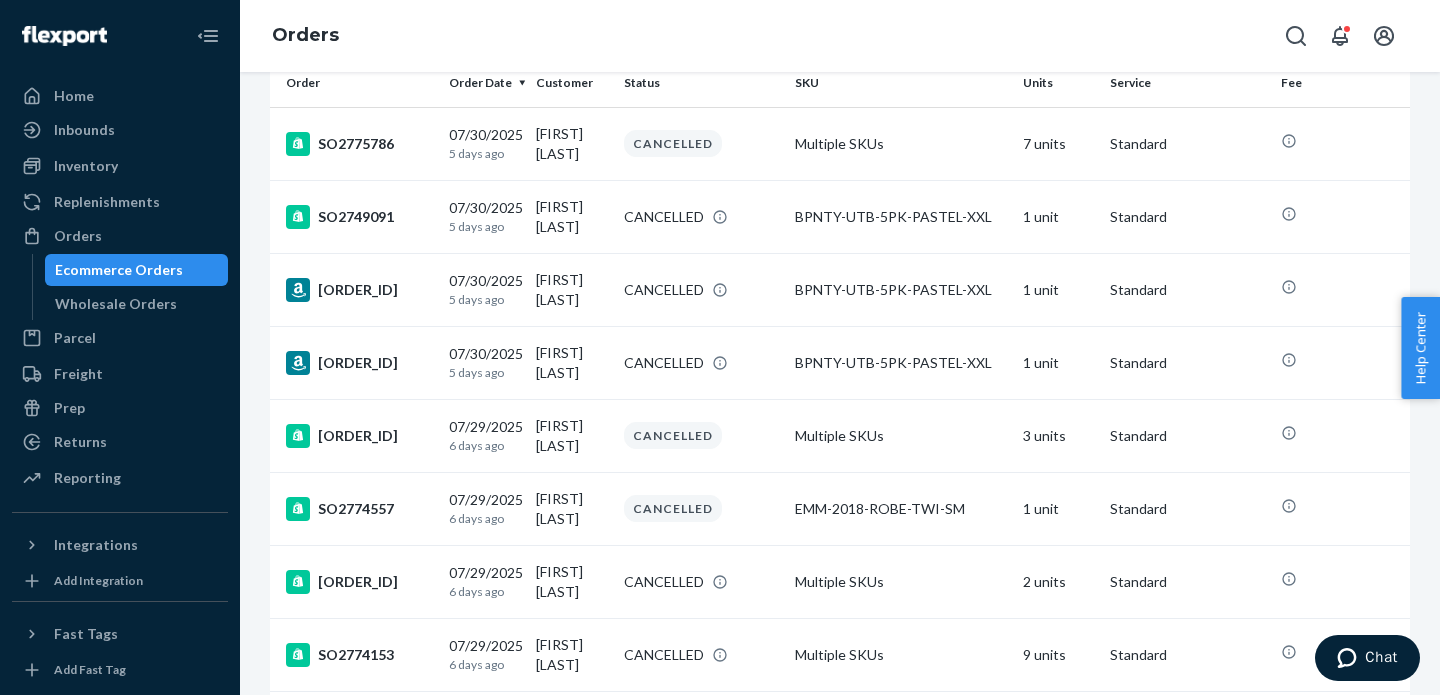 scroll, scrollTop: 0, scrollLeft: 0, axis: both 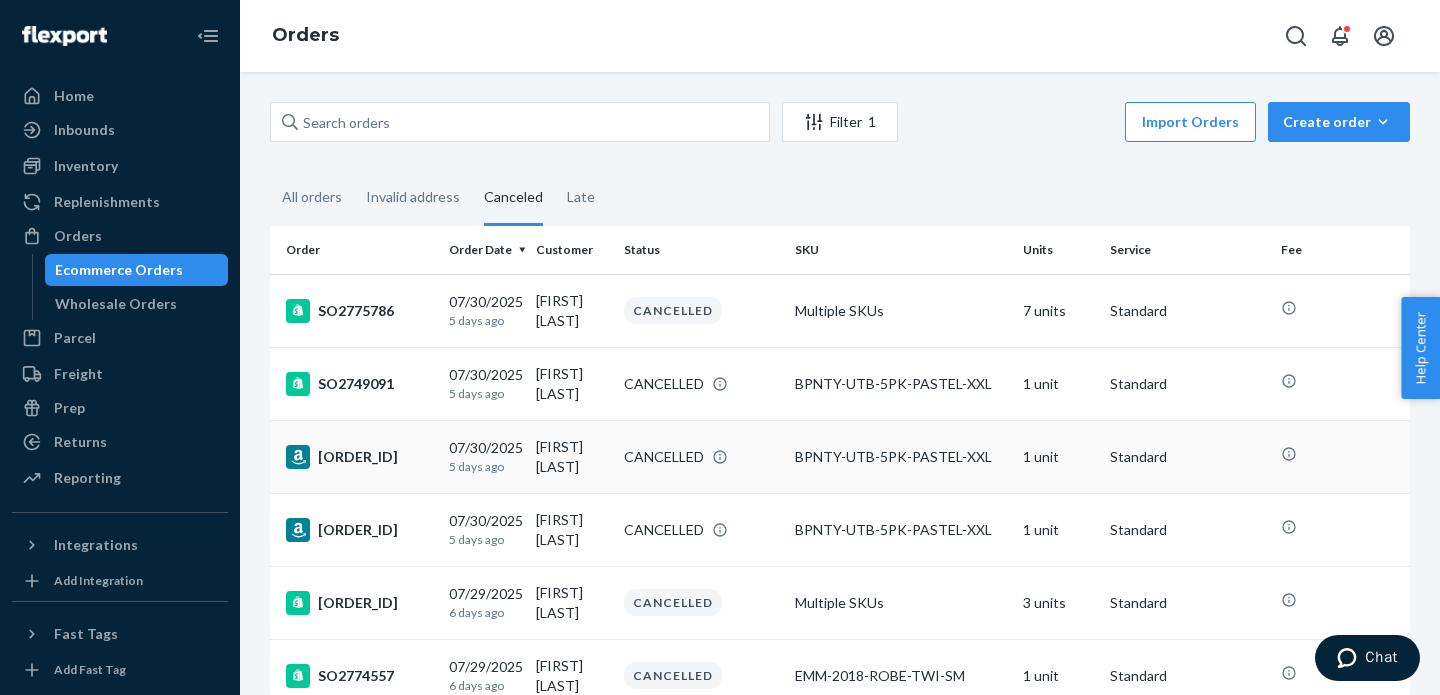 click on "[ORDER_ID]" at bounding box center [359, 457] 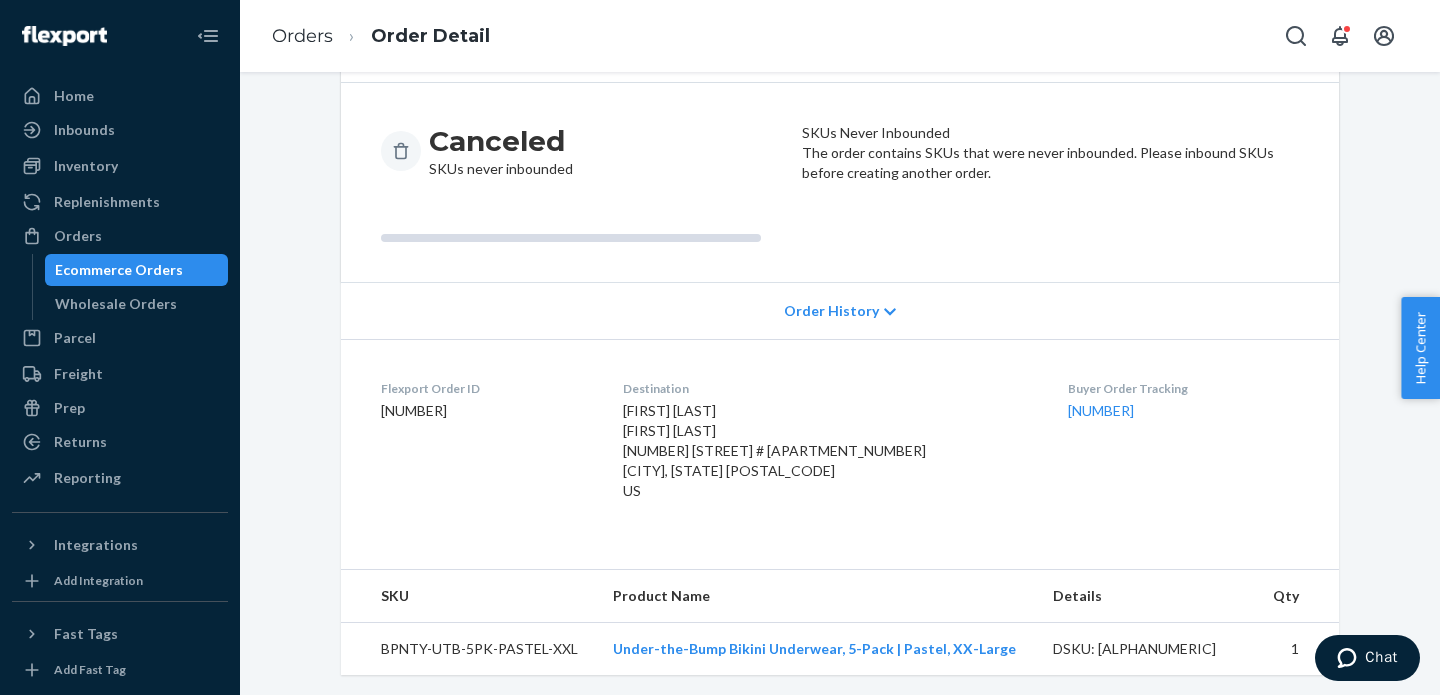 scroll, scrollTop: 163, scrollLeft: 0, axis: vertical 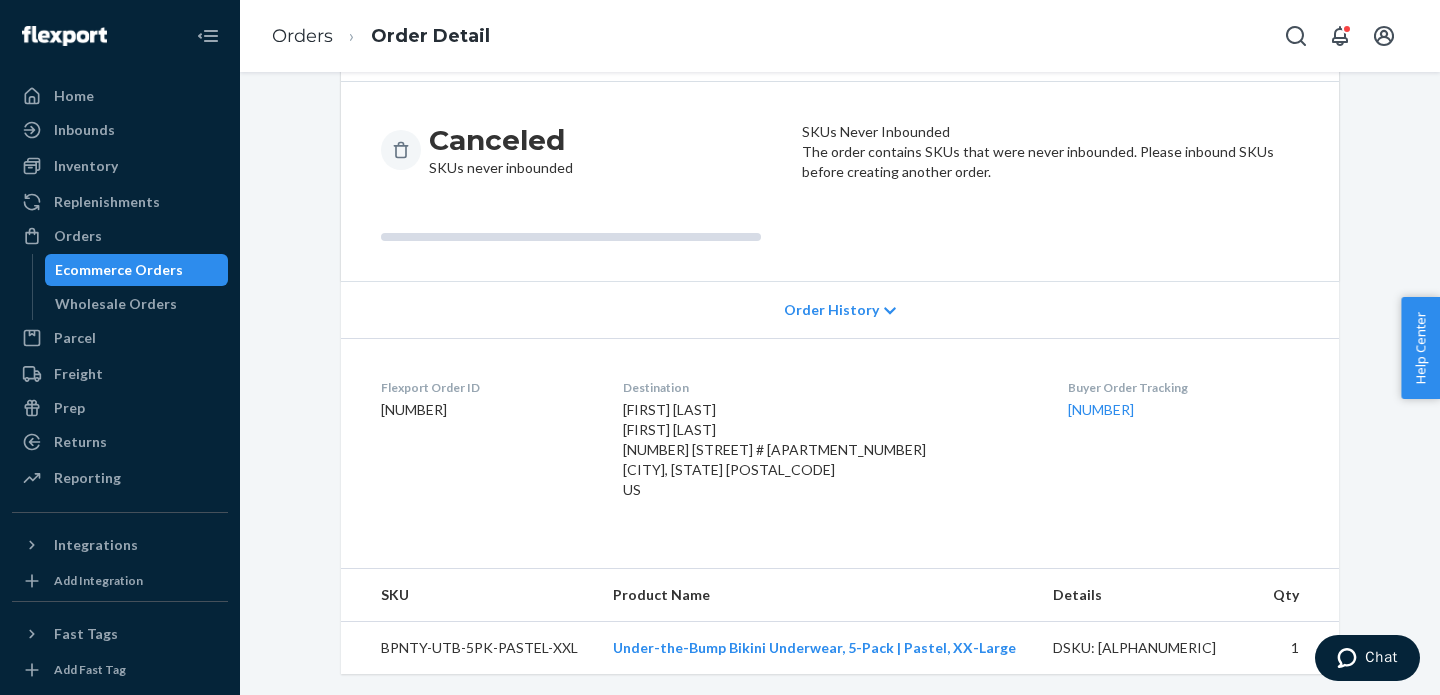 click on "BPNTY-UTB-5PK-PASTEL-XXL" at bounding box center [469, 648] 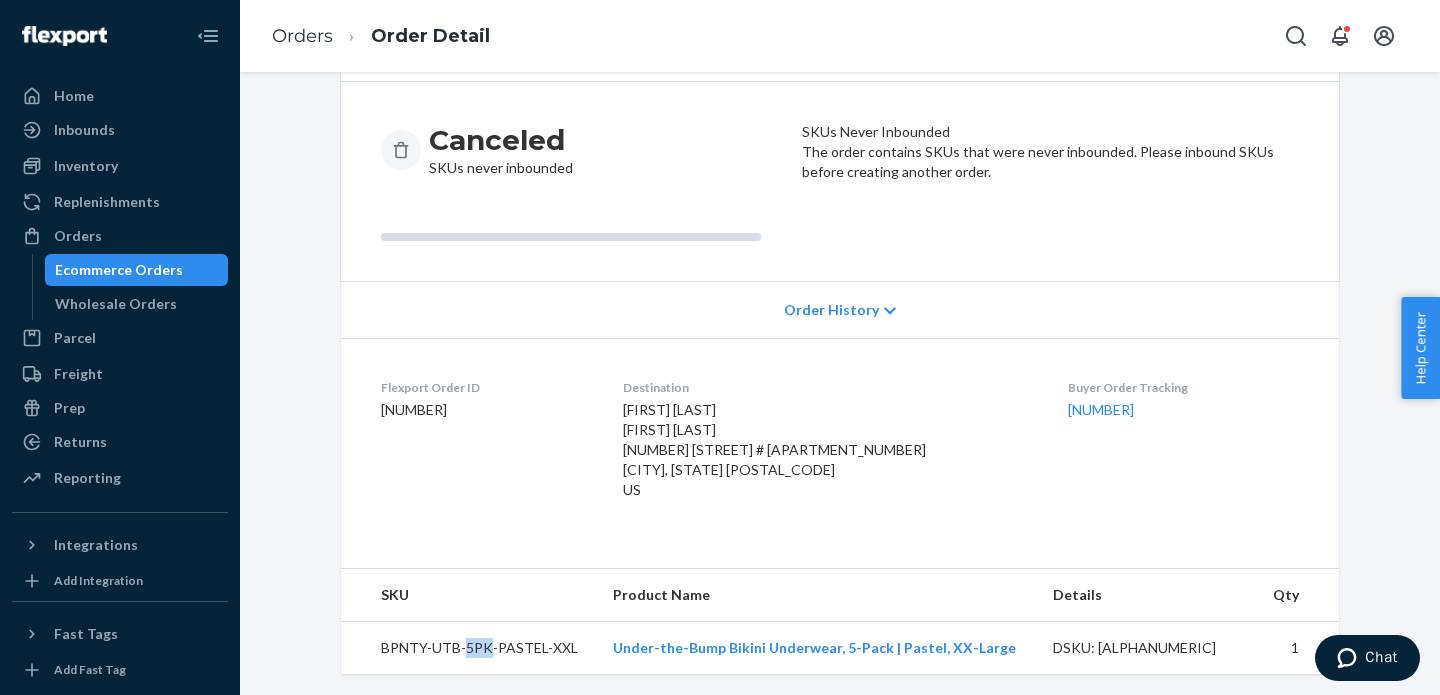 click on "BPNTY-UTB-5PK-PASTEL-XXL" at bounding box center [469, 648] 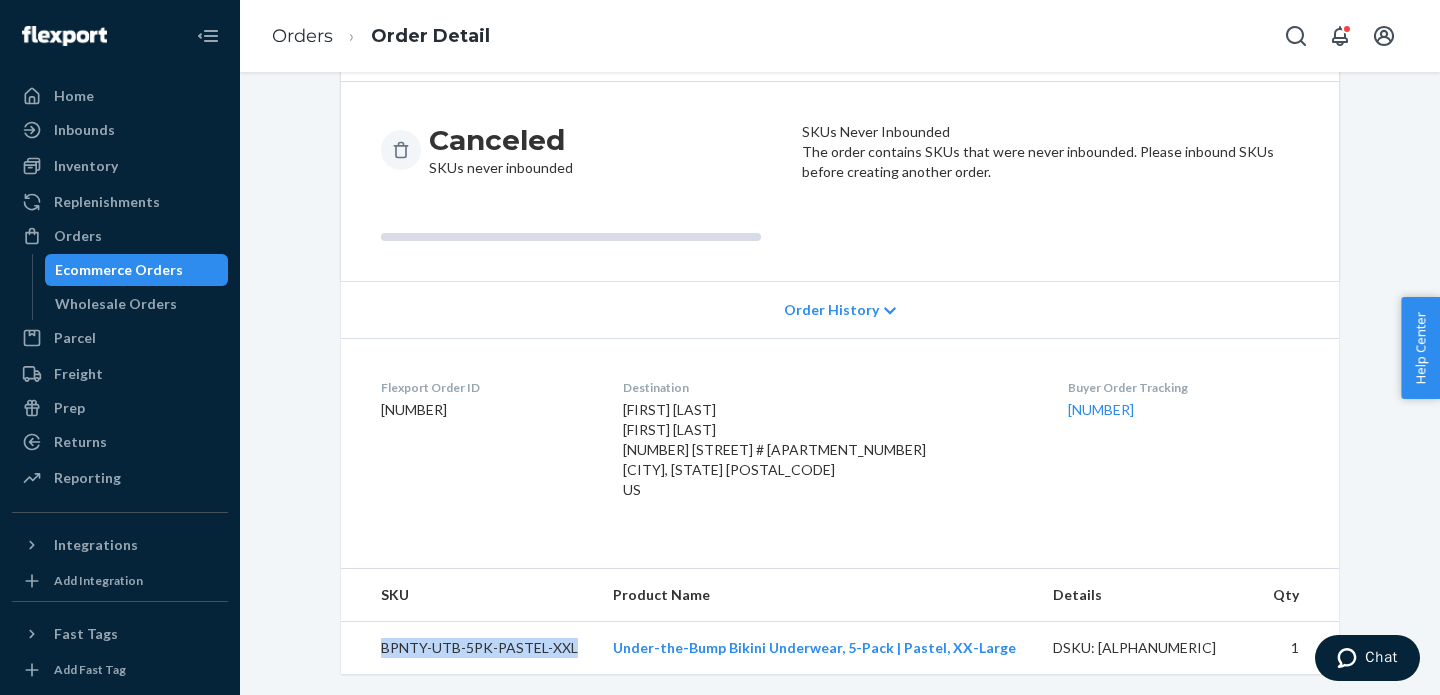 click on "BPNTY-UTB-5PK-PASTEL-XXL" at bounding box center [469, 648] 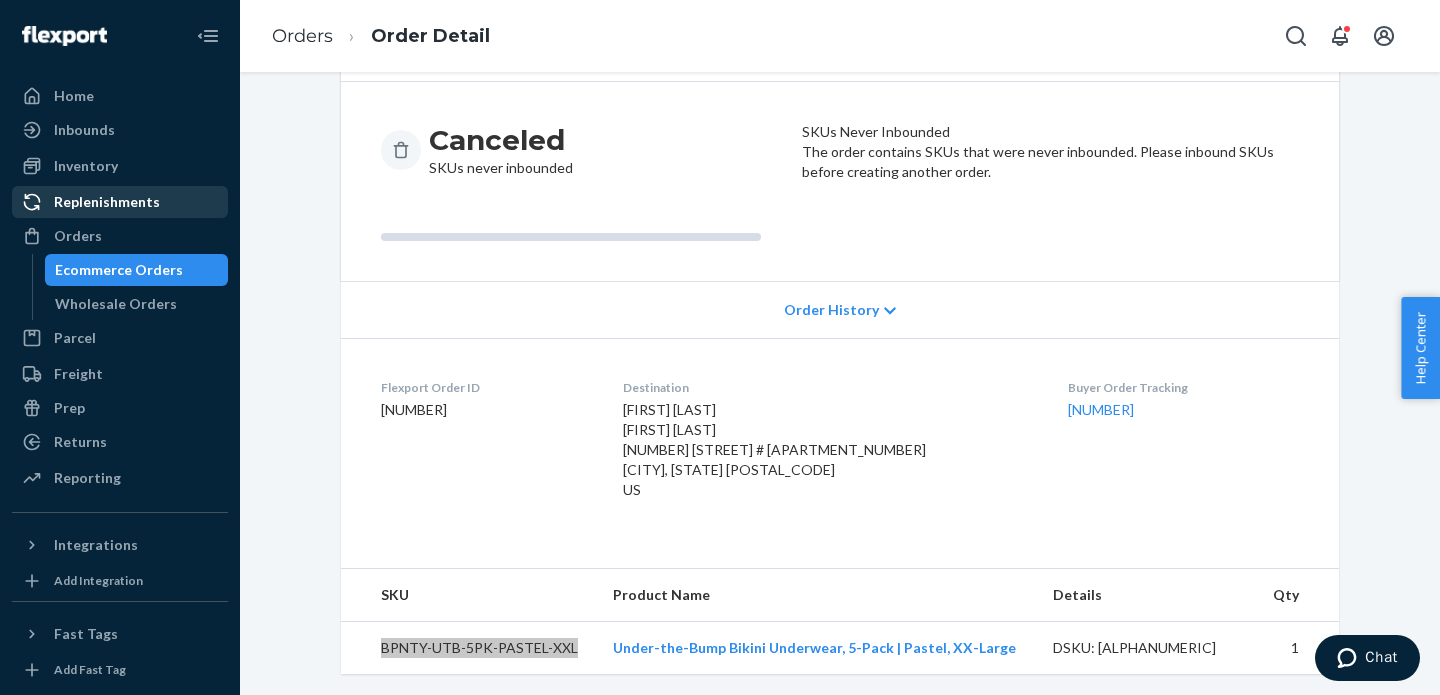 scroll, scrollTop: 0, scrollLeft: 0, axis: both 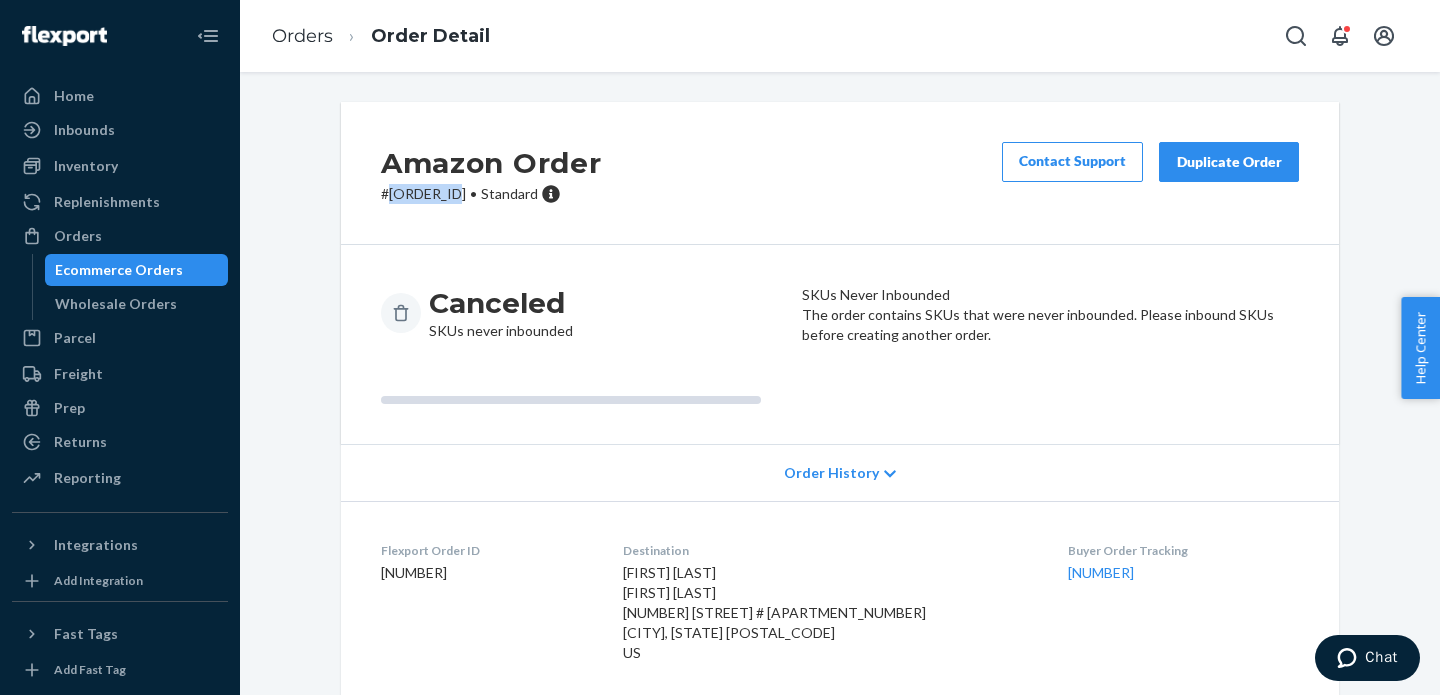 drag, startPoint x: 461, startPoint y: 189, endPoint x: 390, endPoint y: 189, distance: 71 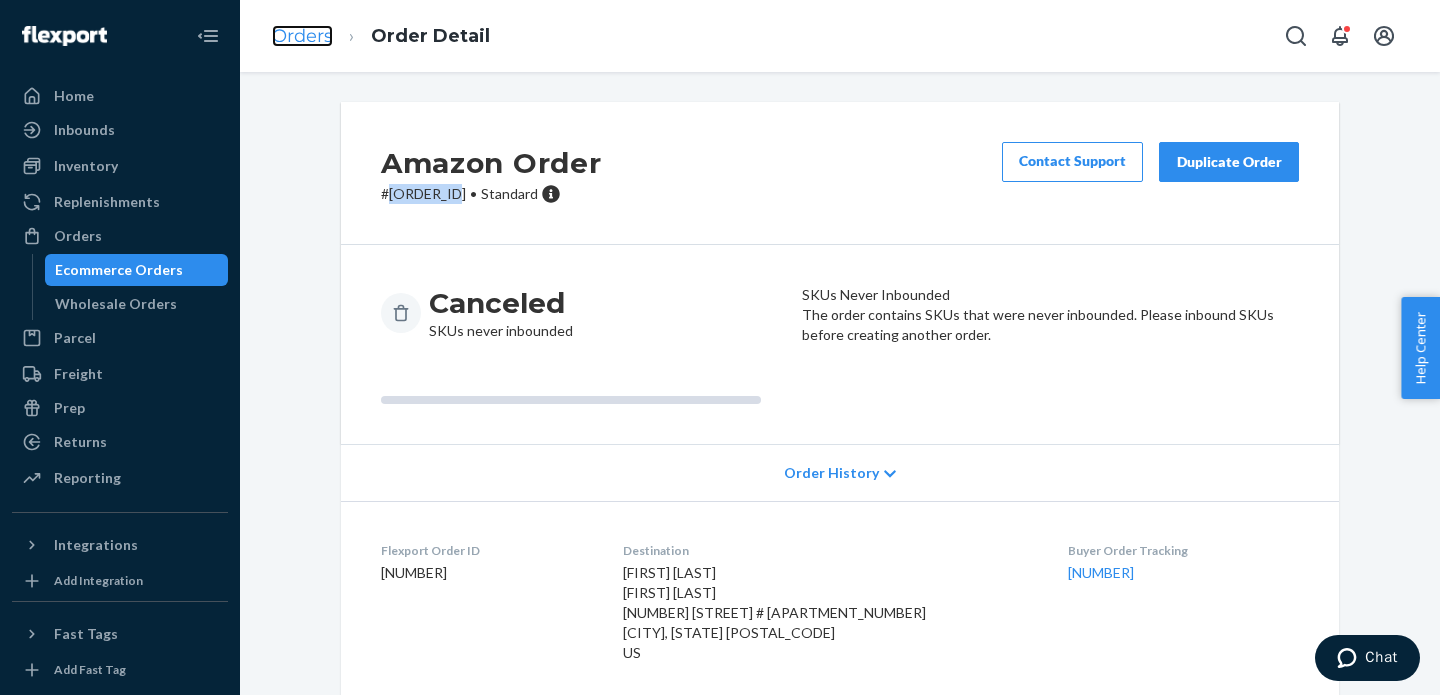 click on "Orders" at bounding box center (302, 36) 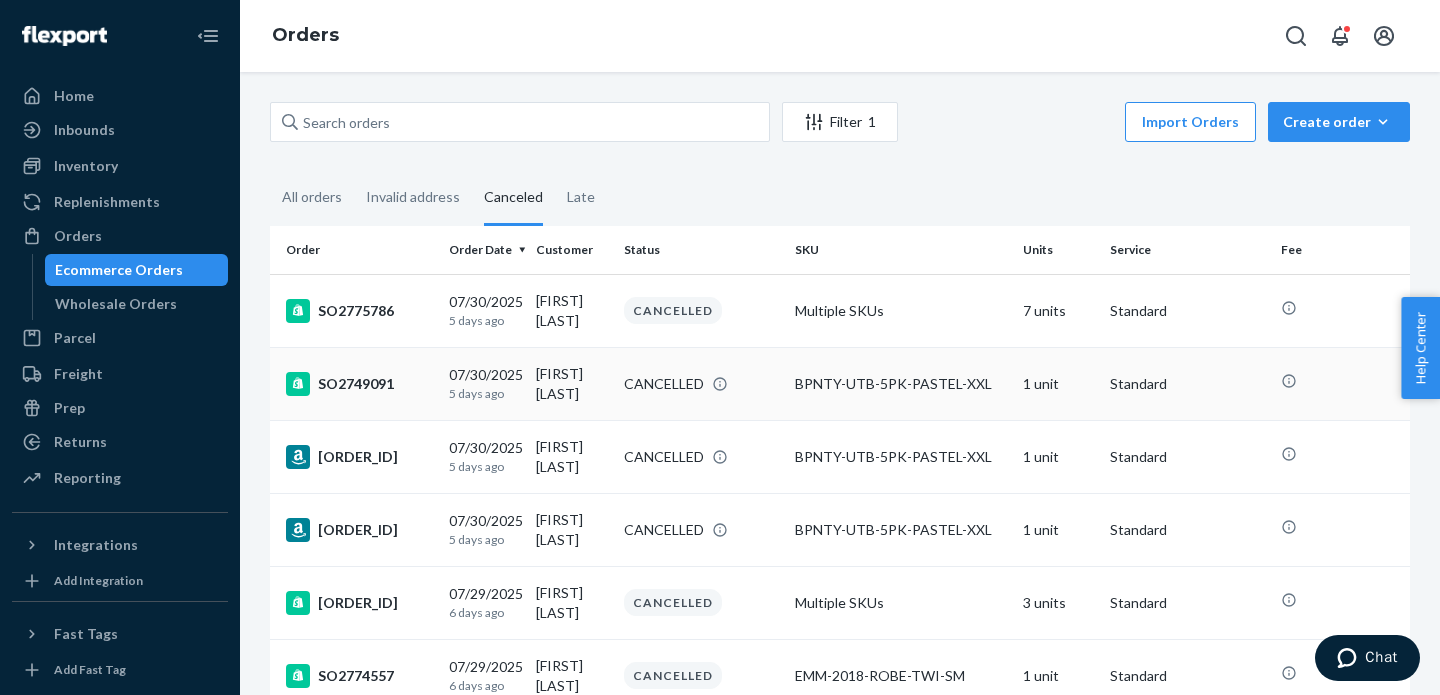 click on "SO2749091" at bounding box center (359, 384) 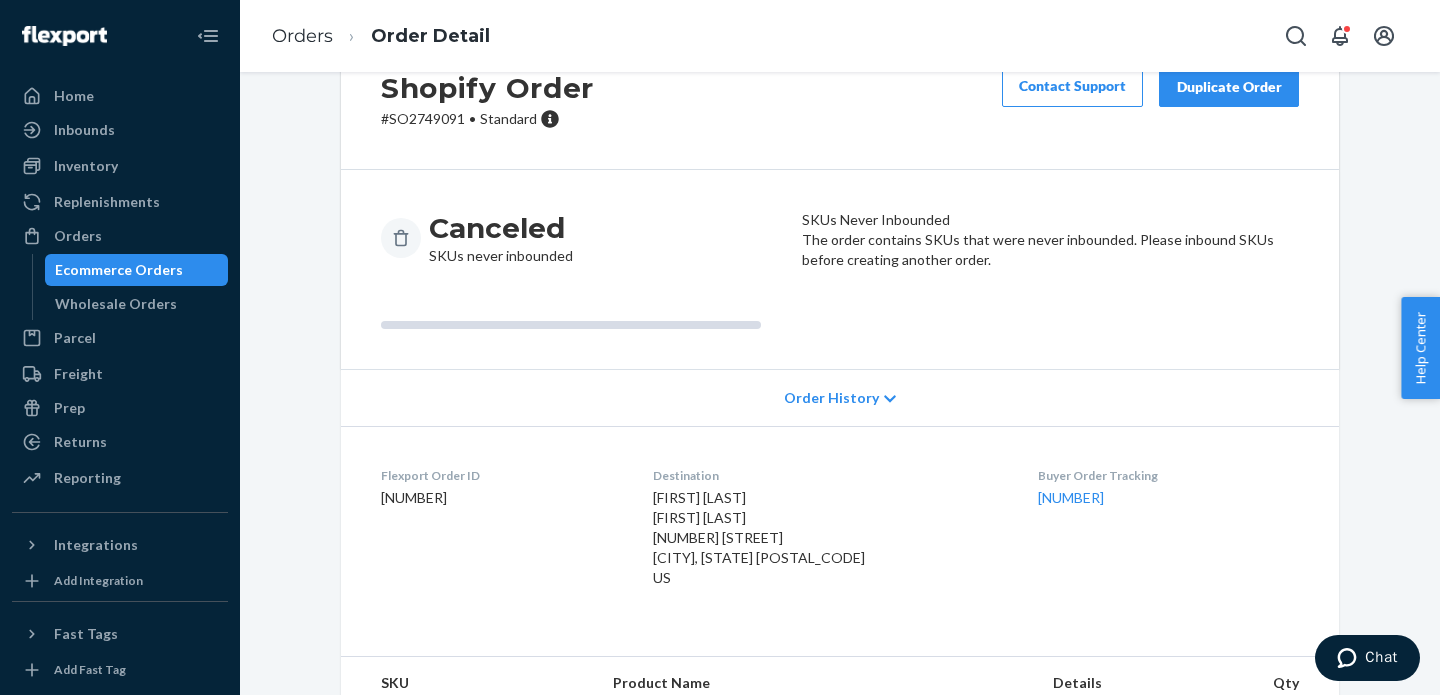 scroll, scrollTop: 167, scrollLeft: 0, axis: vertical 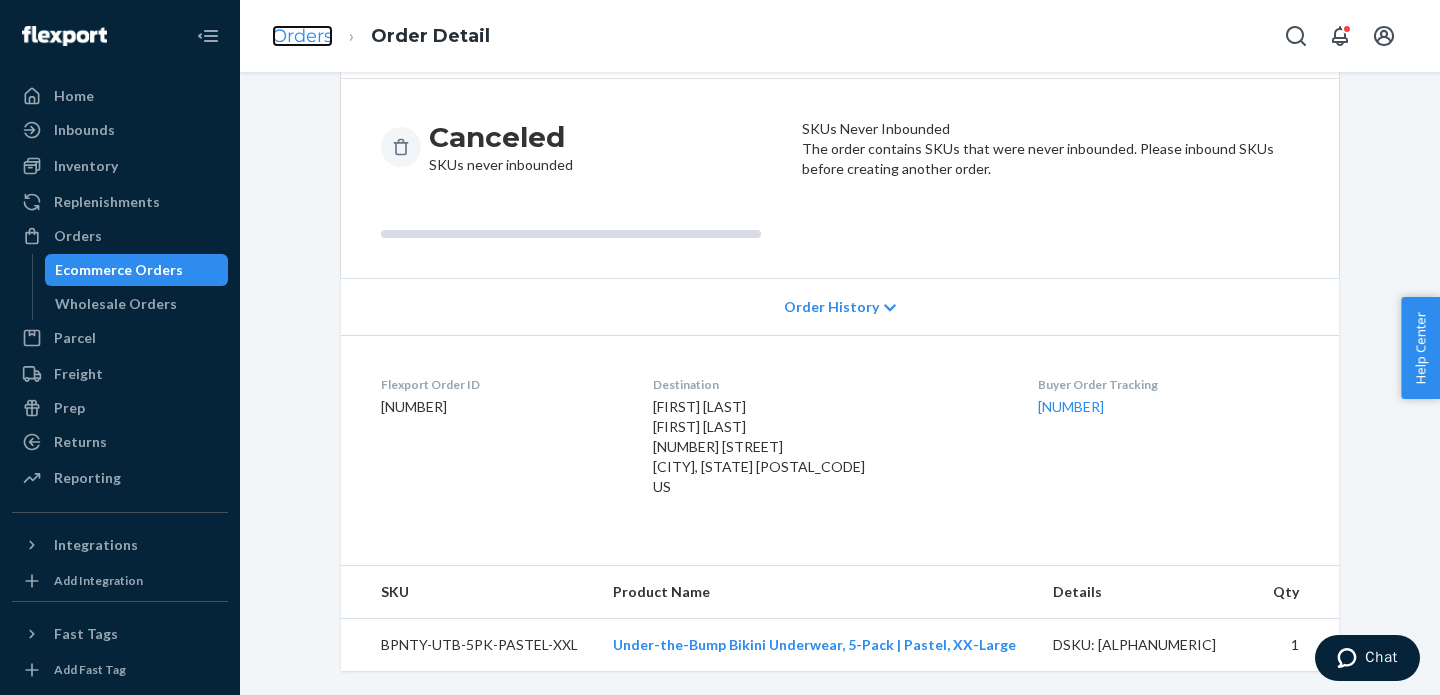 click on "Orders" at bounding box center (302, 36) 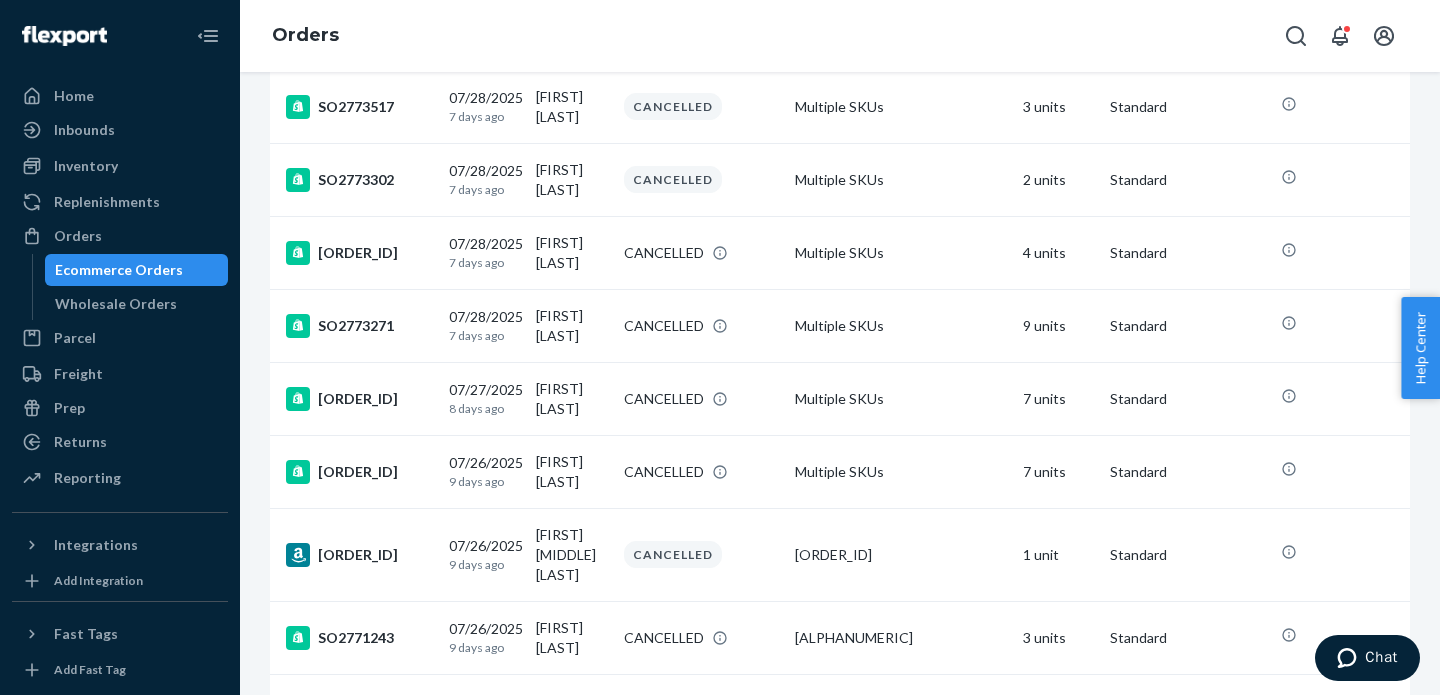 scroll, scrollTop: 1544, scrollLeft: 0, axis: vertical 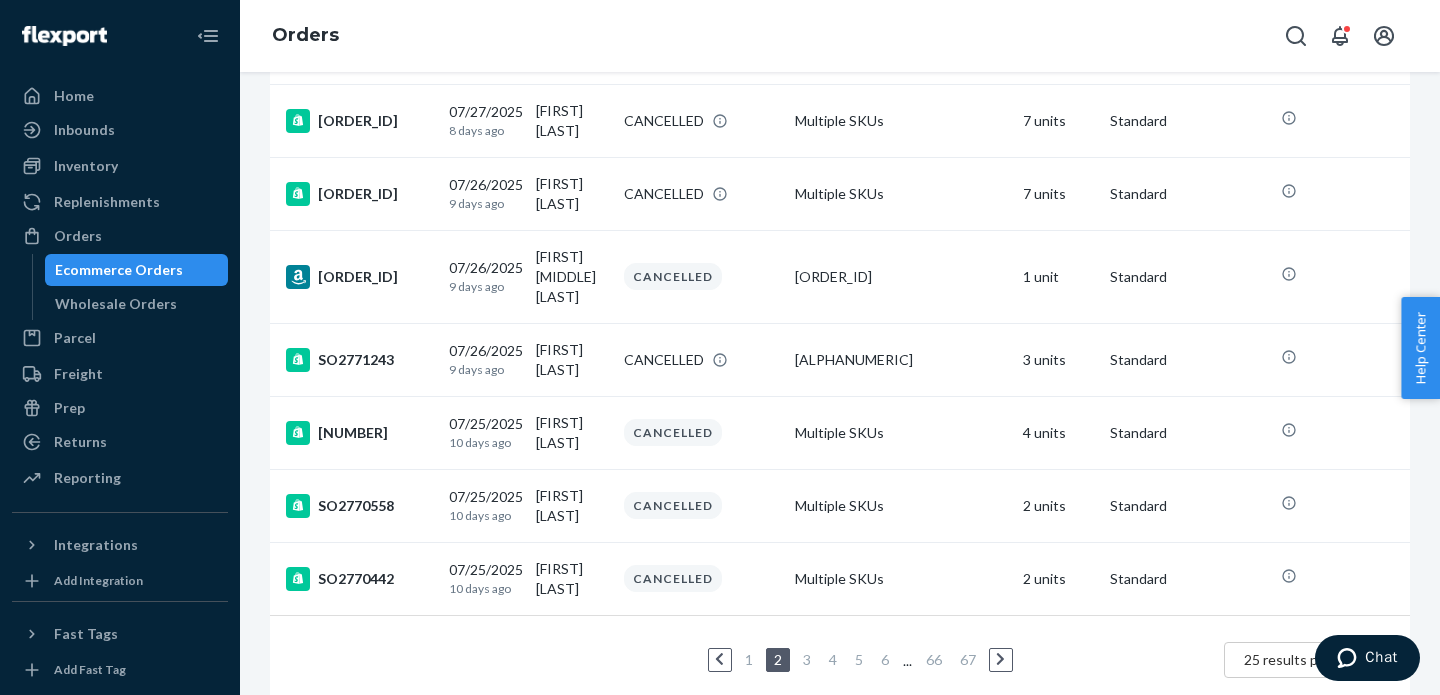 click on "1" at bounding box center [749, 659] 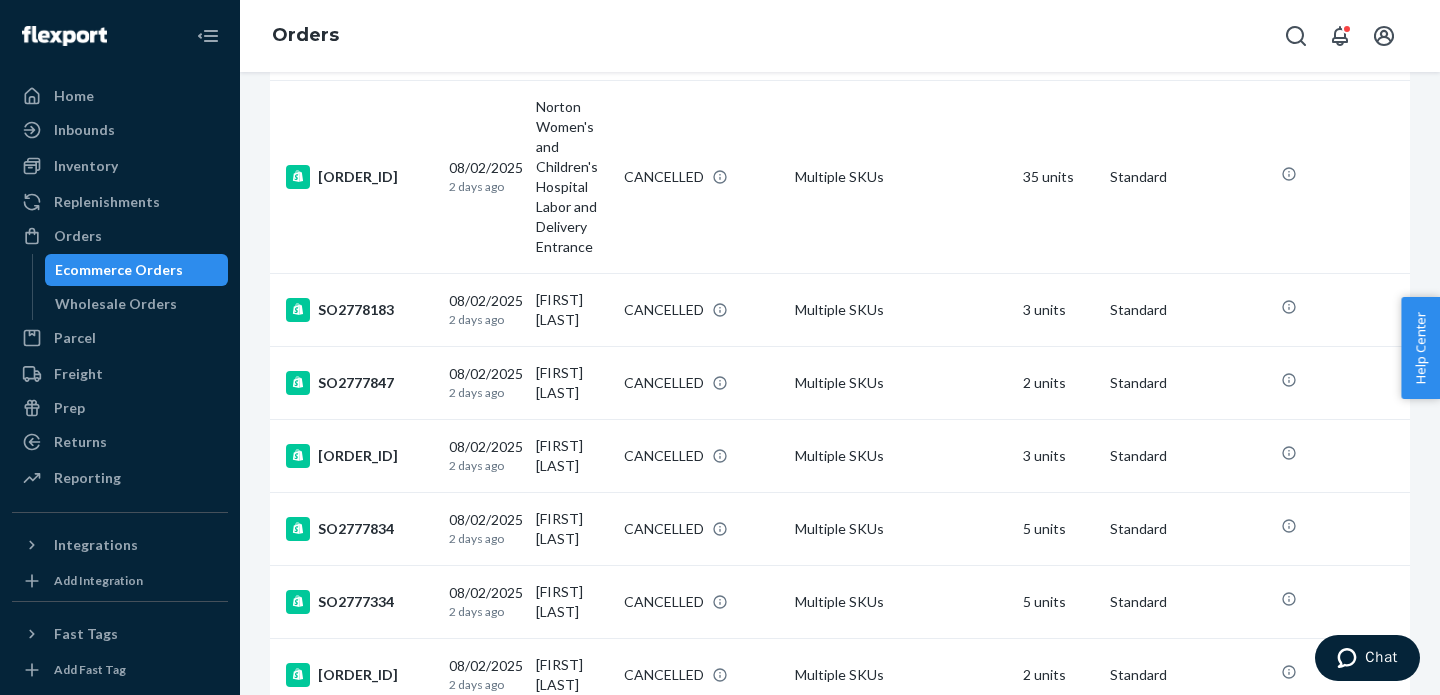 scroll, scrollTop: 1629, scrollLeft: 0, axis: vertical 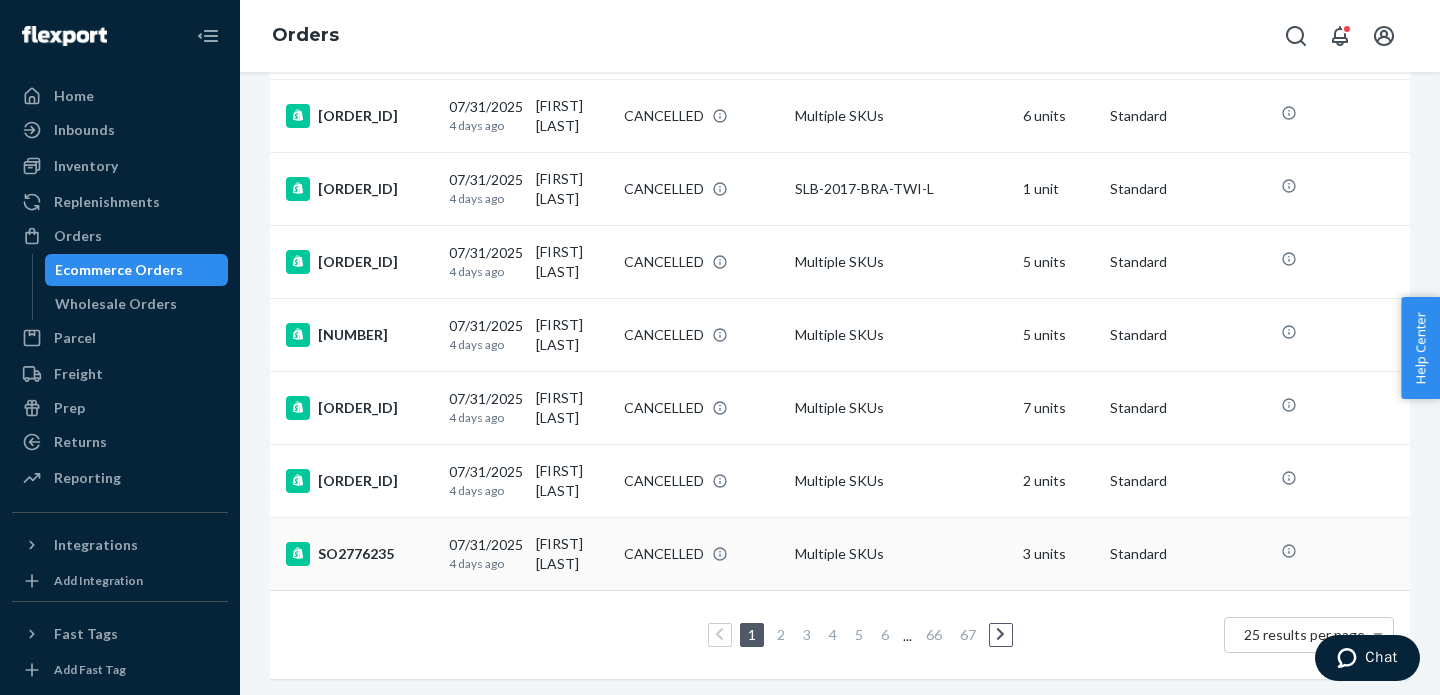 click on "SO2776235" at bounding box center [355, 553] 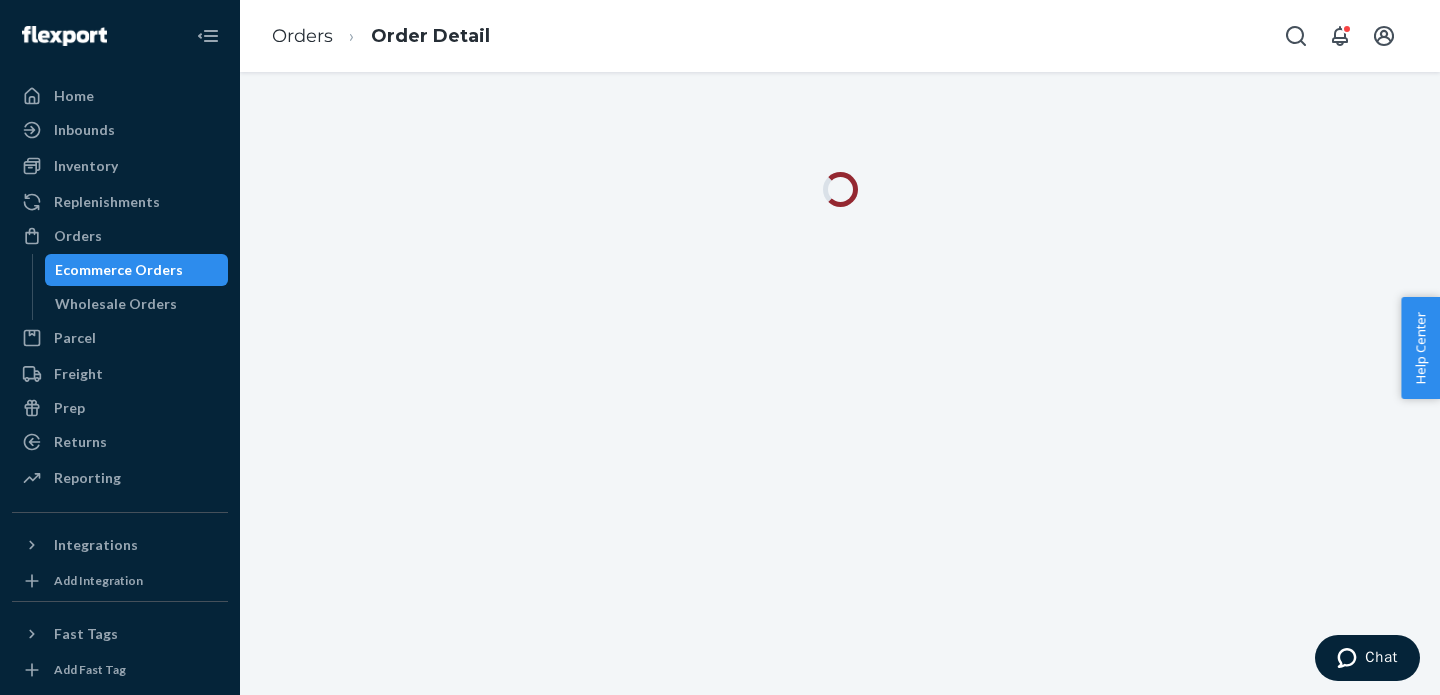 scroll, scrollTop: 0, scrollLeft: 0, axis: both 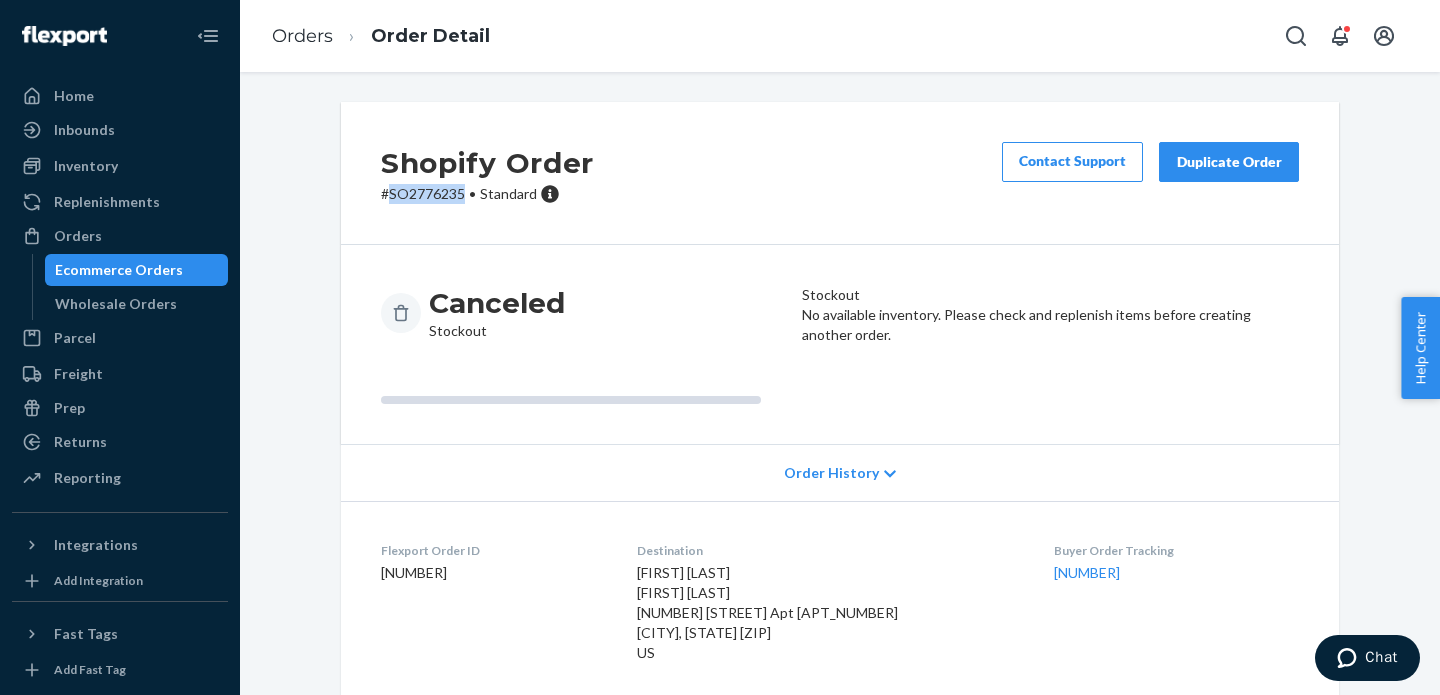 drag, startPoint x: 461, startPoint y: 194, endPoint x: 390, endPoint y: 194, distance: 71 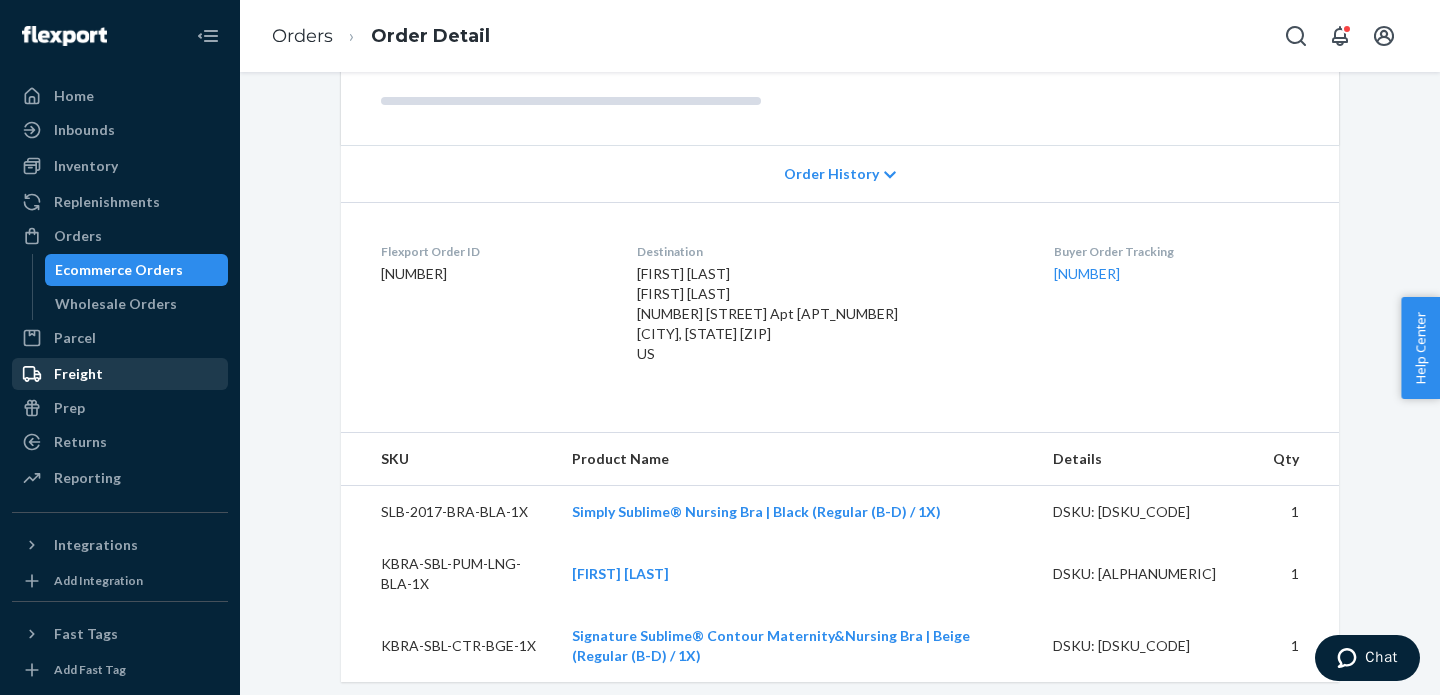 scroll, scrollTop: 331, scrollLeft: 0, axis: vertical 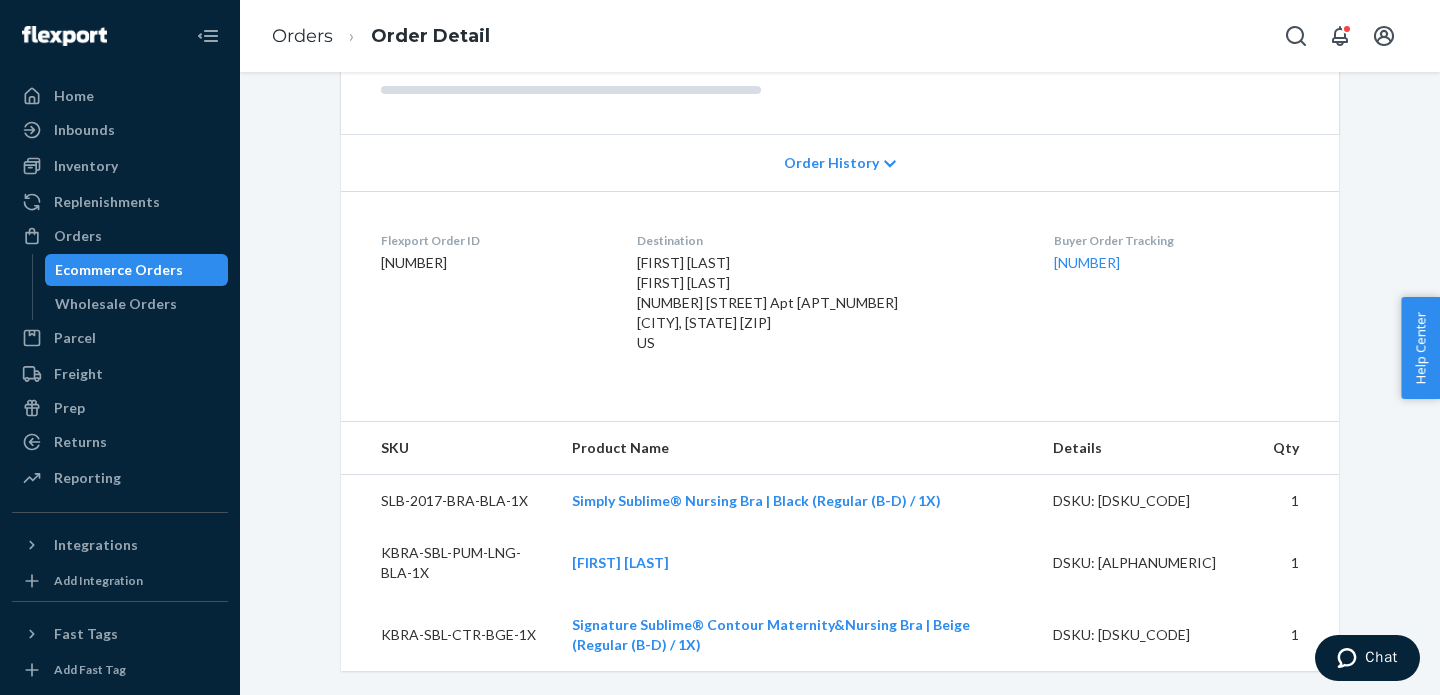 click on "SLB-2017-BRA-BLA-1X" at bounding box center [448, 501] 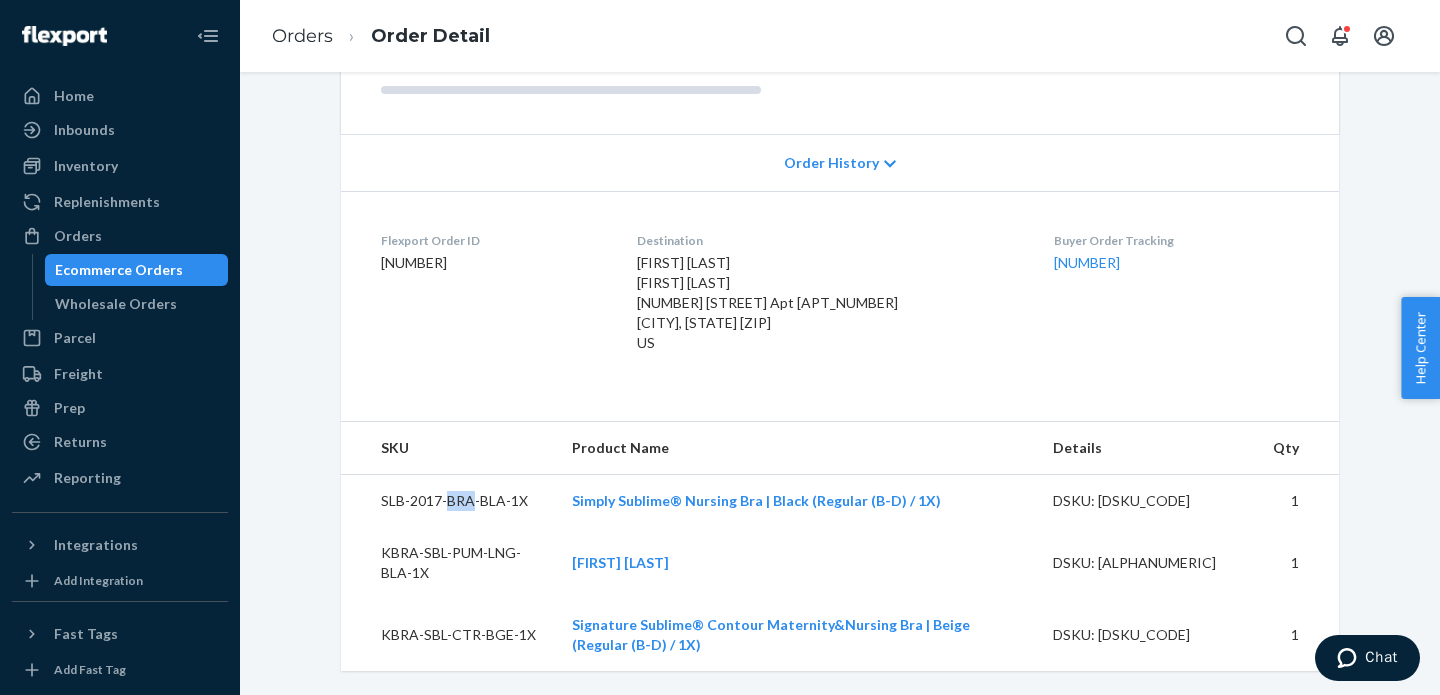 click on "SLB-2017-BRA-BLA-1X" at bounding box center [448, 501] 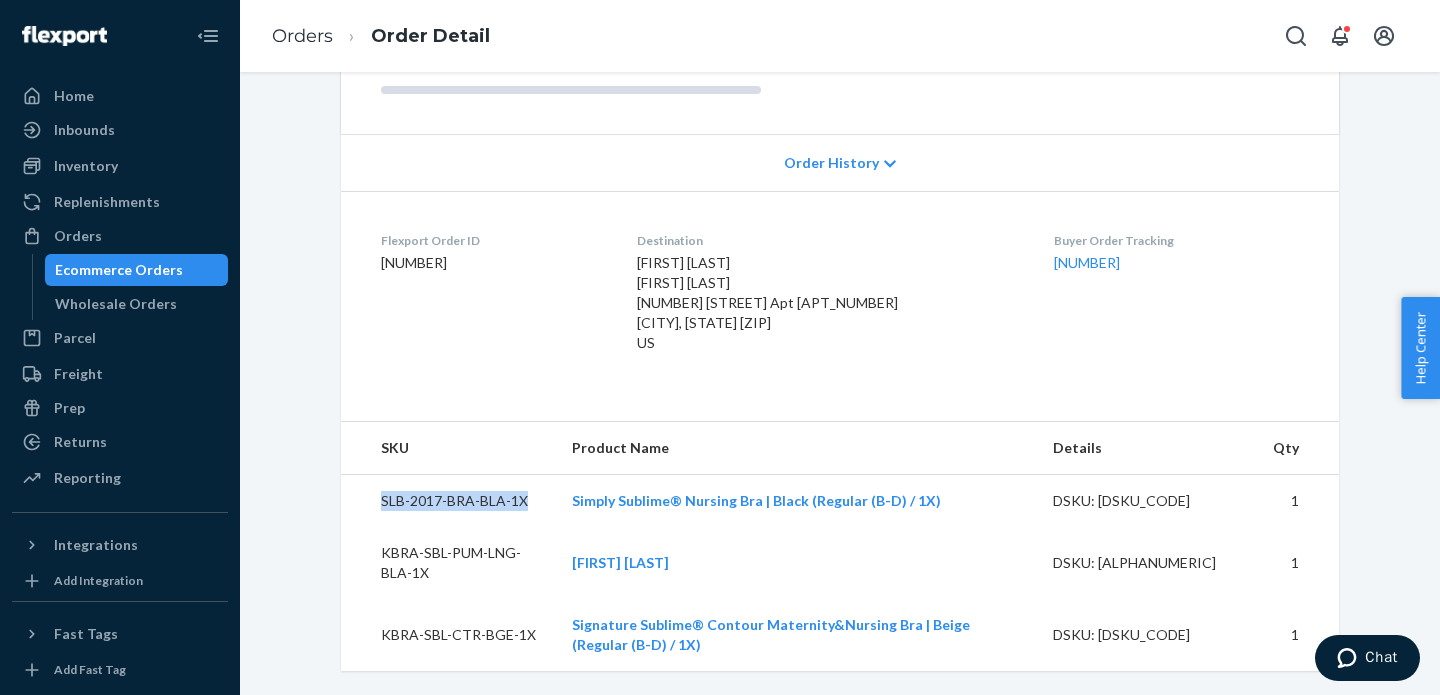 click on "SLB-2017-BRA-BLA-1X" at bounding box center (448, 501) 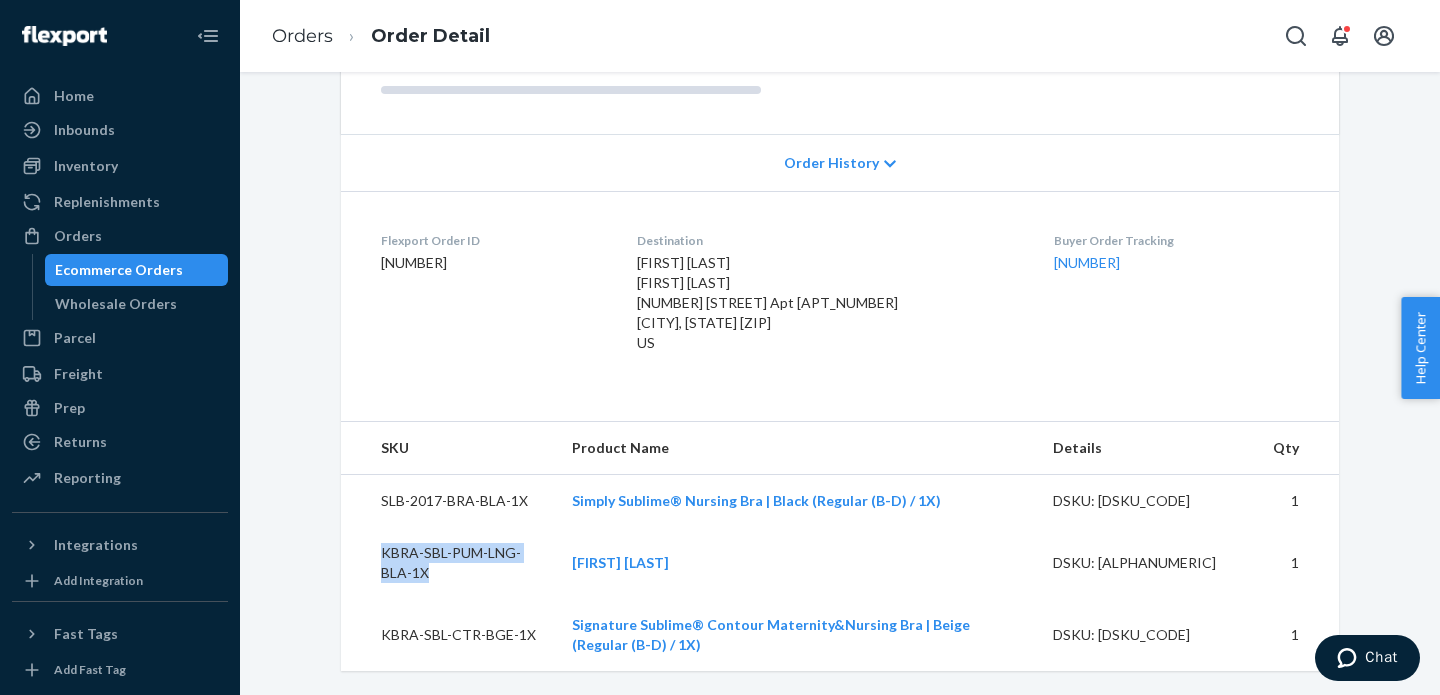 drag, startPoint x: 382, startPoint y: 552, endPoint x: 435, endPoint y: 573, distance: 57.00877 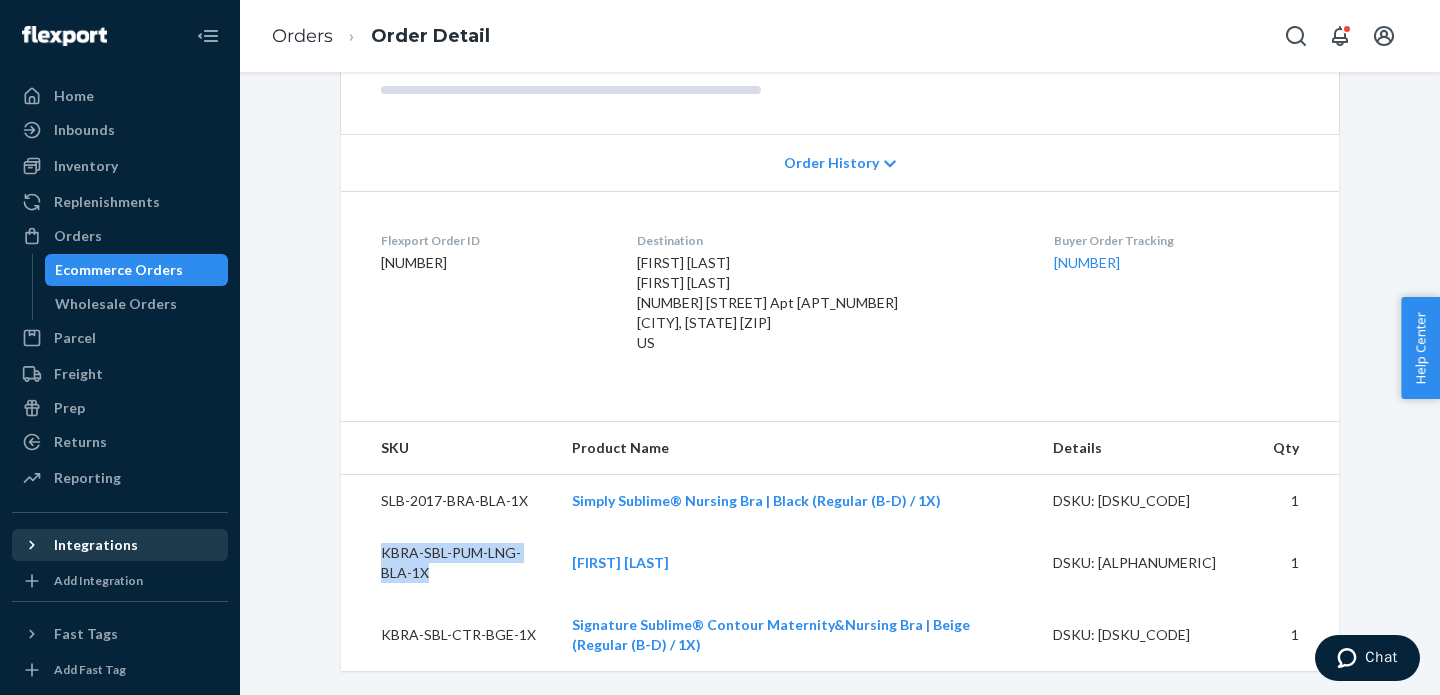 copy on "KBRA-SBL-PUM-LNG-BLA-1X" 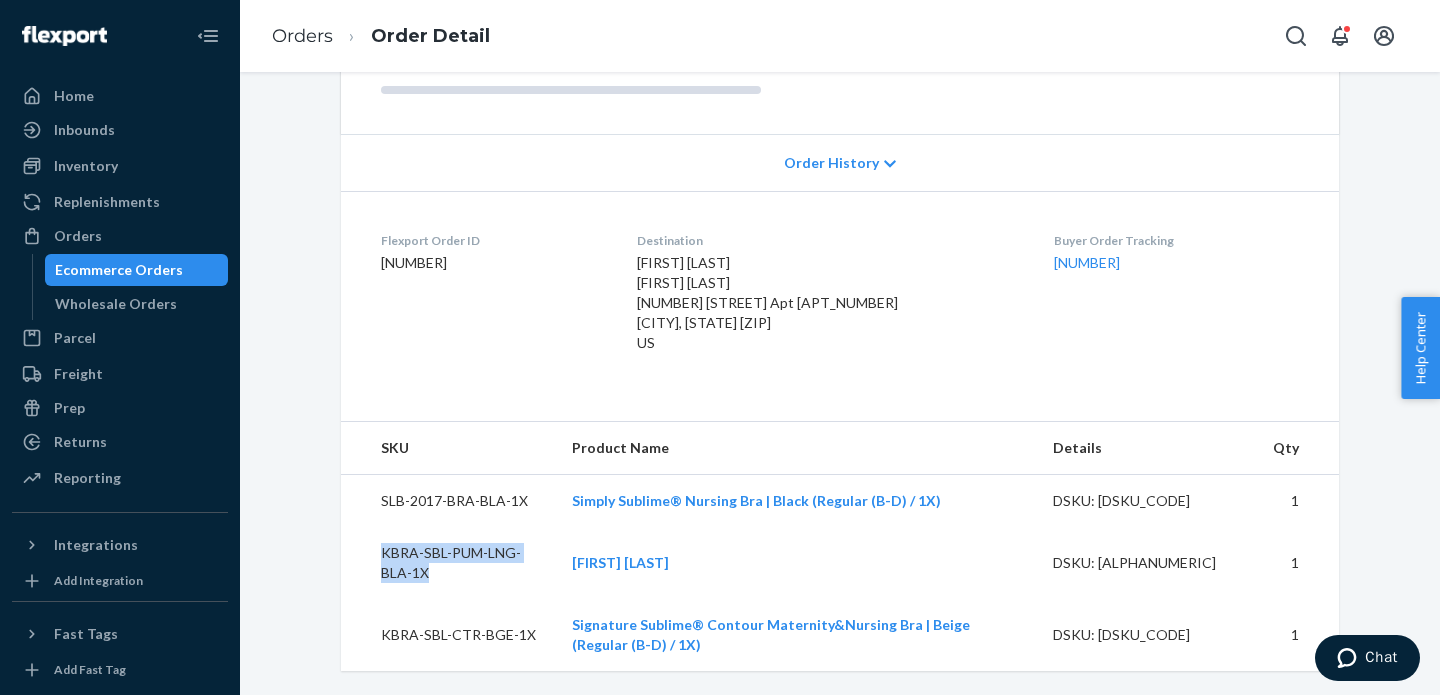 click on "KBRA-SBL-CTR-BGE-1X" at bounding box center (448, 635) 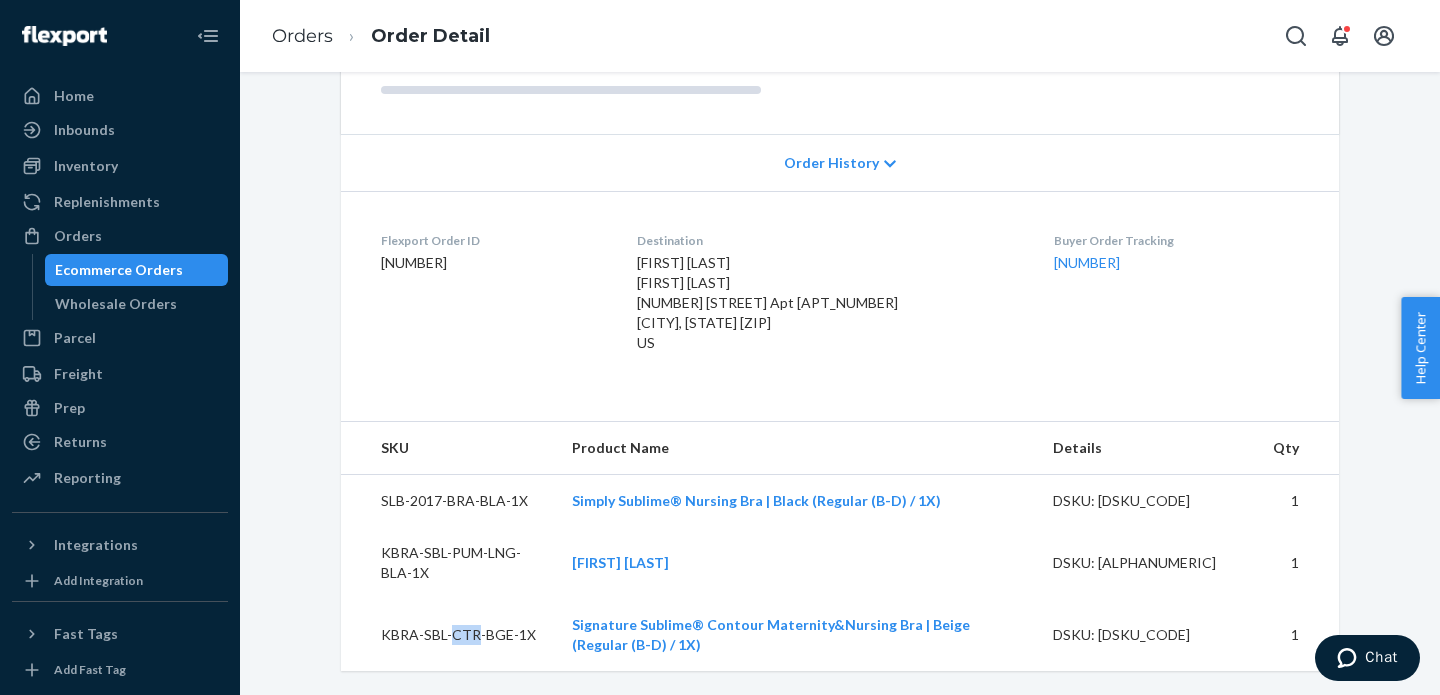 click on "KBRA-SBL-CTR-BGE-1X" at bounding box center (448, 635) 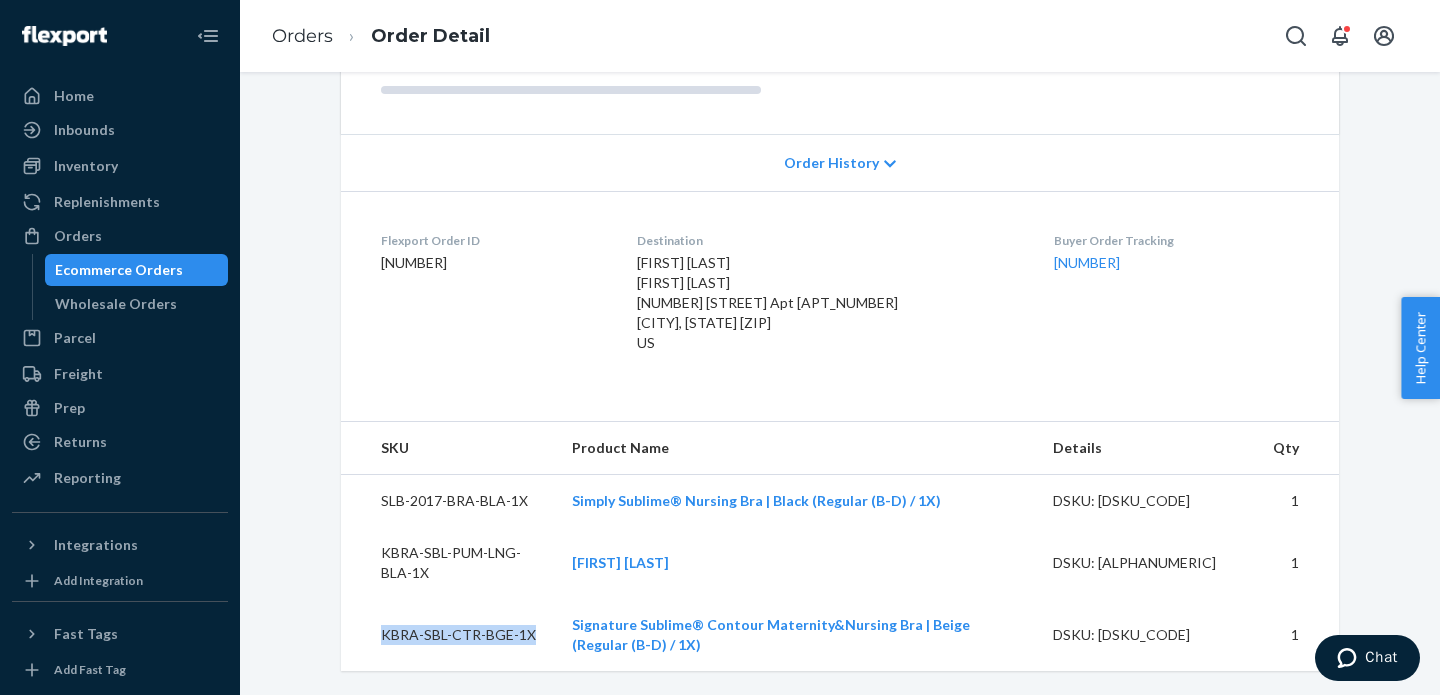 click on "KBRA-SBL-CTR-BGE-1X" at bounding box center (448, 635) 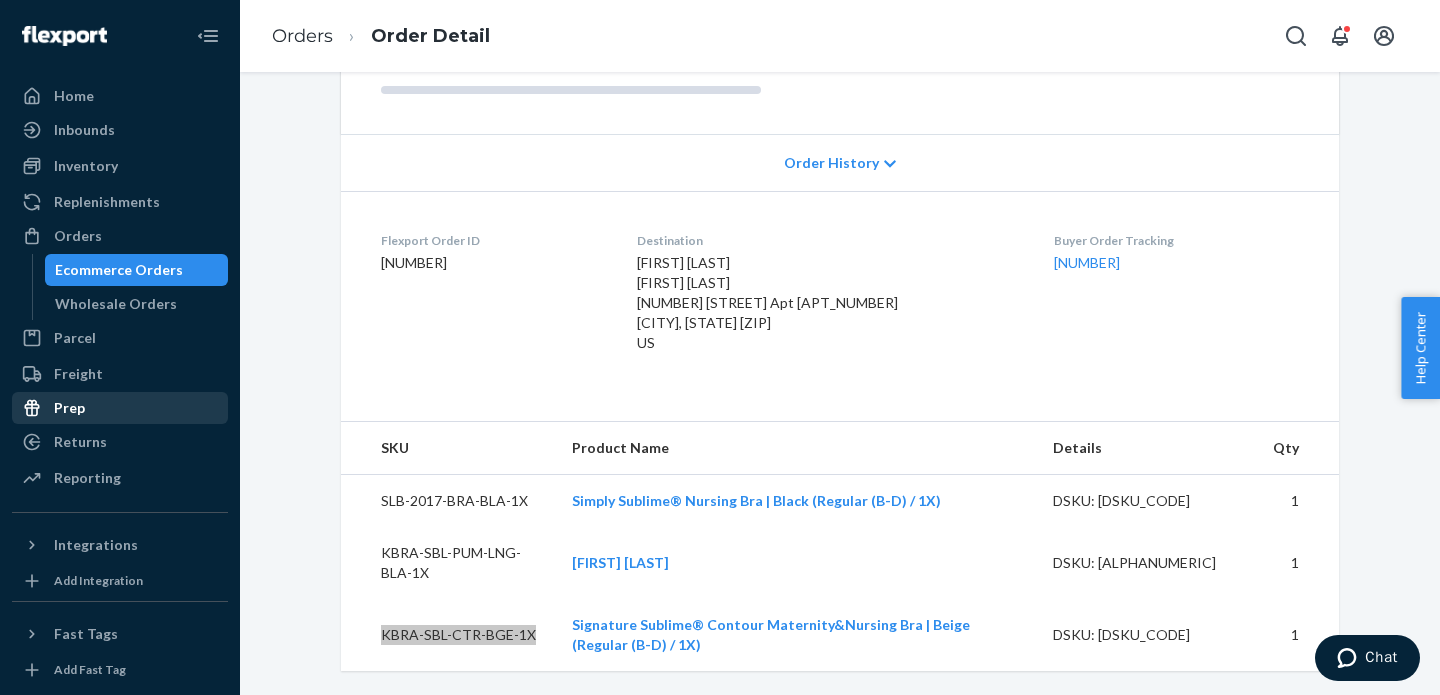 scroll, scrollTop: 0, scrollLeft: 0, axis: both 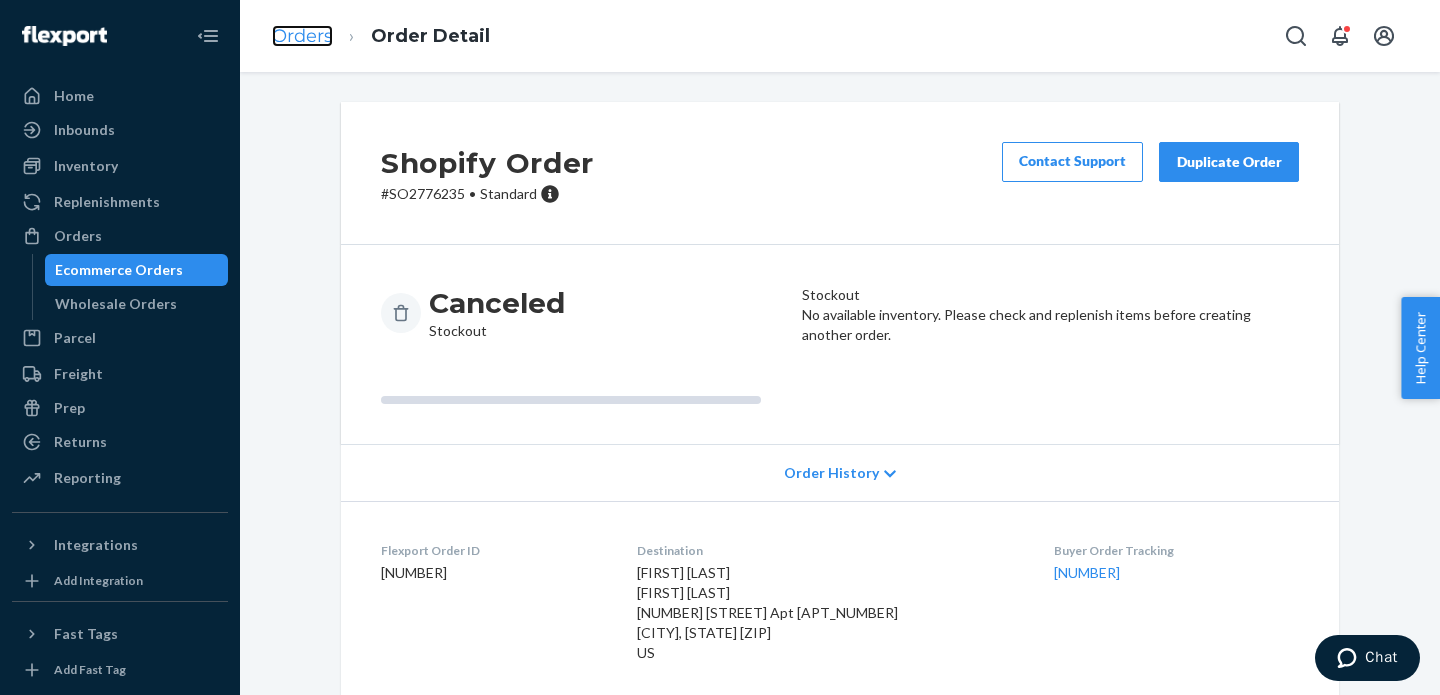click on "Orders" at bounding box center [302, 36] 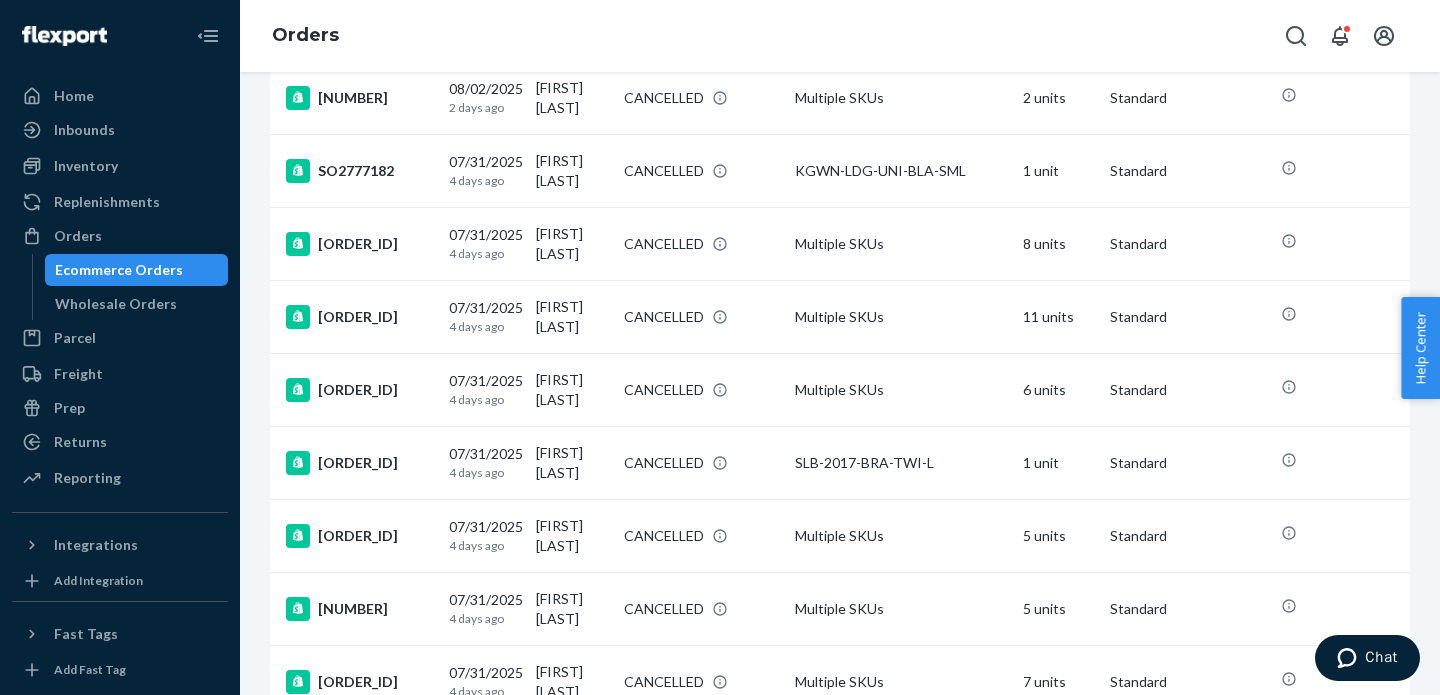 scroll, scrollTop: 1629, scrollLeft: 0, axis: vertical 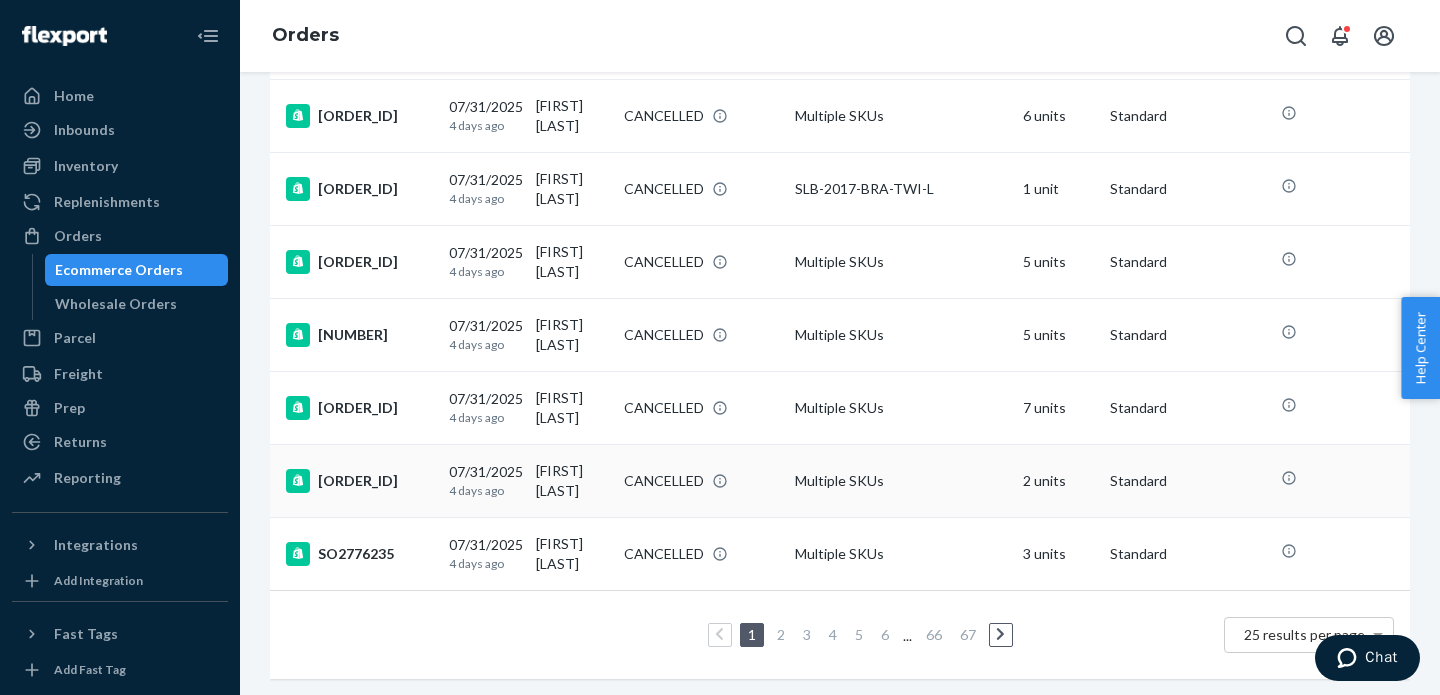 click on "[ORDER_ID]" at bounding box center [359, 481] 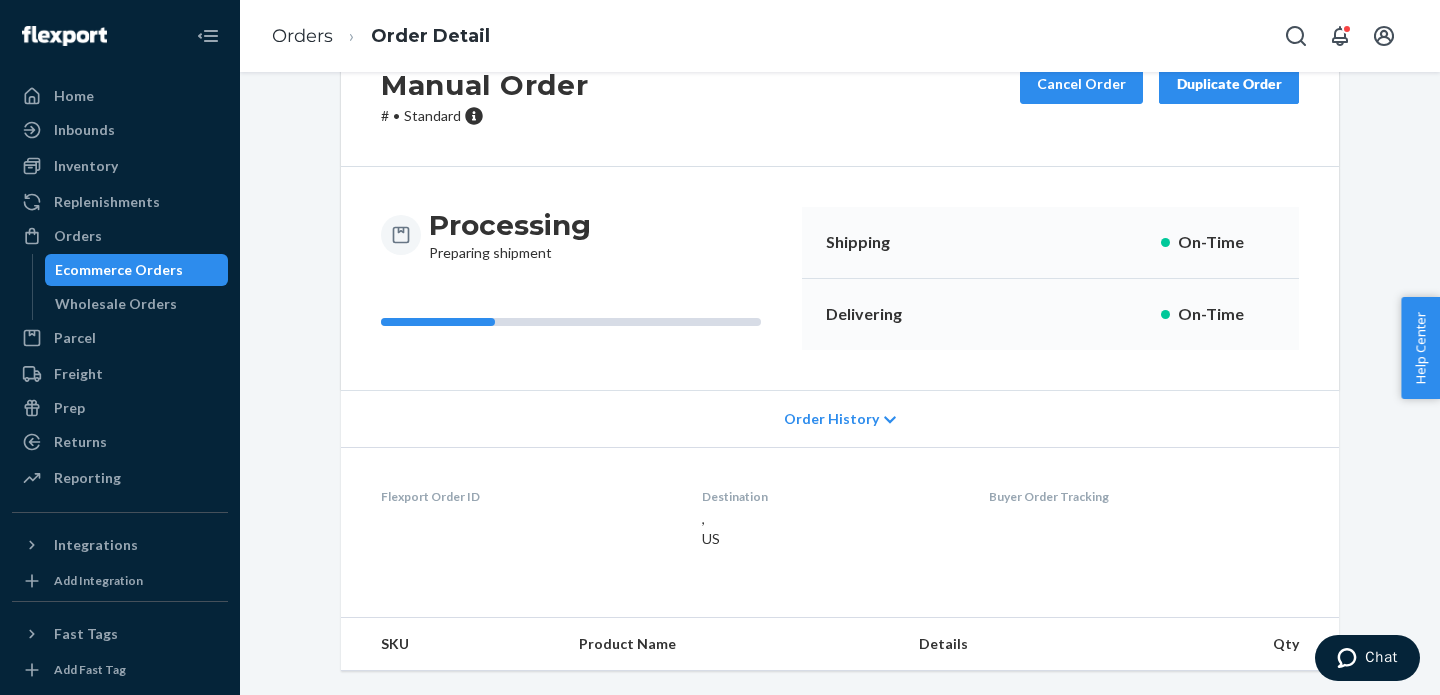 scroll, scrollTop: 0, scrollLeft: 0, axis: both 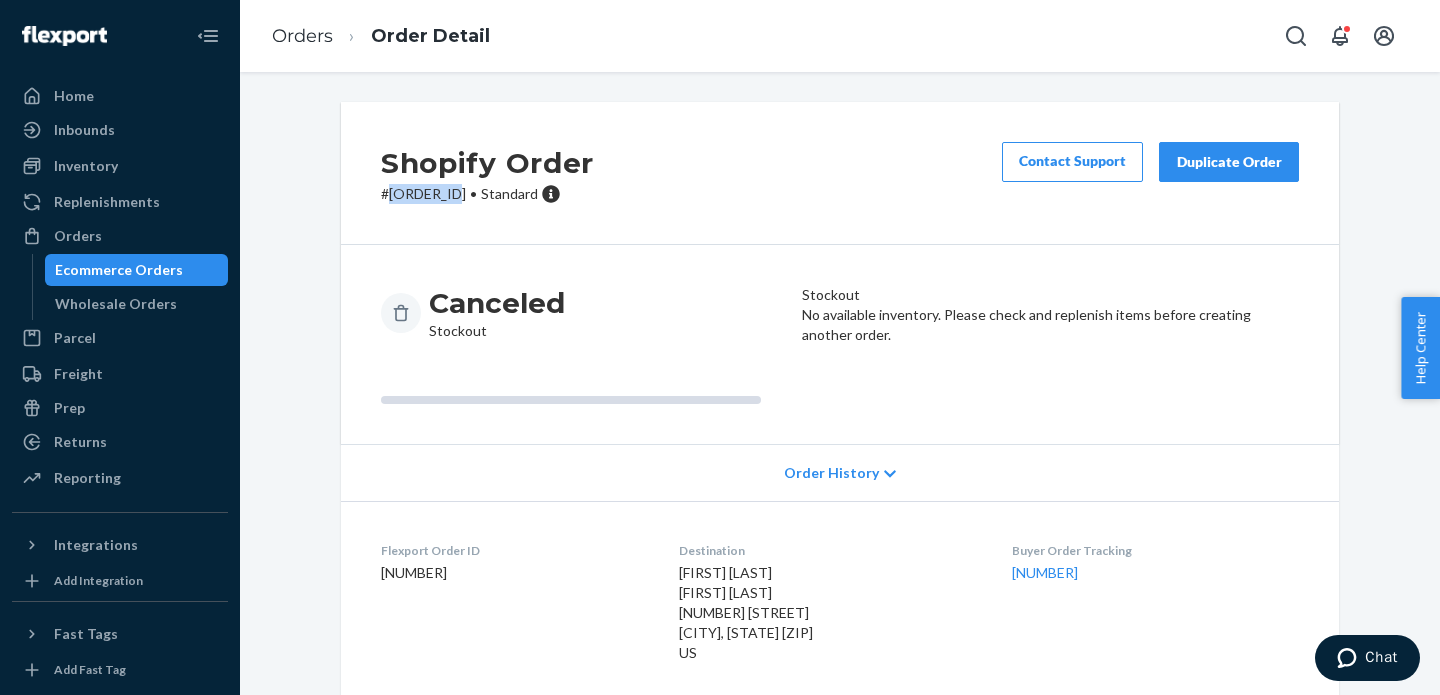 drag, startPoint x: 462, startPoint y: 198, endPoint x: 388, endPoint y: 197, distance: 74.00676 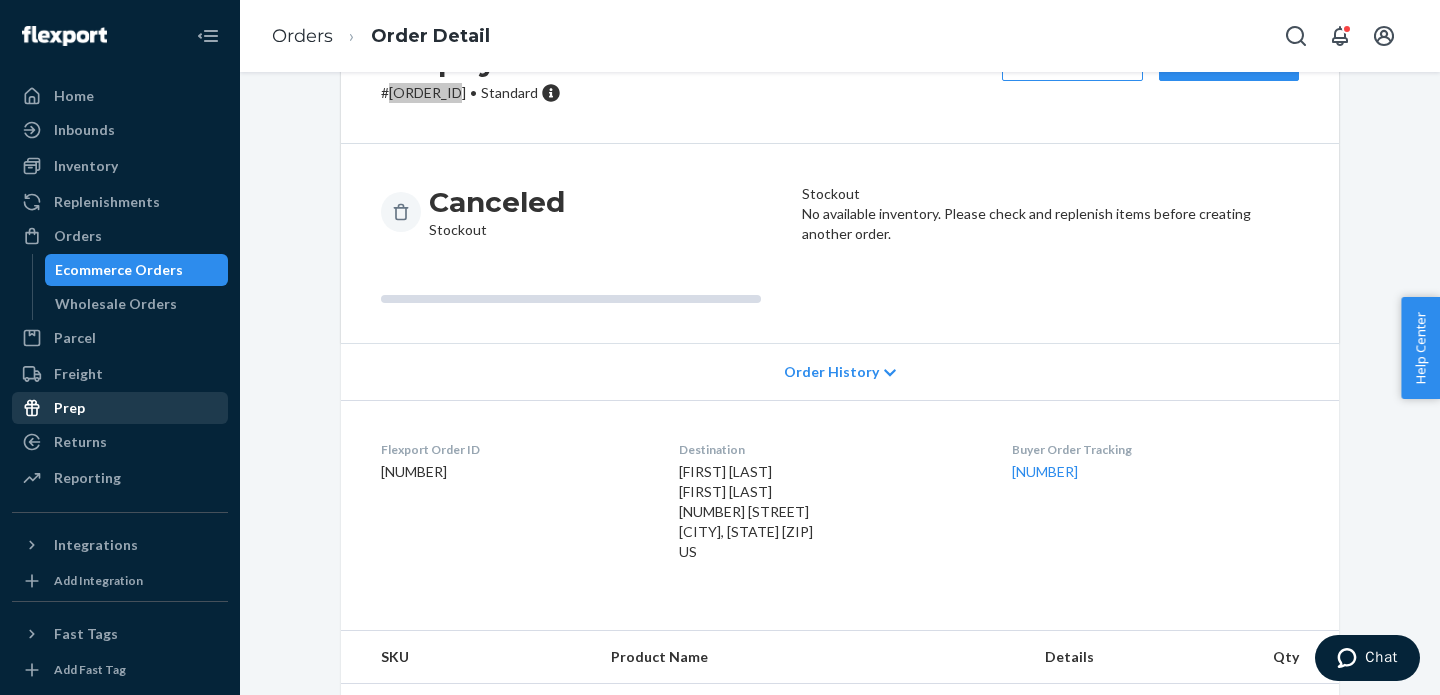 scroll, scrollTop: 259, scrollLeft: 0, axis: vertical 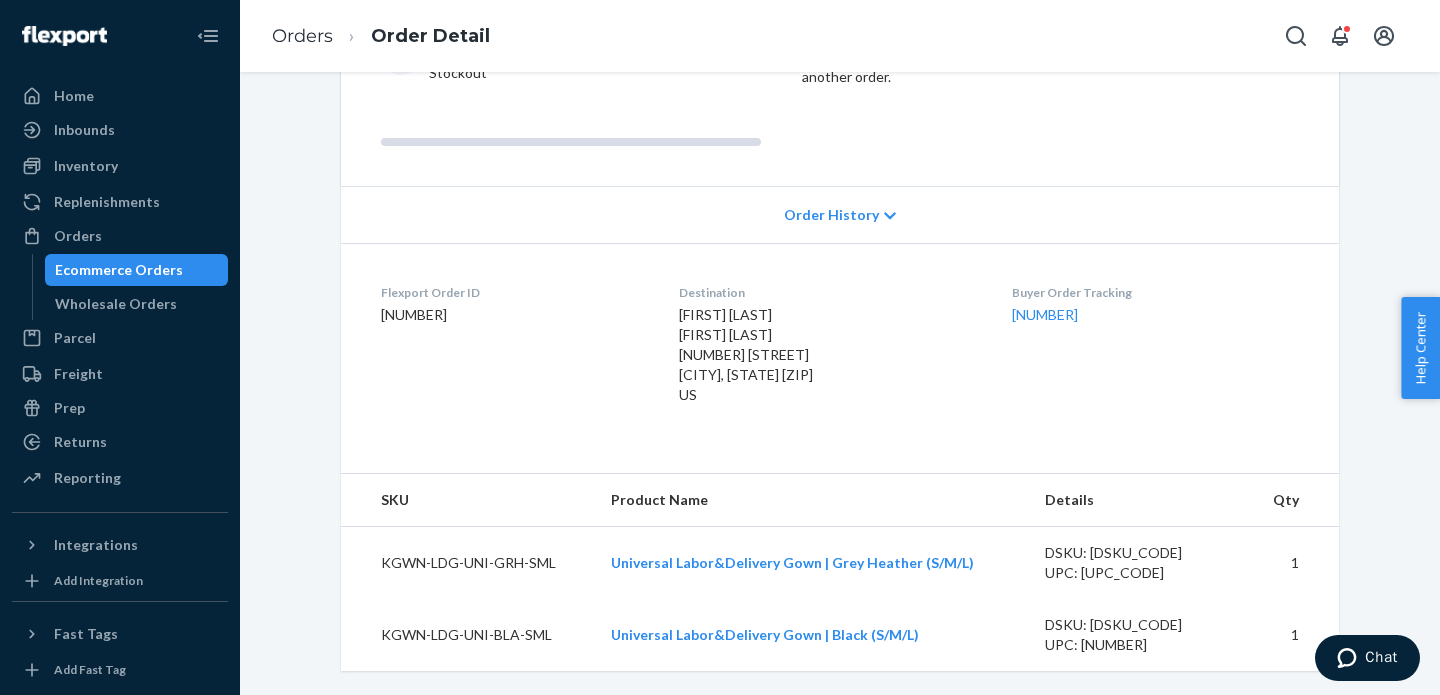 click on "KGWN-LDG-UNI-GRH-SML" at bounding box center (468, 563) 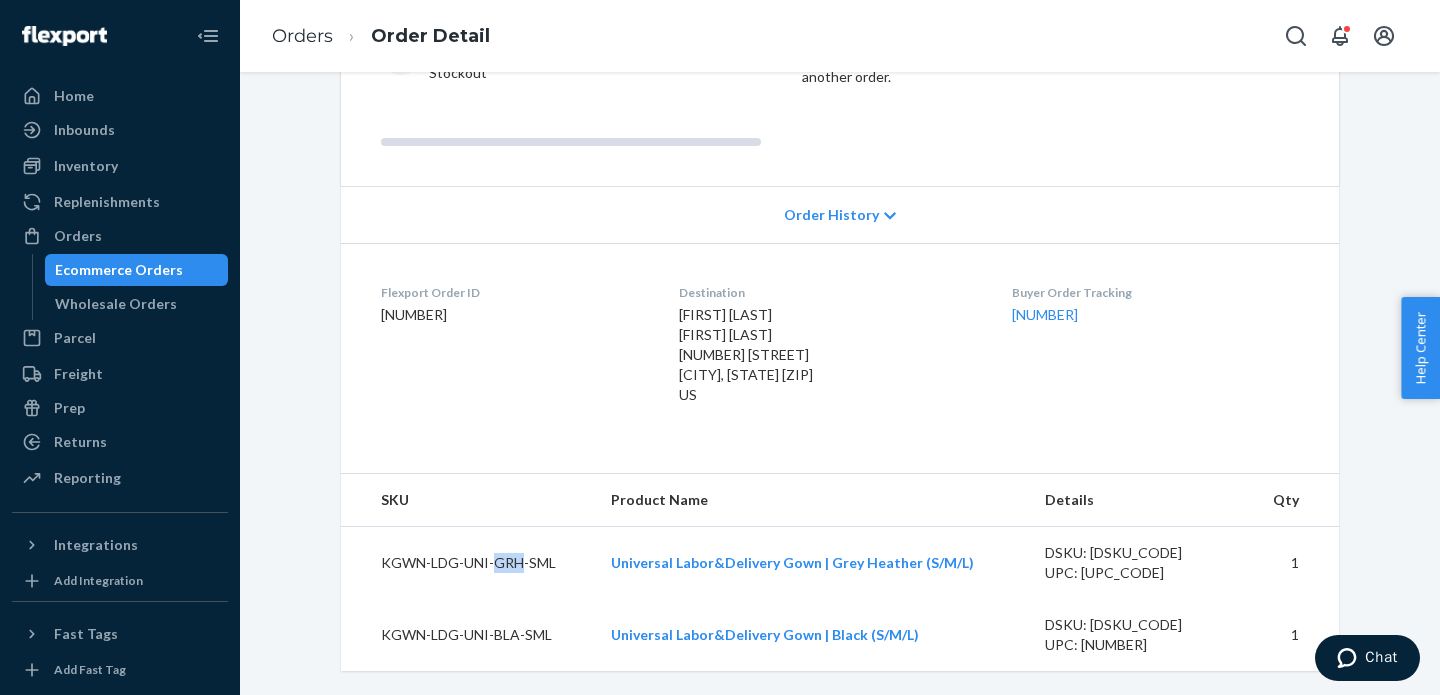 click on "KGWN-LDG-UNI-GRH-SML" at bounding box center (468, 563) 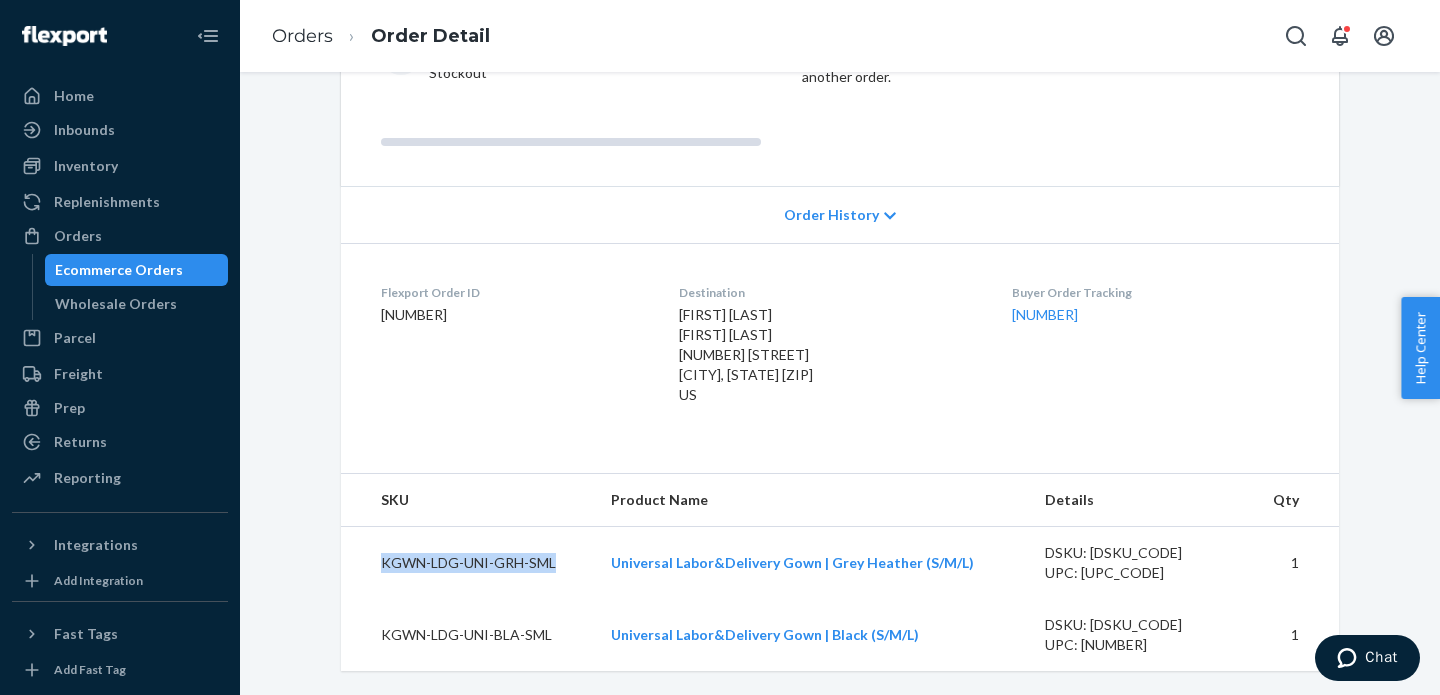 click on "KGWN-LDG-UNI-GRH-SML" at bounding box center [468, 563] 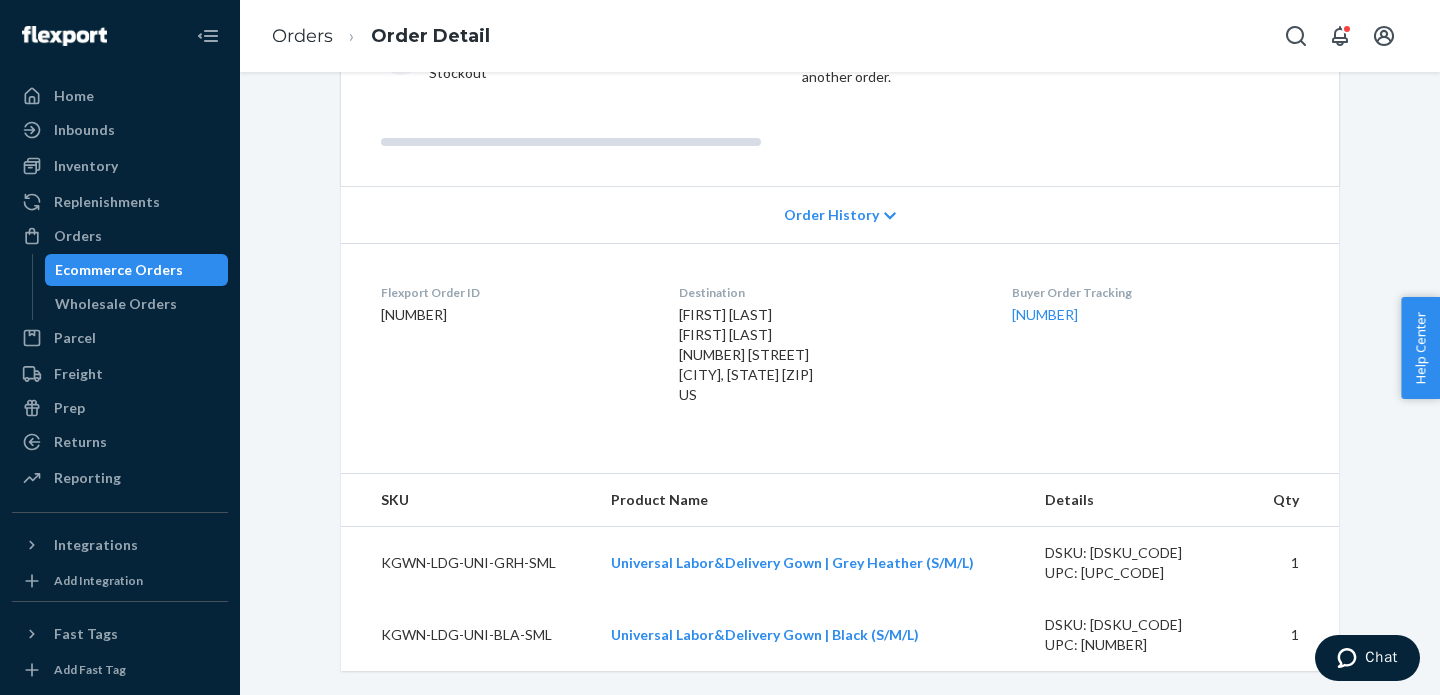 click on "KGWN-LDG-UNI-BLA-SML" at bounding box center [468, 635] 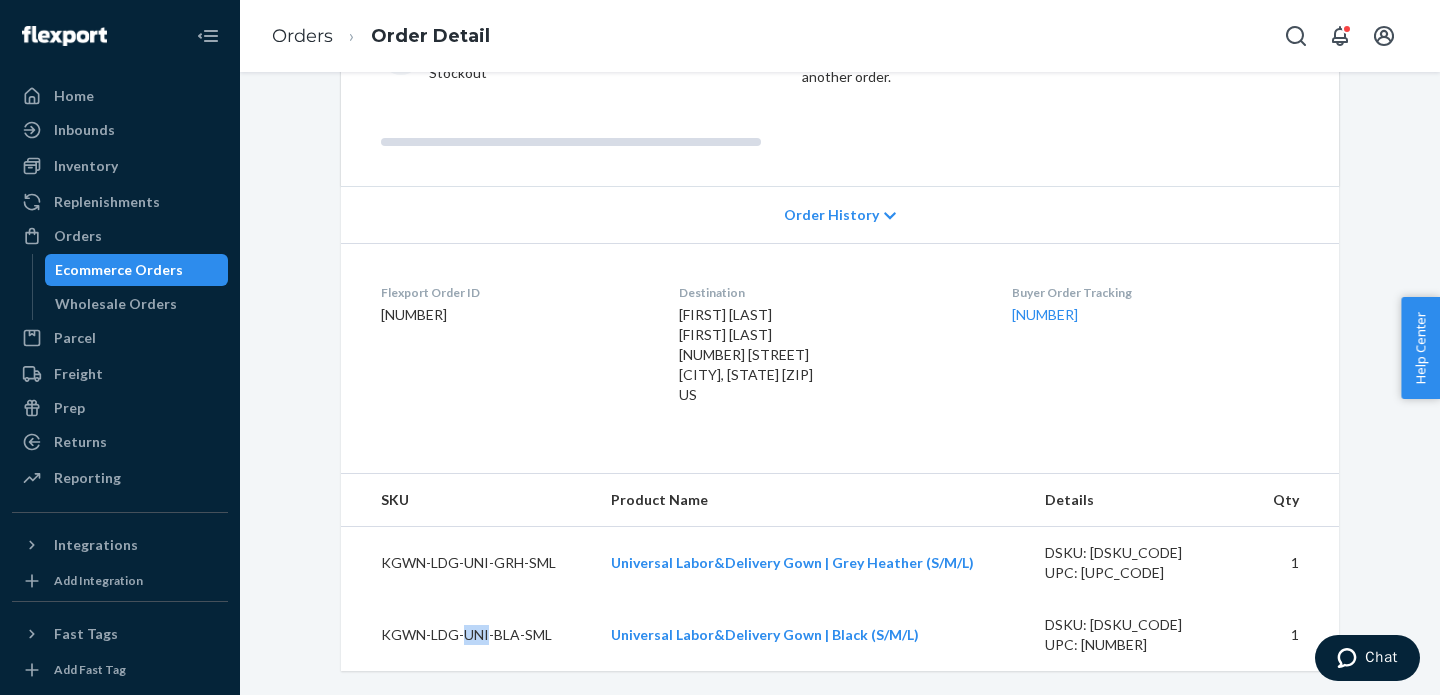 click on "KGWN-LDG-UNI-BLA-SML" at bounding box center [468, 635] 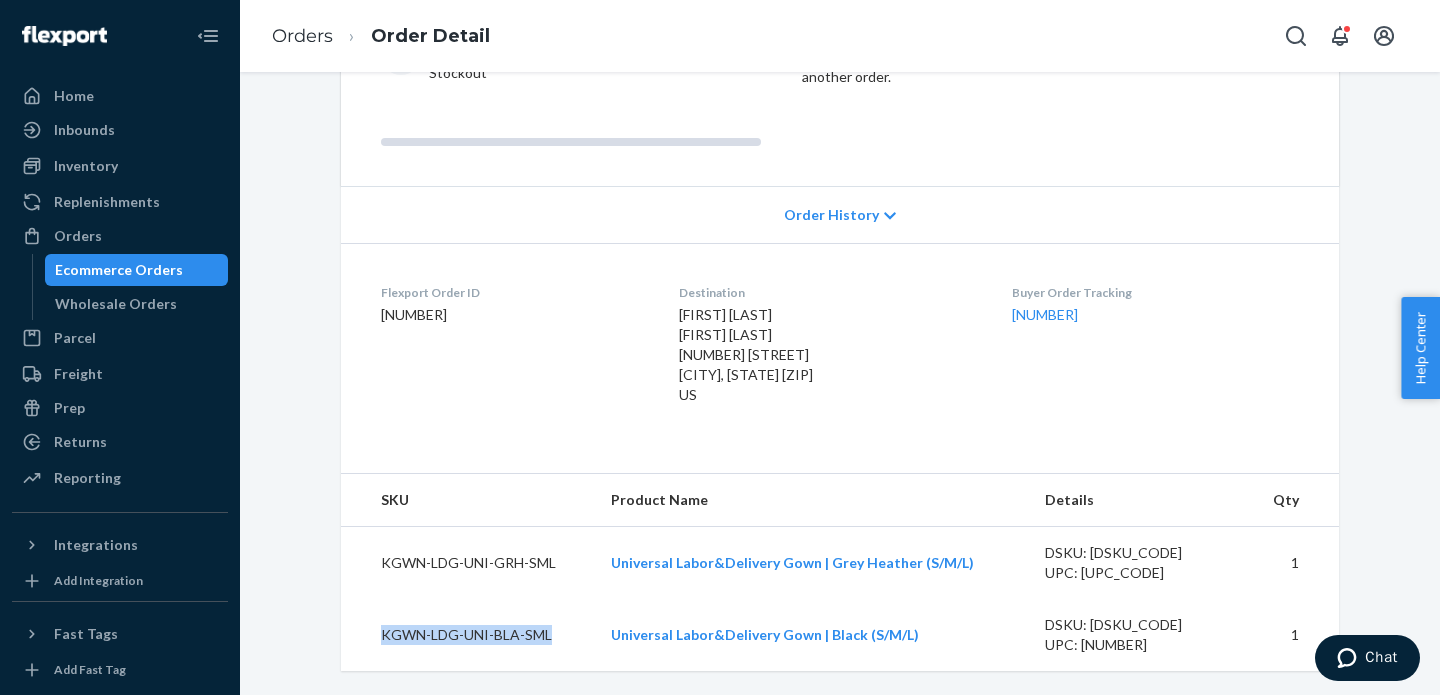 click on "KGWN-LDG-UNI-BLA-SML" at bounding box center [468, 635] 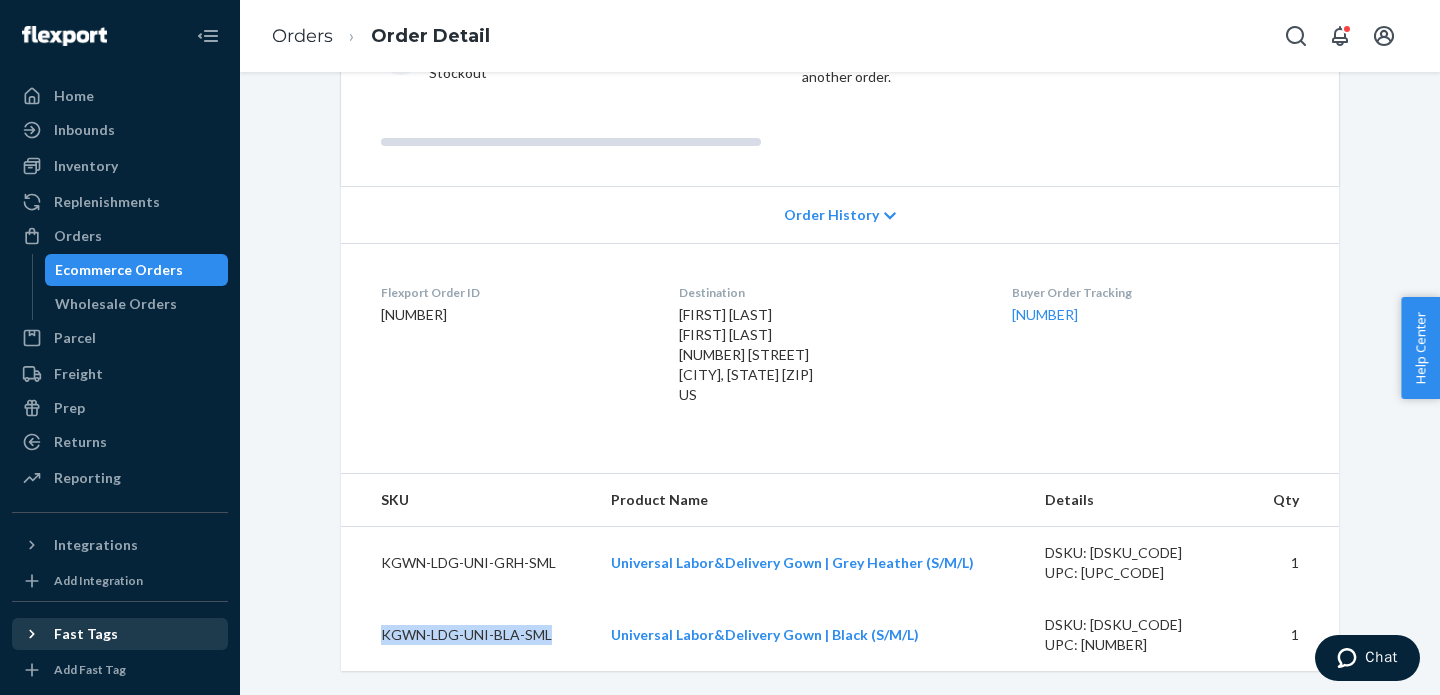 copy on "KGWN-LDG-UNI-BLA-SML" 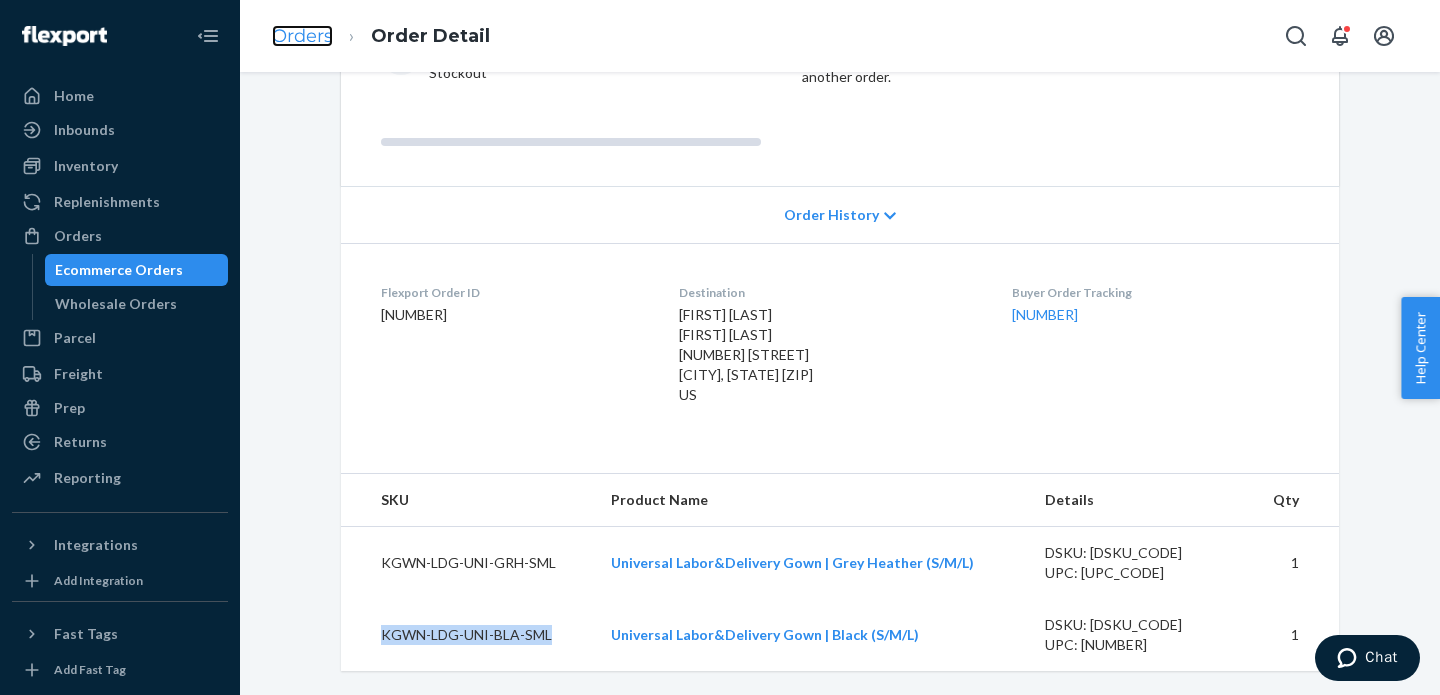 click on "Orders" at bounding box center [302, 36] 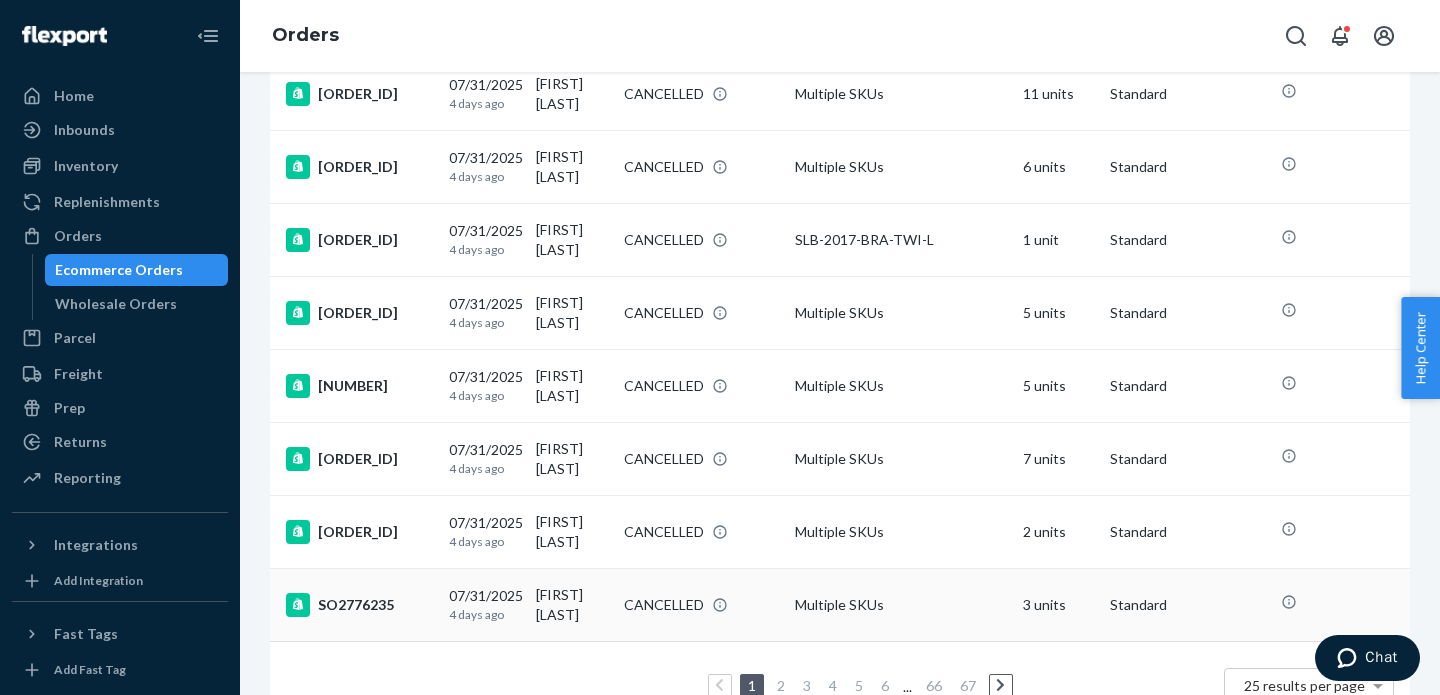 scroll, scrollTop: 1629, scrollLeft: 0, axis: vertical 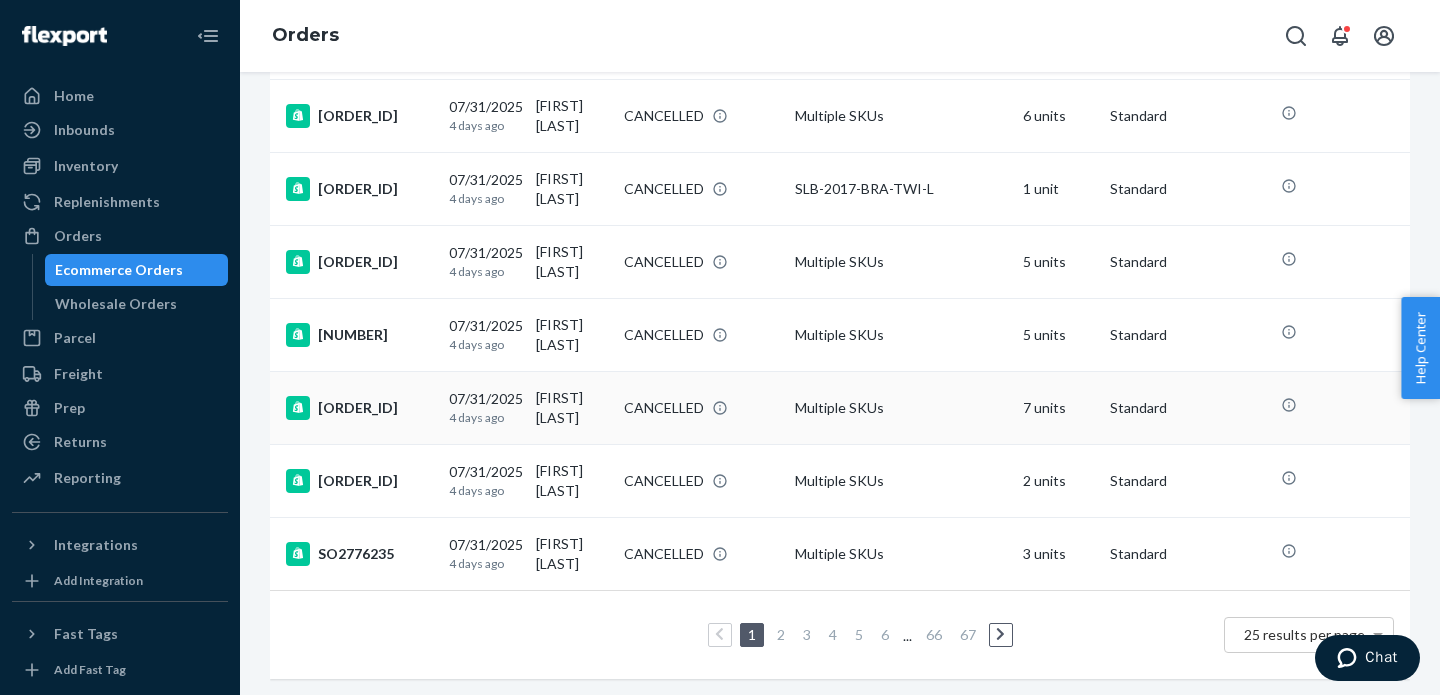 click on "[ORDER_ID]" at bounding box center [359, 408] 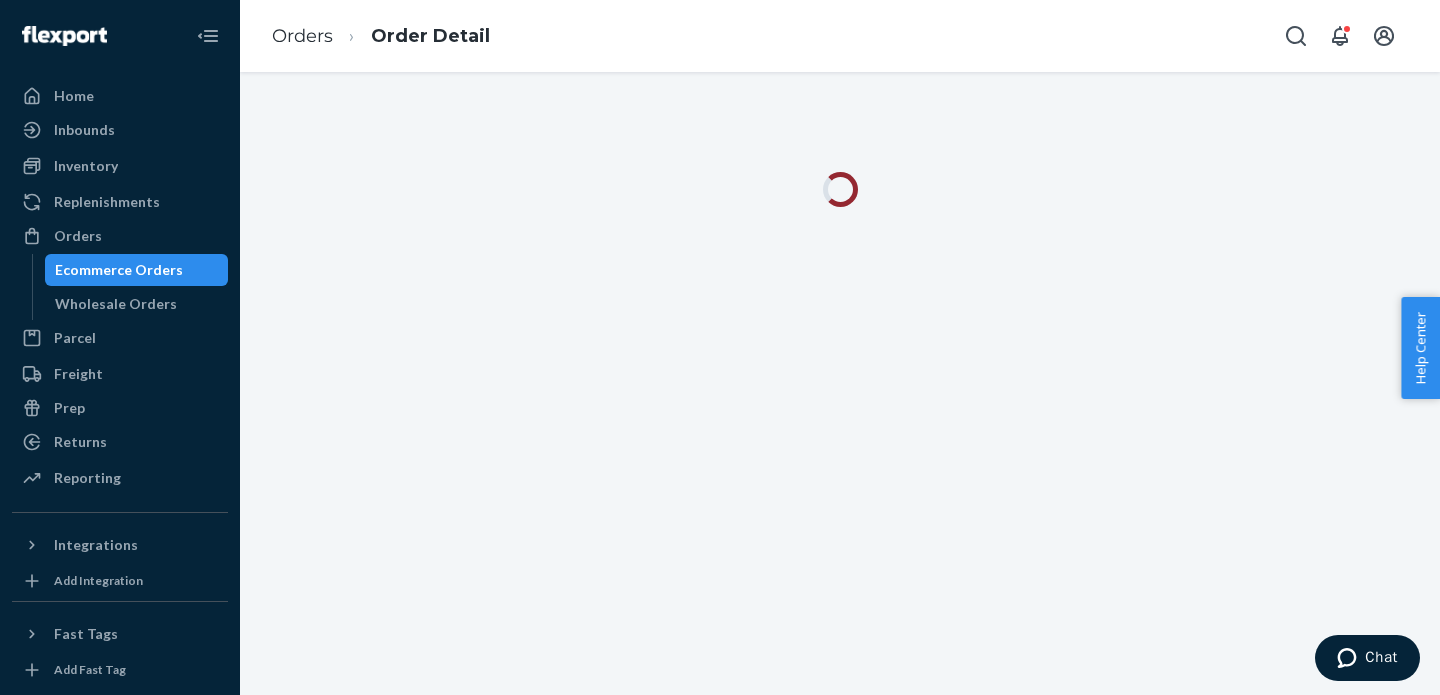 scroll, scrollTop: 0, scrollLeft: 0, axis: both 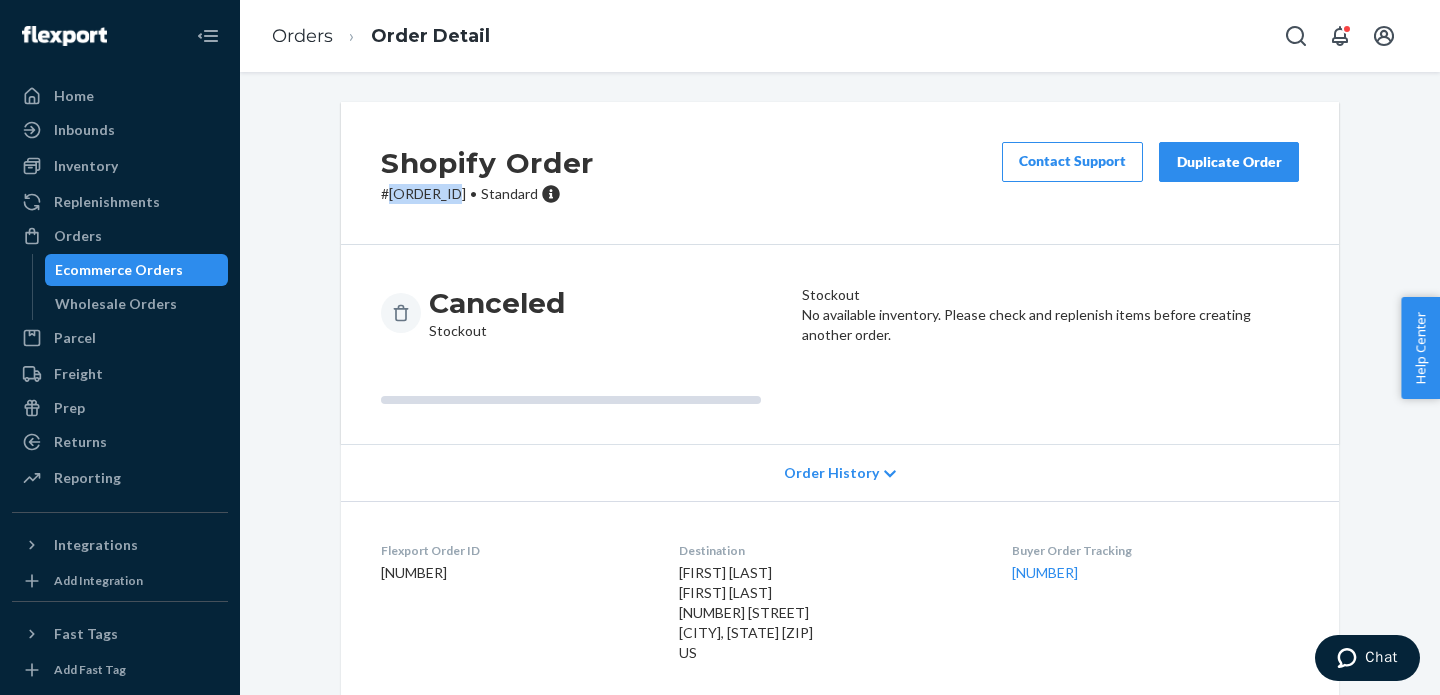 drag, startPoint x: 463, startPoint y: 195, endPoint x: 391, endPoint y: 195, distance: 72 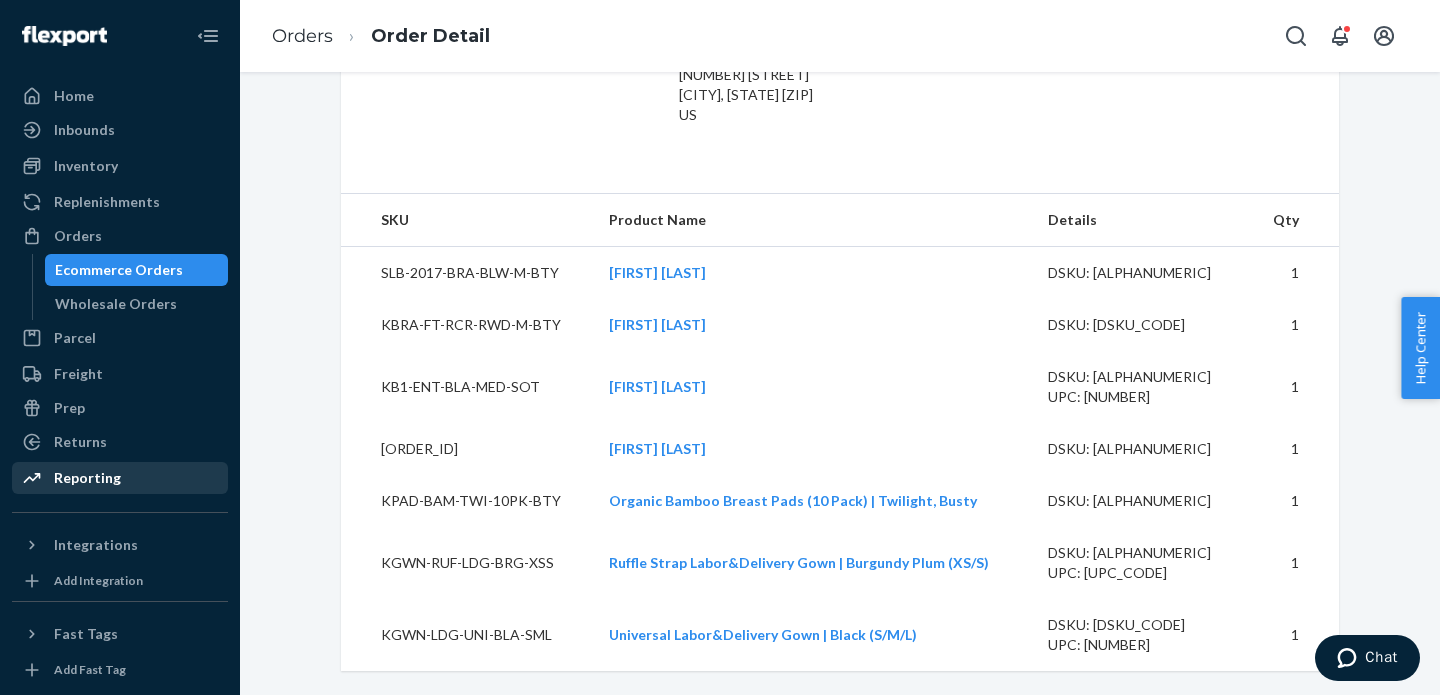 scroll, scrollTop: 579, scrollLeft: 0, axis: vertical 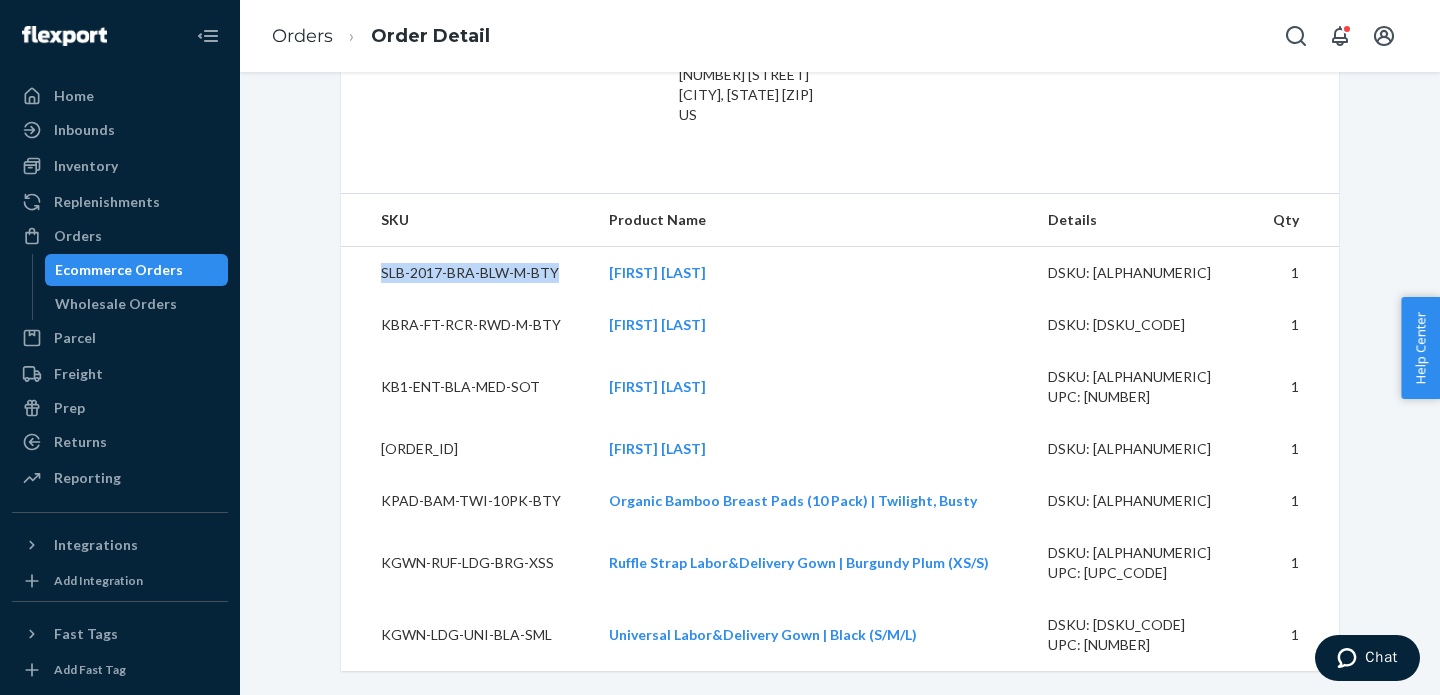 drag, startPoint x: 411, startPoint y: 247, endPoint x: 351, endPoint y: 239, distance: 60.530983 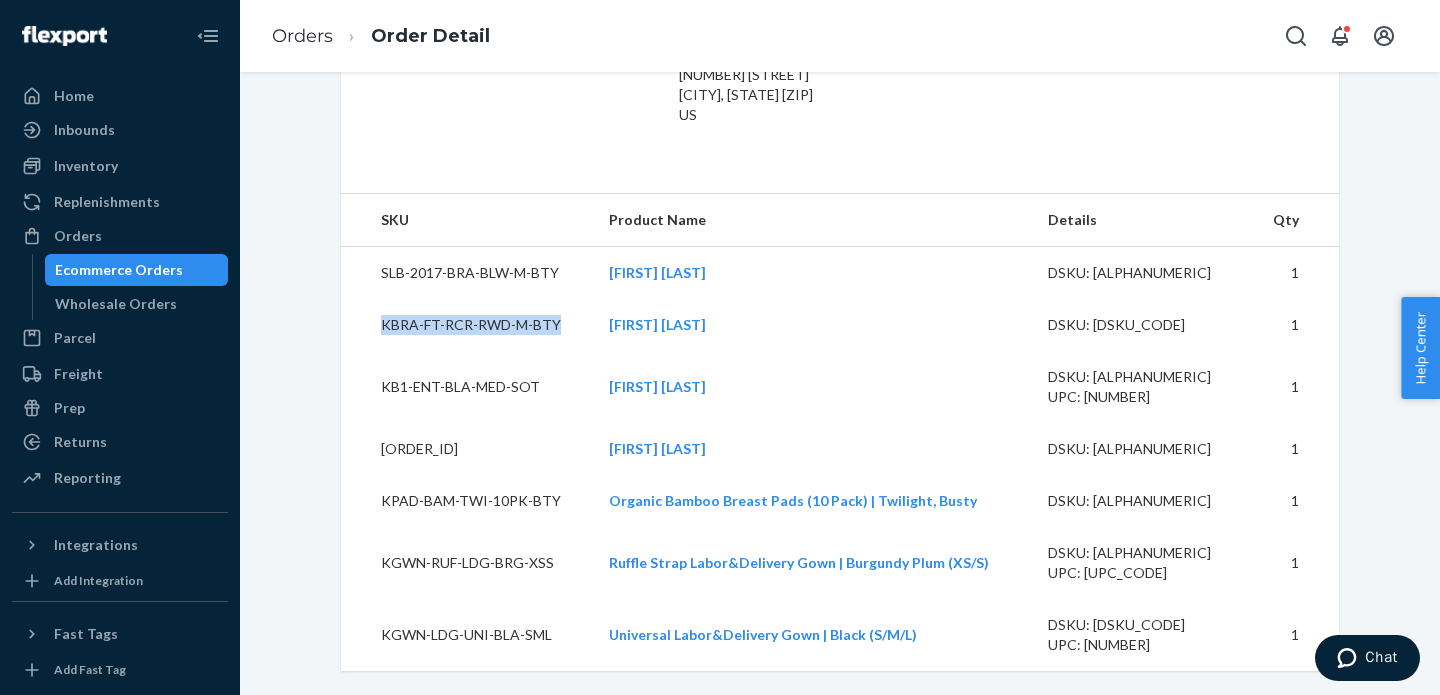 drag, startPoint x: 382, startPoint y: 306, endPoint x: 413, endPoint y: 331, distance: 39.824615 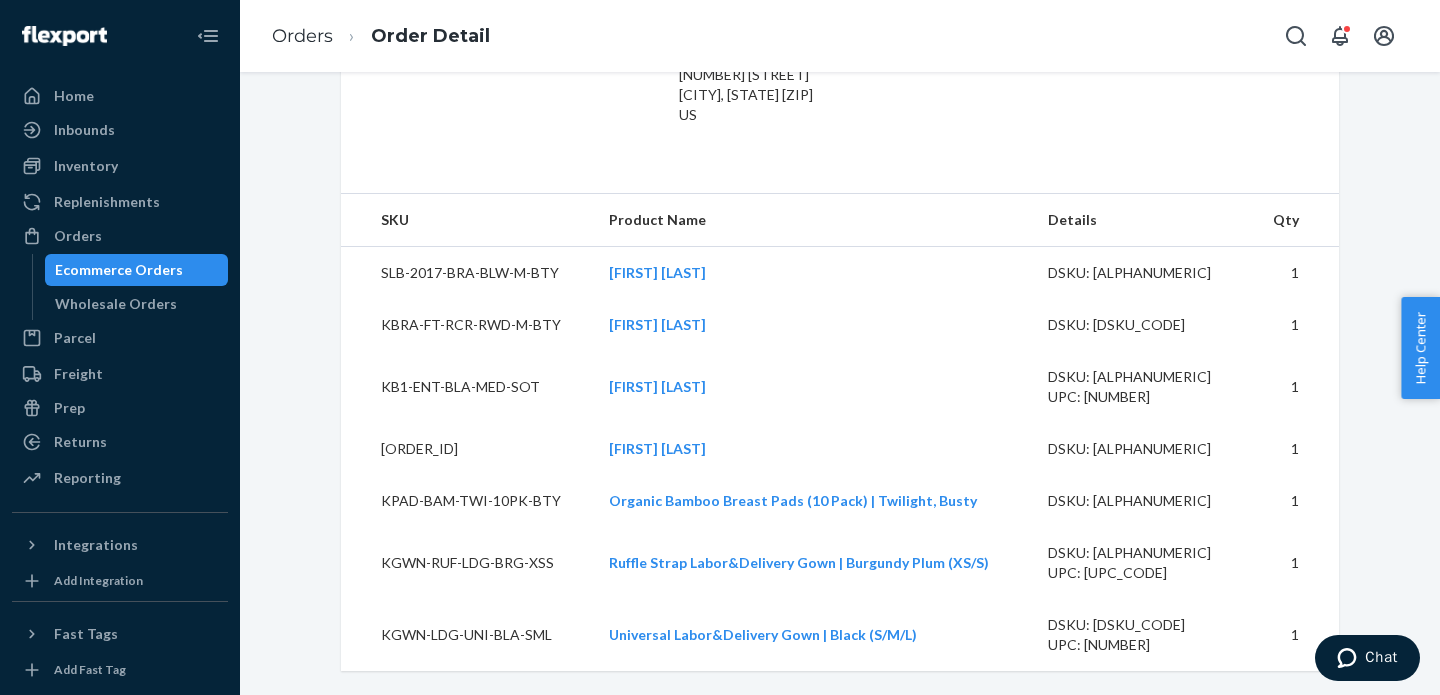 click on "KB1-ENT-BLA-MED-SOT" at bounding box center (467, 387) 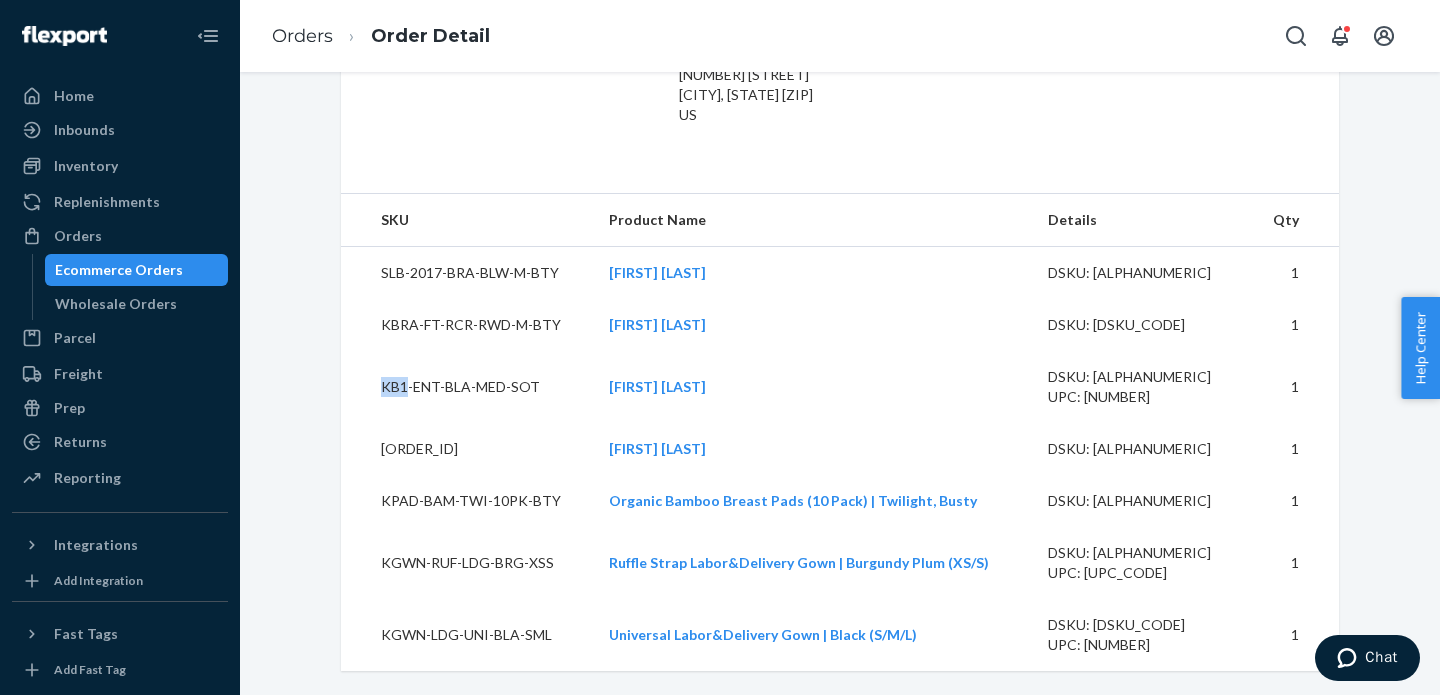 click on "KB1-ENT-BLA-MED-SOT" at bounding box center [467, 387] 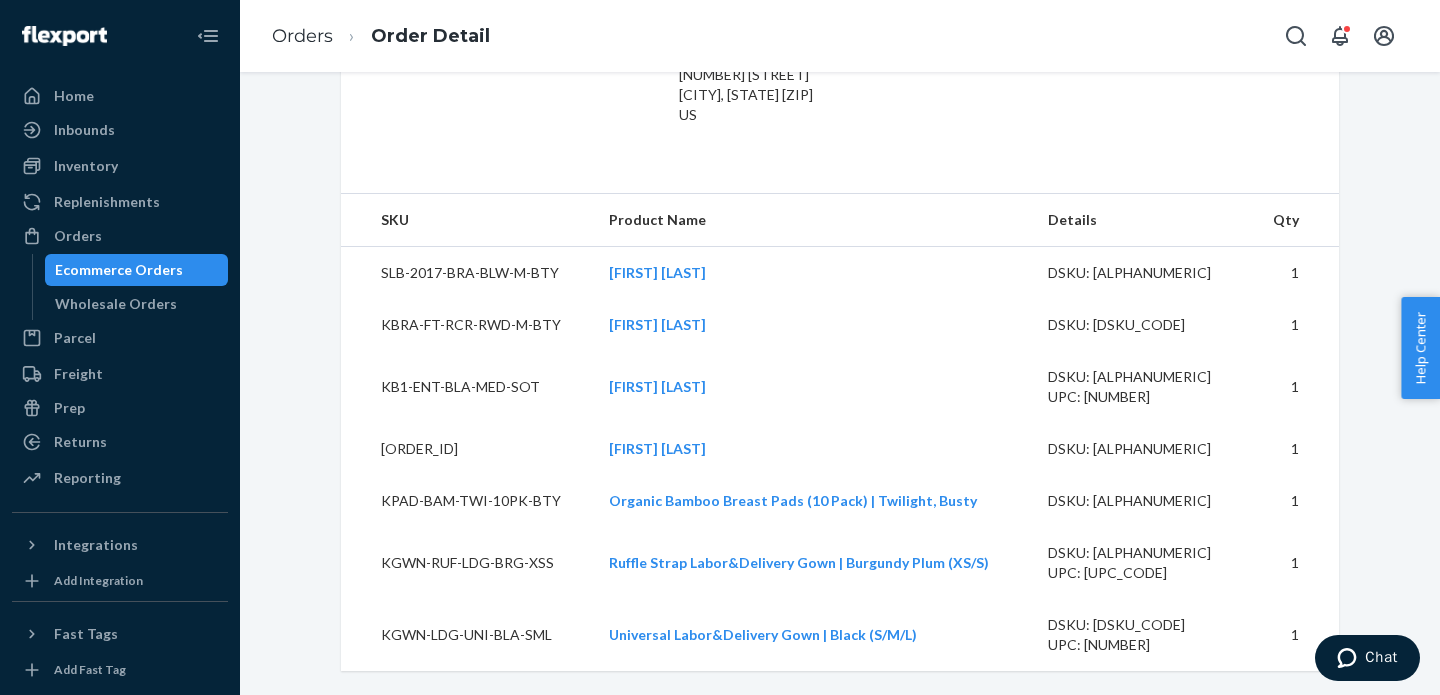 click on "[ORDER_ID]" at bounding box center (467, 449) 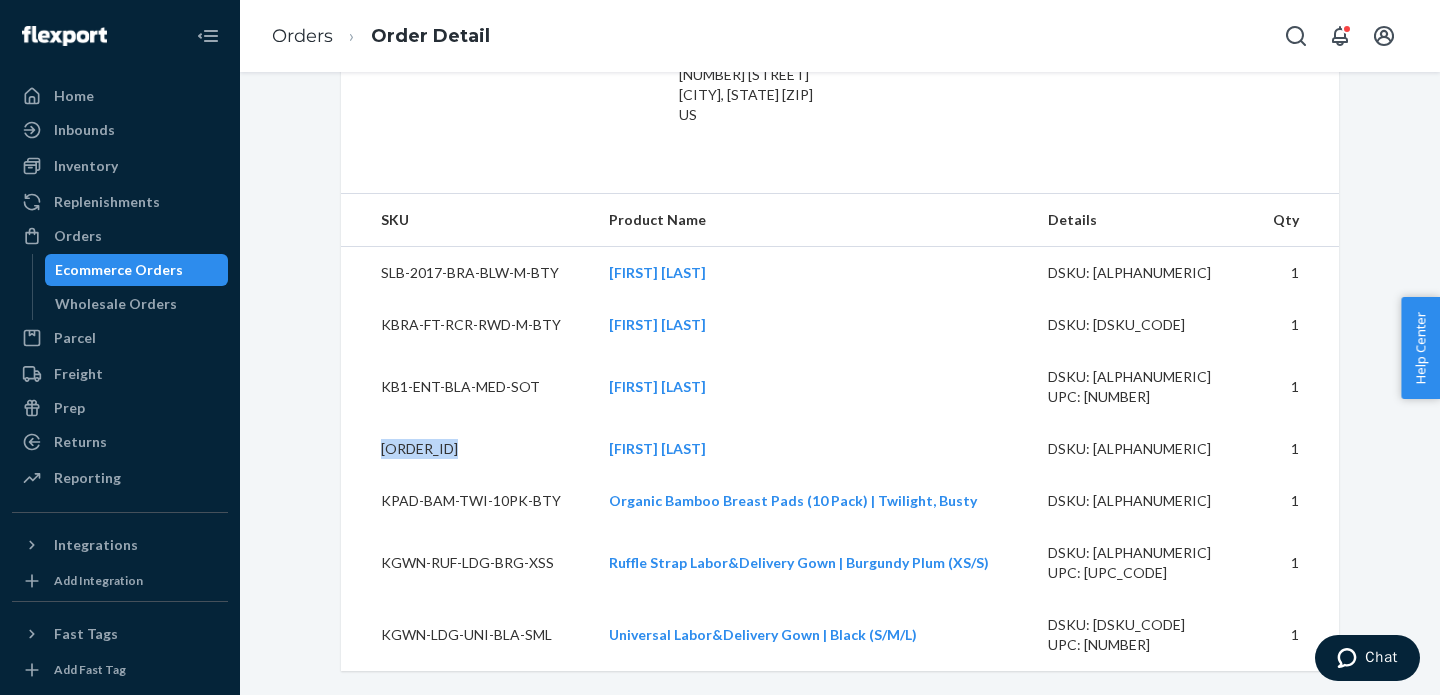 click on "[ORDER_ID]" at bounding box center (467, 449) 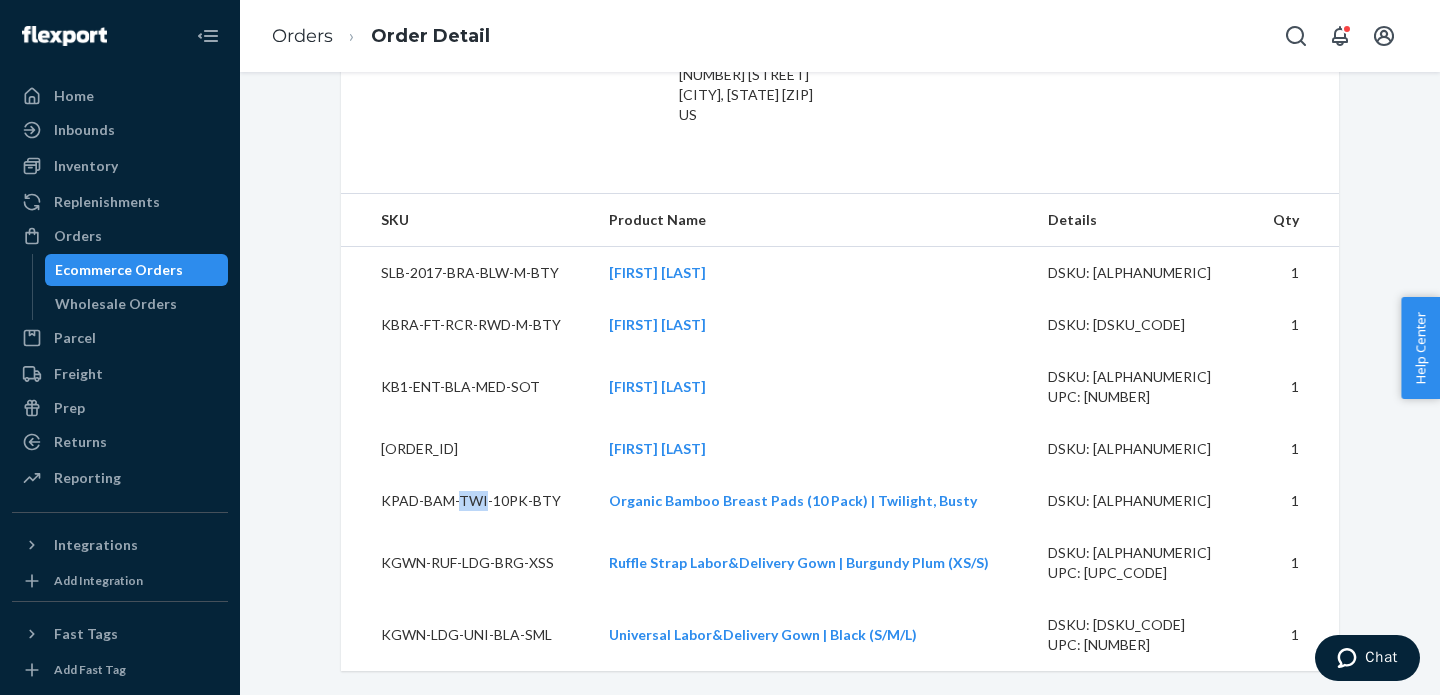 click on "KPAD-BAM-TWI-10PK-BTY" at bounding box center (467, 501) 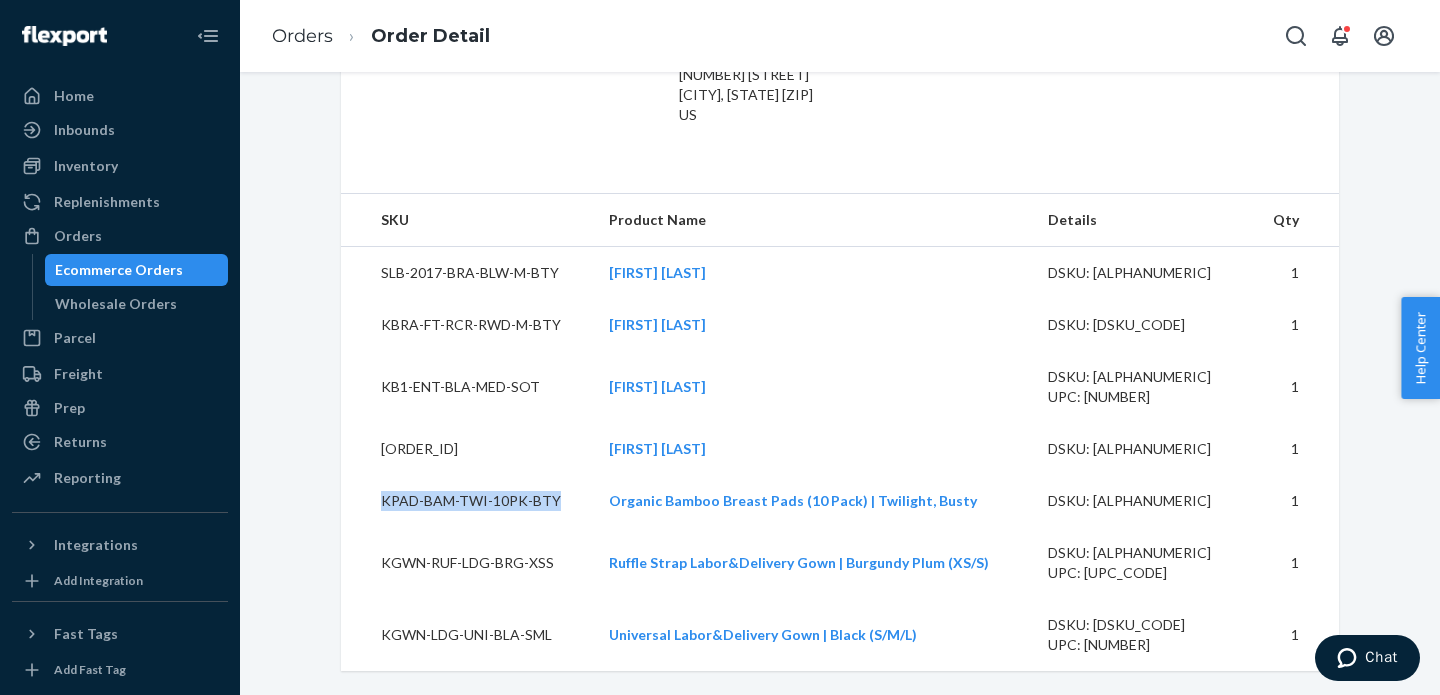 click on "KPAD-BAM-TWI-10PK-BTY" at bounding box center [467, 501] 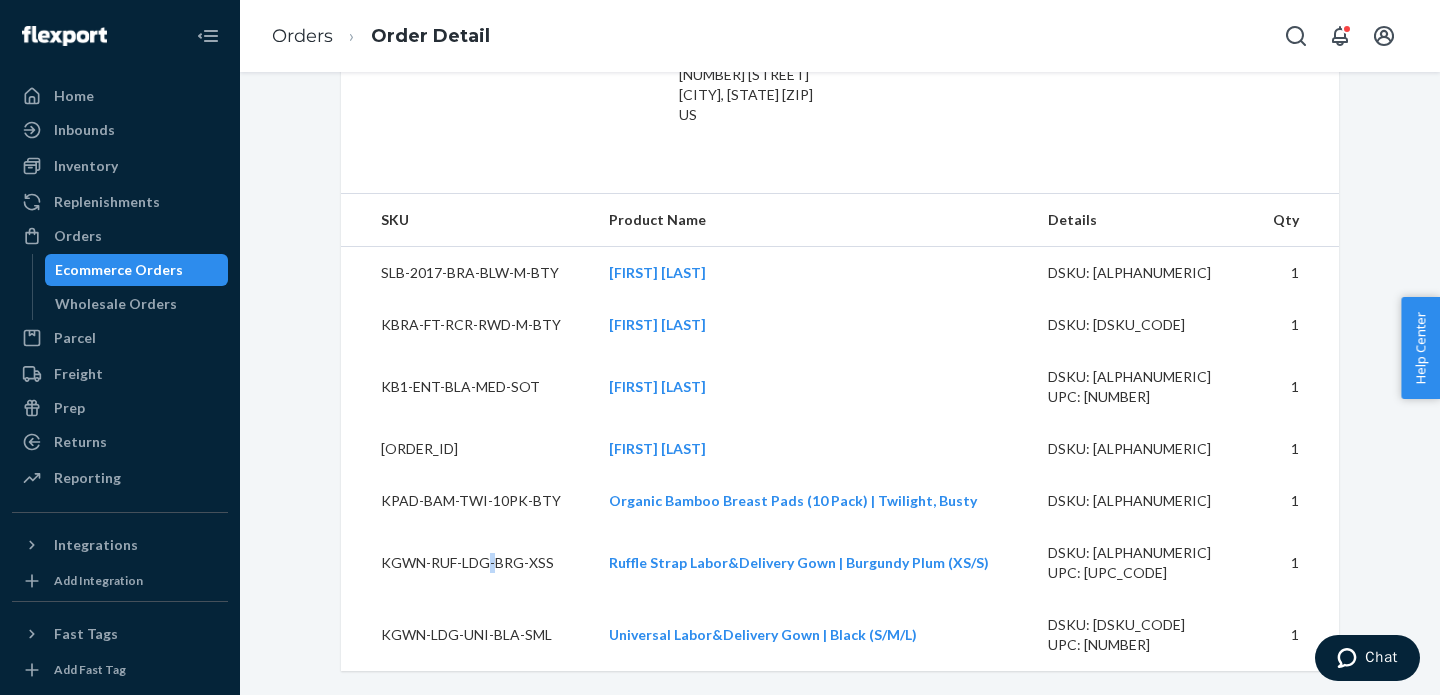 click on "KGWN-RUF-LDG-BRG-XSS" at bounding box center [467, 563] 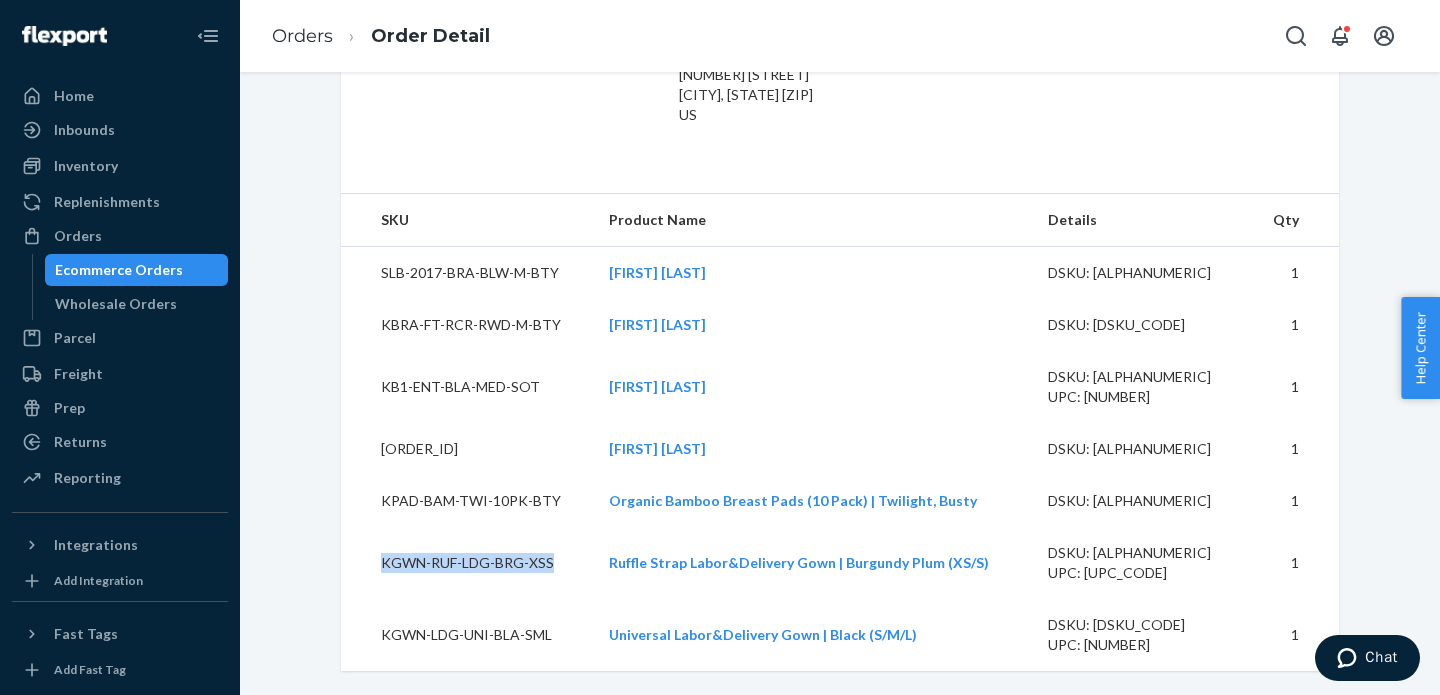 click on "KGWN-RUF-LDG-BRG-XSS" at bounding box center (467, 563) 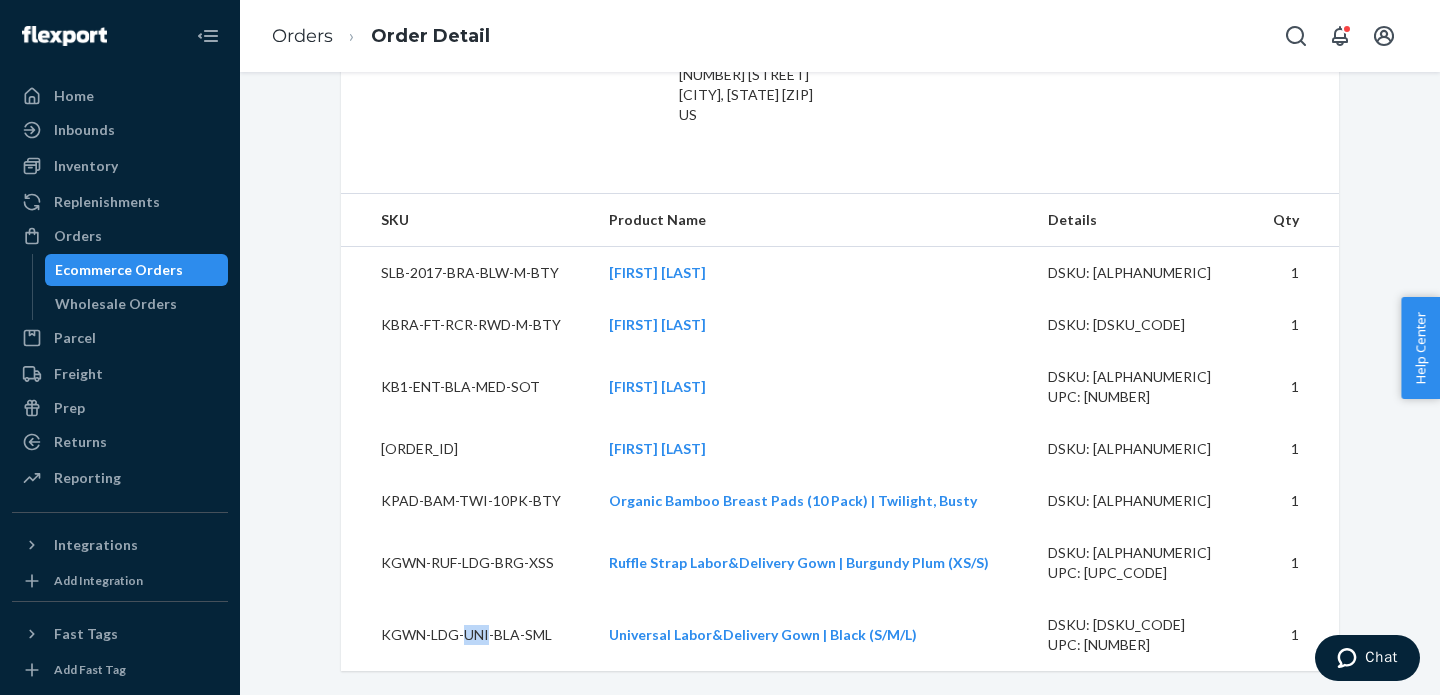 click on "KGWN-LDG-UNI-BLA-SML" at bounding box center [467, 635] 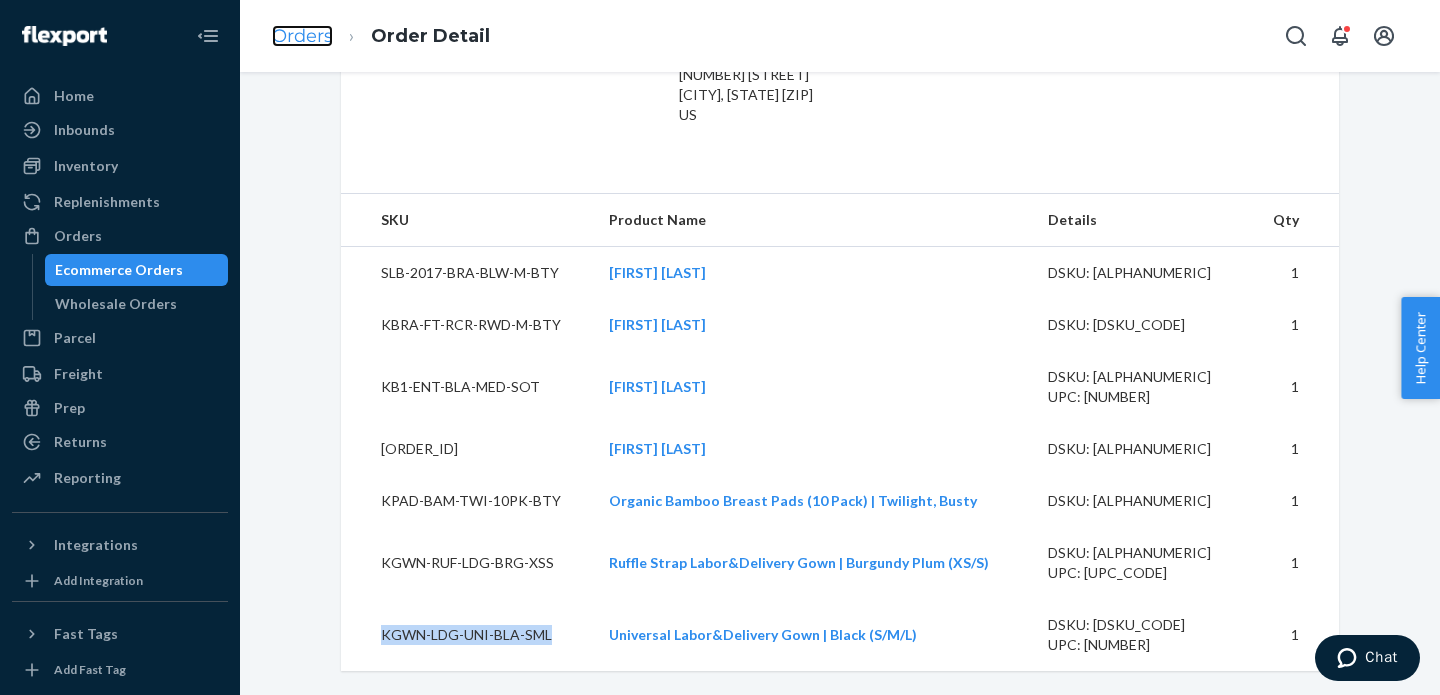click on "Orders" at bounding box center [302, 36] 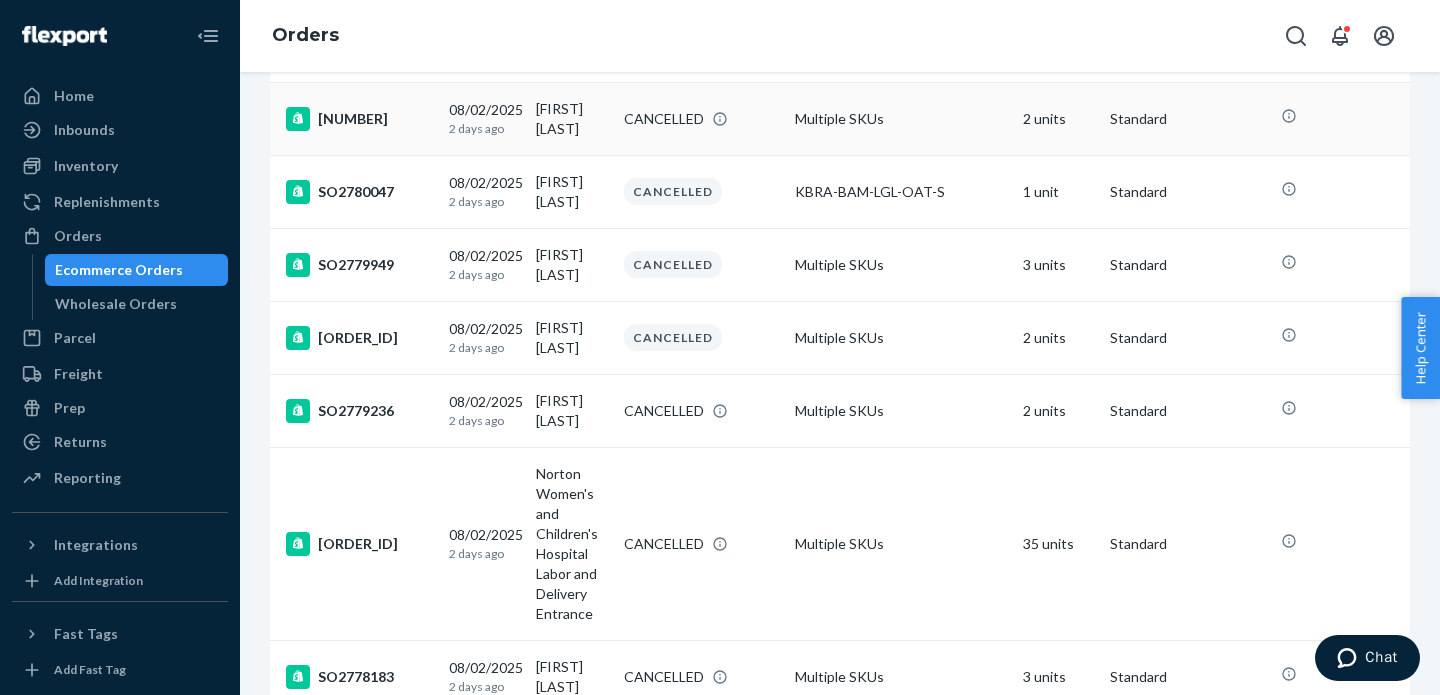 scroll, scrollTop: 1629, scrollLeft: 0, axis: vertical 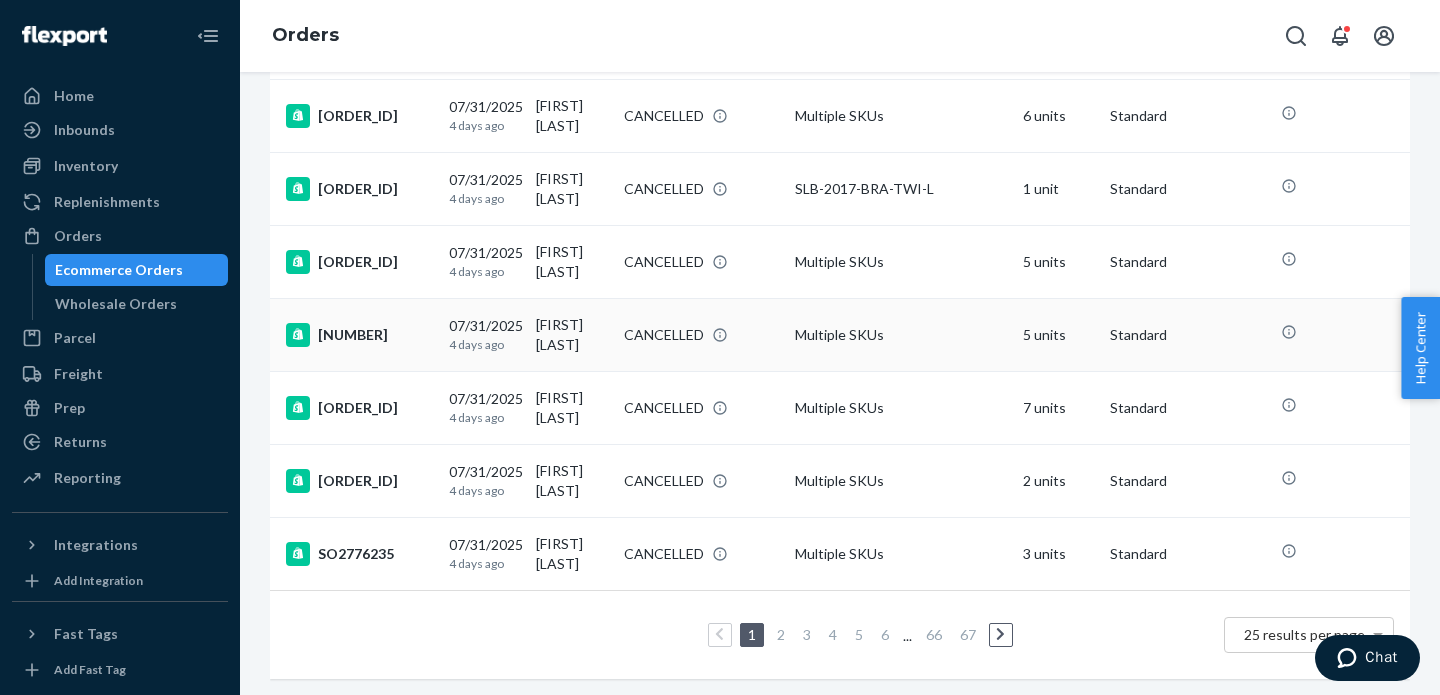 click on "[NUMBER]" at bounding box center [359, 335] 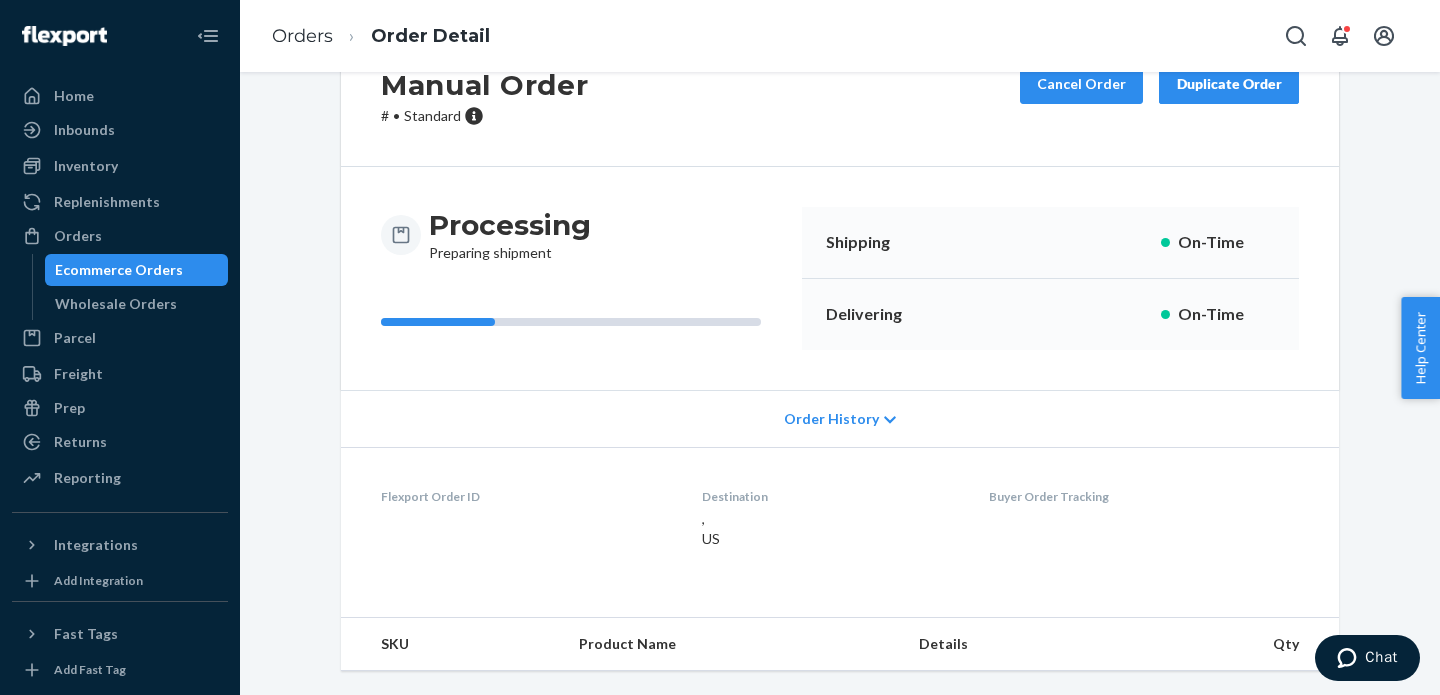 scroll, scrollTop: 0, scrollLeft: 0, axis: both 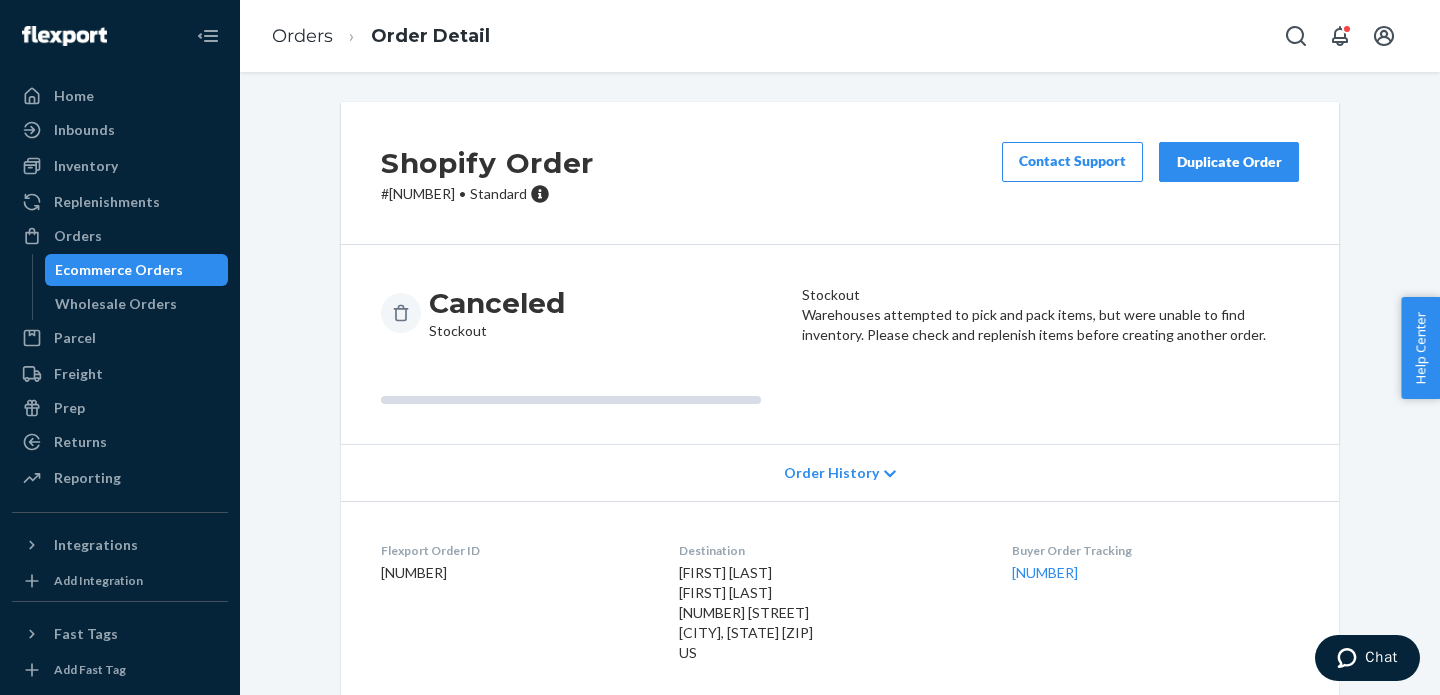 drag, startPoint x: 463, startPoint y: 195, endPoint x: 392, endPoint y: 193, distance: 71.02816 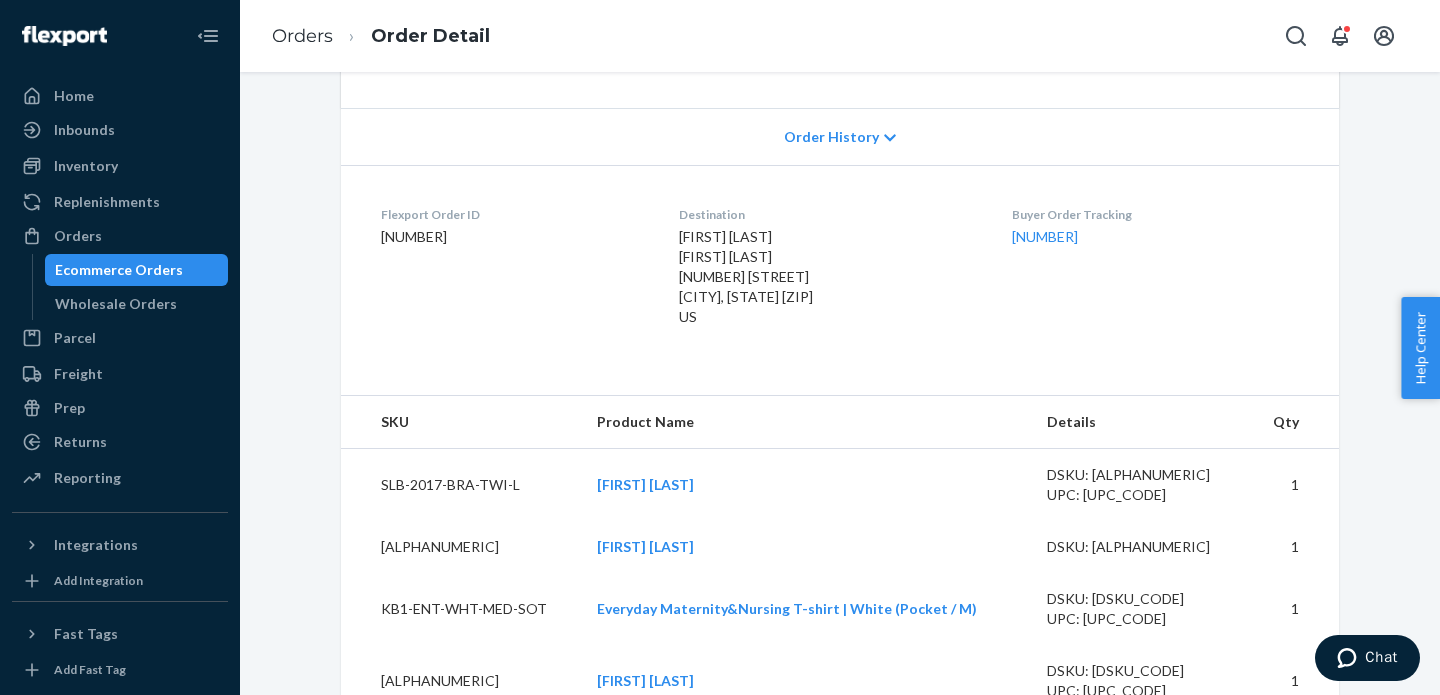 scroll, scrollTop: 435, scrollLeft: 0, axis: vertical 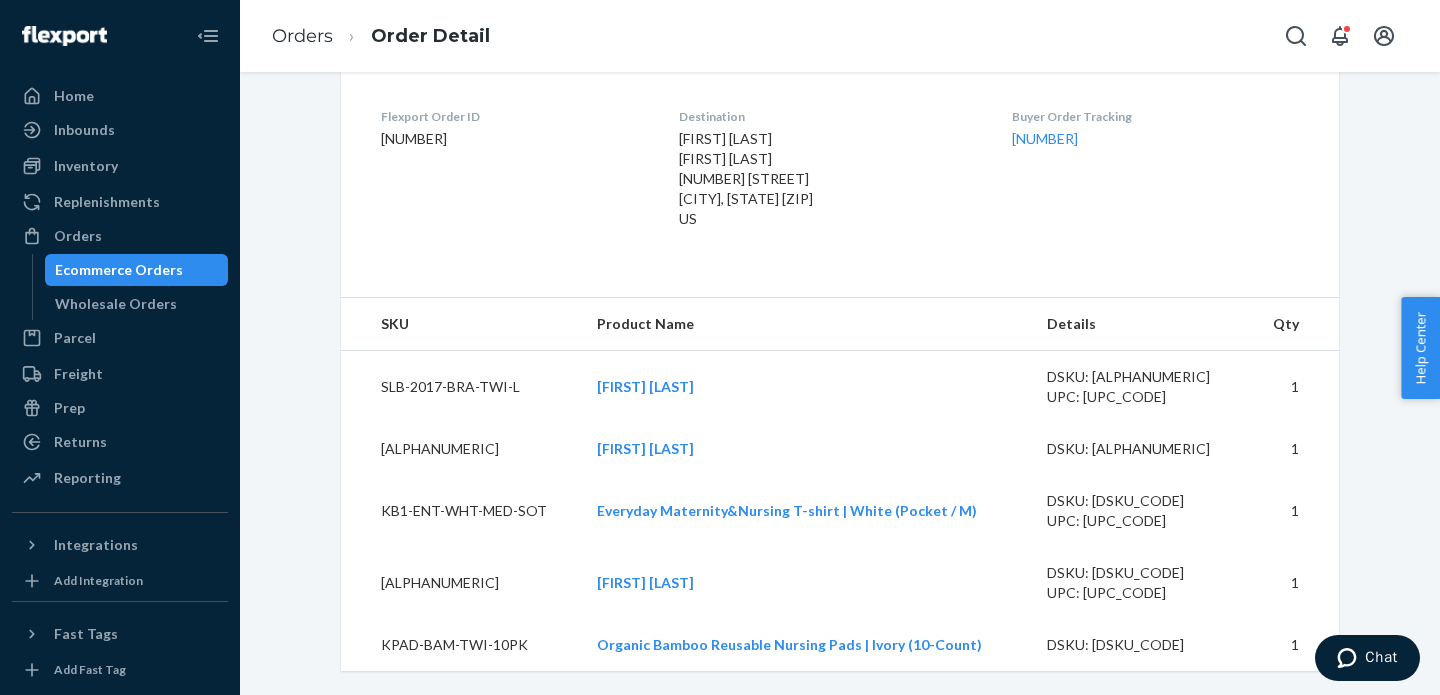 click on "SLB-2017-BRA-TWI-L" at bounding box center [461, 387] 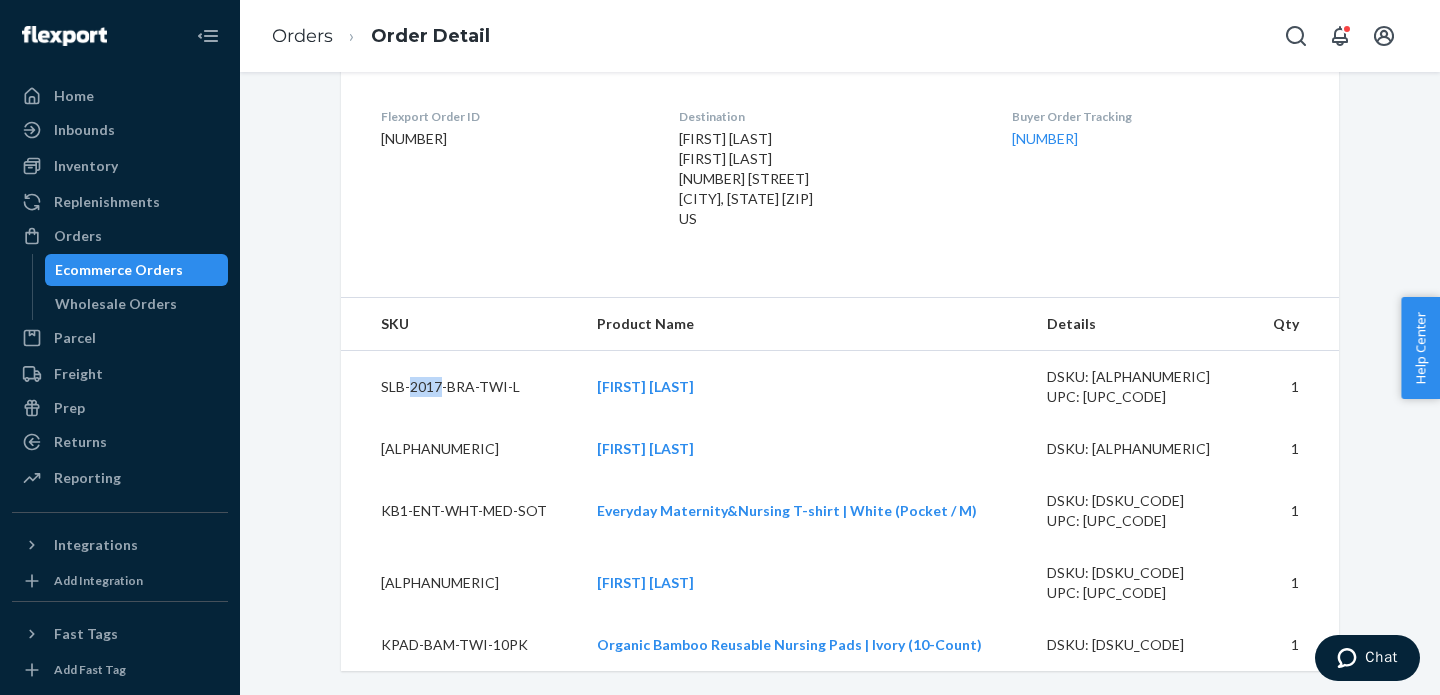 click on "SLB-2017-BRA-TWI-L" at bounding box center (461, 387) 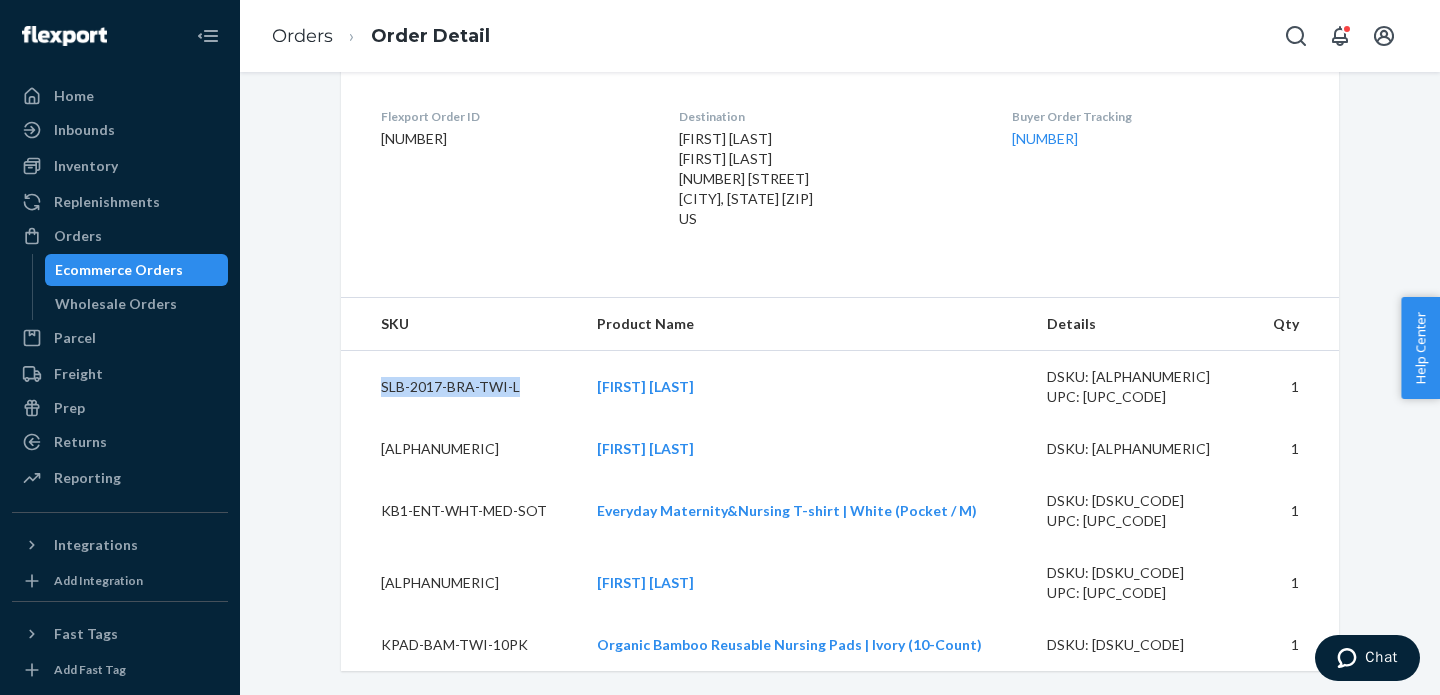 click on "SLB-2017-BRA-TWI-L" at bounding box center (461, 387) 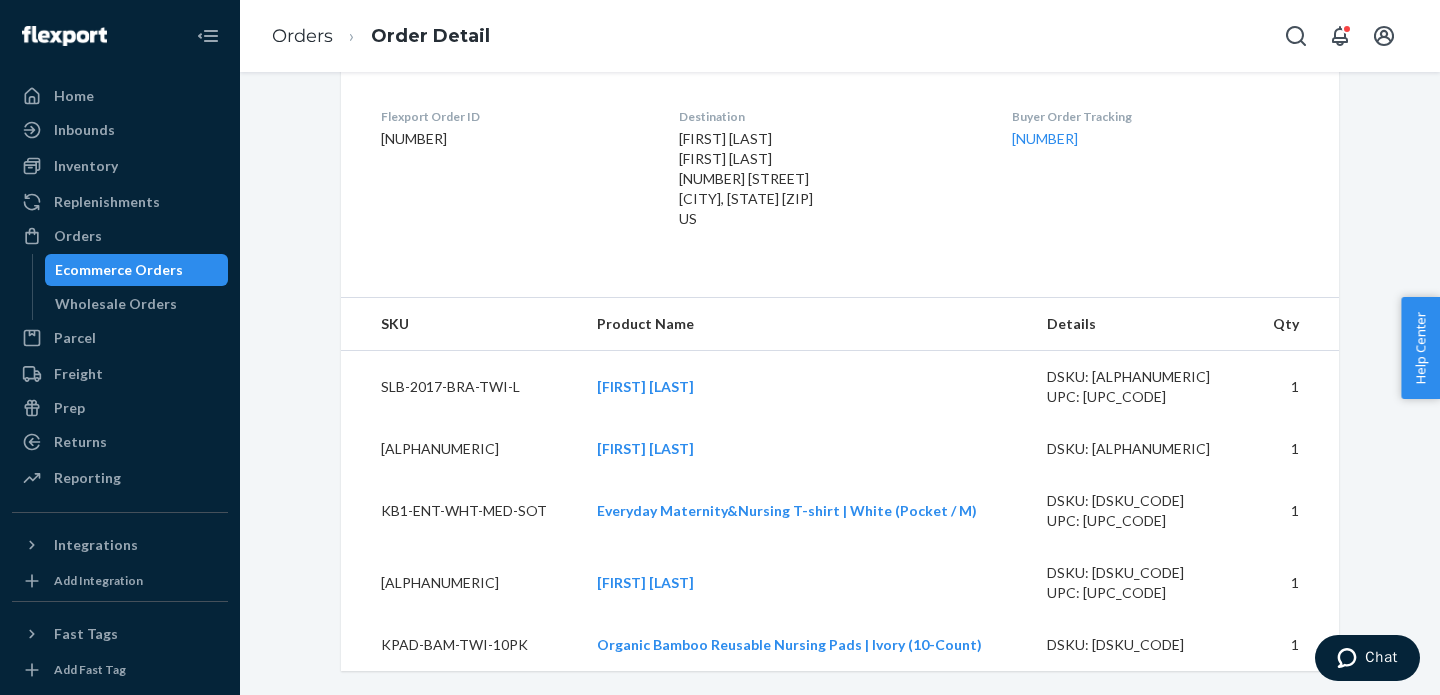 click on "[ALPHANUMERIC]" at bounding box center [461, 449] 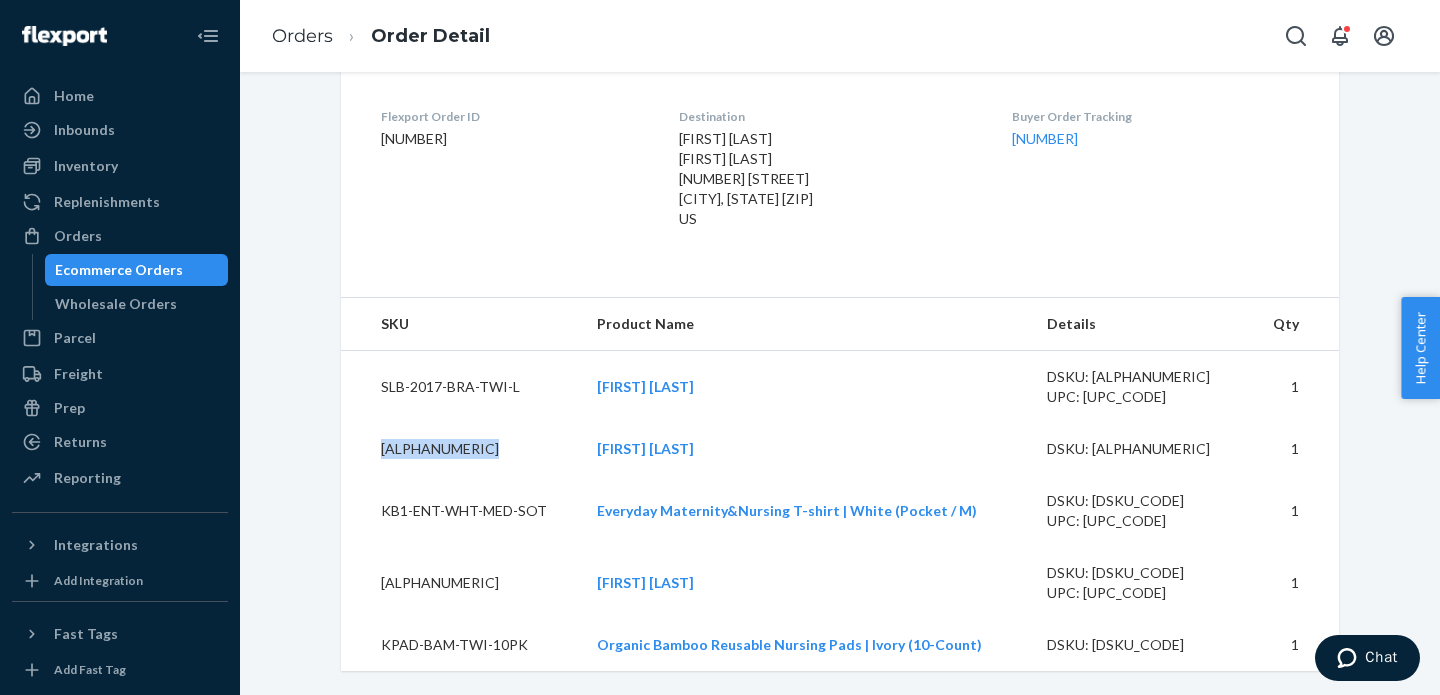 click on "[ALPHANUMERIC]" at bounding box center (461, 449) 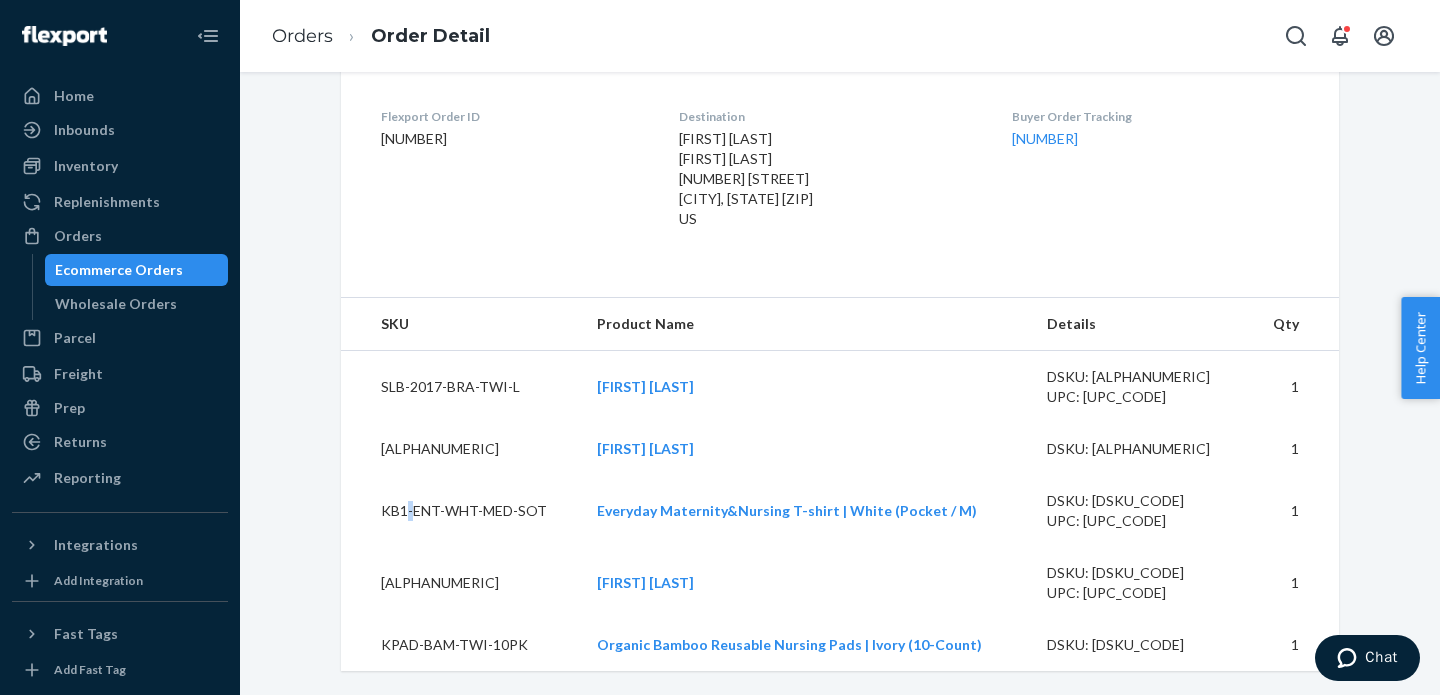 click on "KB1-ENT-WHT-MED-SOT" at bounding box center (461, 511) 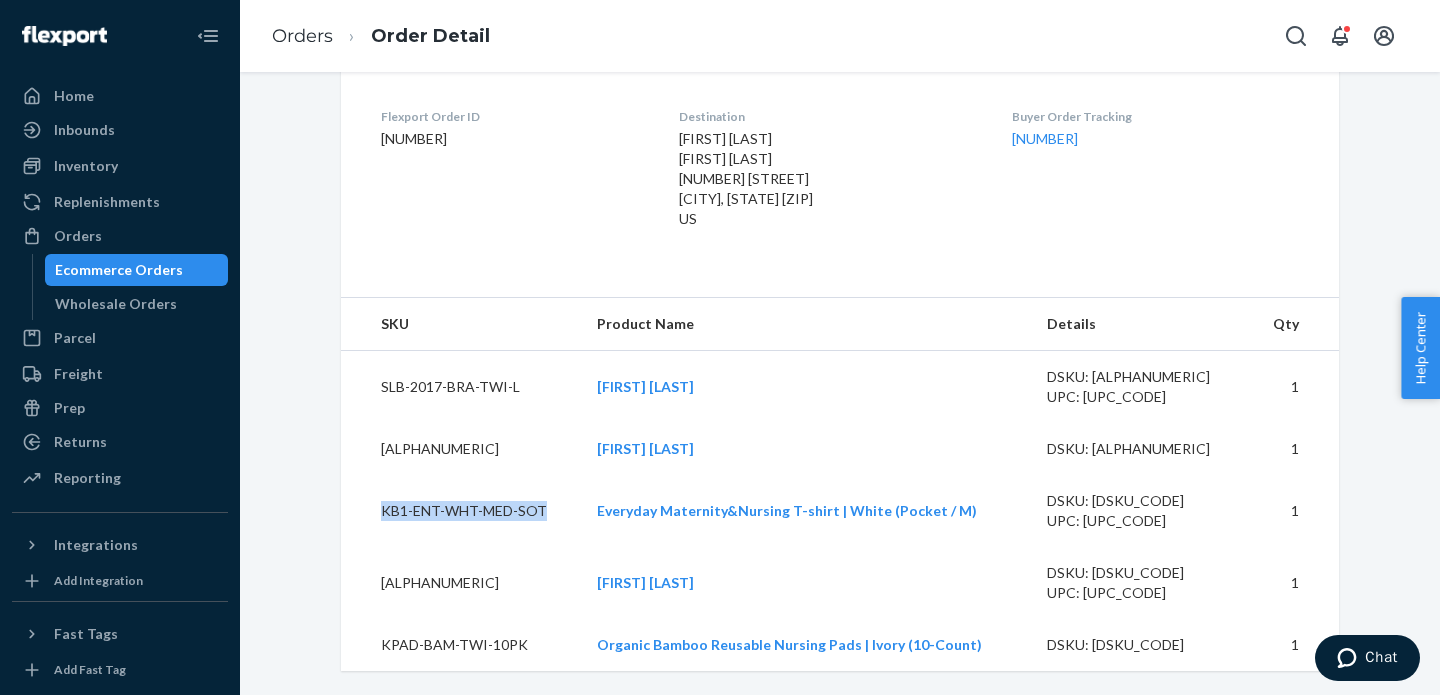 click on "KB1-ENT-WHT-MED-SOT" at bounding box center [461, 511] 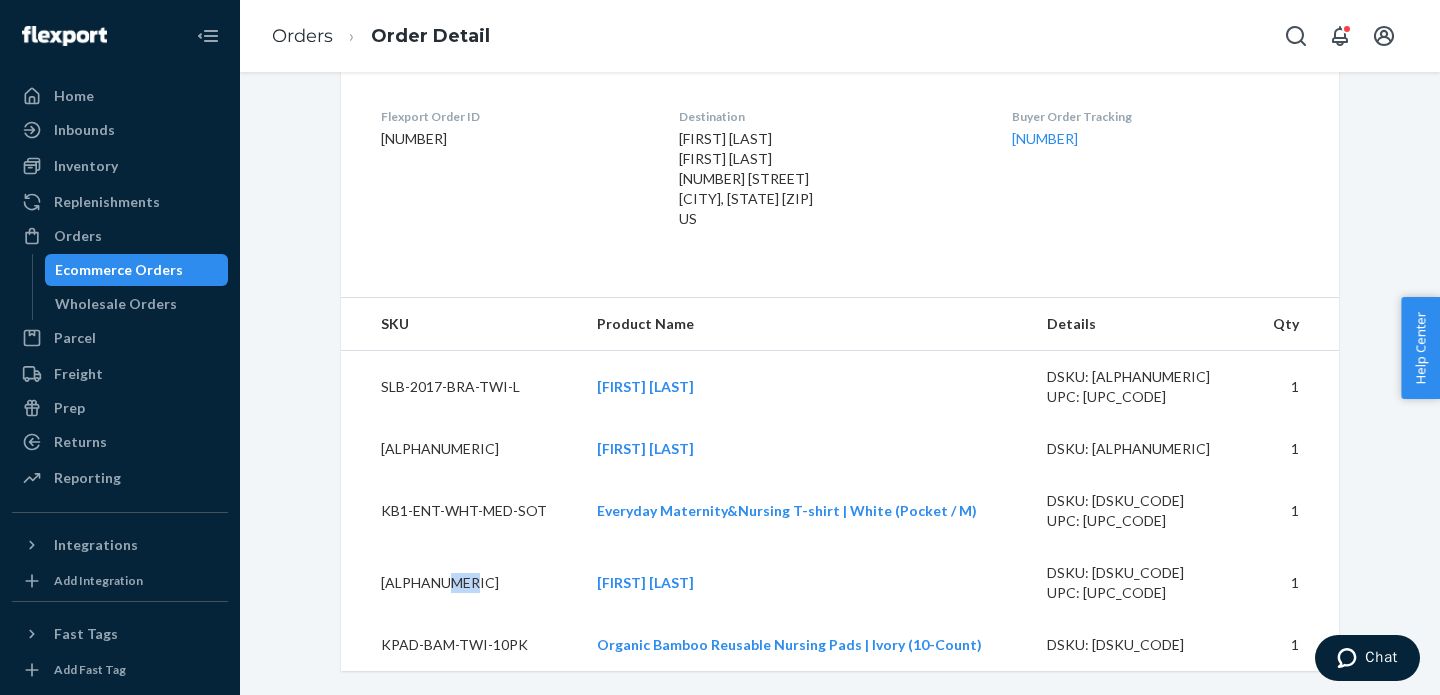 click on "[ALPHANUMERIC]" at bounding box center (461, 583) 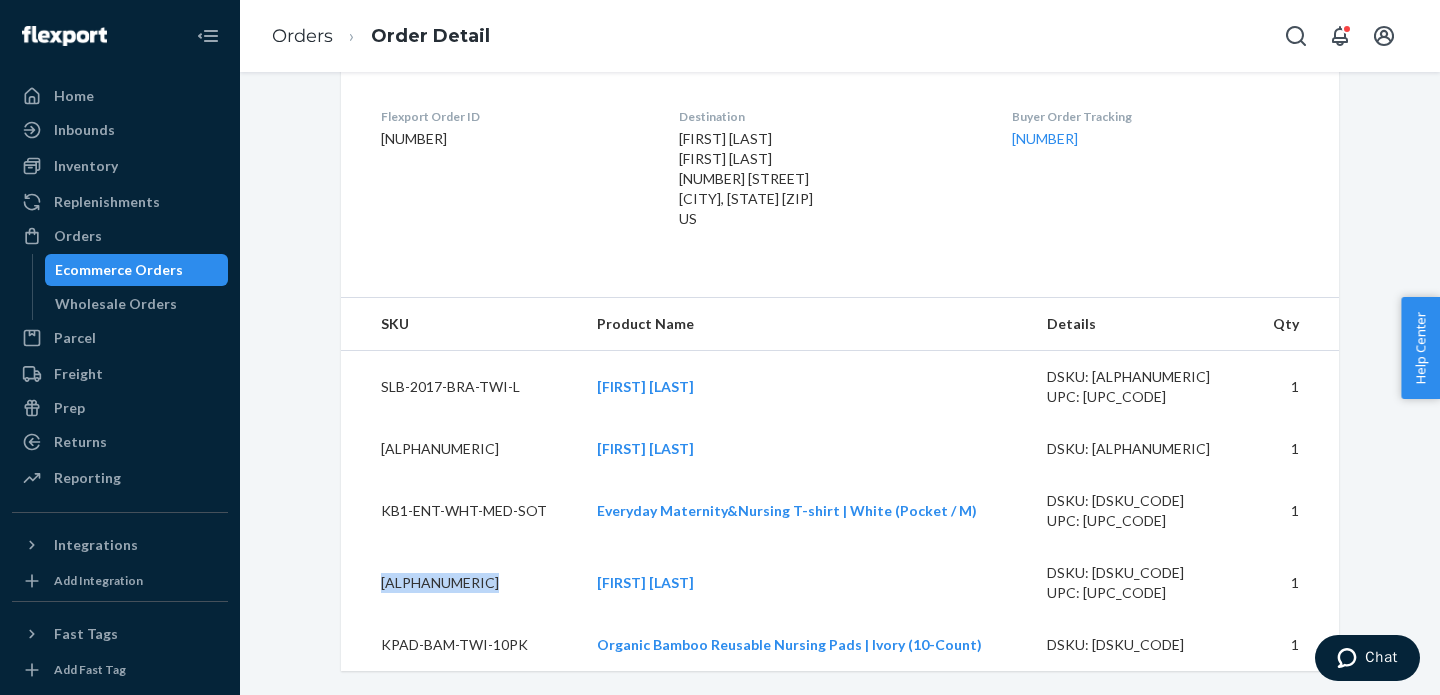click on "[ALPHANUMERIC]" at bounding box center [461, 583] 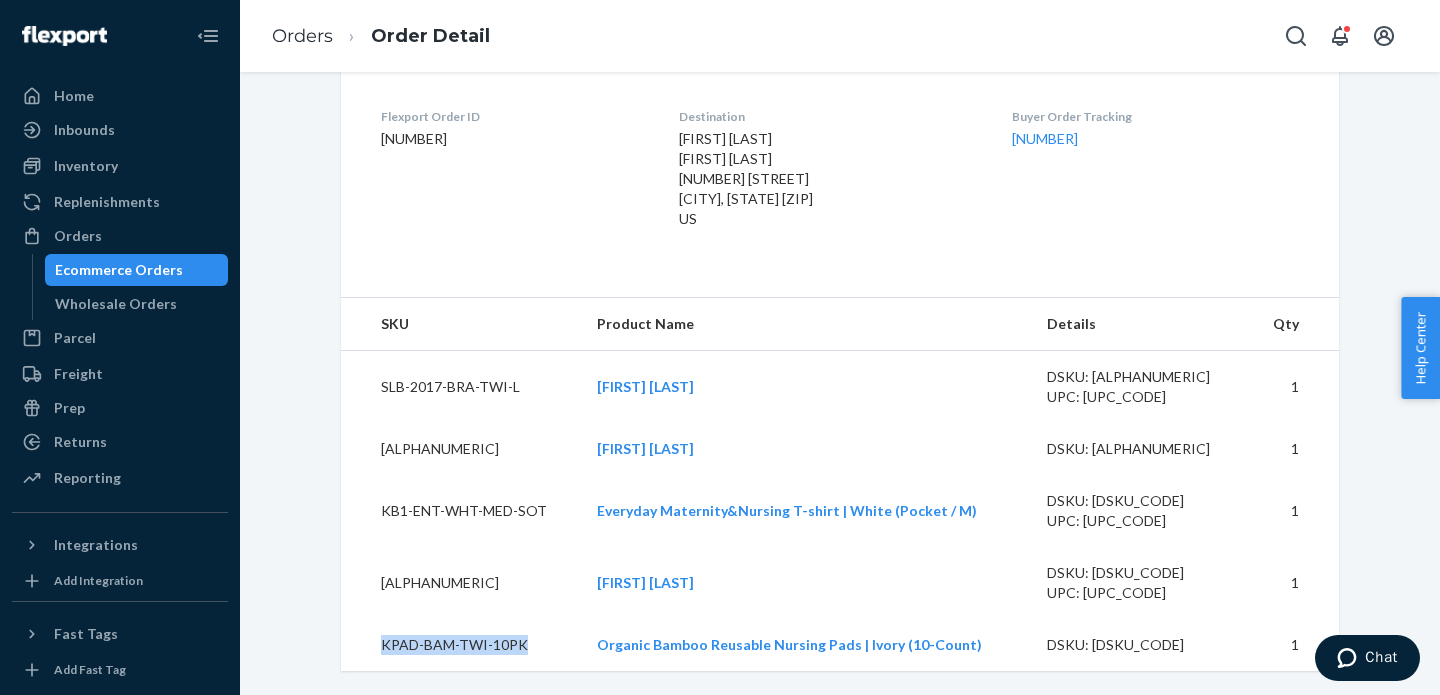 click on "KPAD-BAM-TWI-10PK" at bounding box center [461, 645] 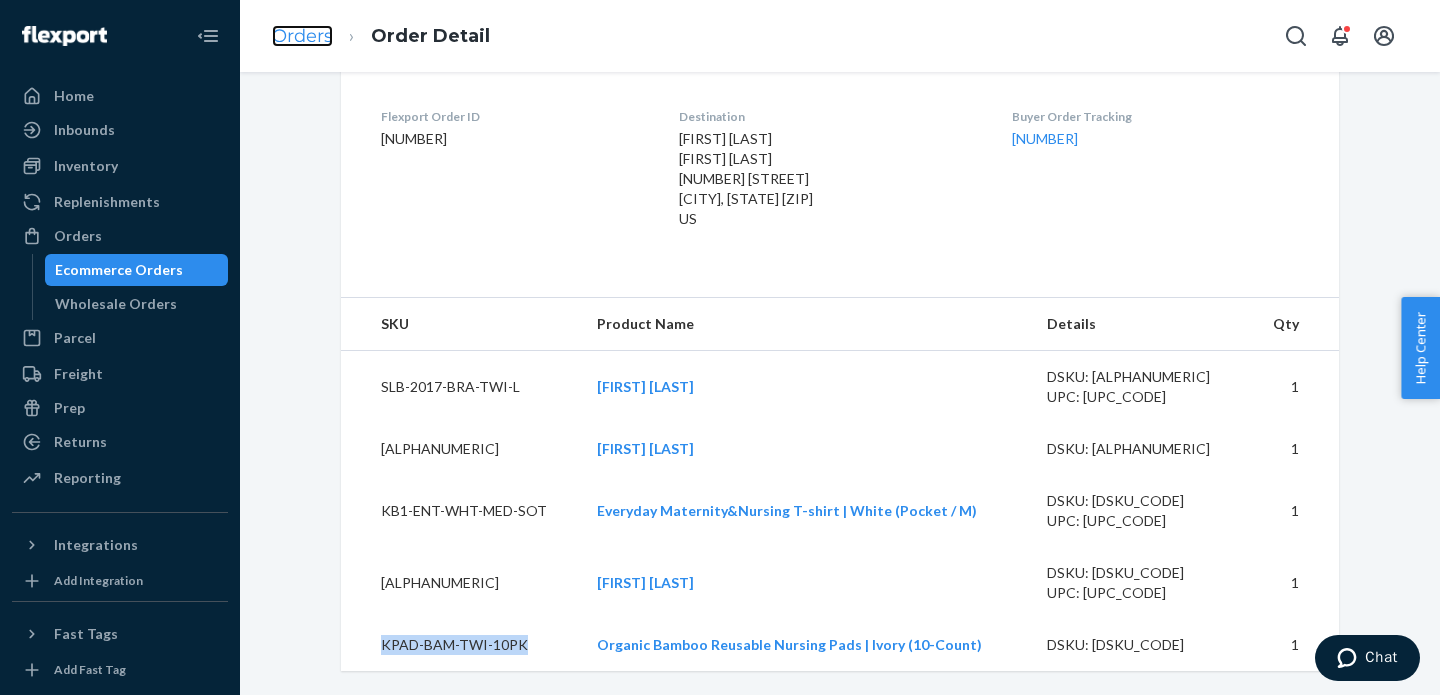 click on "Orders" at bounding box center [302, 36] 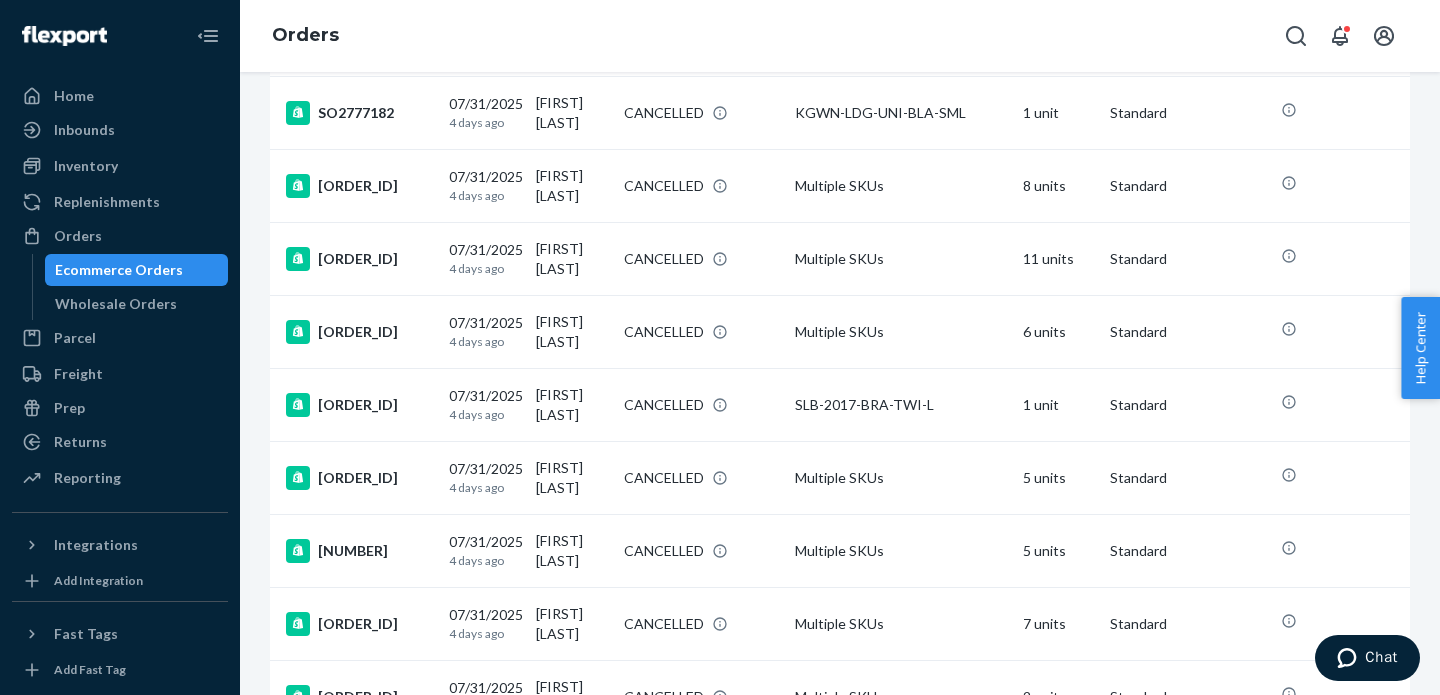 scroll, scrollTop: 1629, scrollLeft: 0, axis: vertical 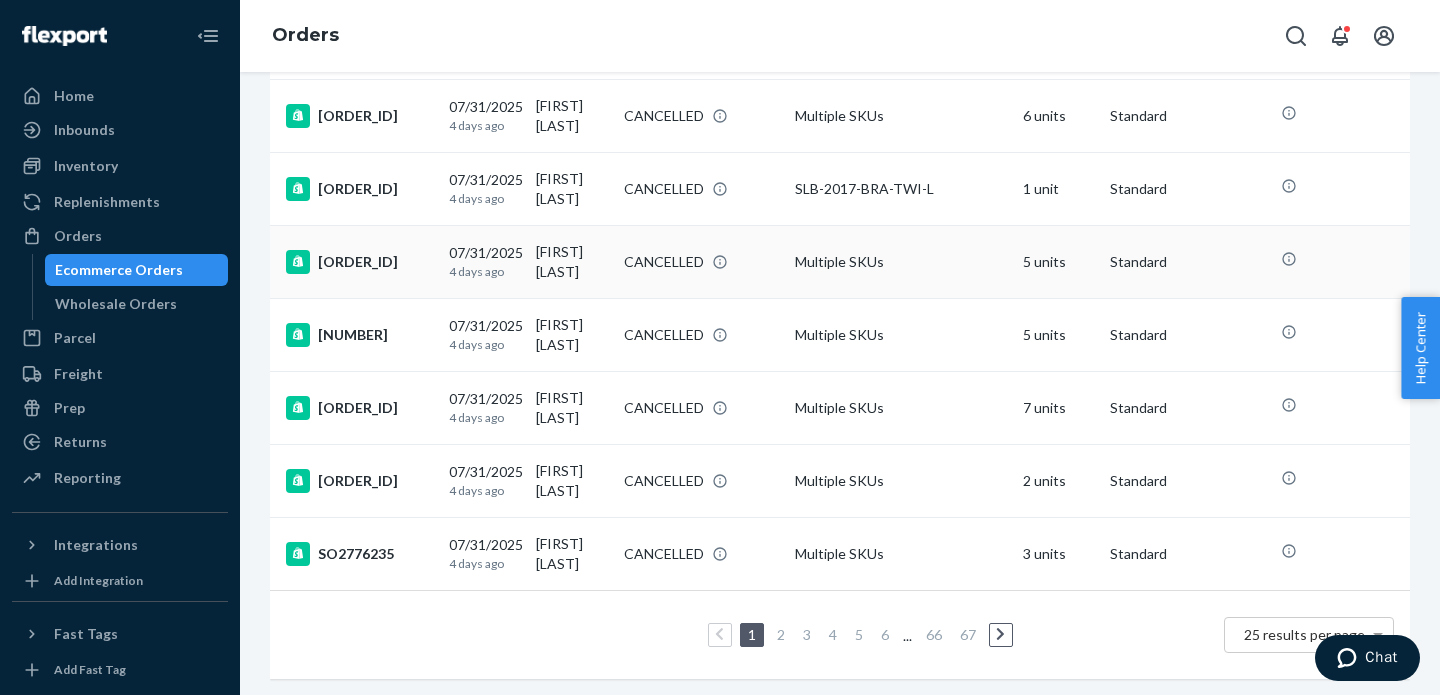 click on "[ORDER_ID]" at bounding box center (359, 262) 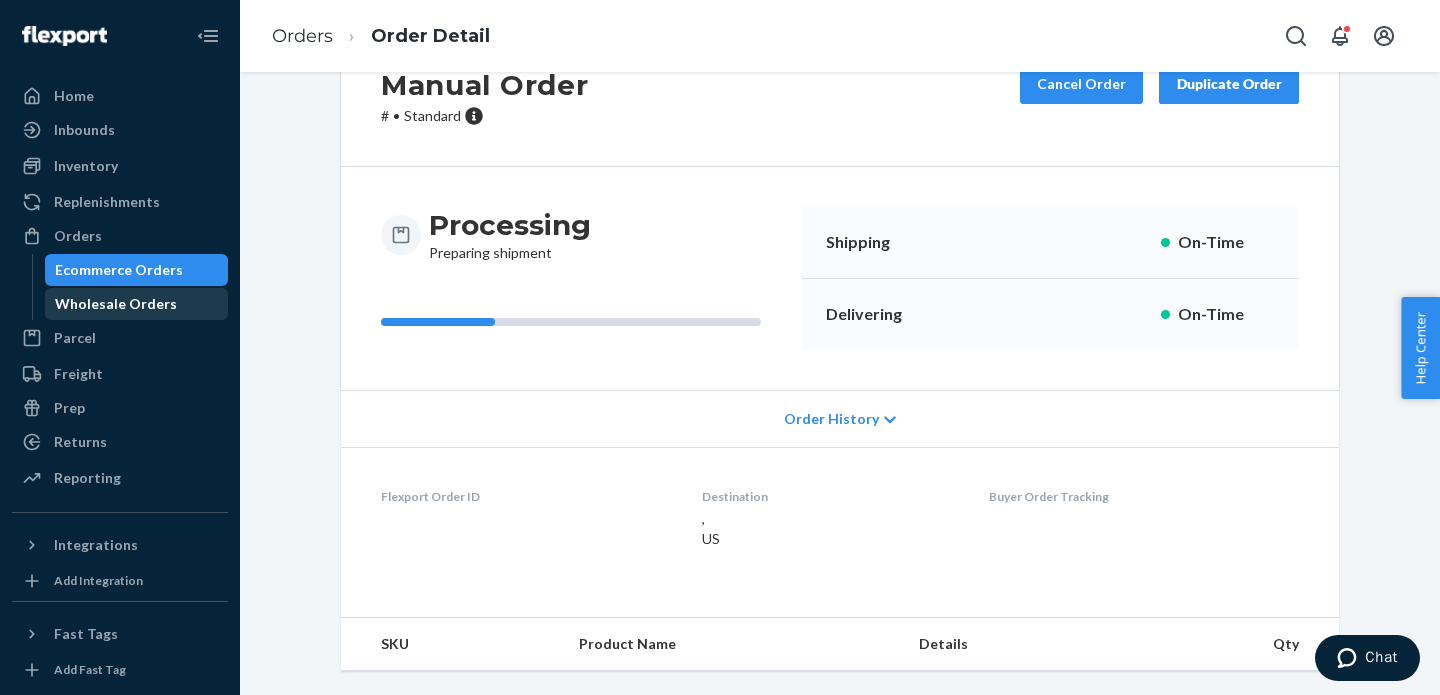 scroll, scrollTop: 0, scrollLeft: 0, axis: both 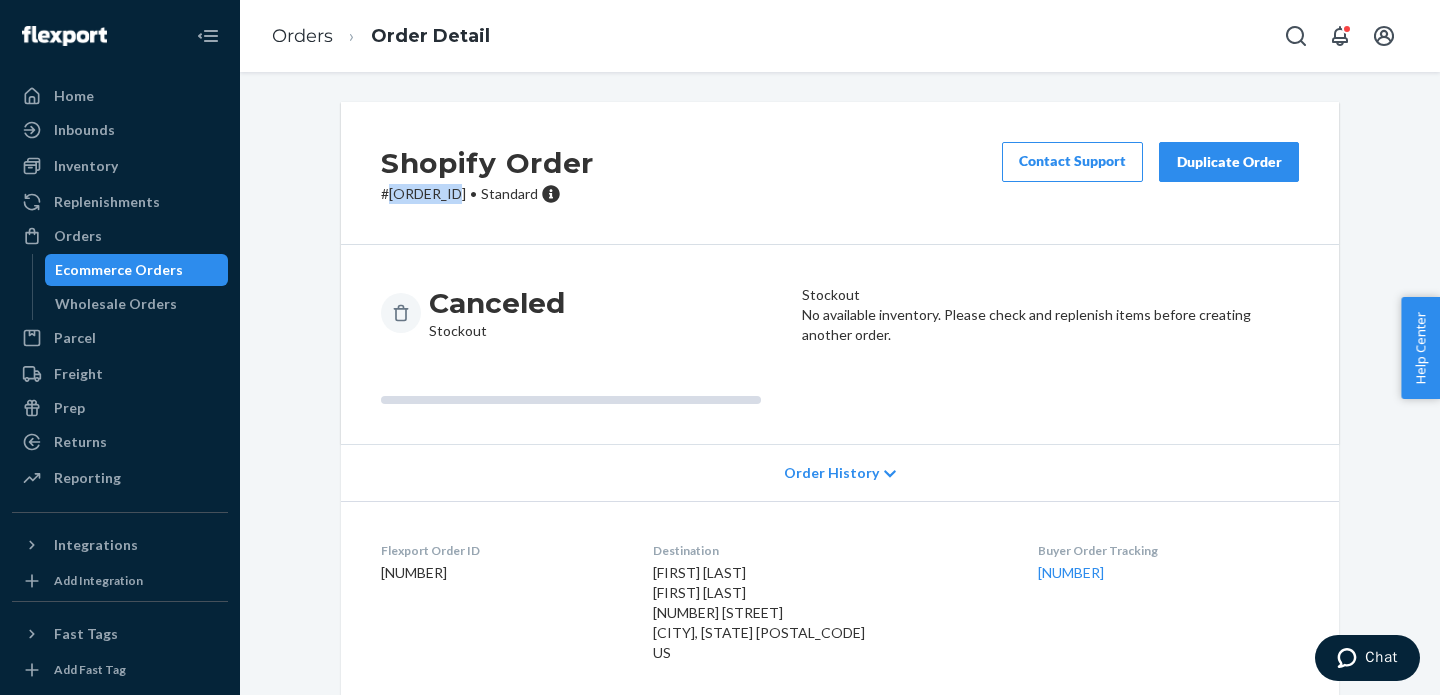 drag, startPoint x: 391, startPoint y: 194, endPoint x: 464, endPoint y: 190, distance: 73.109505 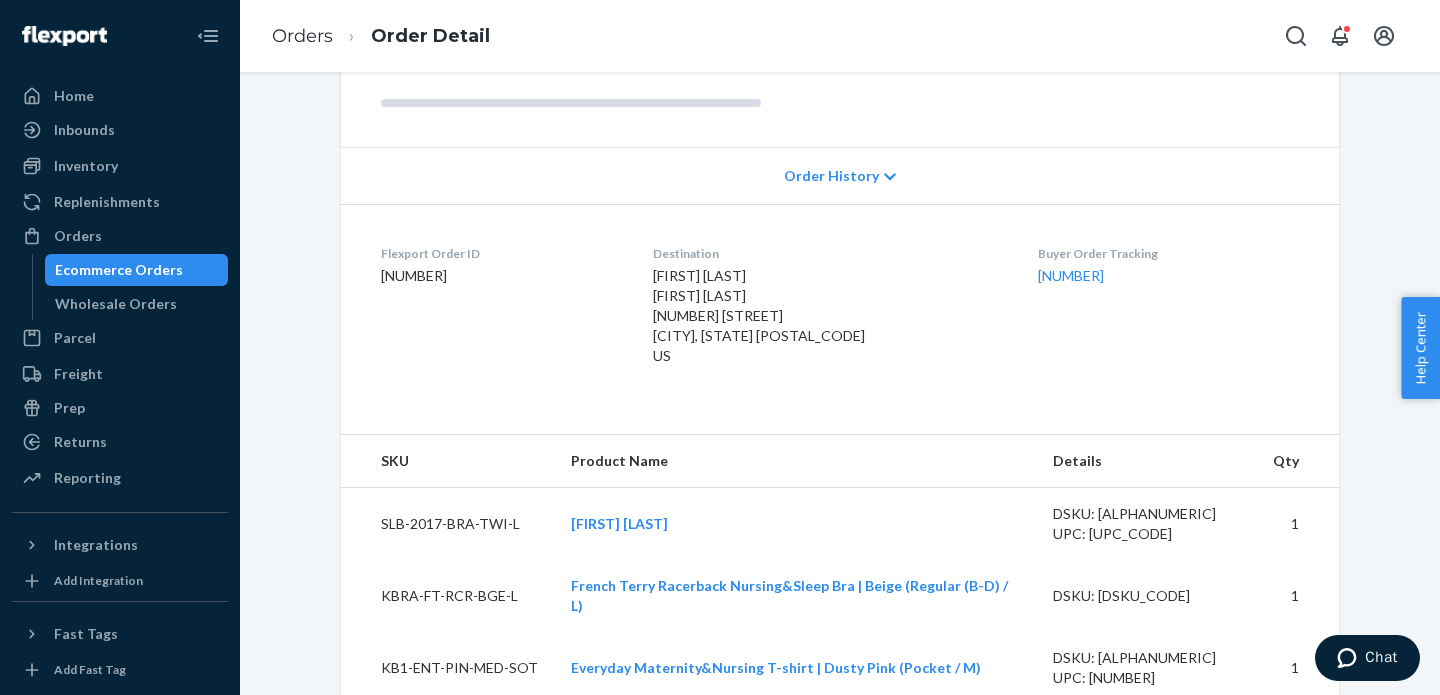 scroll, scrollTop: 435, scrollLeft: 0, axis: vertical 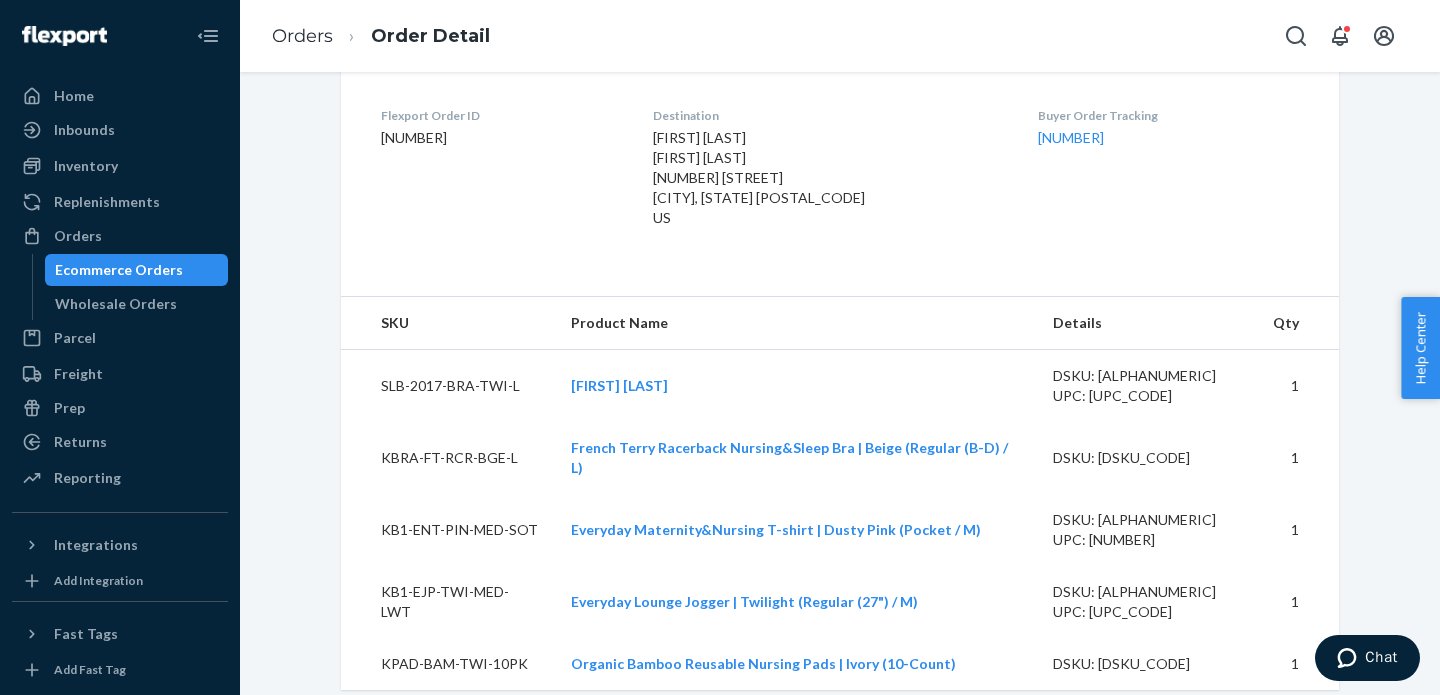 click on "SLB-2017-BRA-TWI-L" at bounding box center [448, 386] 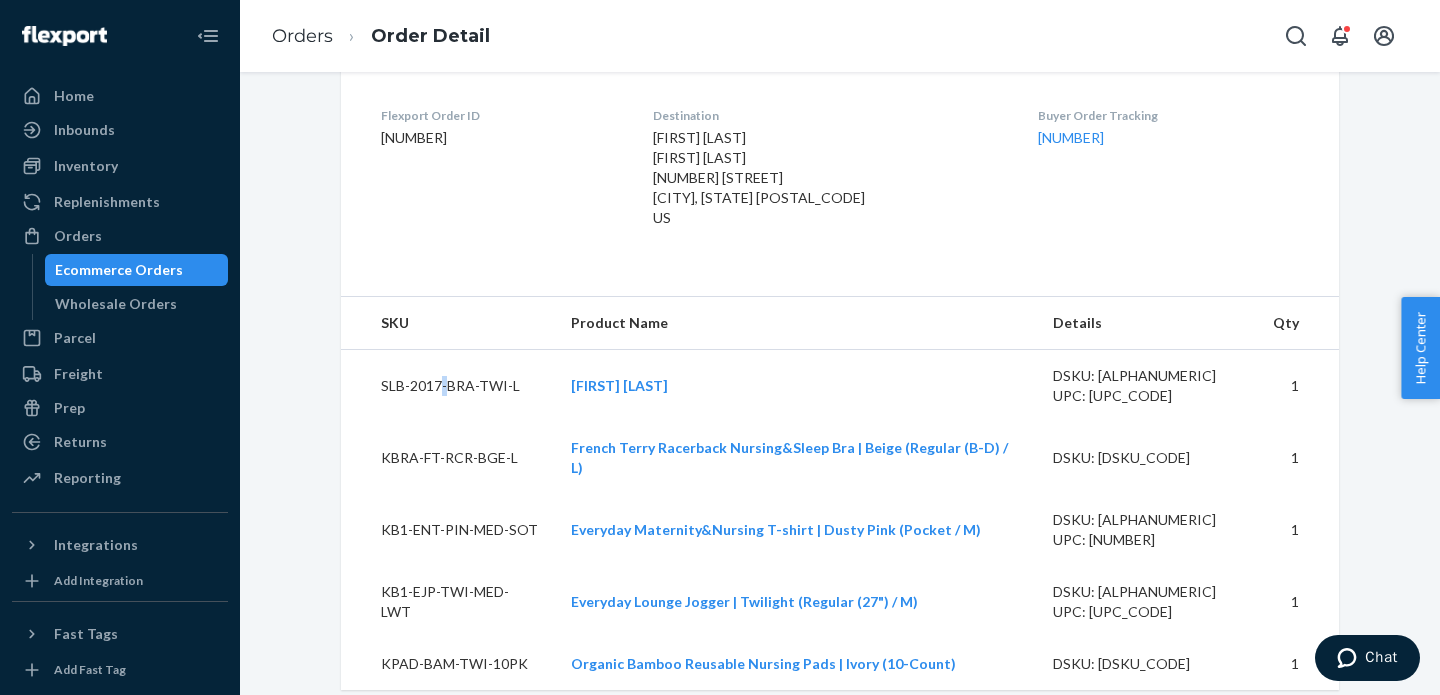 click on "SLB-2017-BRA-TWI-L" at bounding box center (448, 386) 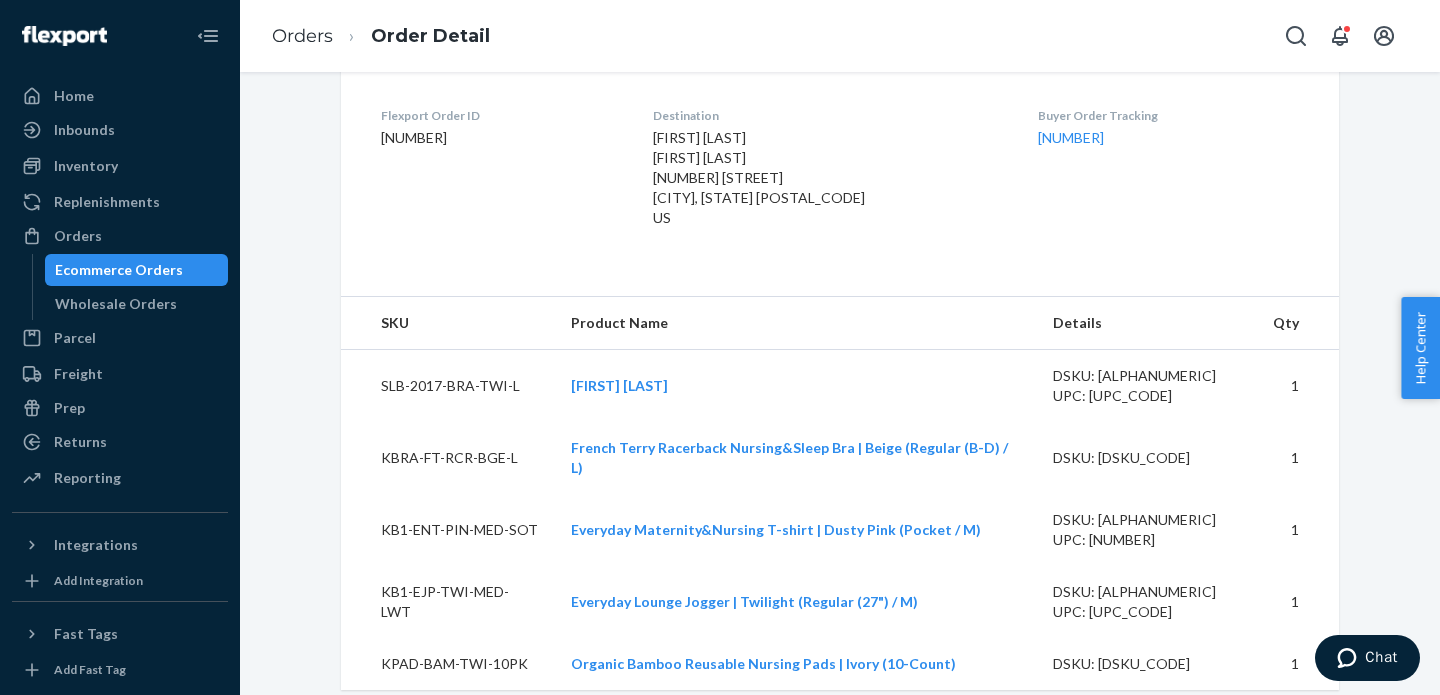 click on "SLB-2017-BRA-TWI-L" at bounding box center [448, 386] 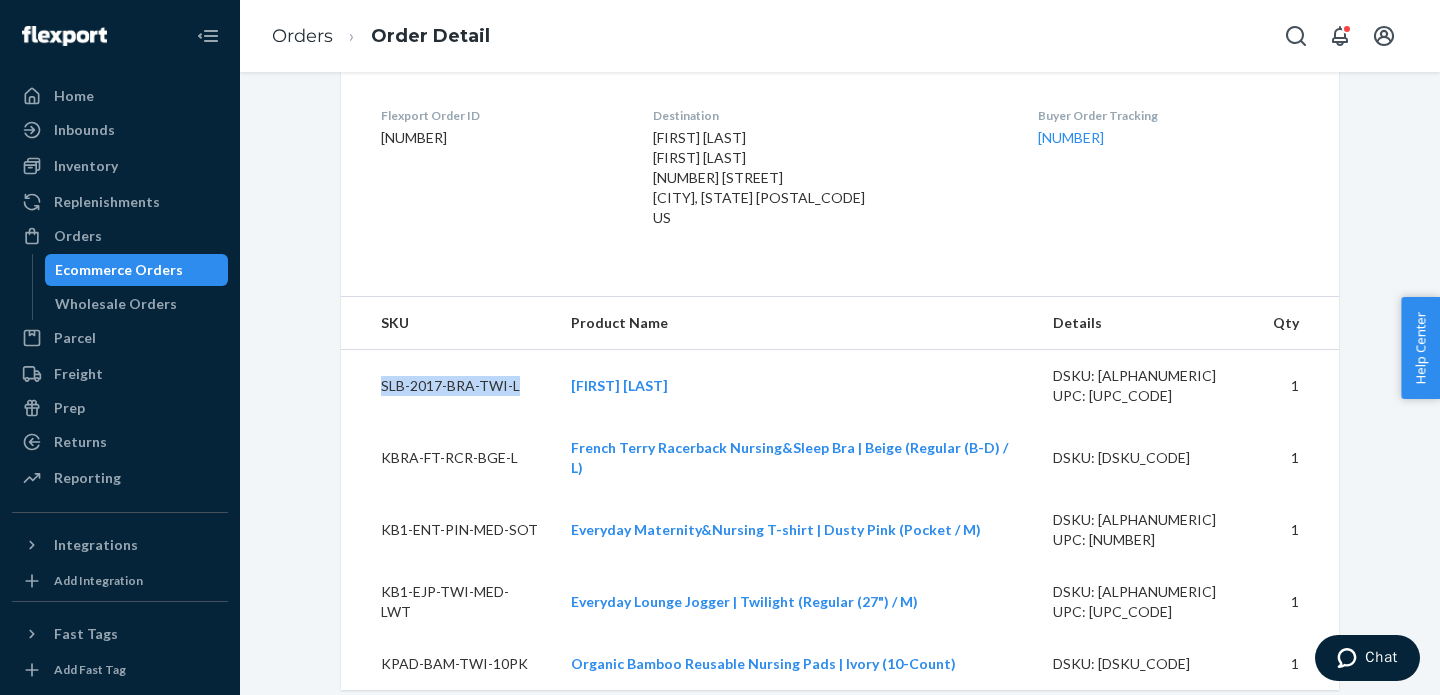 click on "SLB-2017-BRA-TWI-L" at bounding box center (448, 386) 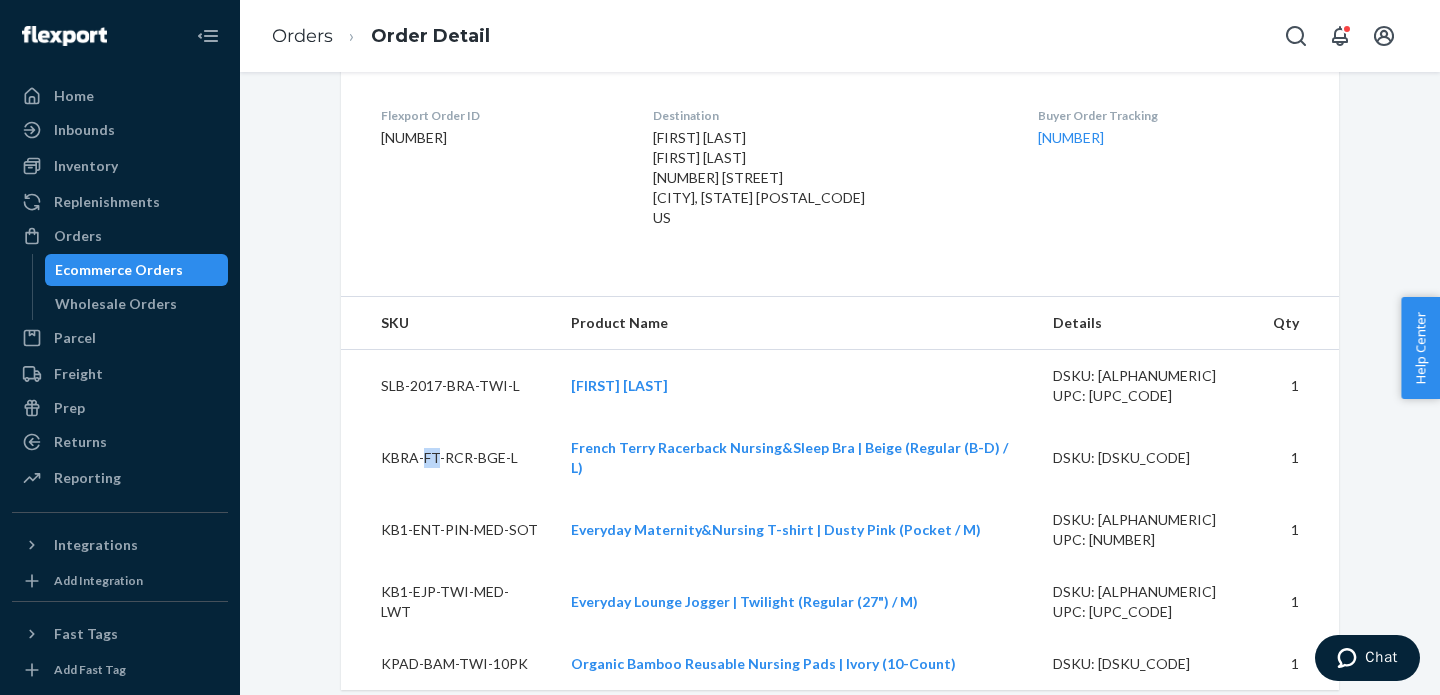 click on "KBRA-FT-RCR-BGE-L" at bounding box center (448, 458) 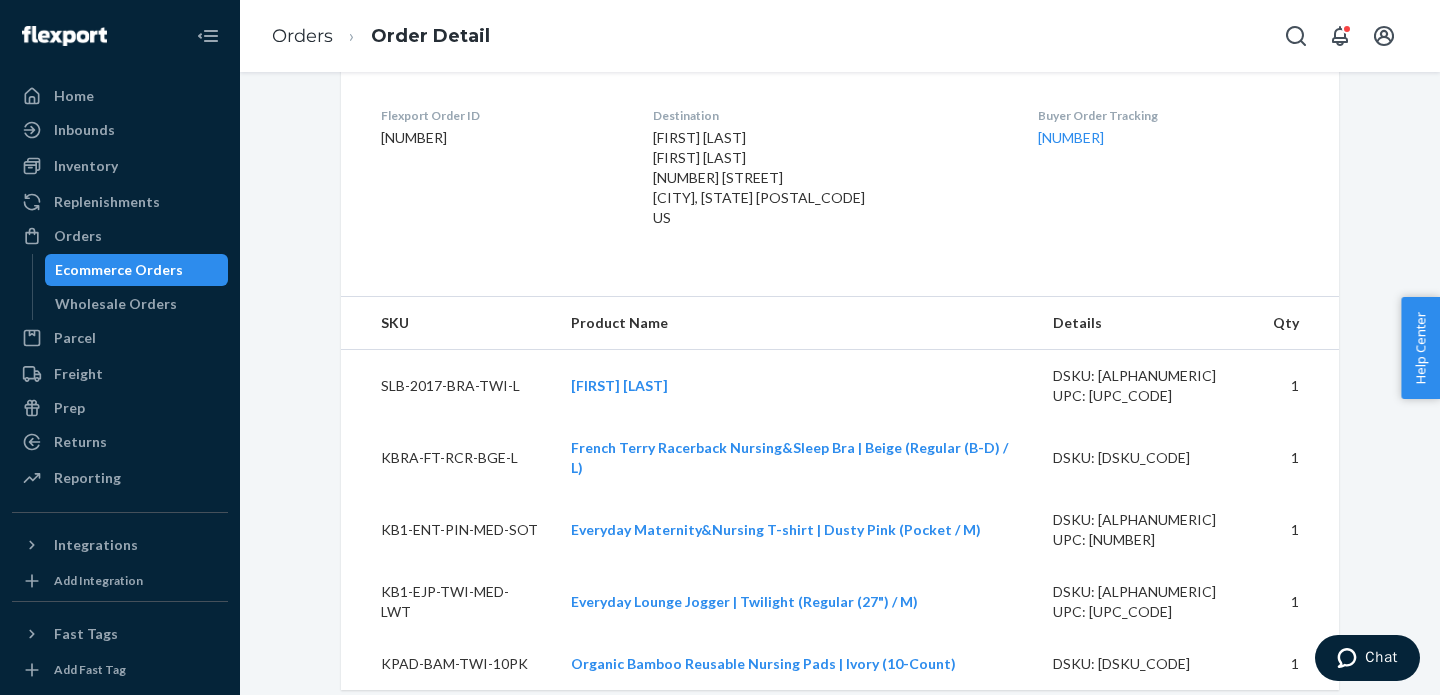 click on "KBRA-FT-RCR-BGE-L" at bounding box center [448, 458] 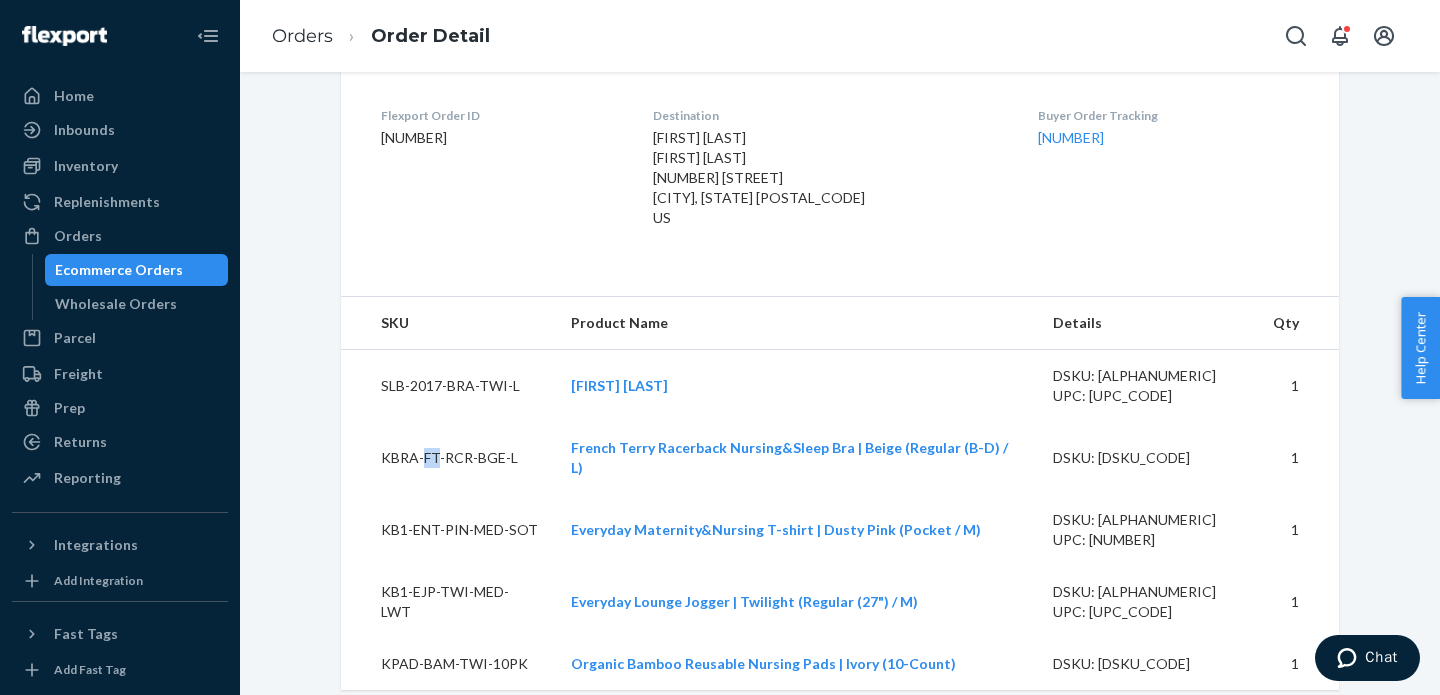 click on "KBRA-FT-RCR-BGE-L" at bounding box center (448, 458) 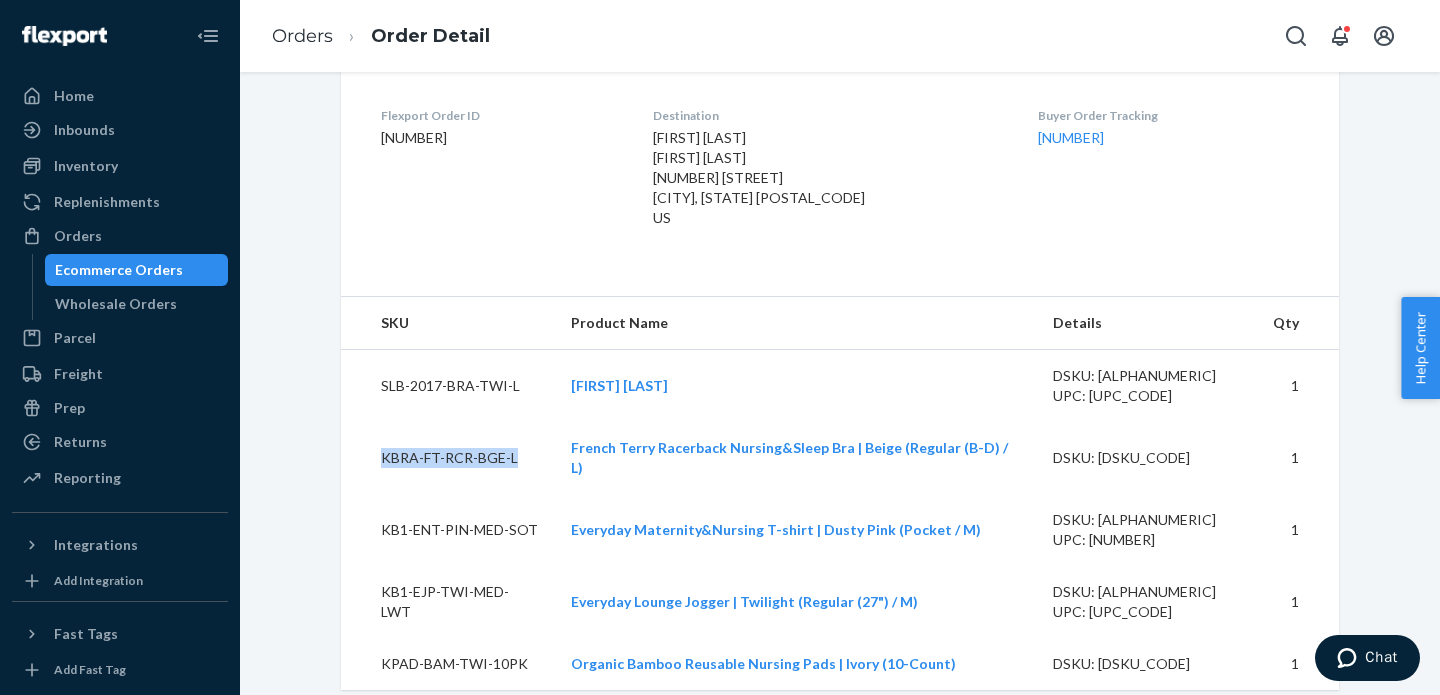 click on "KB1-ENT-PIN-MED-SOT" at bounding box center [448, 530] 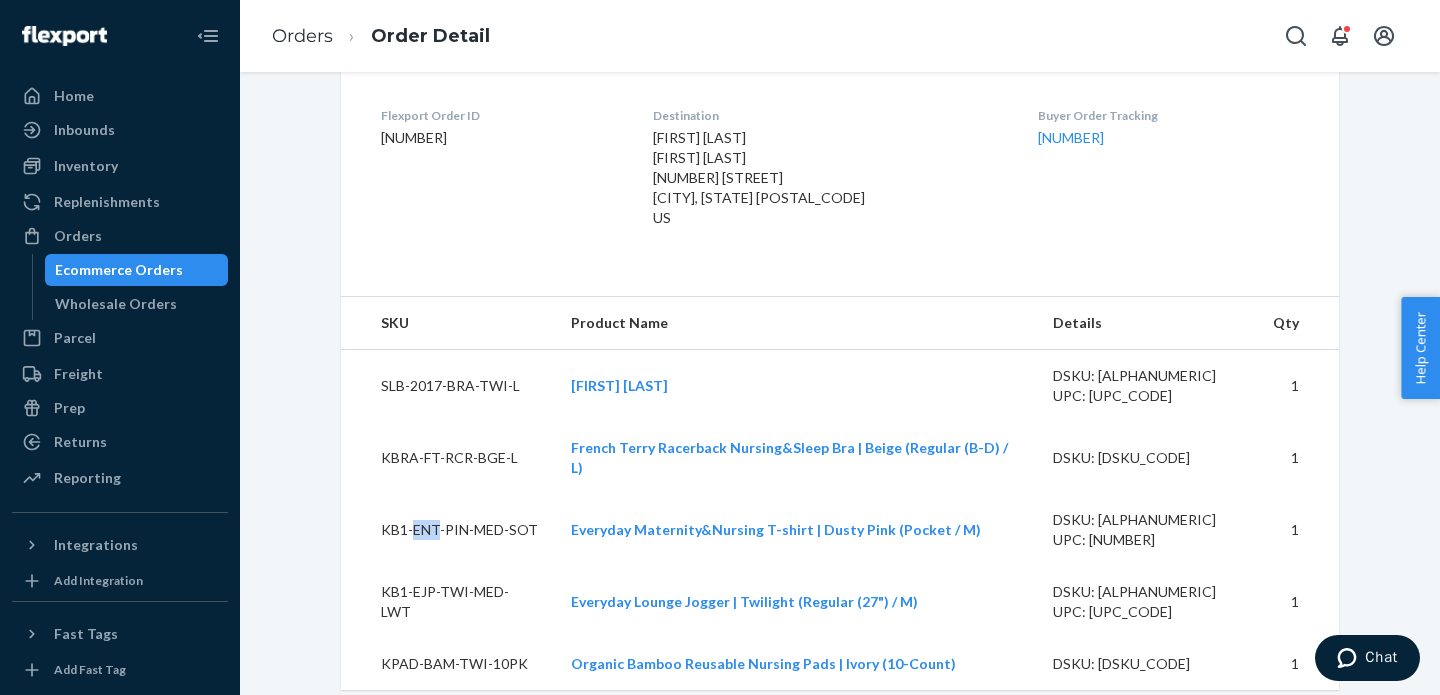 click on "KB1-ENT-PIN-MED-SOT" at bounding box center (448, 530) 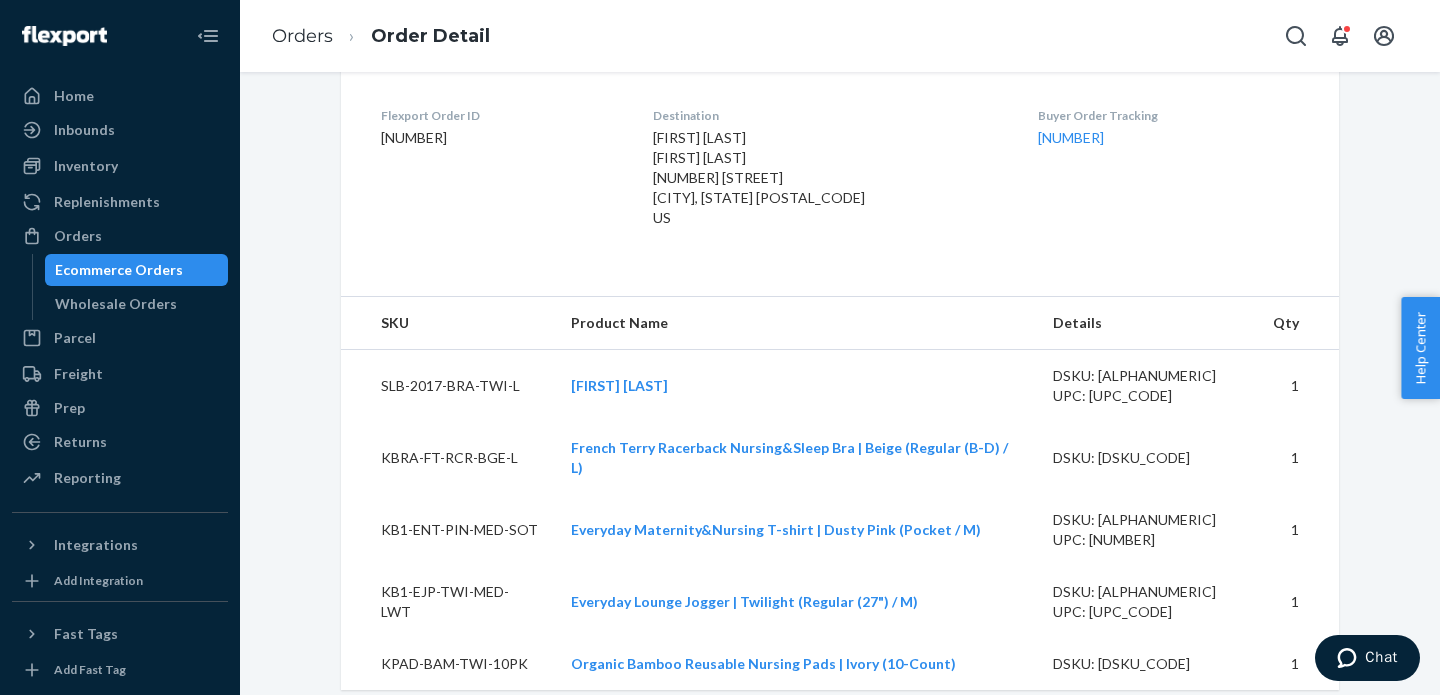 click on "KB1-ENT-PIN-MED-SOT" at bounding box center [448, 530] 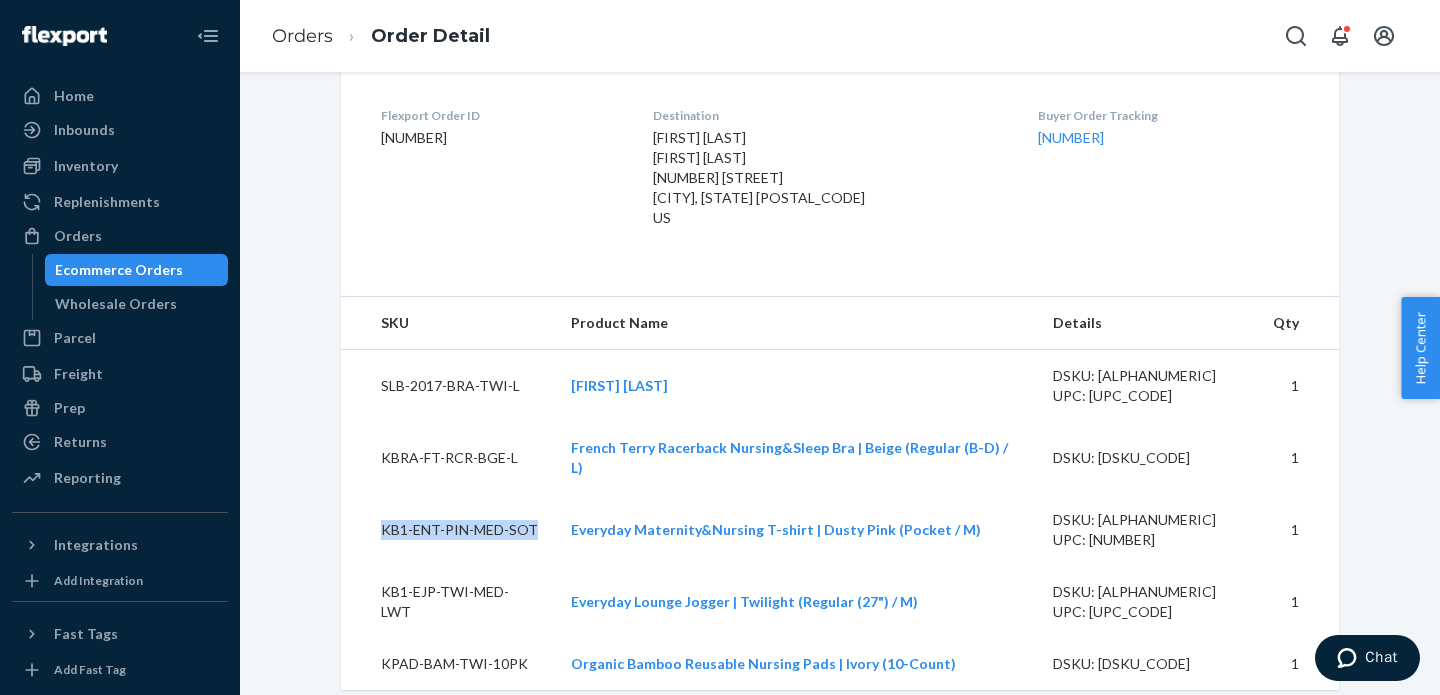 click on "KB1-ENT-PIN-MED-SOT" at bounding box center (448, 530) 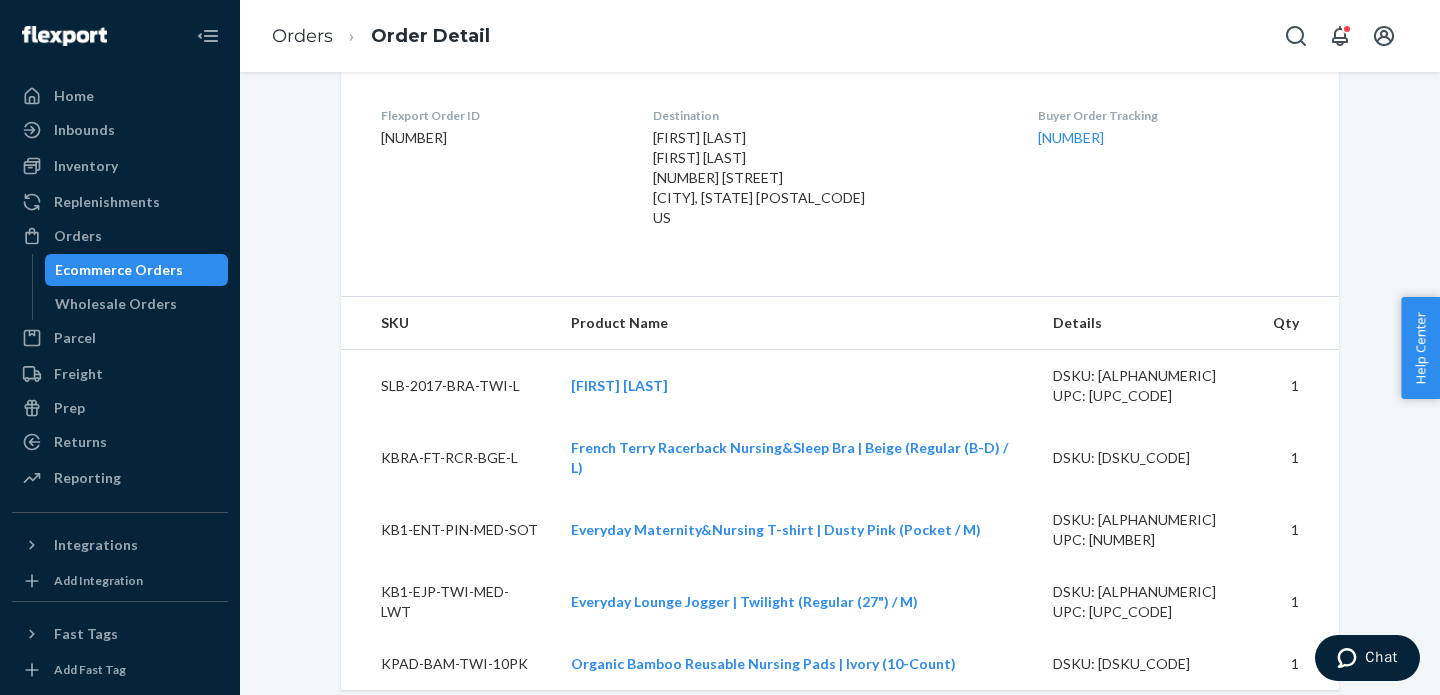 click on "KB1-EJP-TWI-MED-LWT" at bounding box center [448, 602] 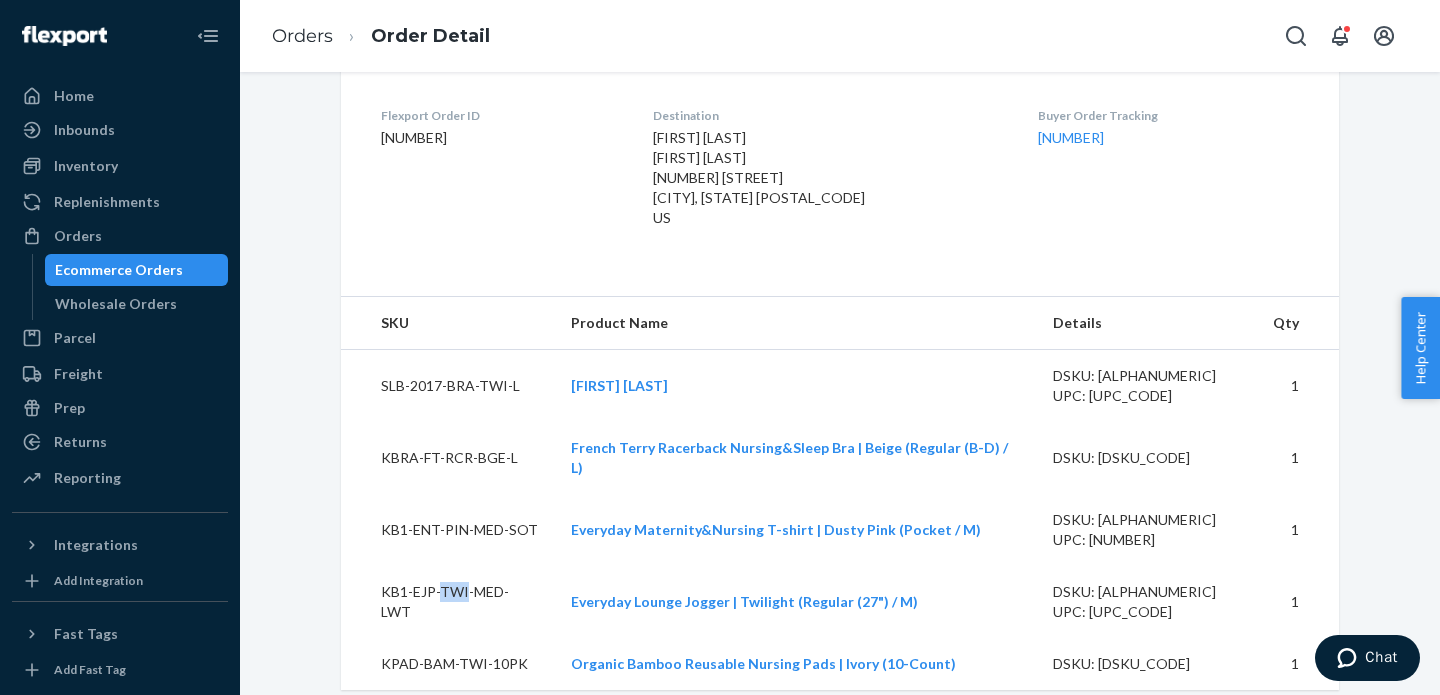 click on "KB1-EJP-TWI-MED-LWT" at bounding box center [448, 602] 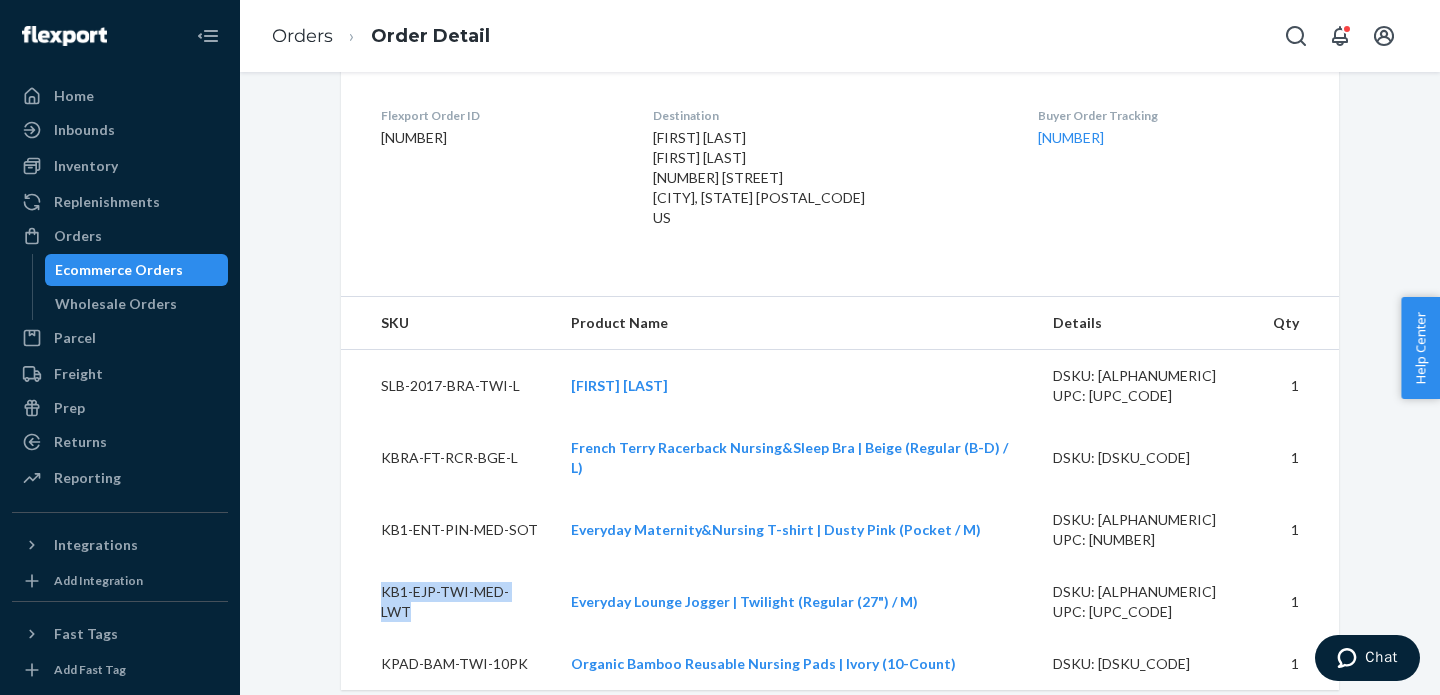 click on "KB1-EJP-TWI-MED-LWT" at bounding box center [448, 602] 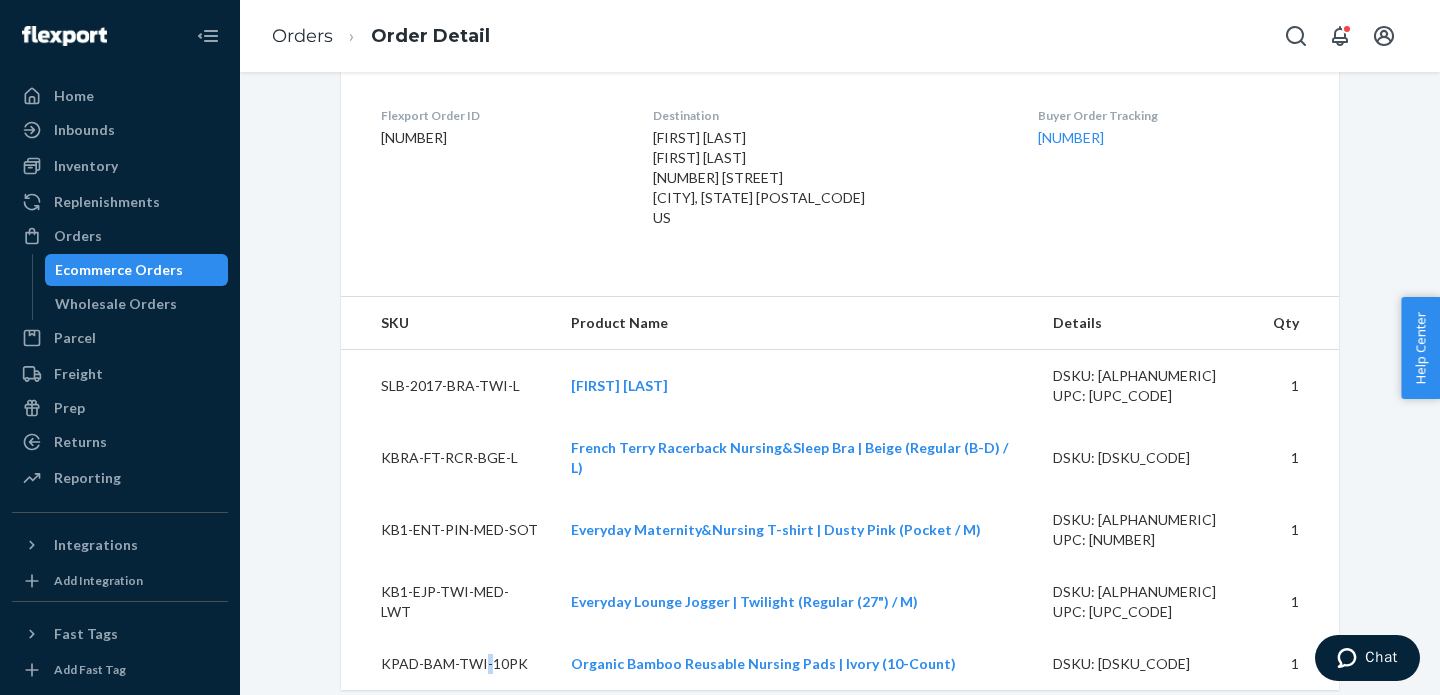 click on "KPAD-BAM-TWI-10PK" at bounding box center [448, 664] 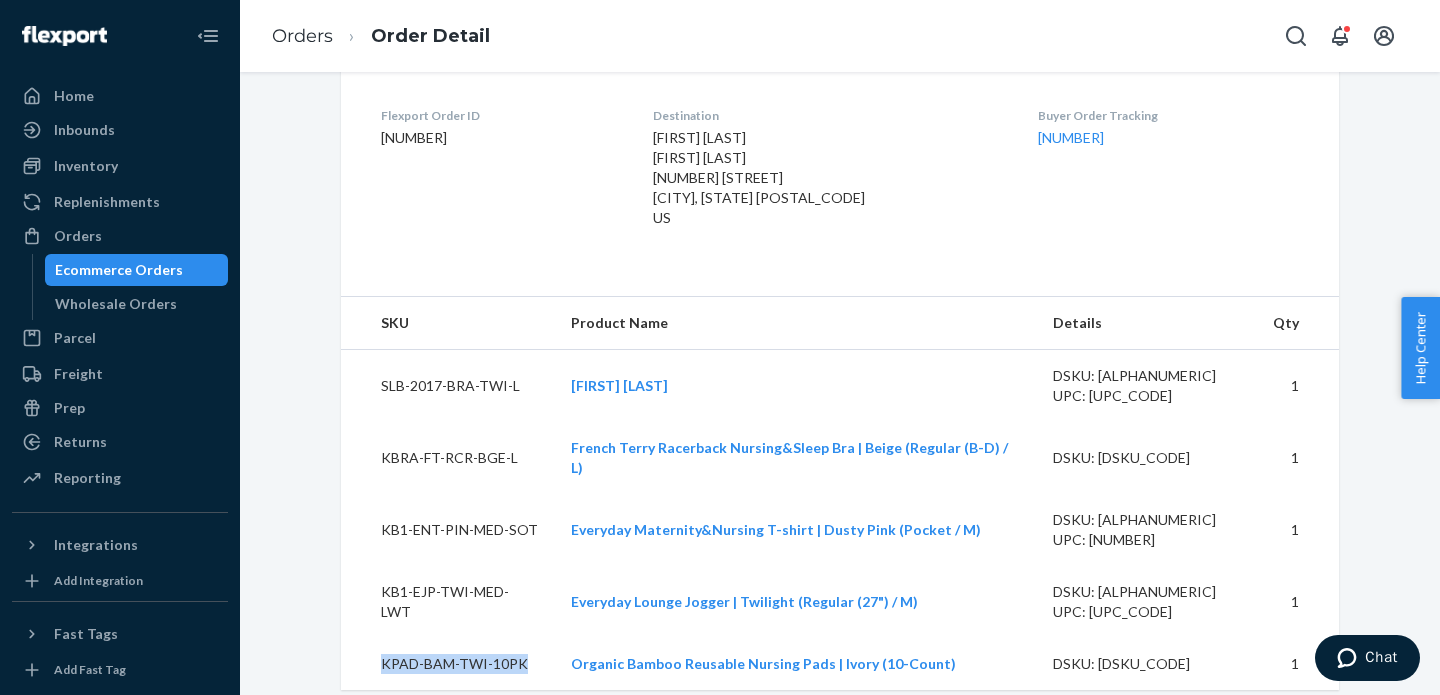 click on "KPAD-BAM-TWI-10PK" at bounding box center (448, 664) 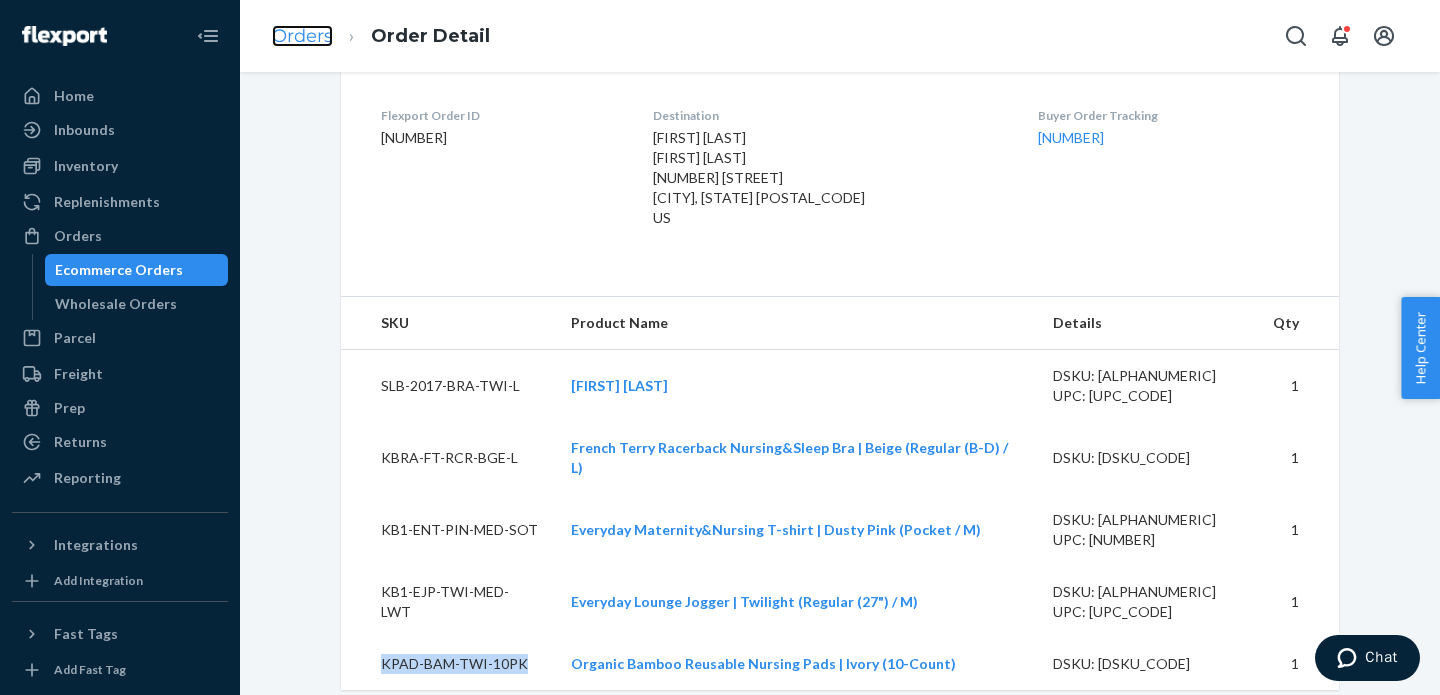 click on "Orders" at bounding box center [302, 36] 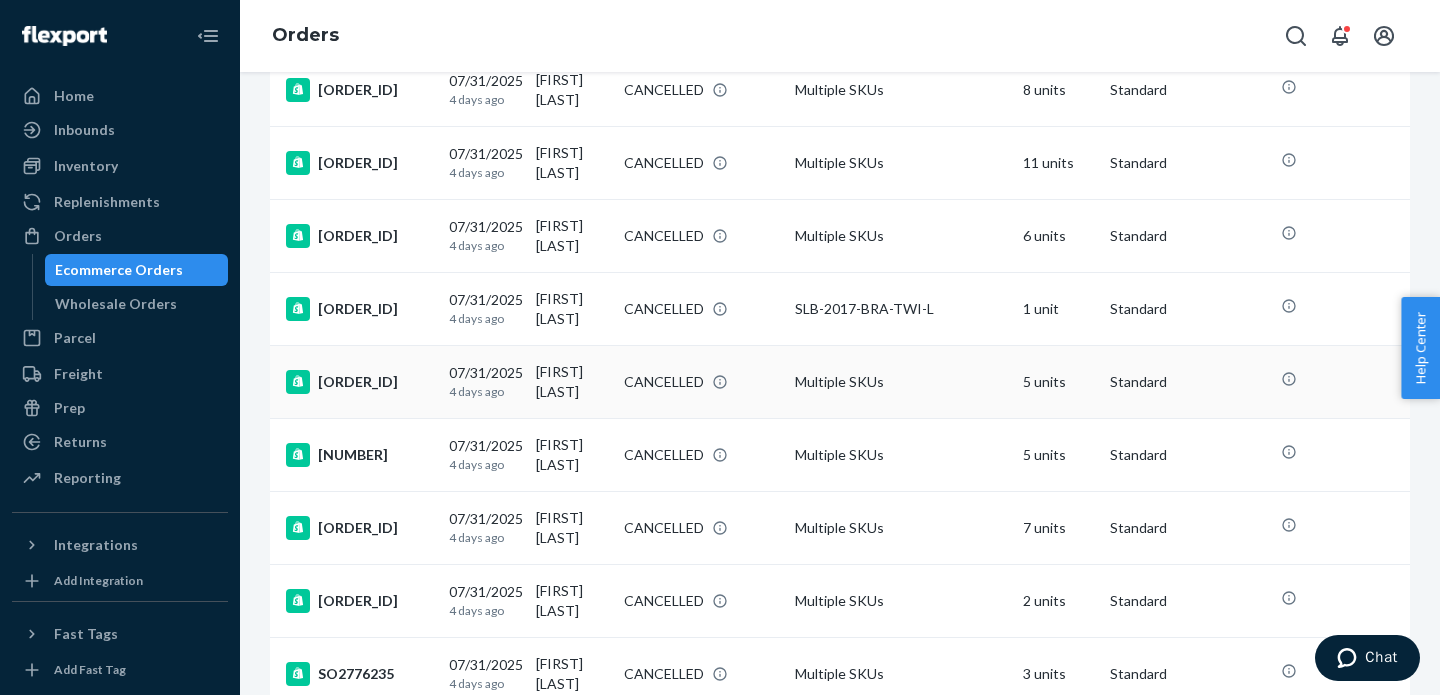 scroll, scrollTop: 1497, scrollLeft: 0, axis: vertical 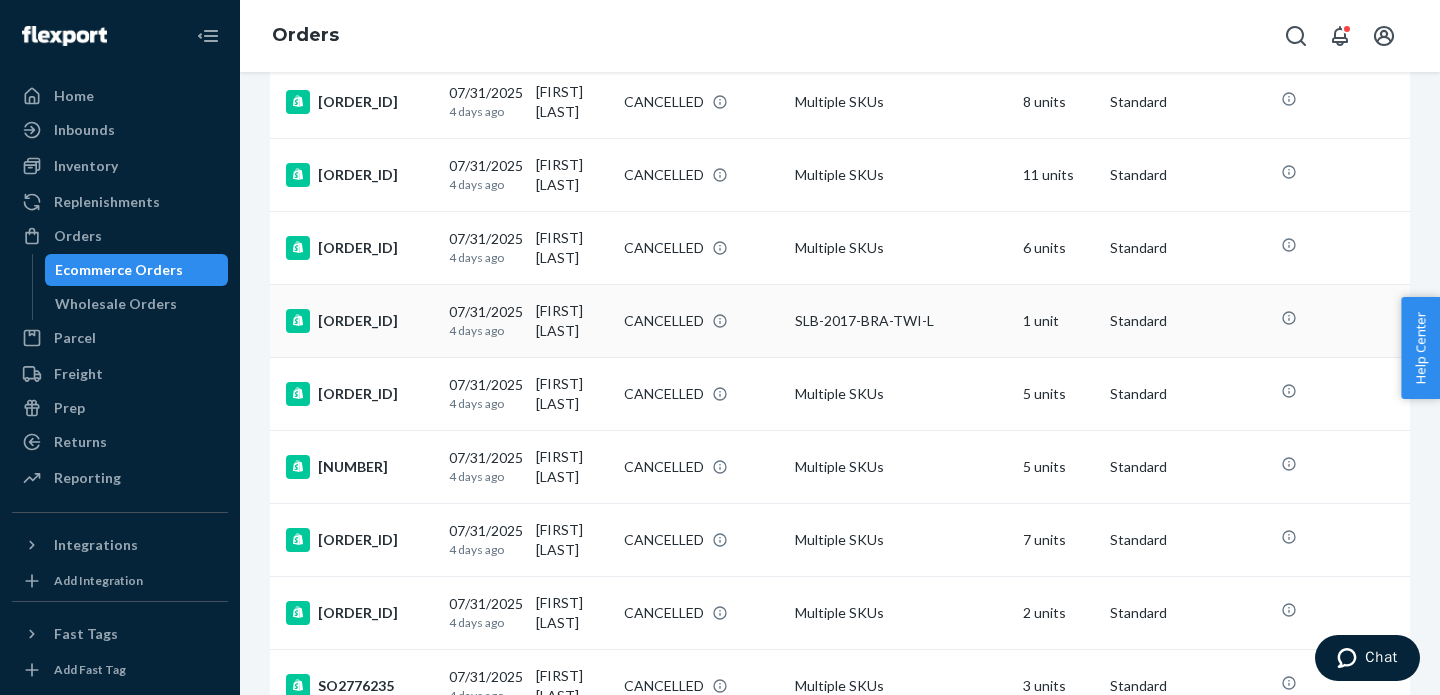 click on "[ORDER_ID]" at bounding box center (359, 321) 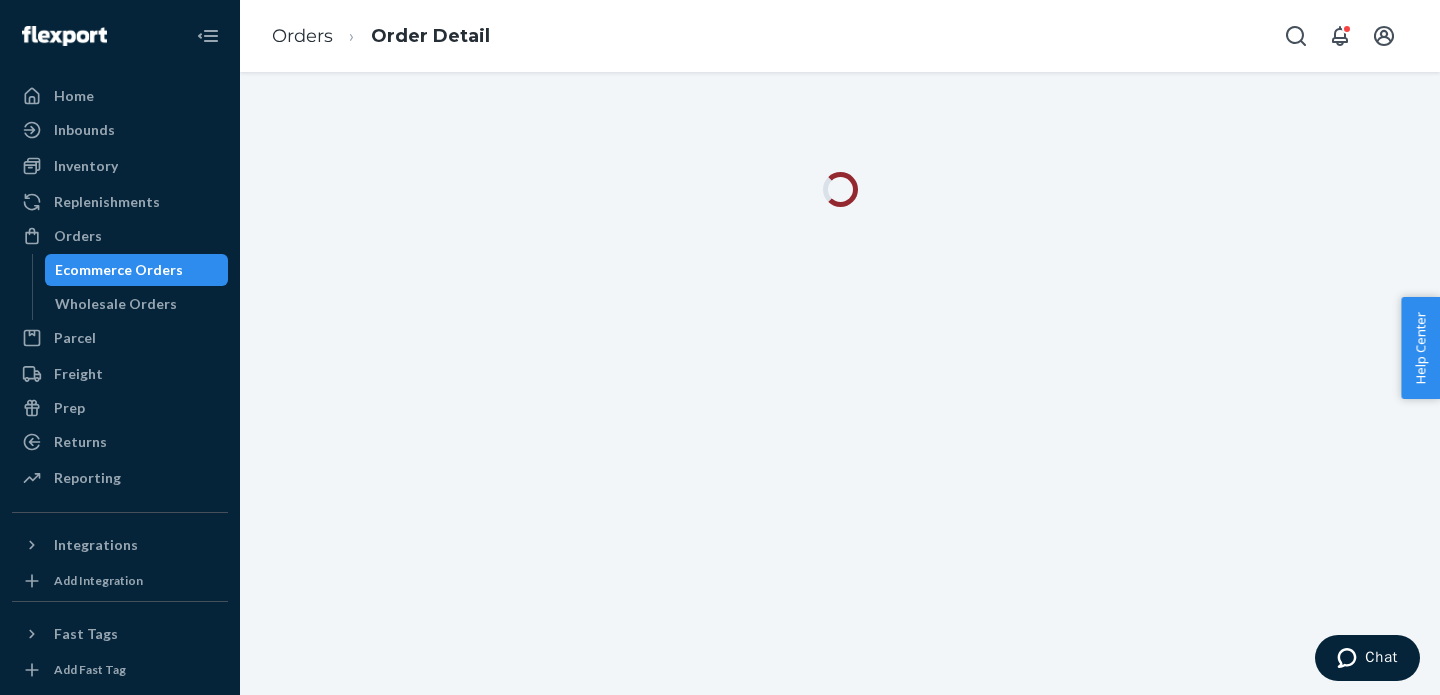 scroll, scrollTop: 0, scrollLeft: 0, axis: both 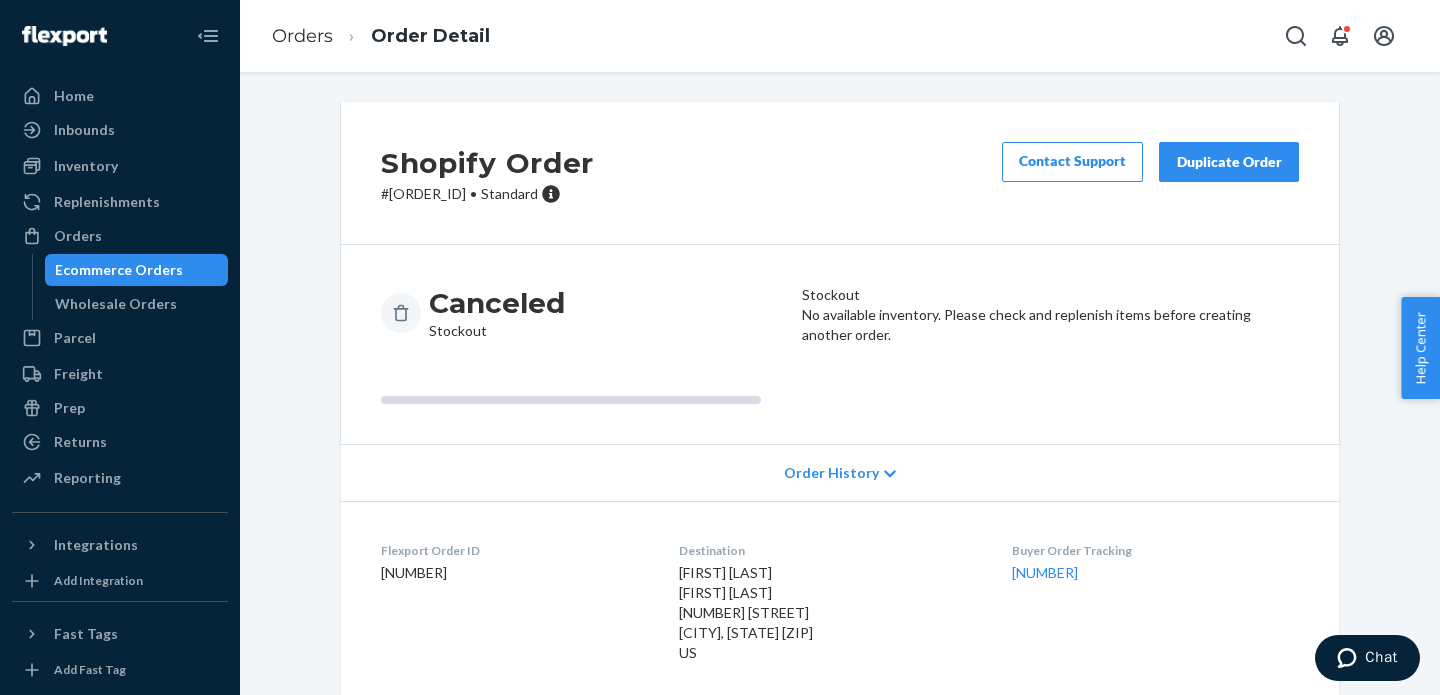 click on "# SO2776908 • Standard" at bounding box center [487, 194] 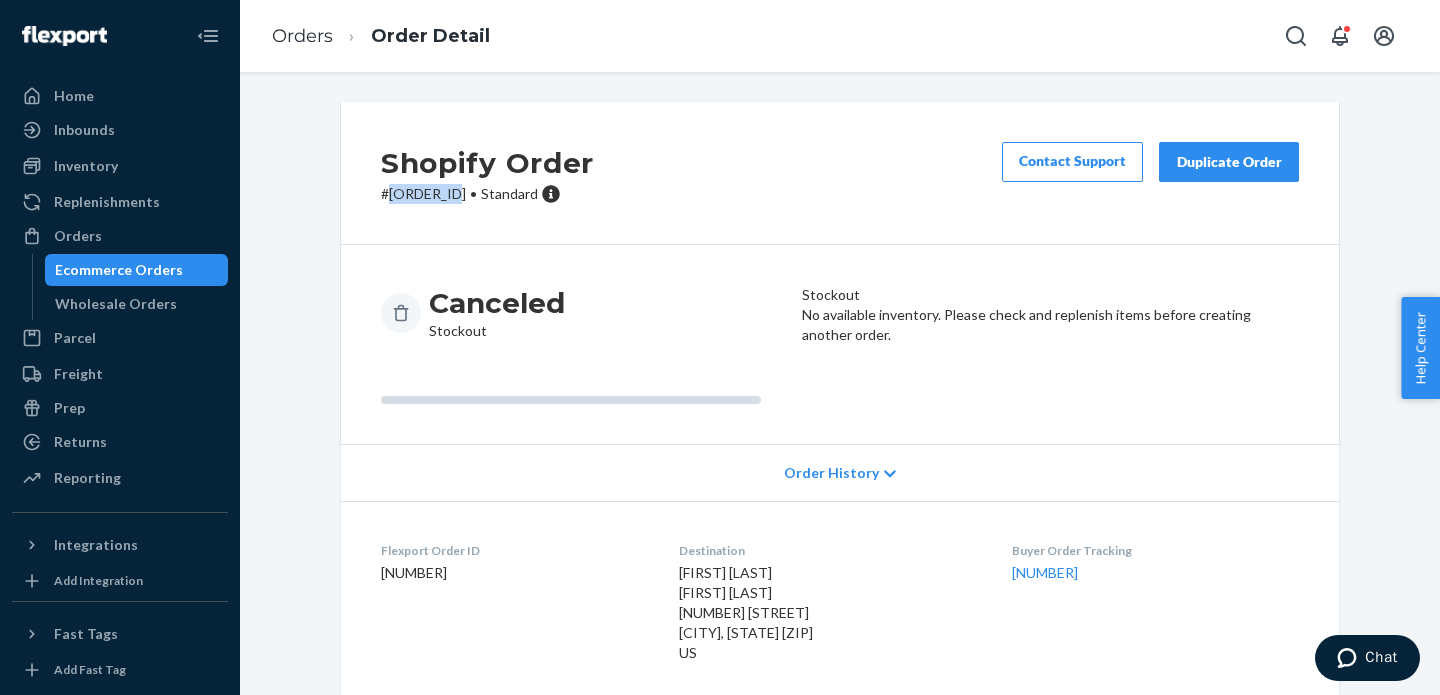 click on "# SO2776908 • Standard" at bounding box center (487, 194) 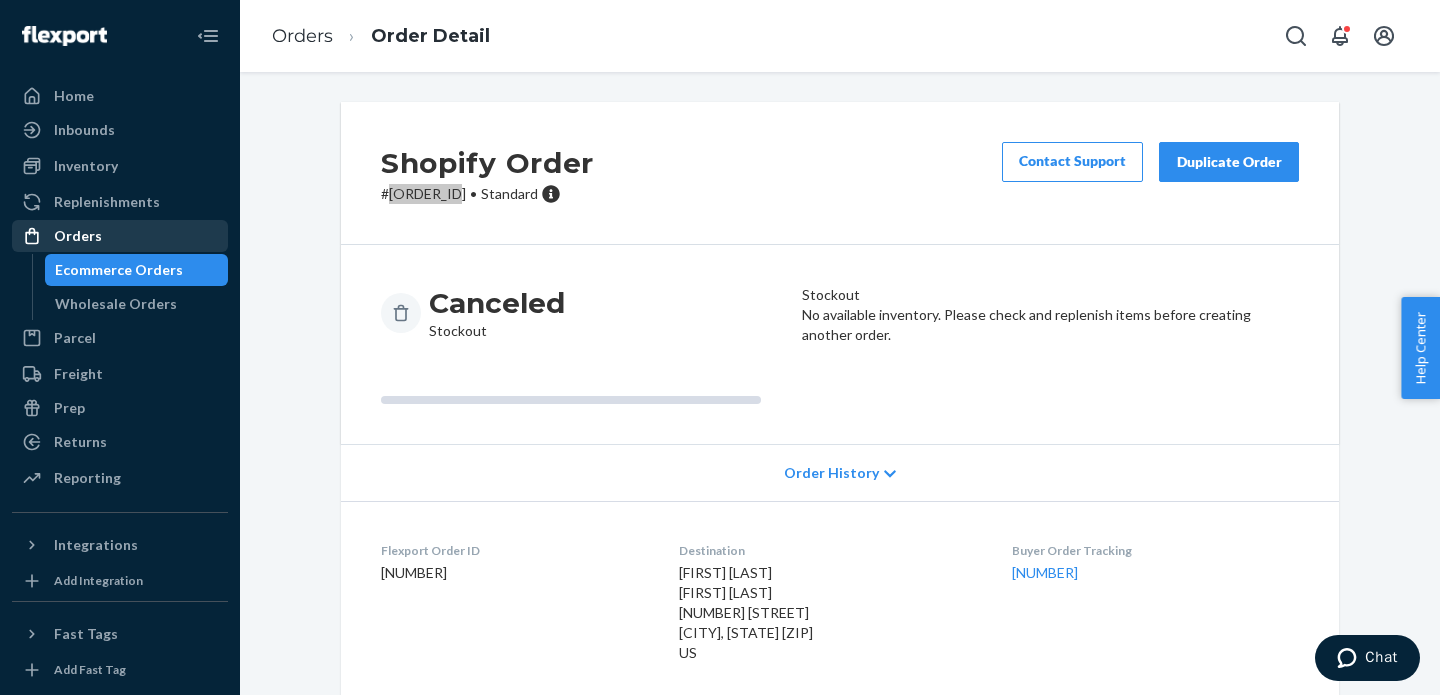 scroll, scrollTop: 187, scrollLeft: 0, axis: vertical 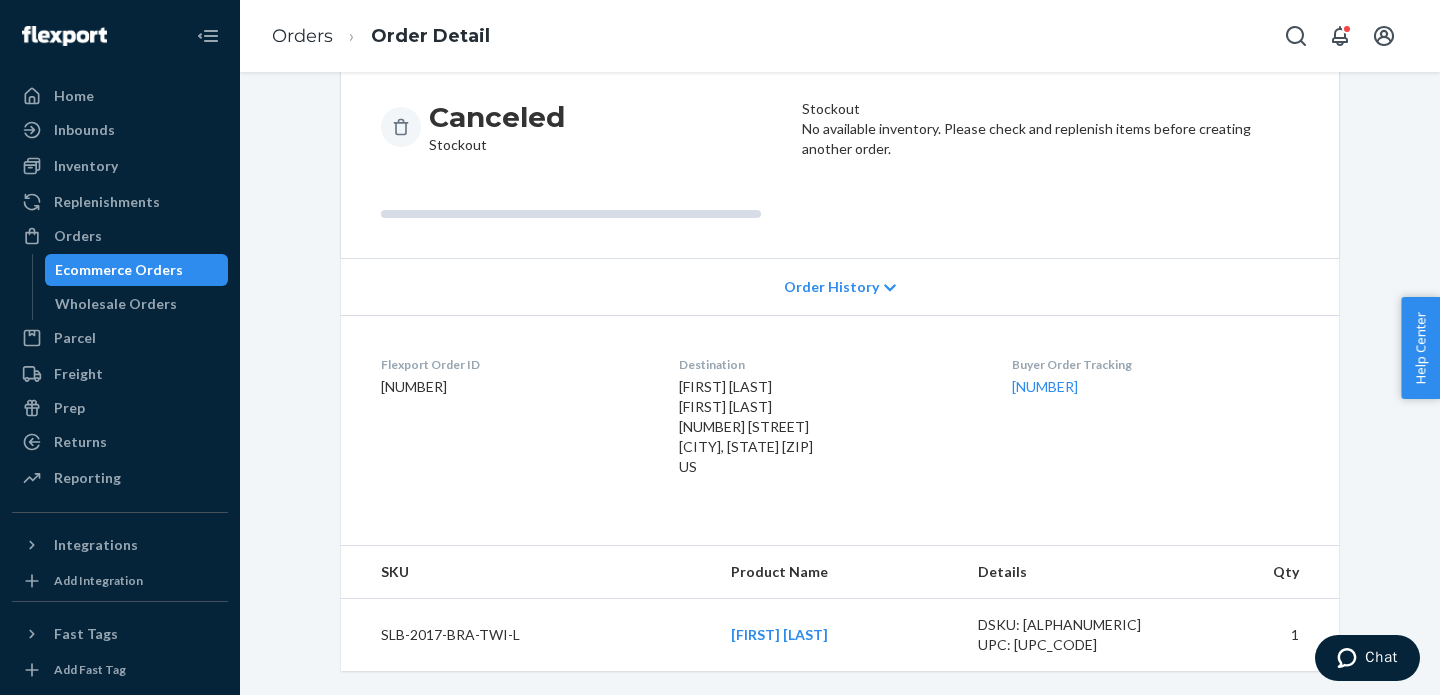 click on "SLB-2017-BRA-TWI-L" at bounding box center [528, 635] 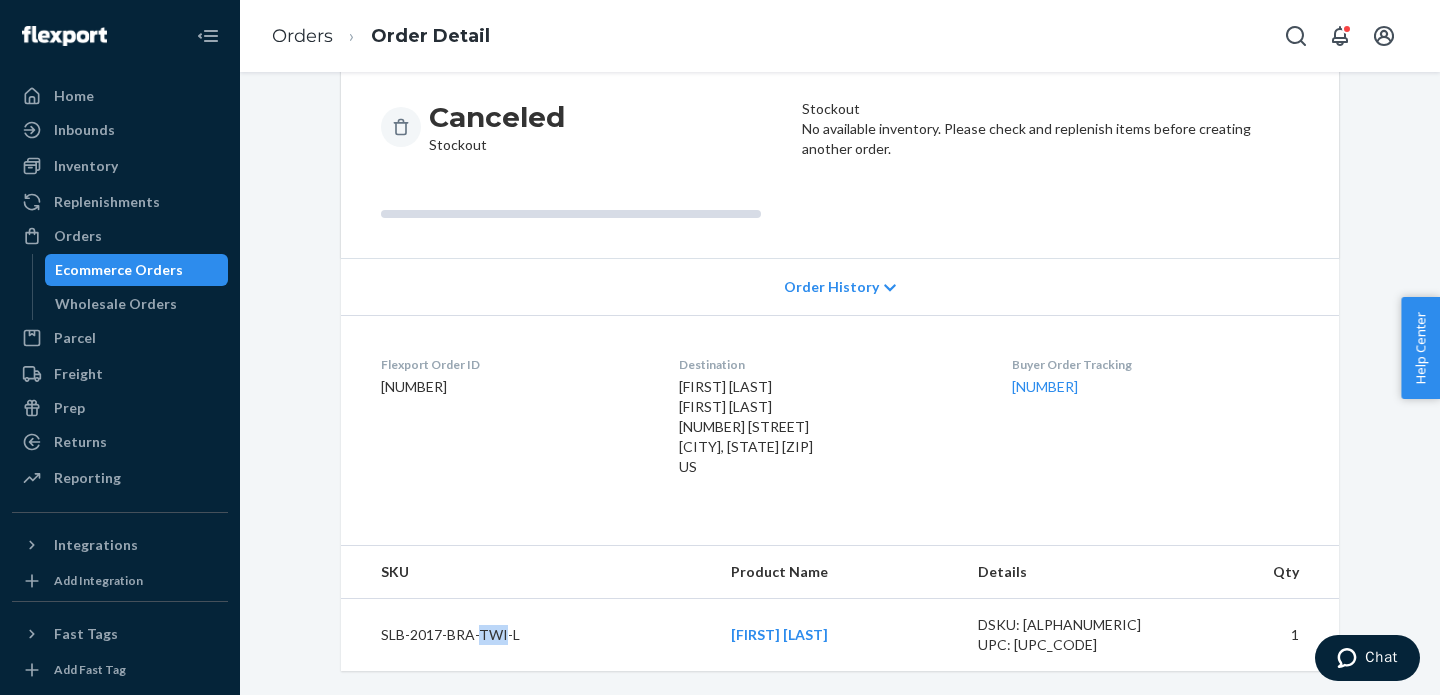 click on "SLB-2017-BRA-TWI-L" at bounding box center [528, 635] 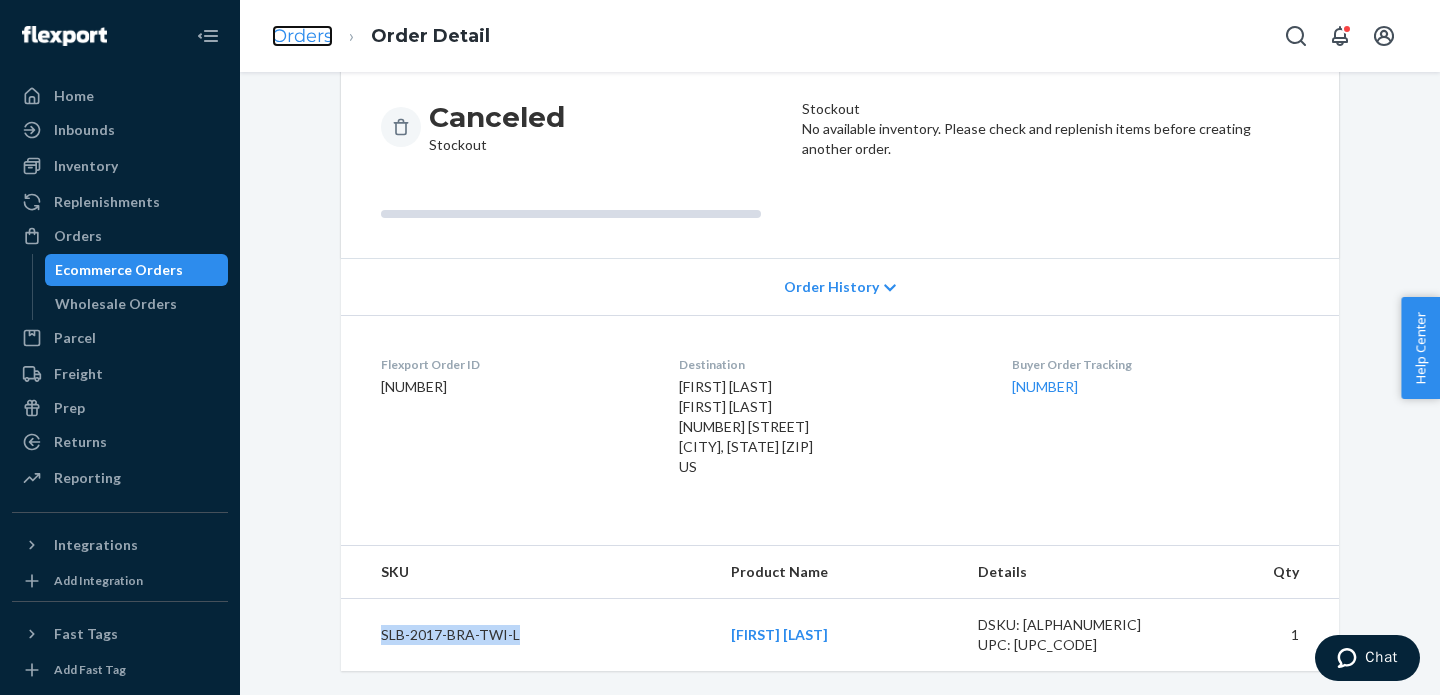 click on "Orders" at bounding box center (302, 36) 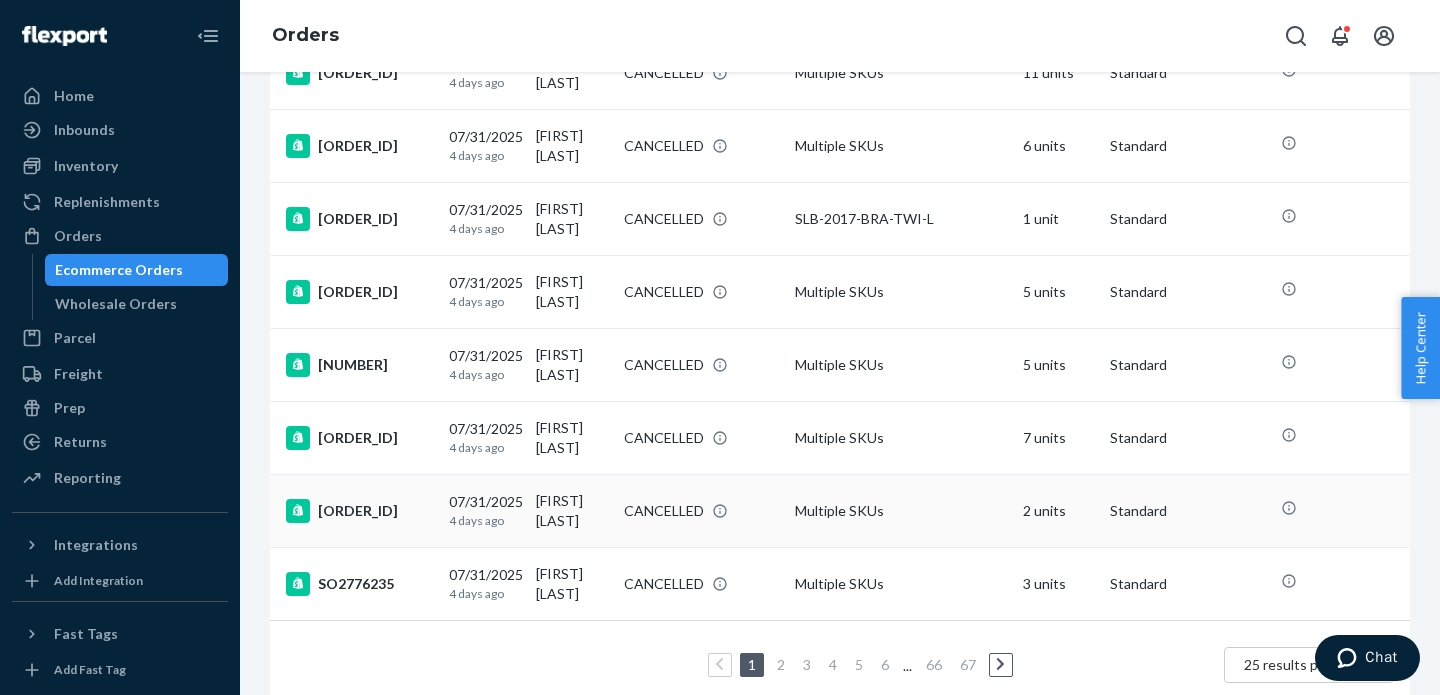scroll, scrollTop: 1629, scrollLeft: 0, axis: vertical 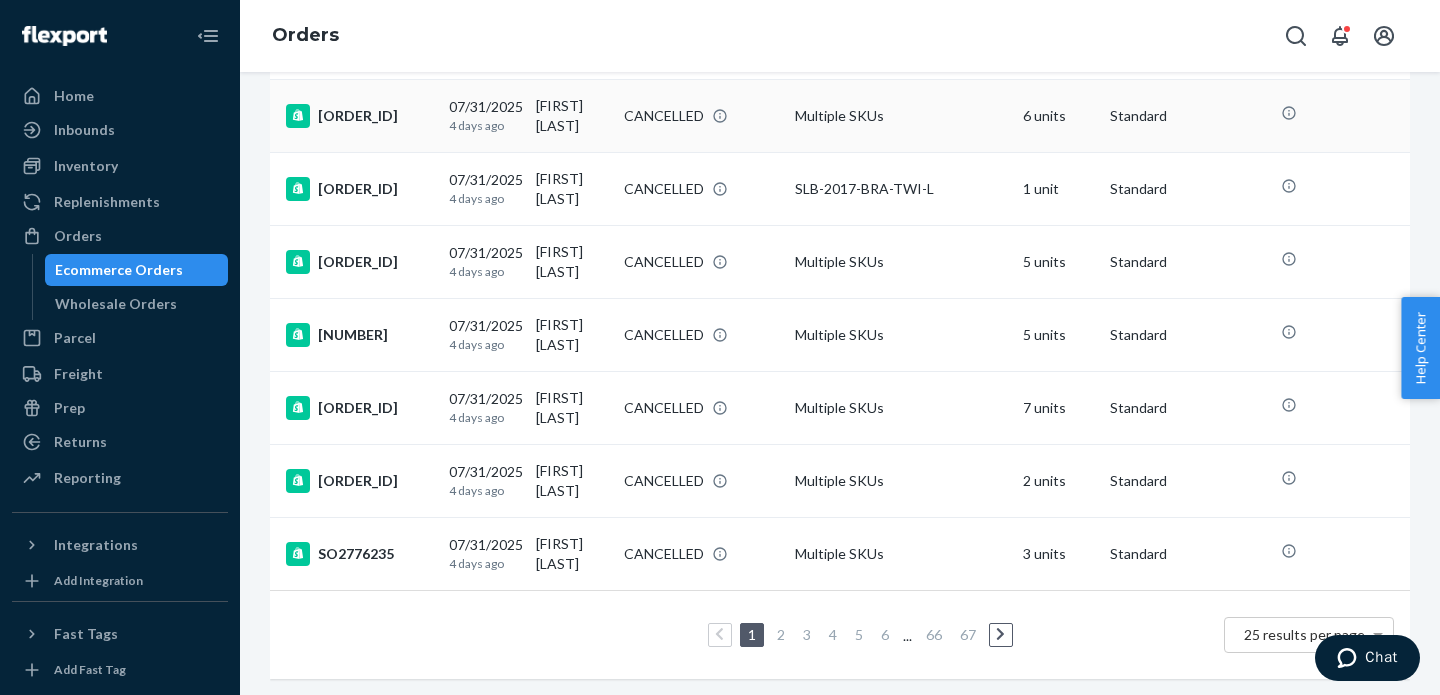 click on "[ORDER_ID]" at bounding box center [355, 115] 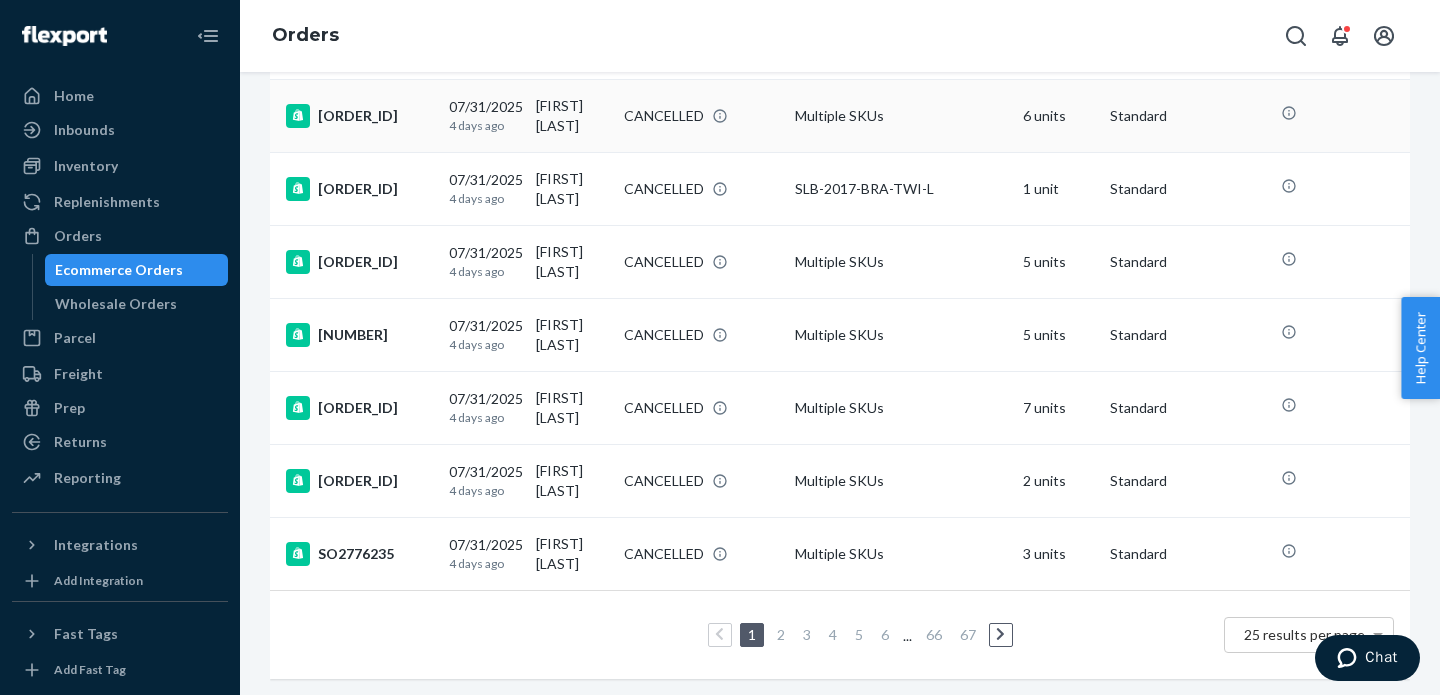 scroll, scrollTop: 0, scrollLeft: 0, axis: both 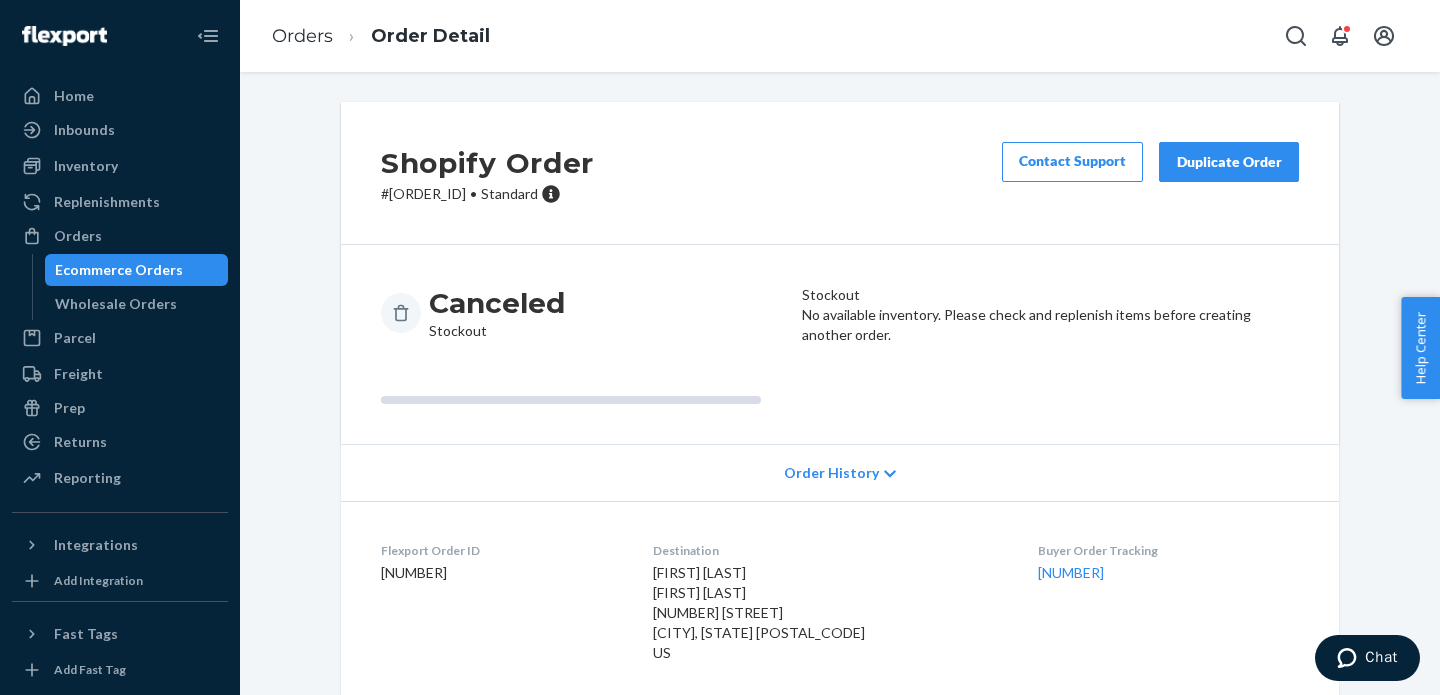 click on "[ORDER_ID]" at bounding box center [487, 194] 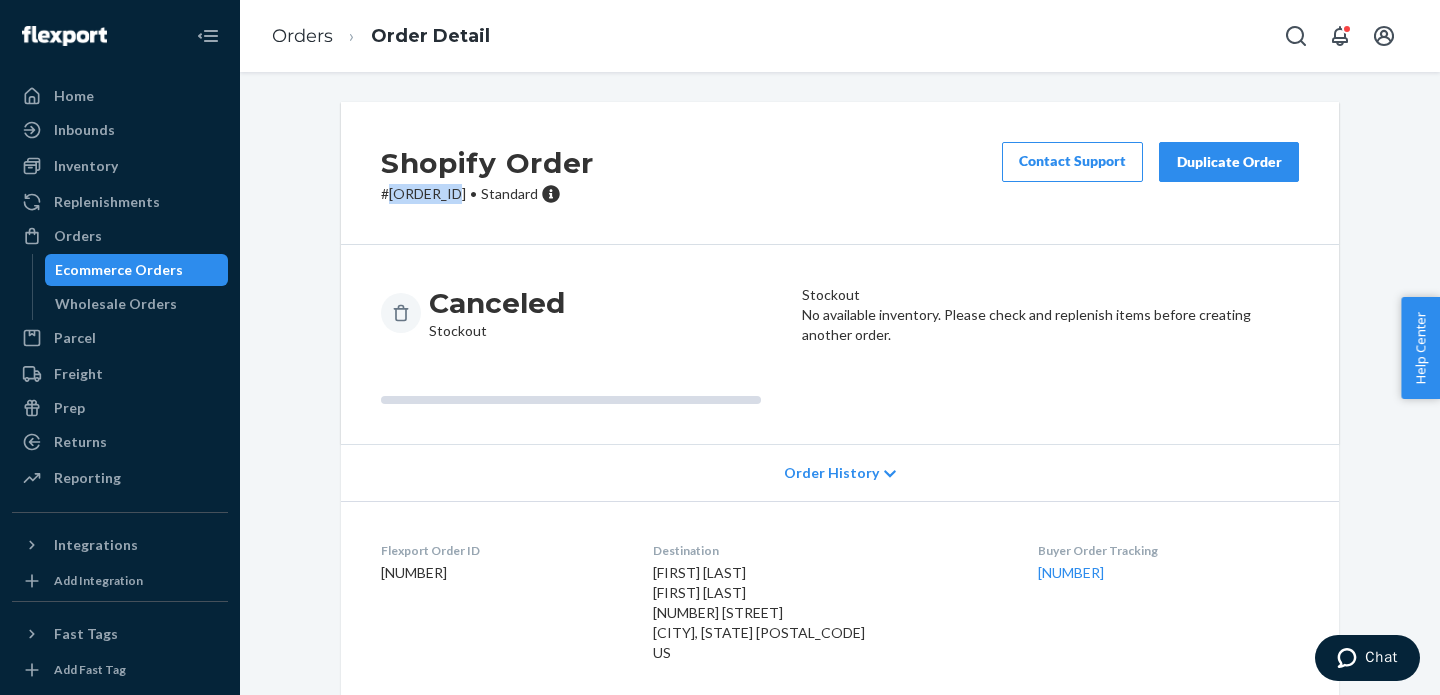 click on "[ORDER_ID]" at bounding box center [487, 194] 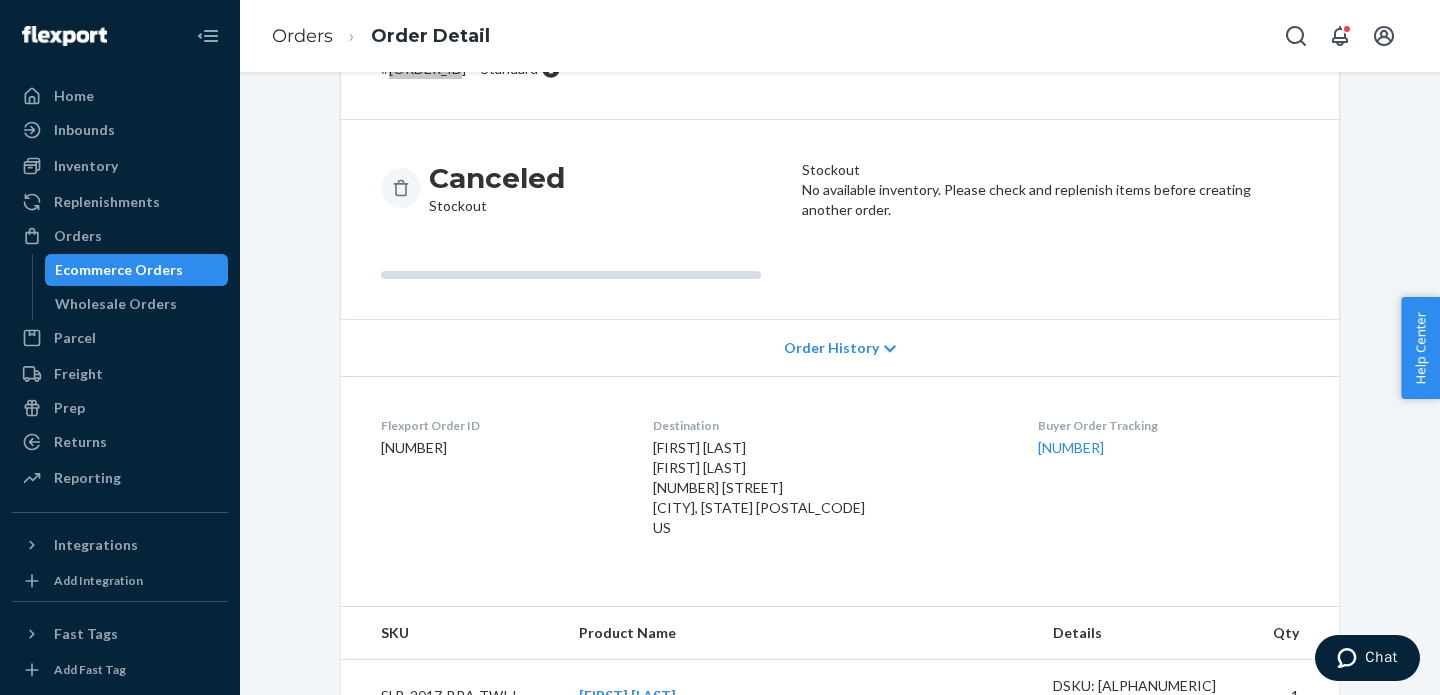 scroll, scrollTop: 487, scrollLeft: 0, axis: vertical 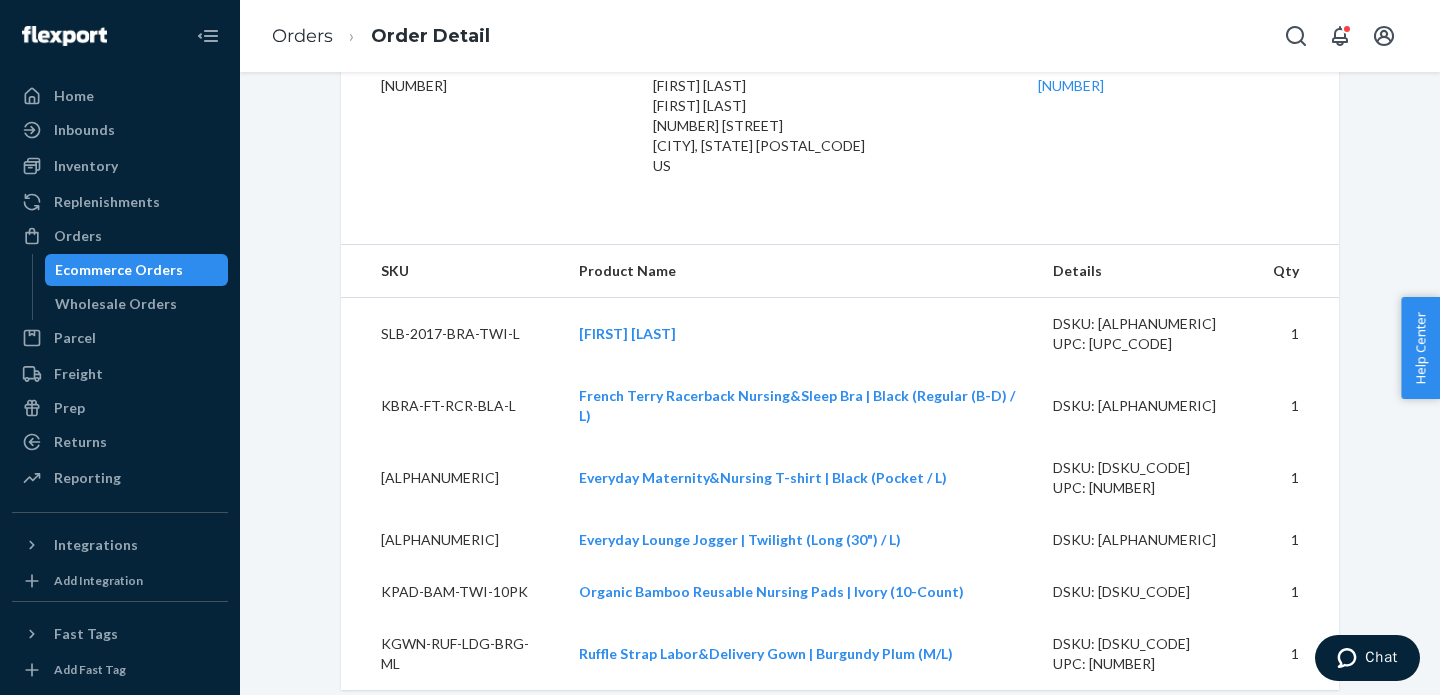 click on "SLB-2017-BRA-TWI-L" at bounding box center [452, 334] 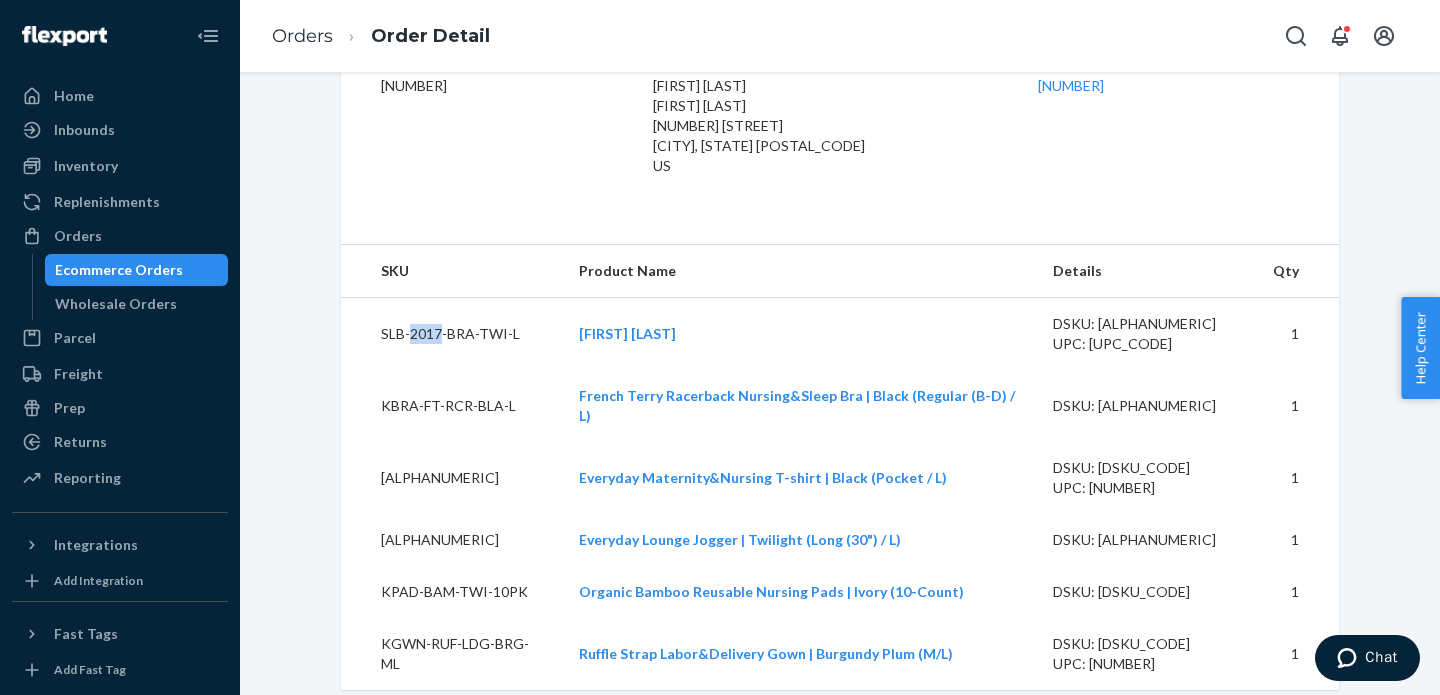 click on "SLB-2017-BRA-TWI-L" at bounding box center [452, 334] 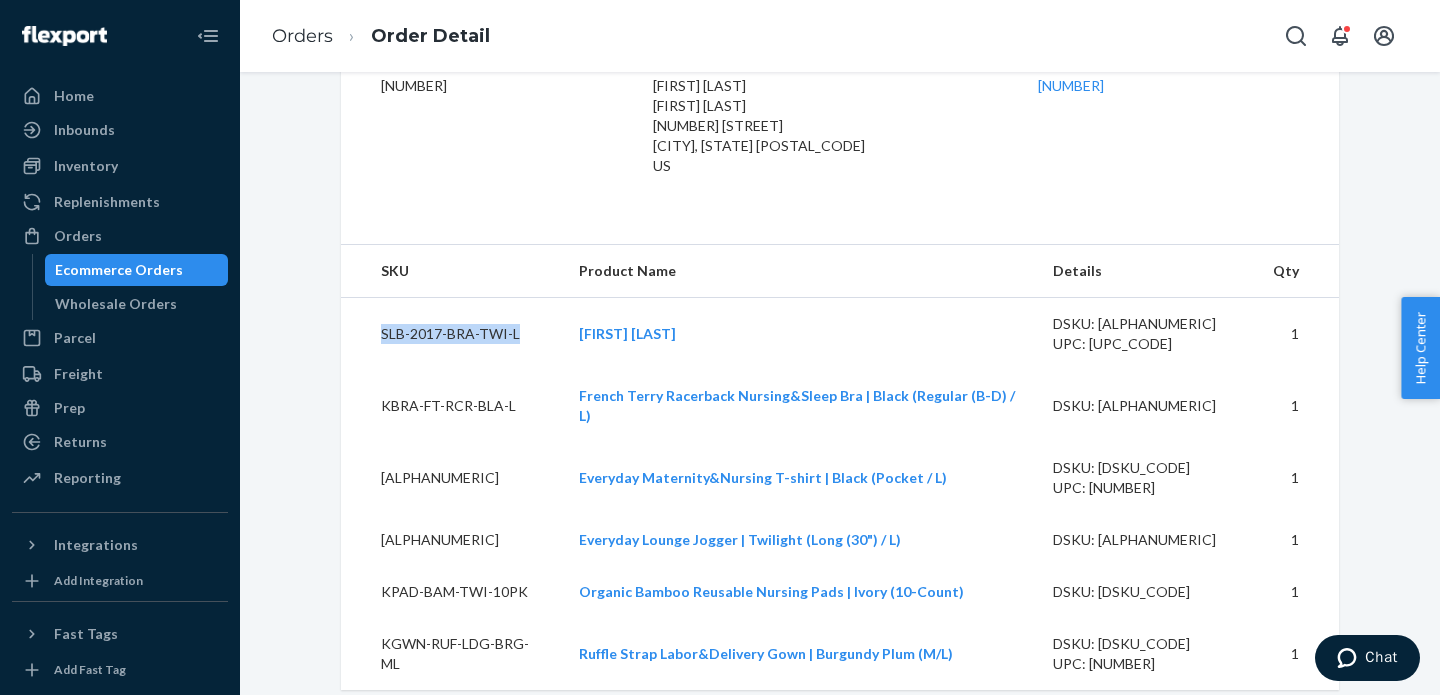 click on "SLB-2017-BRA-TWI-L" at bounding box center [452, 334] 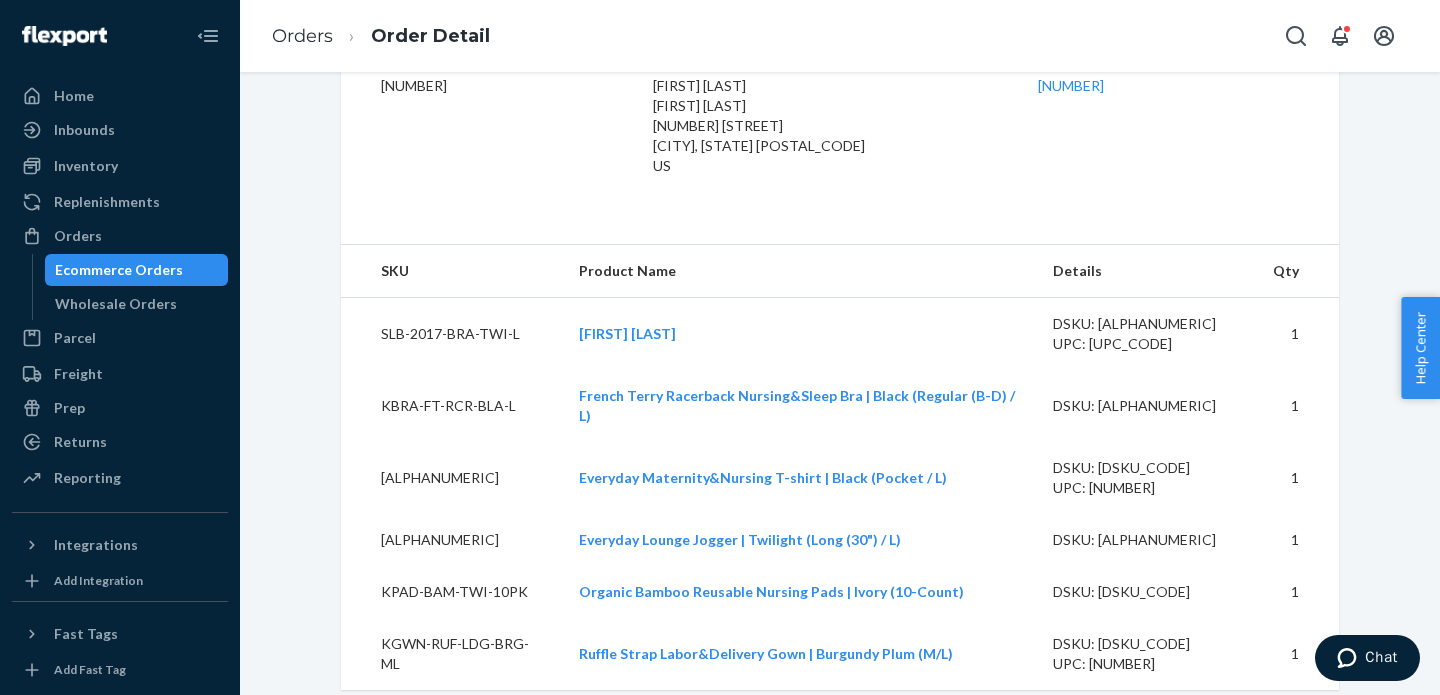 click on "KBRA-FT-RCR-BLA-L" at bounding box center [452, 406] 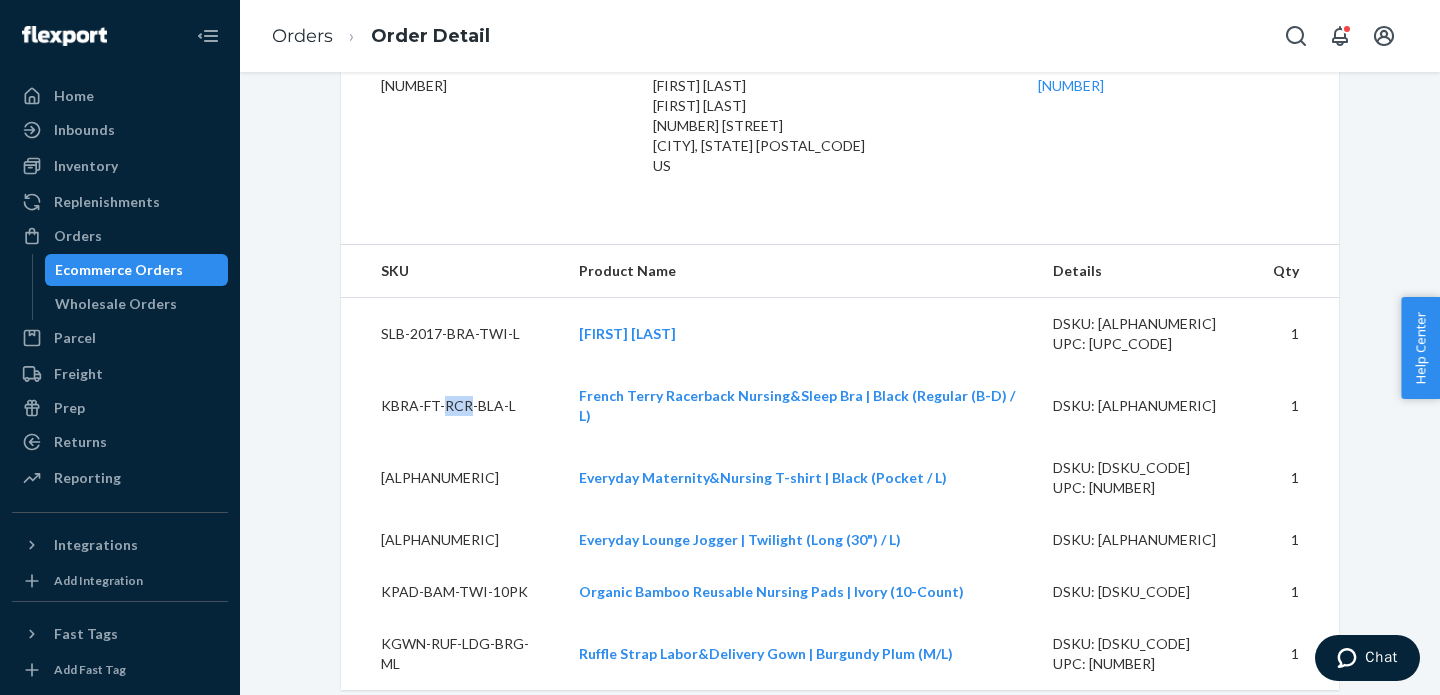 click on "KBRA-FT-RCR-BLA-L" at bounding box center (452, 406) 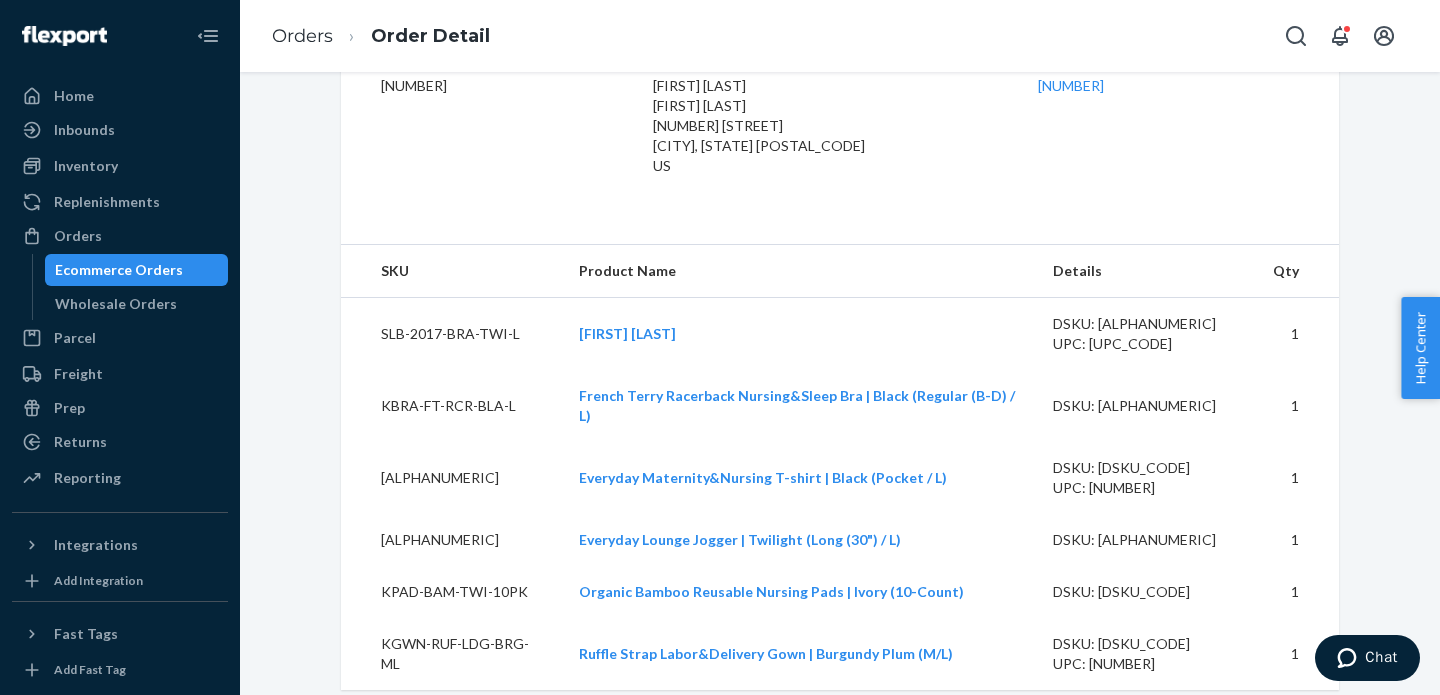 click on "KBRA-FT-RCR-BLA-L" at bounding box center [452, 406] 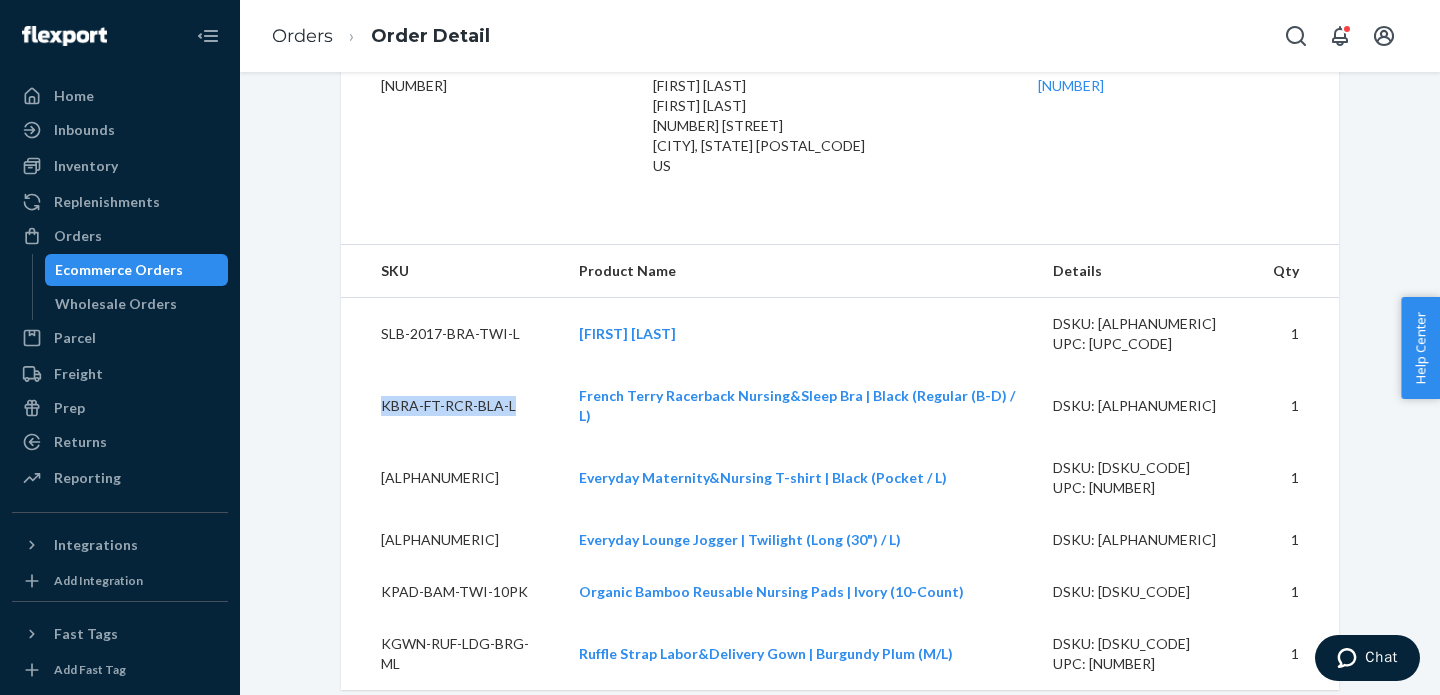 click on "KBRA-FT-RCR-BLA-L" at bounding box center [452, 406] 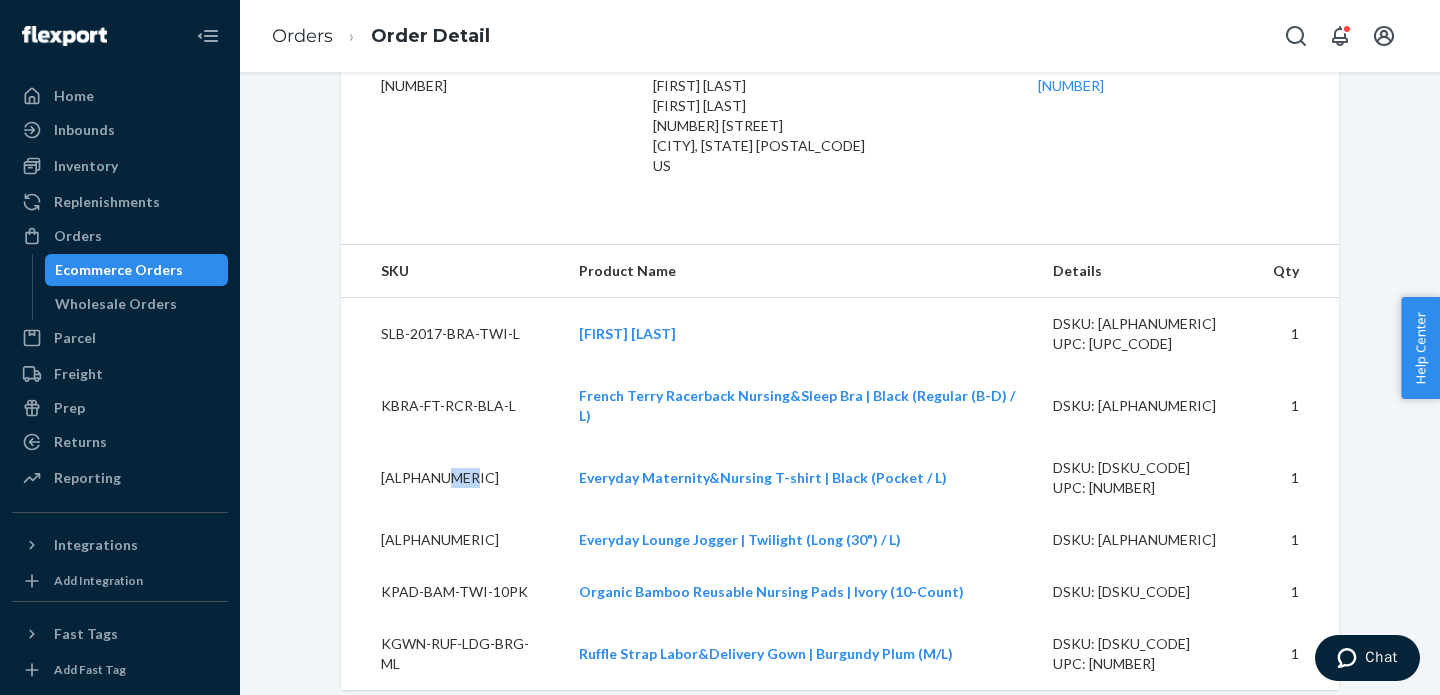 click on "[ALPHANUMERIC]" at bounding box center (452, 478) 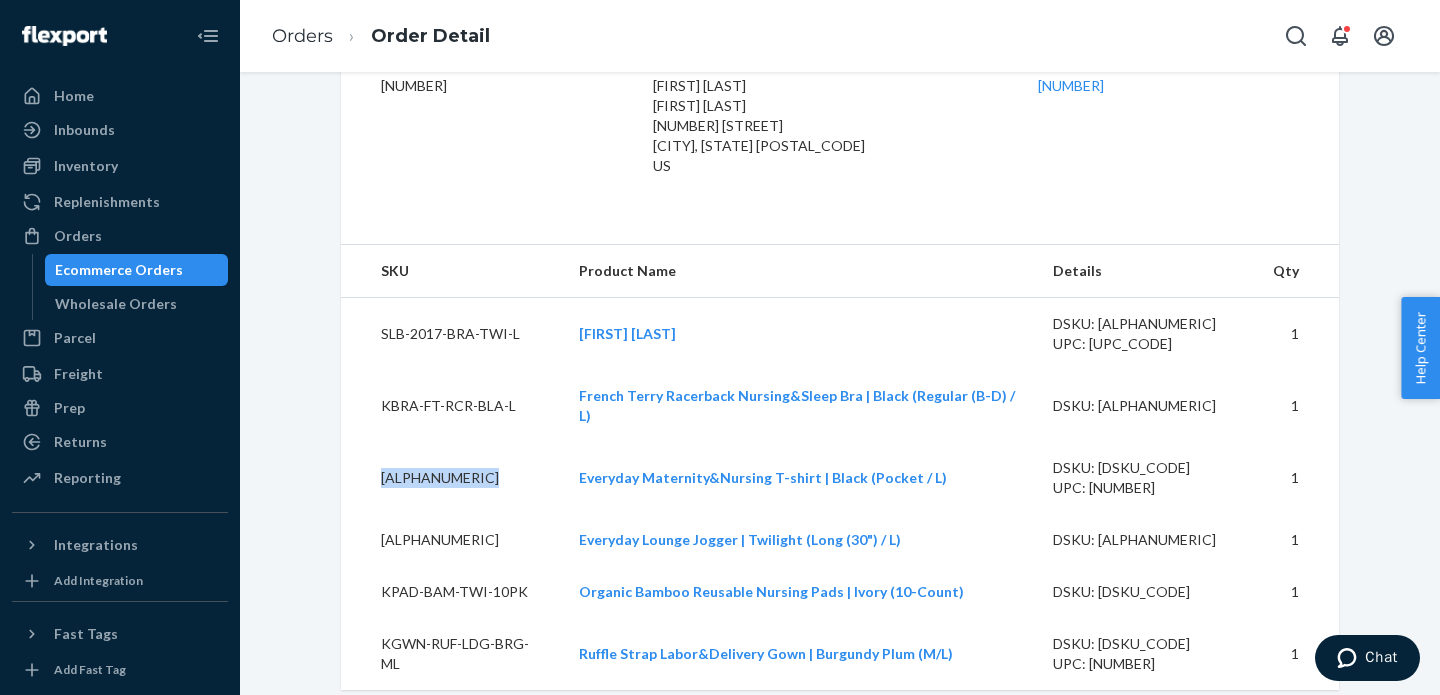 click on "[ALPHANUMERIC]" at bounding box center (452, 540) 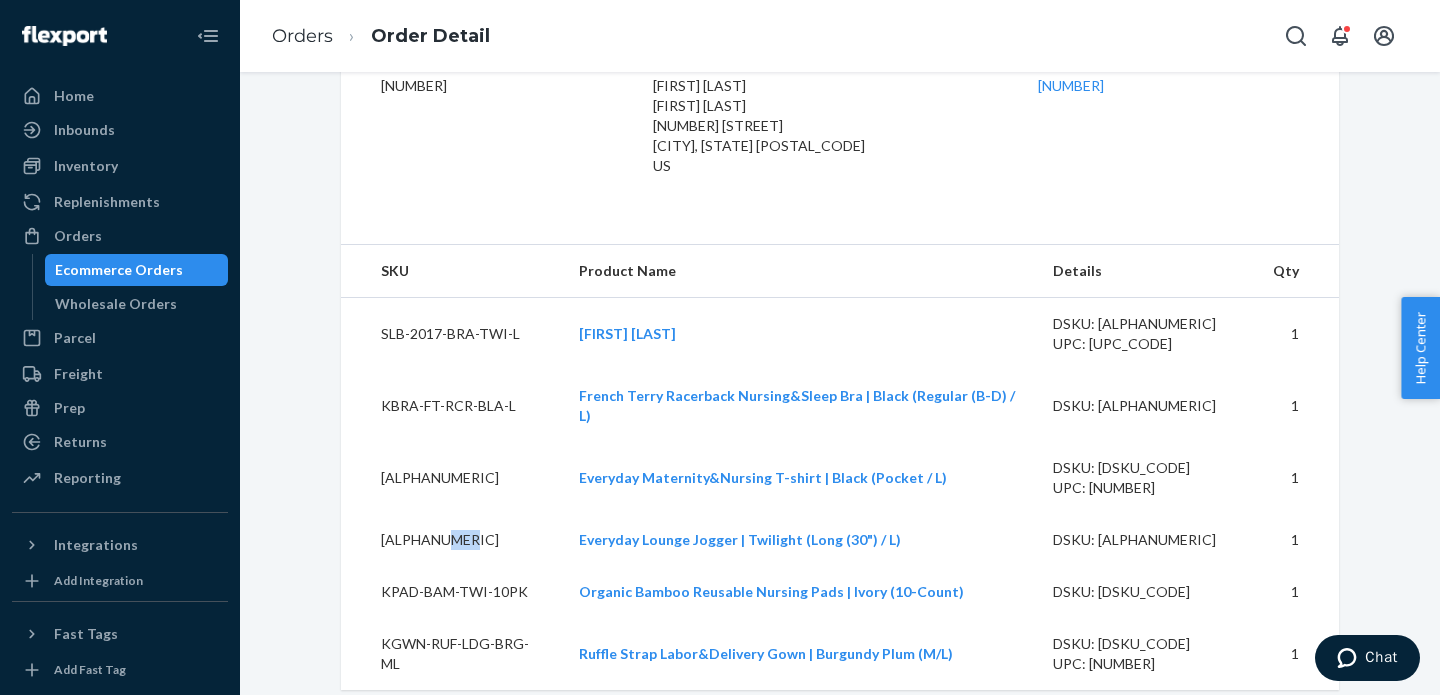 click on "[ALPHANUMERIC]" at bounding box center [452, 540] 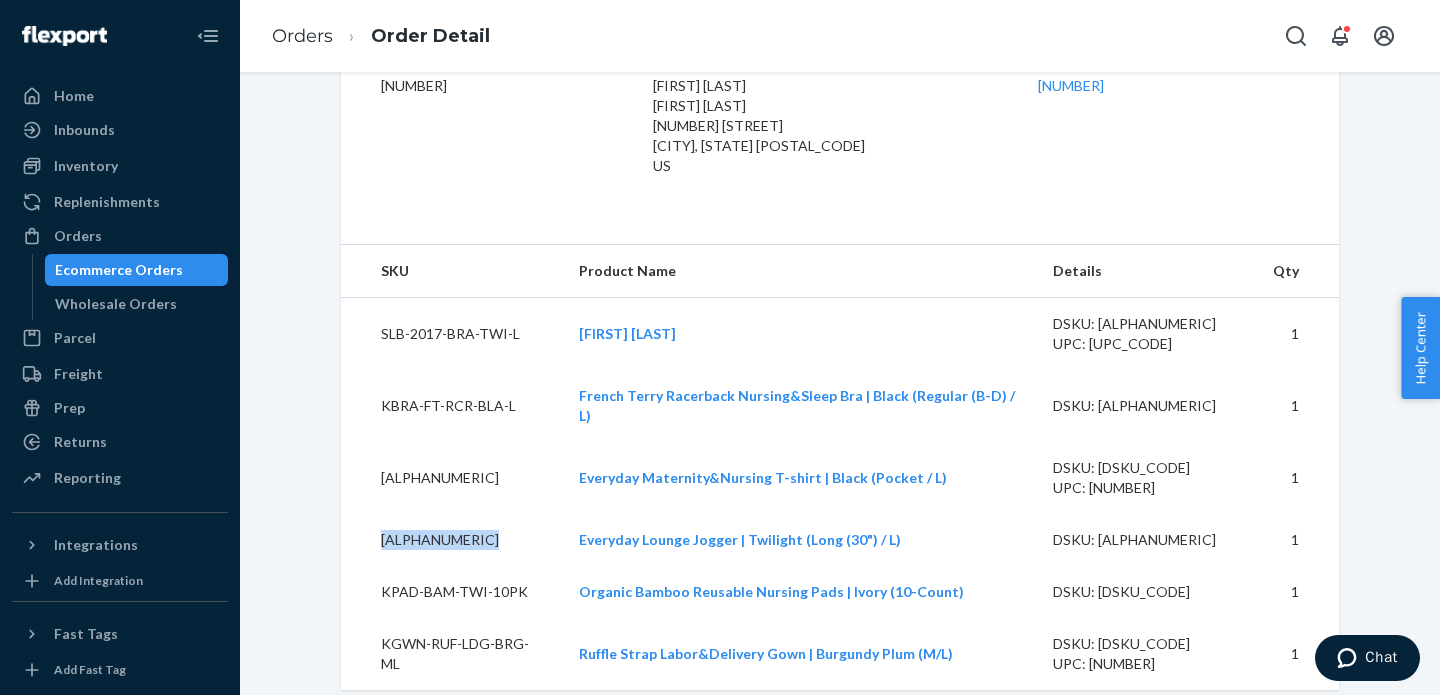 click on "[ALPHANUMERIC]" at bounding box center (452, 540) 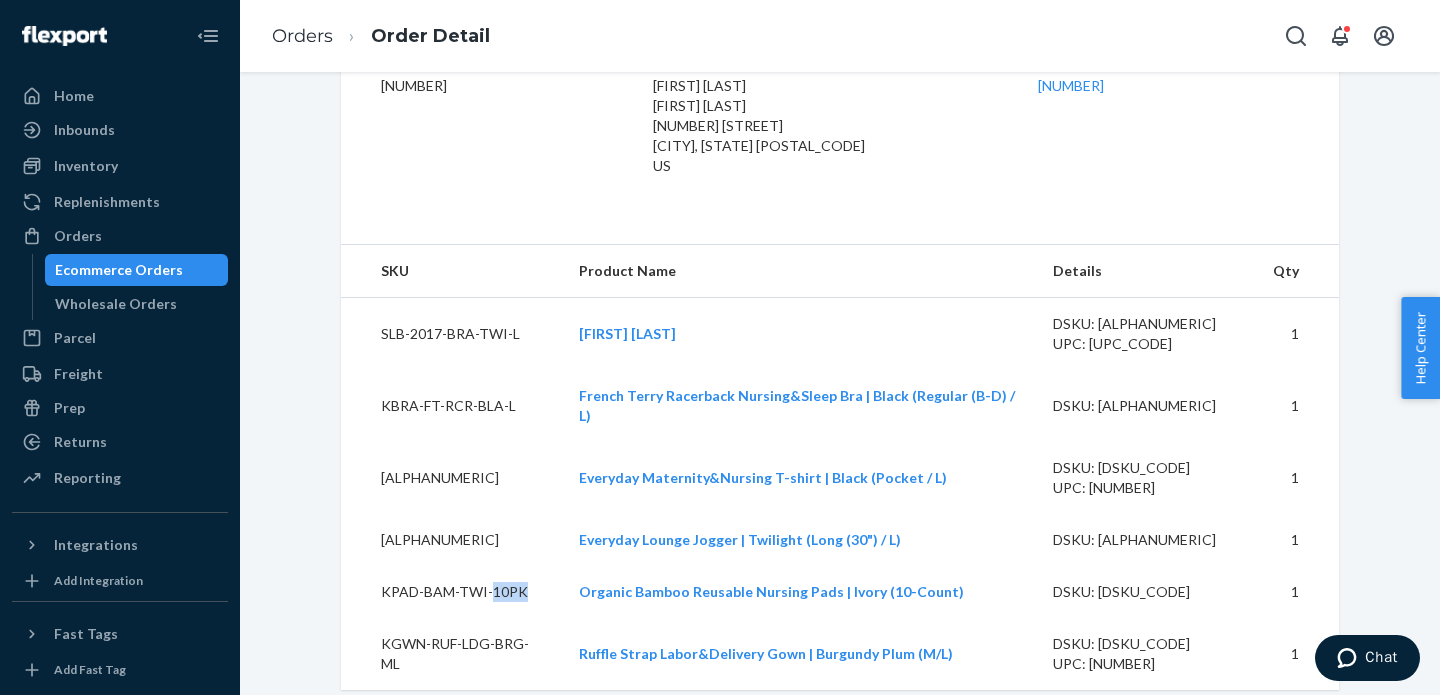 click on "KPAD-BAM-TWI-10PK" at bounding box center (452, 592) 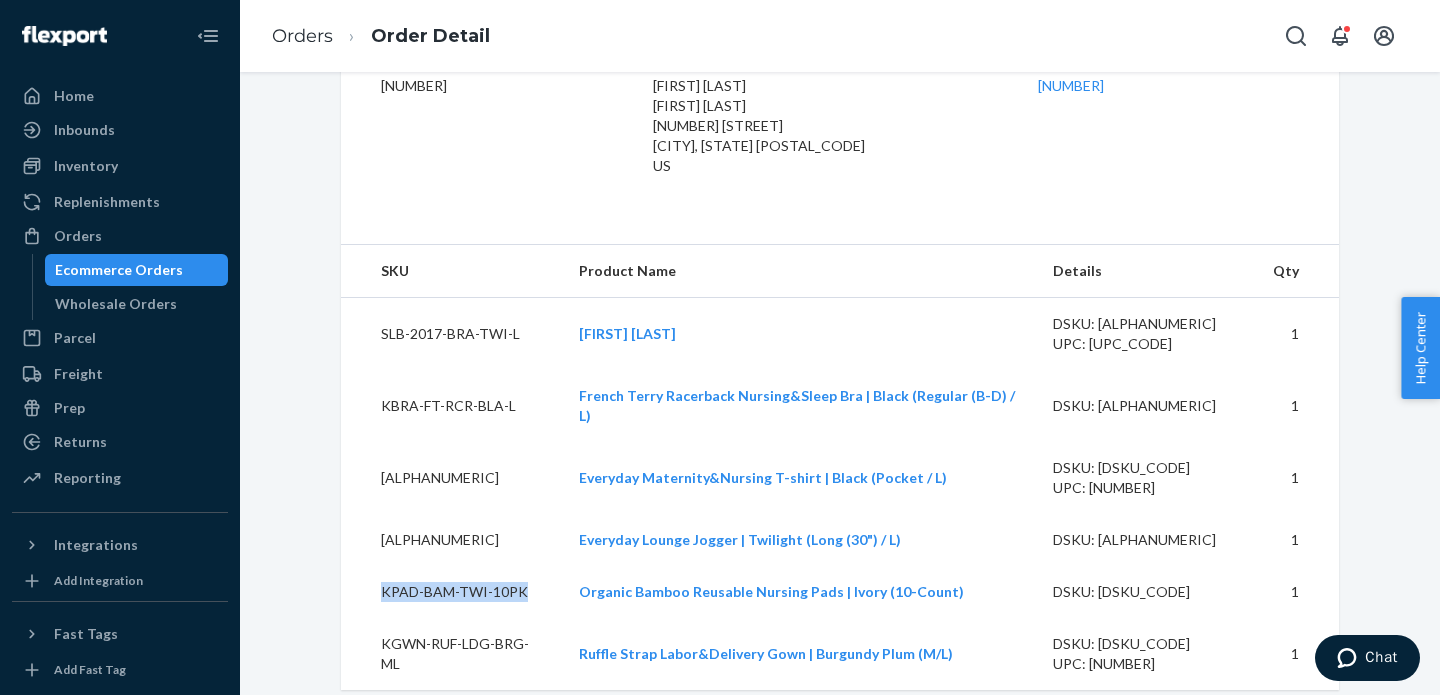 click on "KPAD-BAM-TWI-10PK" at bounding box center [452, 592] 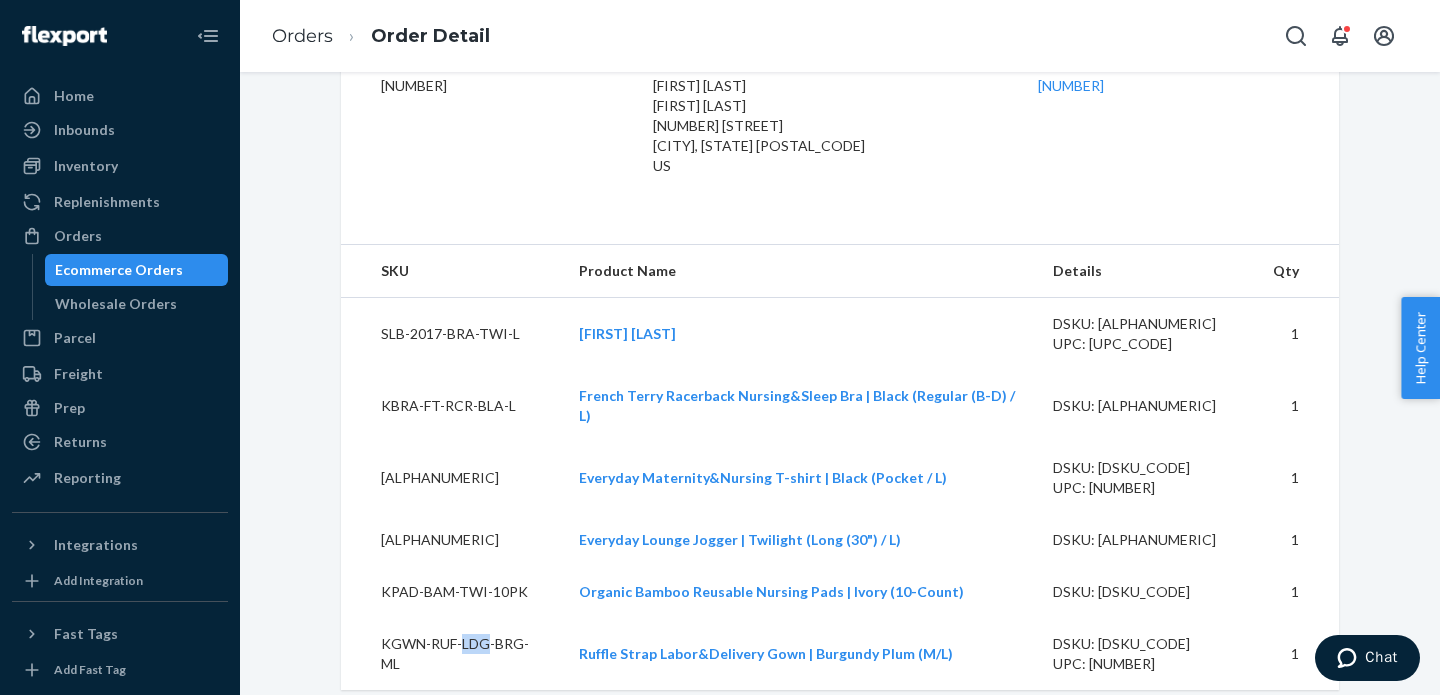 click on "KGWN-RUF-LDG-BRG-ML" at bounding box center [452, 654] 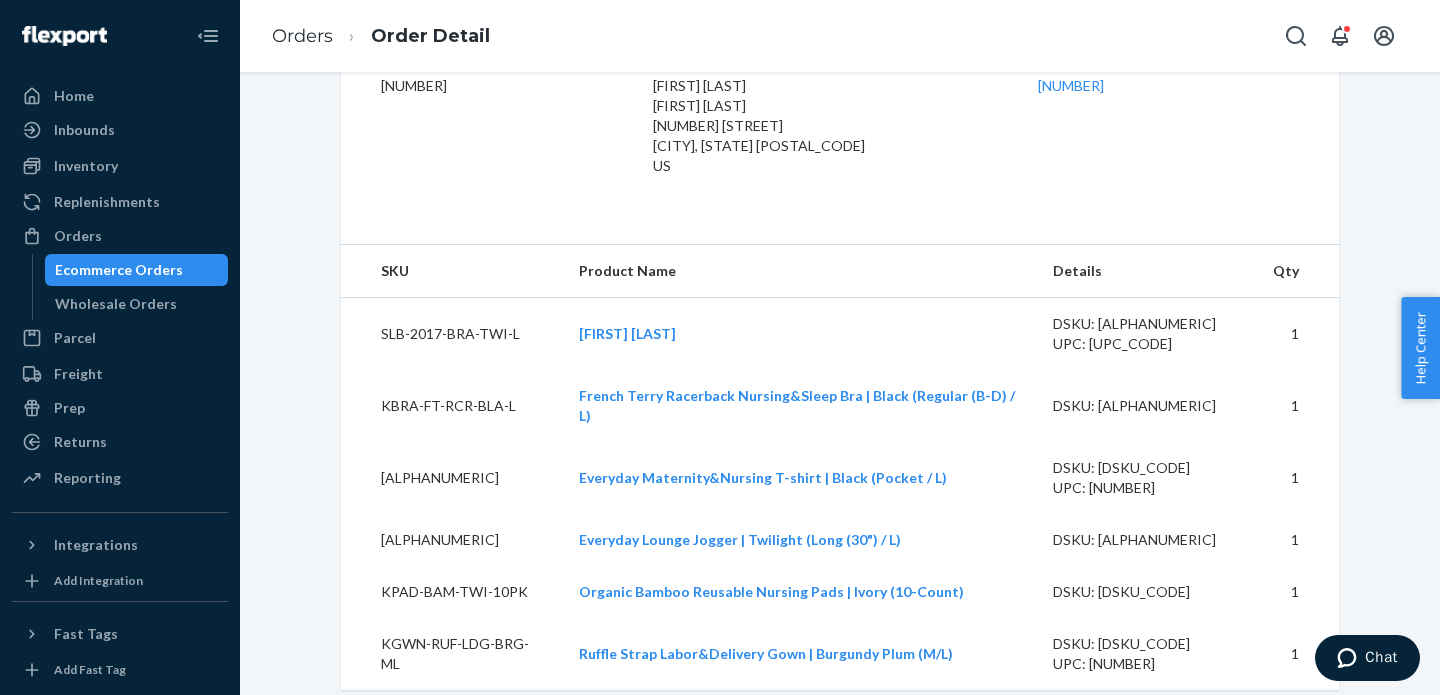 click on "KGWN-RUF-LDG-BRG-ML" at bounding box center [452, 654] 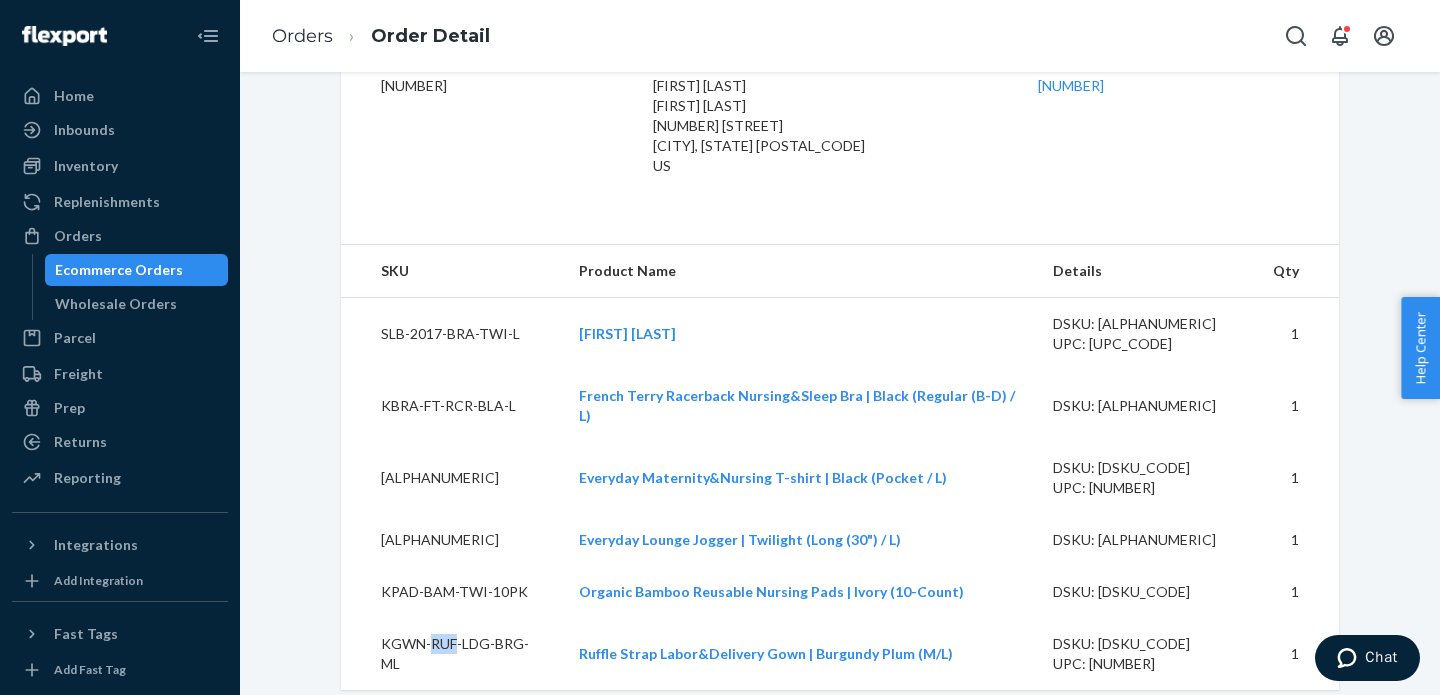 click on "KGWN-RUF-LDG-BRG-ML" at bounding box center [452, 654] 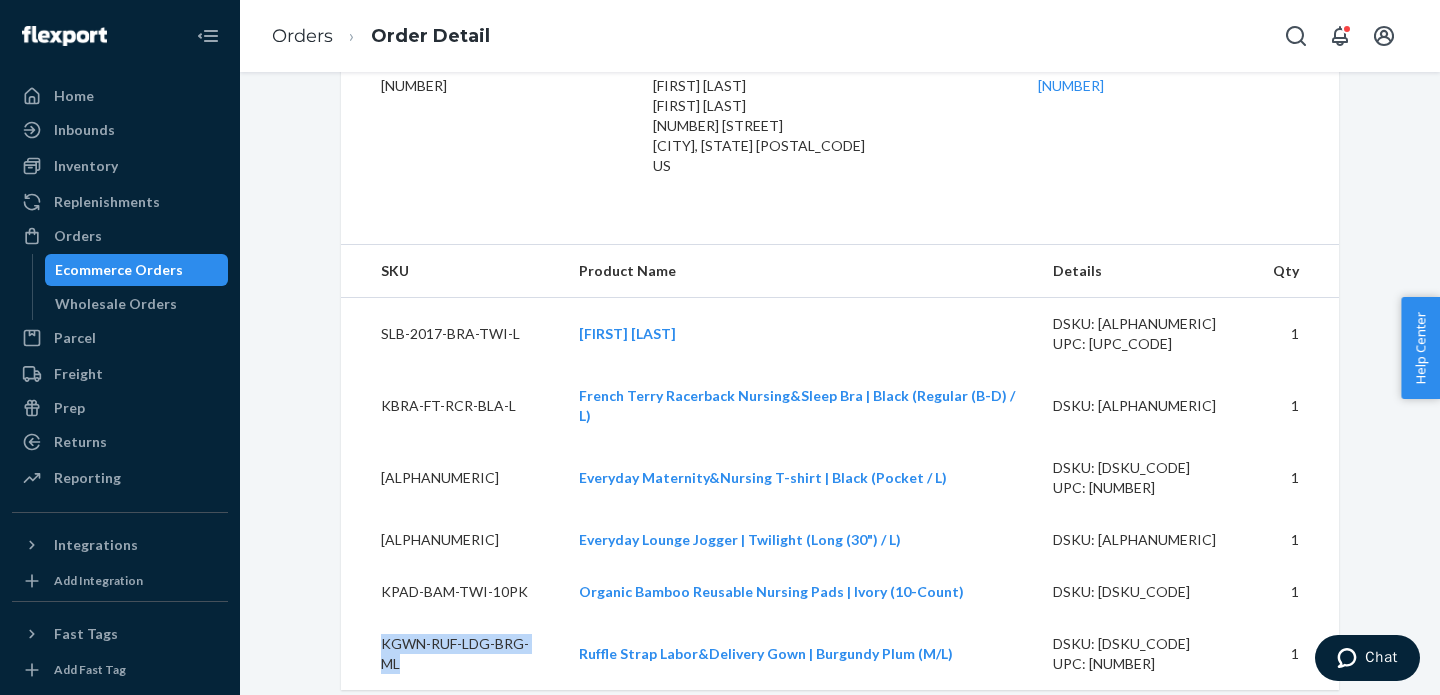 click on "KGWN-RUF-LDG-BRG-ML" at bounding box center (452, 654) 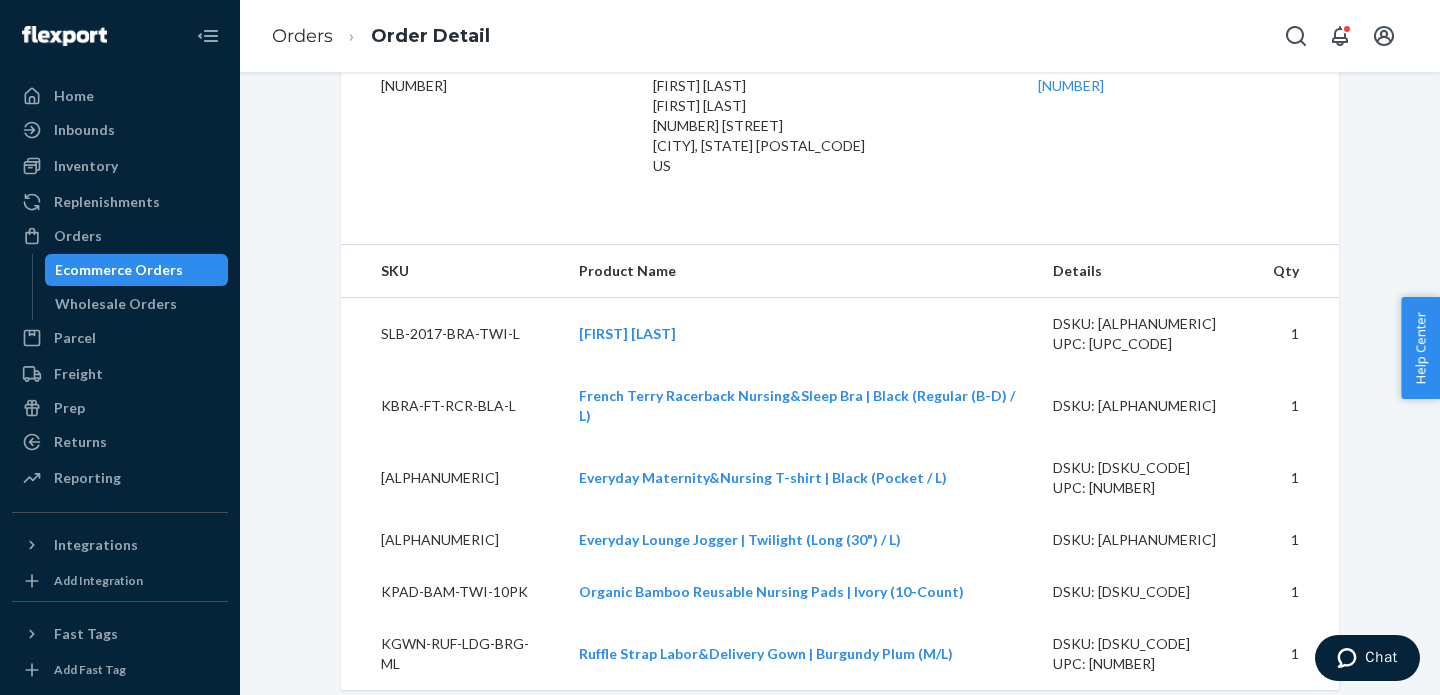 click on "Orders" at bounding box center (302, 37) 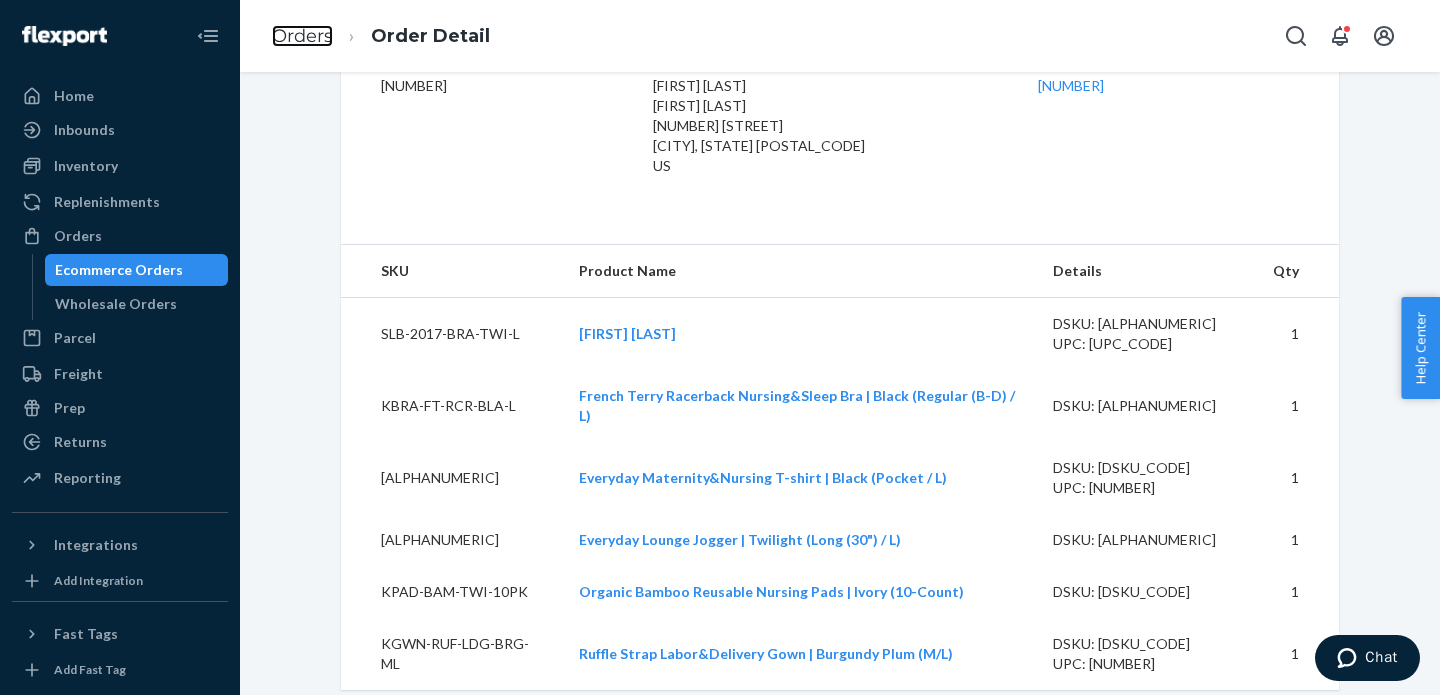 click on "Orders" at bounding box center (302, 36) 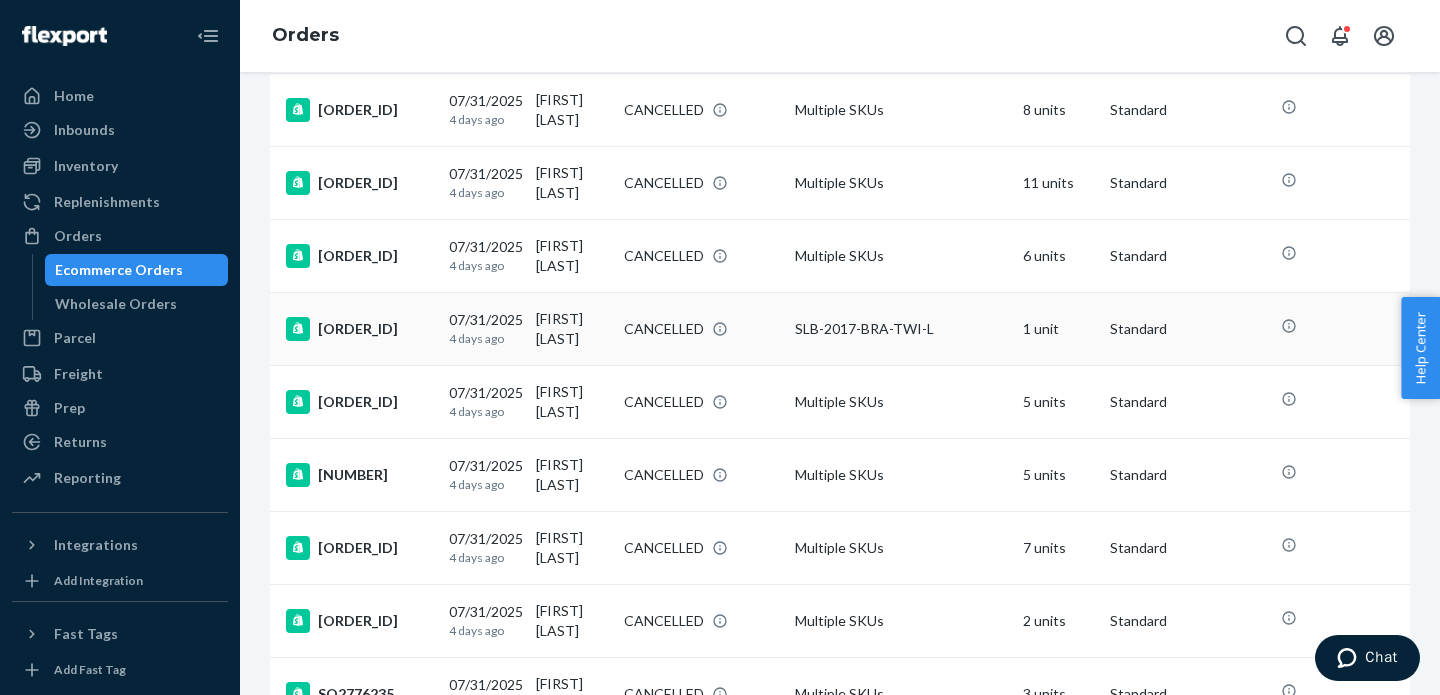 scroll, scrollTop: 1478, scrollLeft: 0, axis: vertical 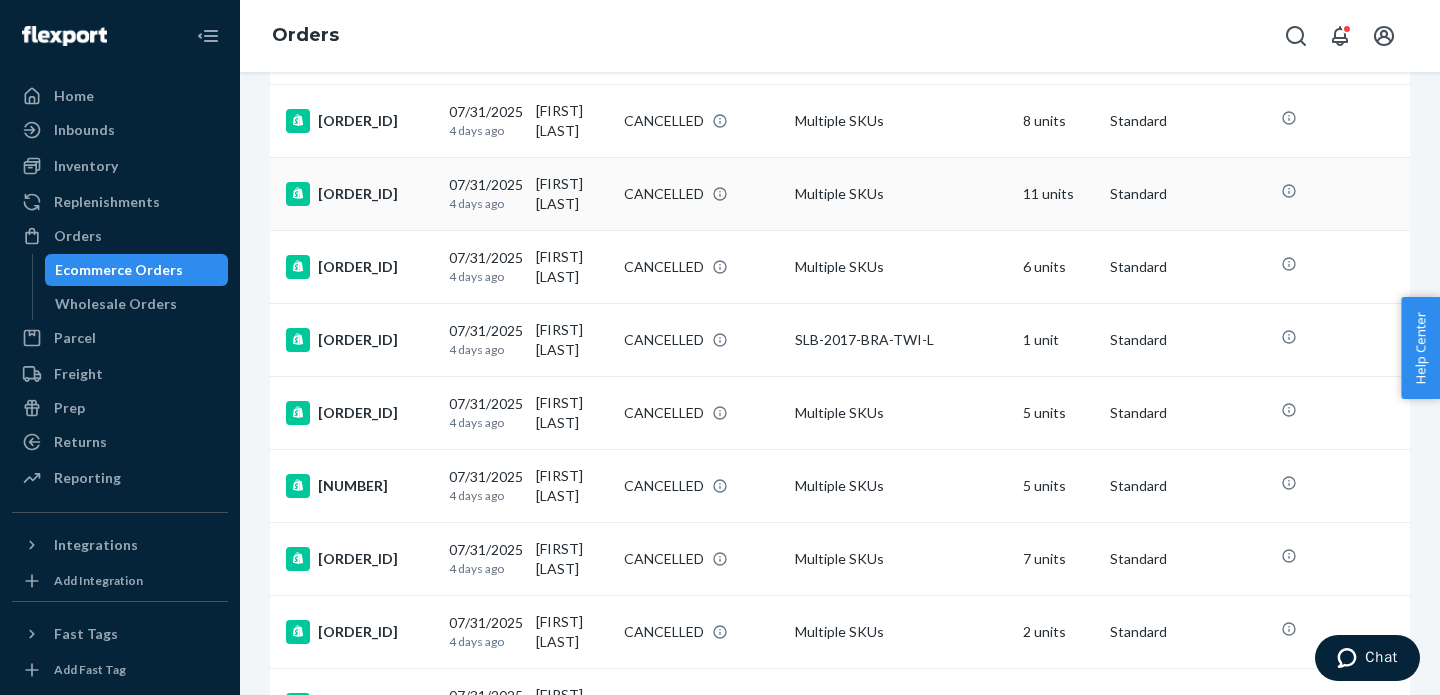 click on "[ORDER_ID]" at bounding box center [359, 194] 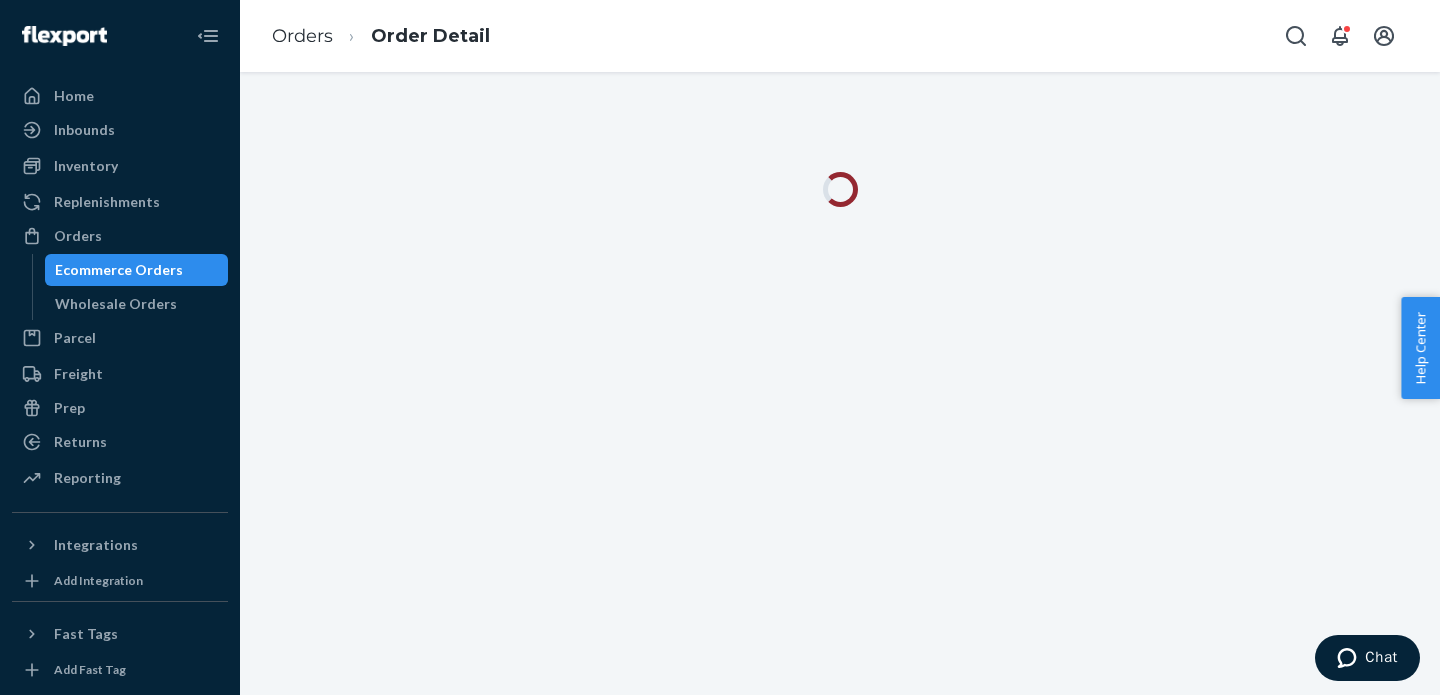 scroll, scrollTop: 0, scrollLeft: 0, axis: both 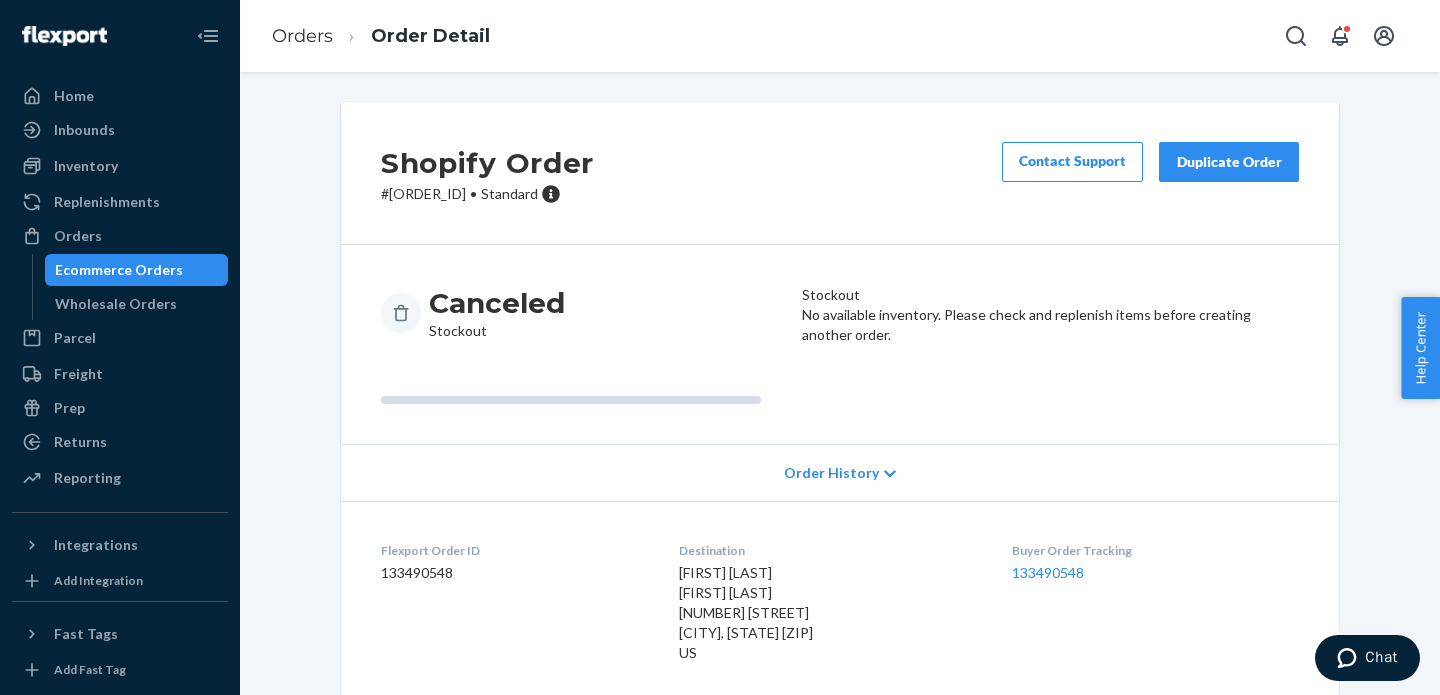 click on "[ORDER_ID]" at bounding box center (487, 194) 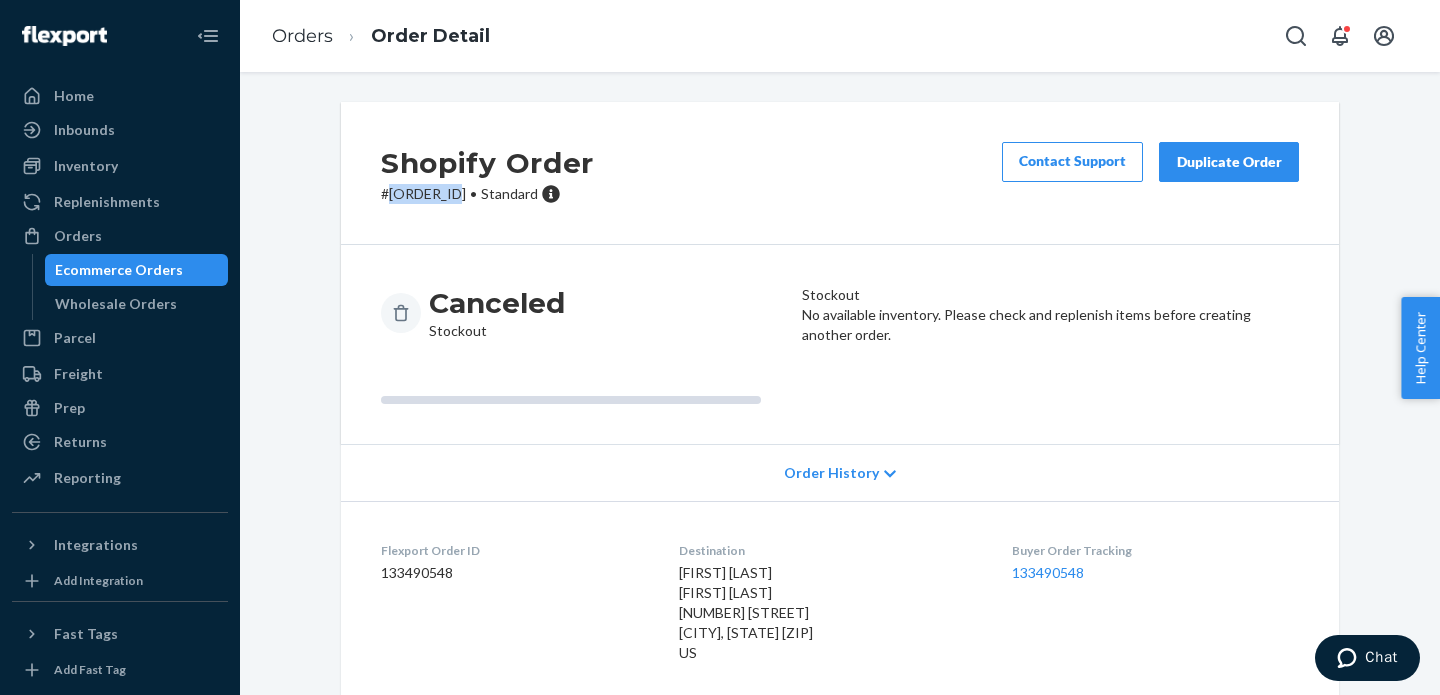 click on "[ORDER_ID]" at bounding box center [487, 194] 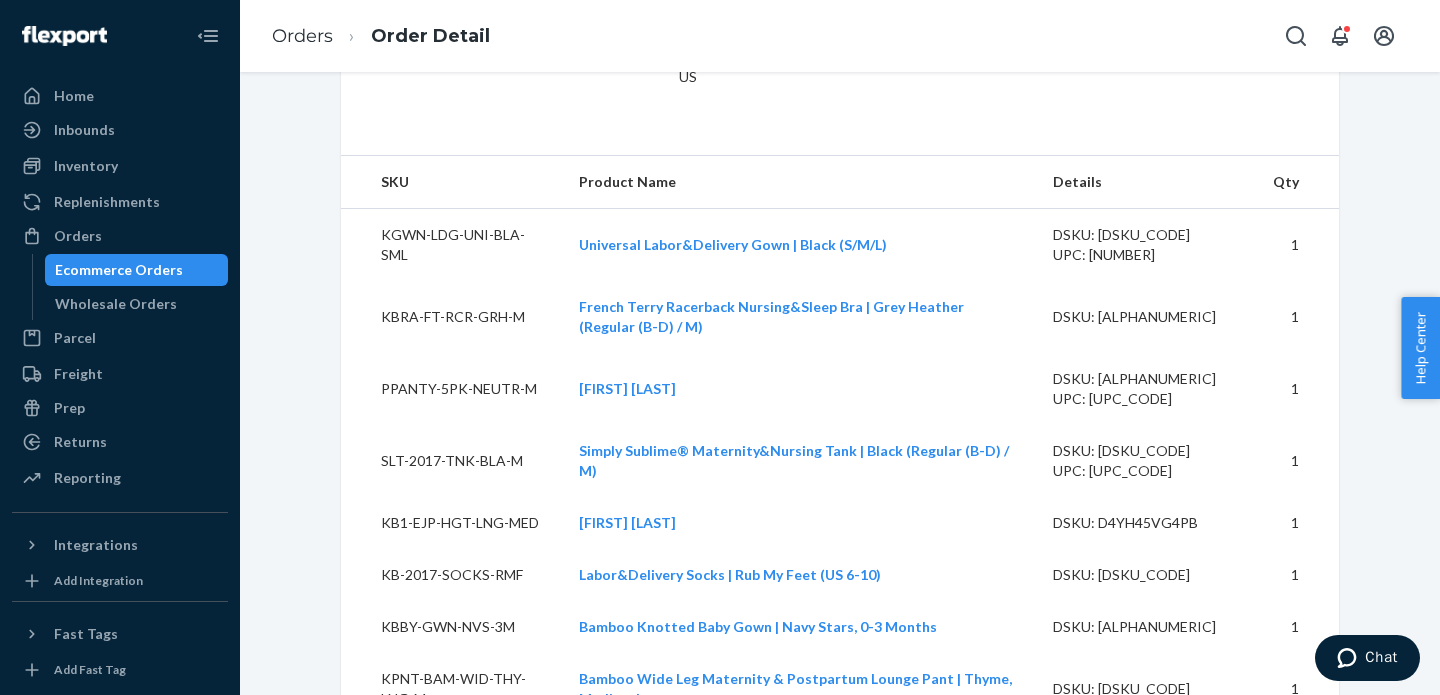 scroll, scrollTop: 591, scrollLeft: 0, axis: vertical 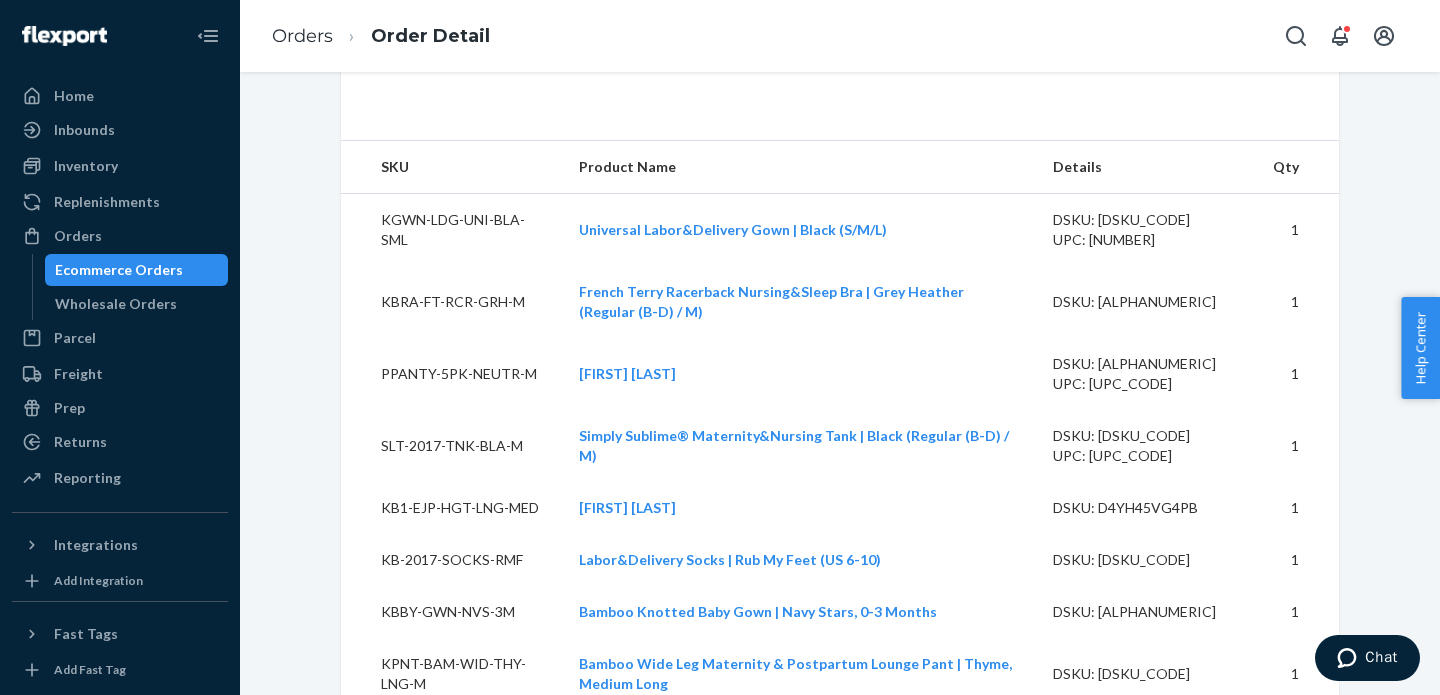 click on "KGWN-LDG-UNI-BLA-SML" at bounding box center [452, 230] 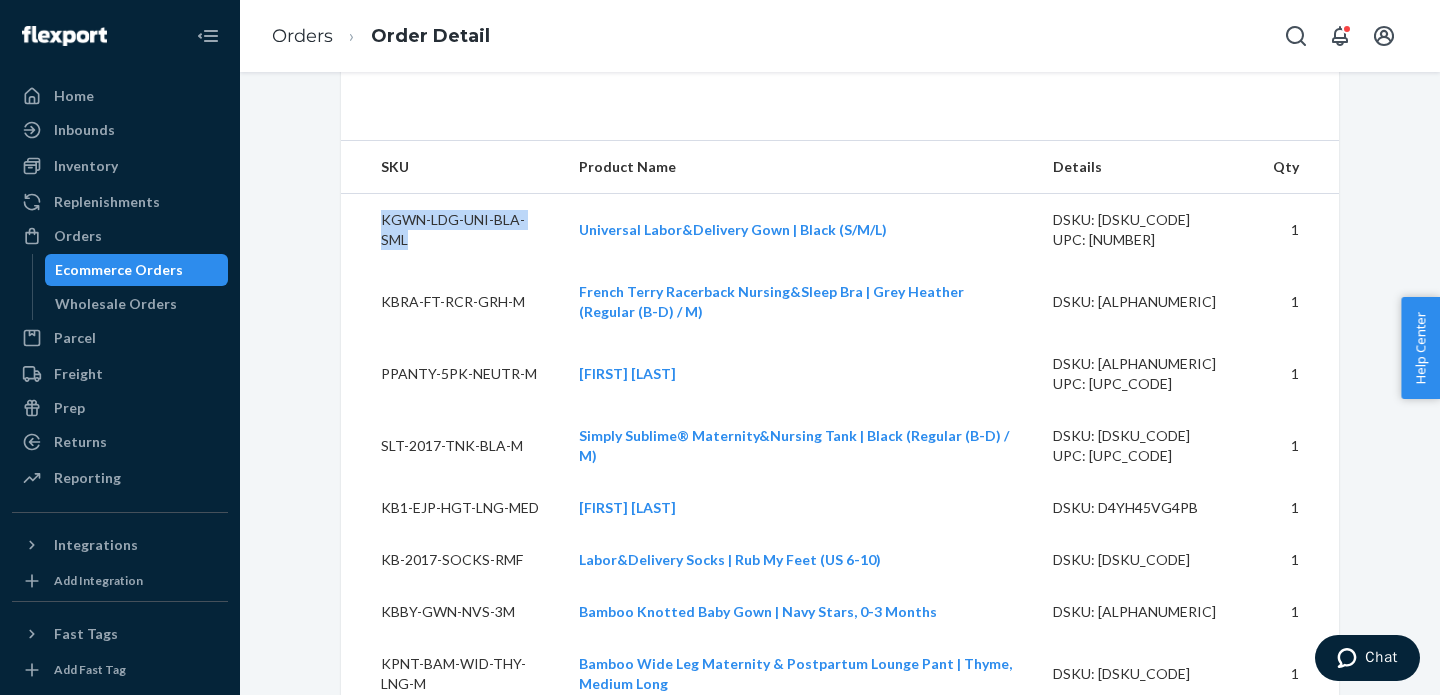 click on "KGWN-LDG-UNI-BLA-SML" at bounding box center (452, 230) 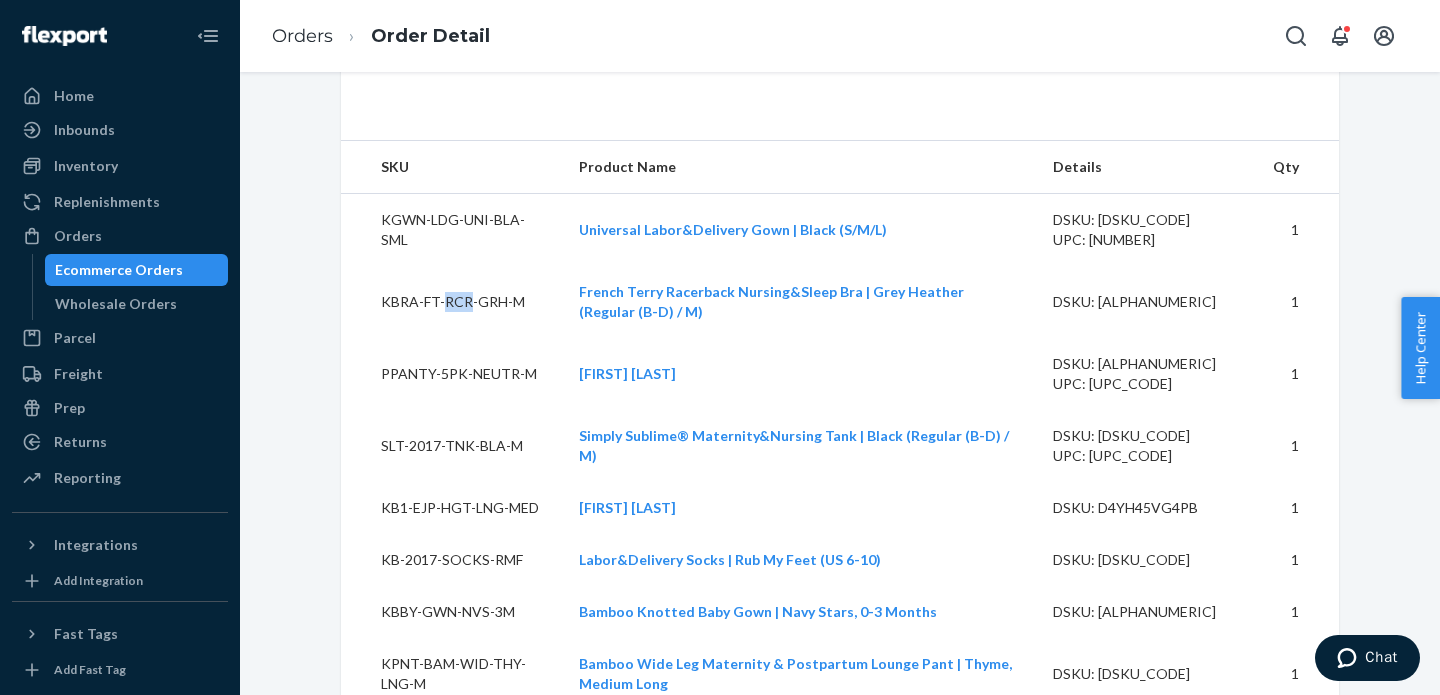 click on "KBRA-FT-RCR-GRH-M" at bounding box center (452, 302) 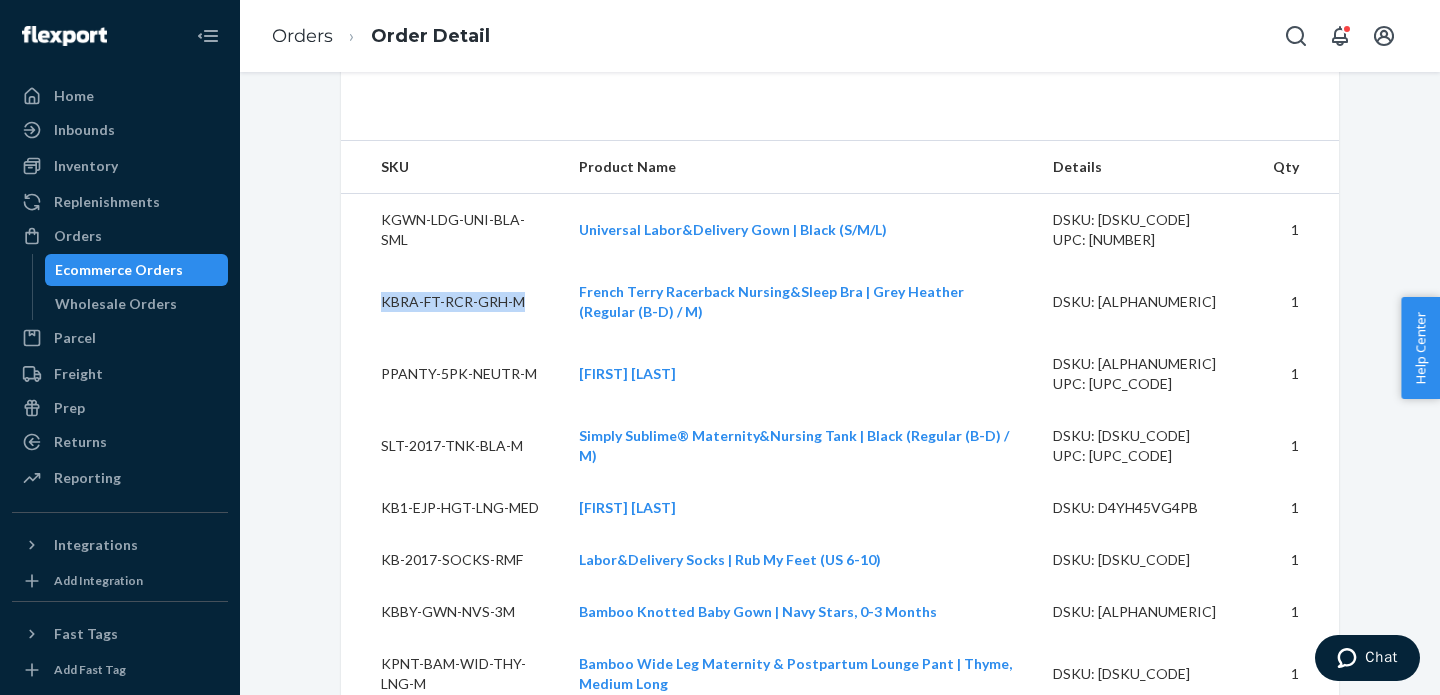 click on "KBRA-FT-RCR-GRH-M" at bounding box center [452, 302] 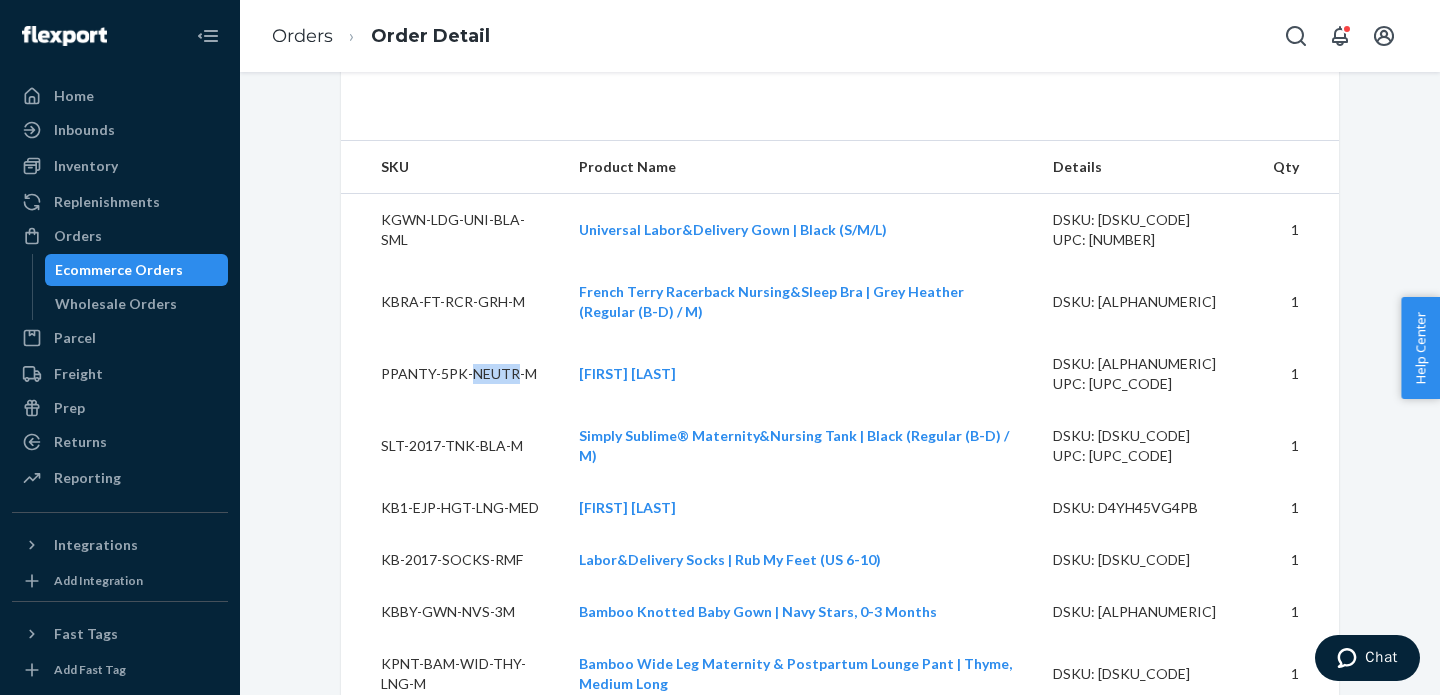 click on "PPANTY-5PK-NEUTR-M" at bounding box center [452, 374] 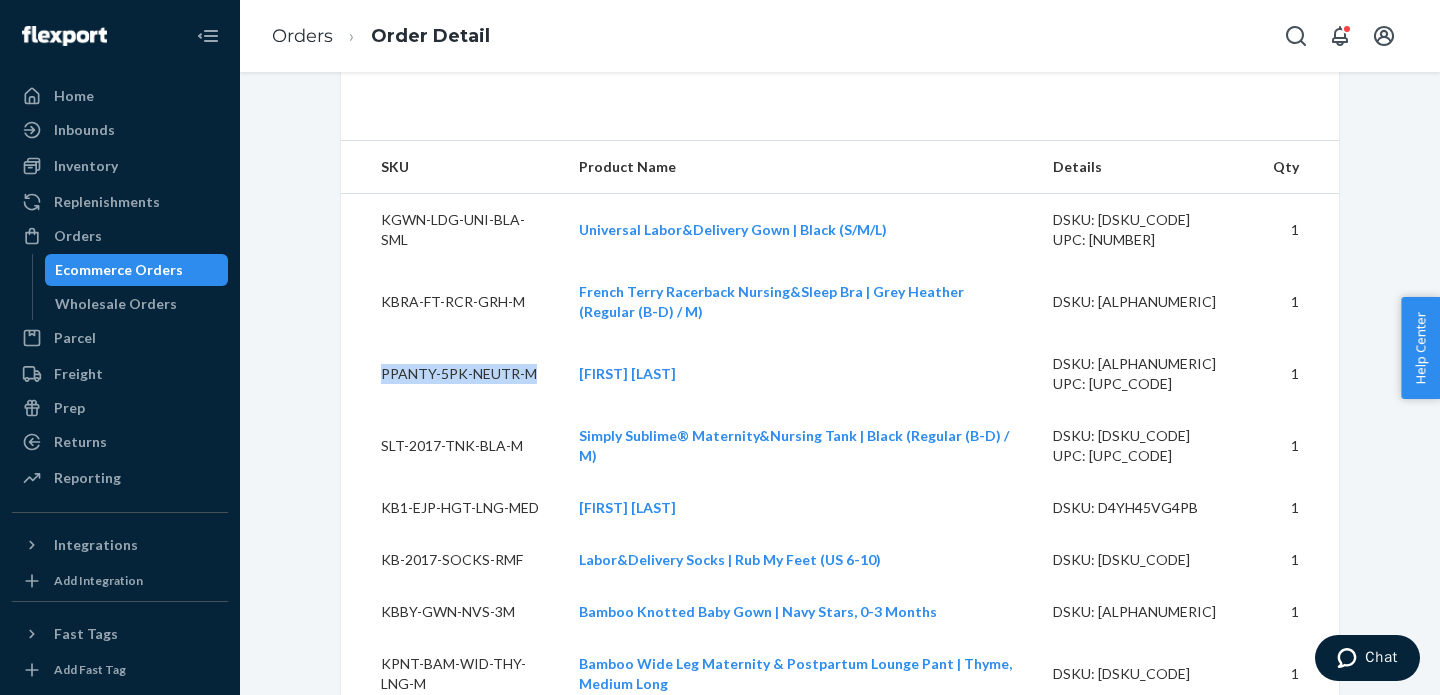click on "SLT-2017-TNK-BLA-M" at bounding box center [452, 446] 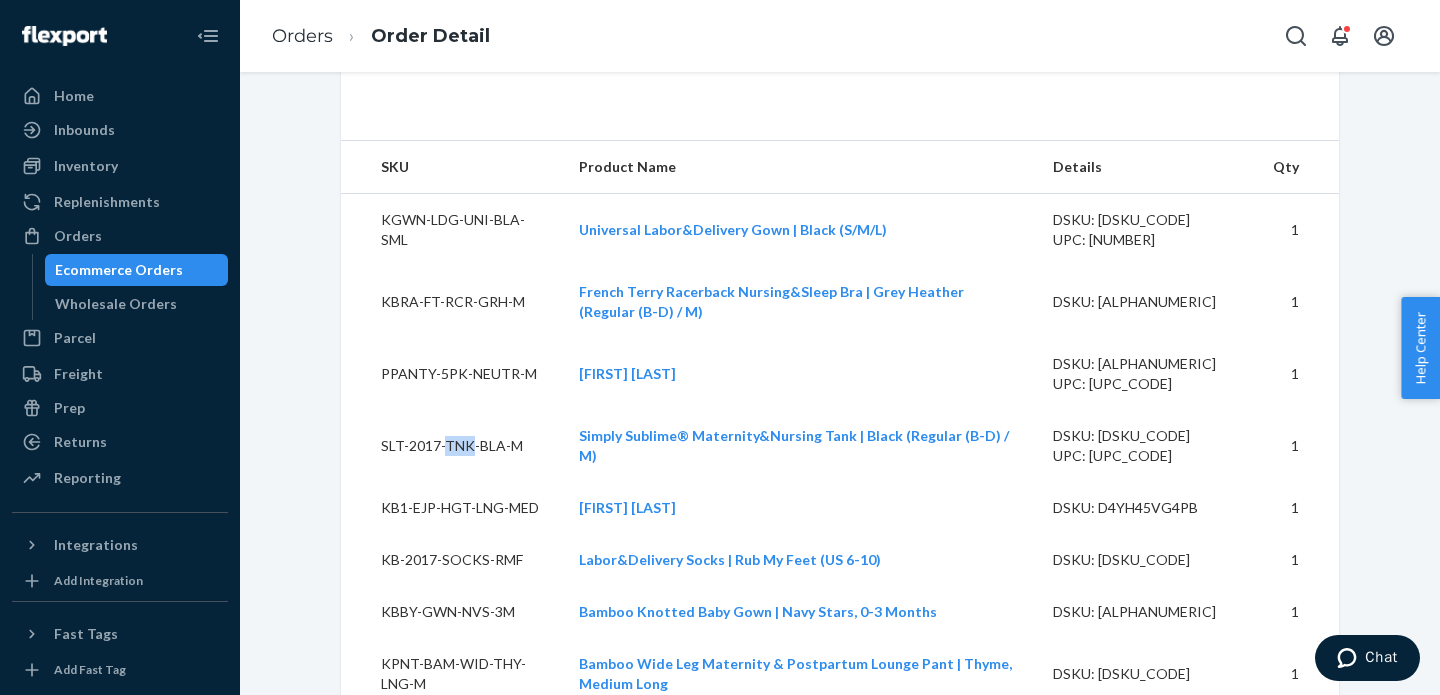 click on "SLT-2017-TNK-BLA-M" at bounding box center [452, 446] 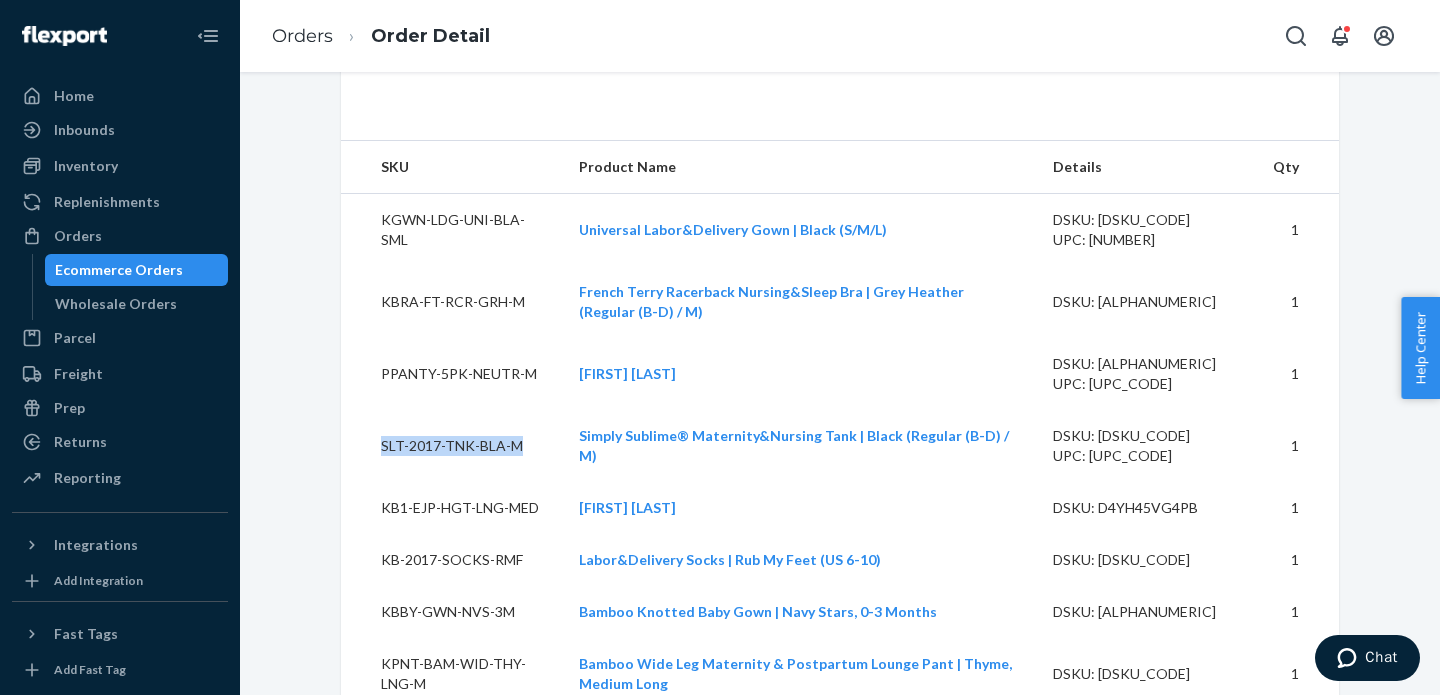 click on "SLT-2017-TNK-BLA-M" at bounding box center [452, 446] 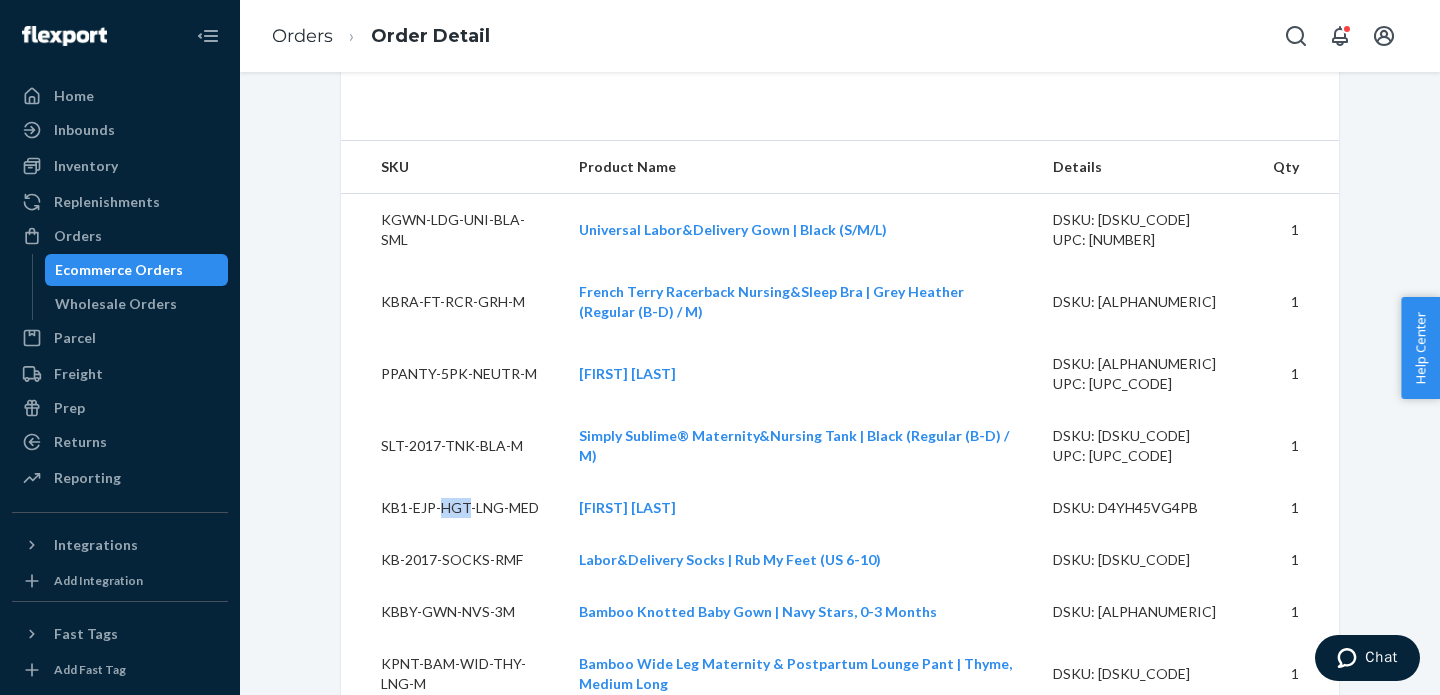 click on "KB1-EJP-HGT-LNG-MED" at bounding box center (452, 508) 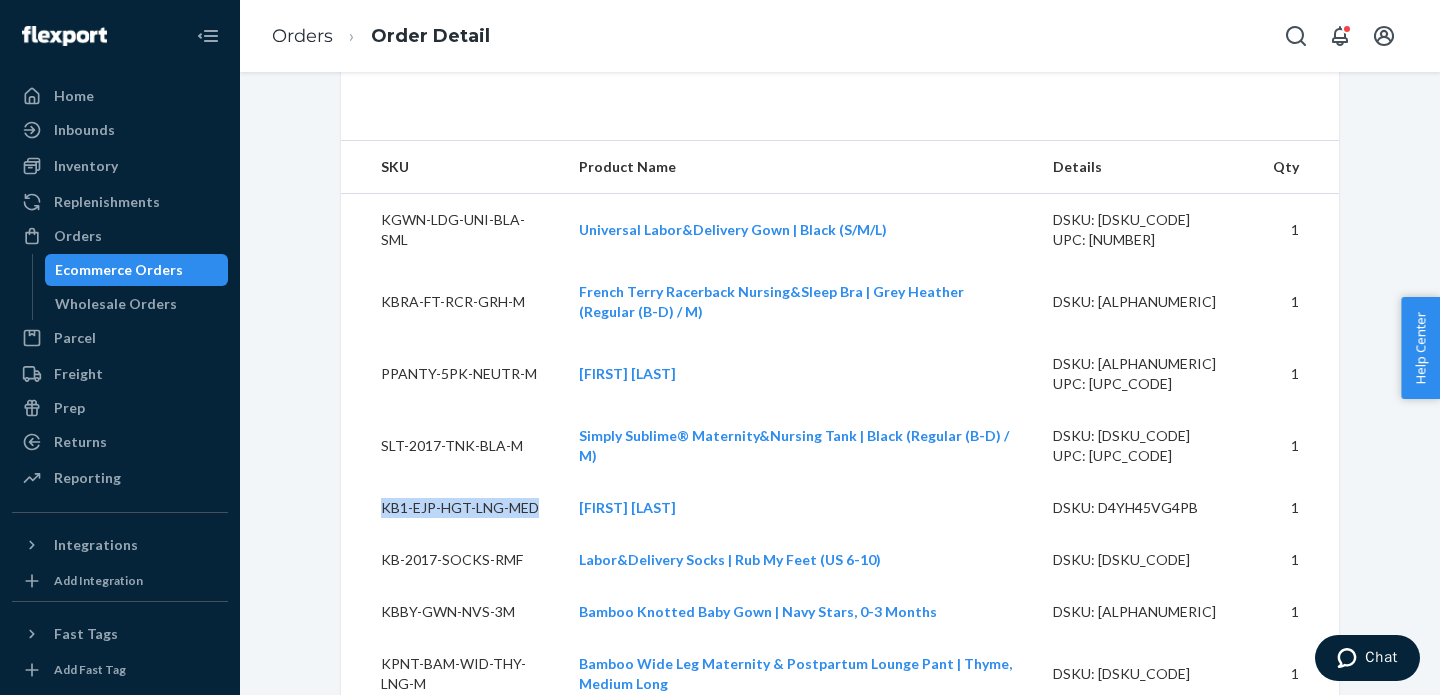 click on "KB1-EJP-HGT-LNG-MED" at bounding box center [452, 508] 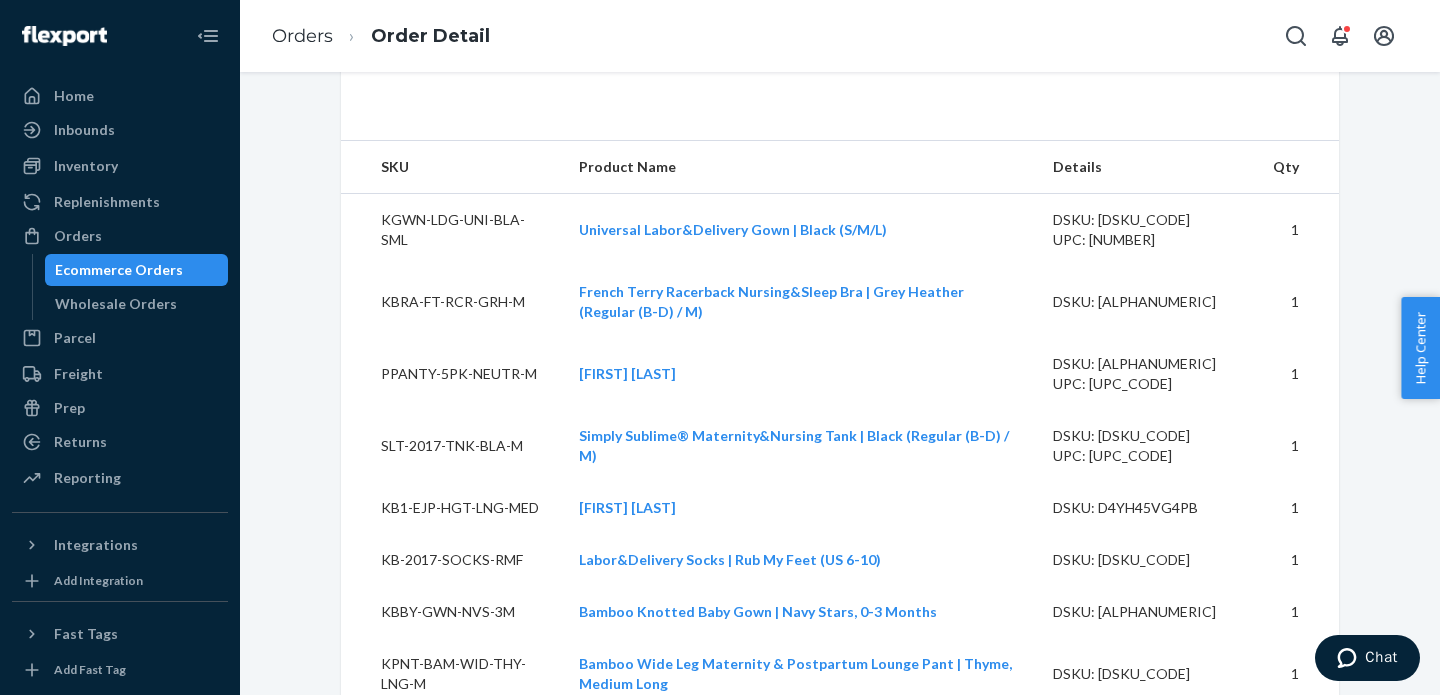 click on "KB-2017-SOCKS-RMF" at bounding box center (452, 560) 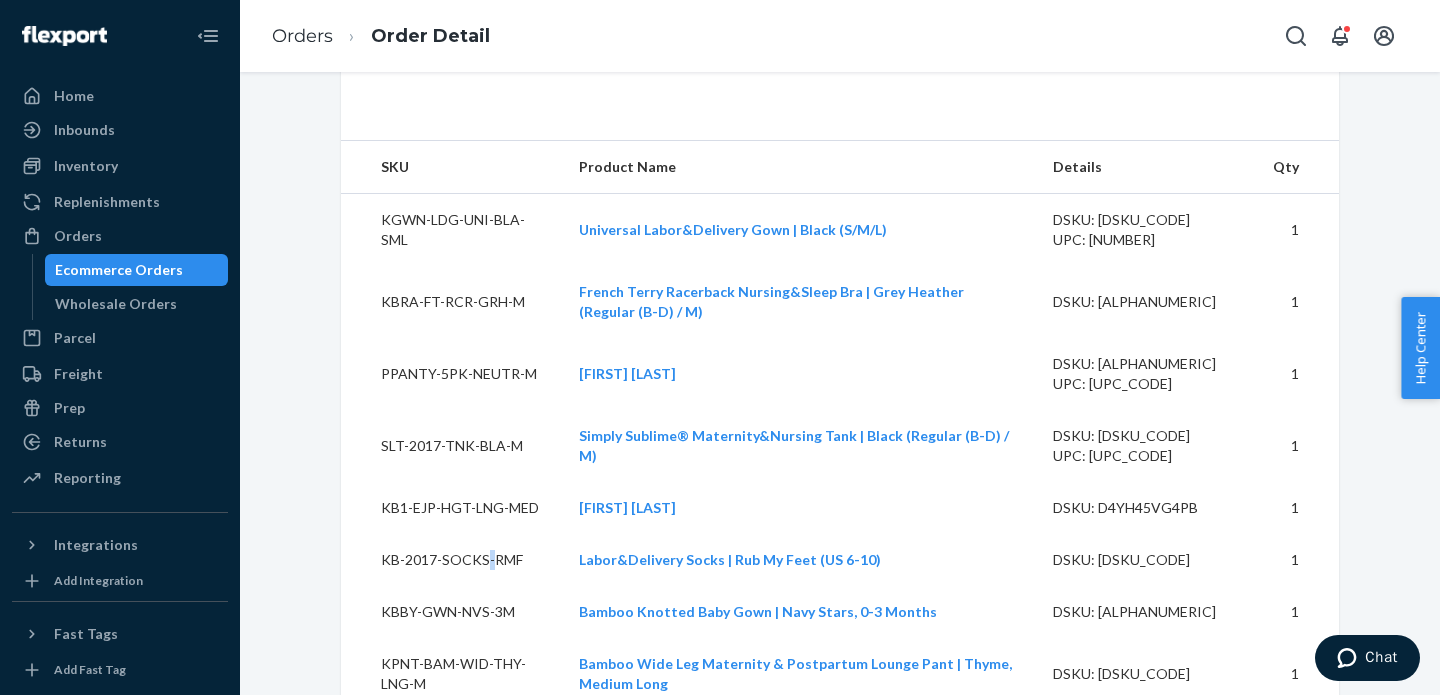 click on "KB-2017-SOCKS-RMF" at bounding box center (452, 560) 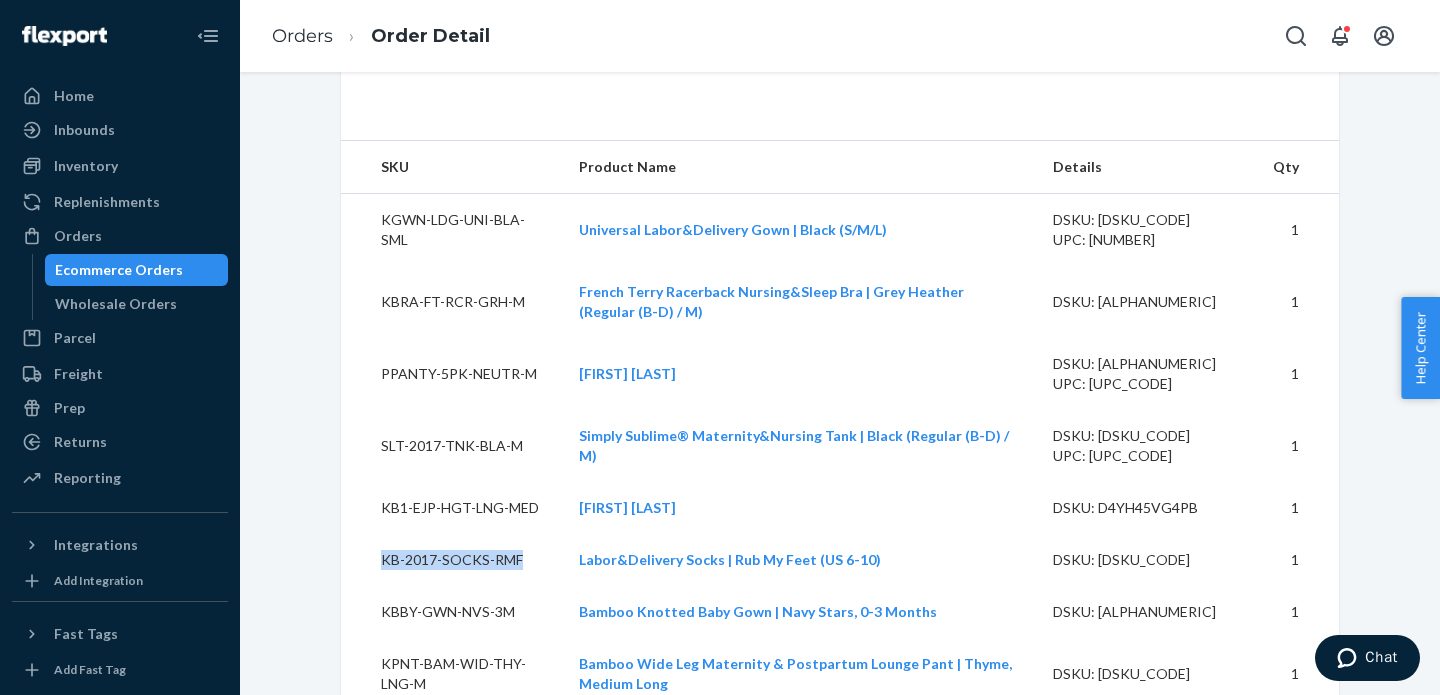 click on "KB-2017-SOCKS-RMF" at bounding box center [452, 560] 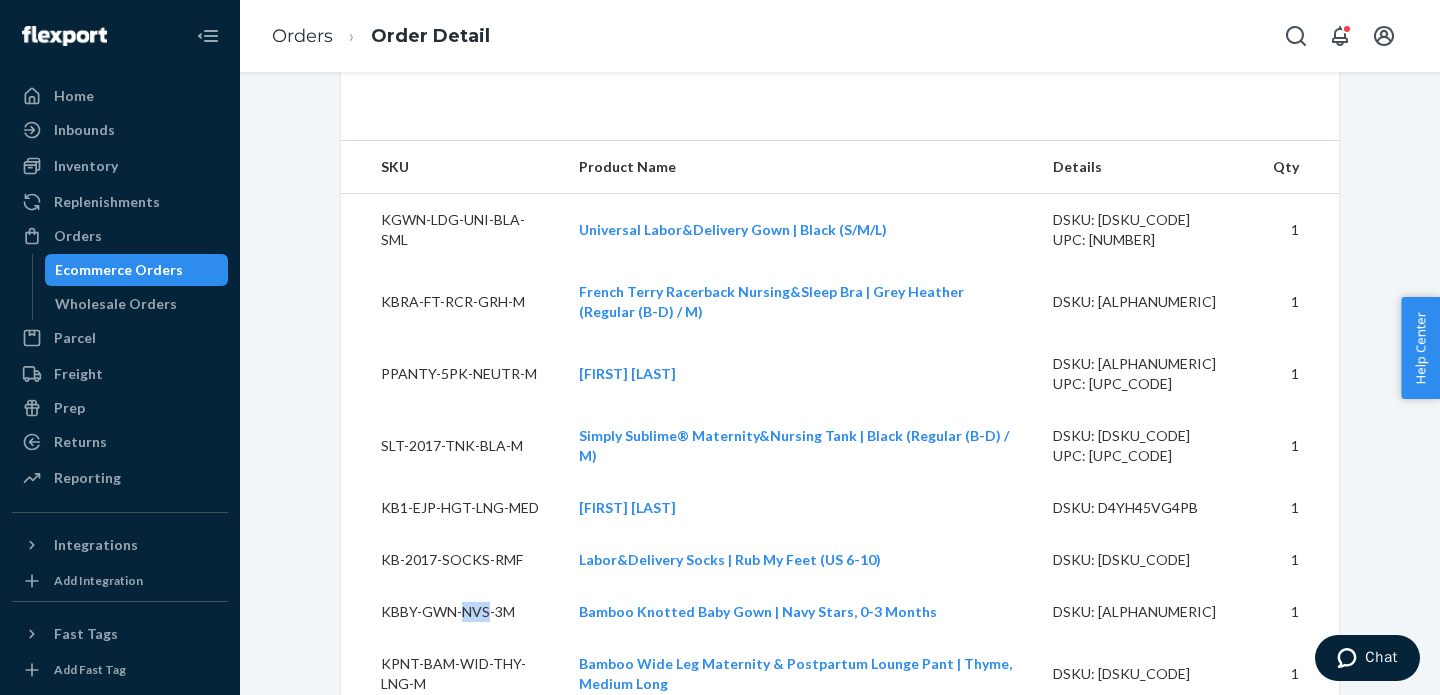 click on "KBBY-GWN-NVS-3M" at bounding box center (452, 612) 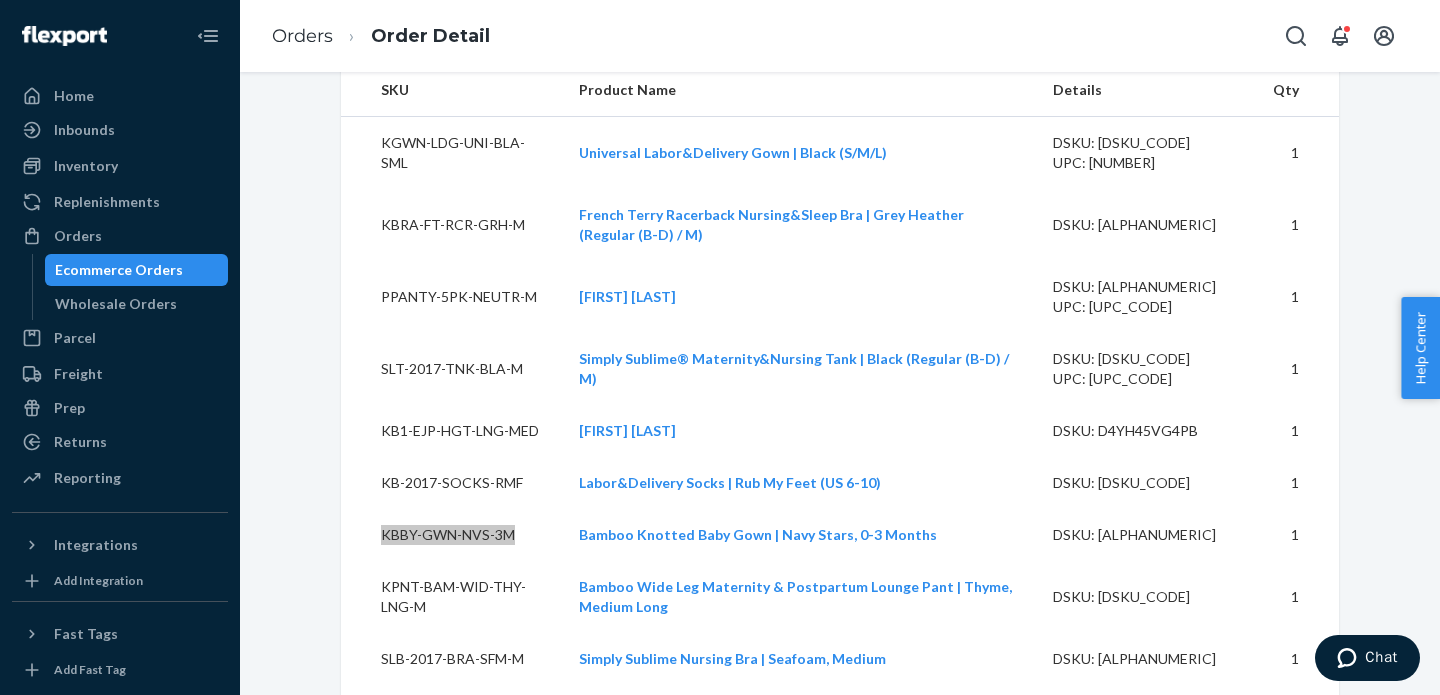 scroll, scrollTop: 787, scrollLeft: 0, axis: vertical 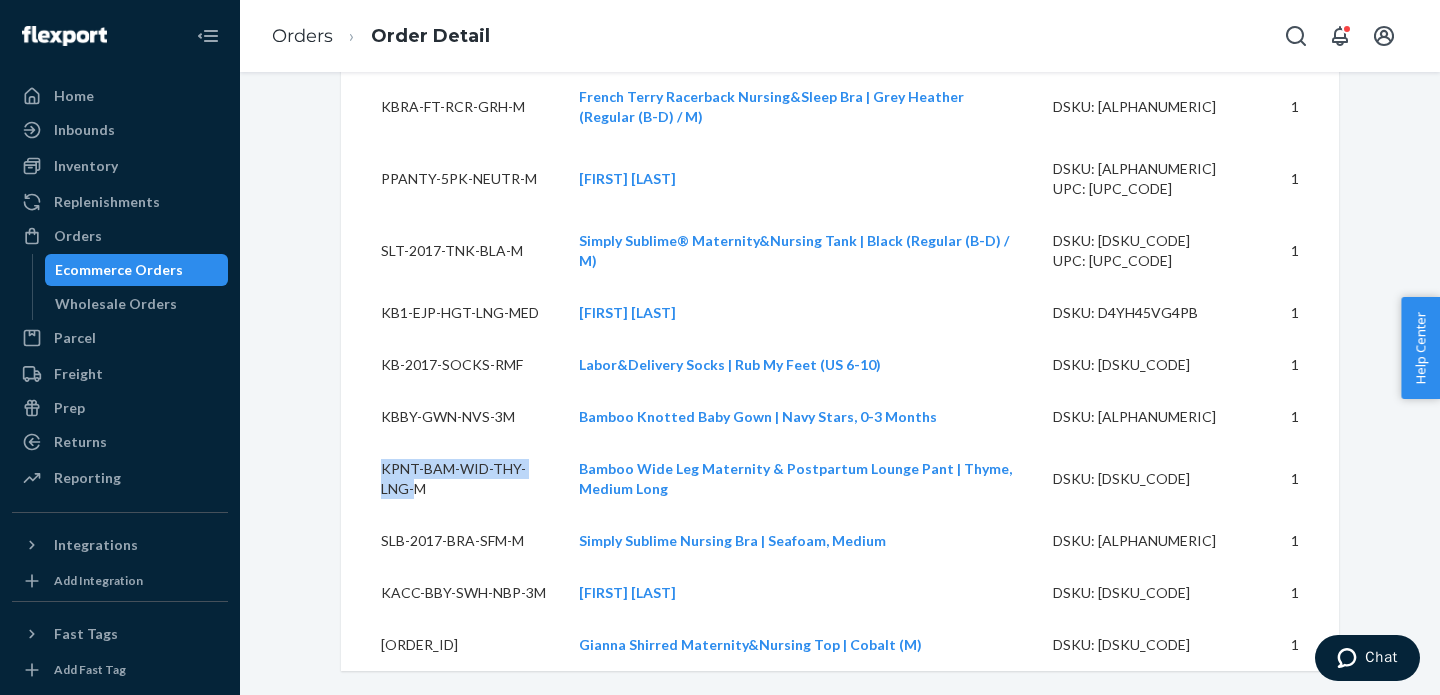 drag, startPoint x: 383, startPoint y: 467, endPoint x: 438, endPoint y: 491, distance: 60.00833 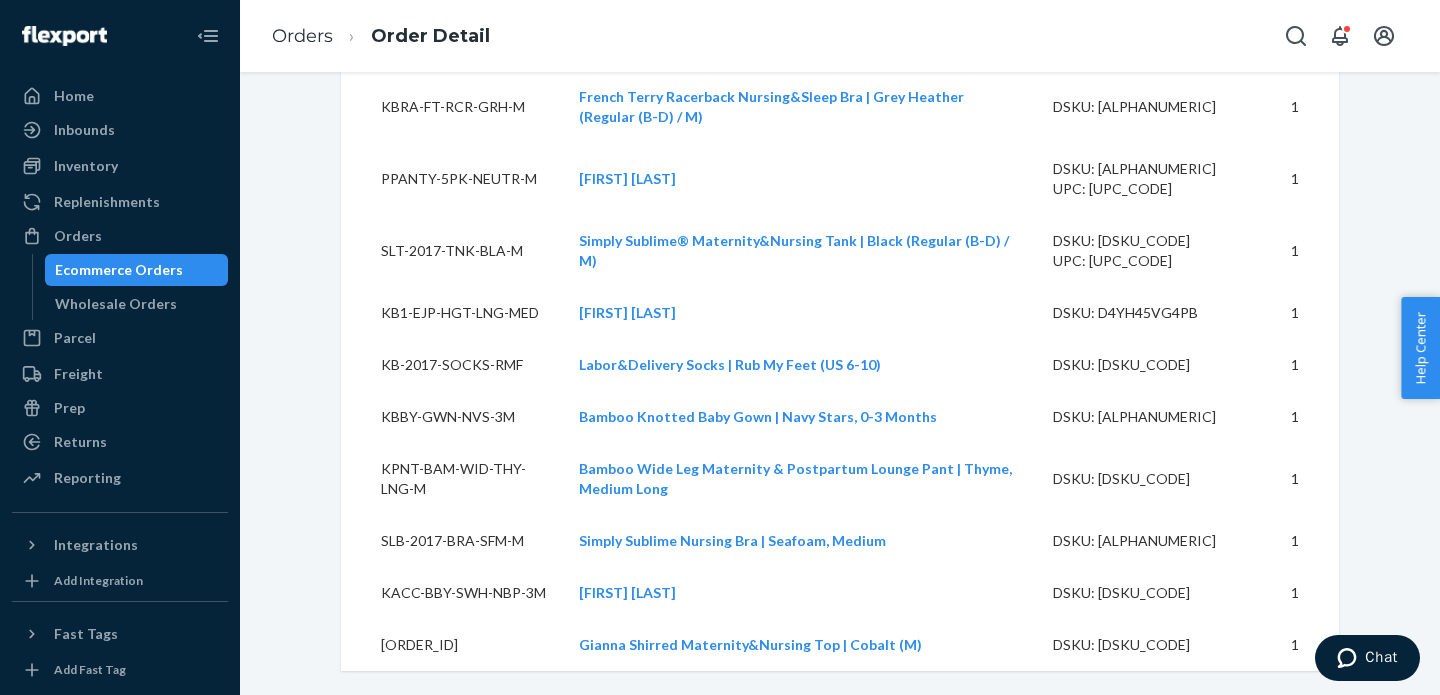 click on "SLB-2017-BRA-SFM-M" at bounding box center [452, 541] 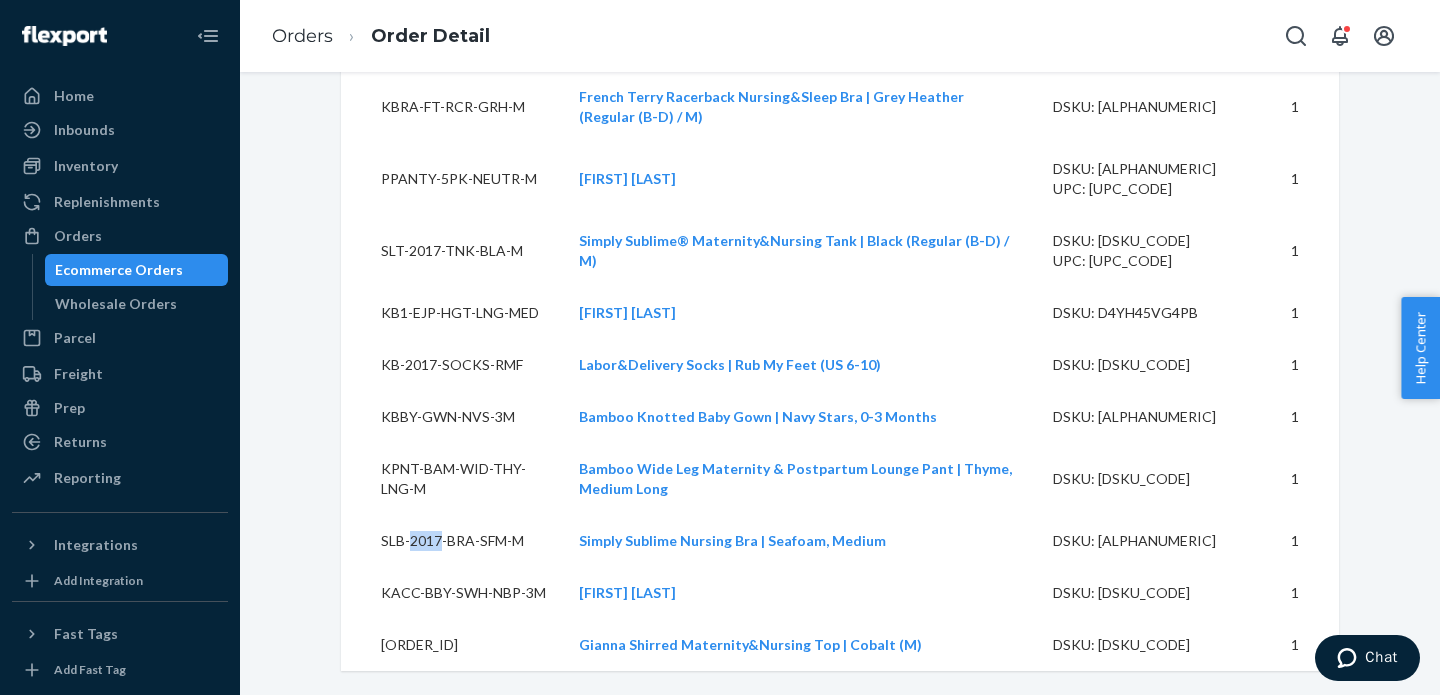 click on "SLB-2017-BRA-SFM-M" at bounding box center (452, 541) 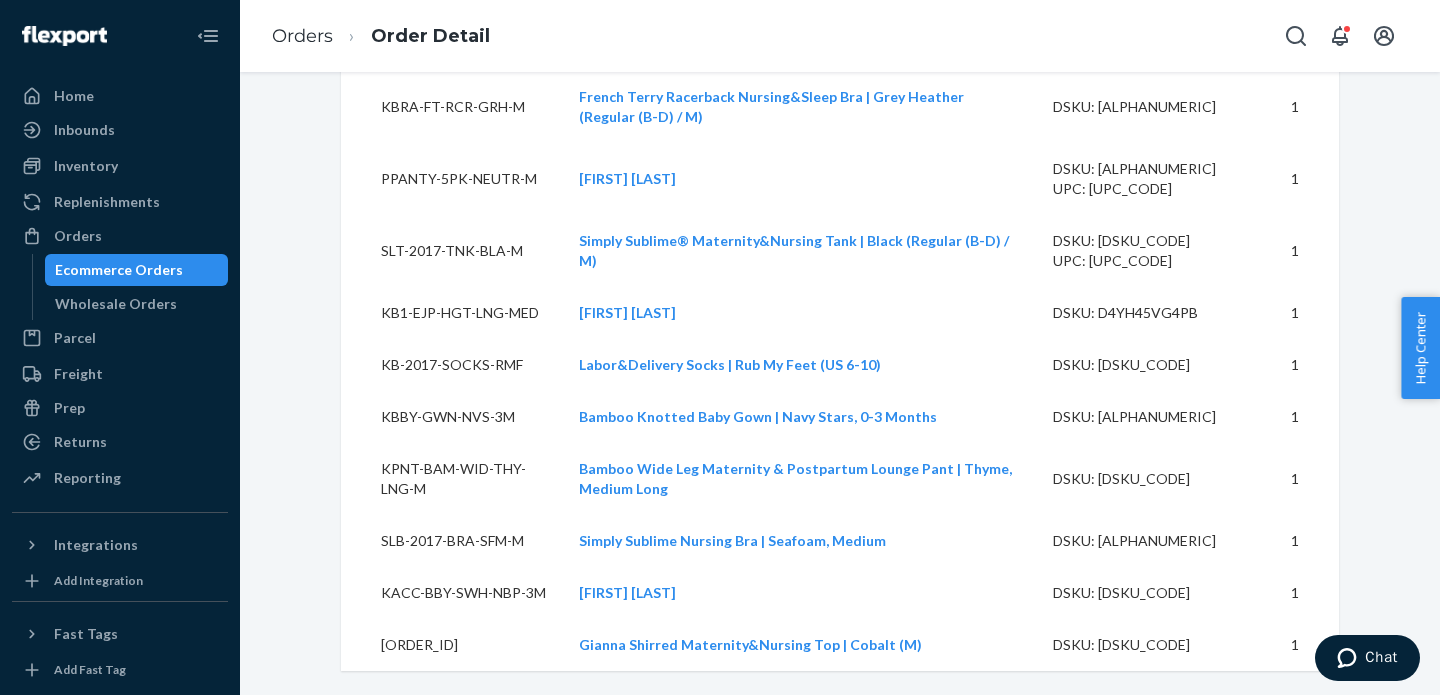 click on "SLB-2017-BRA-SFM-M" at bounding box center (452, 541) 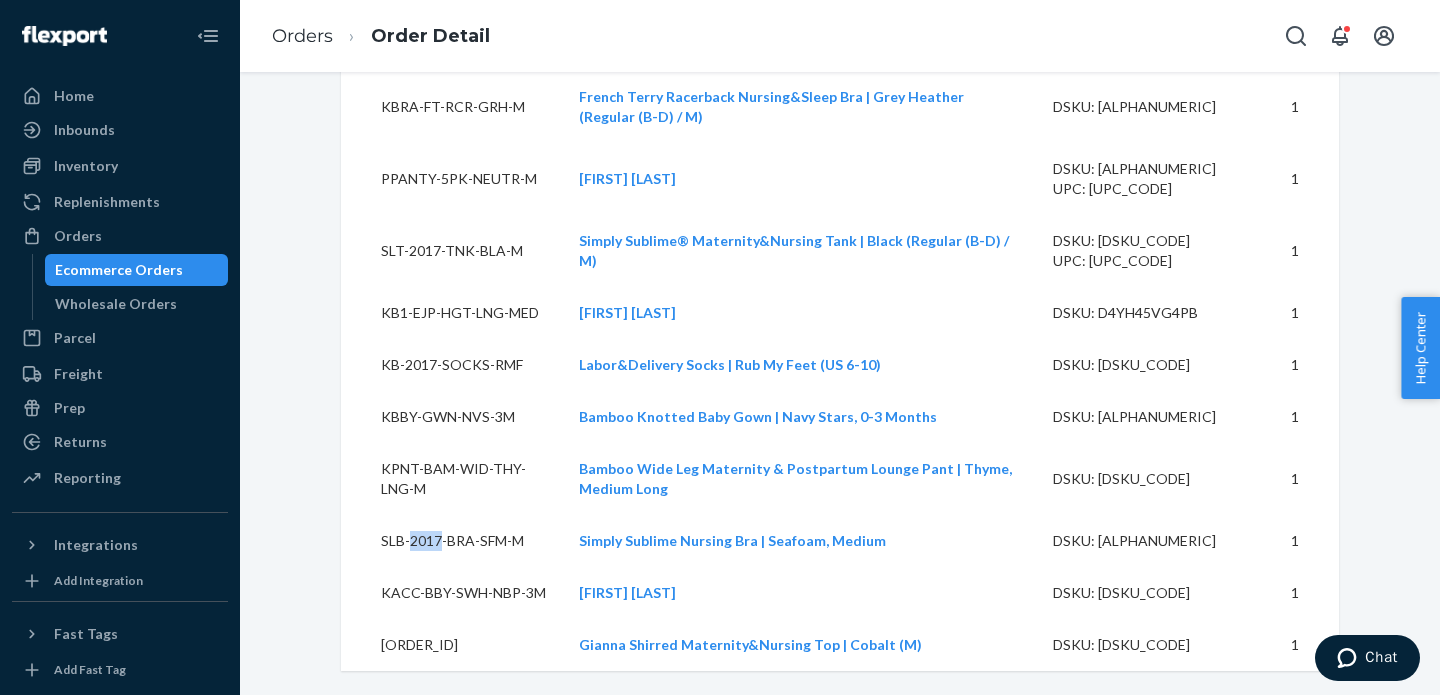 click on "SLB-2017-BRA-SFM-M" at bounding box center (452, 541) 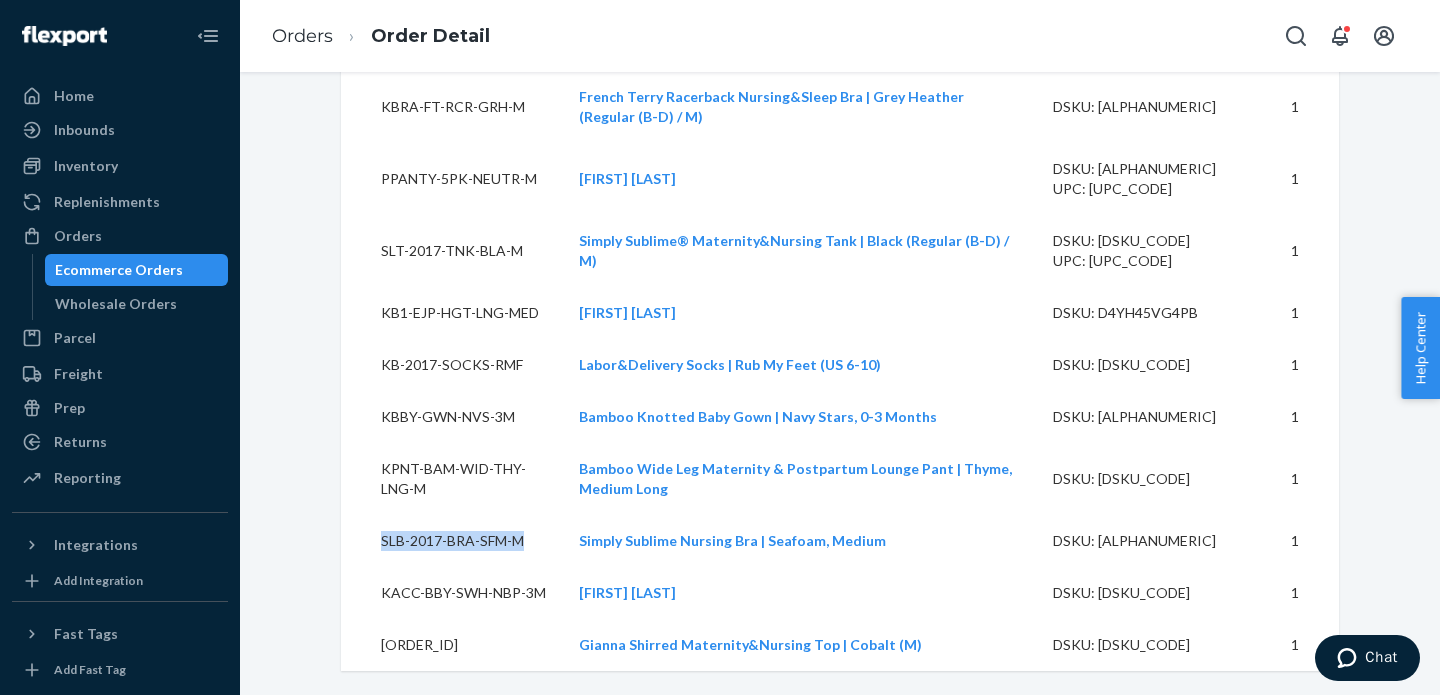 click on "SLB-2017-BRA-SFM-M" at bounding box center [452, 541] 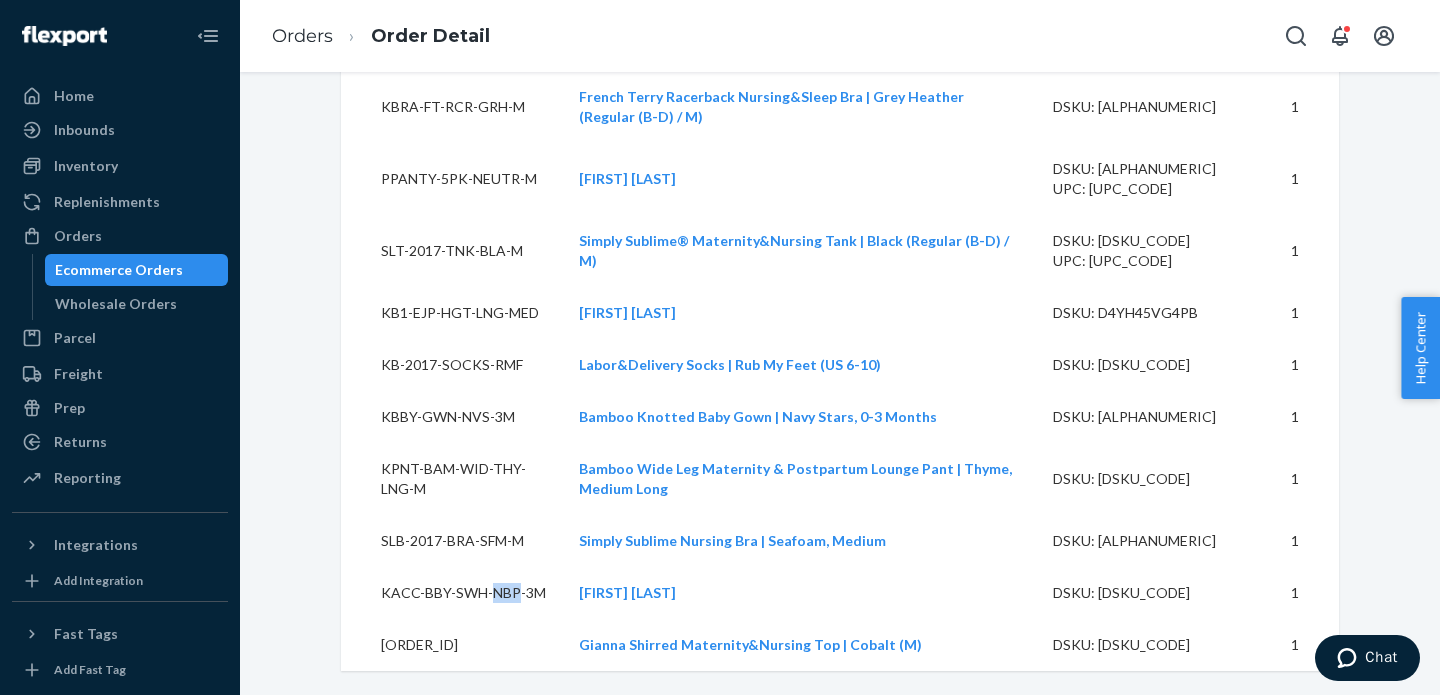 click on "KACC-BBY-SWH-NBP-3M" at bounding box center [452, 593] 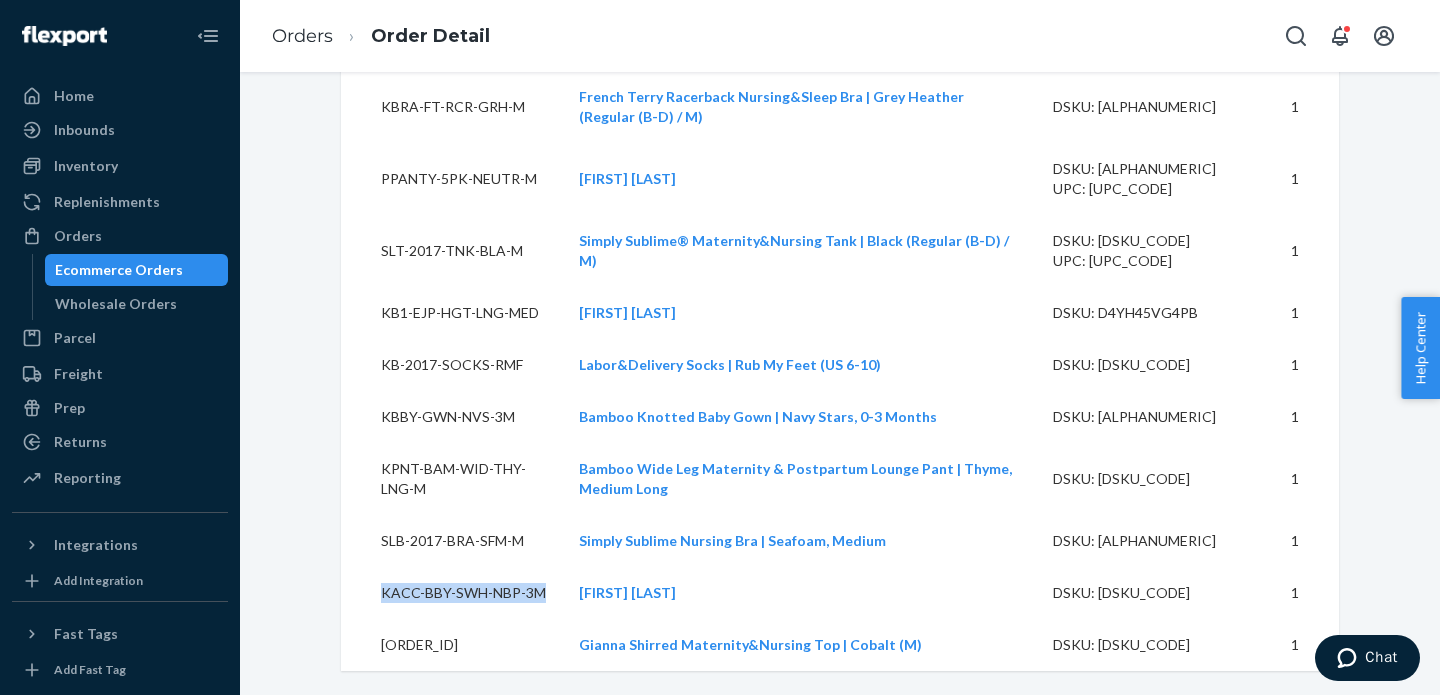 click on "KACC-BBY-SWH-NBP-3M" at bounding box center (452, 593) 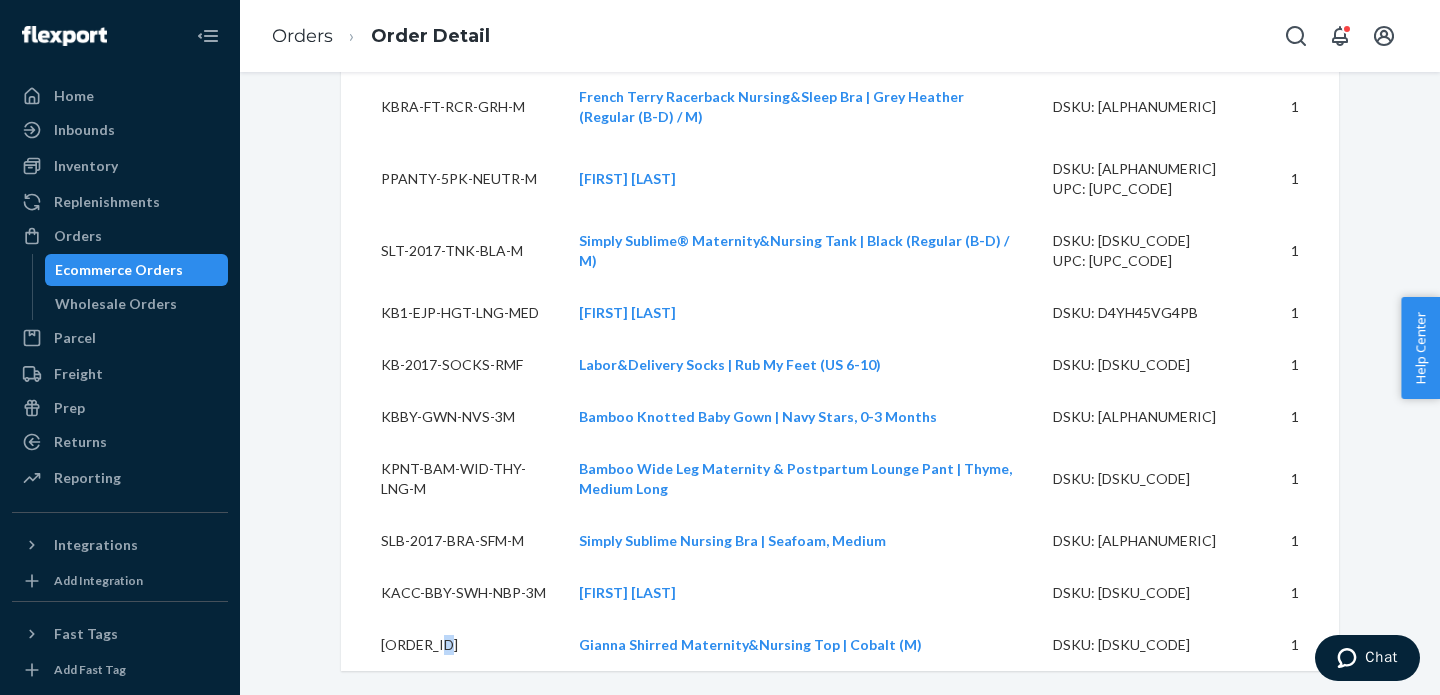 click on "[ORDER_ID]" at bounding box center (452, 645) 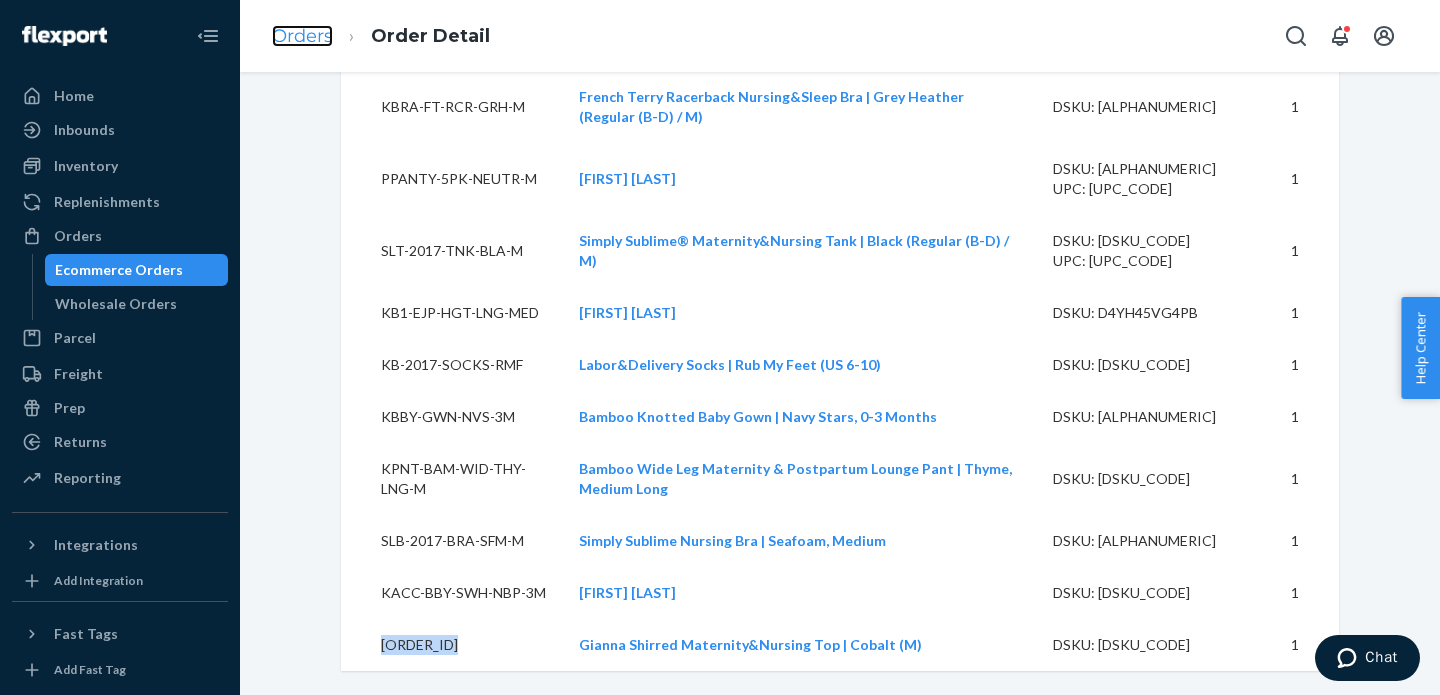 click on "Orders" at bounding box center (302, 36) 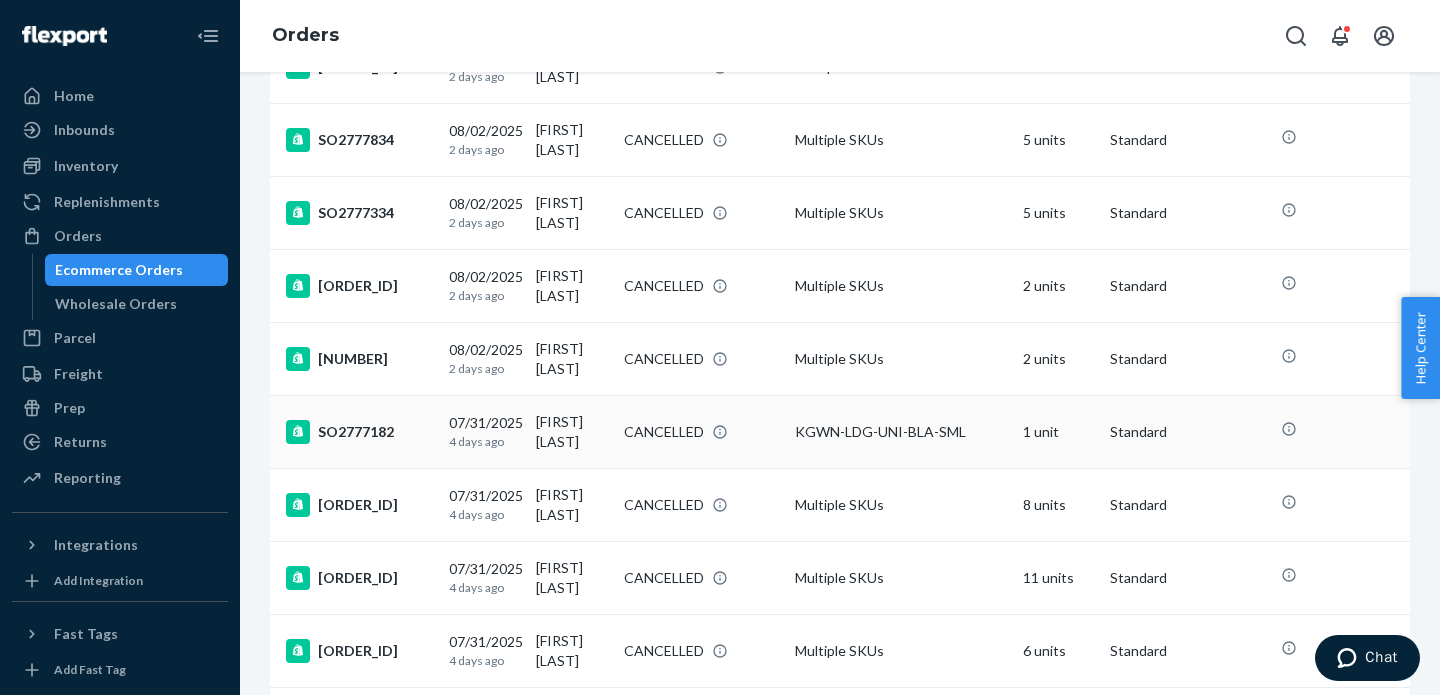 scroll, scrollTop: 1118, scrollLeft: 0, axis: vertical 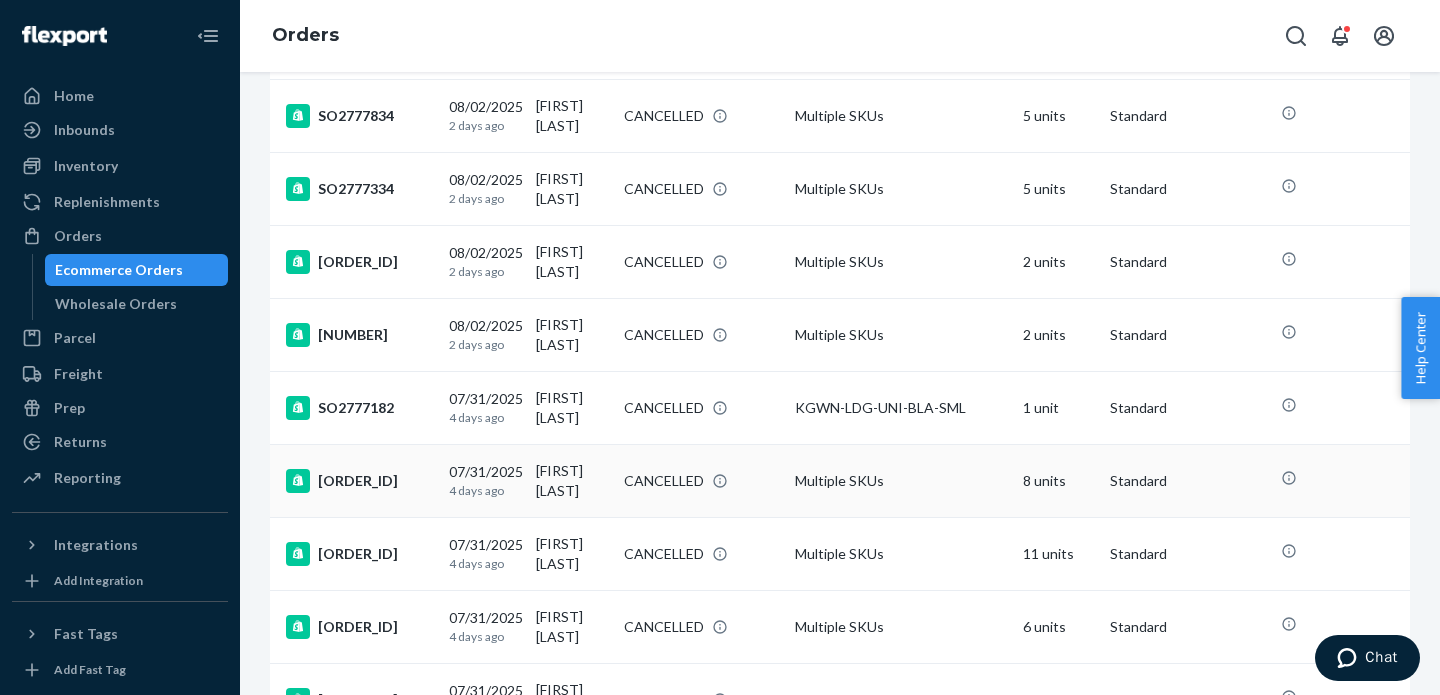 click on "[ORDER_ID]" at bounding box center [359, 481] 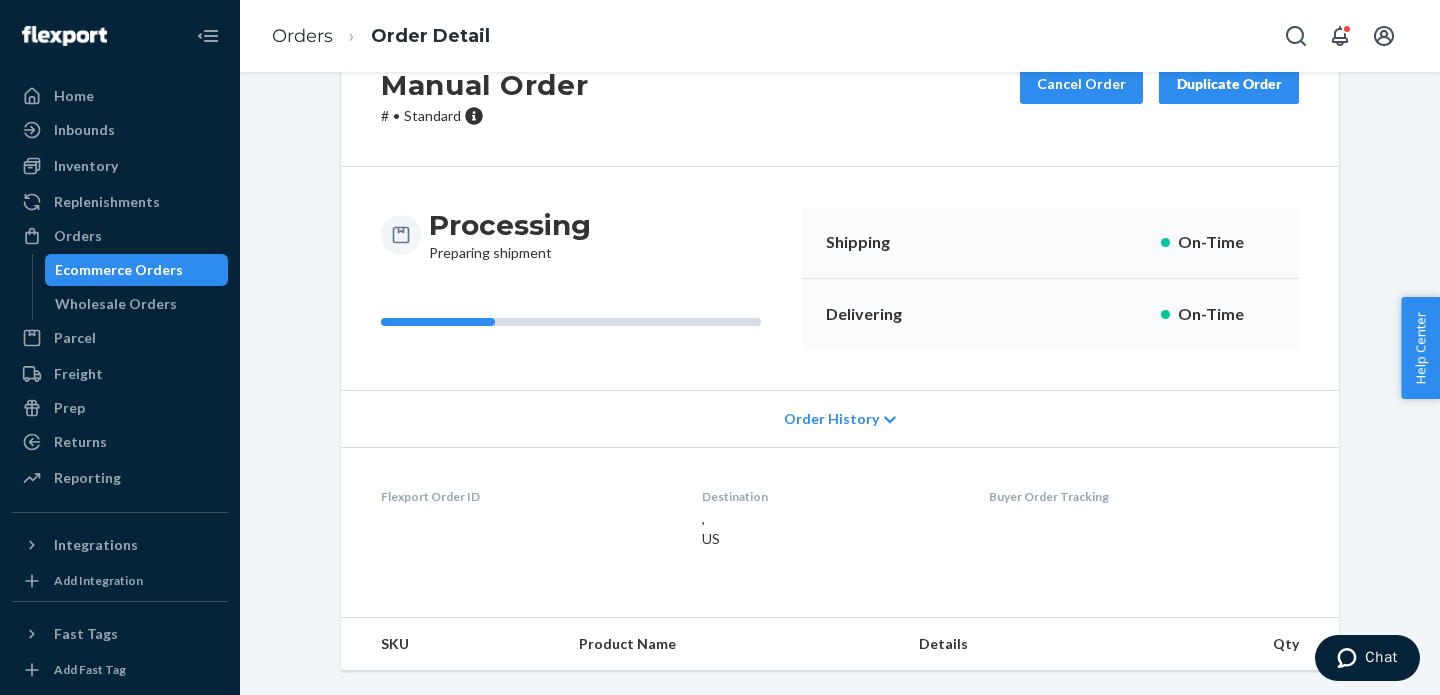 scroll, scrollTop: 0, scrollLeft: 0, axis: both 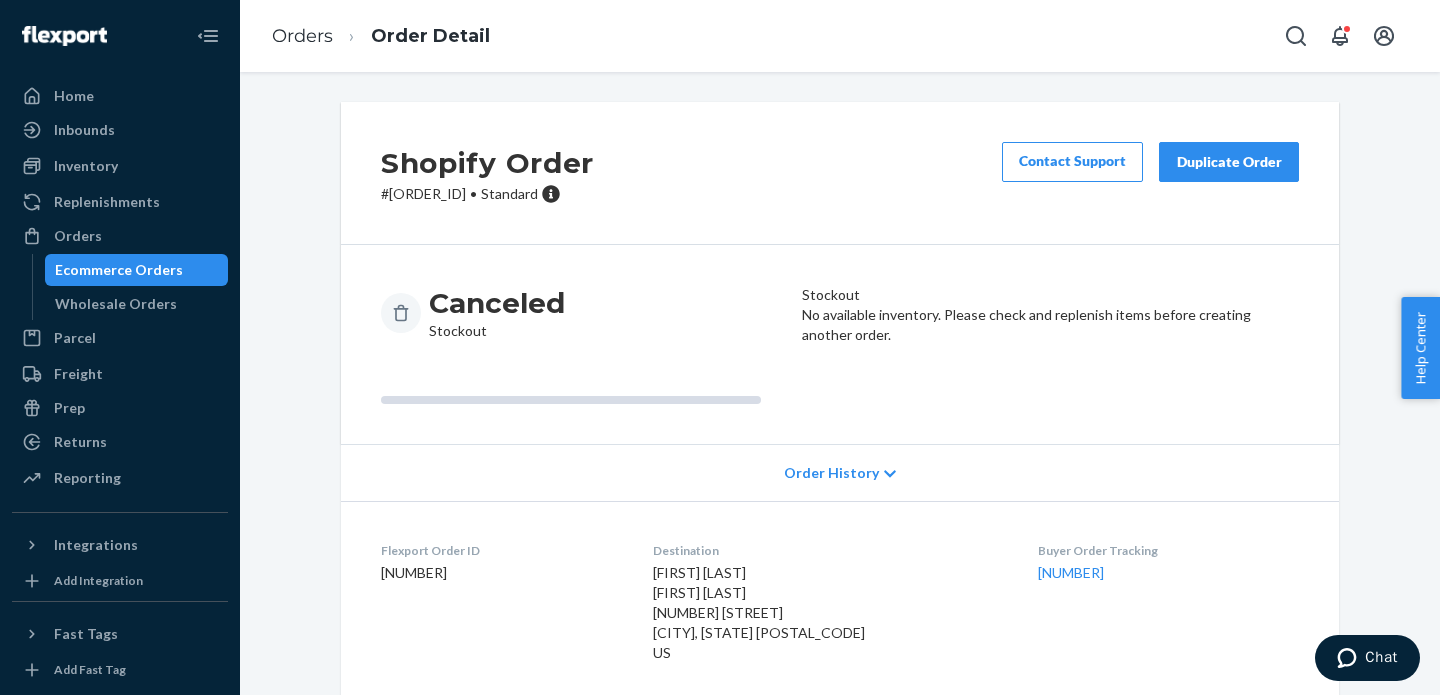 click on "# SO2777167 • Standard" at bounding box center [487, 194] 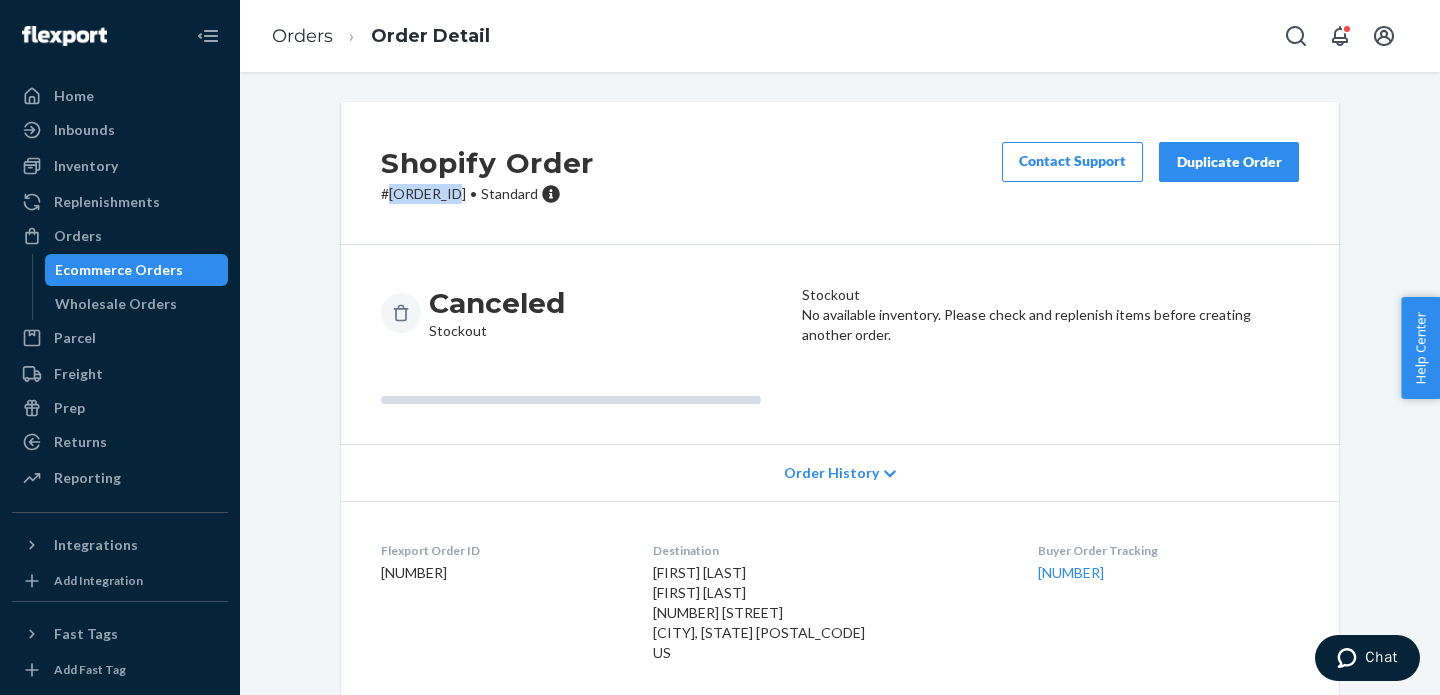 click on "# SO2777167 • Standard" at bounding box center [487, 194] 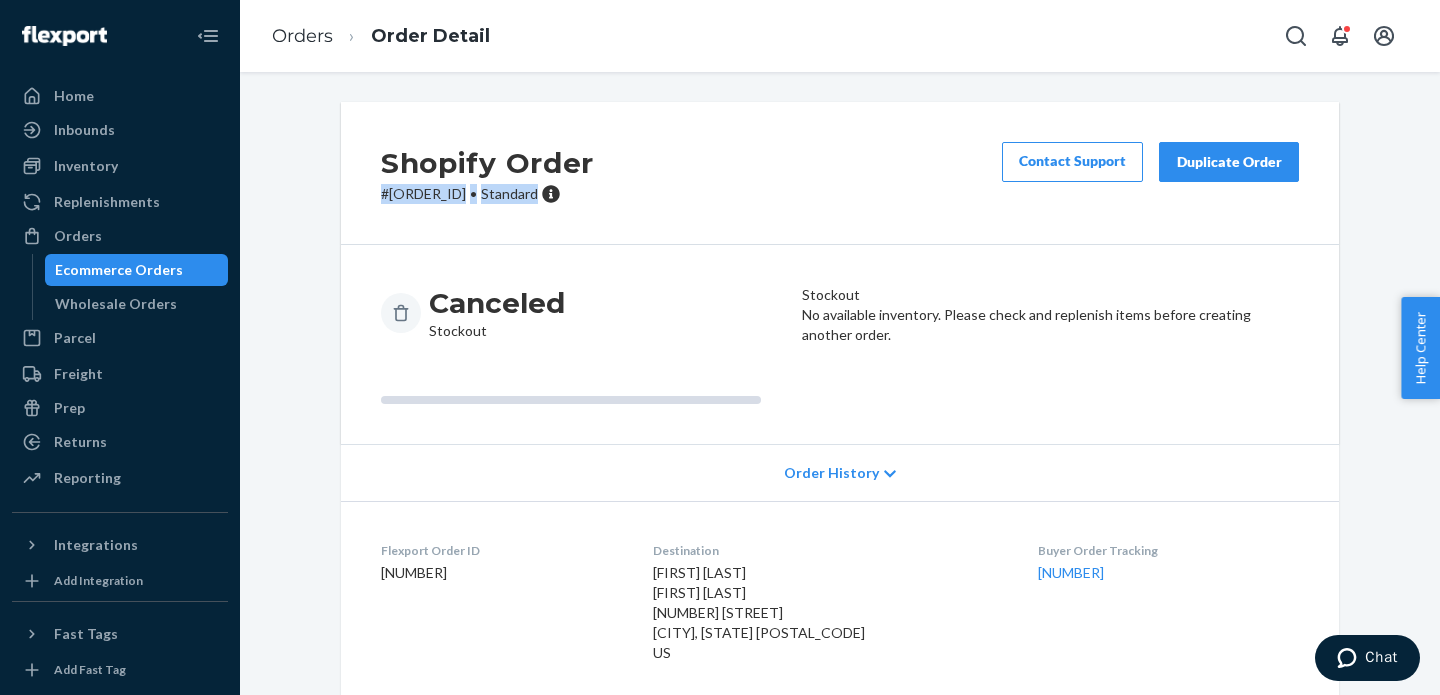 click on "# SO2777167 • Standard" at bounding box center (487, 194) 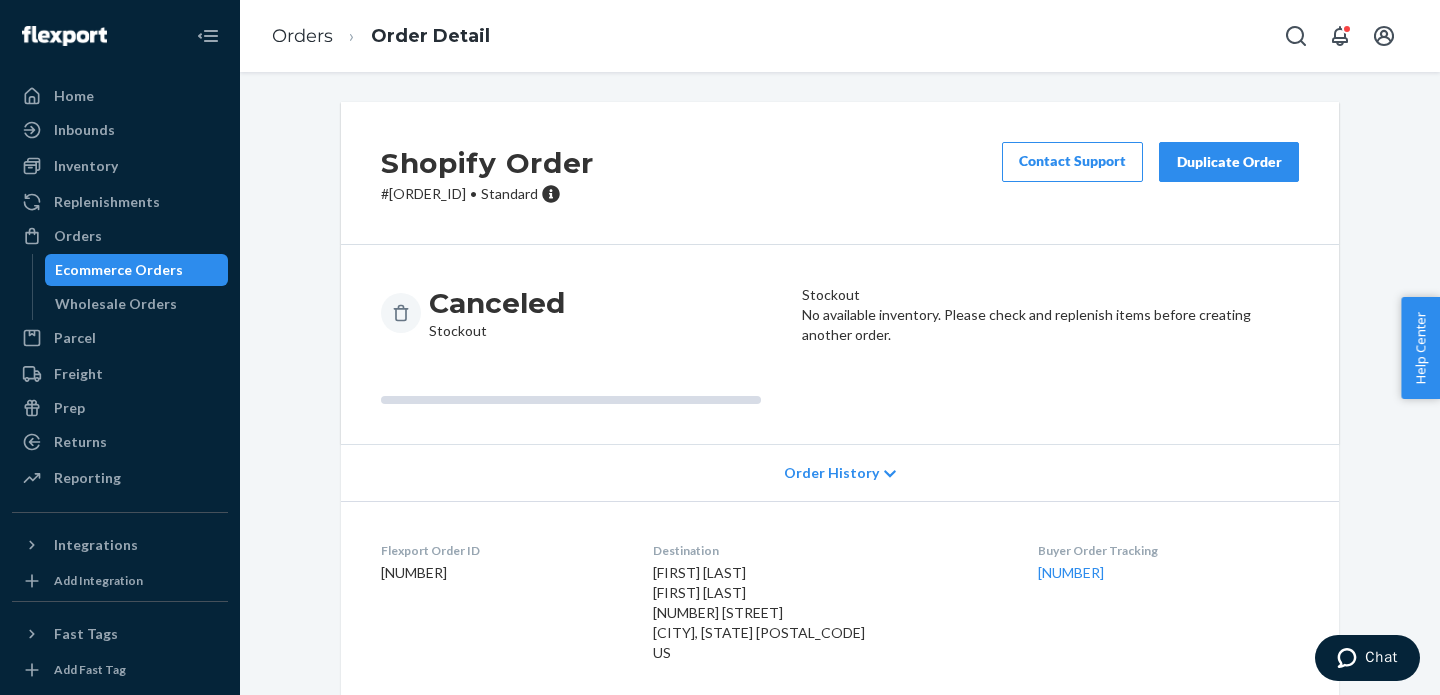 click on "# SO2777167 • Standard" at bounding box center [487, 194] 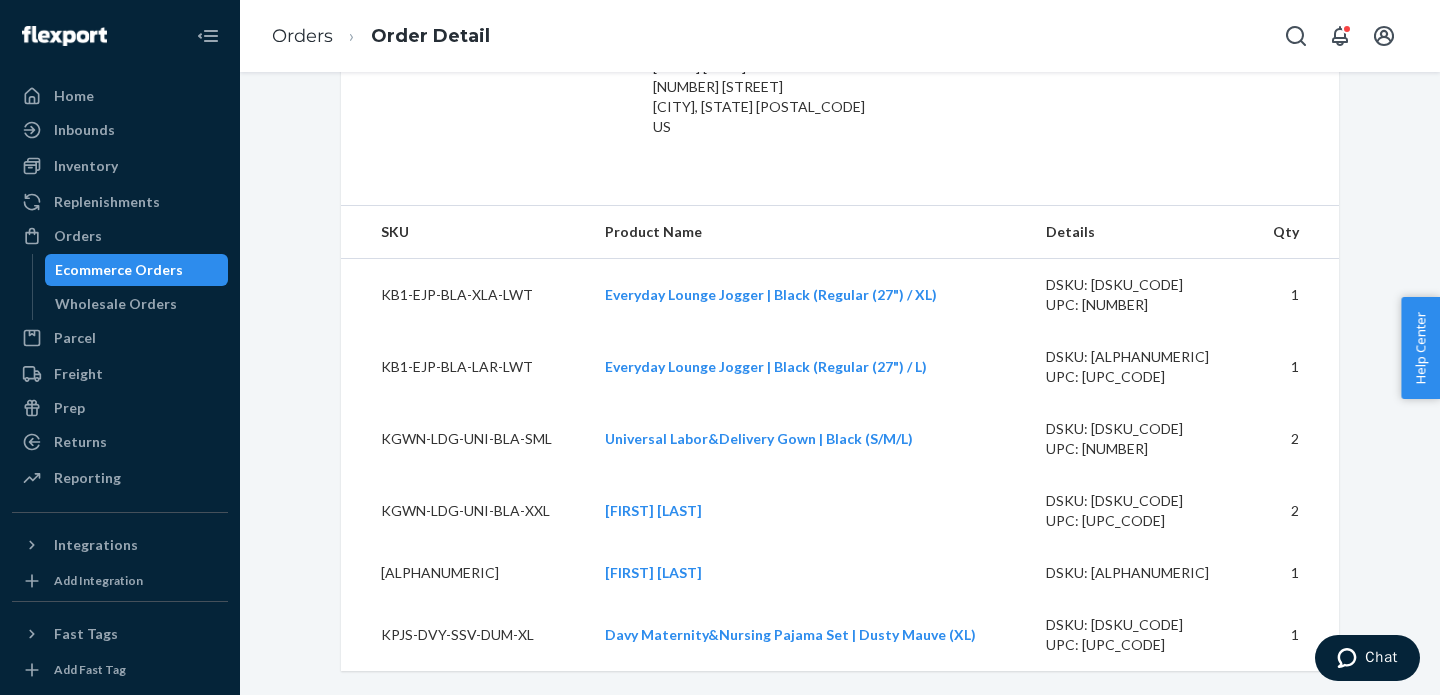scroll, scrollTop: 527, scrollLeft: 0, axis: vertical 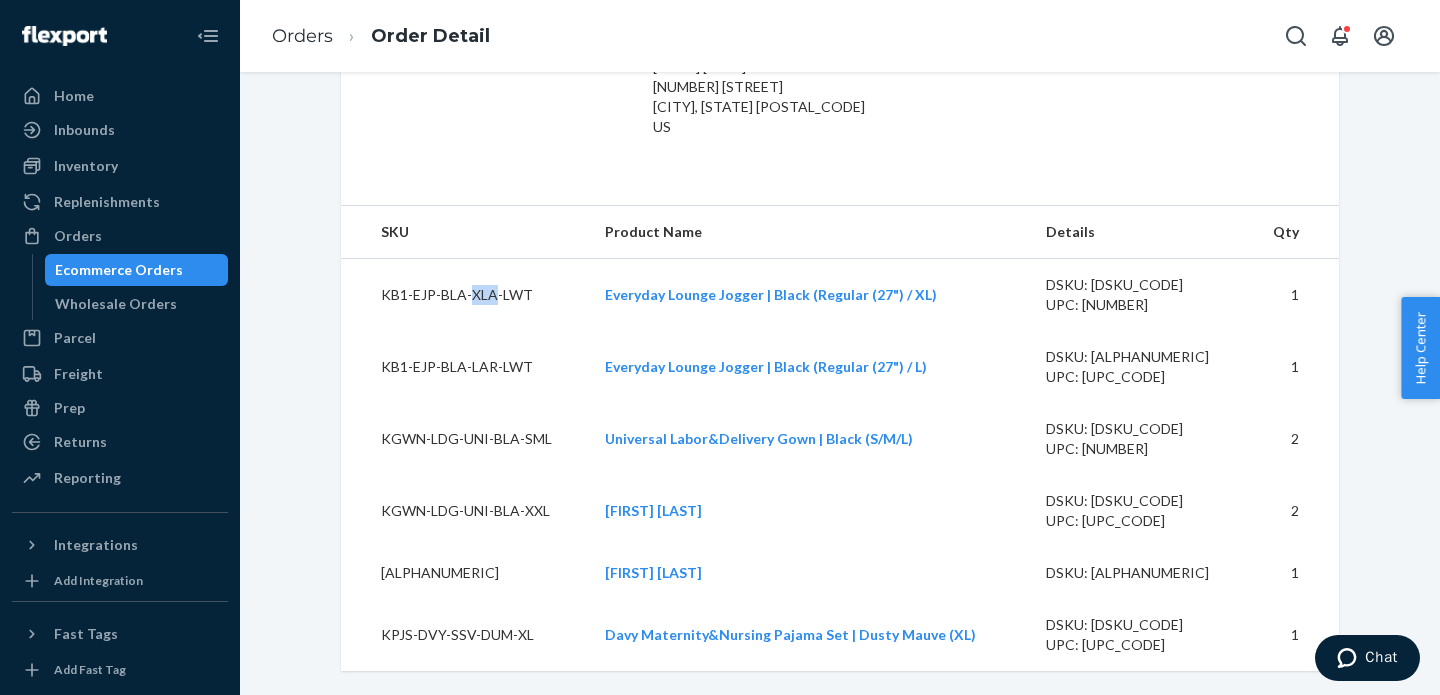 click on "KB1-EJP-BLA-XLA-LWT" at bounding box center [465, 295] 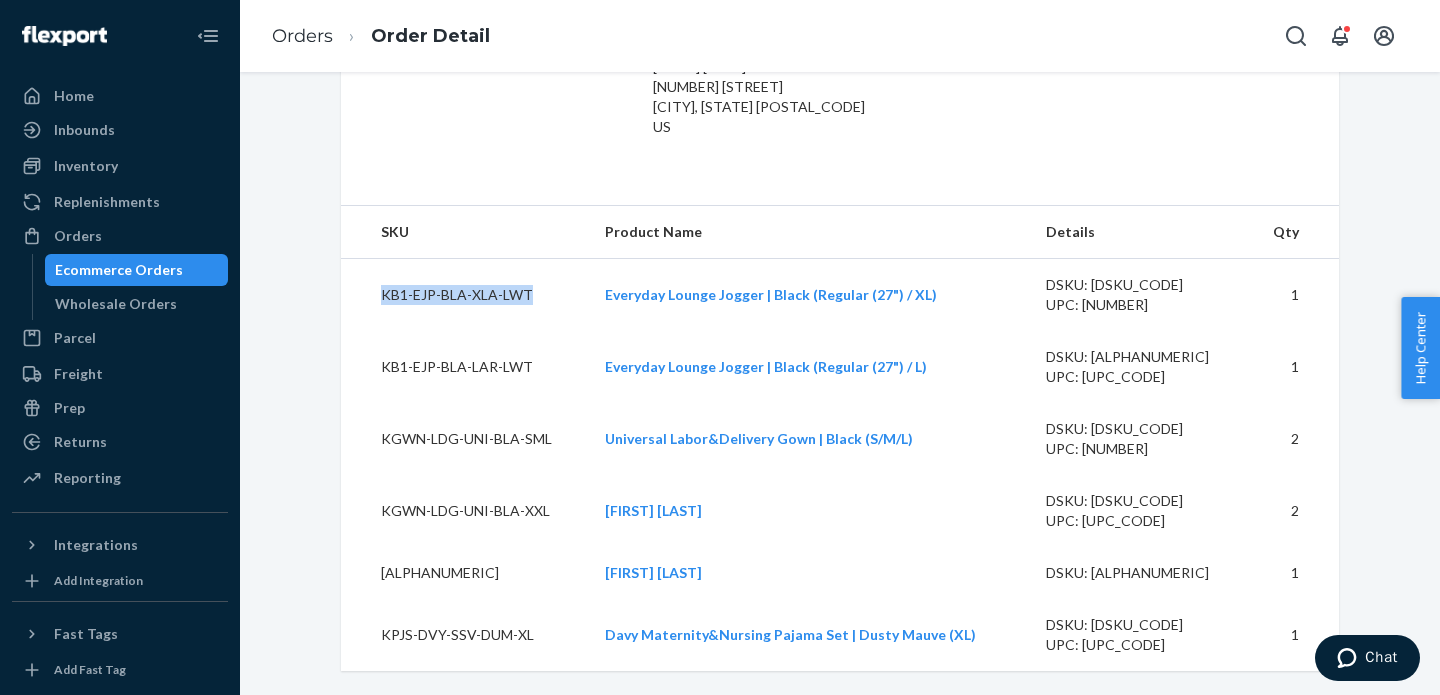 click on "KB1-EJP-BLA-LAR-LWT" at bounding box center [465, 367] 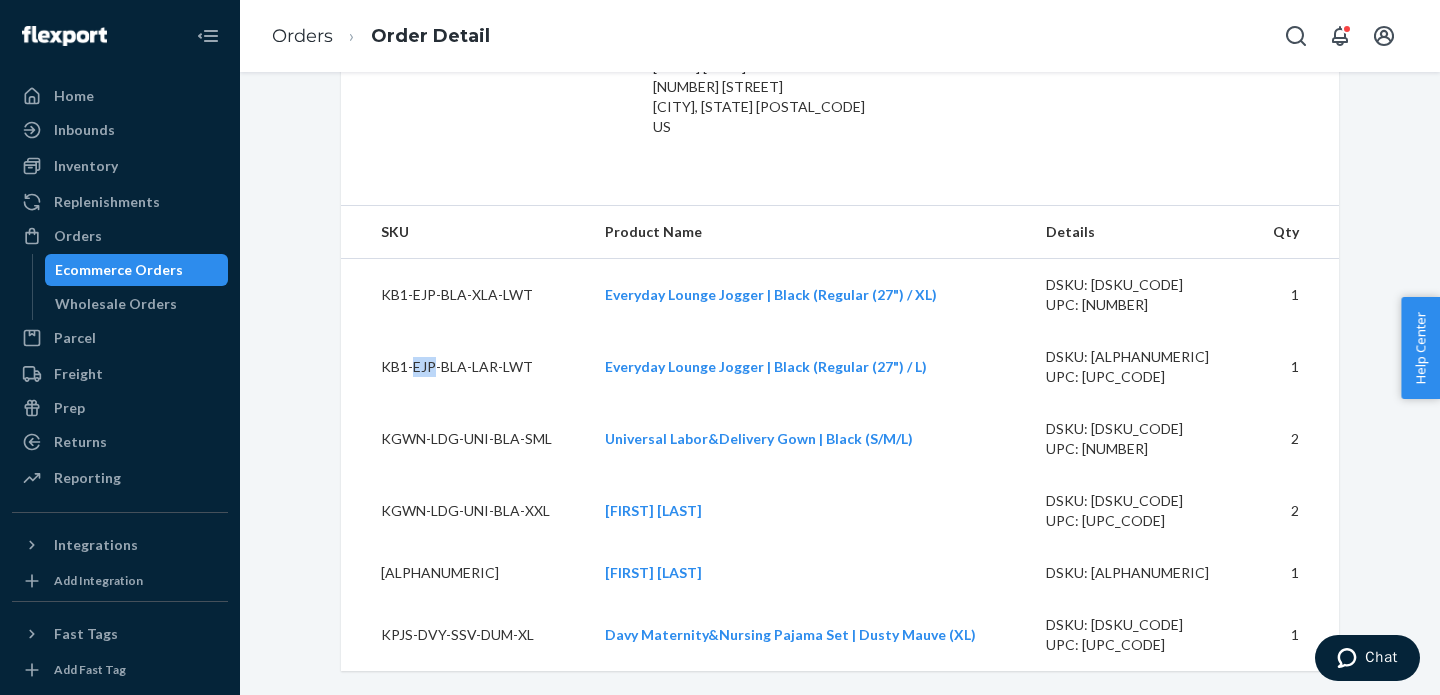 click on "KB1-EJP-BLA-LAR-LWT" at bounding box center (465, 367) 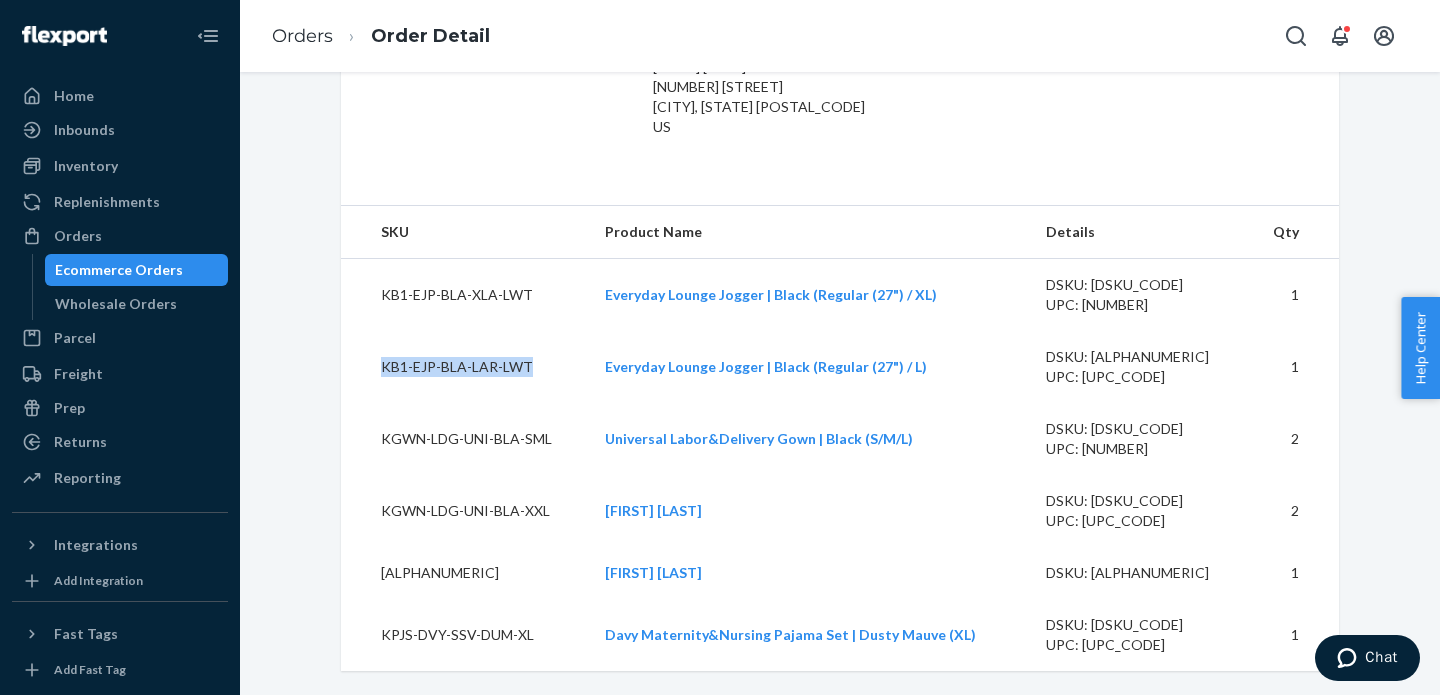 click on "KB1-EJP-BLA-LAR-LWT" at bounding box center (465, 367) 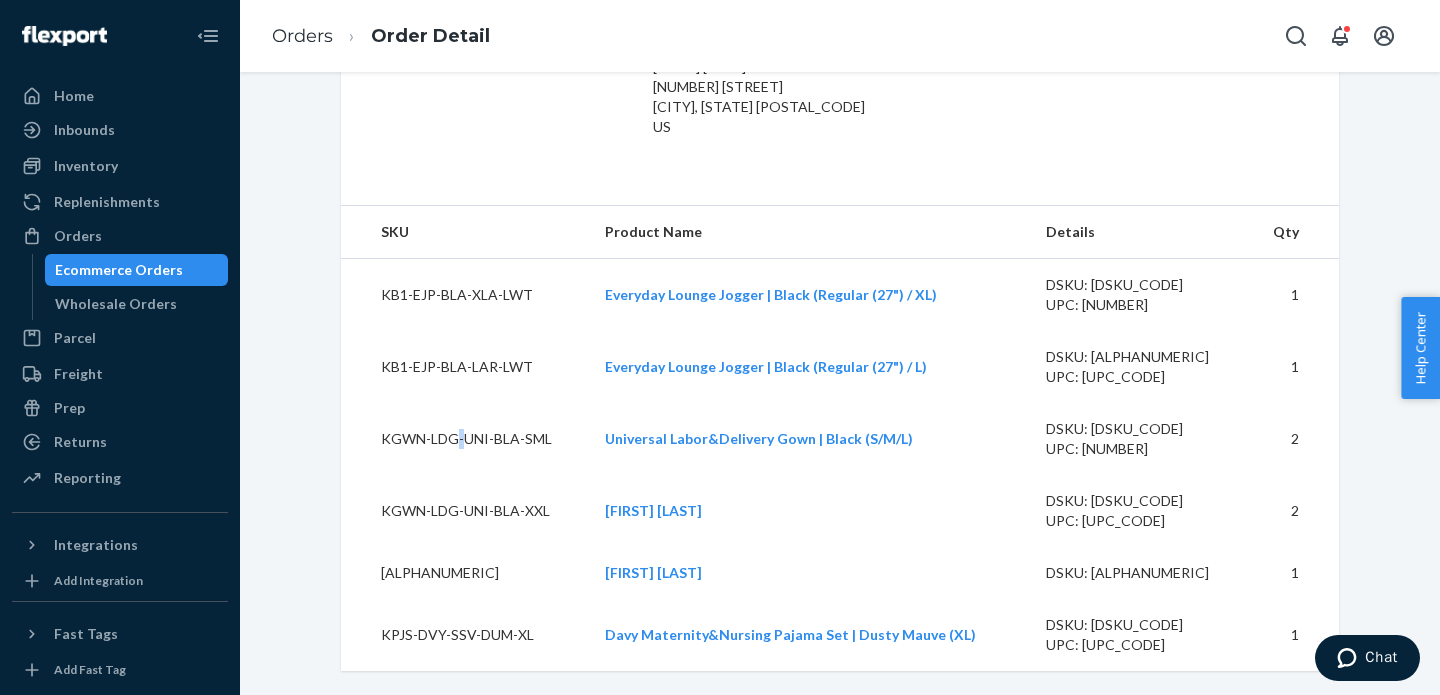 click on "KGWN-LDG-UNI-BLA-SML" at bounding box center (465, 439) 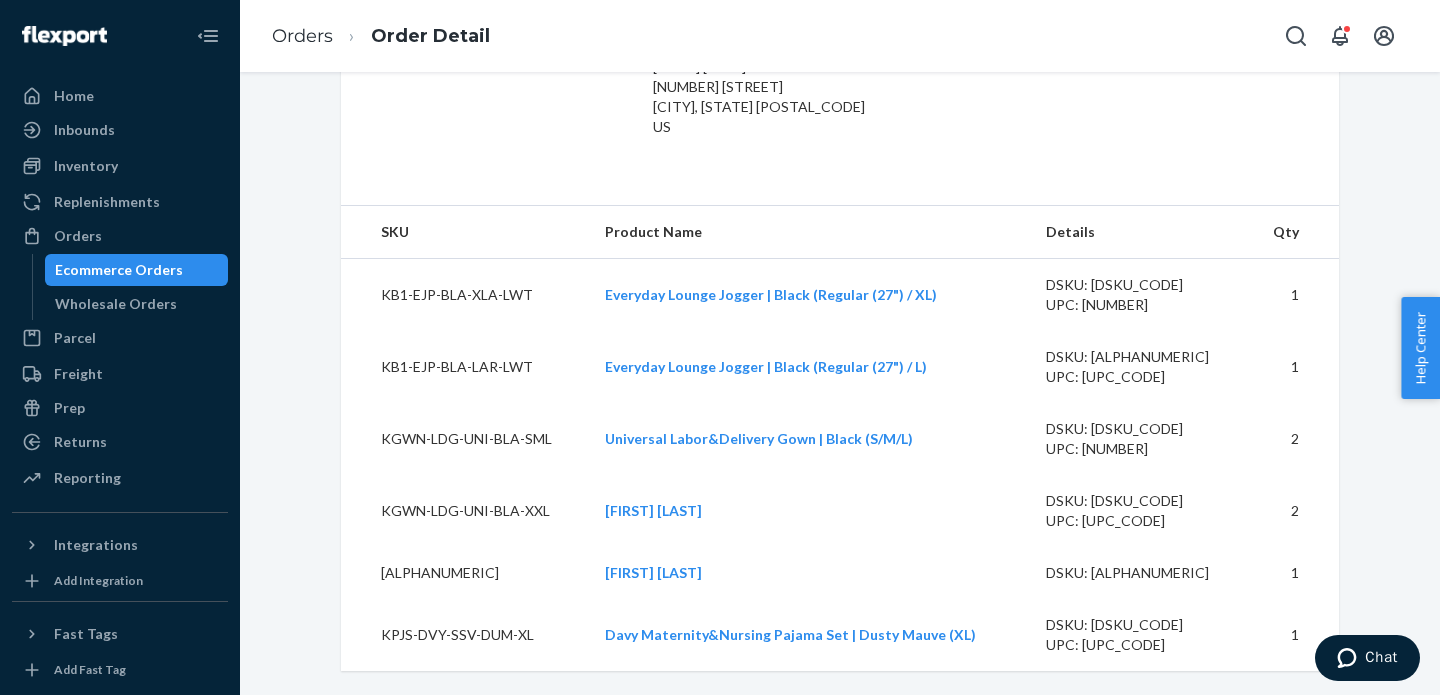 click on "KGWN-LDG-UNI-BLA-SML" at bounding box center (465, 439) 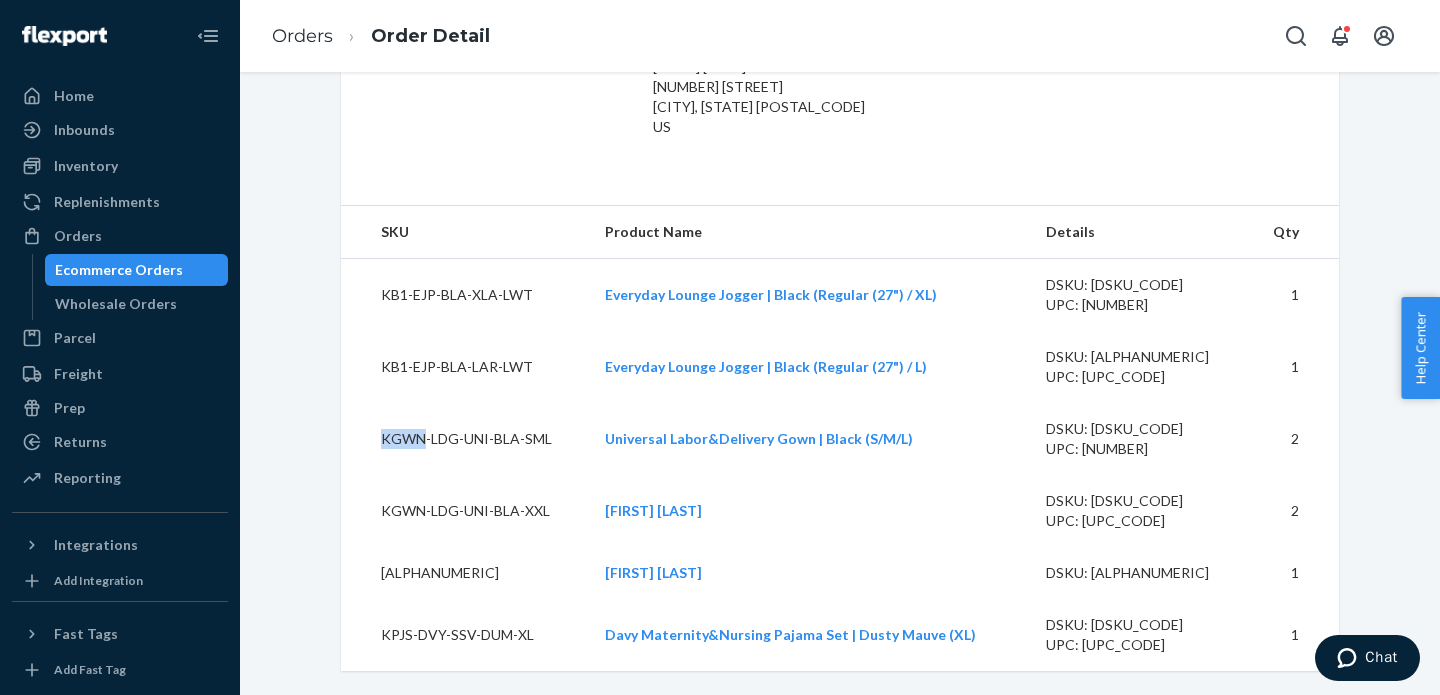 click on "KGWN-LDG-UNI-BLA-SML" at bounding box center [465, 439] 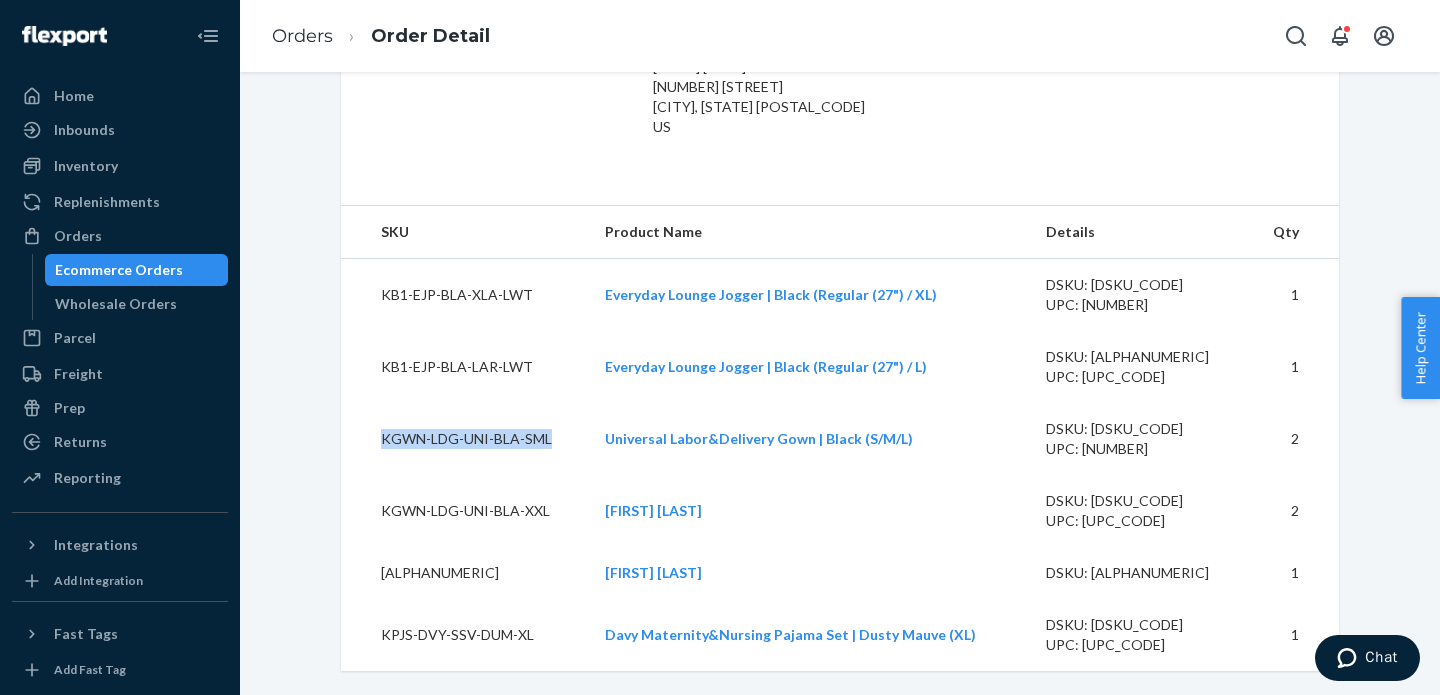click on "KGWN-LDG-UNI-BLA-SML" at bounding box center [465, 439] 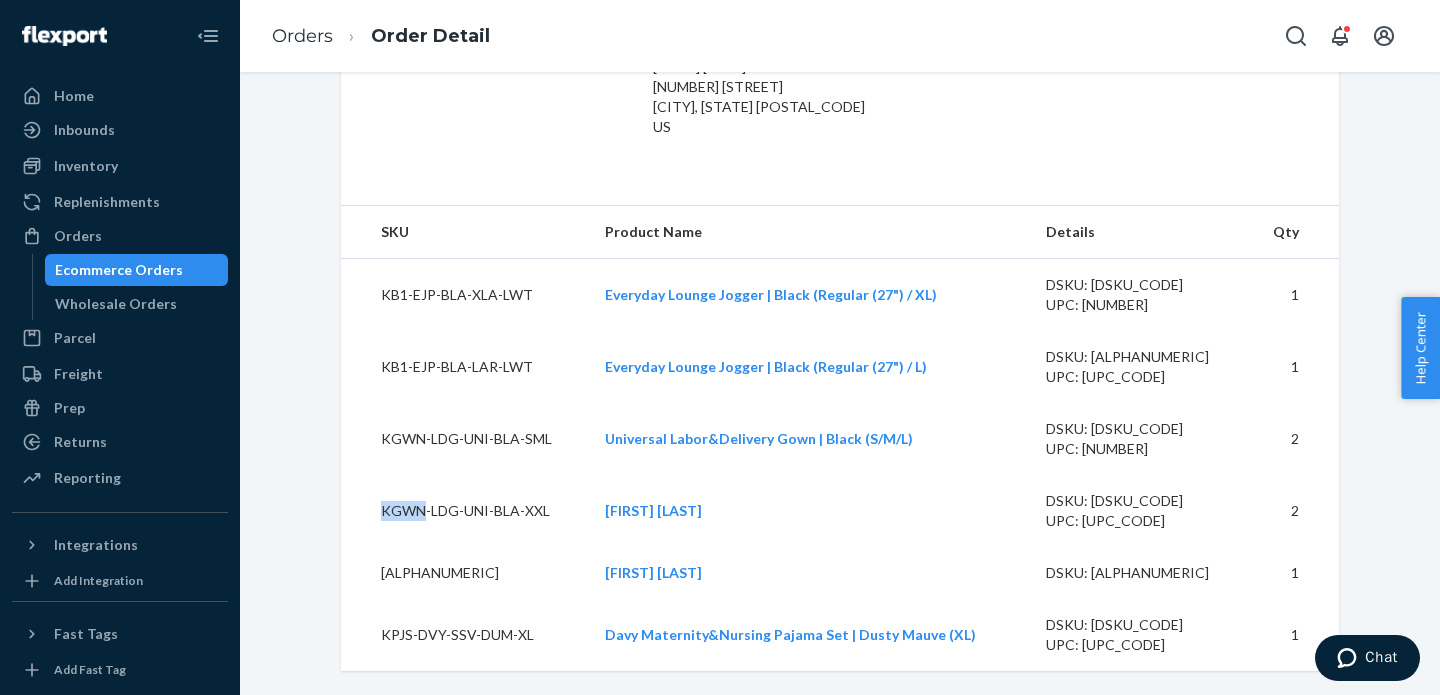 click on "KGWN-LDG-UNI-BLA-XXL" at bounding box center (465, 511) 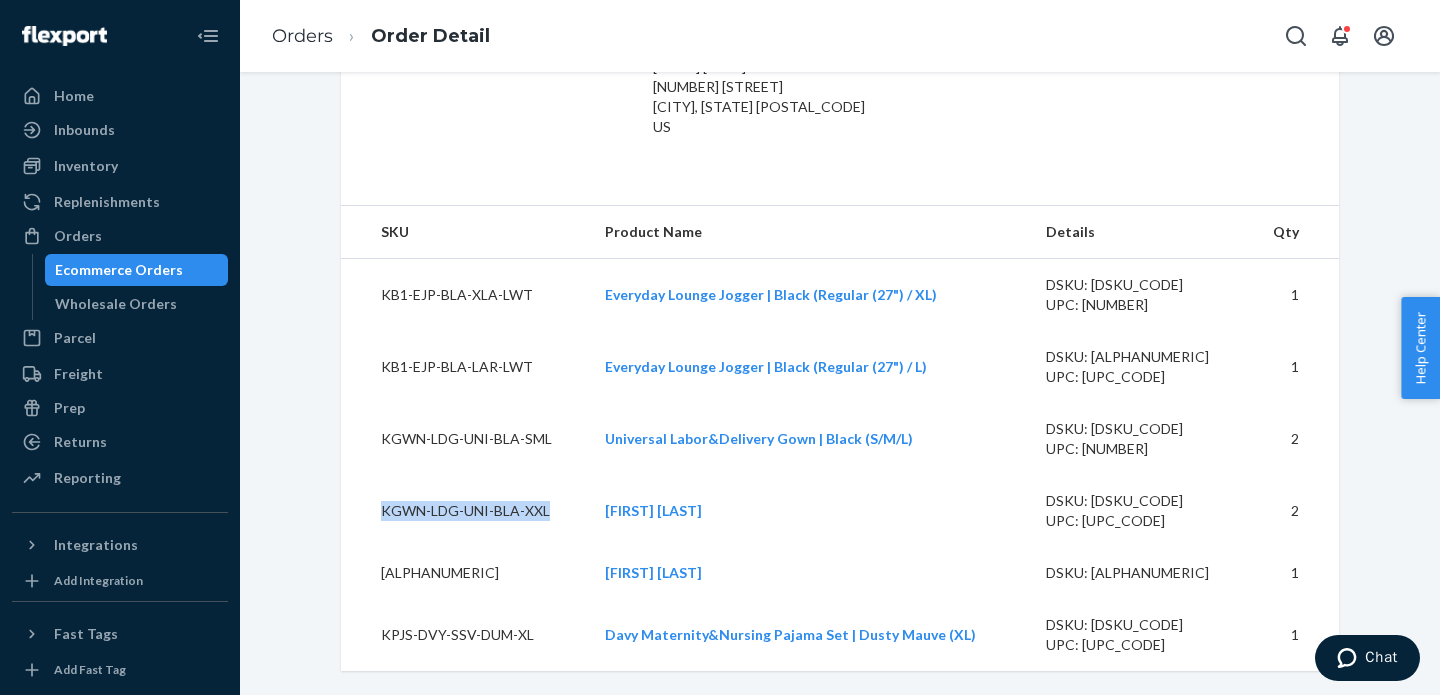 click on "KGWN-LDG-UNI-BLA-XXL" at bounding box center [465, 511] 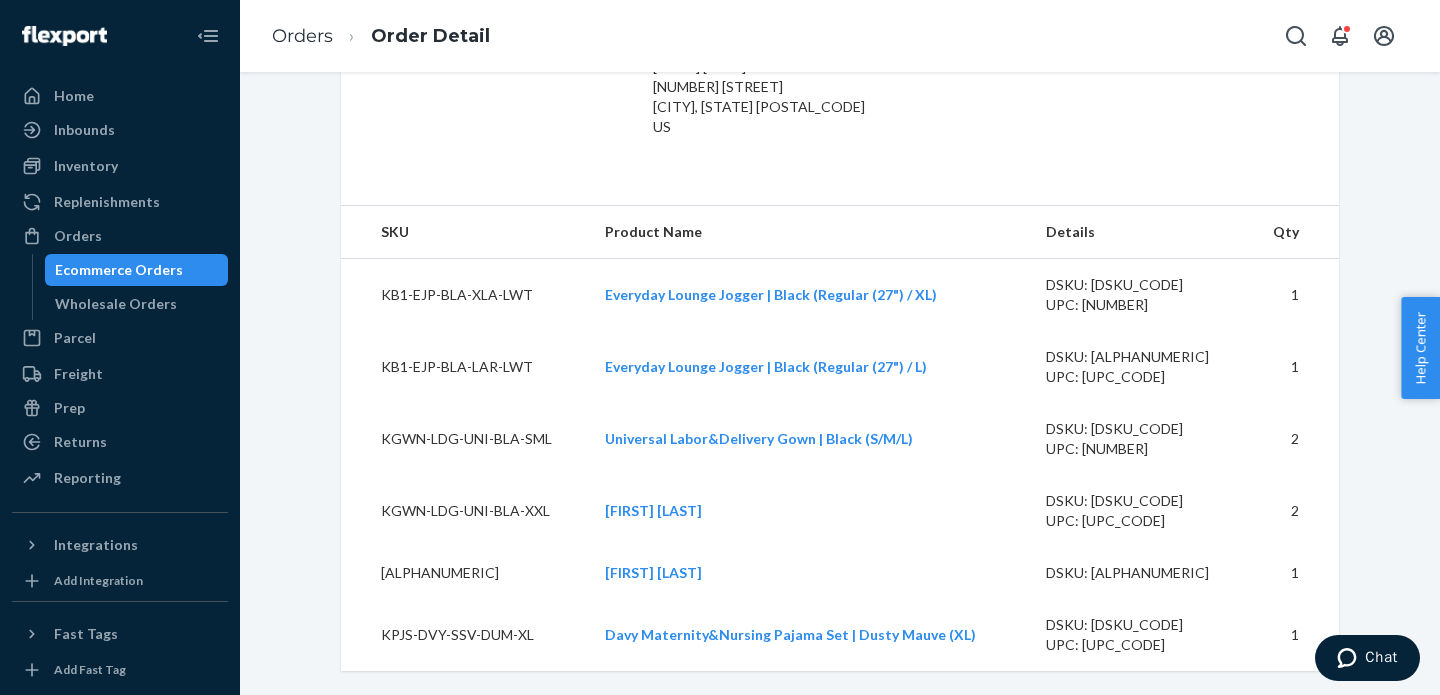 click on "[ALPHANUMERIC]" at bounding box center (465, 573) 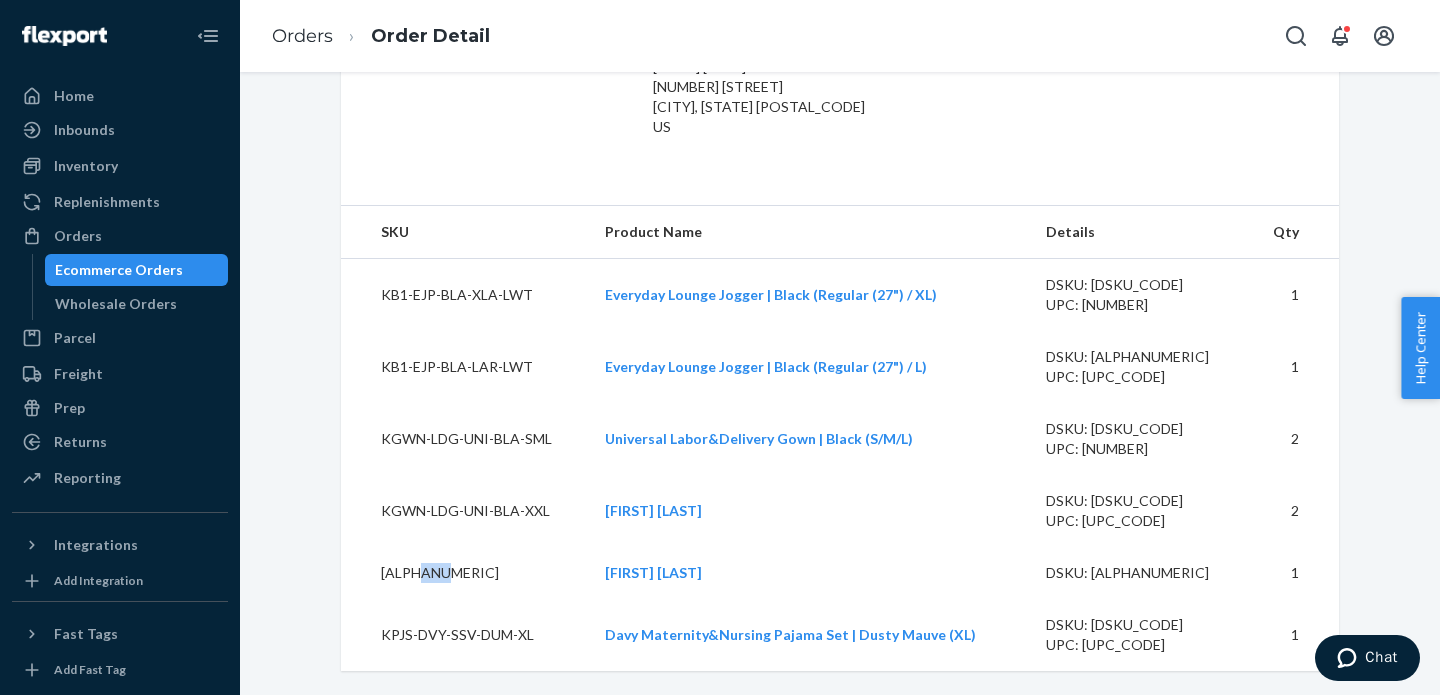 click on "[ALPHANUMERIC]" at bounding box center [465, 573] 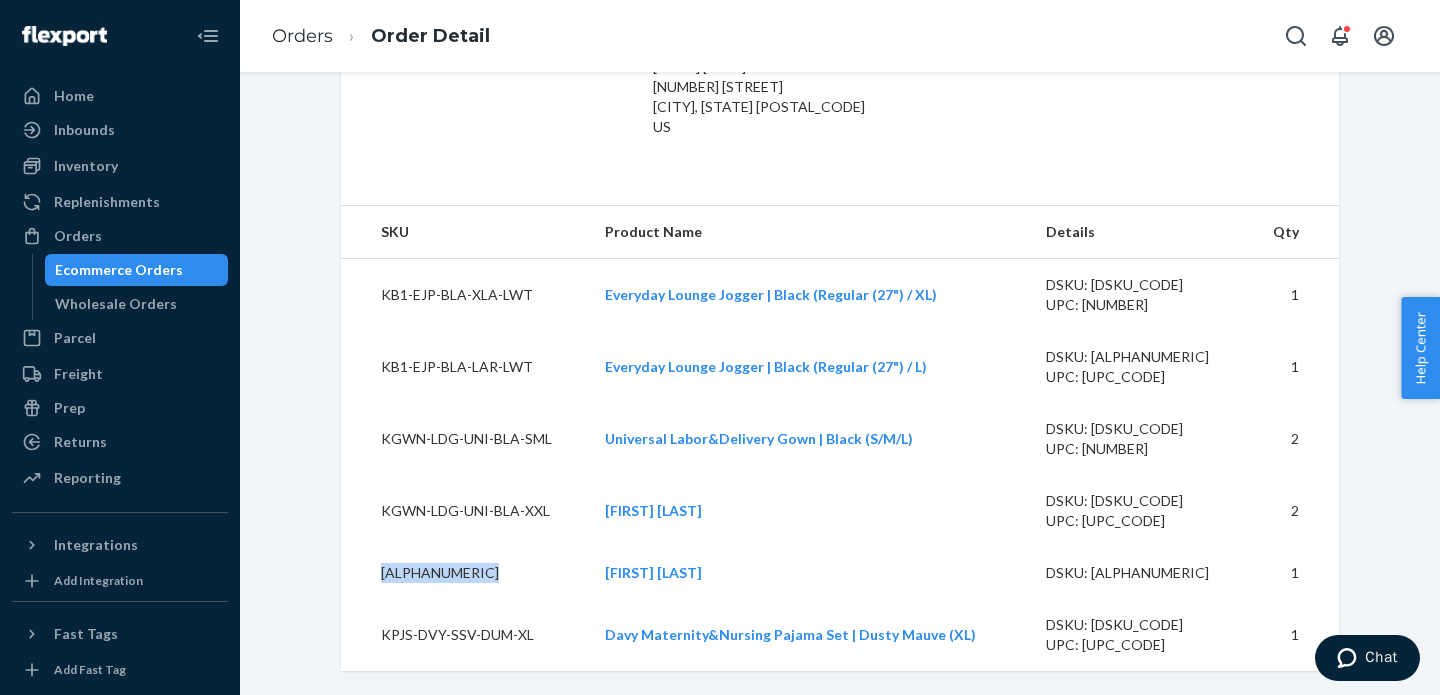 click on "[ALPHANUMERIC]" at bounding box center (465, 573) 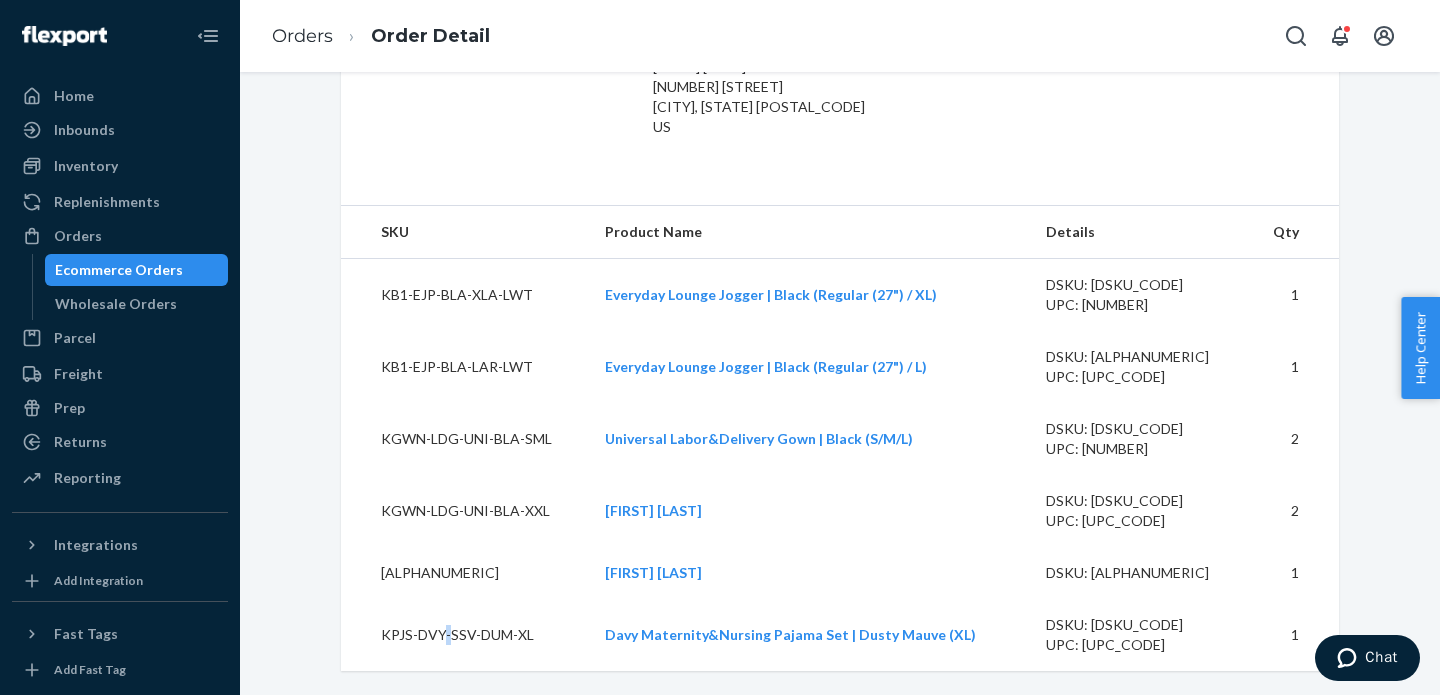 click on "KPJS-DVY-SSV-DUM-XL" at bounding box center (465, 635) 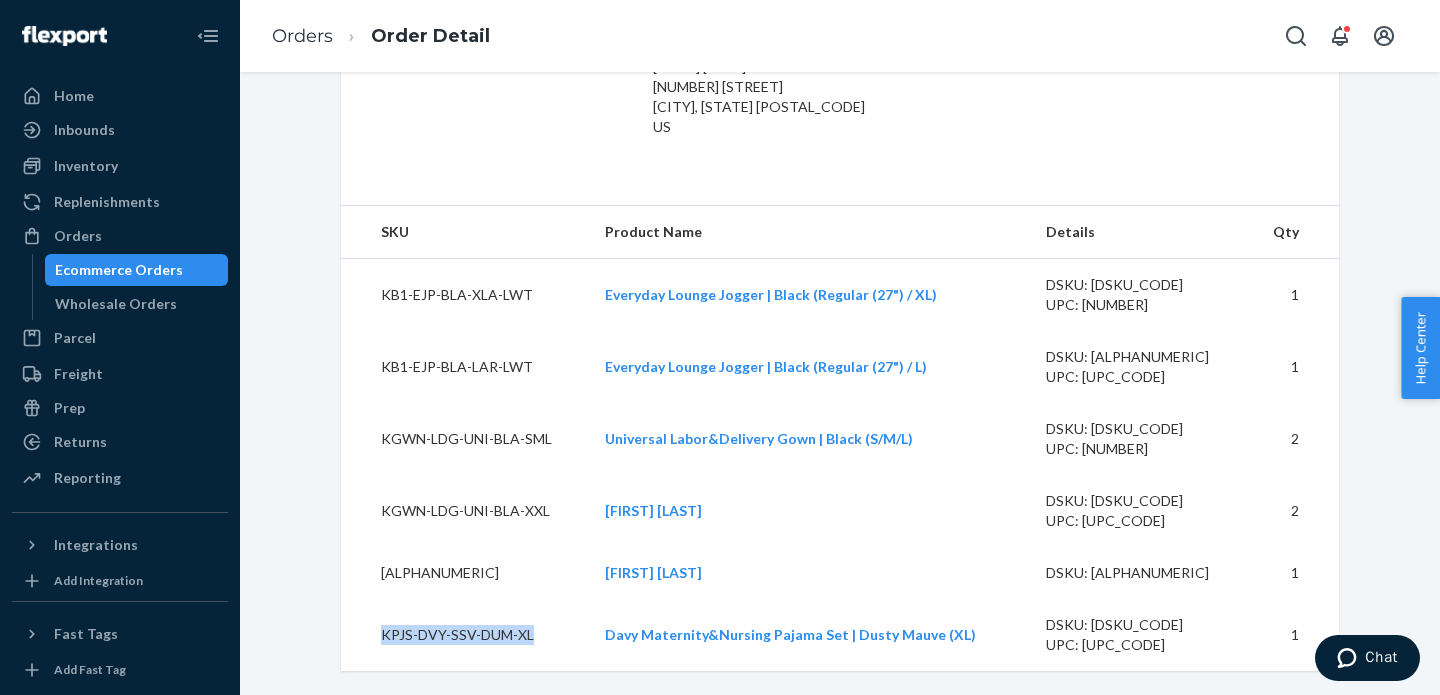 click on "KPJS-DVY-SSV-DUM-XL" at bounding box center (465, 635) 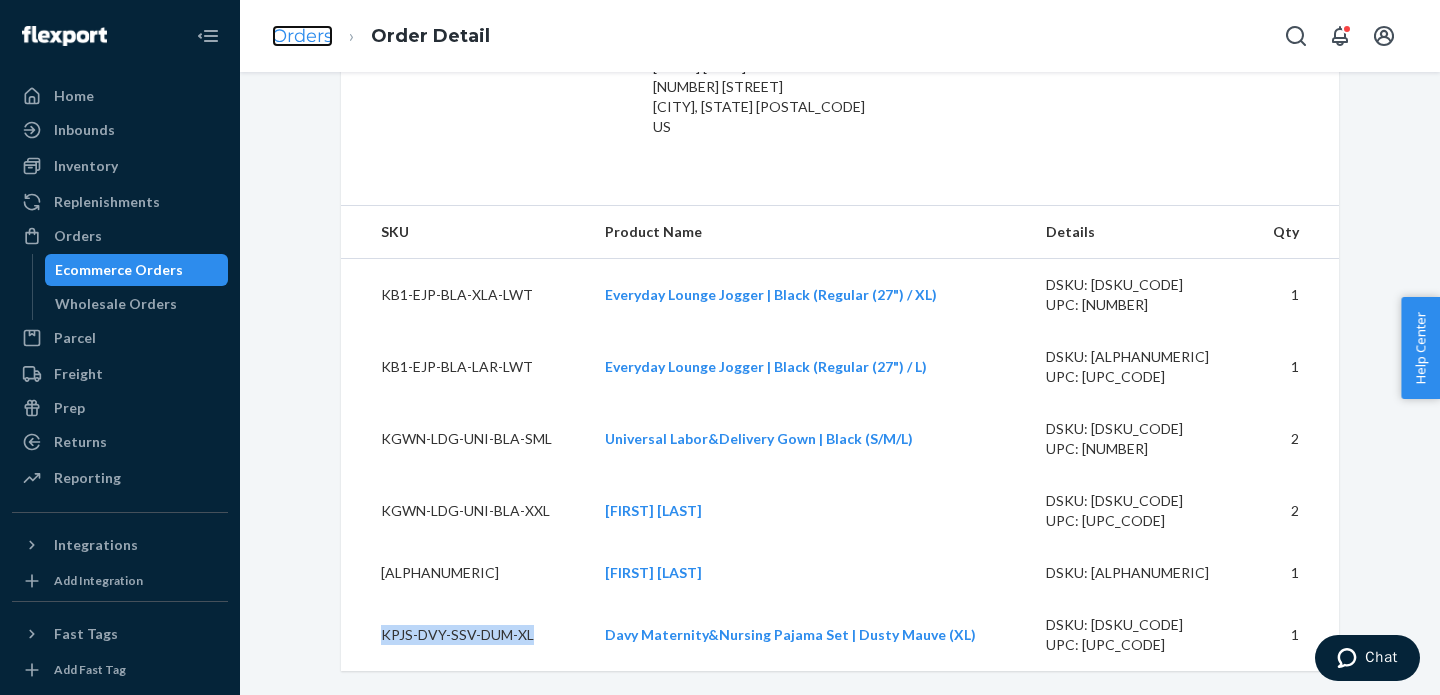 click on "Orders" at bounding box center [302, 36] 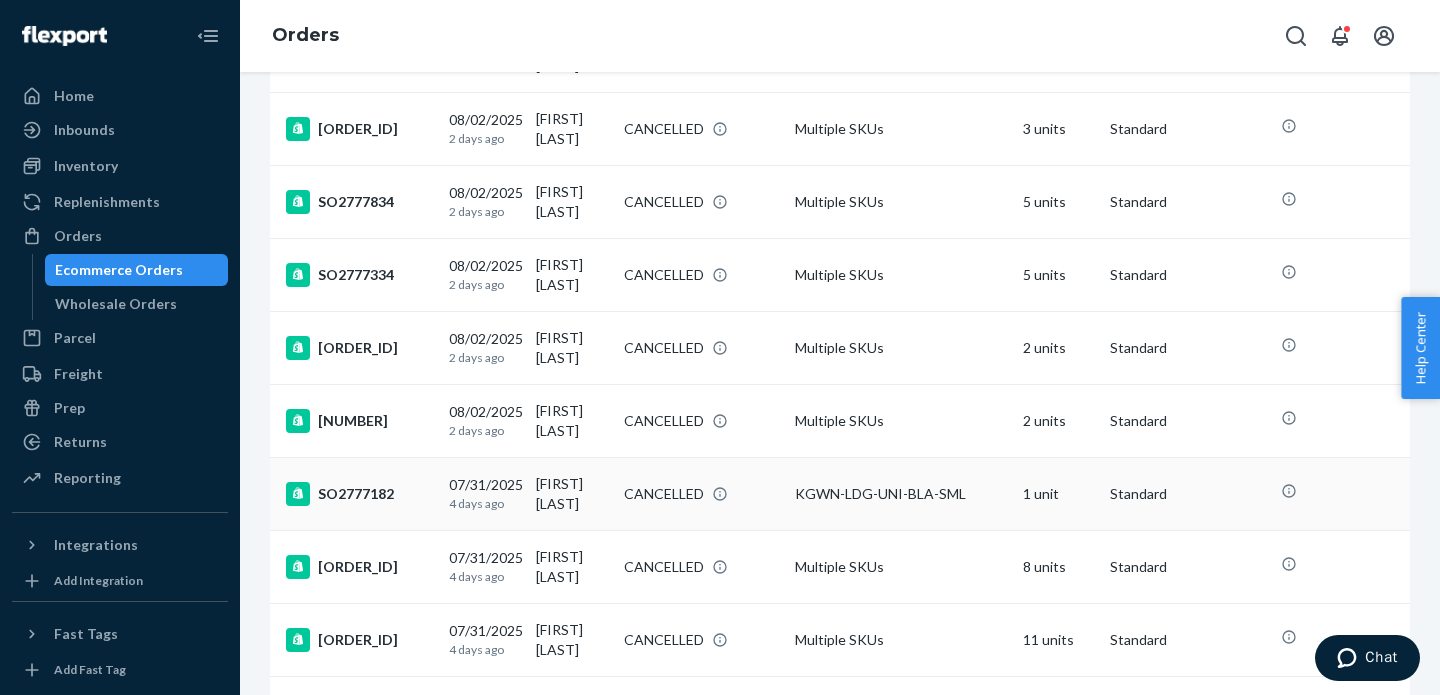 scroll, scrollTop: 1036, scrollLeft: 0, axis: vertical 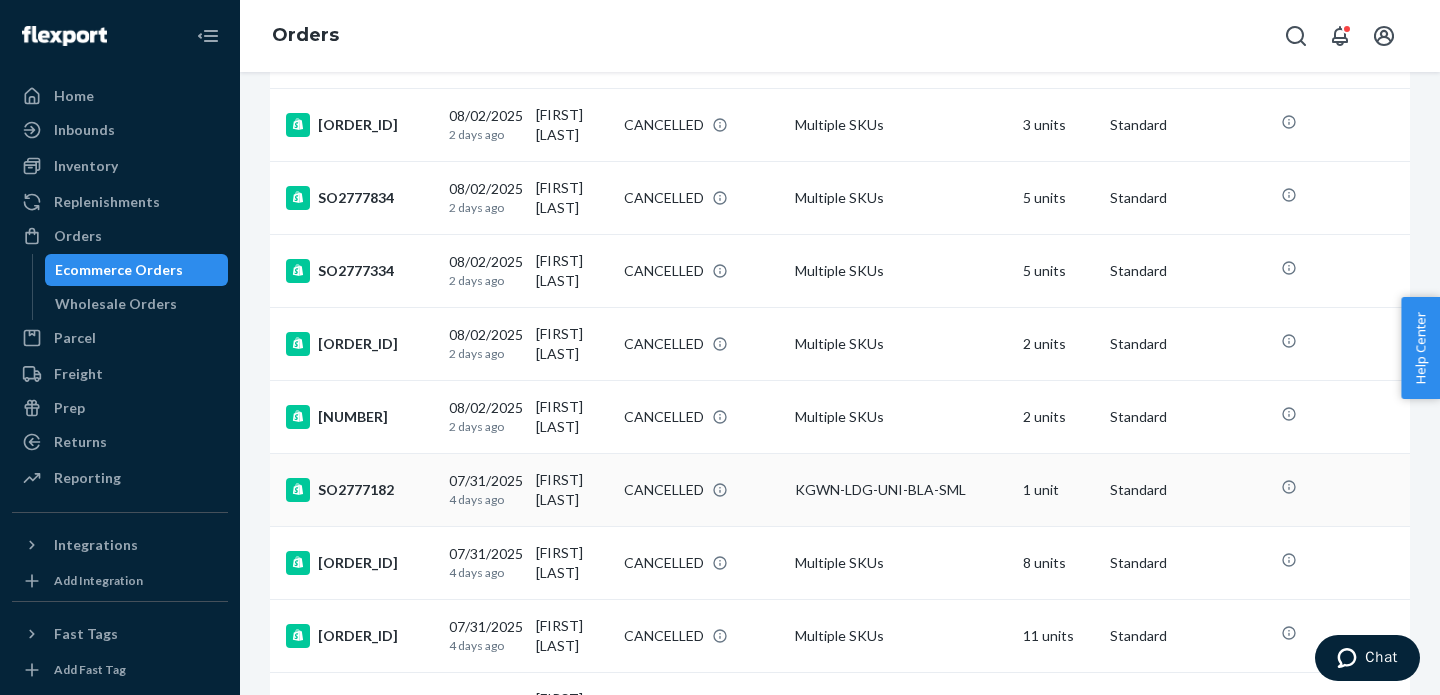 click on "SO2777182" at bounding box center (359, 490) 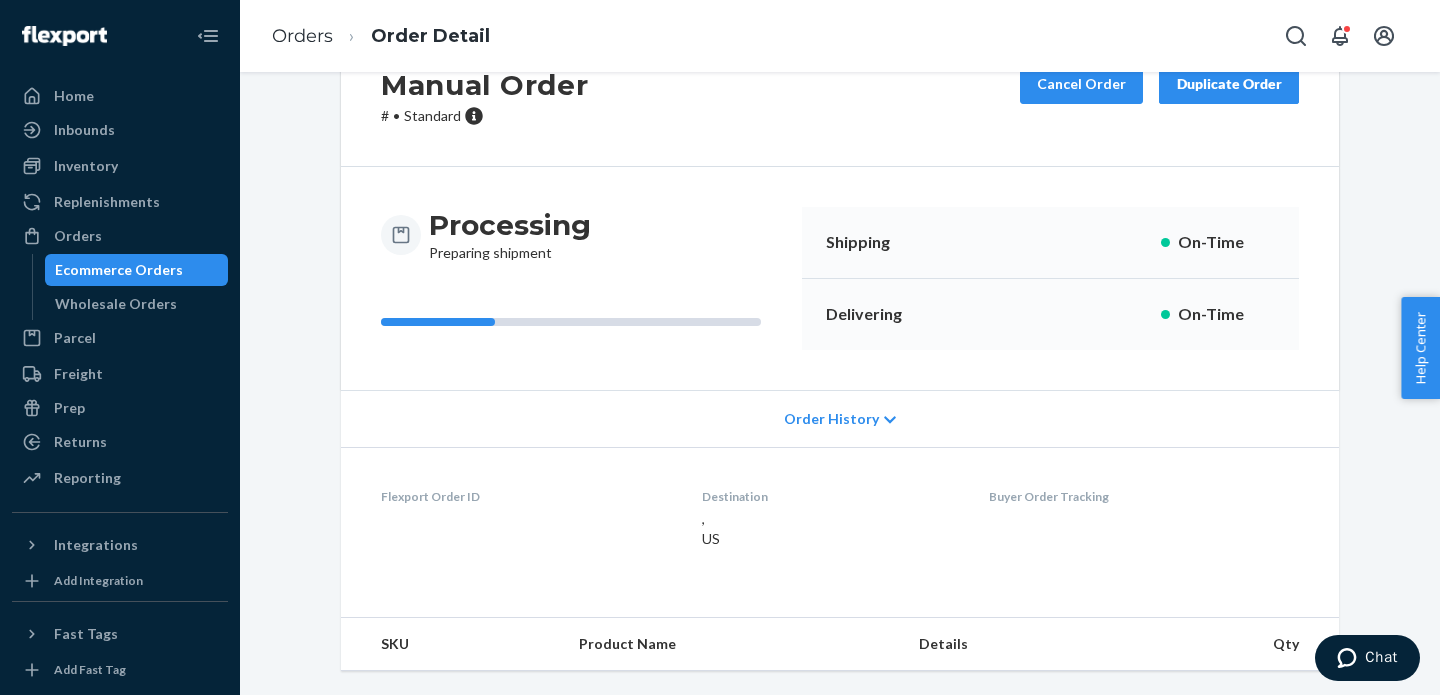 scroll, scrollTop: 0, scrollLeft: 0, axis: both 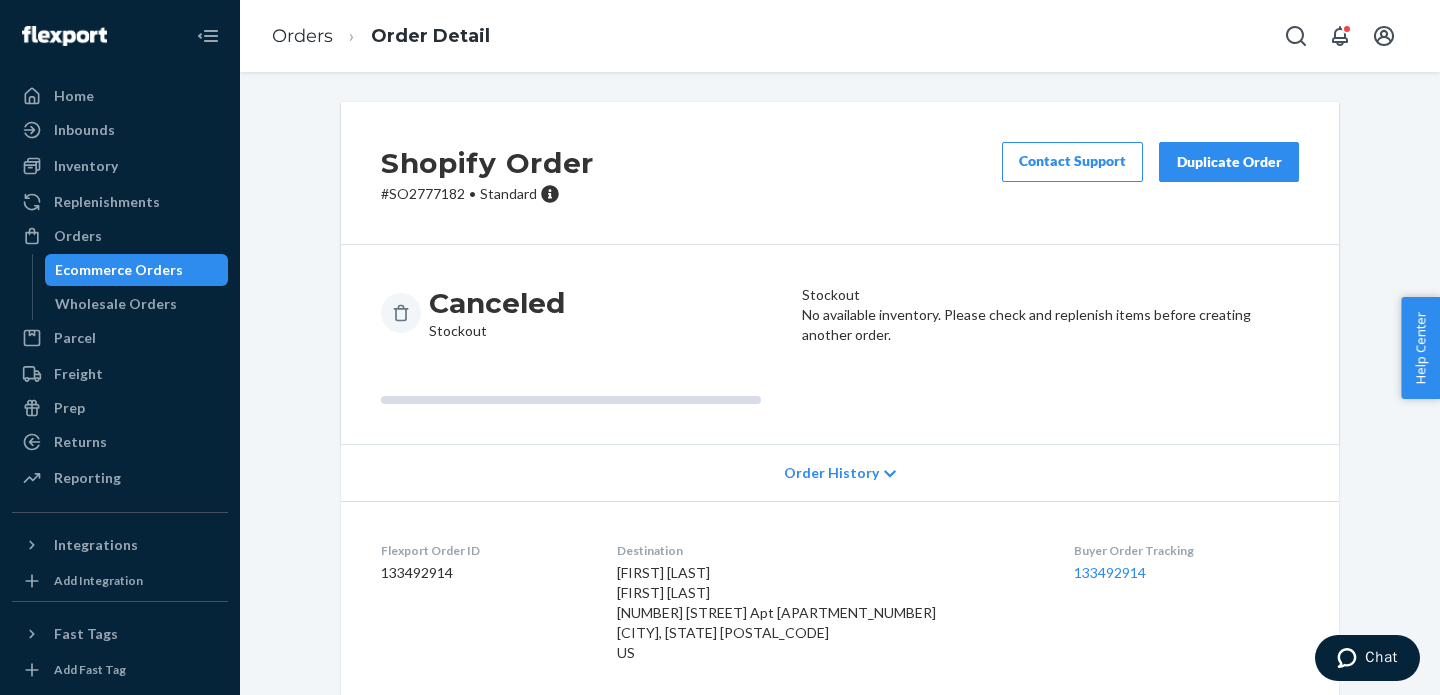 click on "# SO2777182 • Standard" at bounding box center [487, 194] 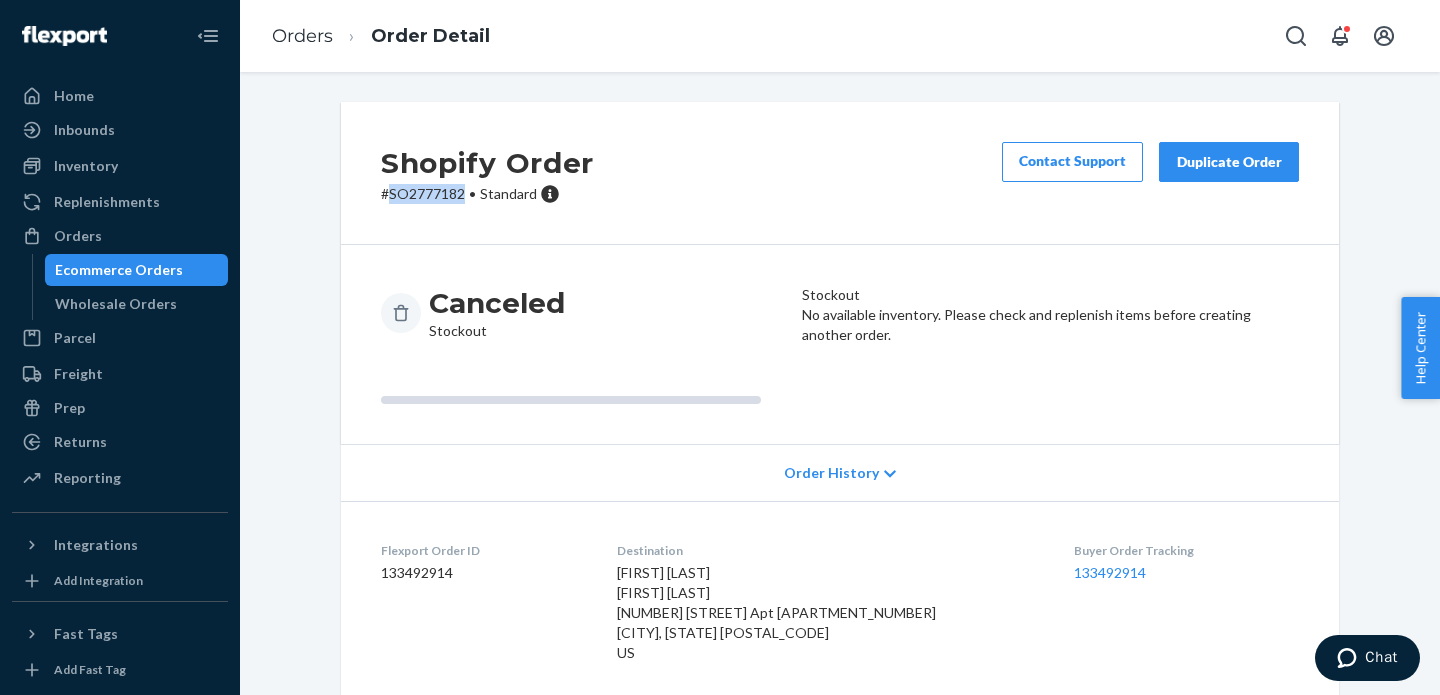 click on "# SO2777182 • Standard" at bounding box center [487, 194] 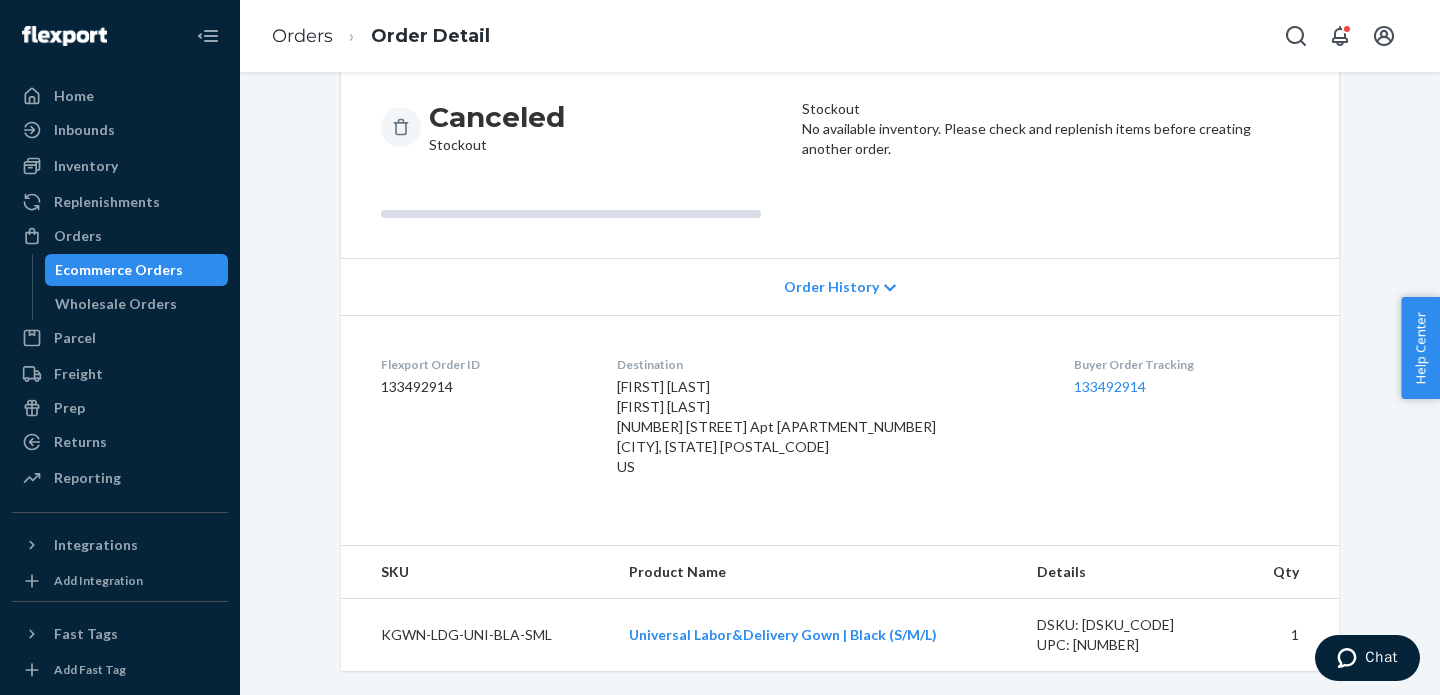 click on "KGWN-LDG-UNI-BLA-SML" at bounding box center [477, 635] 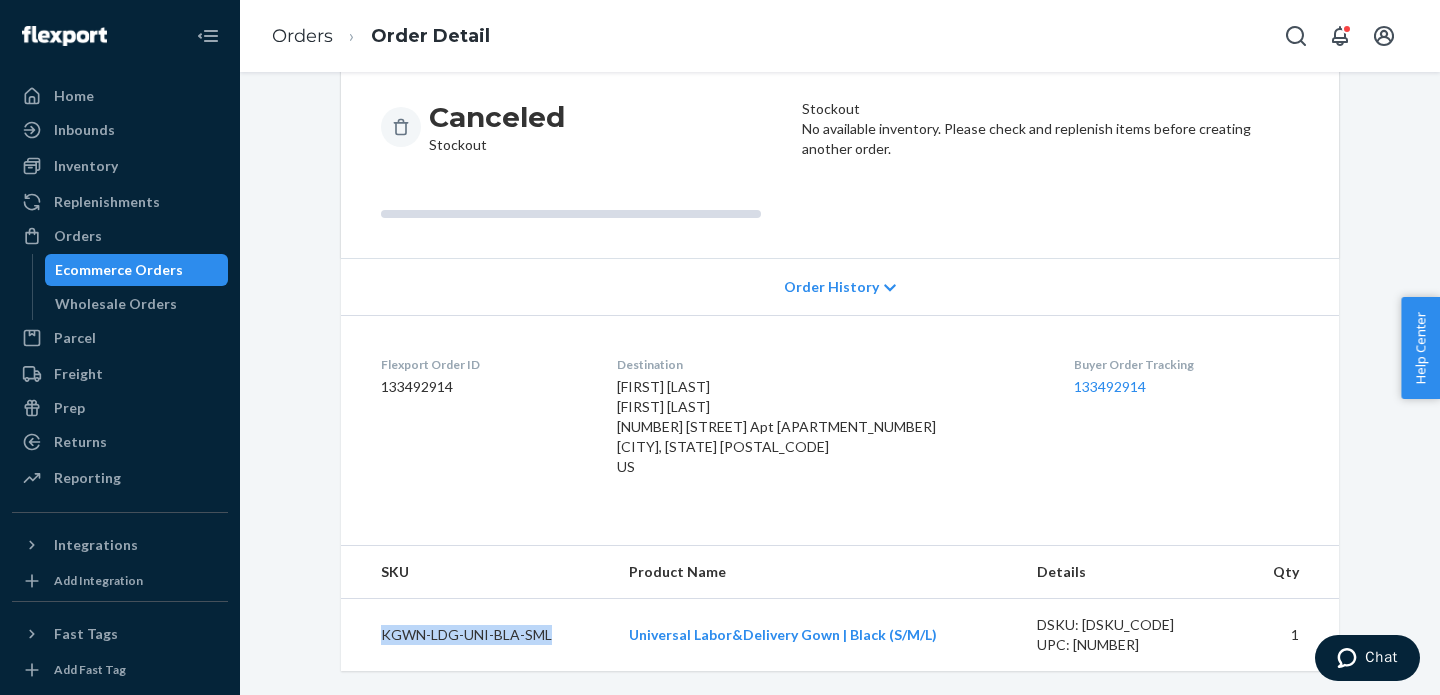 click on "KGWN-LDG-UNI-BLA-SML" at bounding box center (477, 635) 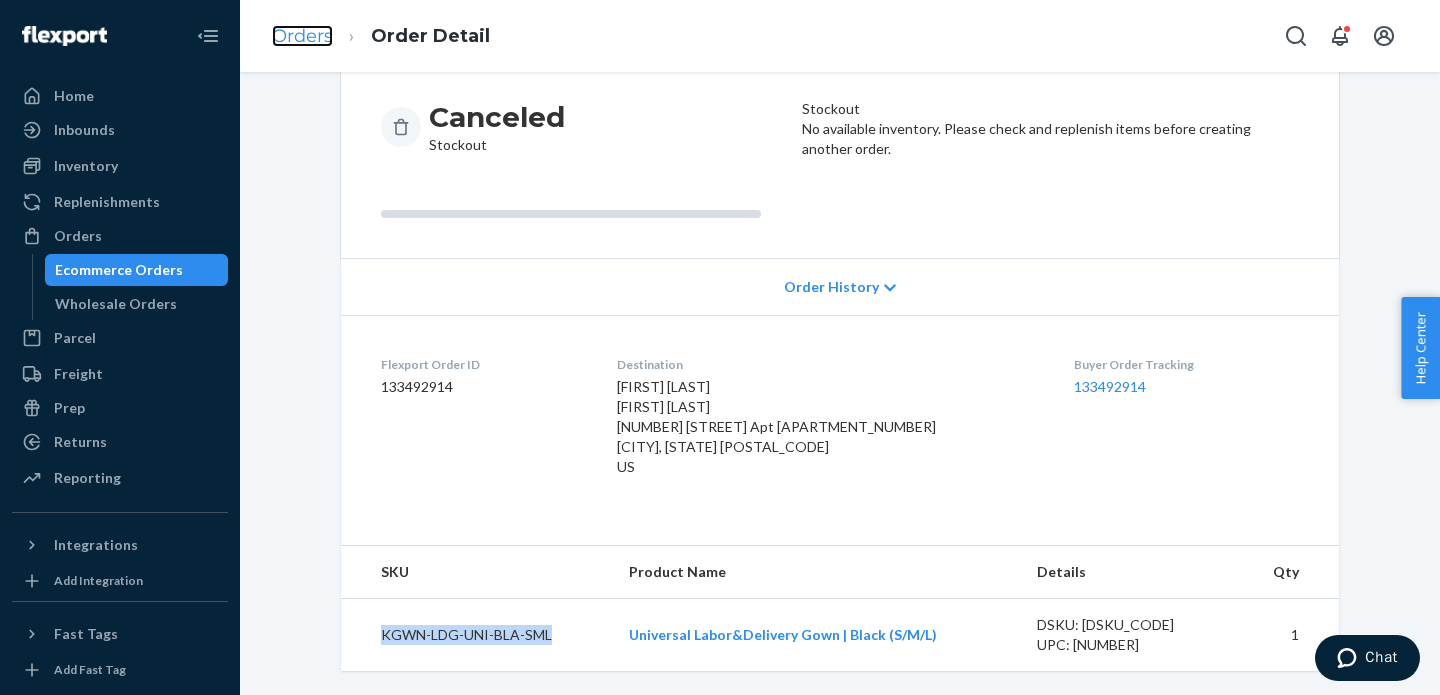 click on "Orders" at bounding box center (302, 36) 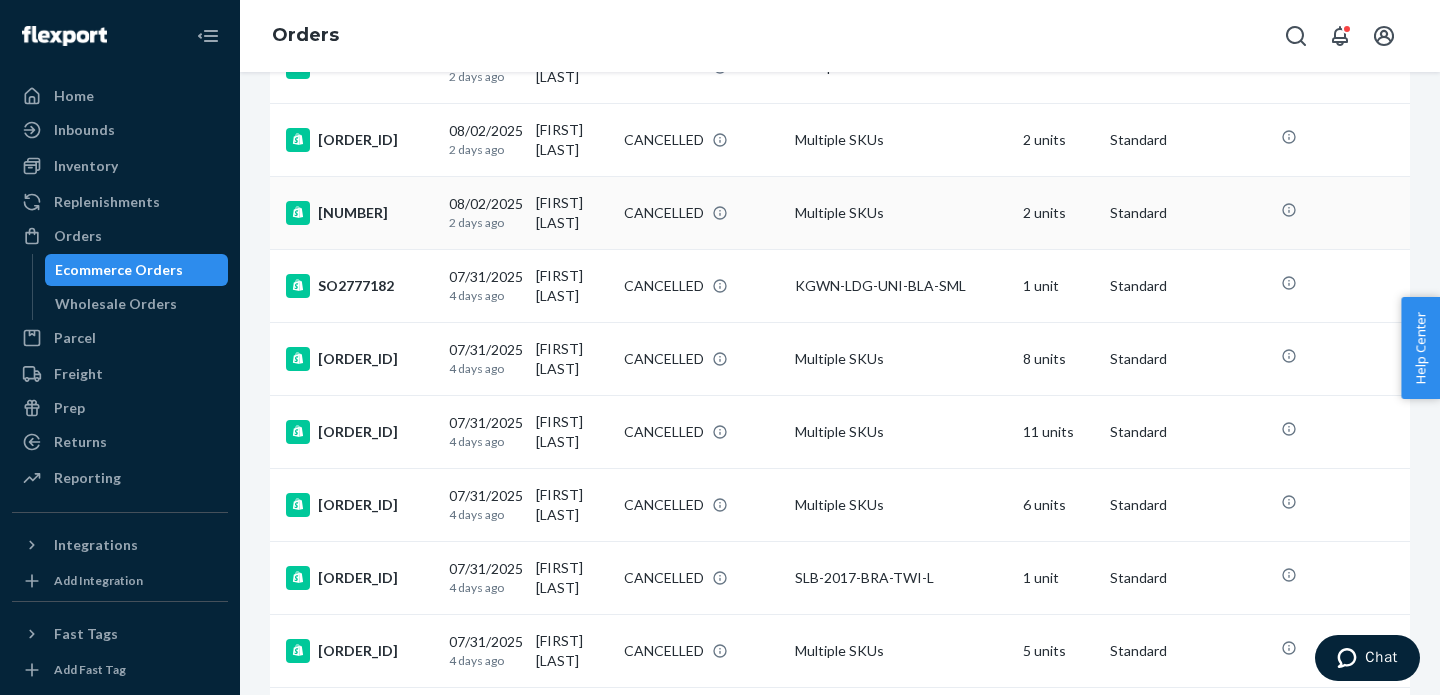 scroll, scrollTop: 1227, scrollLeft: 0, axis: vertical 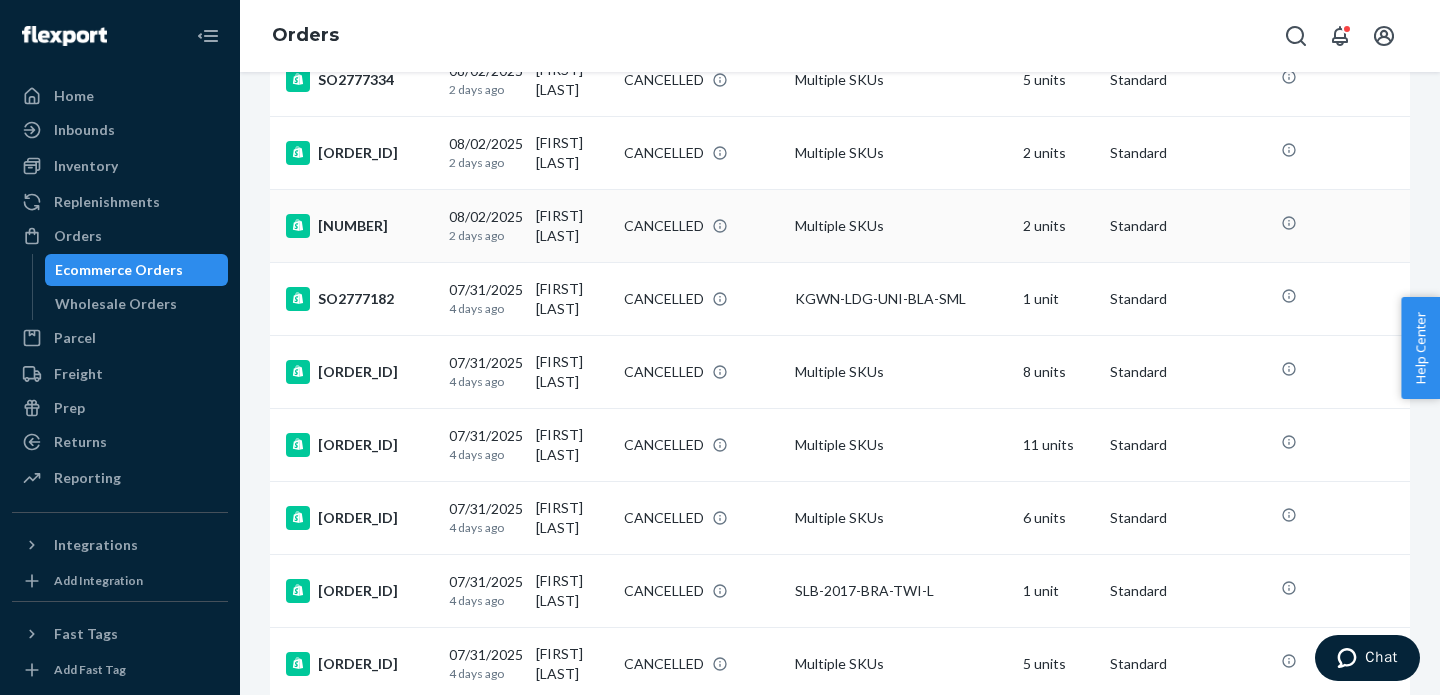 click on "[NUMBER]" at bounding box center (359, 226) 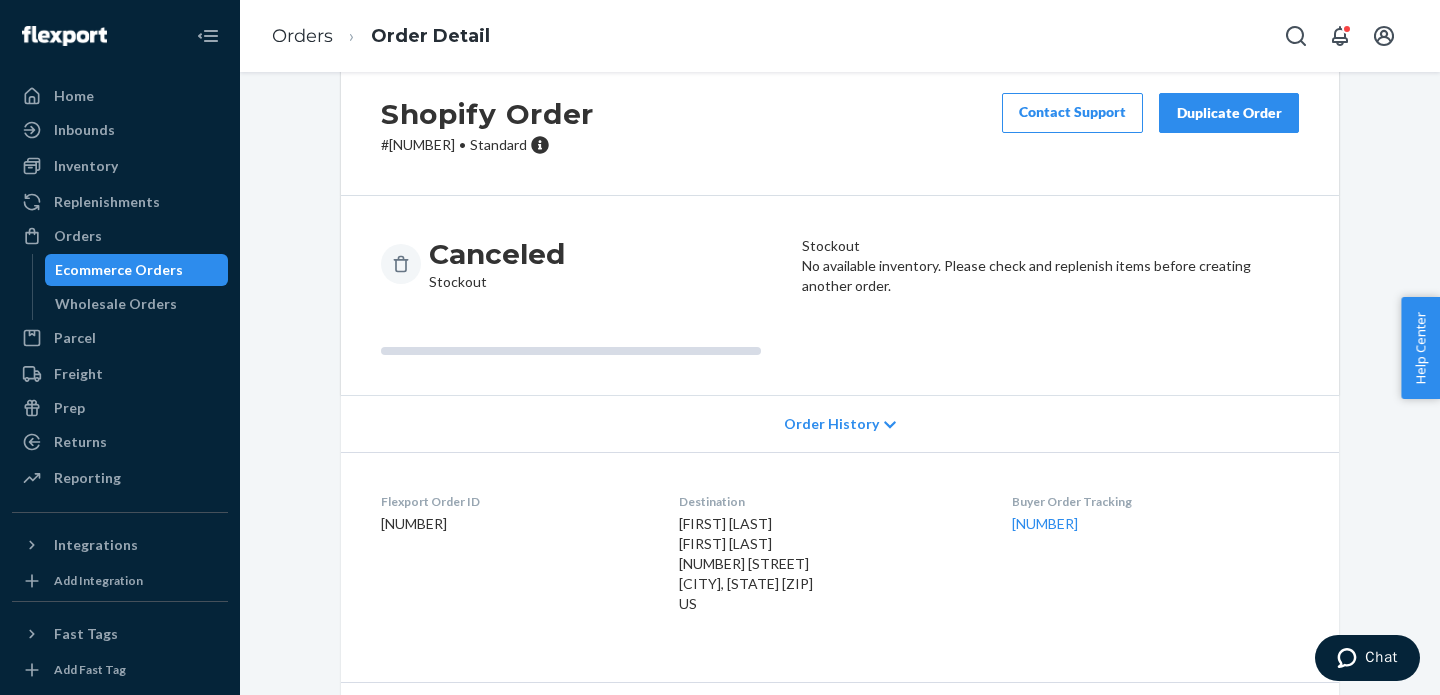 scroll, scrollTop: 0, scrollLeft: 0, axis: both 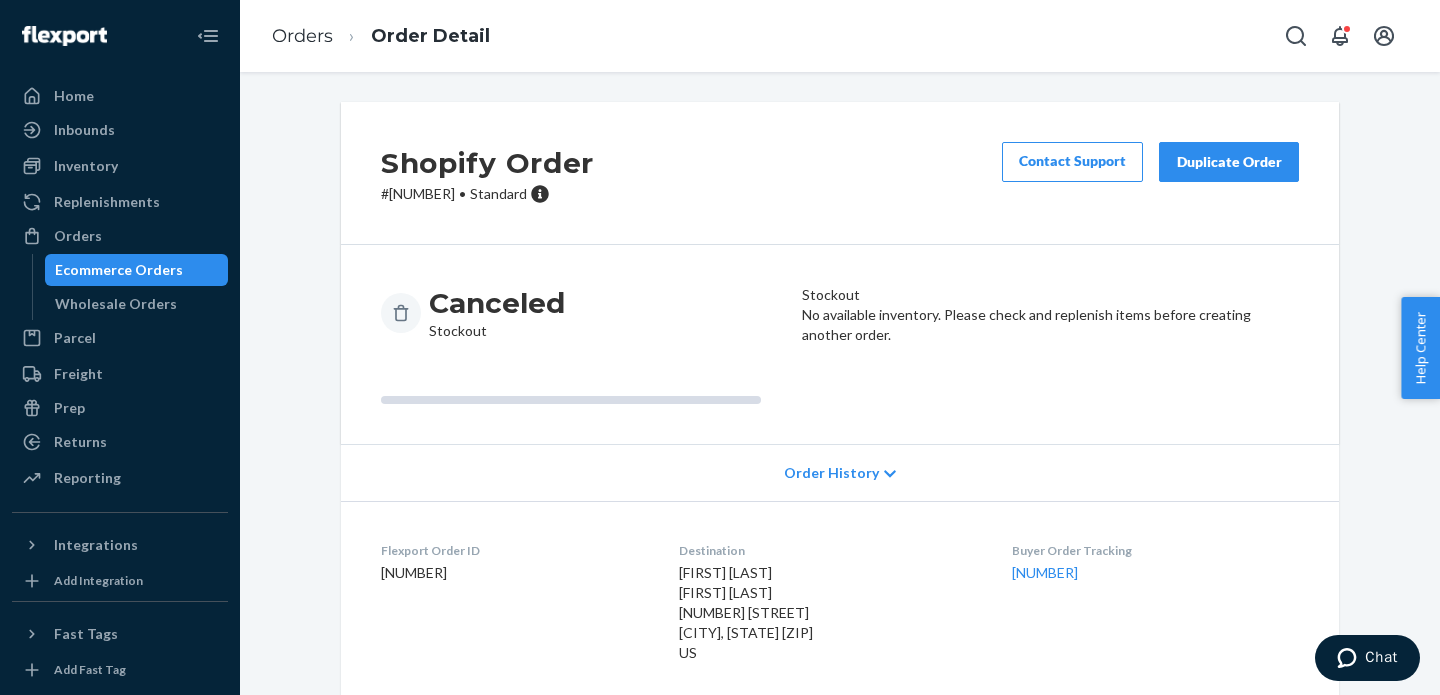 click on "[NUMBER]" at bounding box center [487, 194] 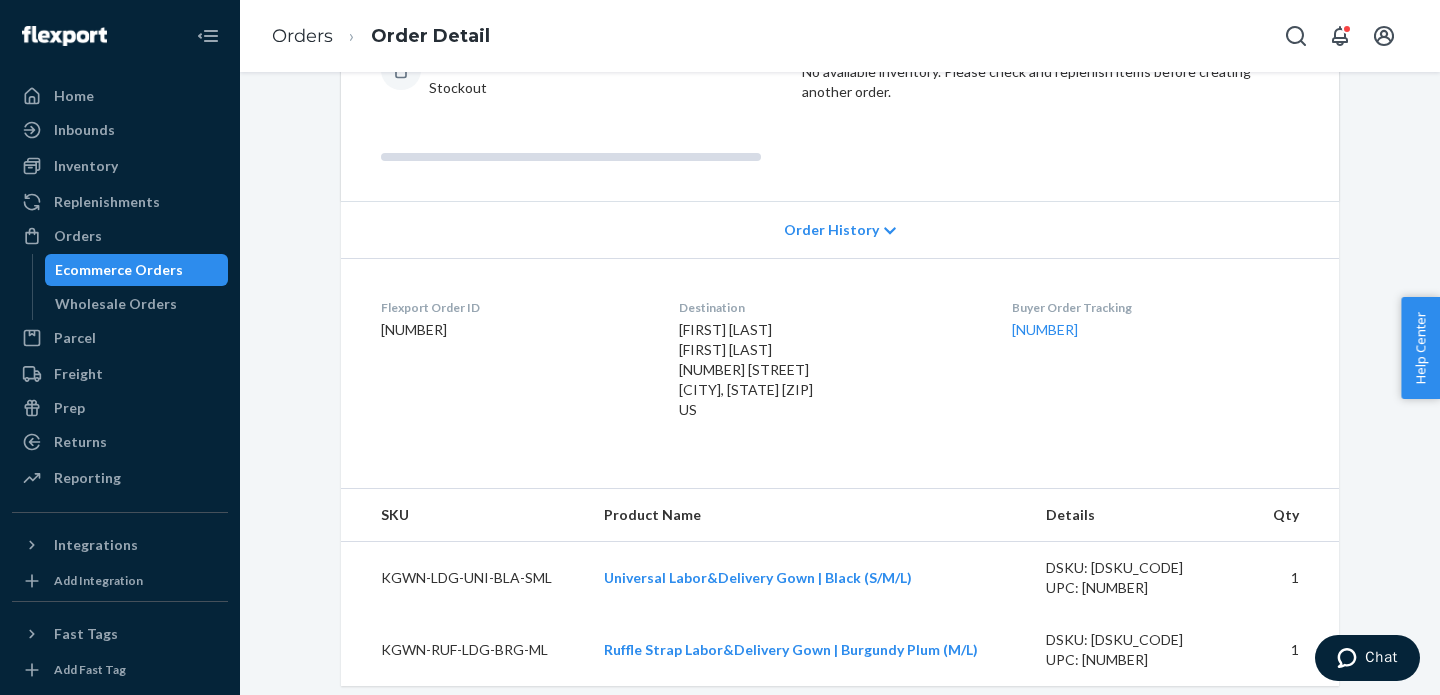 scroll, scrollTop: 259, scrollLeft: 0, axis: vertical 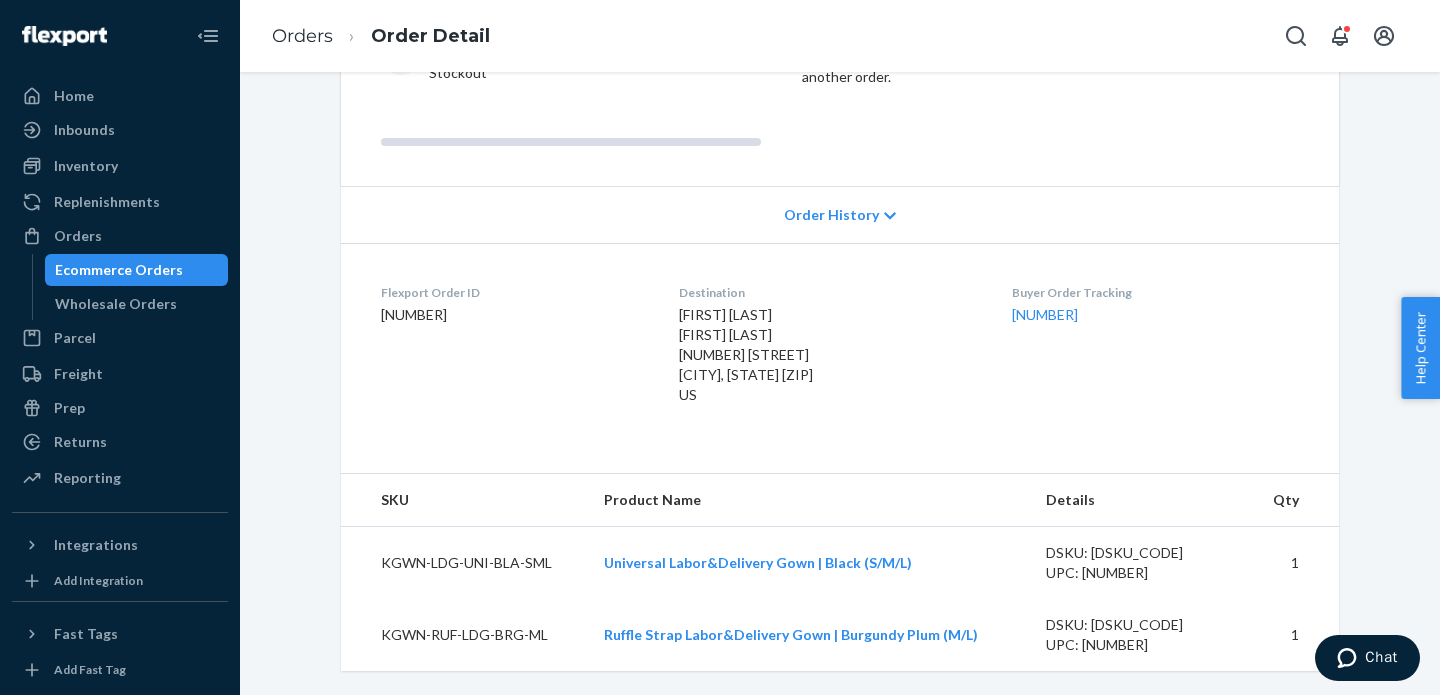 click on "KGWN-LDG-UNI-BLA-SML" at bounding box center (464, 563) 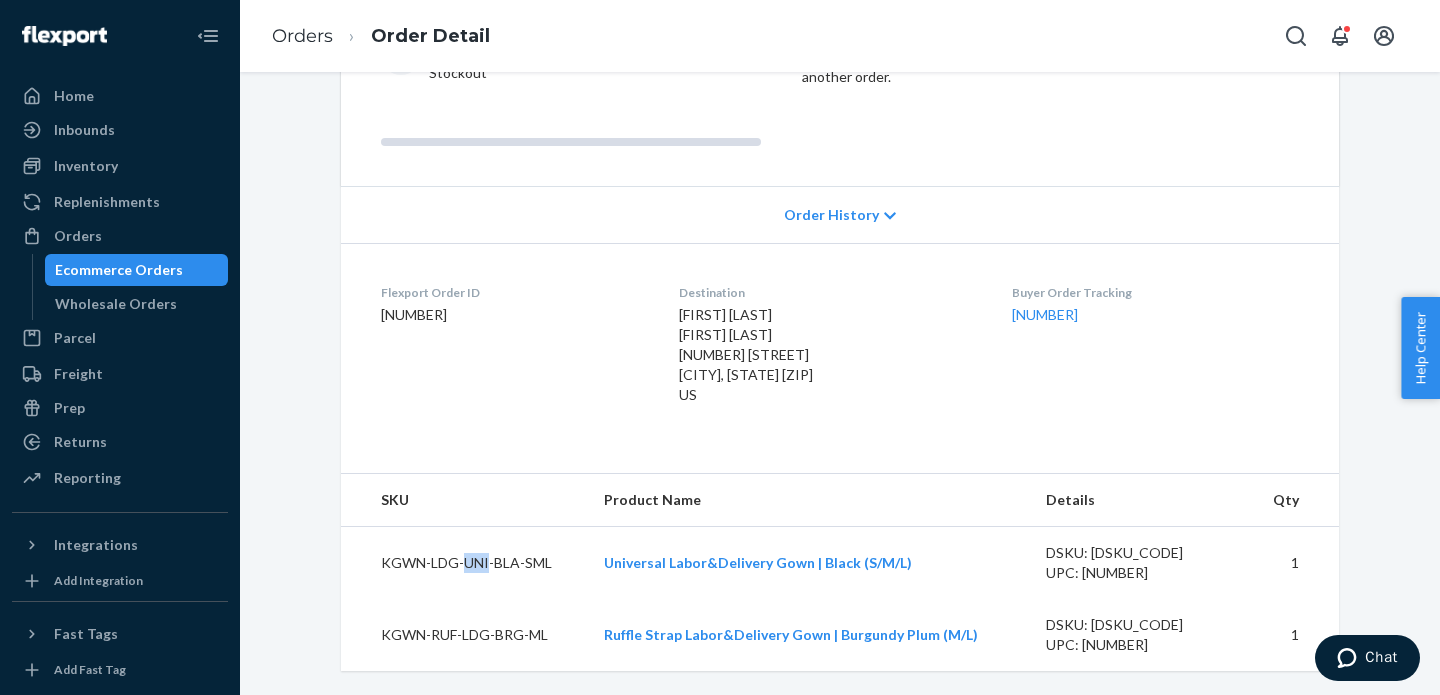click on "KGWN-LDG-UNI-BLA-SML" at bounding box center [464, 563] 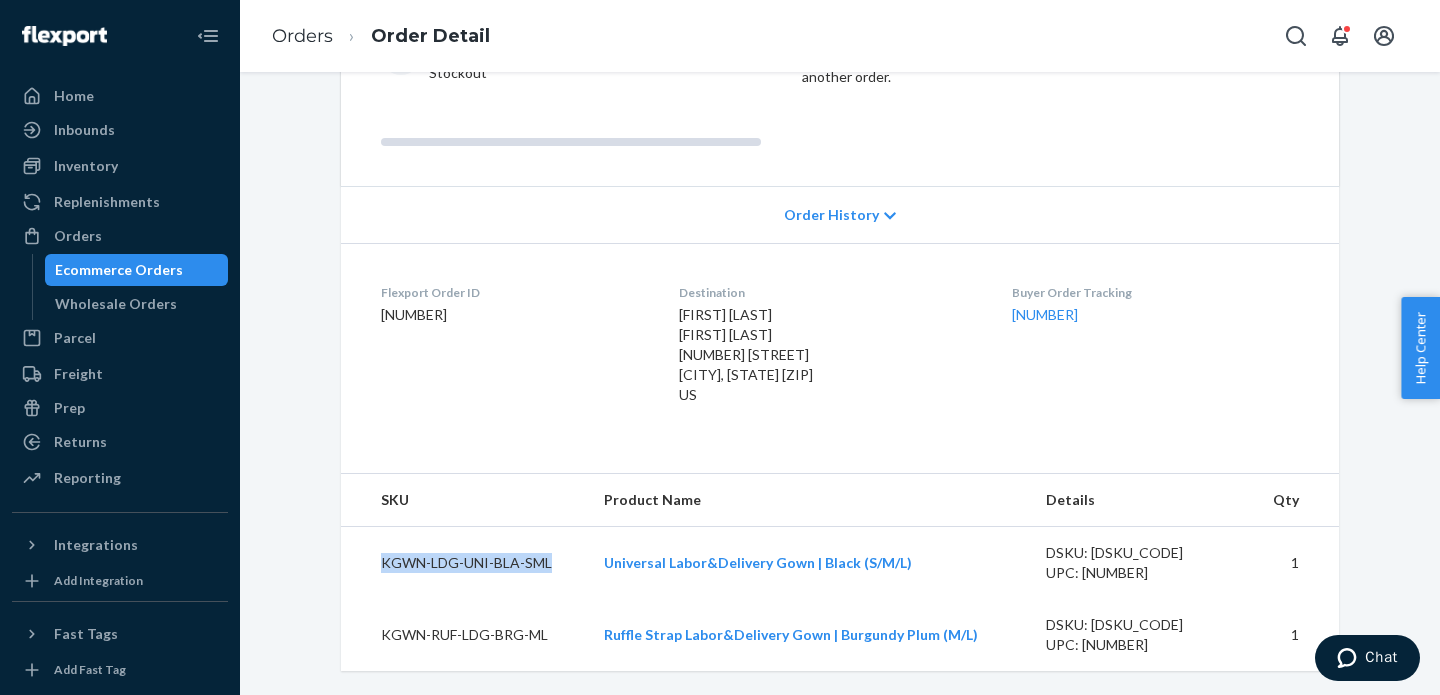 click on "KGWN-LDG-UNI-BLA-SML" at bounding box center [464, 563] 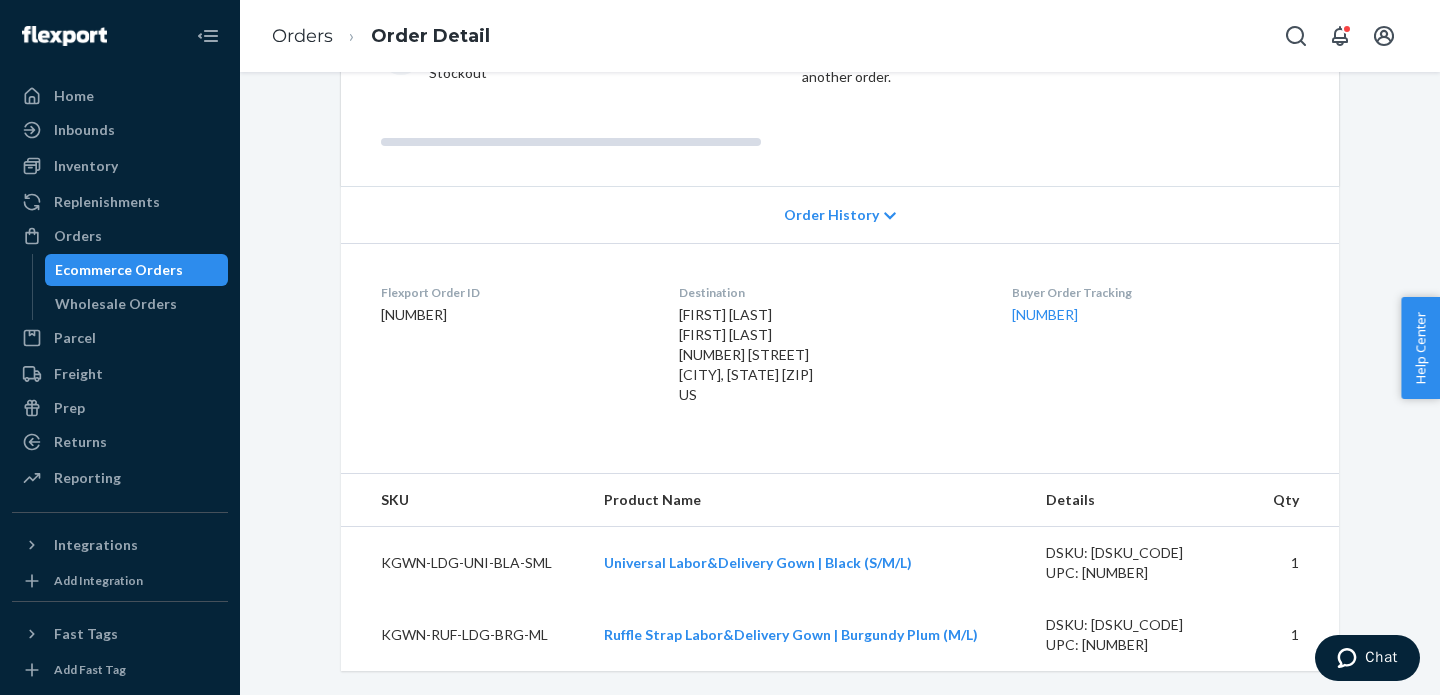click on "KGWN-RUF-LDG-BRG-ML" at bounding box center [464, 635] 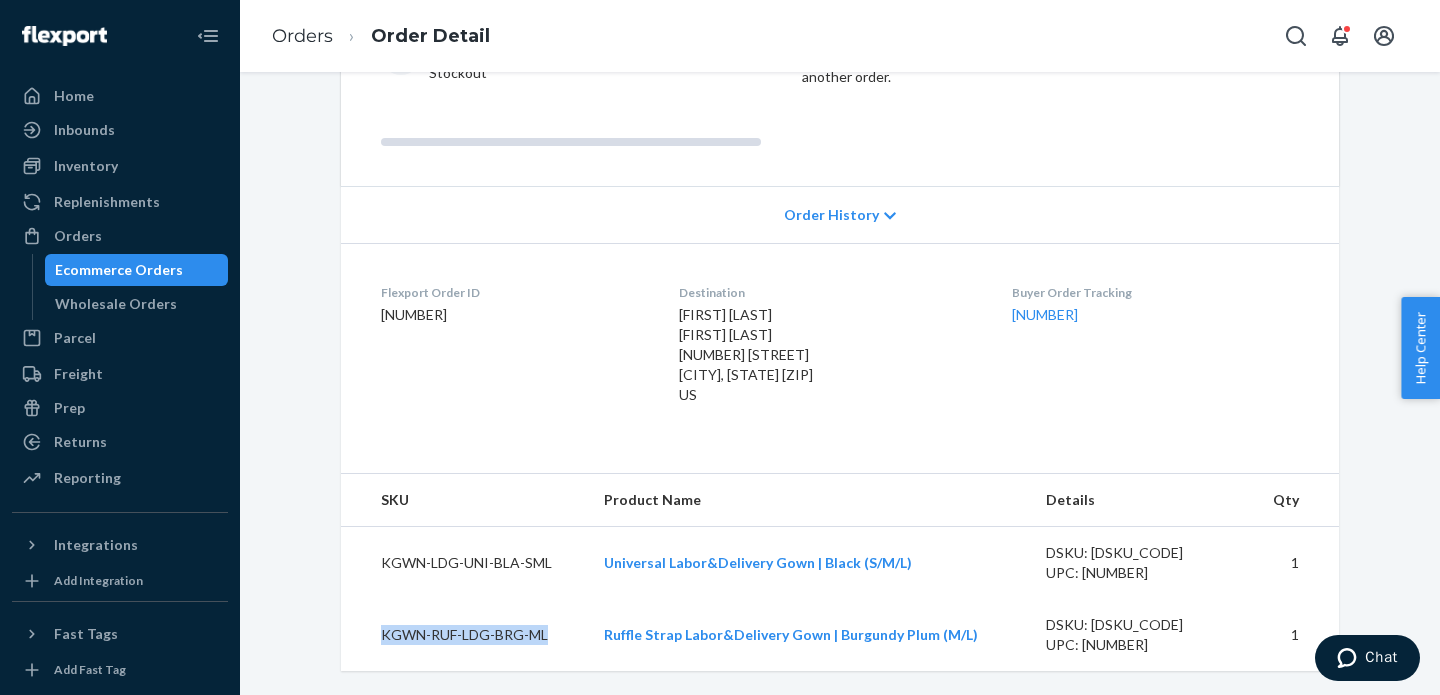 click on "KGWN-RUF-LDG-BRG-ML" at bounding box center [464, 635] 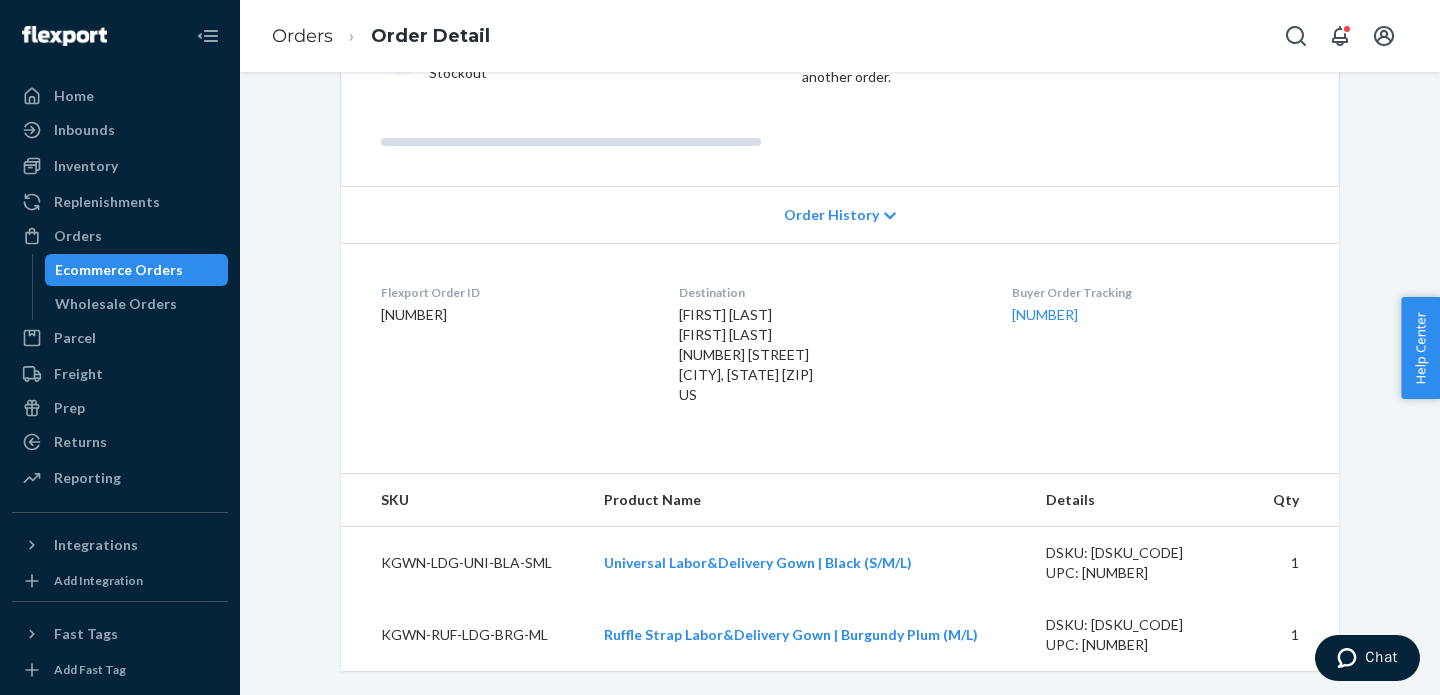 click on "Orders Order Detail" at bounding box center (381, 36) 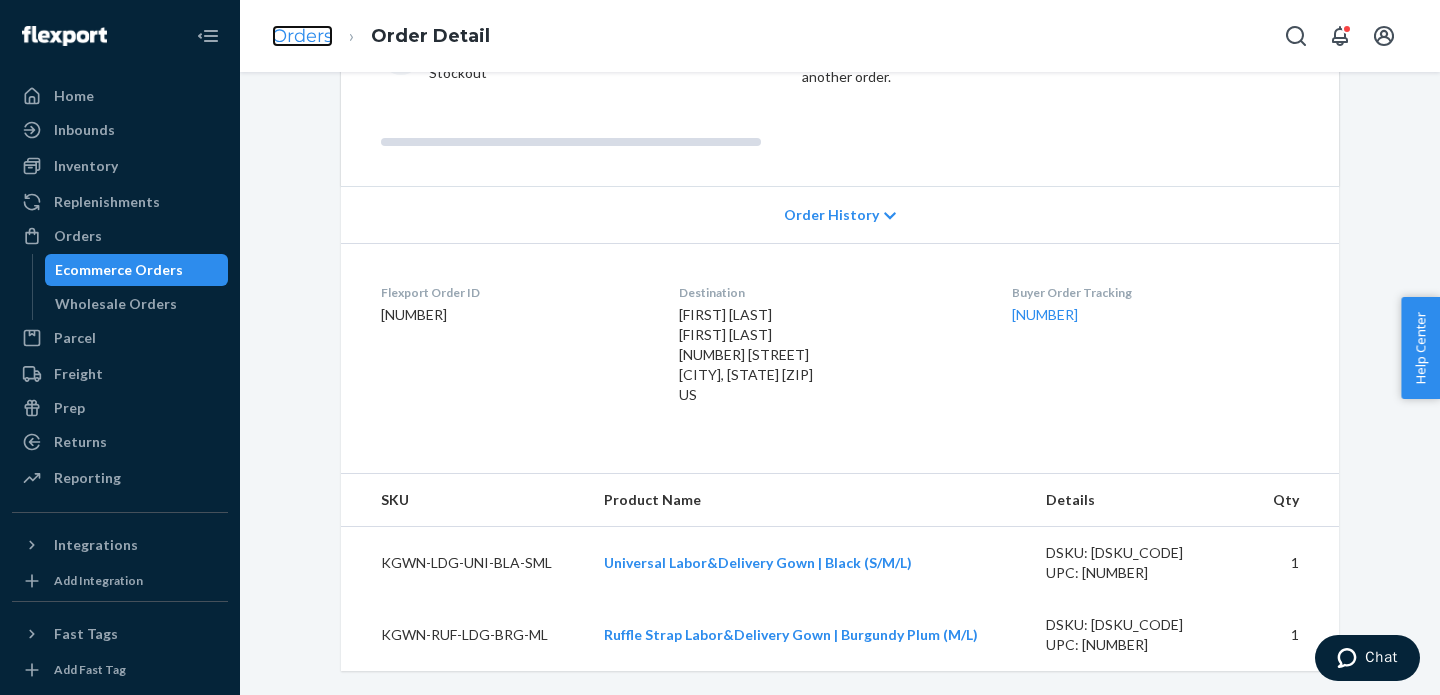 click on "Orders" at bounding box center (302, 36) 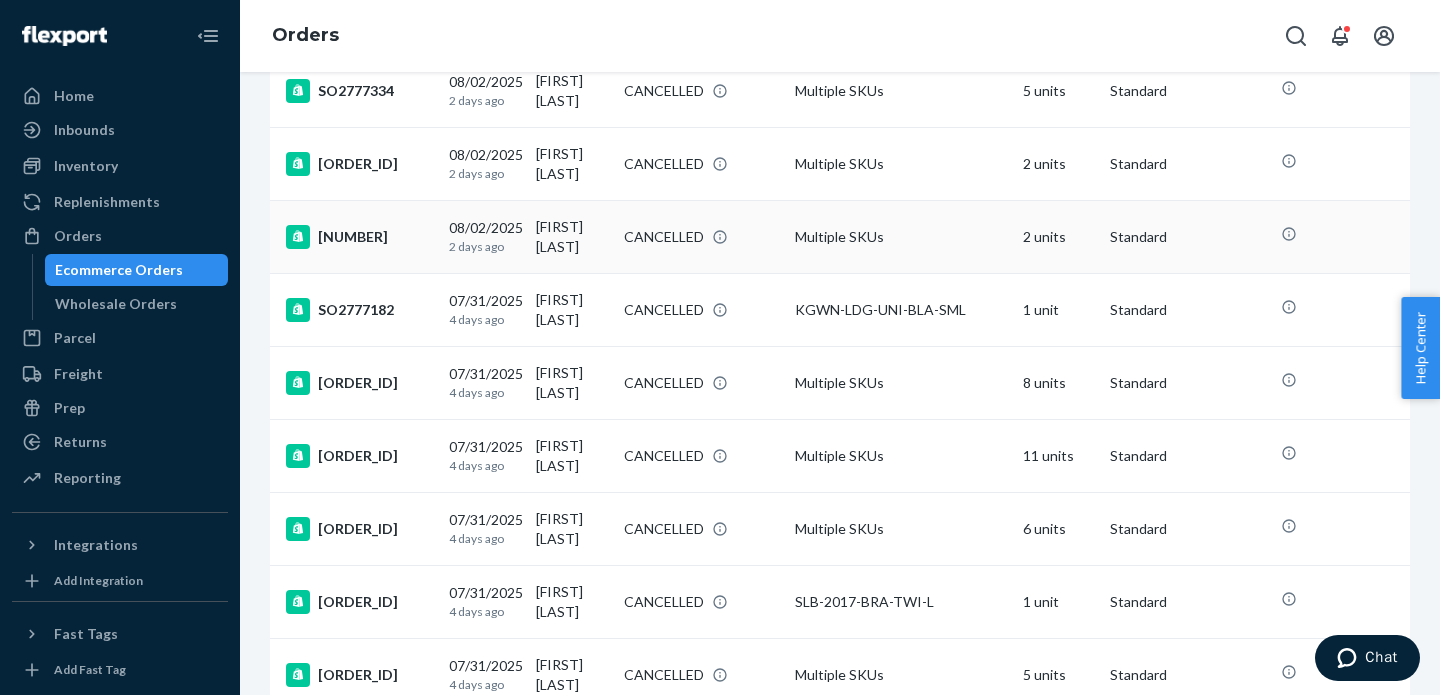 scroll, scrollTop: 1182, scrollLeft: 0, axis: vertical 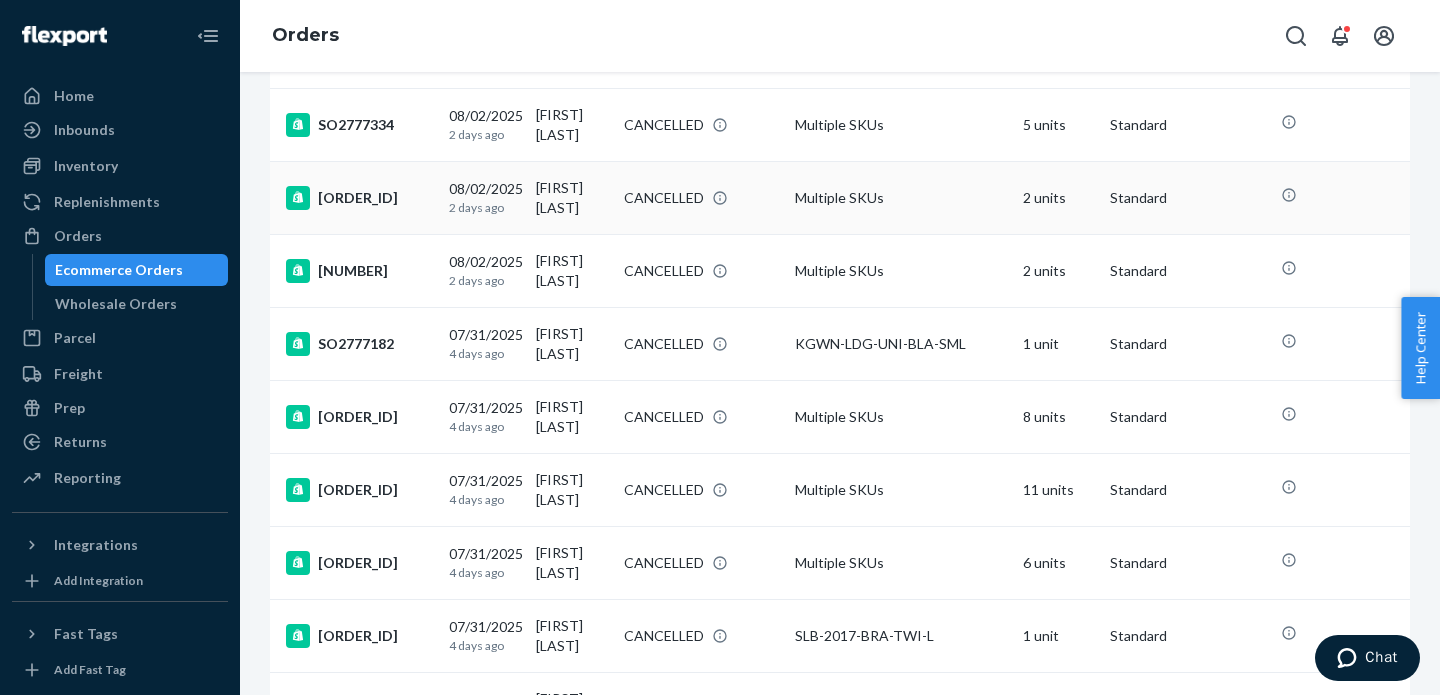 click on "[ORDER_ID]" at bounding box center (359, 198) 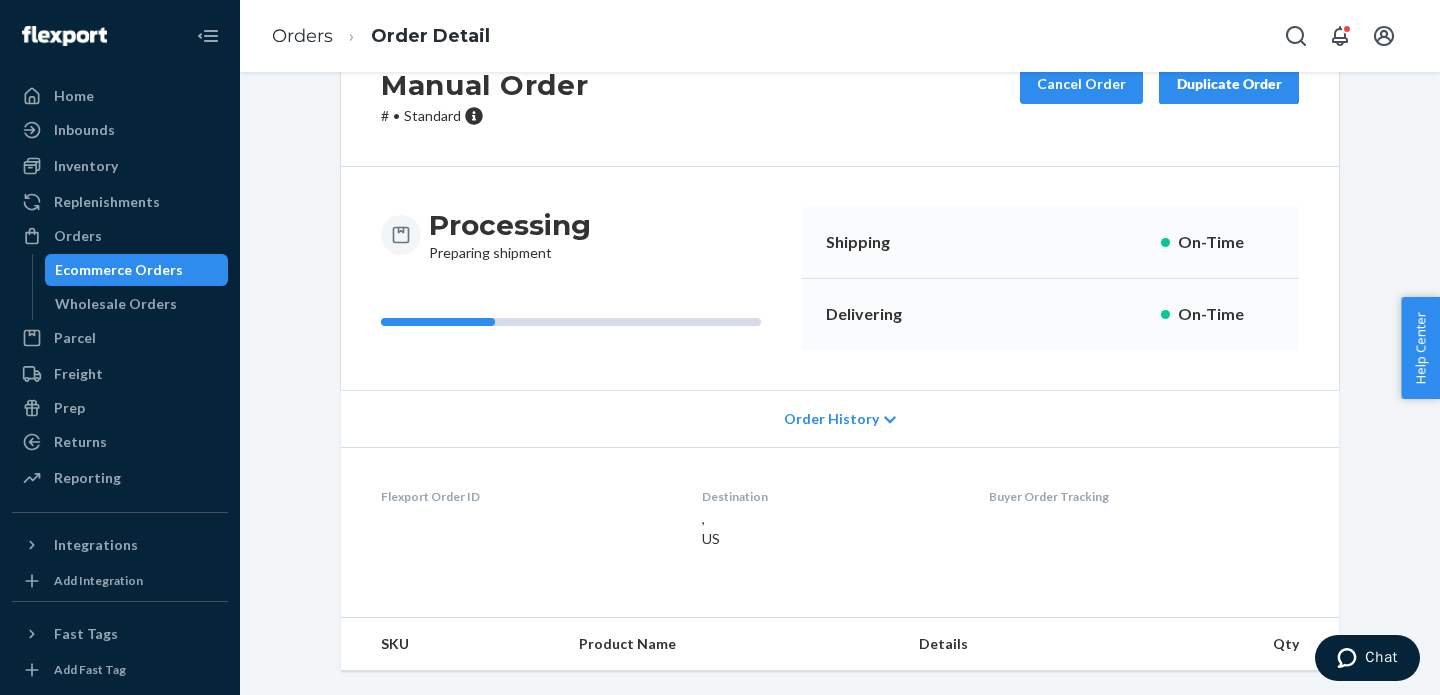 scroll, scrollTop: 0, scrollLeft: 0, axis: both 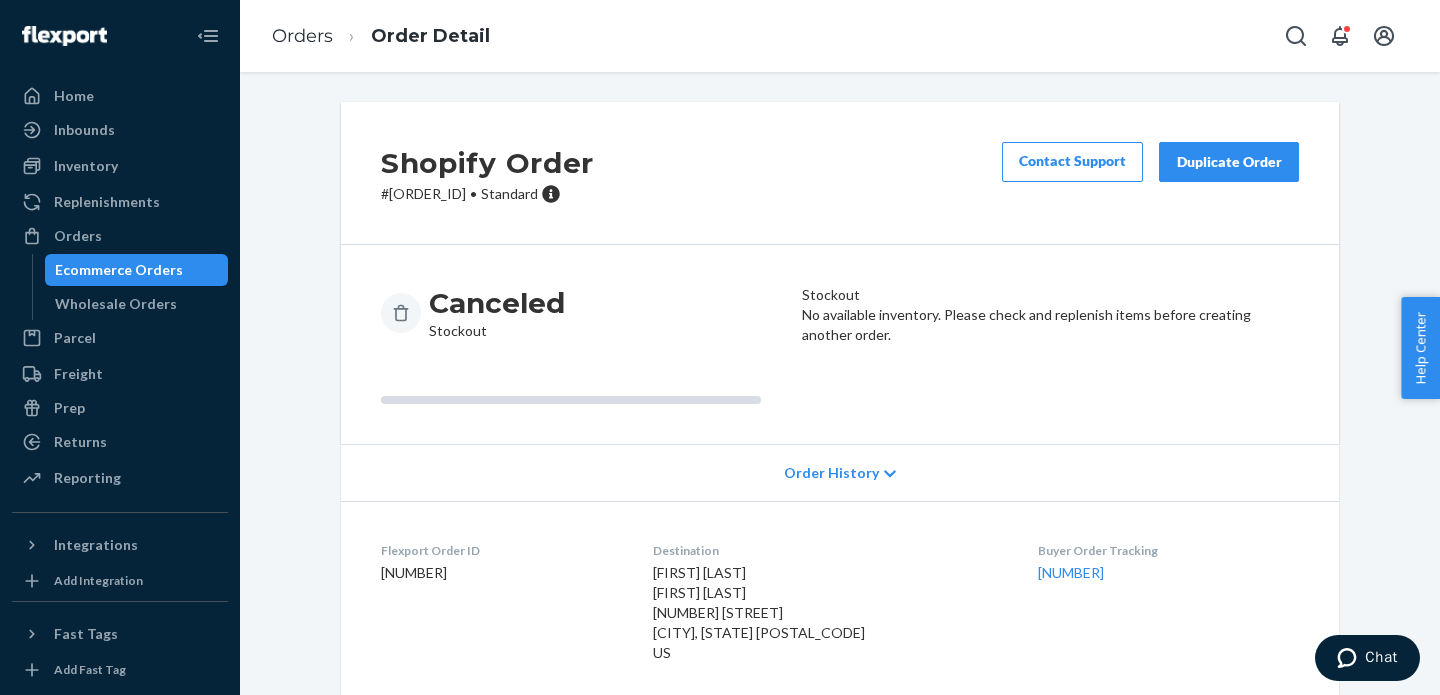 click on "# SO2777229 • Standard" at bounding box center (487, 194) 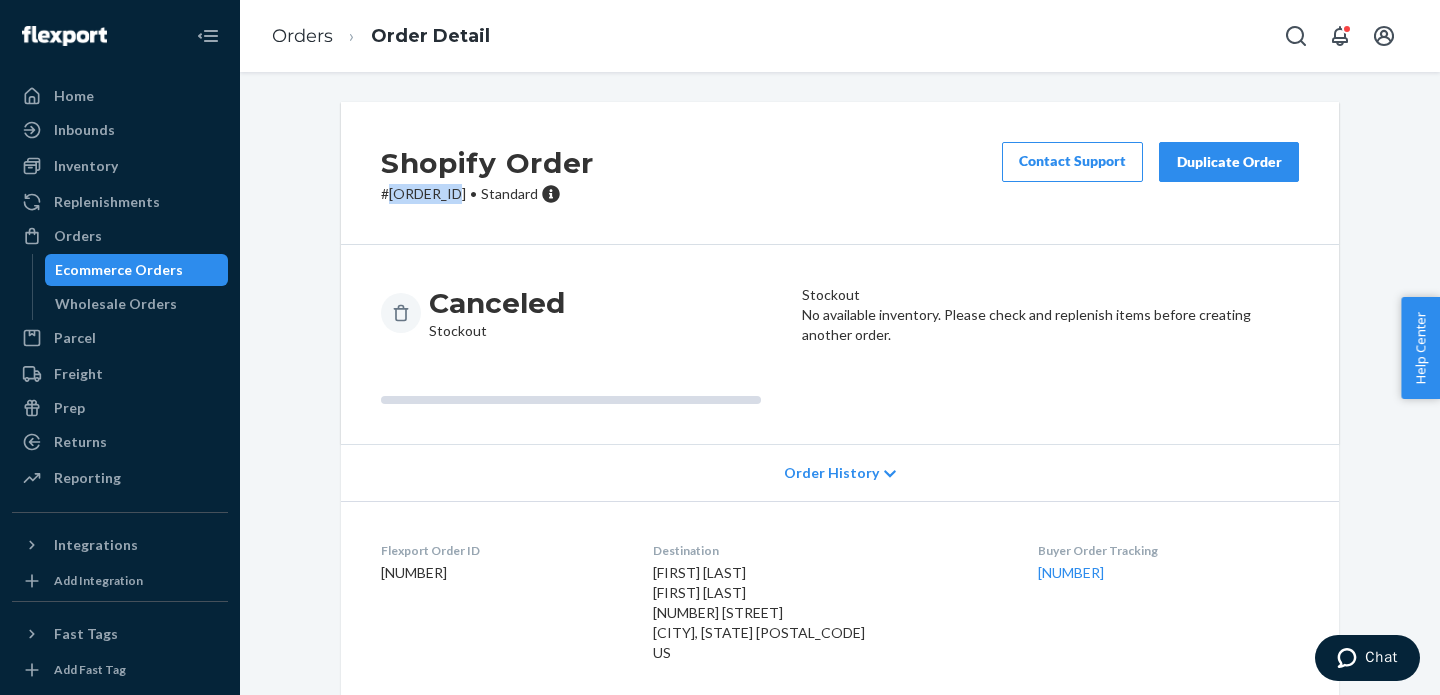 click on "# SO2777229 • Standard" at bounding box center (487, 194) 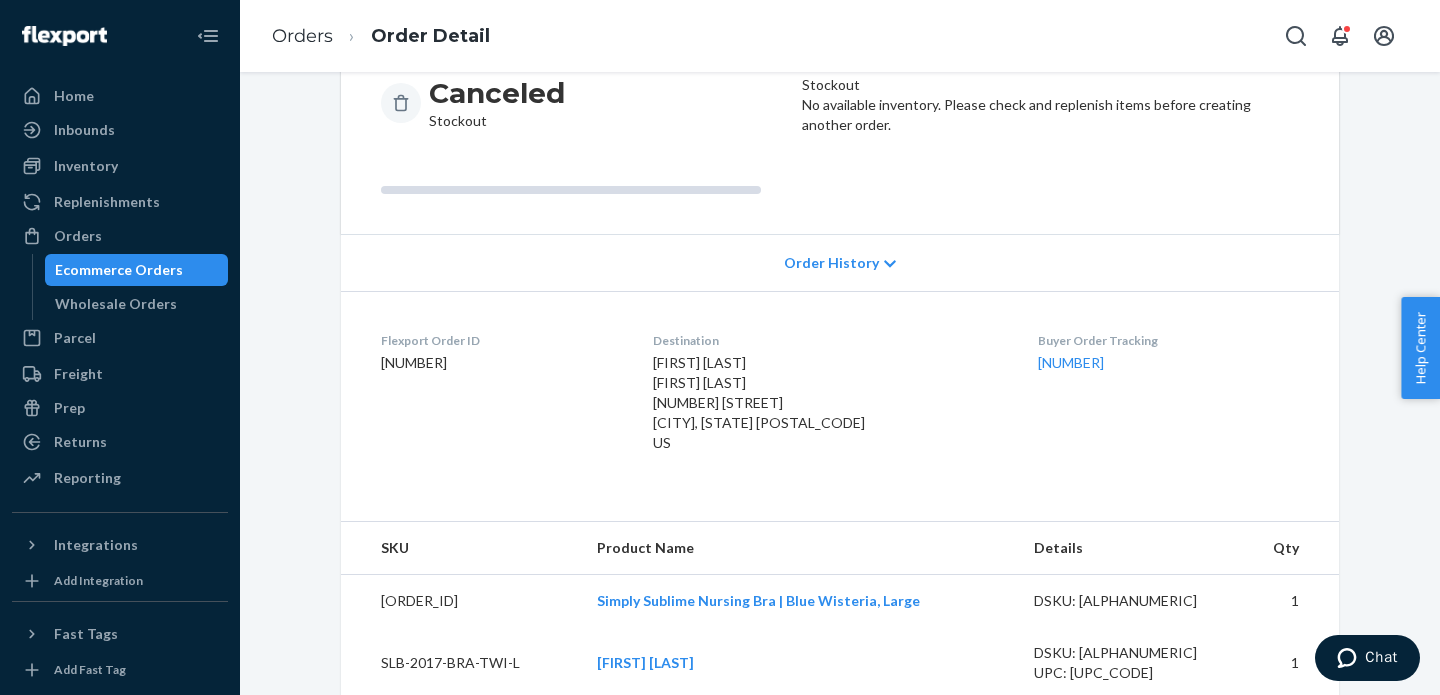 scroll, scrollTop: 239, scrollLeft: 0, axis: vertical 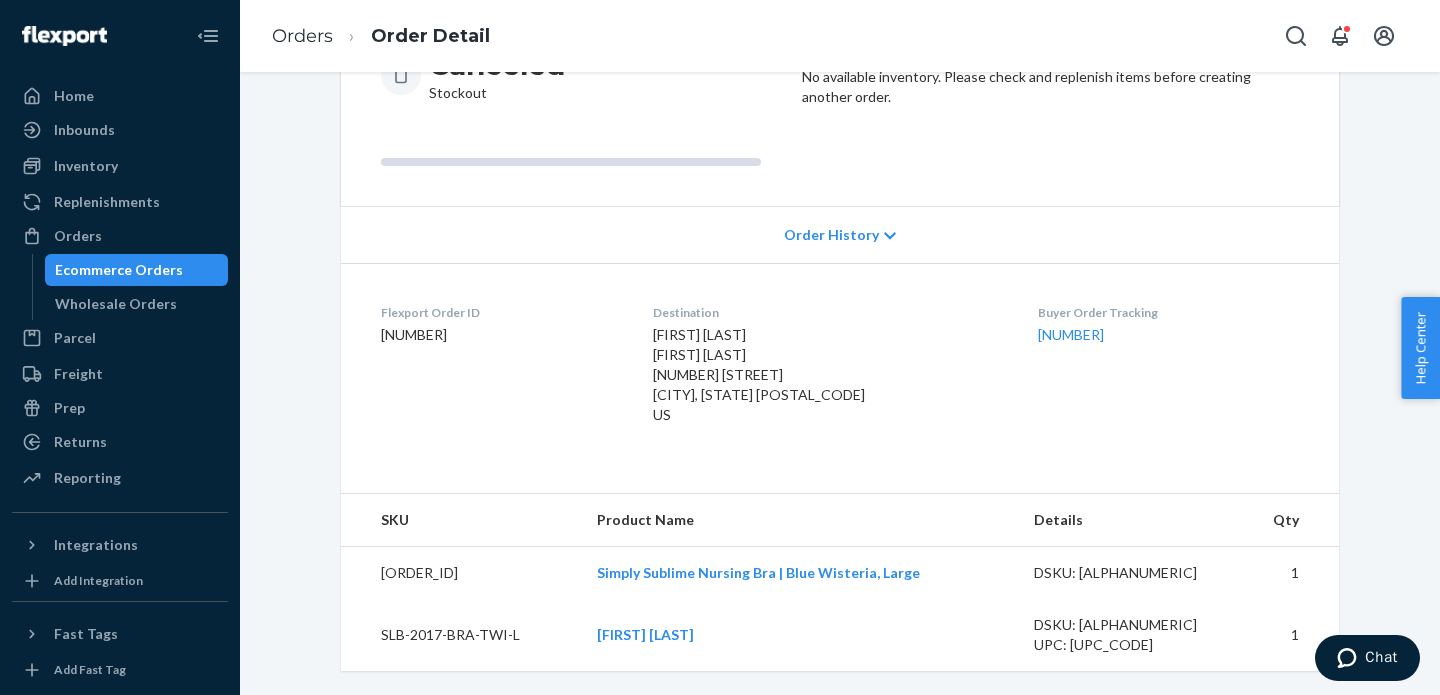 click on "[ORDER_ID]" at bounding box center (461, 573) 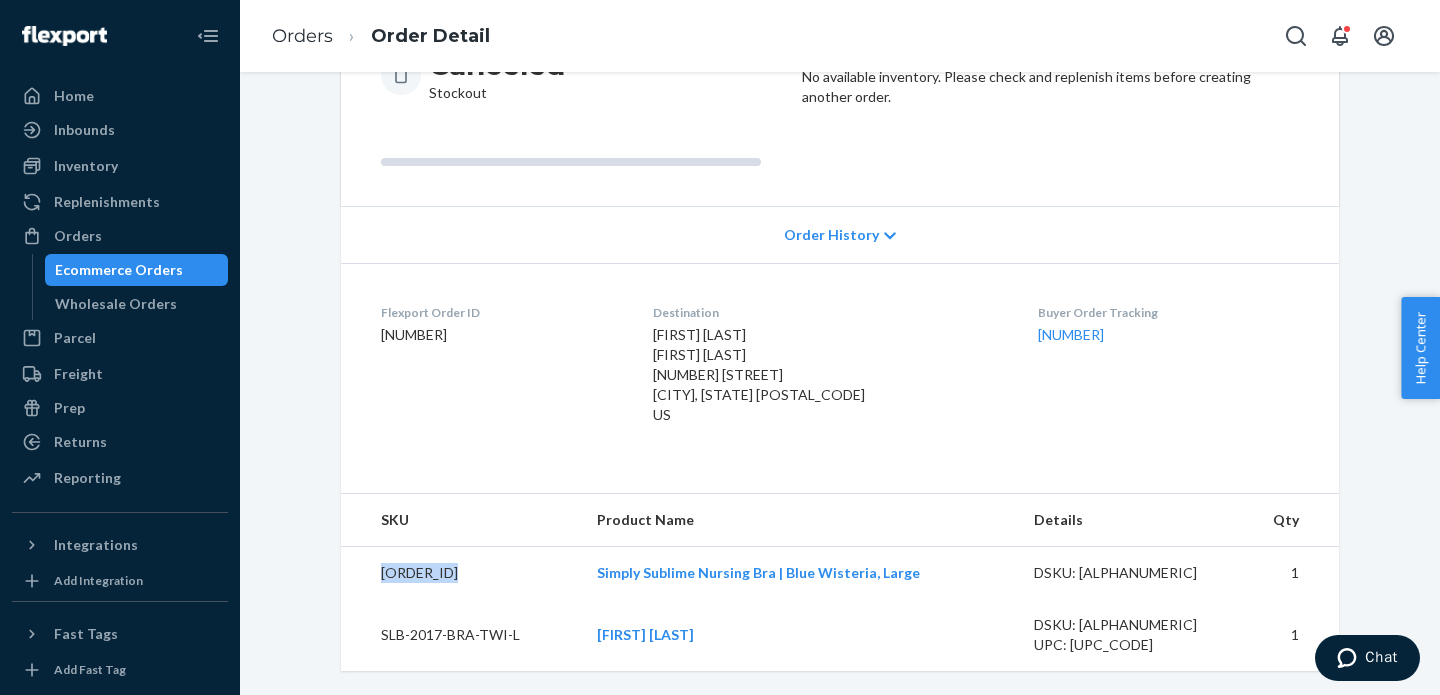 click on "[ORDER_ID]" at bounding box center (461, 573) 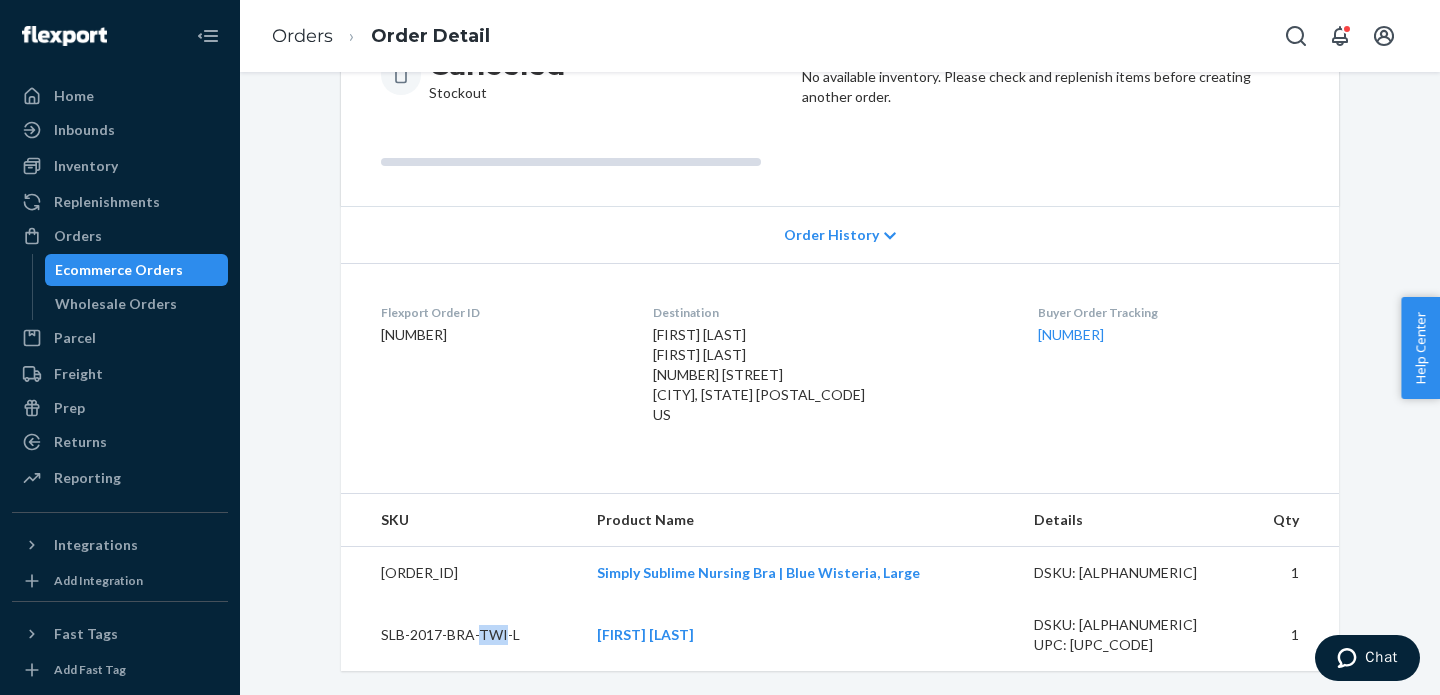 click on "SLB-2017-BRA-TWI-L" at bounding box center (461, 635) 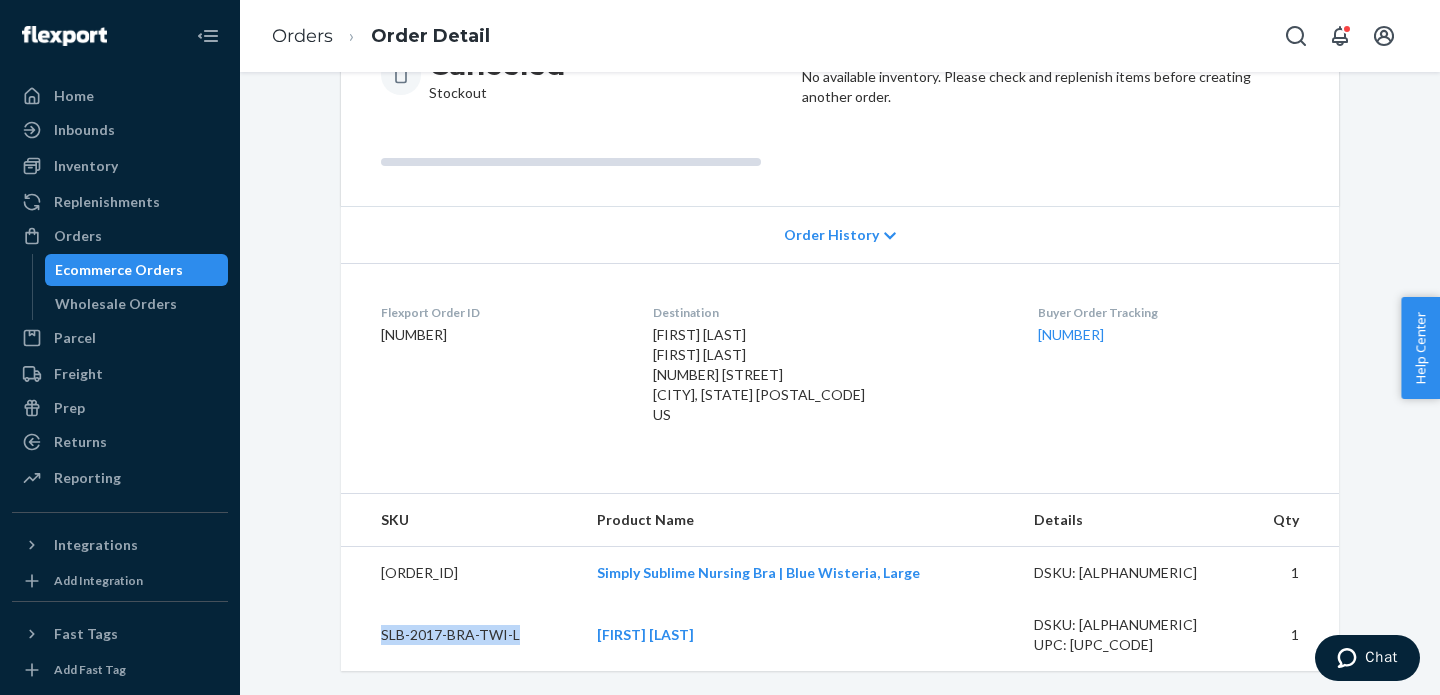 click on "SLB-2017-BRA-TWI-L" at bounding box center [461, 635] 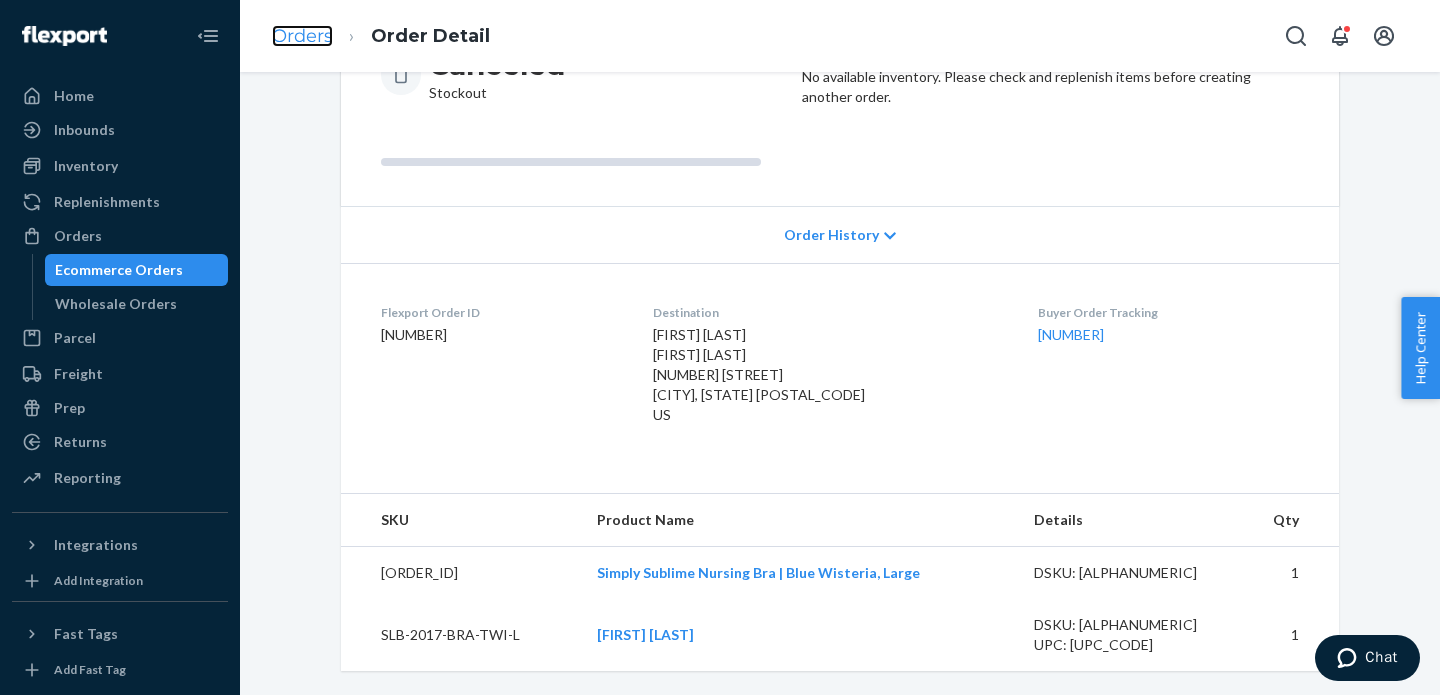 click on "Orders" at bounding box center (302, 36) 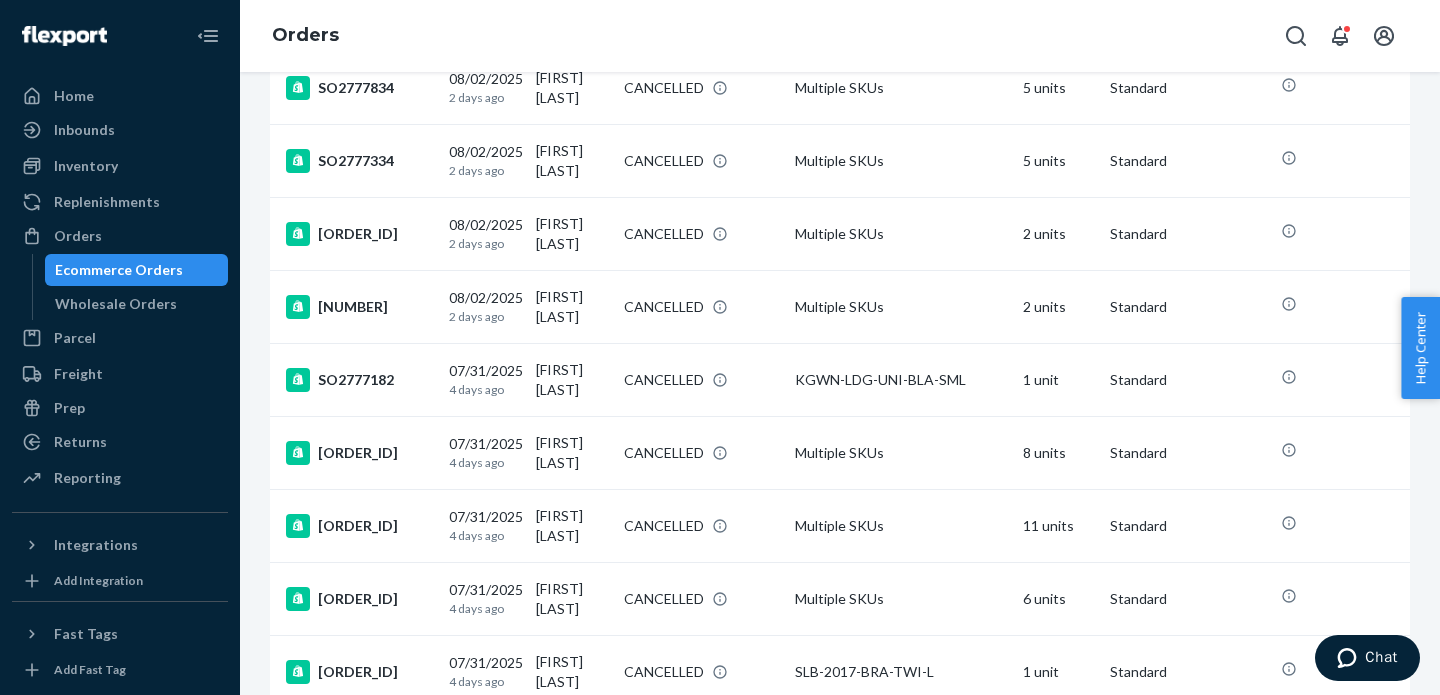 scroll, scrollTop: 1110, scrollLeft: 0, axis: vertical 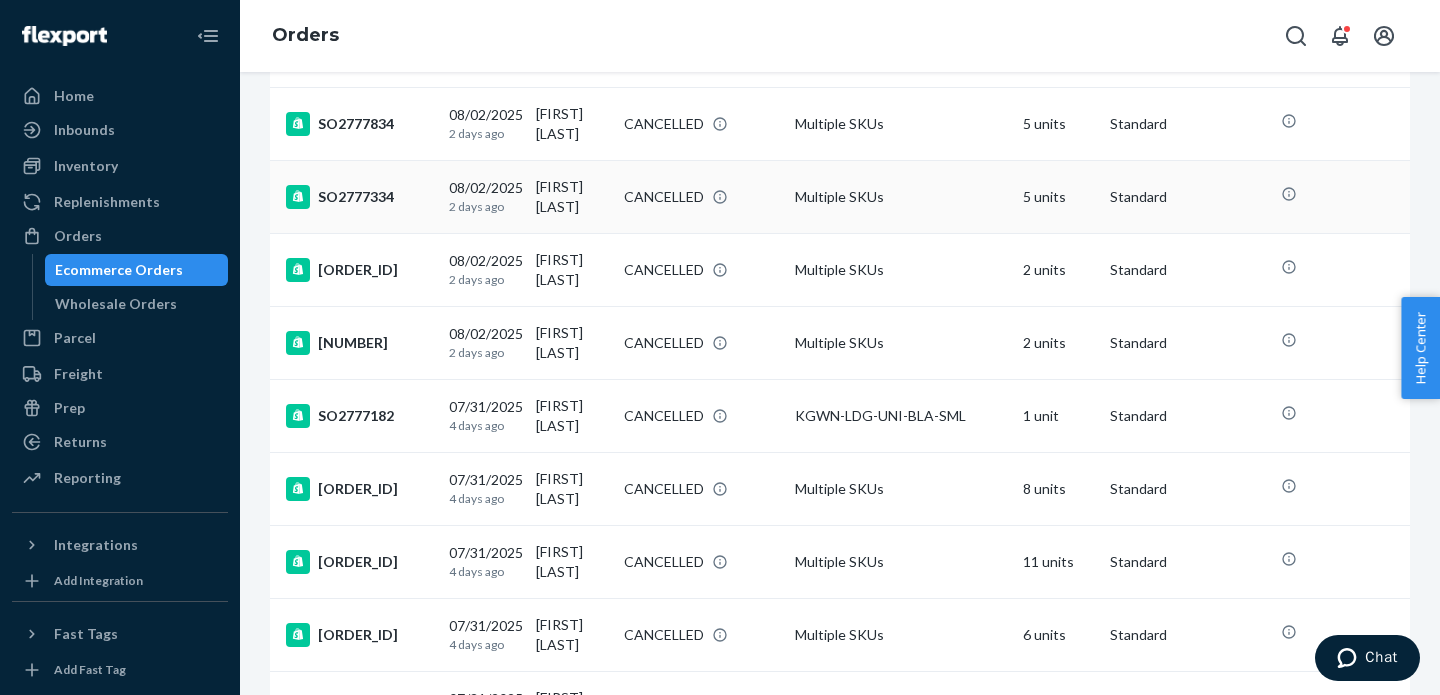 click on "SO2777334" at bounding box center (355, 196) 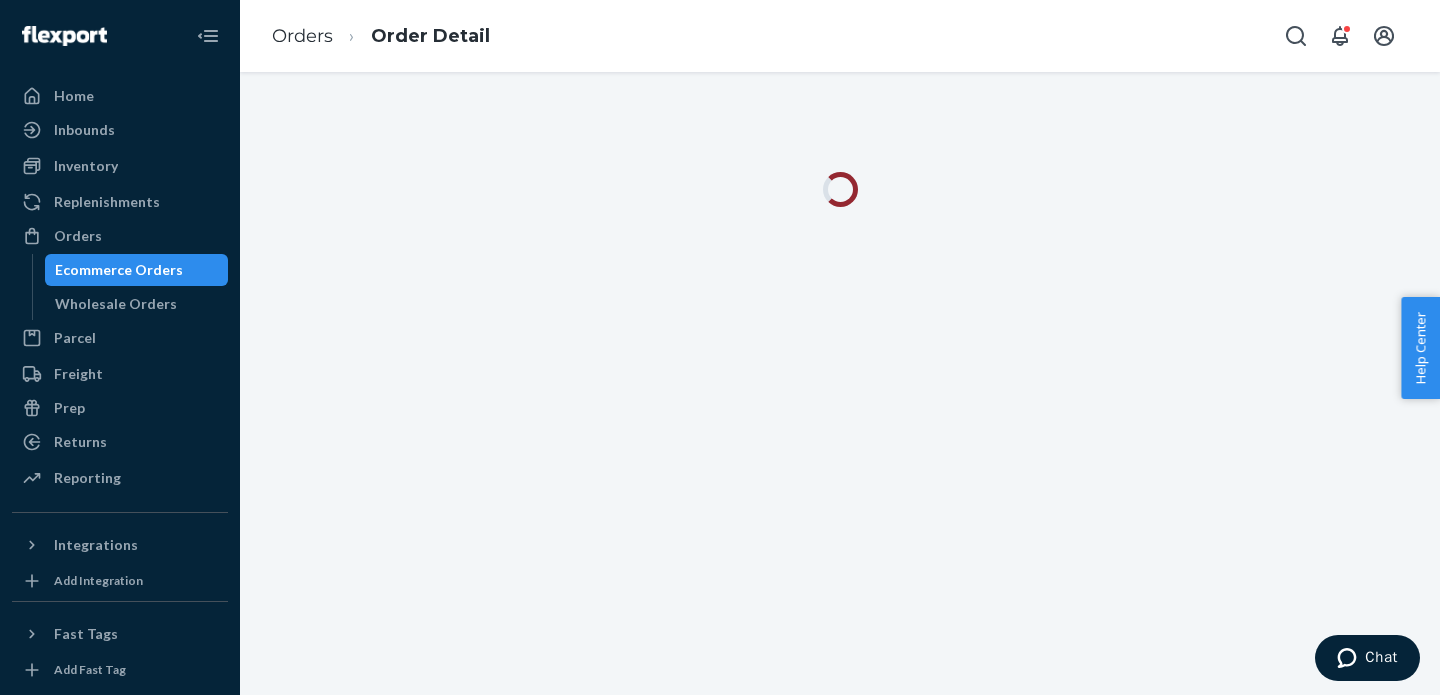 scroll, scrollTop: 0, scrollLeft: 0, axis: both 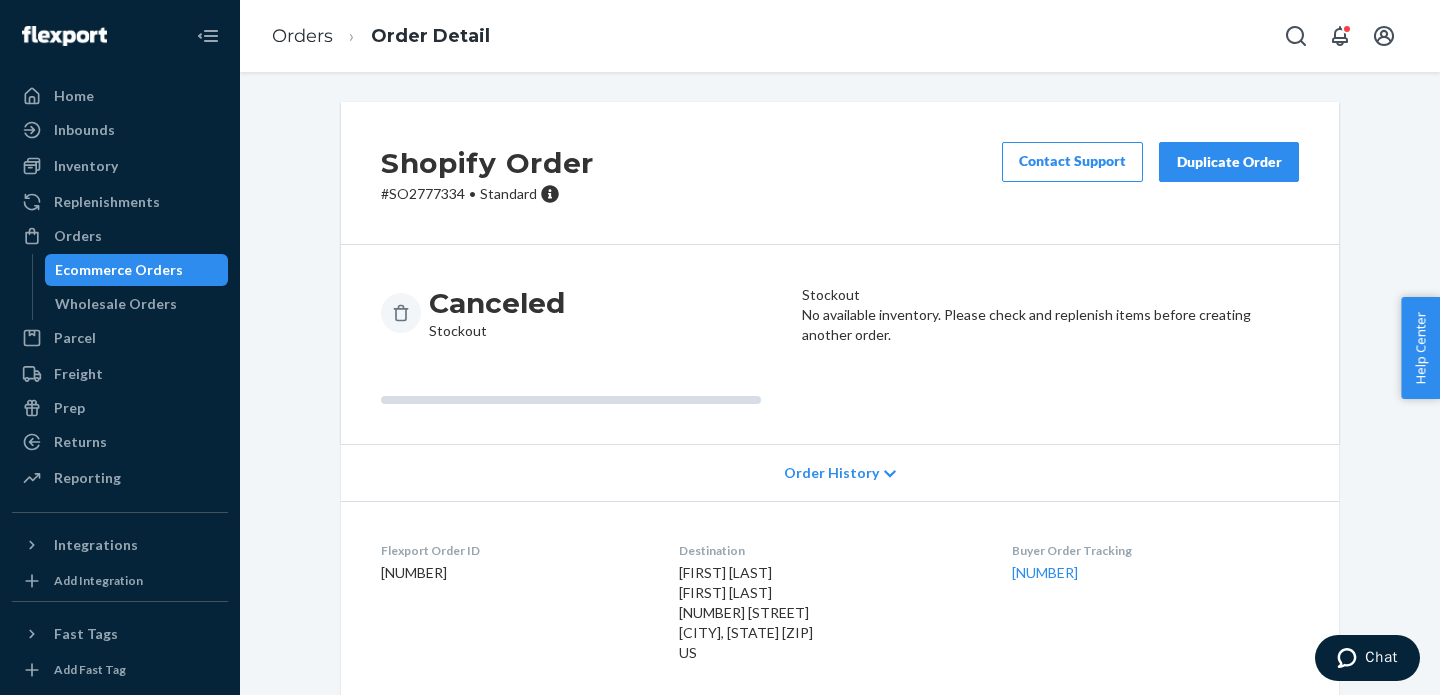 click on "# SO2777334 • Standard" at bounding box center [487, 194] 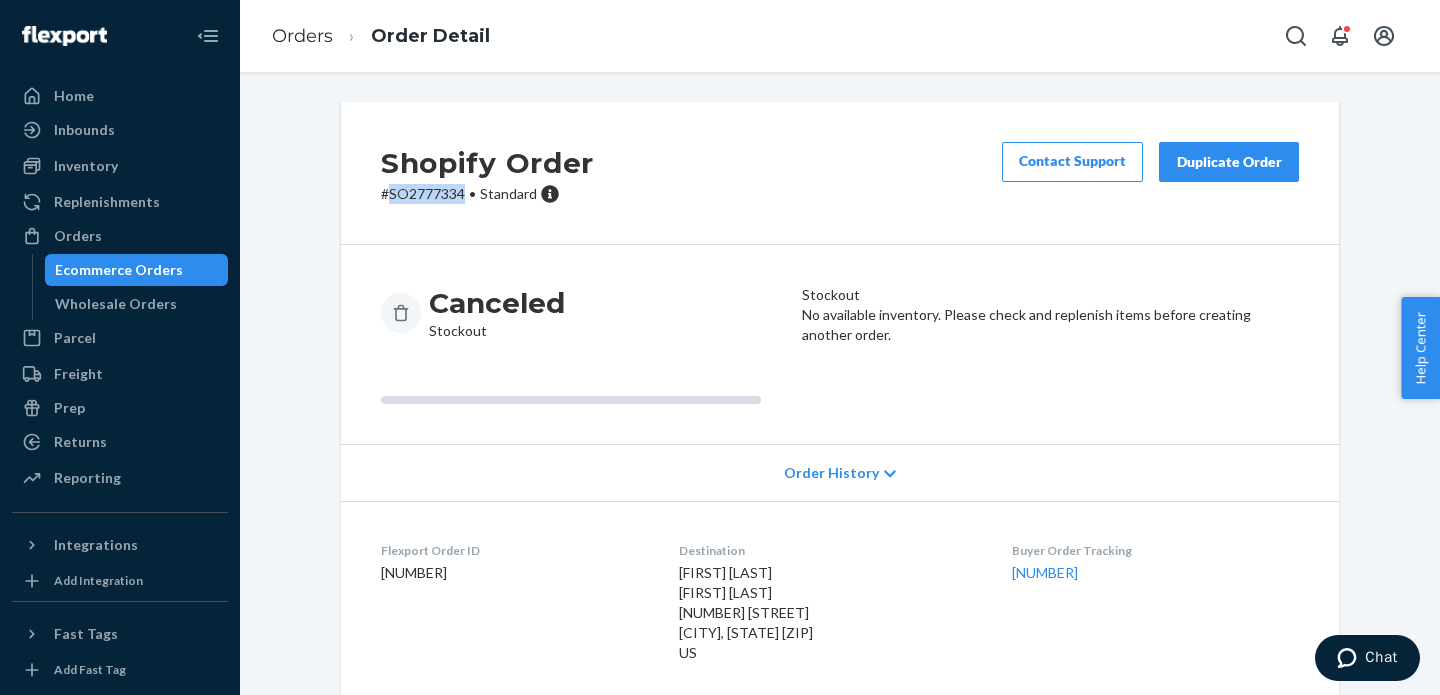 click on "# SO2777334 • Standard" at bounding box center [487, 194] 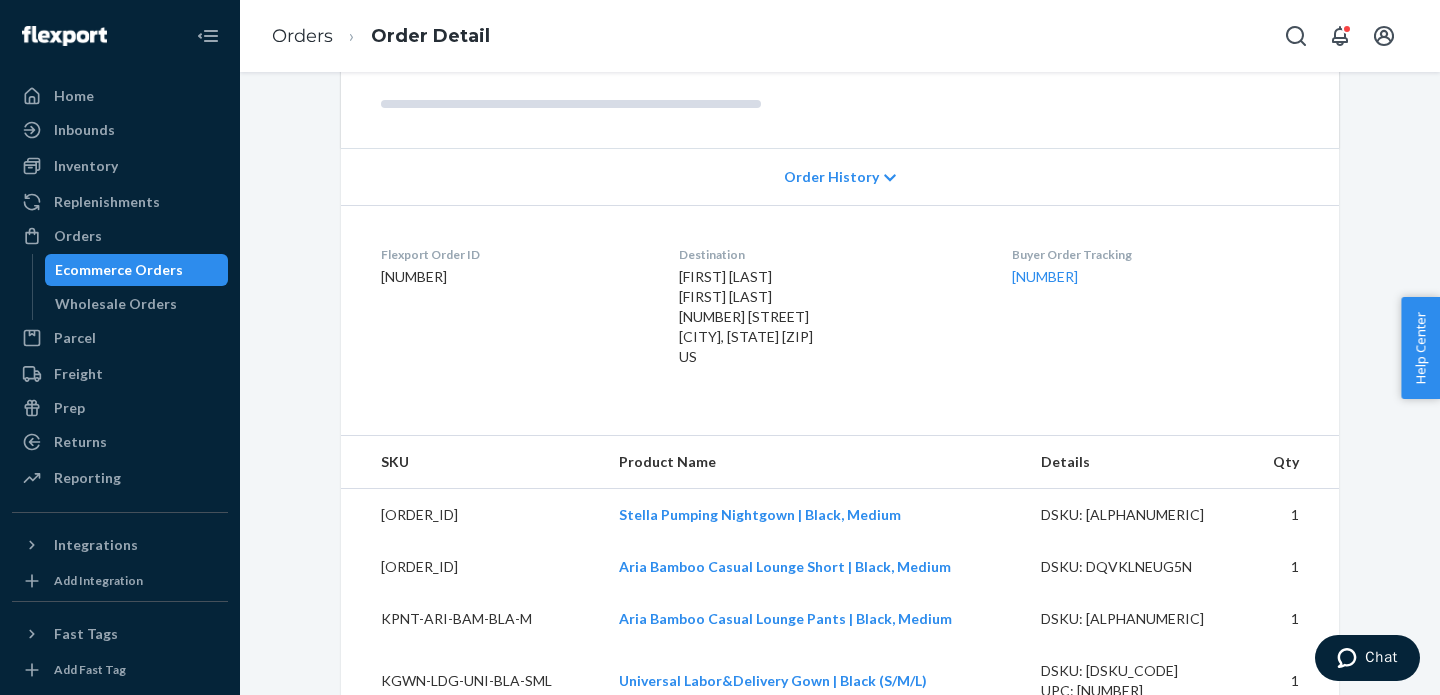 scroll, scrollTop: 415, scrollLeft: 0, axis: vertical 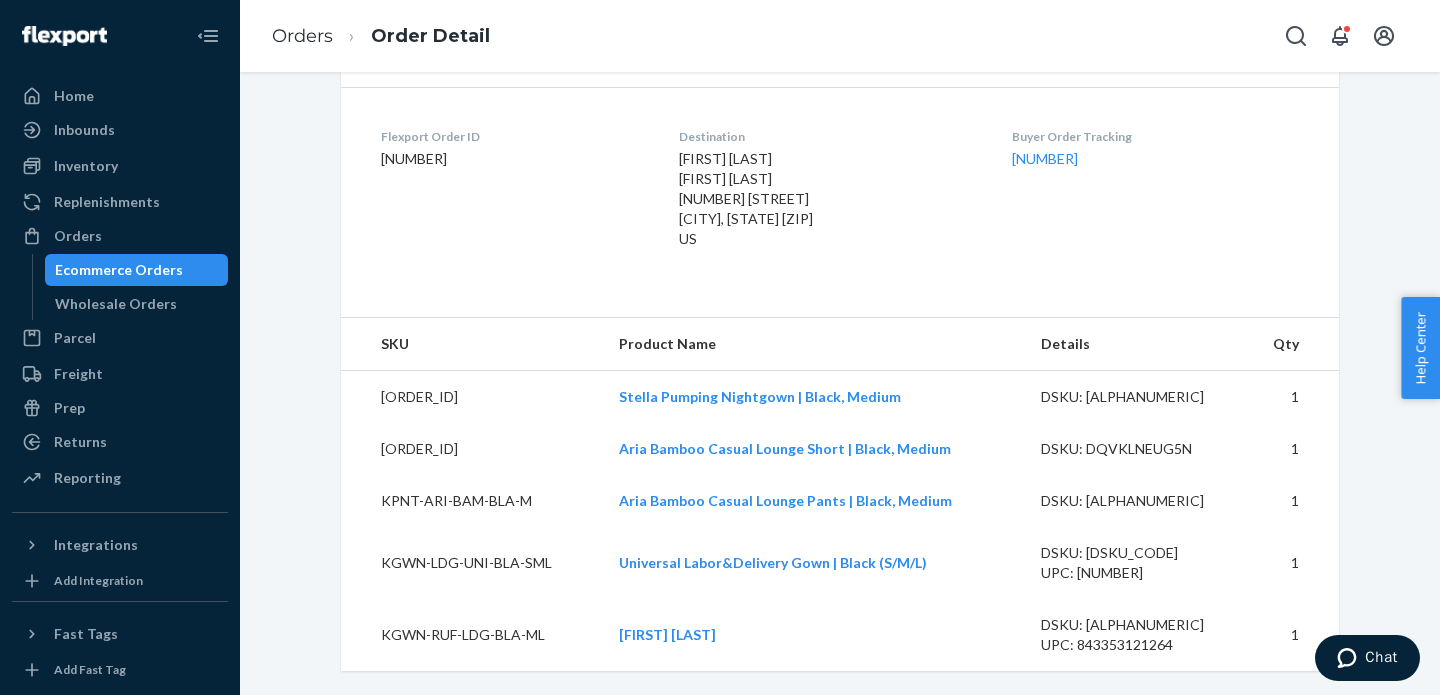 click on "[ORDER_ID]" at bounding box center [472, 397] 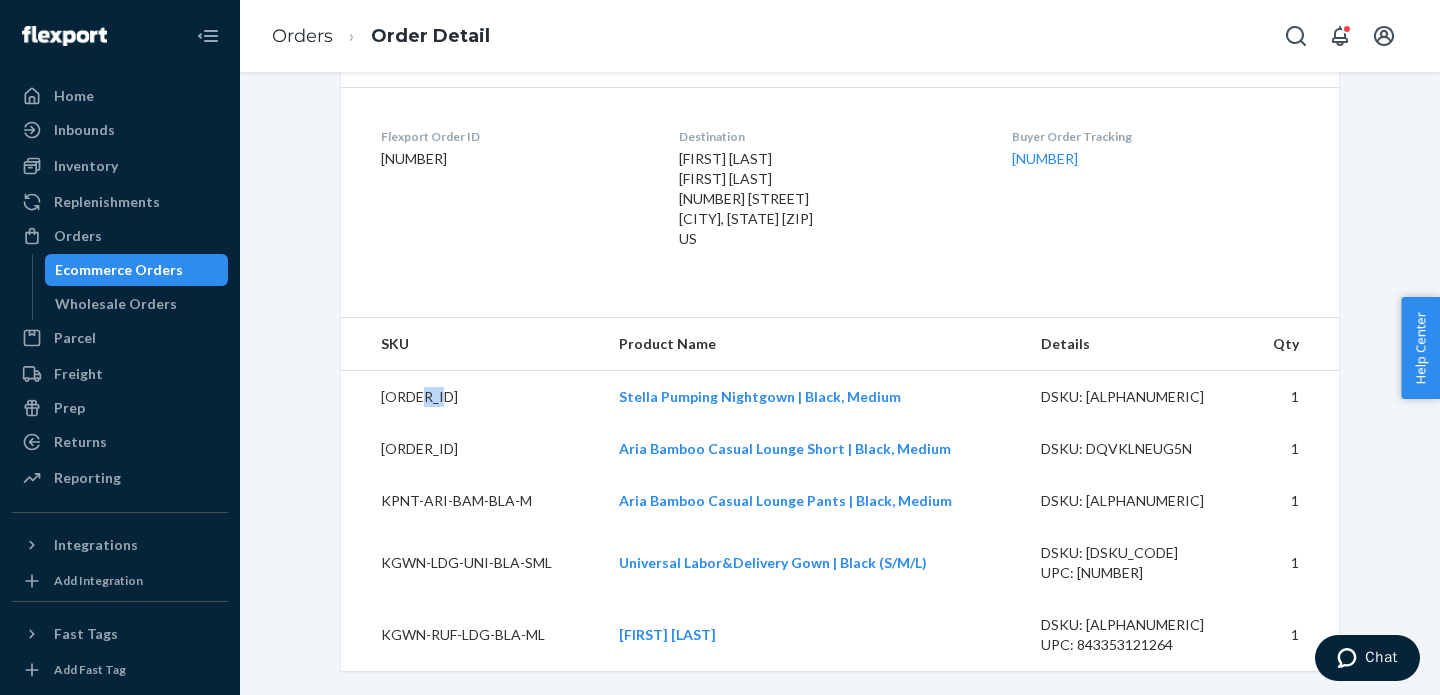 click on "[ORDER_ID]" at bounding box center (472, 397) 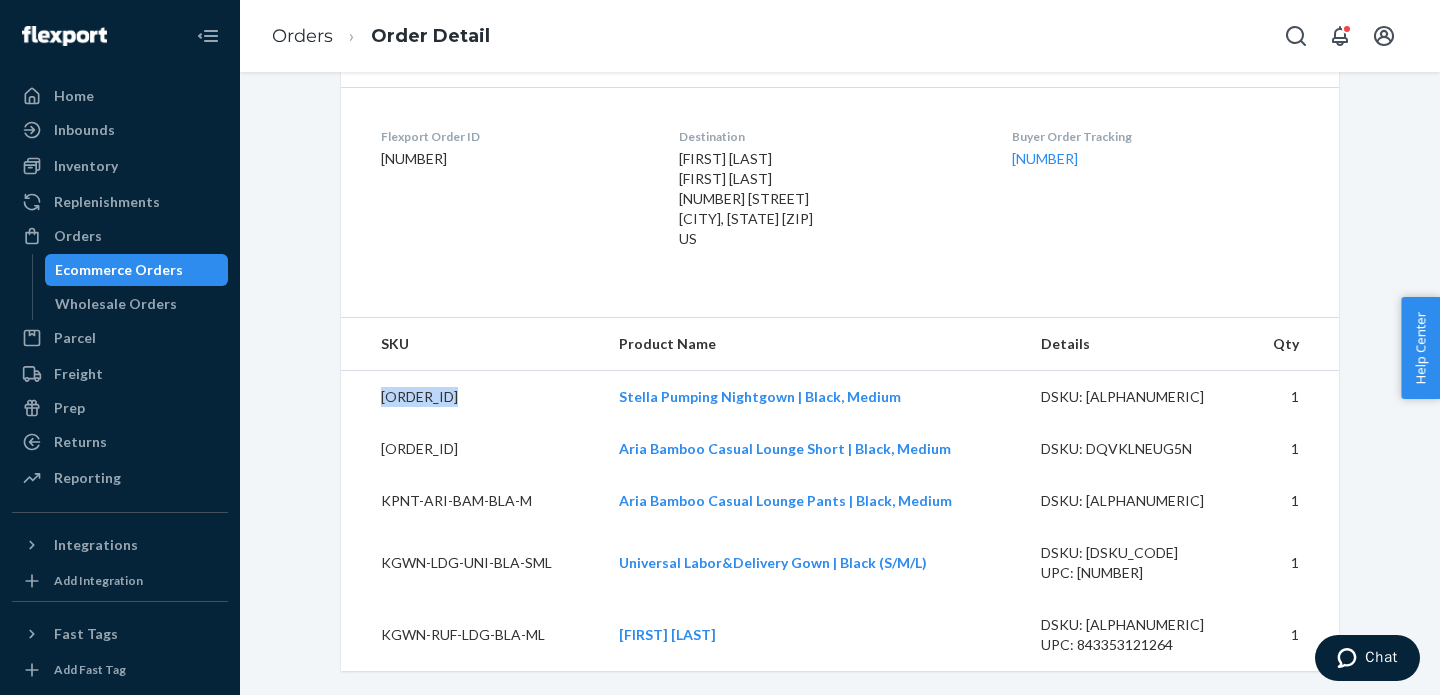 click on "[ORDER_ID]" at bounding box center [472, 397] 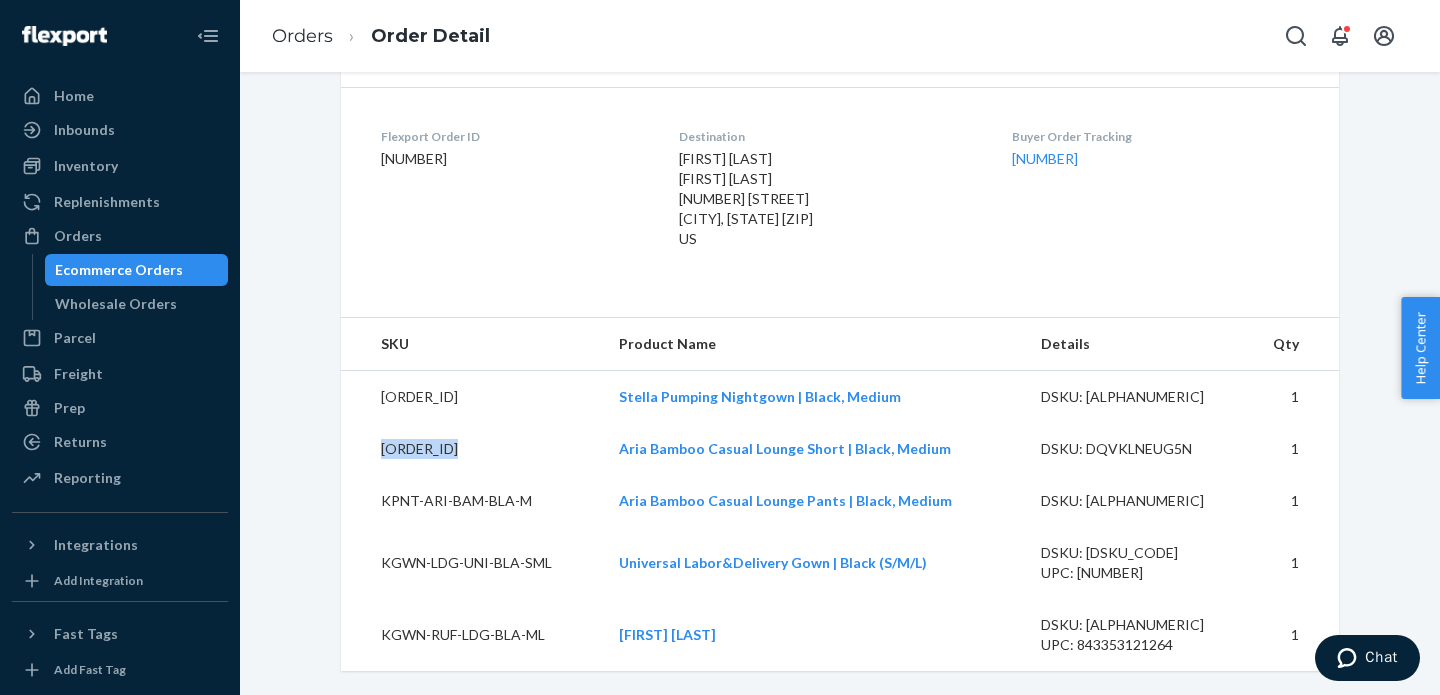 click on "[ORDER_ID]" at bounding box center (472, 449) 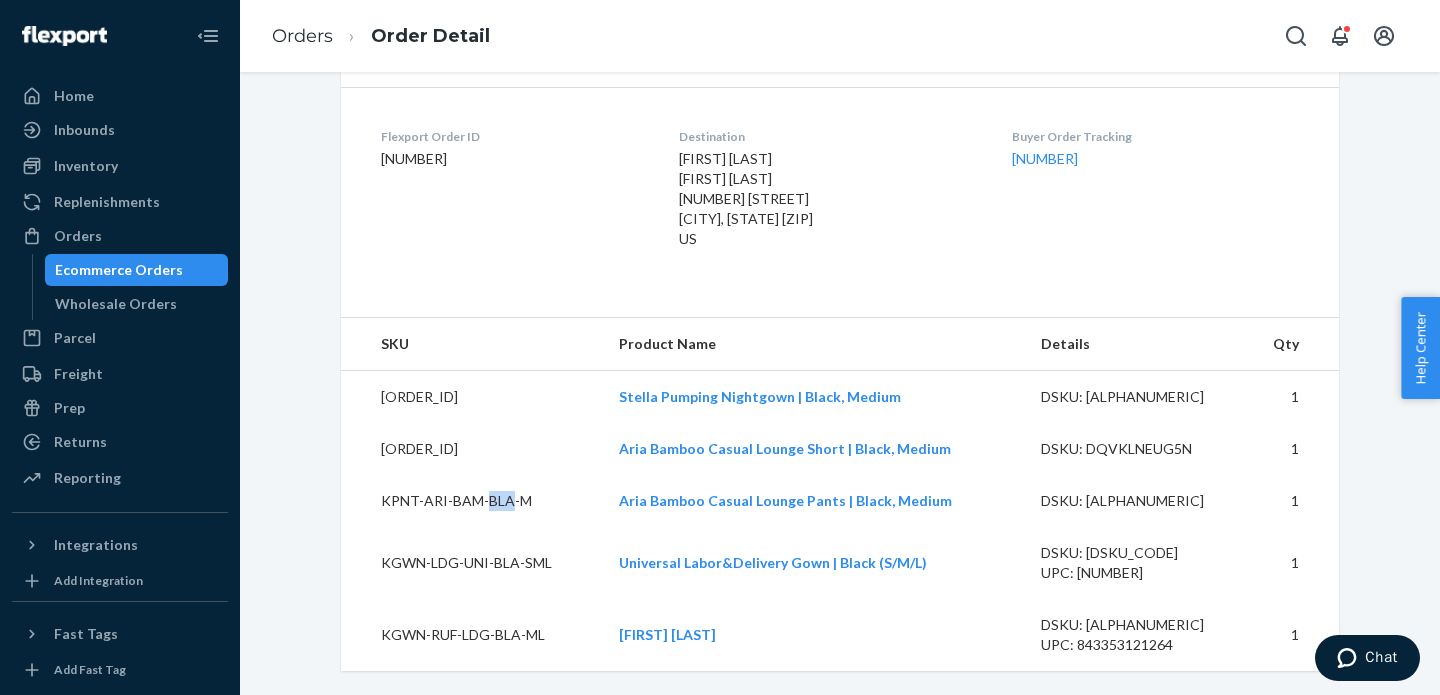 click on "KPNT-ARI-BAM-BLA-M" at bounding box center [472, 501] 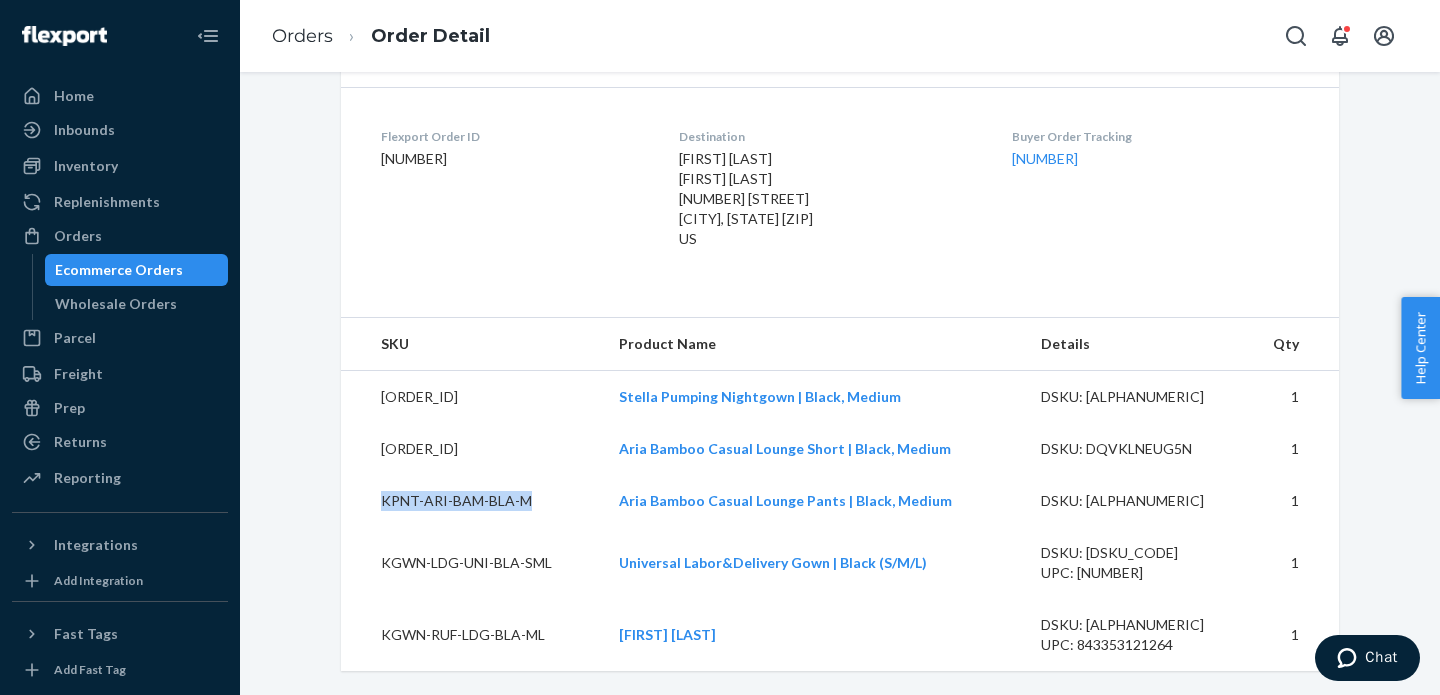 click on "KPNT-ARI-BAM-BLA-M" at bounding box center [472, 501] 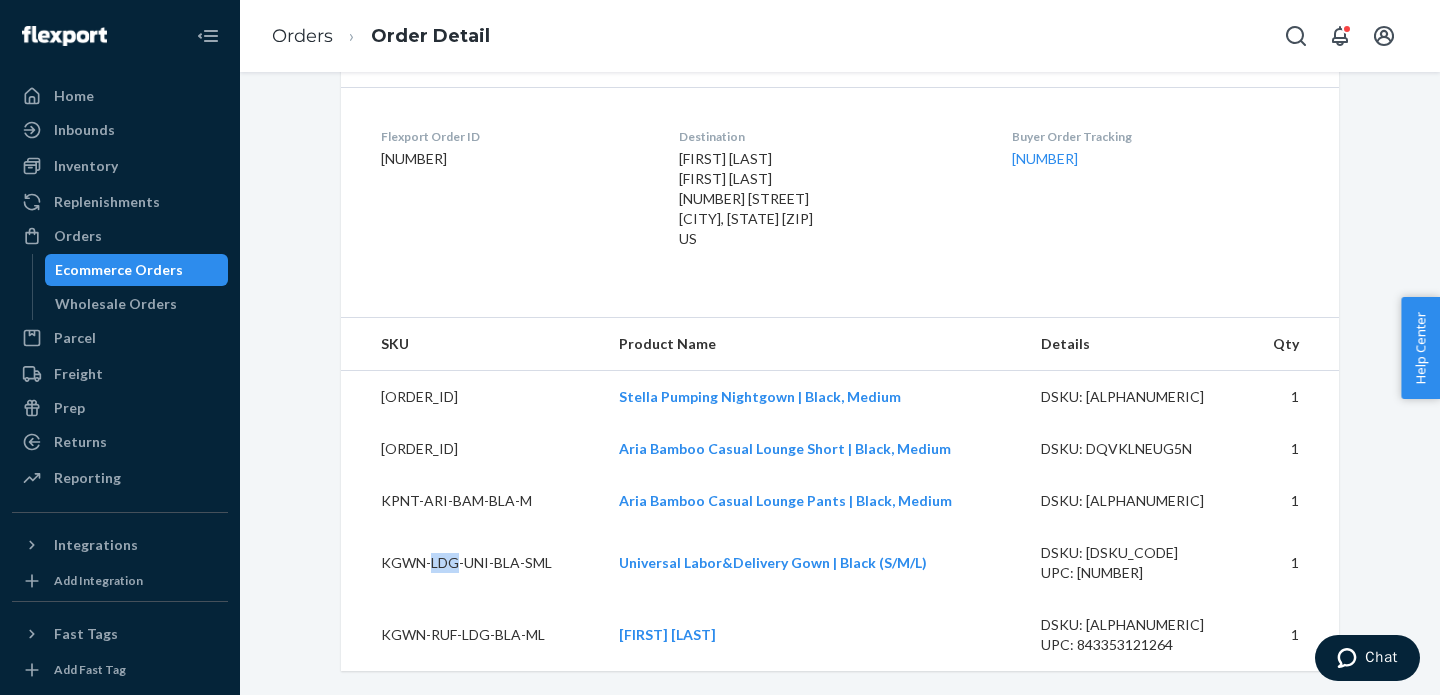 click on "KGWN-LDG-UNI-BLA-SML" at bounding box center (472, 563) 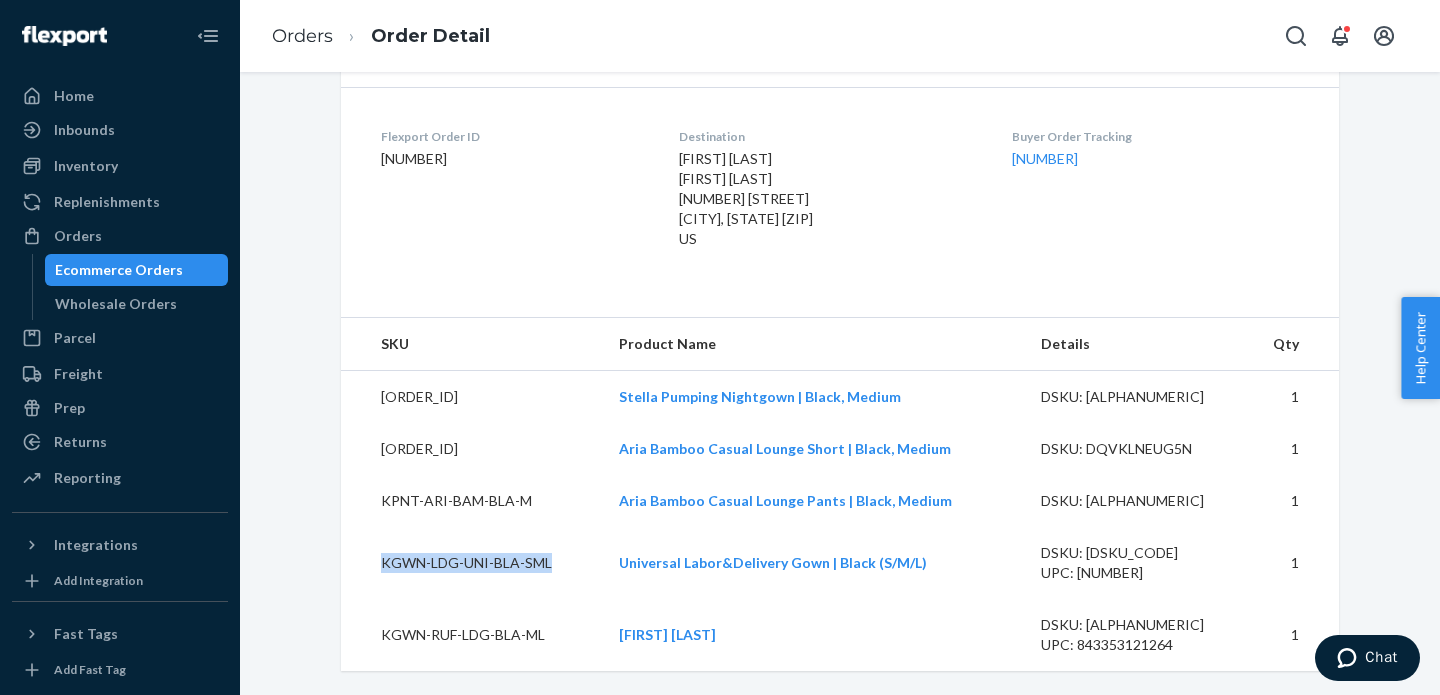 click on "KGWN-LDG-UNI-BLA-SML" at bounding box center (472, 563) 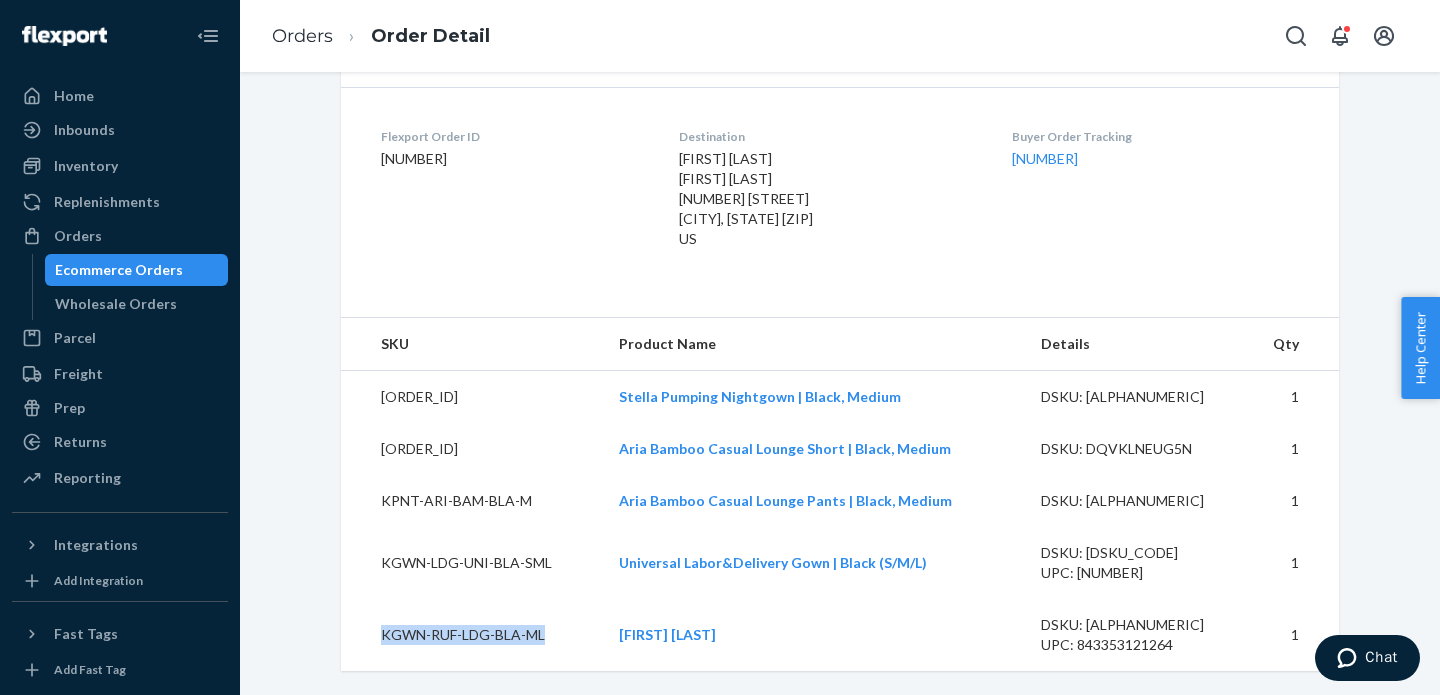 click on "KGWN-RUF-LDG-BLA-ML" at bounding box center (472, 635) 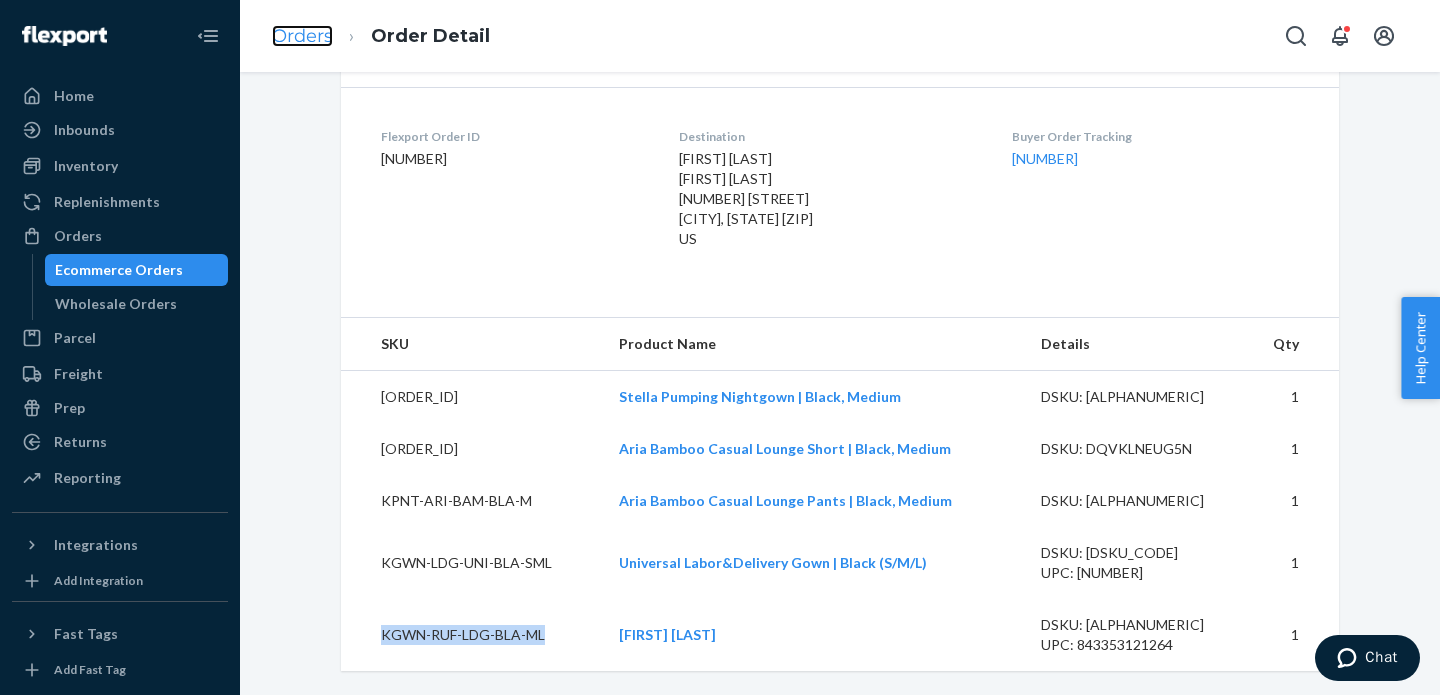 click on "Orders" at bounding box center [302, 36] 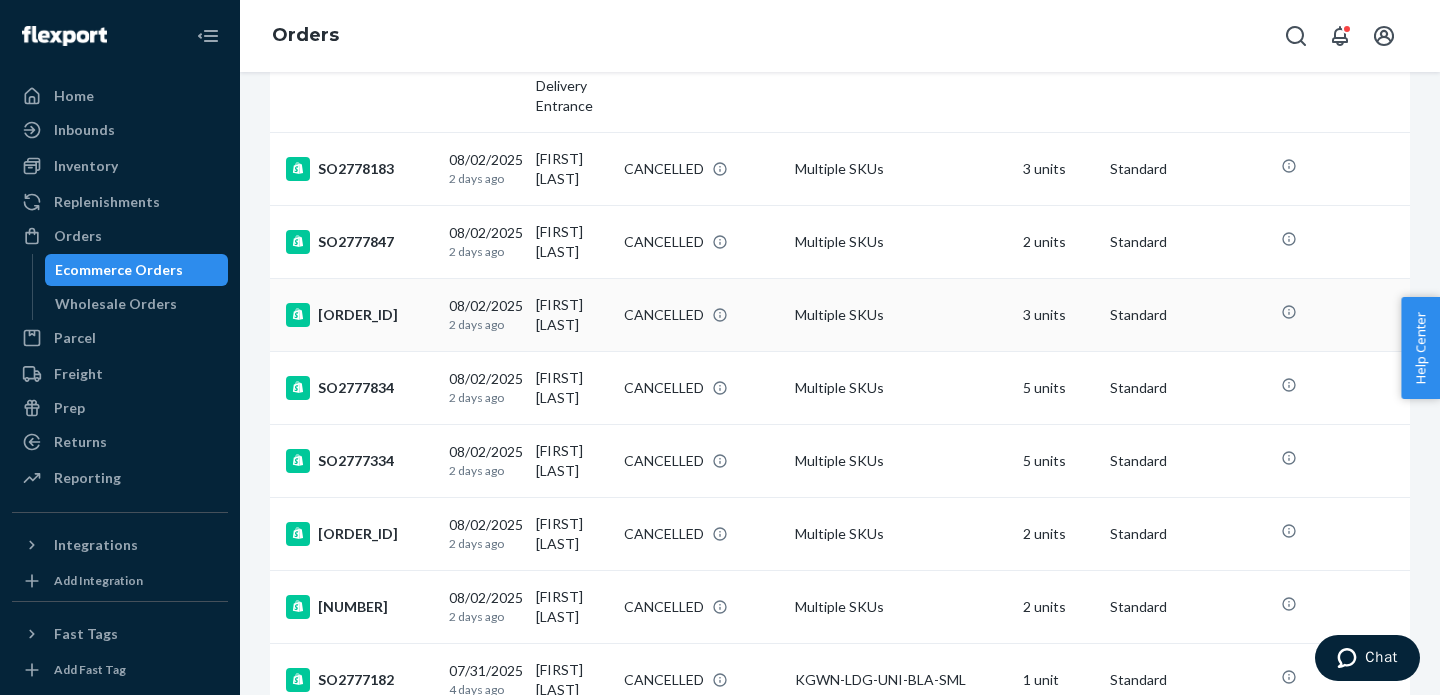 scroll, scrollTop: 835, scrollLeft: 0, axis: vertical 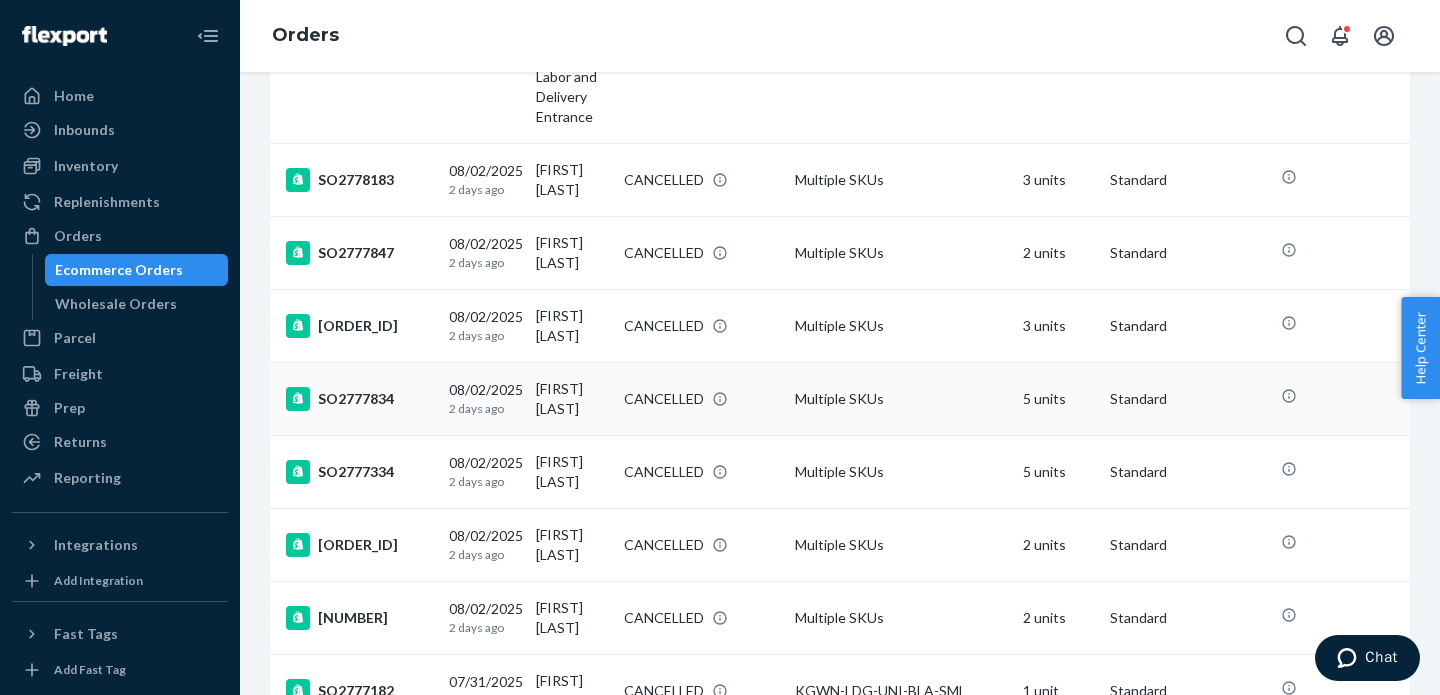 click on "SO2777834" at bounding box center [359, 399] 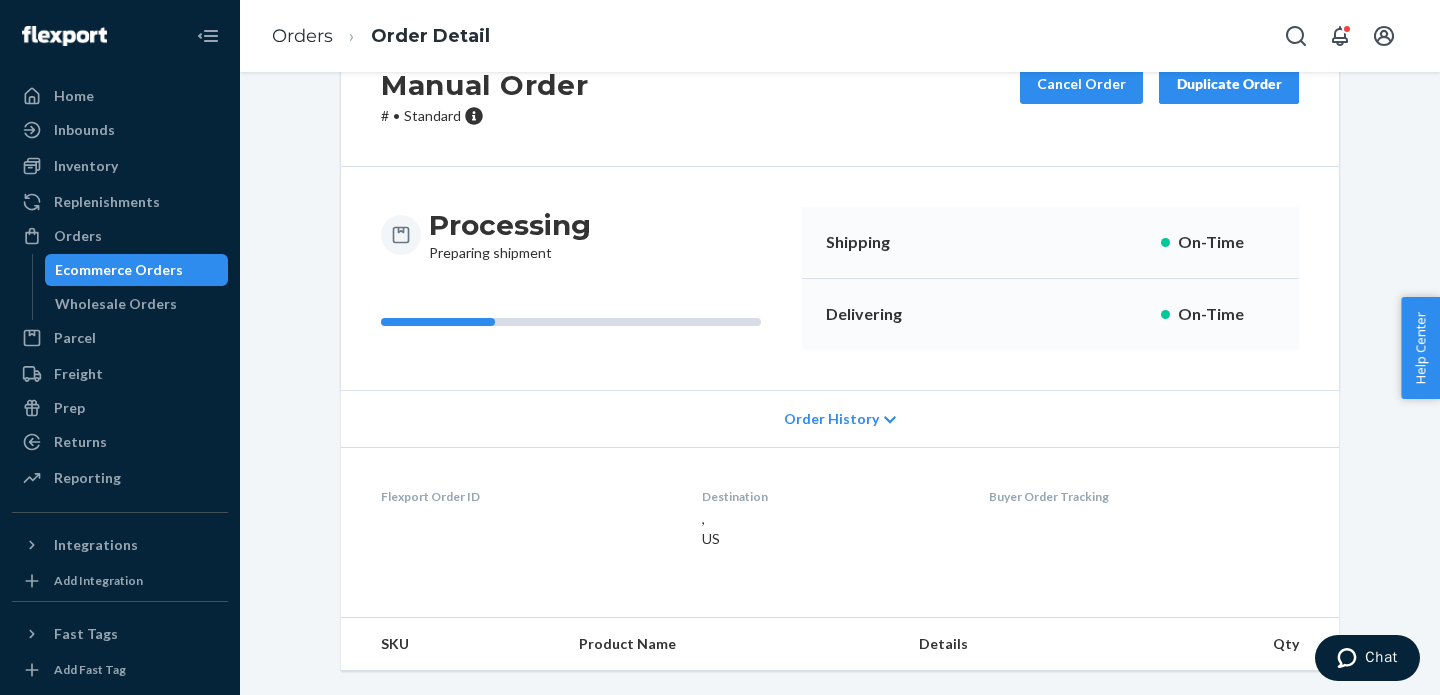 scroll, scrollTop: 0, scrollLeft: 0, axis: both 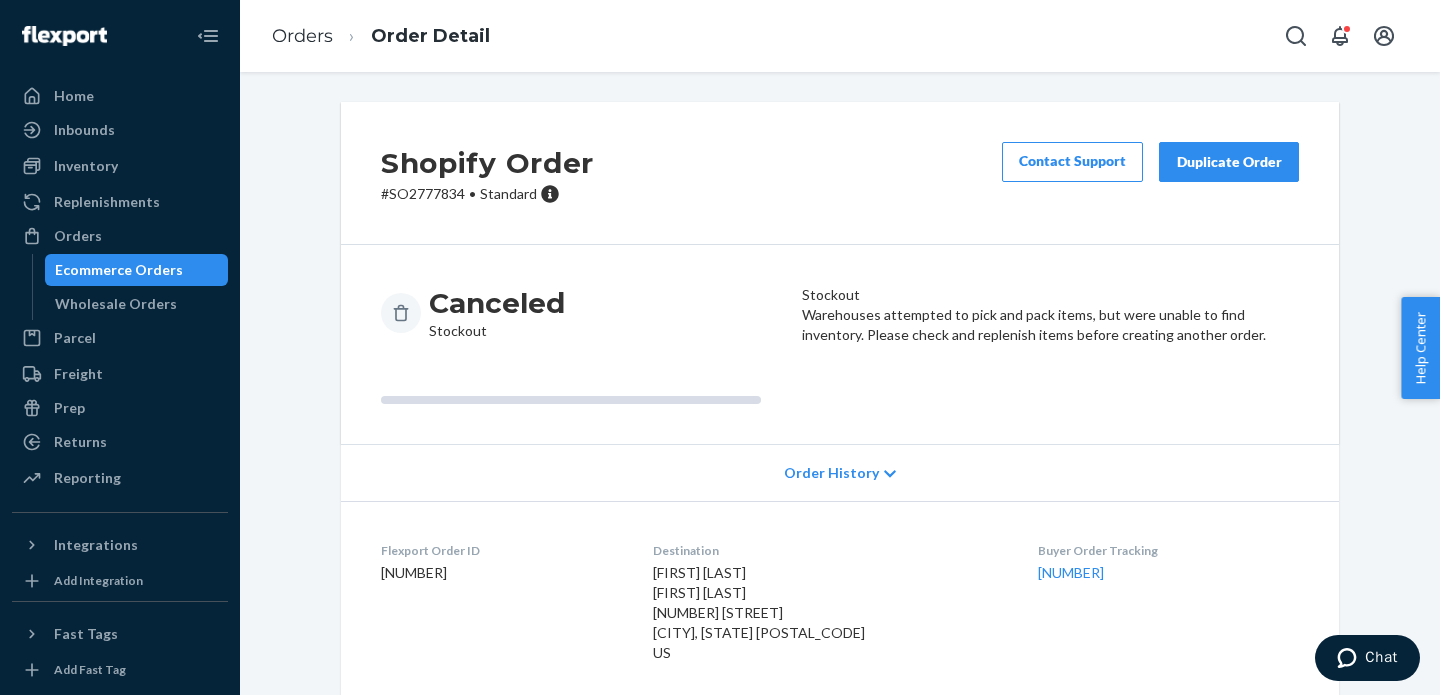 click on "# SO2777834 • Standard" at bounding box center [487, 194] 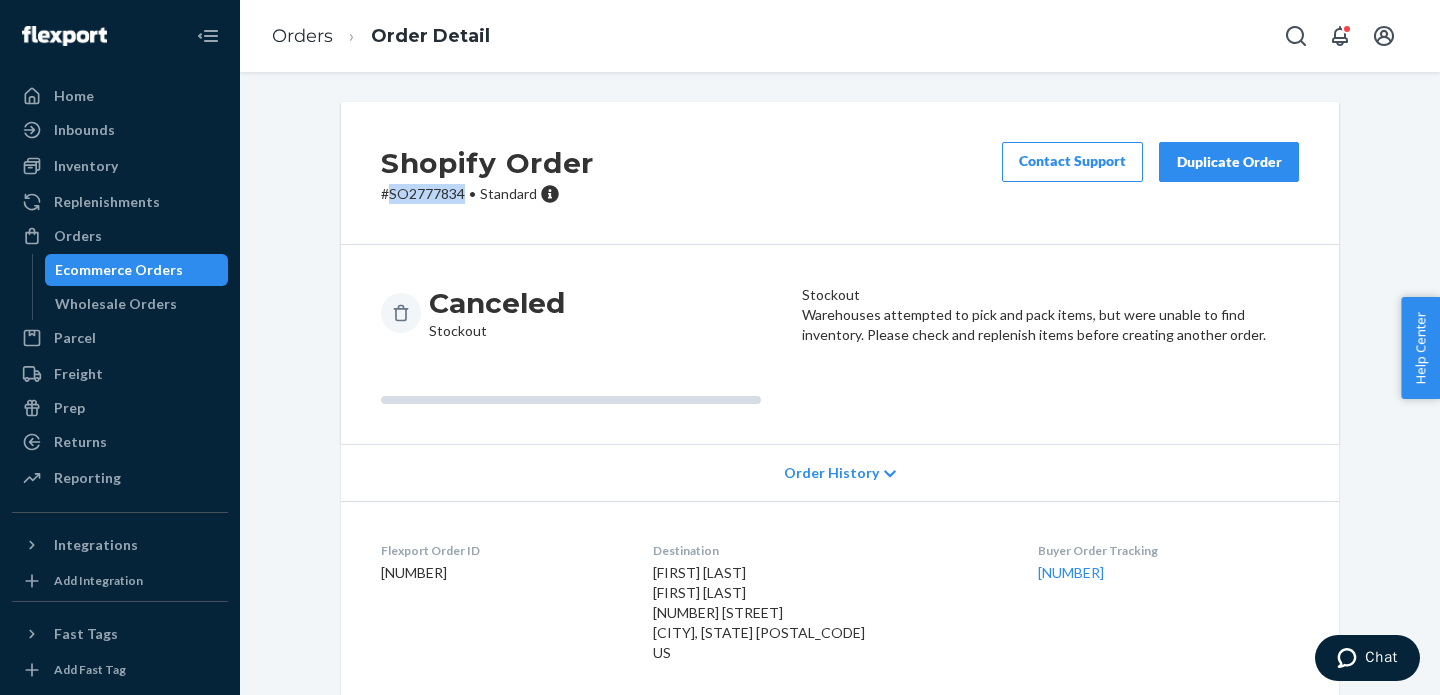 click on "# SO2777834 • Standard" at bounding box center [487, 194] 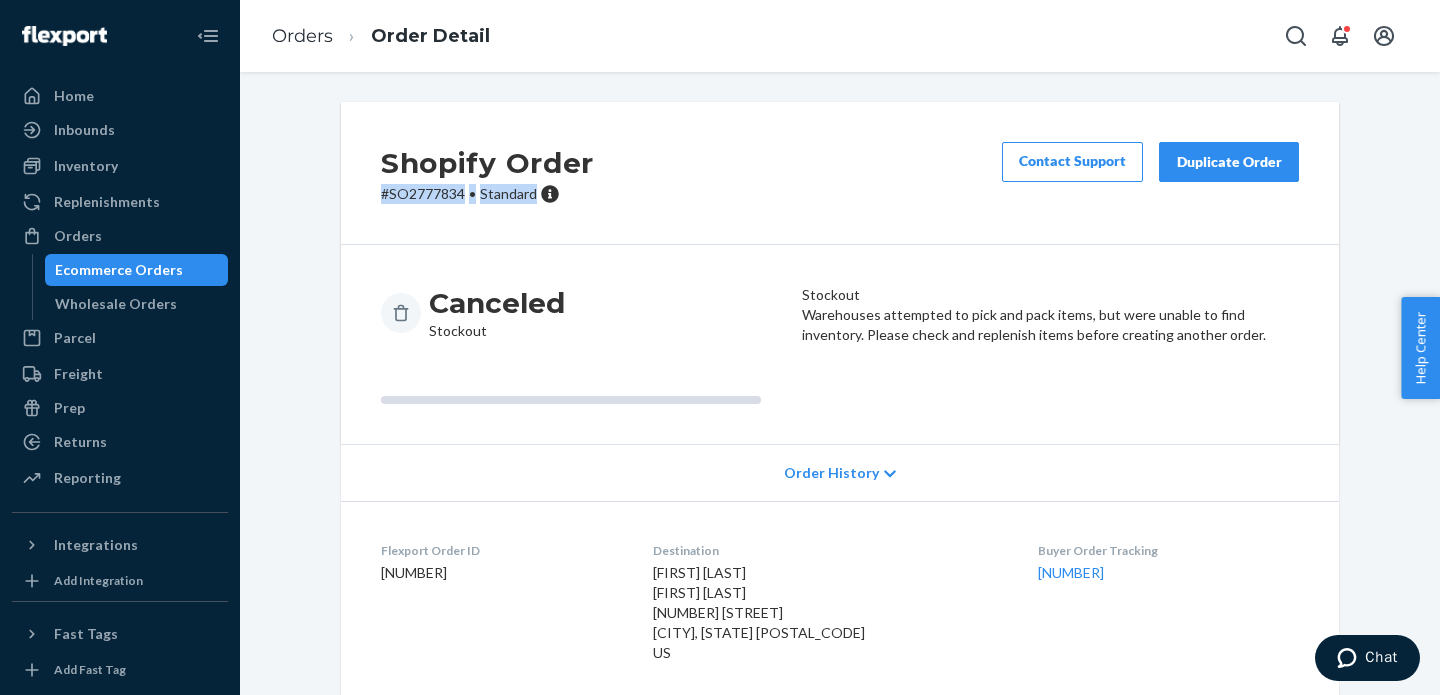 click on "# SO2777834 • Standard" at bounding box center [487, 194] 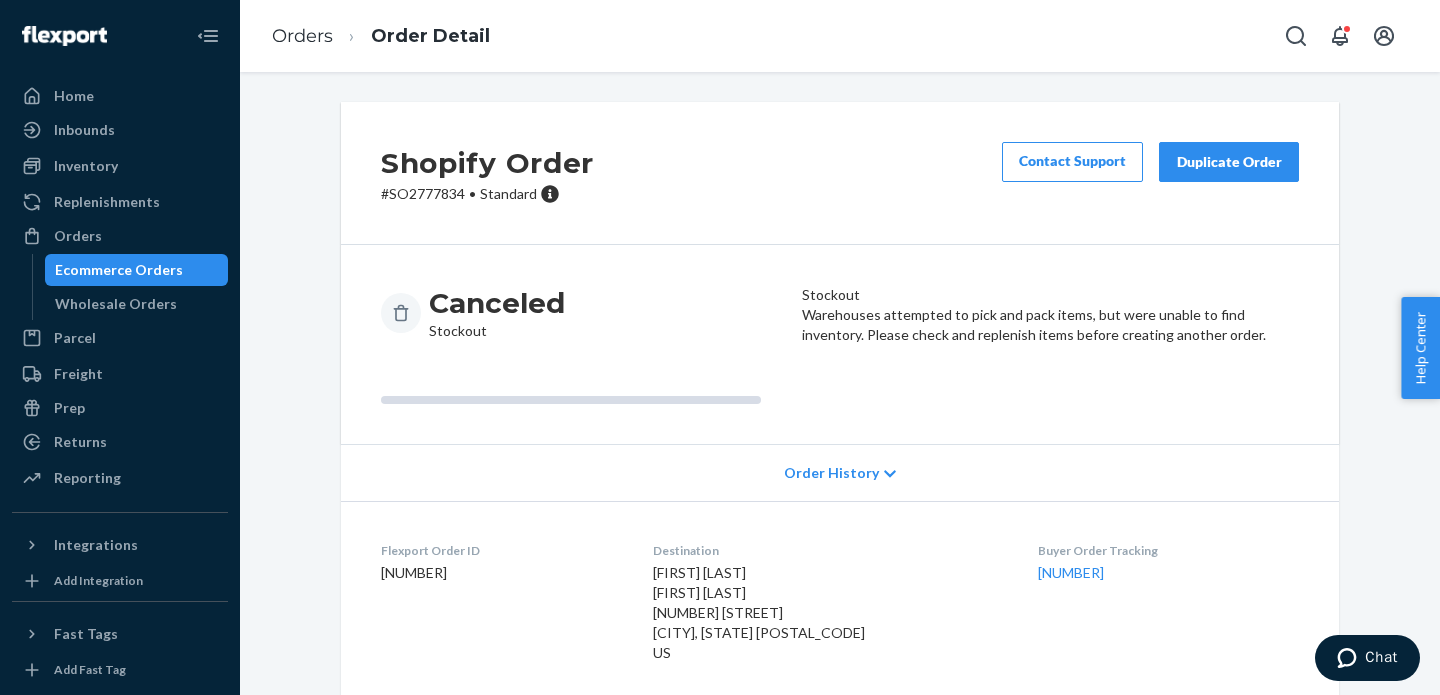 click on "# SO2777834 • Standard" at bounding box center [487, 194] 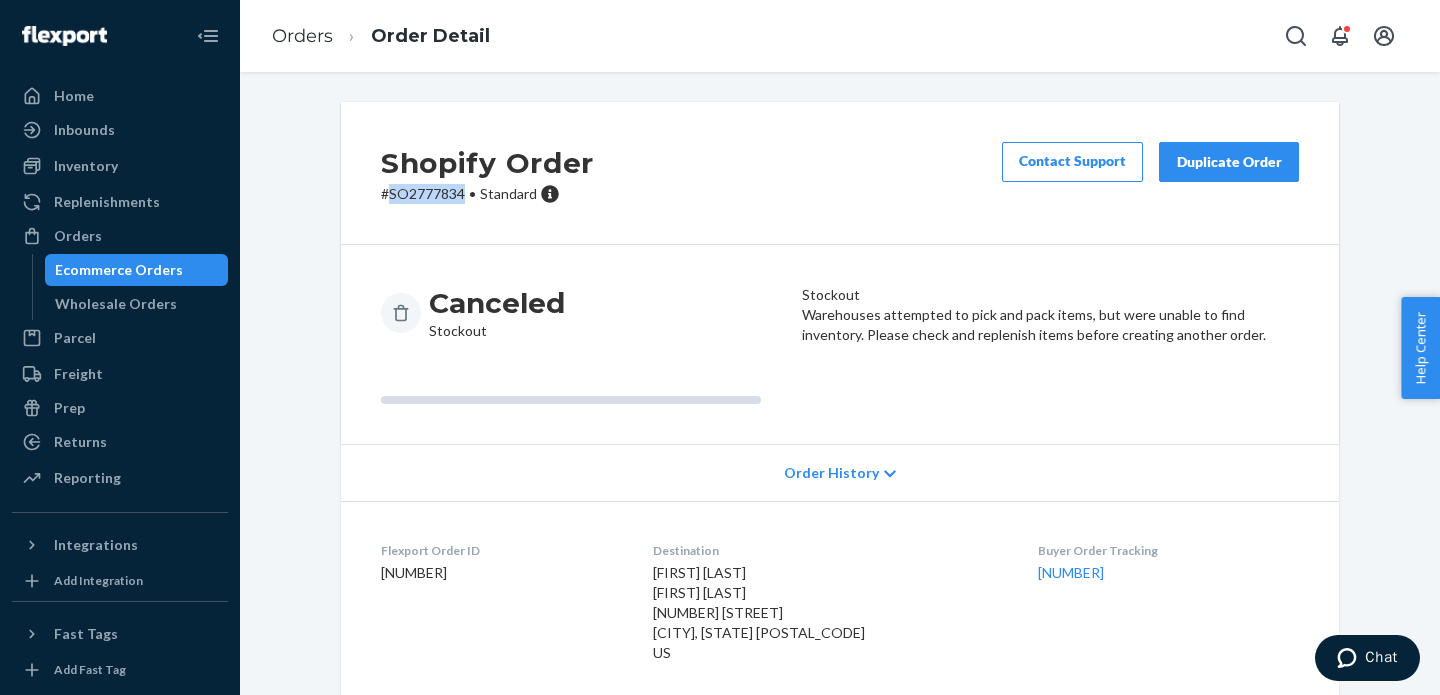 click on "# SO2777834 • Standard" at bounding box center (487, 194) 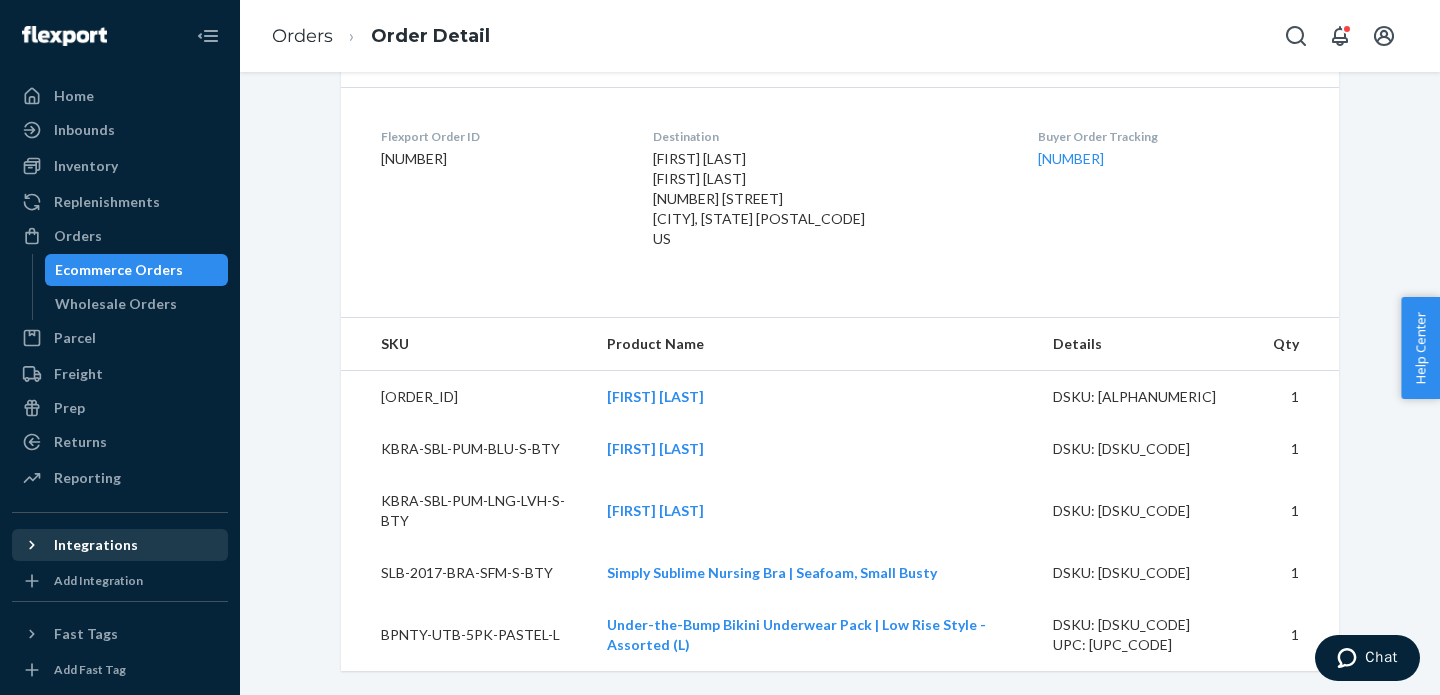 scroll, scrollTop: 475, scrollLeft: 0, axis: vertical 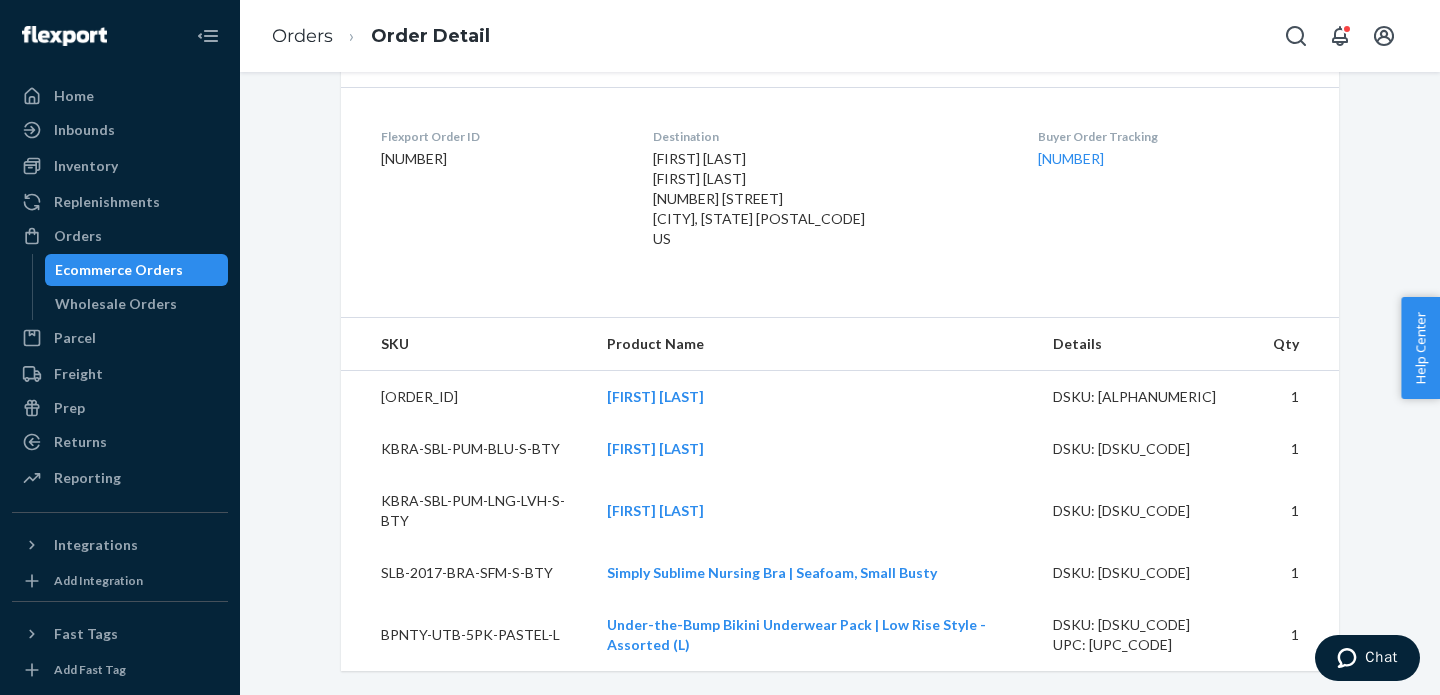 click on "[ORDER_ID]" at bounding box center (466, 397) 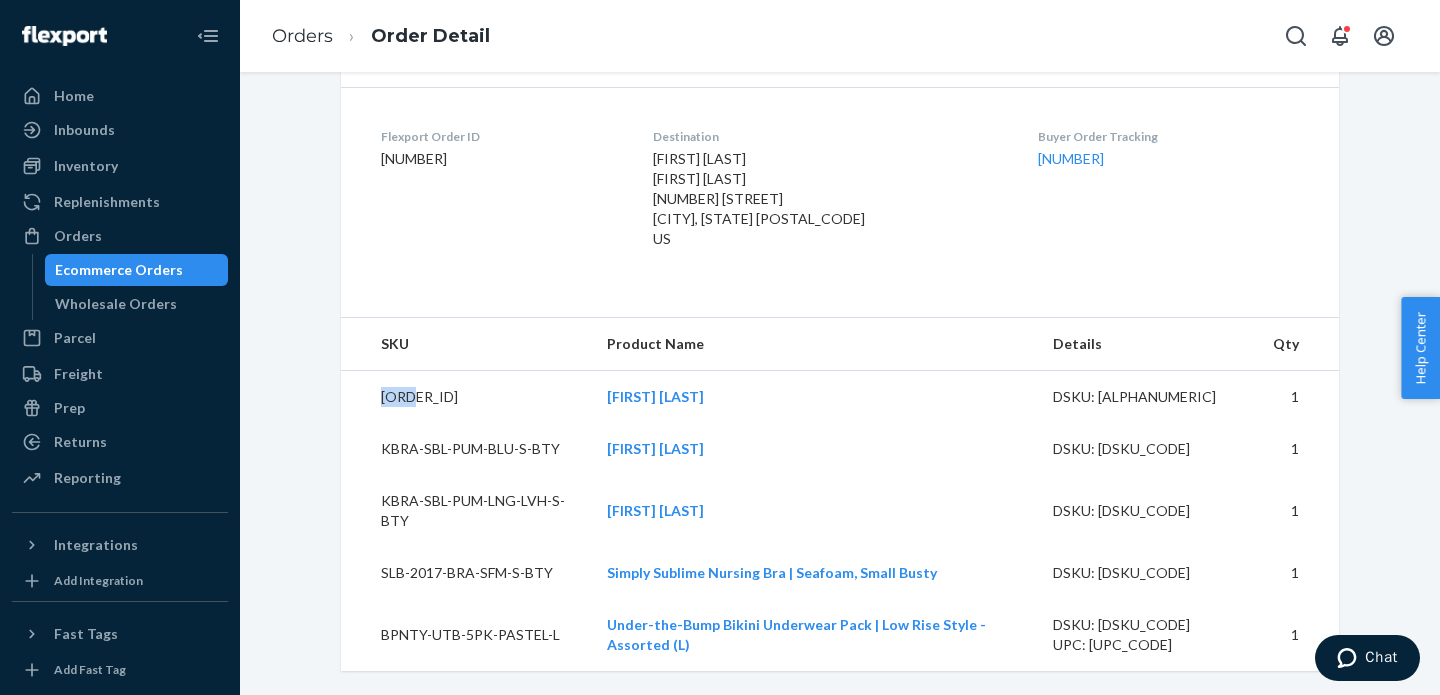 click on "[ORDER_ID]" at bounding box center (466, 397) 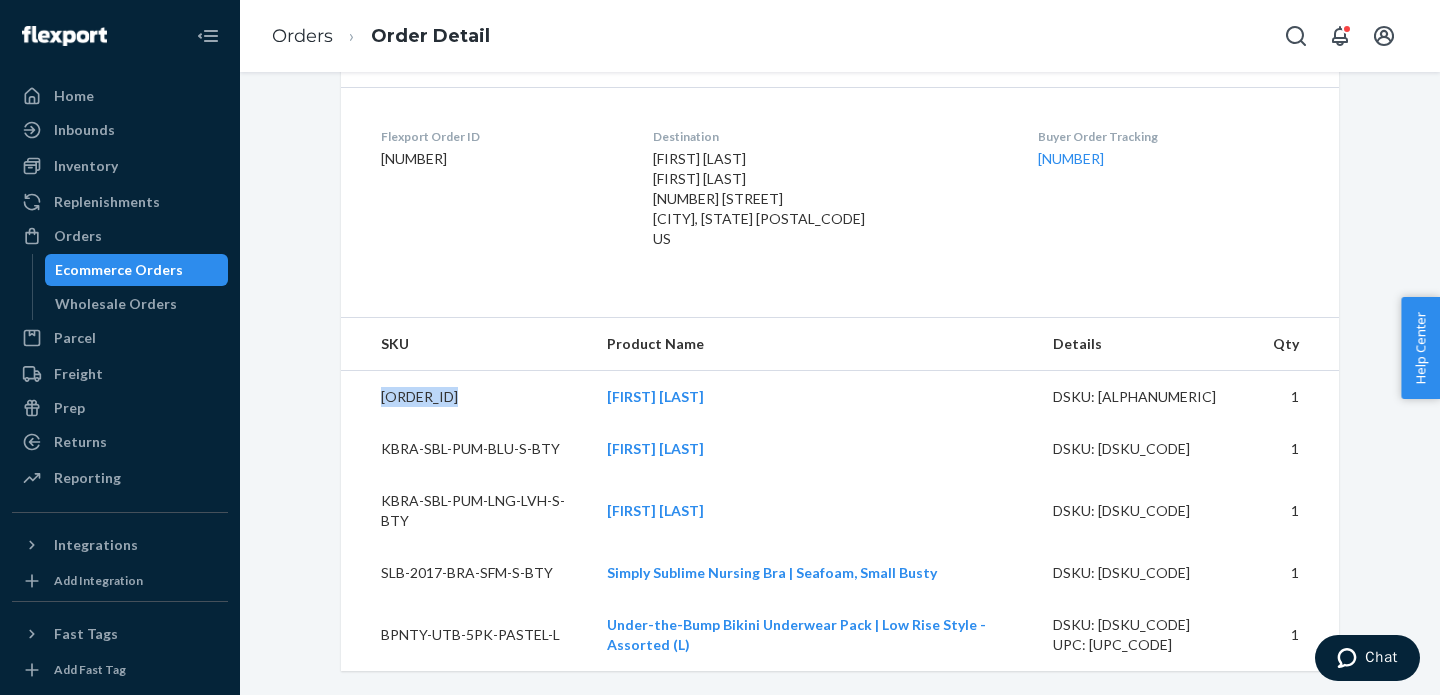 click on "KBRA-SBL-PUM-BLU-S-BTY" at bounding box center [466, 449] 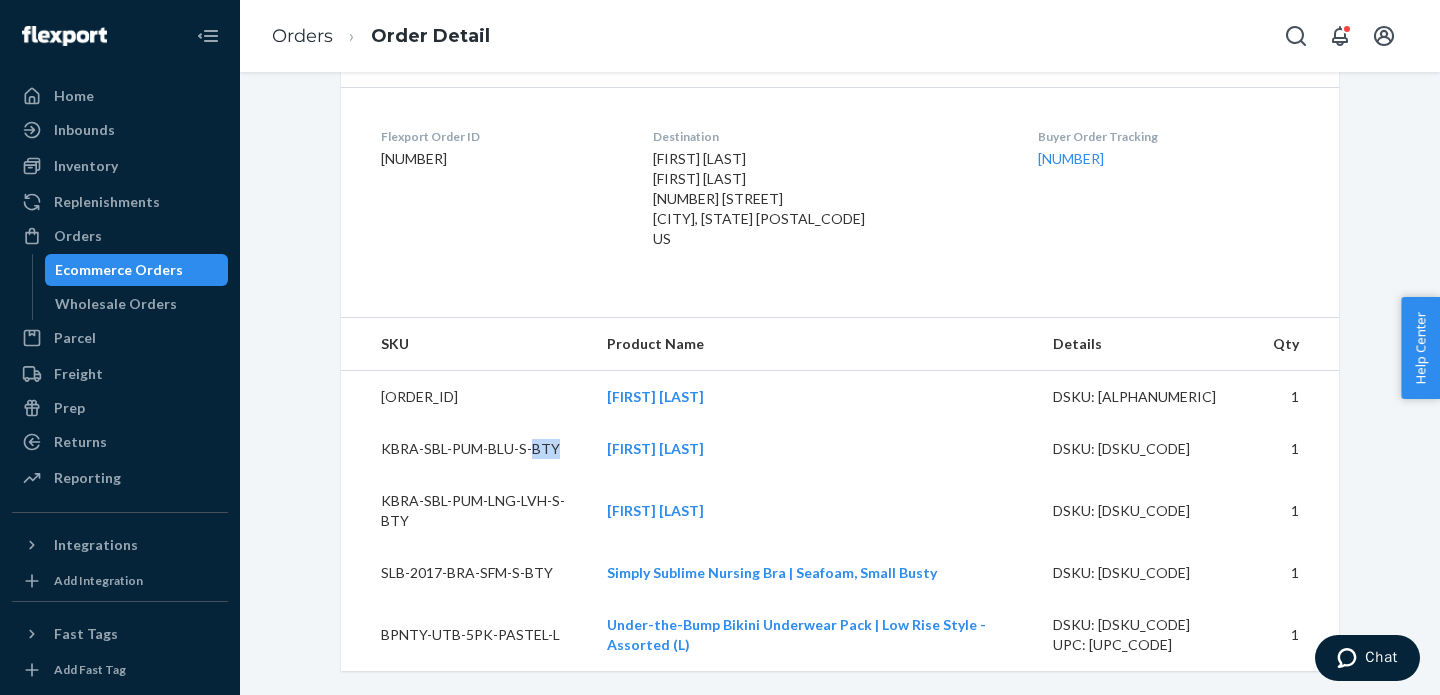click on "KBRA-SBL-PUM-BLU-S-BTY" at bounding box center (466, 449) 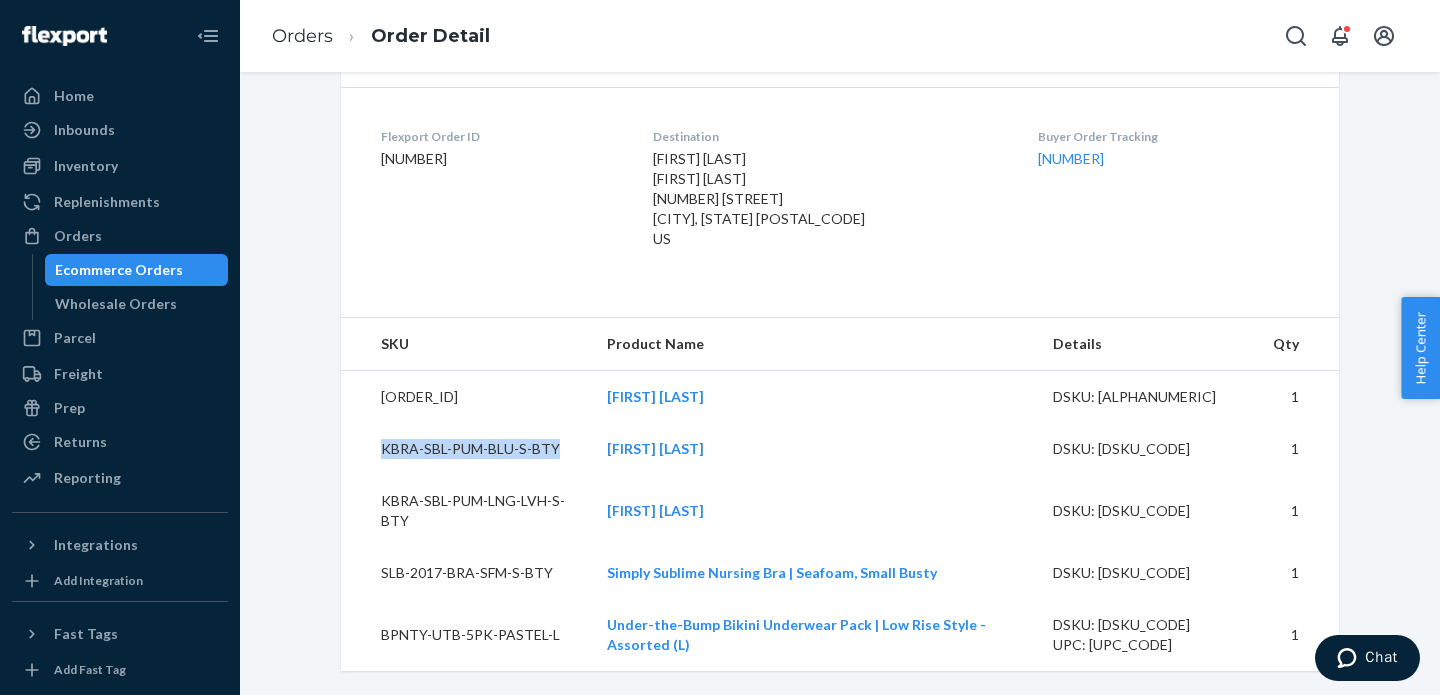 click on "KBRA-SBL-PUM-BLU-S-BTY" at bounding box center (466, 449) 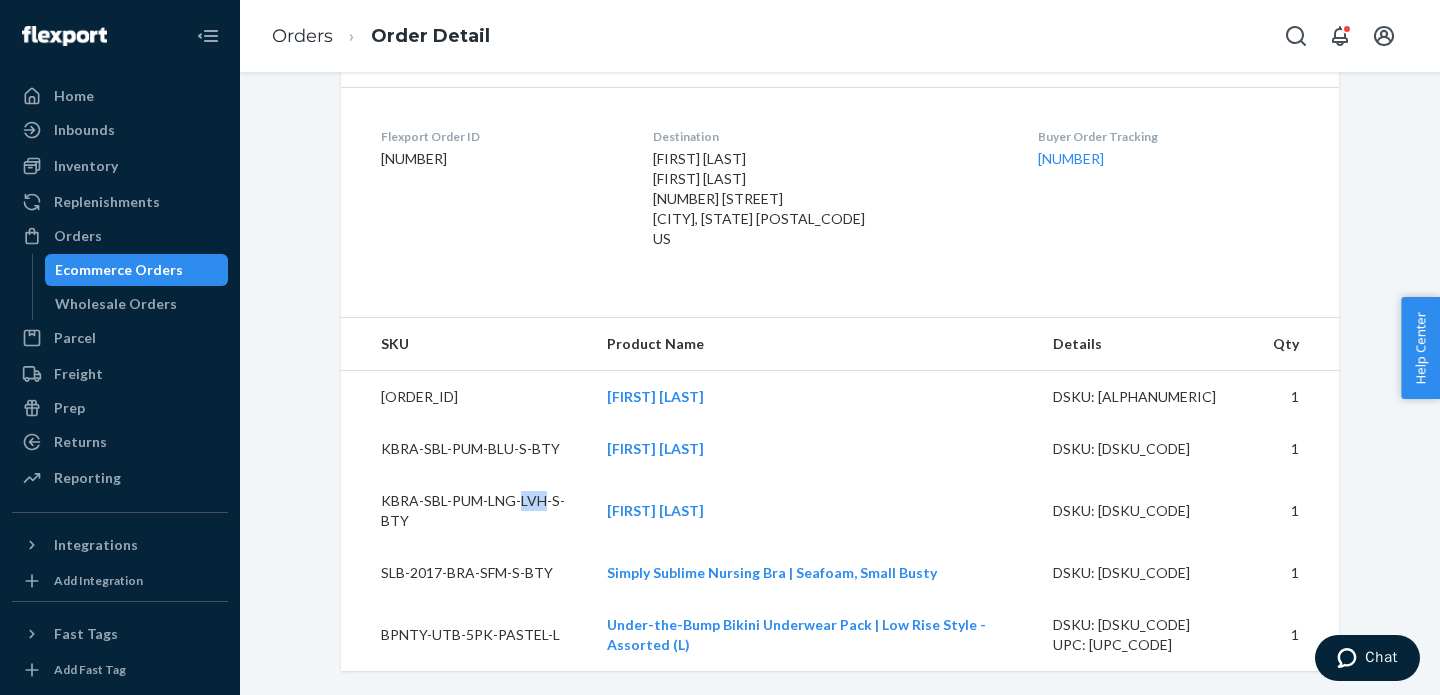 click on "KBRA-SBL-PUM-LNG-LVH-S-BTY" at bounding box center (466, 511) 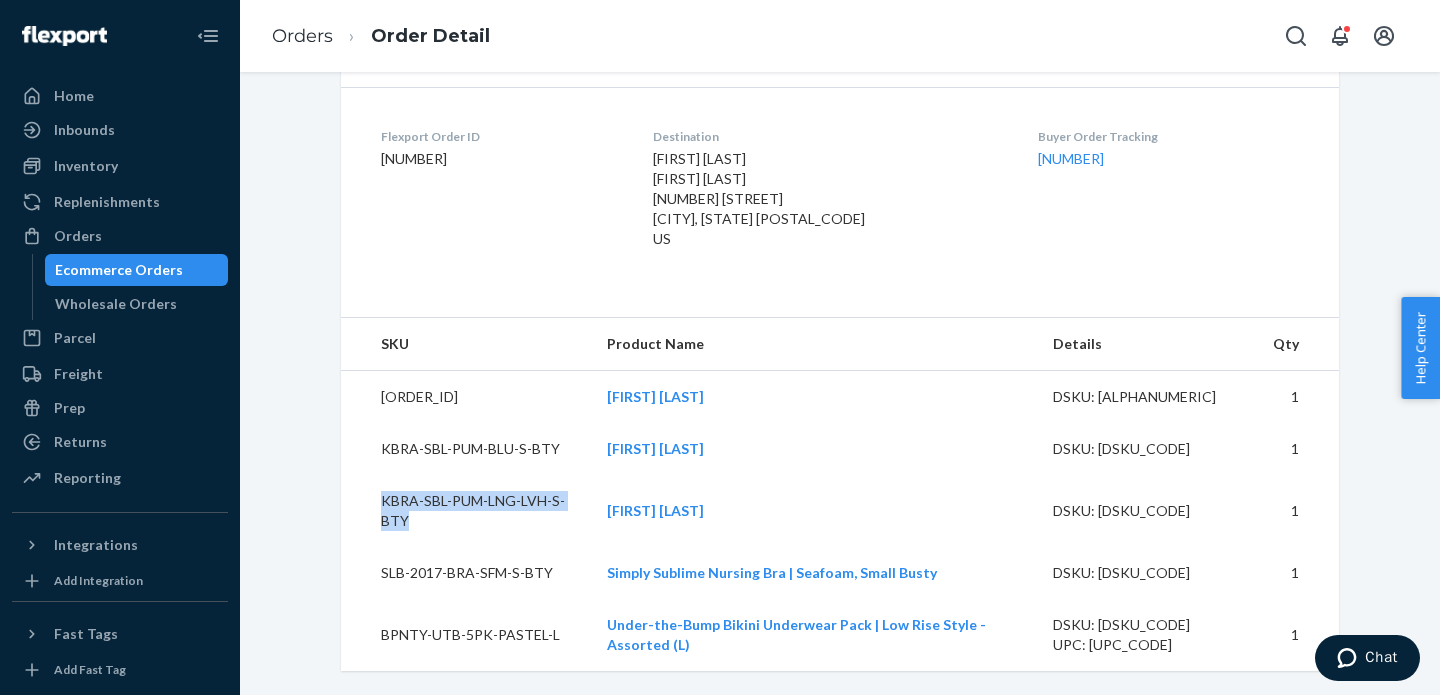 click on "KBRA-SBL-PUM-LNG-LVH-S-BTY" at bounding box center (466, 511) 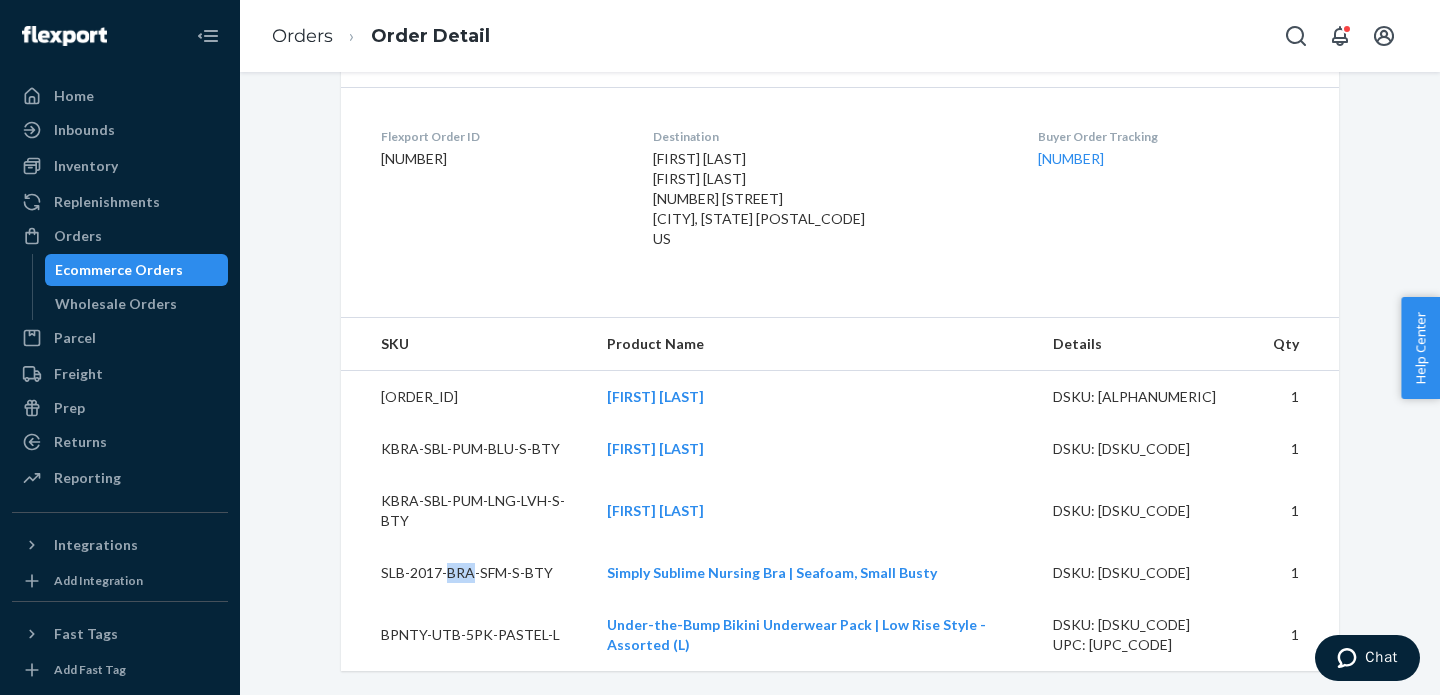click on "SLB-2017-BRA-SFM-S-BTY" at bounding box center (466, 573) 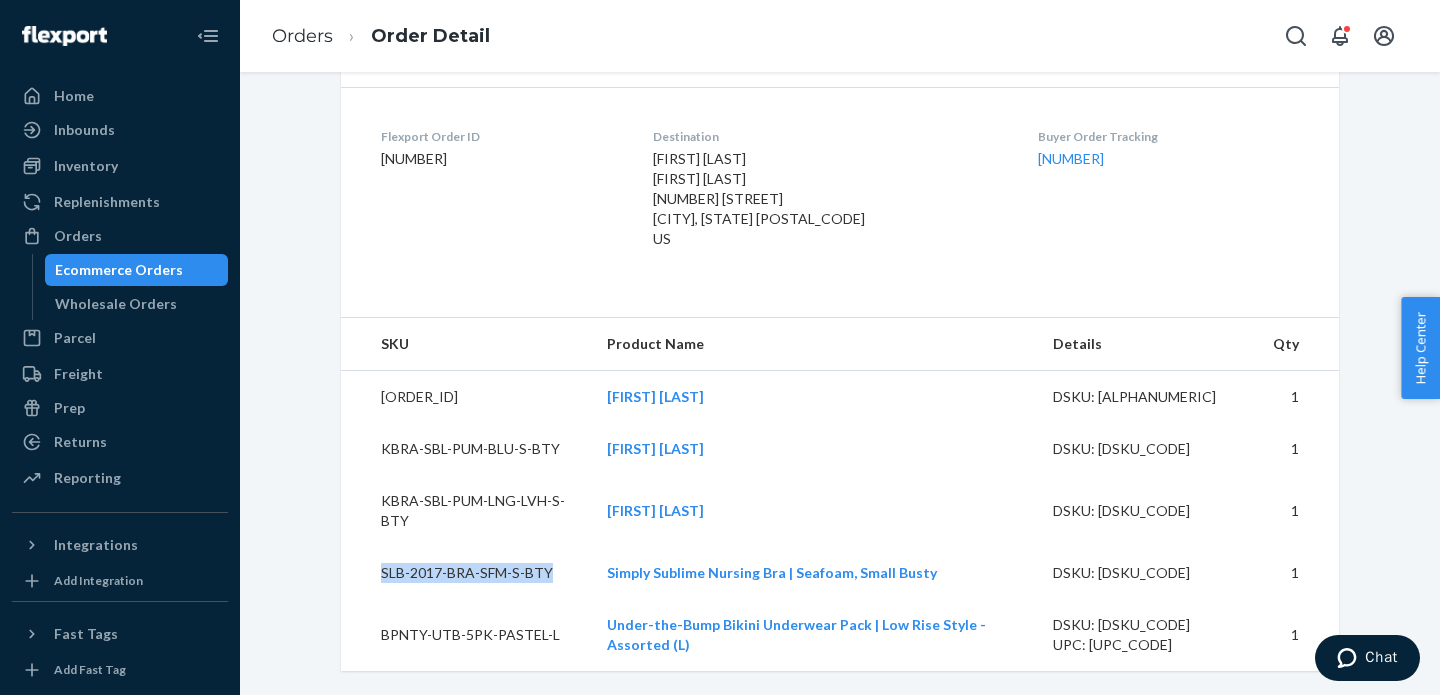 click on "SLB-2017-BRA-SFM-S-BTY" at bounding box center (466, 573) 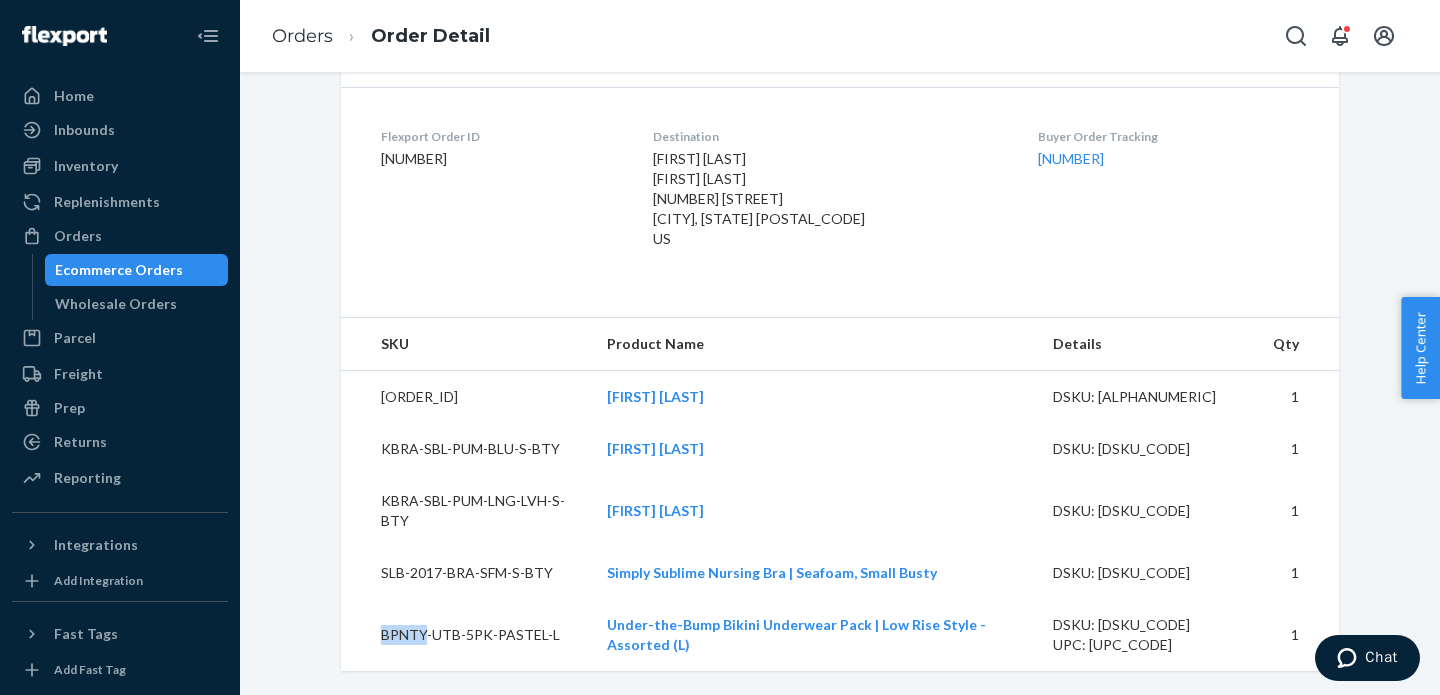 click on "BPNTY-UTB-5PK-PASTEL-L" at bounding box center (466, 635) 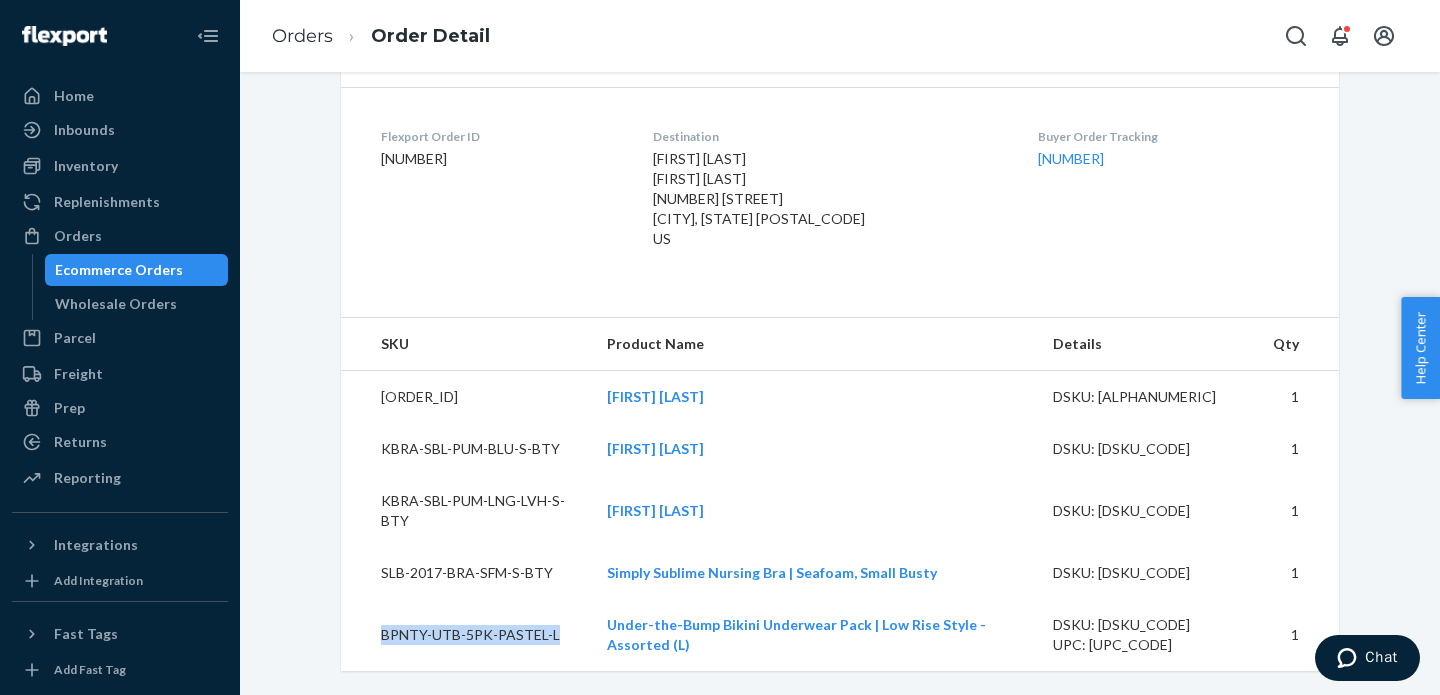 click on "BPNTY-UTB-5PK-PASTEL-L" at bounding box center (466, 635) 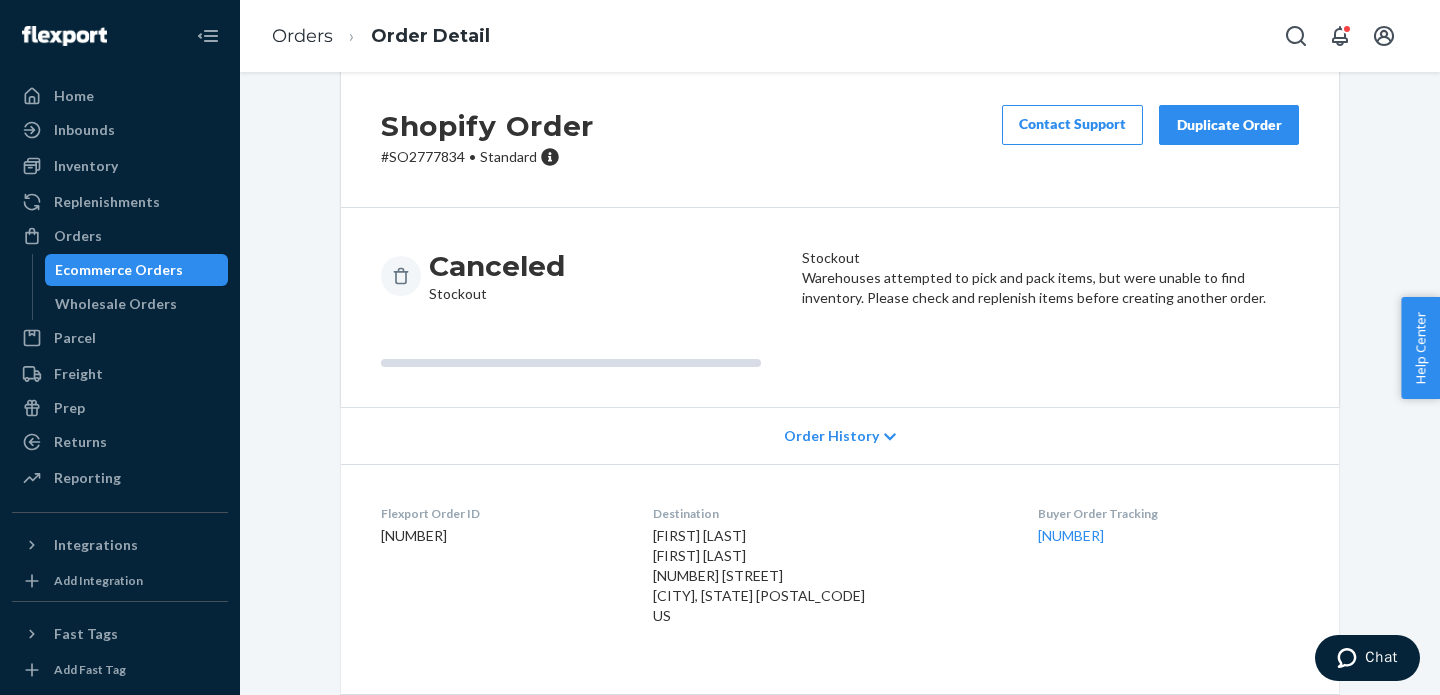 scroll, scrollTop: 0, scrollLeft: 0, axis: both 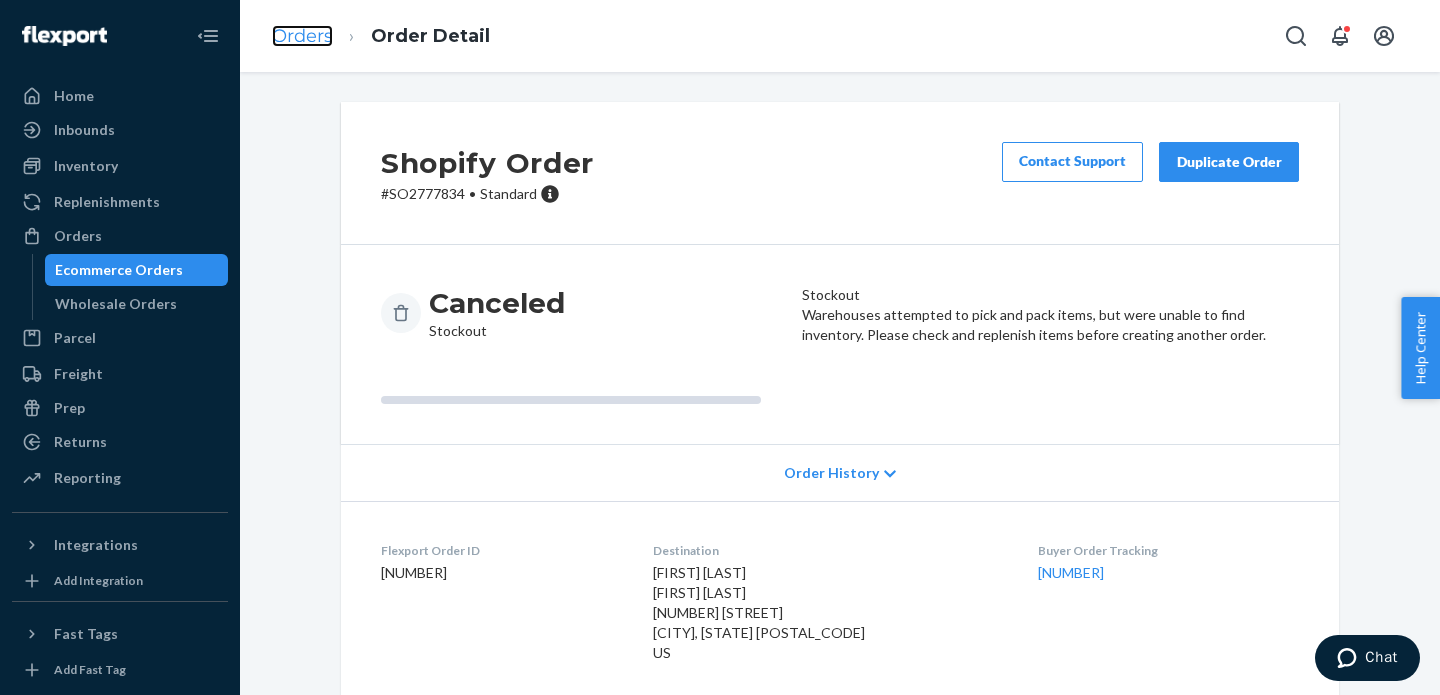 click on "Orders" at bounding box center [302, 36] 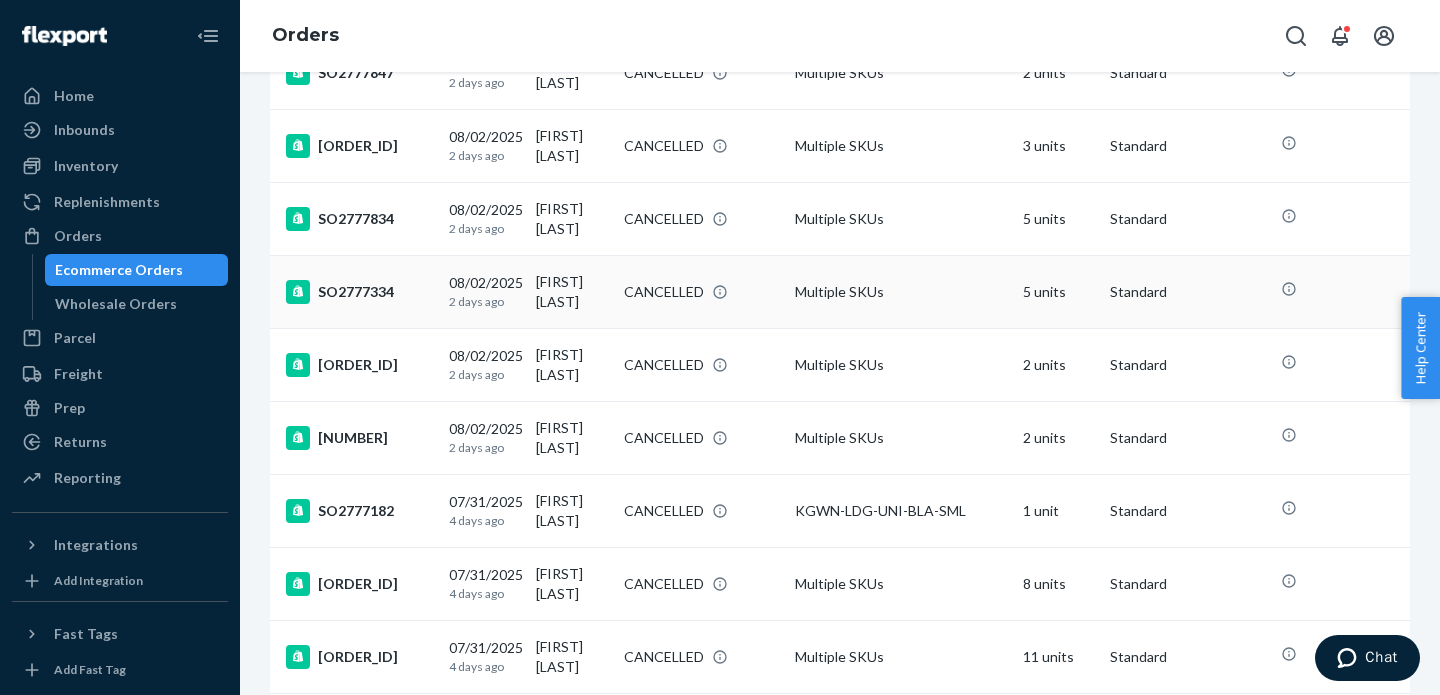 scroll, scrollTop: 1011, scrollLeft: 0, axis: vertical 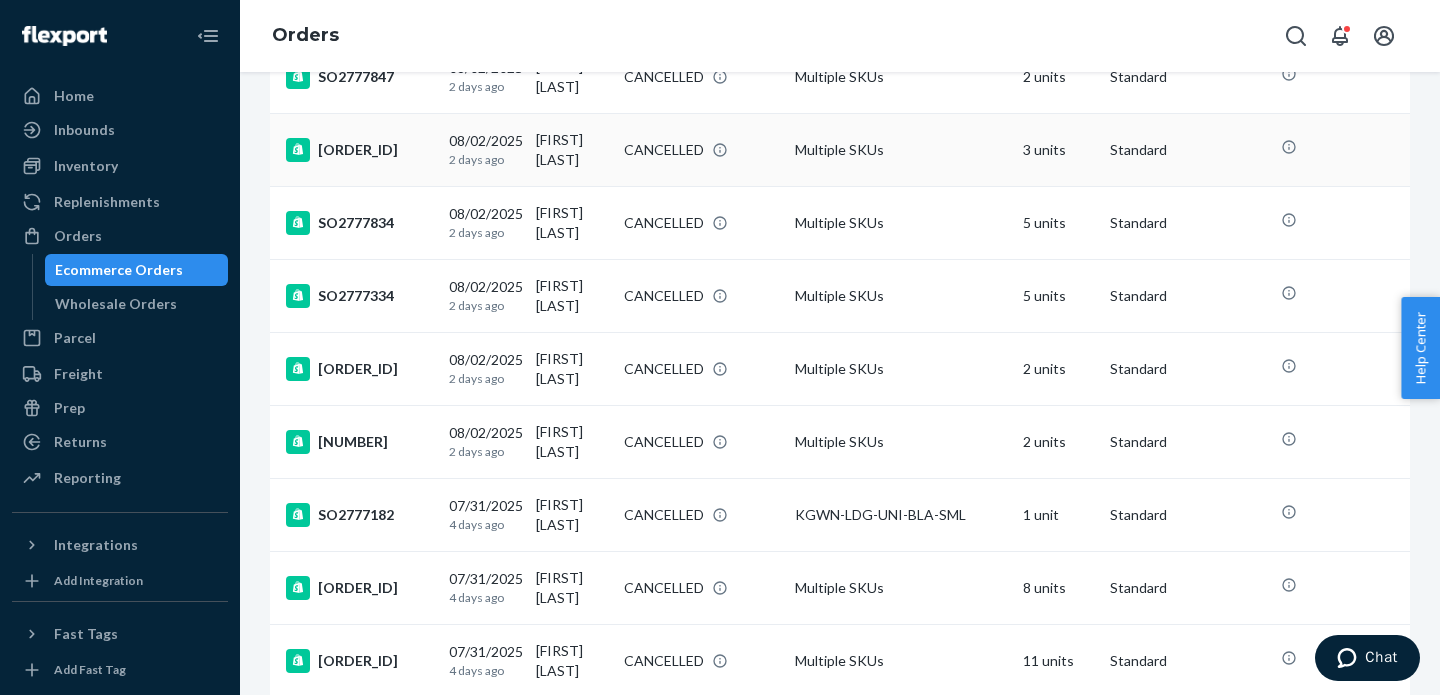 click on "[ORDER_ID]" at bounding box center [359, 150] 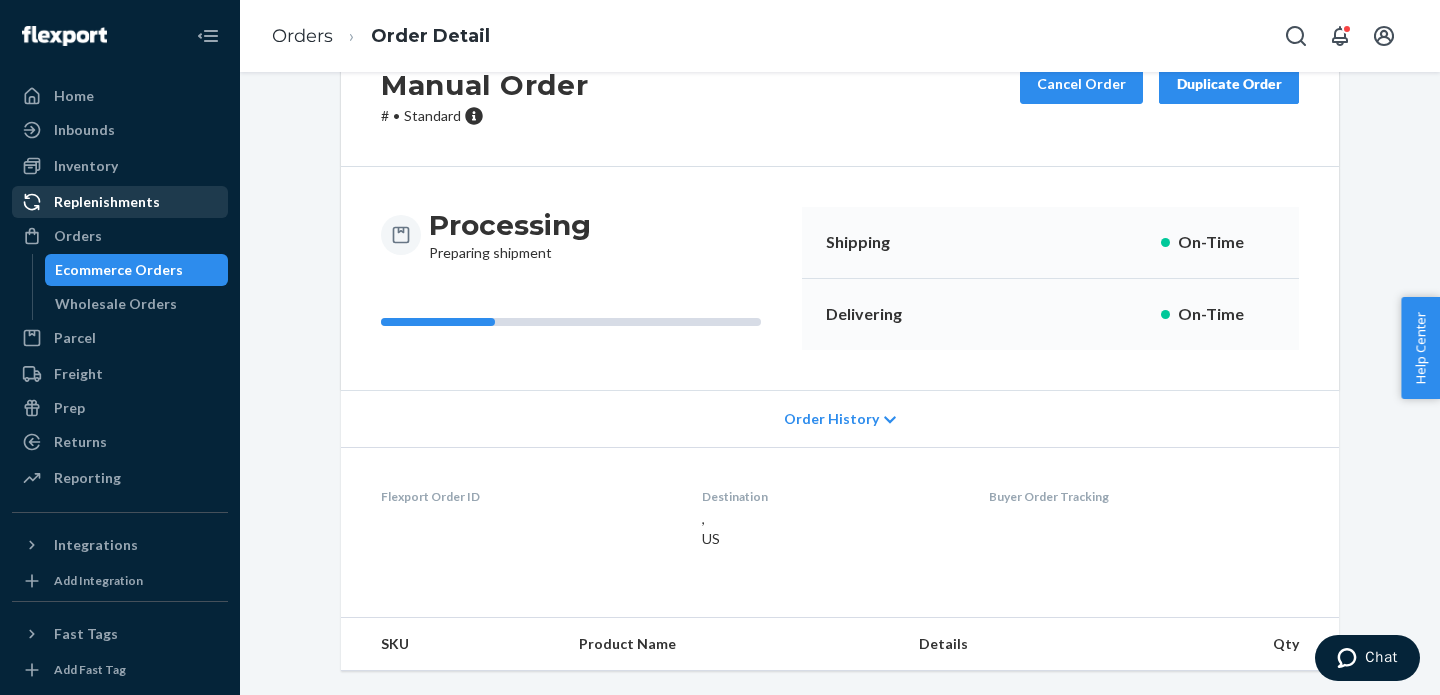 scroll, scrollTop: 0, scrollLeft: 0, axis: both 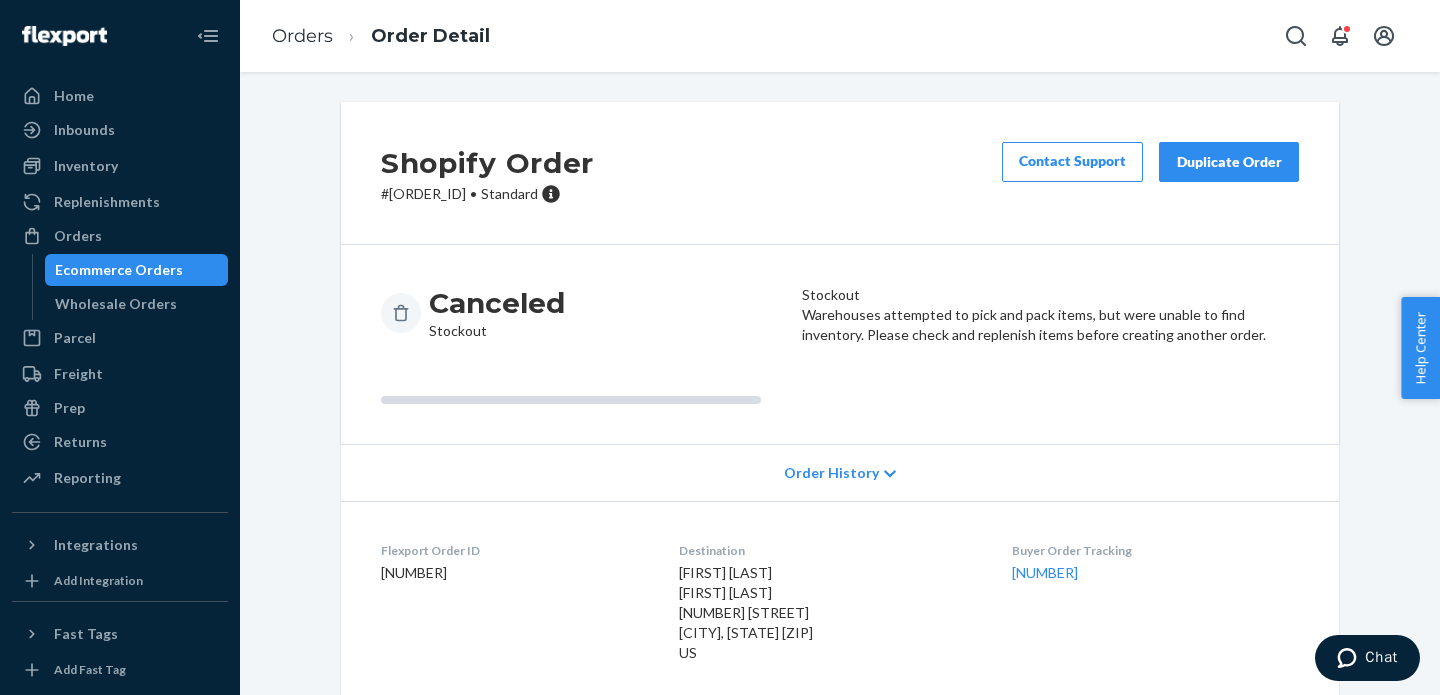 click on "# SO2778065 • Standard" at bounding box center [487, 194] 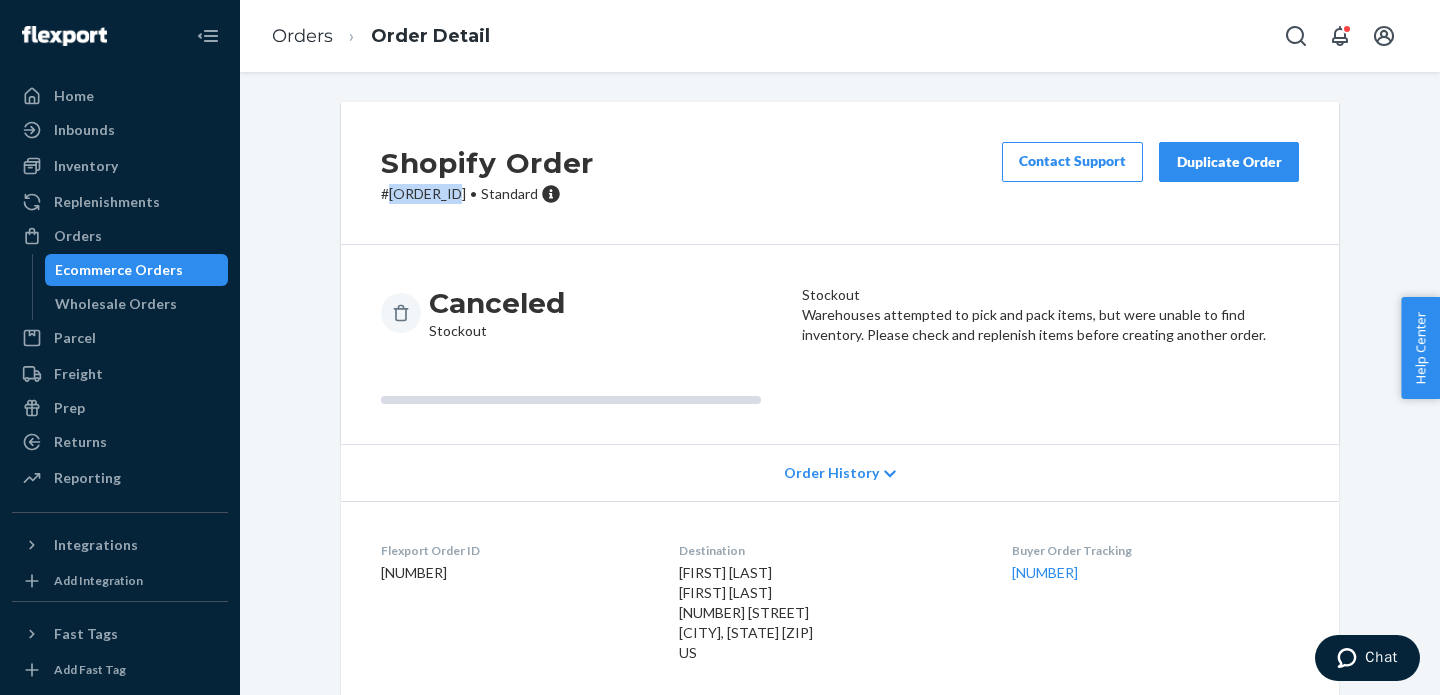 click on "# SO2778065 • Standard" at bounding box center (487, 194) 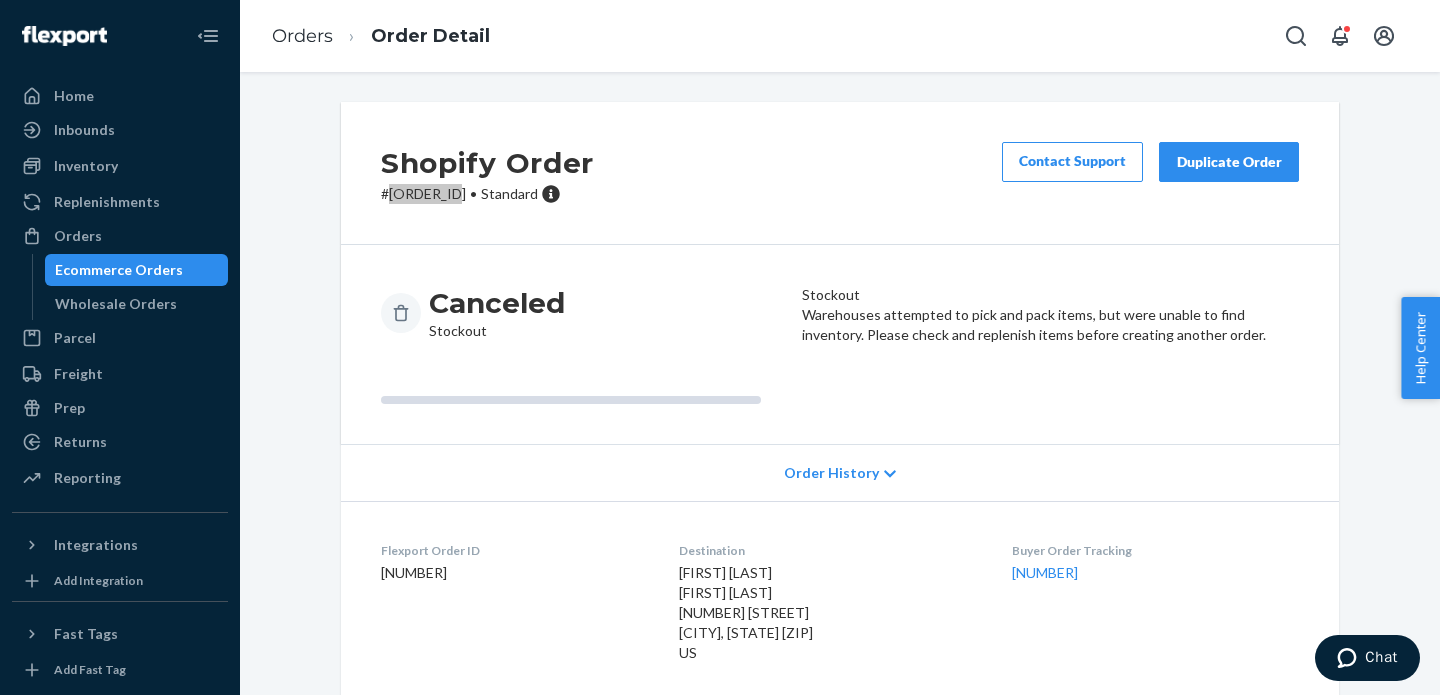 scroll, scrollTop: 259, scrollLeft: 0, axis: vertical 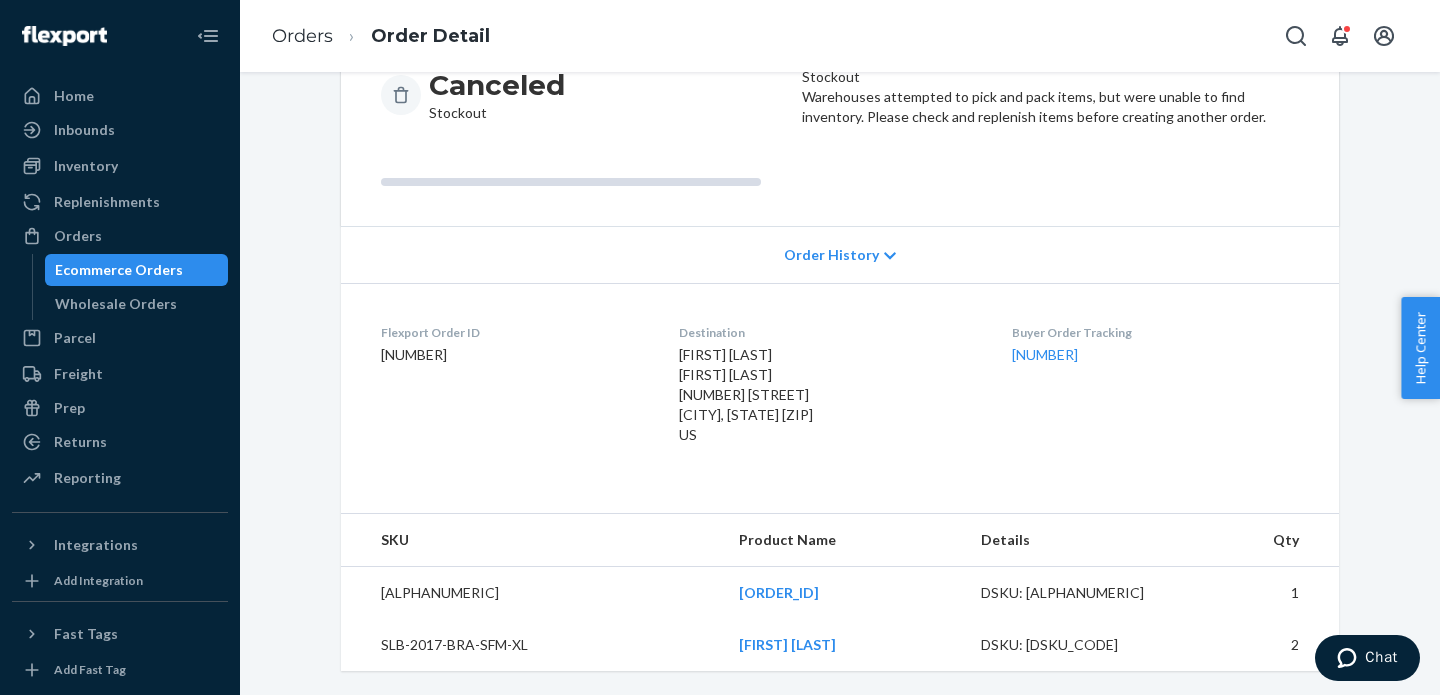 click on "[ALPHANUMERIC]" at bounding box center (532, 593) 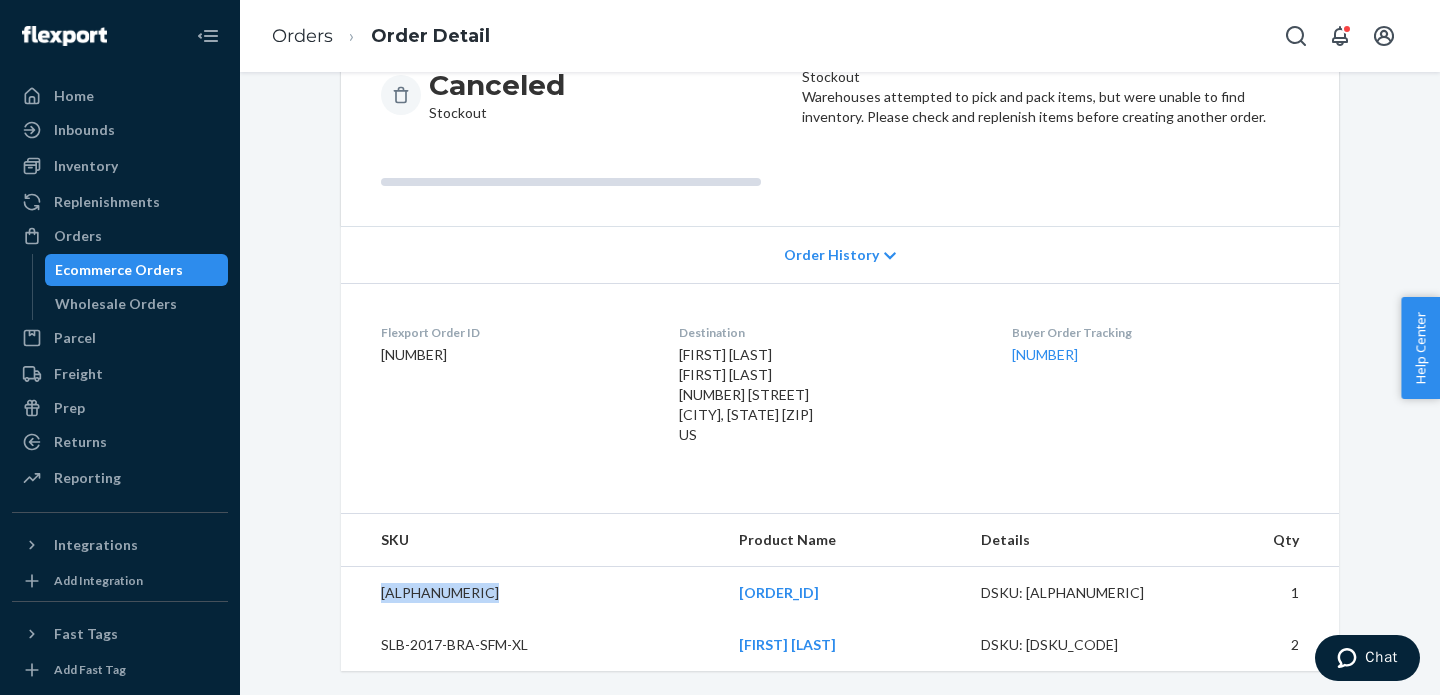 click on "[ALPHANUMERIC]" at bounding box center [532, 593] 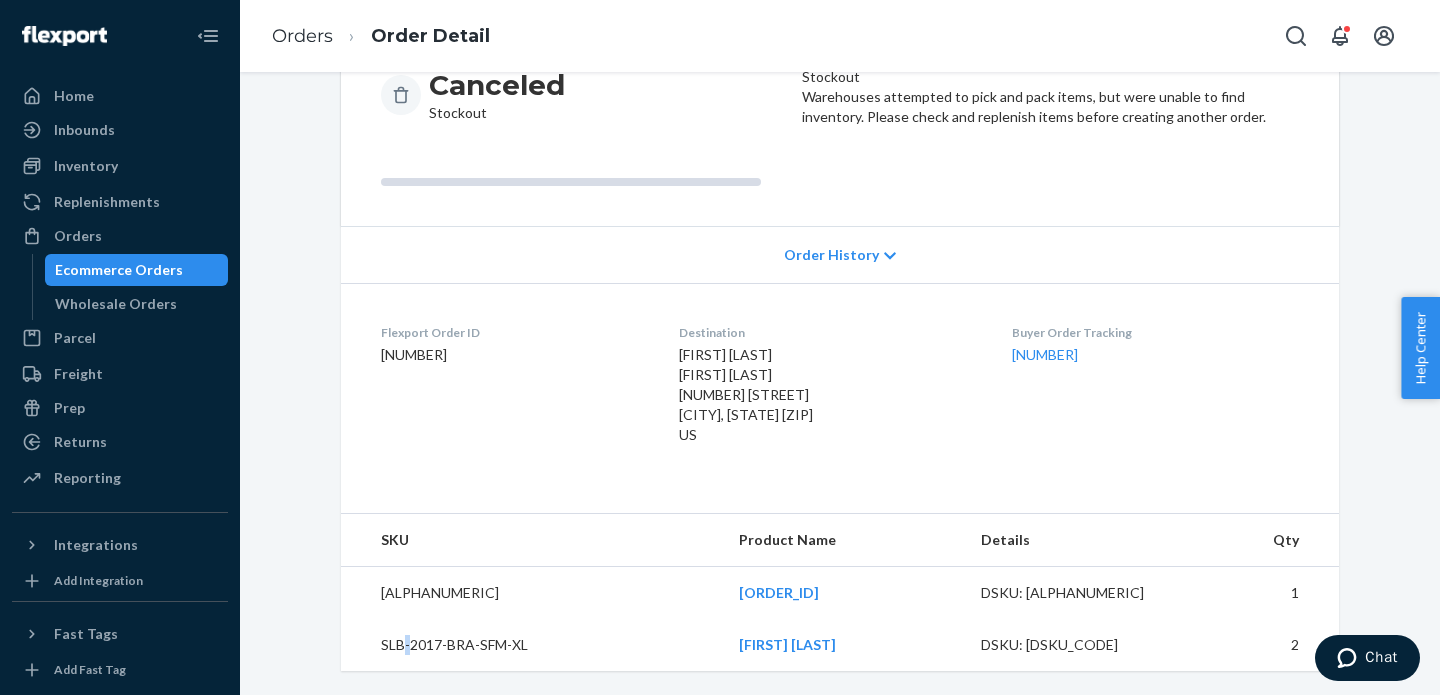 click on "SLB-2017-BRA-SFM-XL" at bounding box center [532, 645] 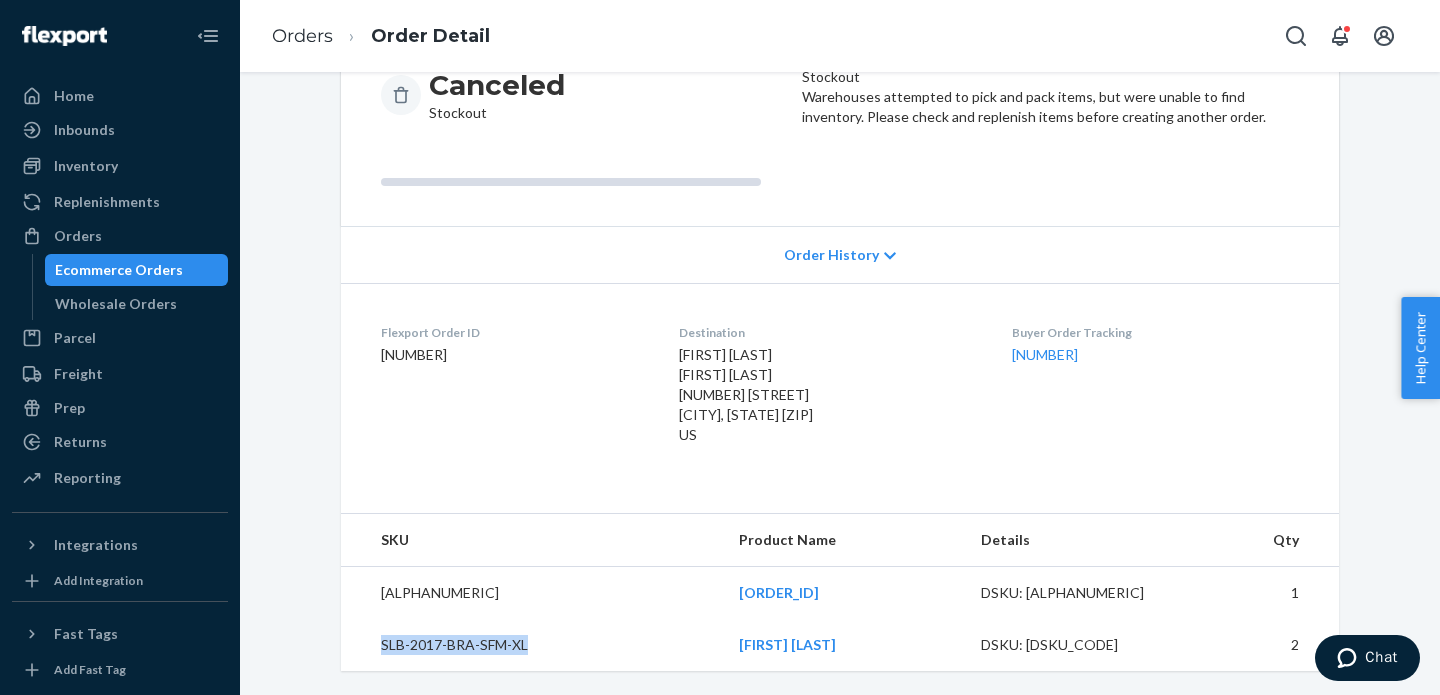 click on "SLB-2017-BRA-SFM-XL" at bounding box center (532, 645) 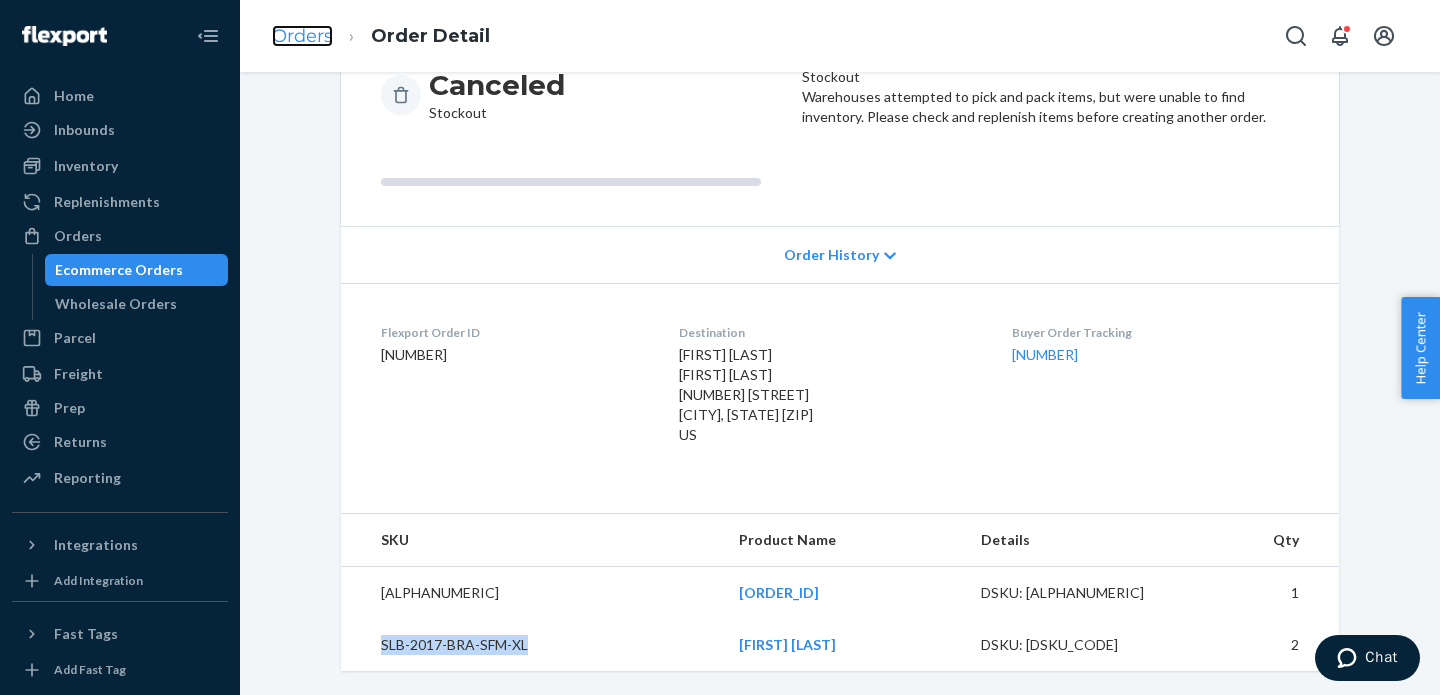 click on "Orders" at bounding box center [302, 36] 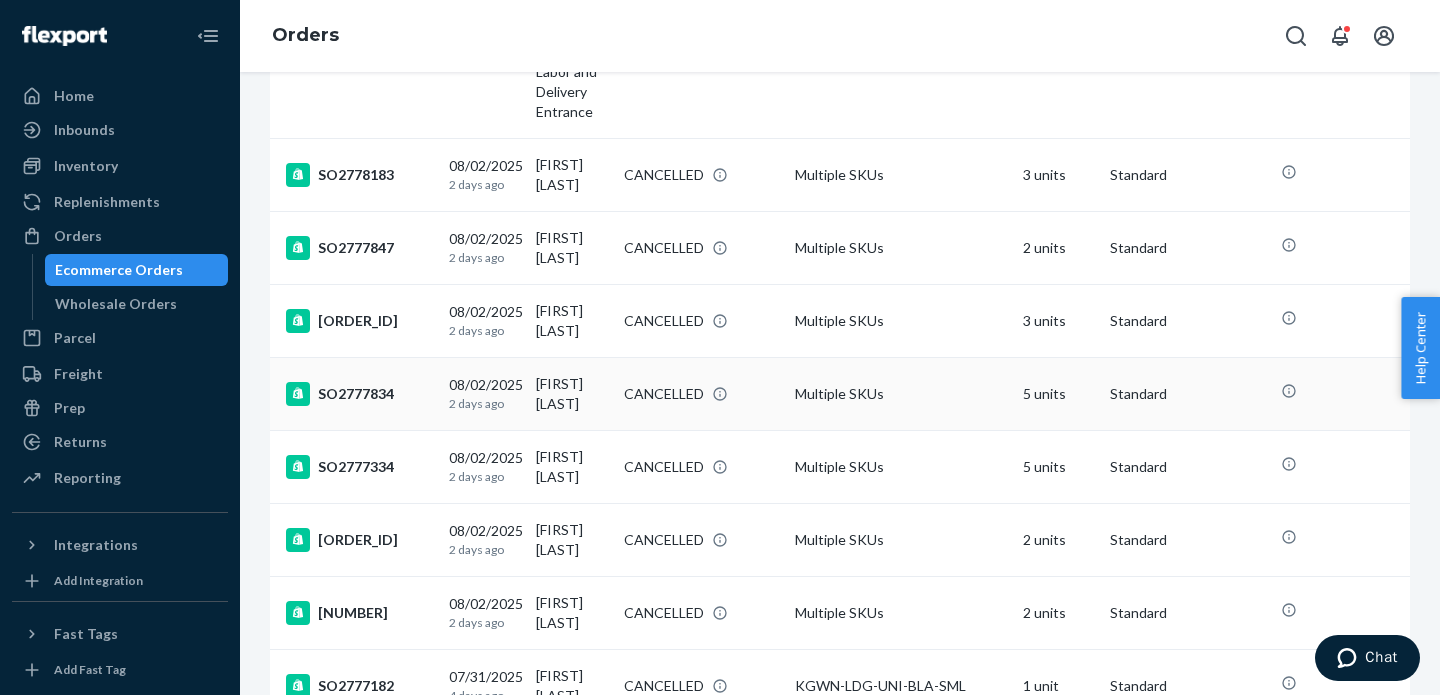 scroll, scrollTop: 773, scrollLeft: 0, axis: vertical 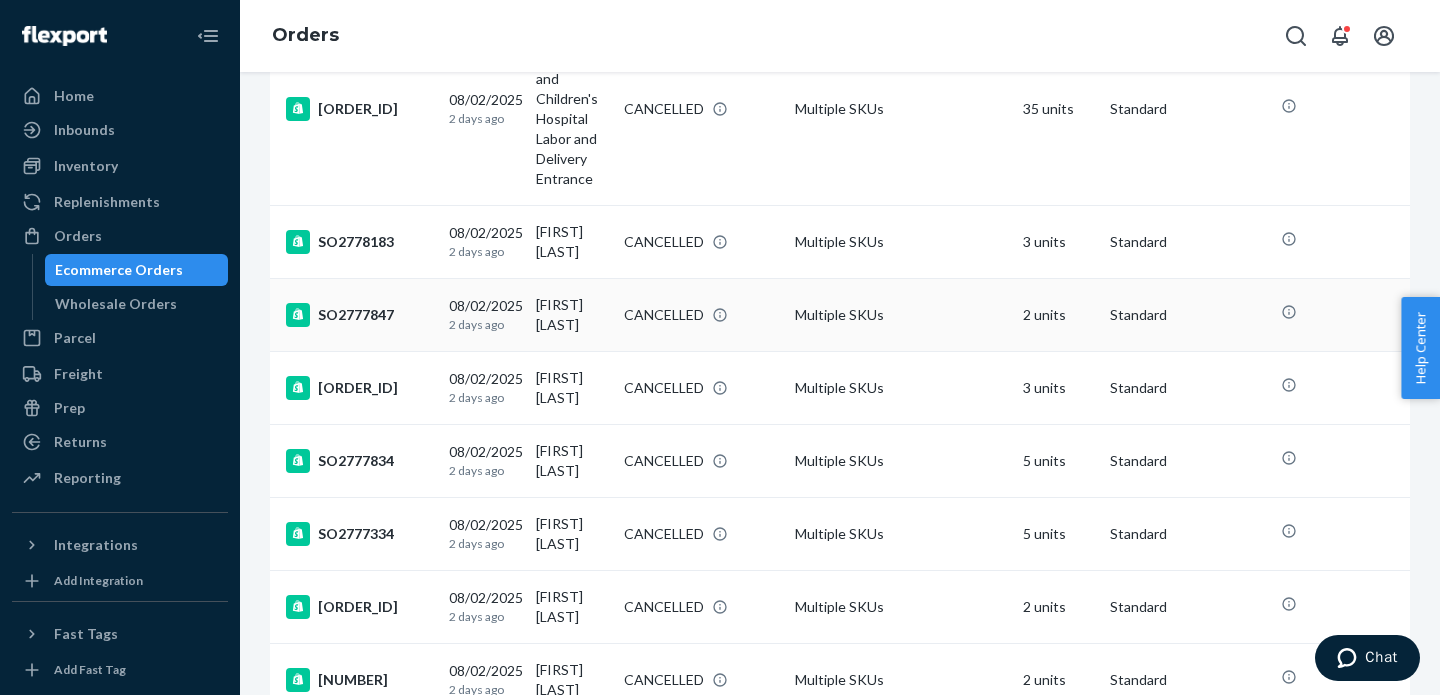 click on "SO2777847" at bounding box center (359, 315) 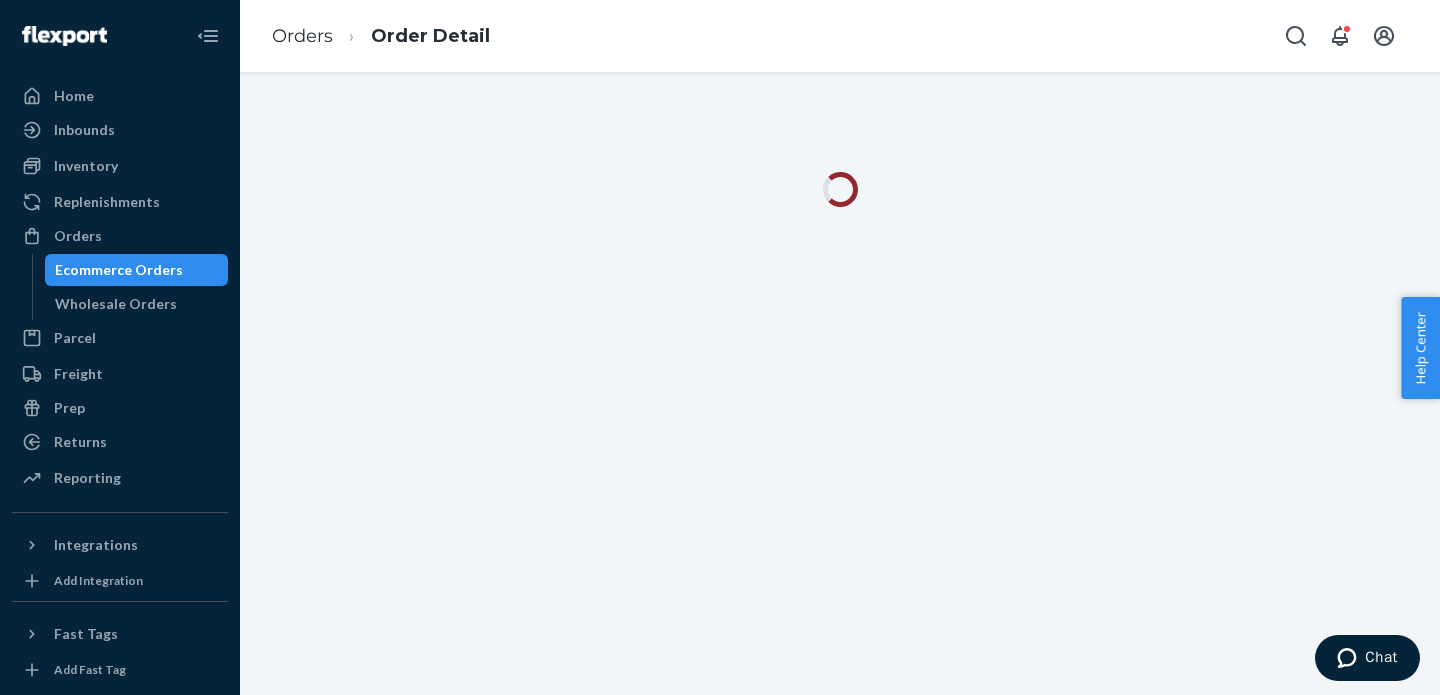 scroll, scrollTop: 0, scrollLeft: 0, axis: both 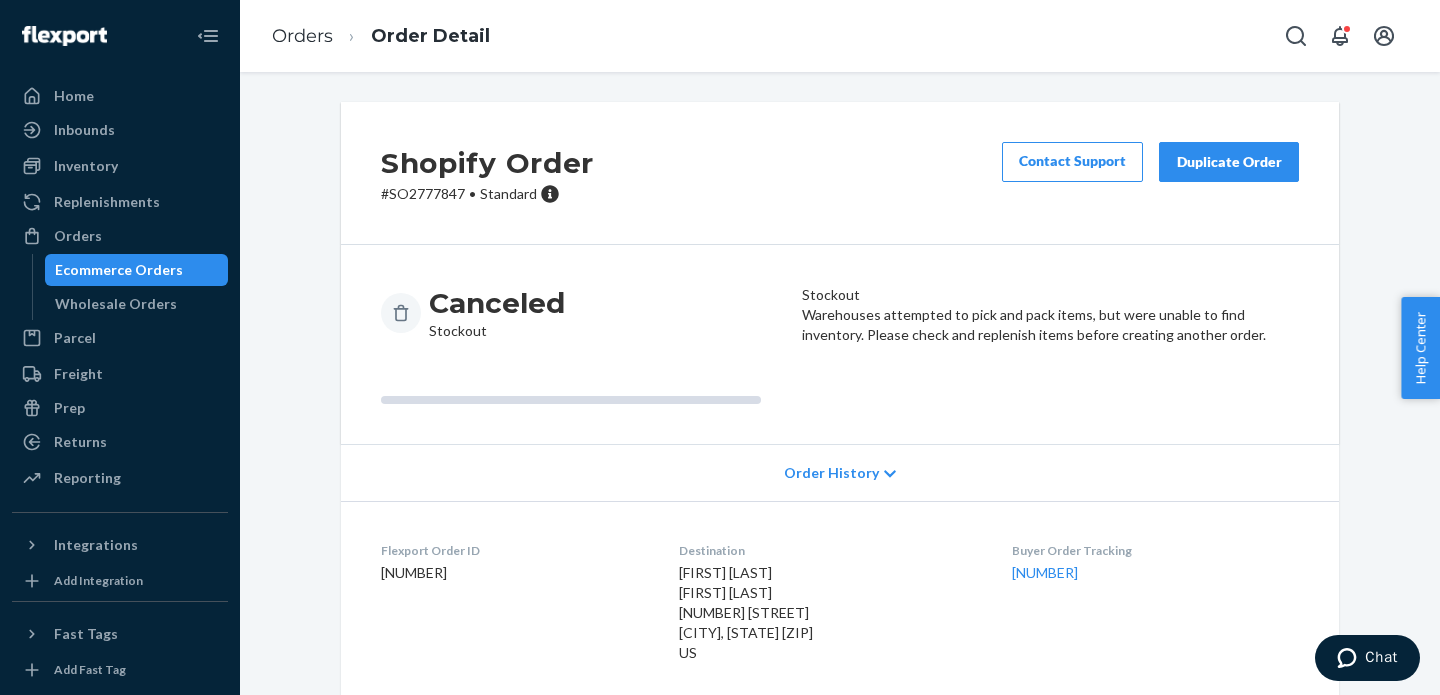 click on "# SO2777847 • Standard" at bounding box center [487, 194] 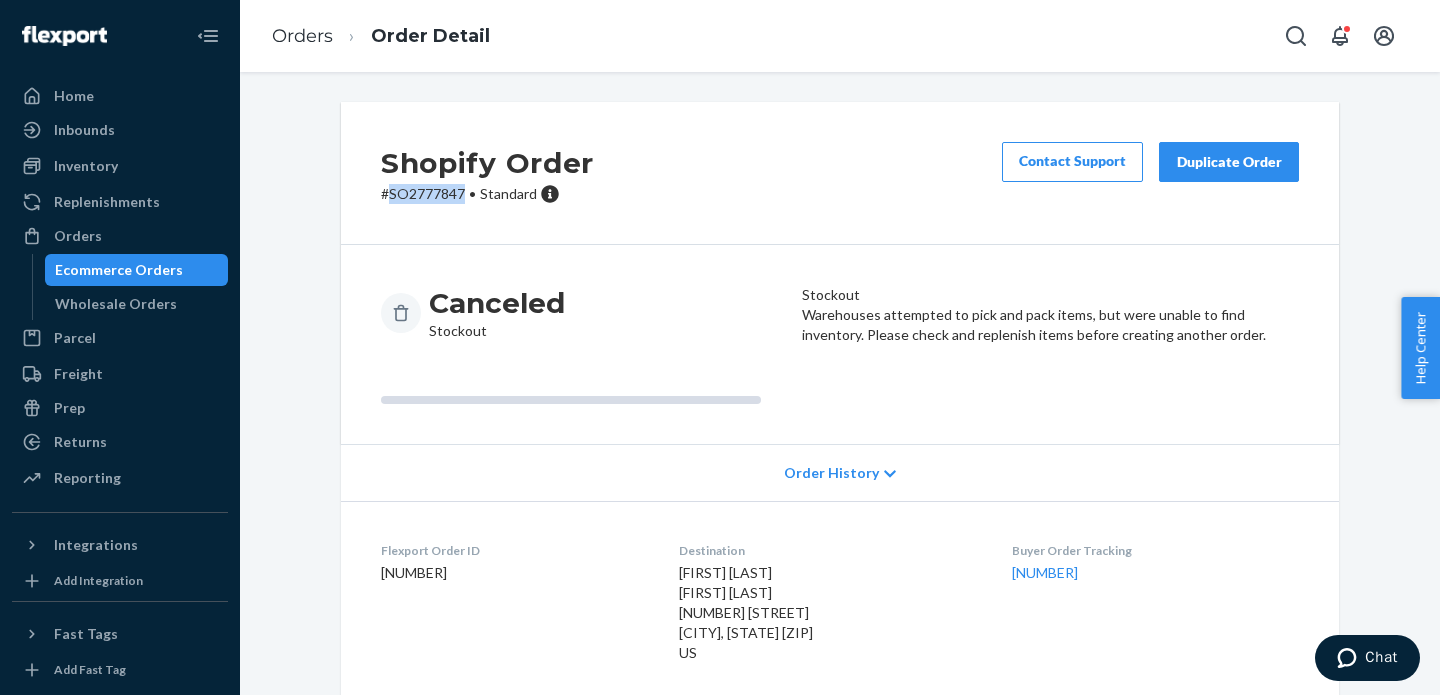 click on "# SO2777847 • Standard" at bounding box center (487, 194) 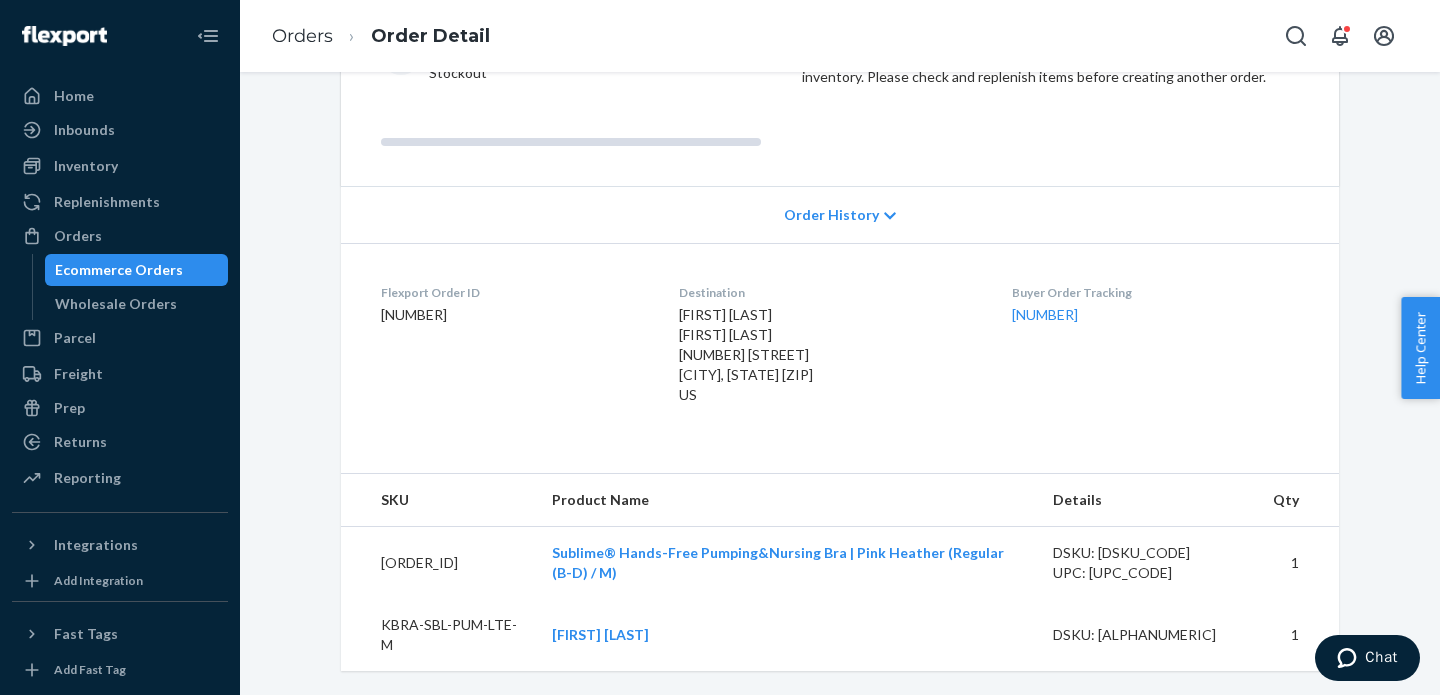 click on "[ORDER_ID]" at bounding box center [438, 563] 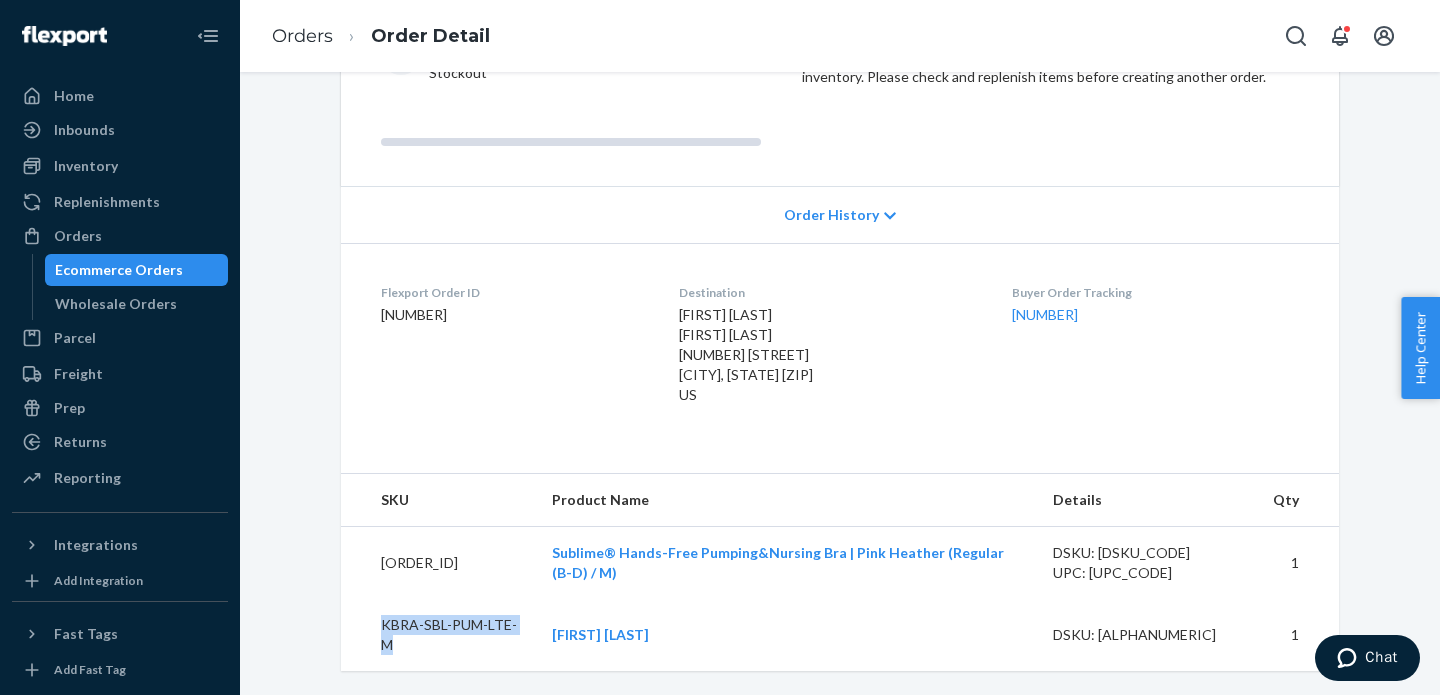 drag, startPoint x: 382, startPoint y: 619, endPoint x: 398, endPoint y: 647, distance: 32.24903 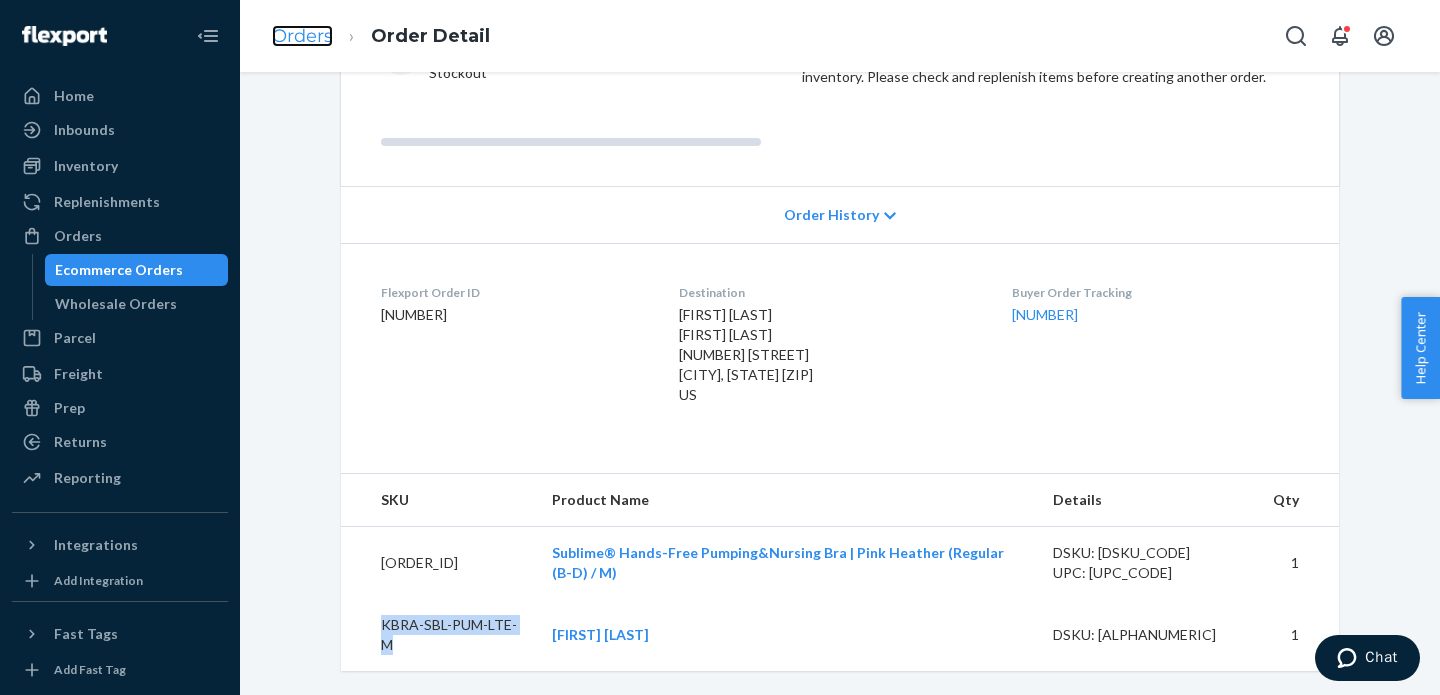 click on "Orders" at bounding box center (302, 36) 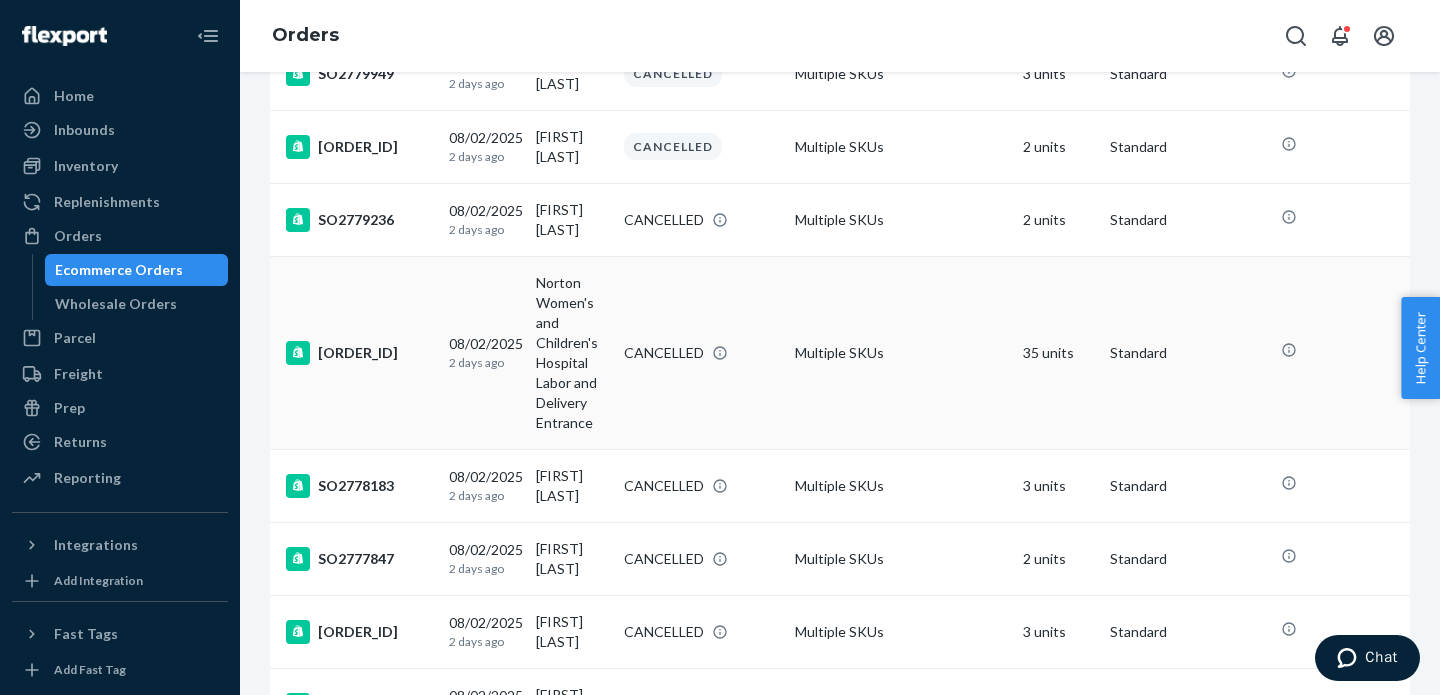 scroll, scrollTop: 571, scrollLeft: 0, axis: vertical 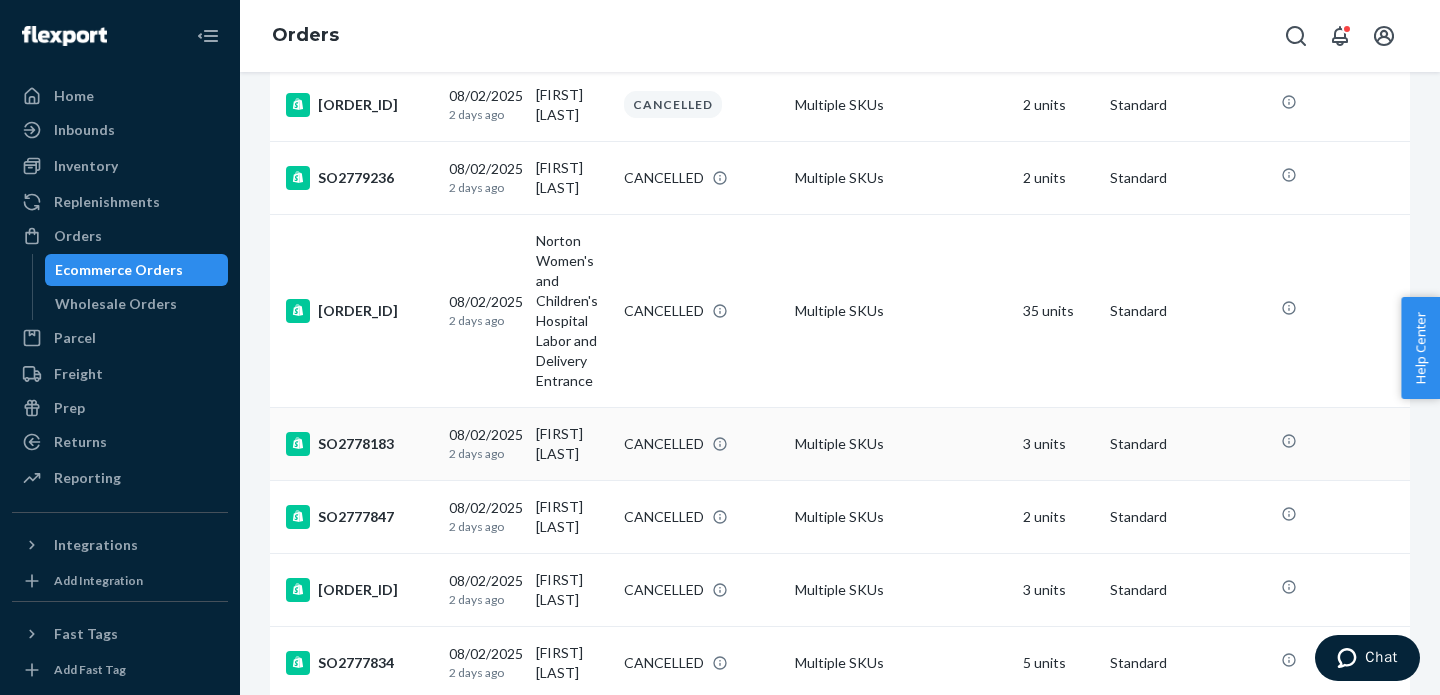click on "SO2778183" at bounding box center (359, 444) 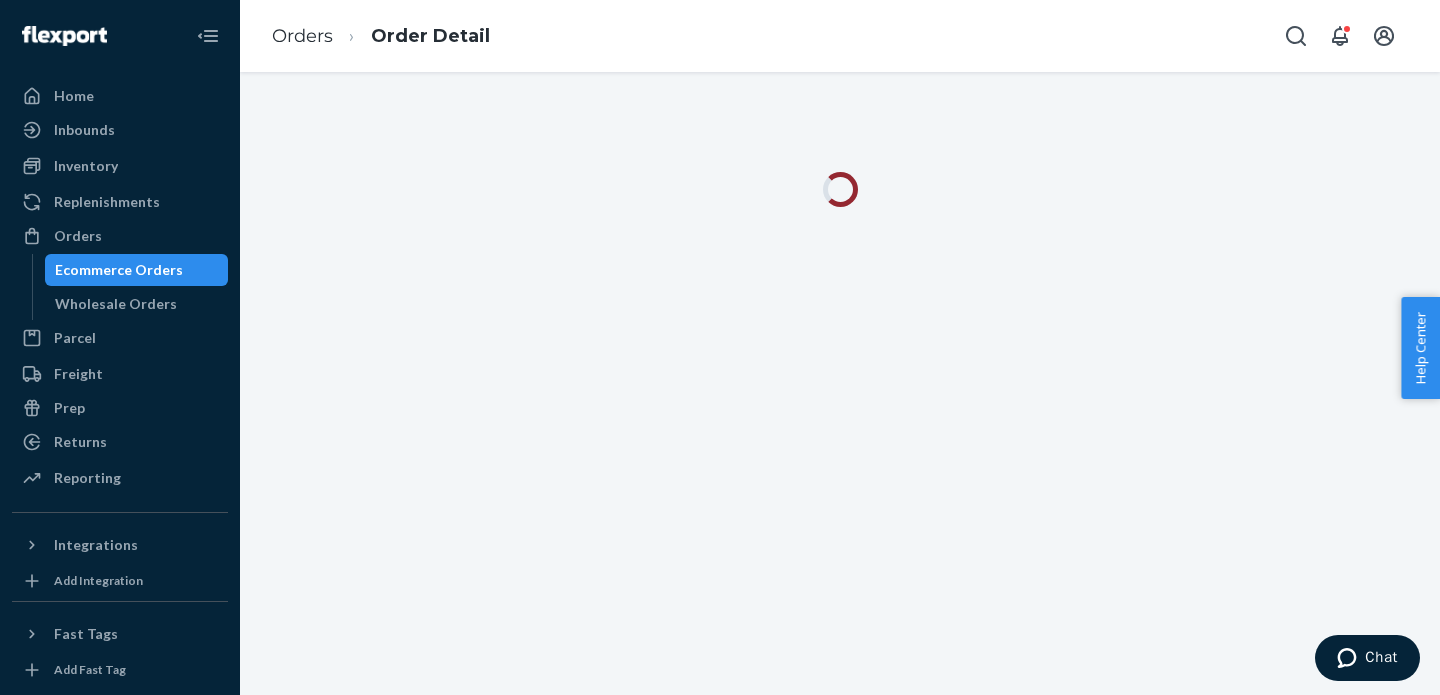 scroll, scrollTop: 0, scrollLeft: 0, axis: both 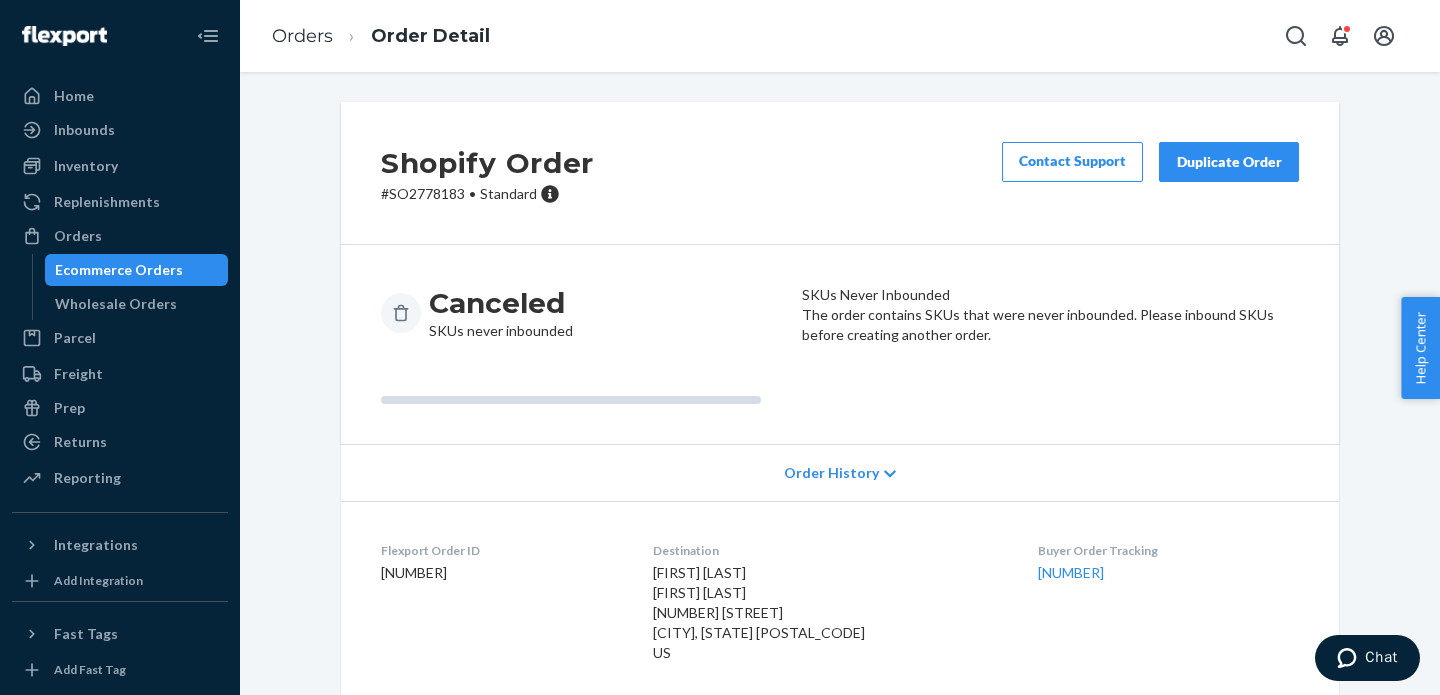 drag, startPoint x: 392, startPoint y: 192, endPoint x: 460, endPoint y: 188, distance: 68.117546 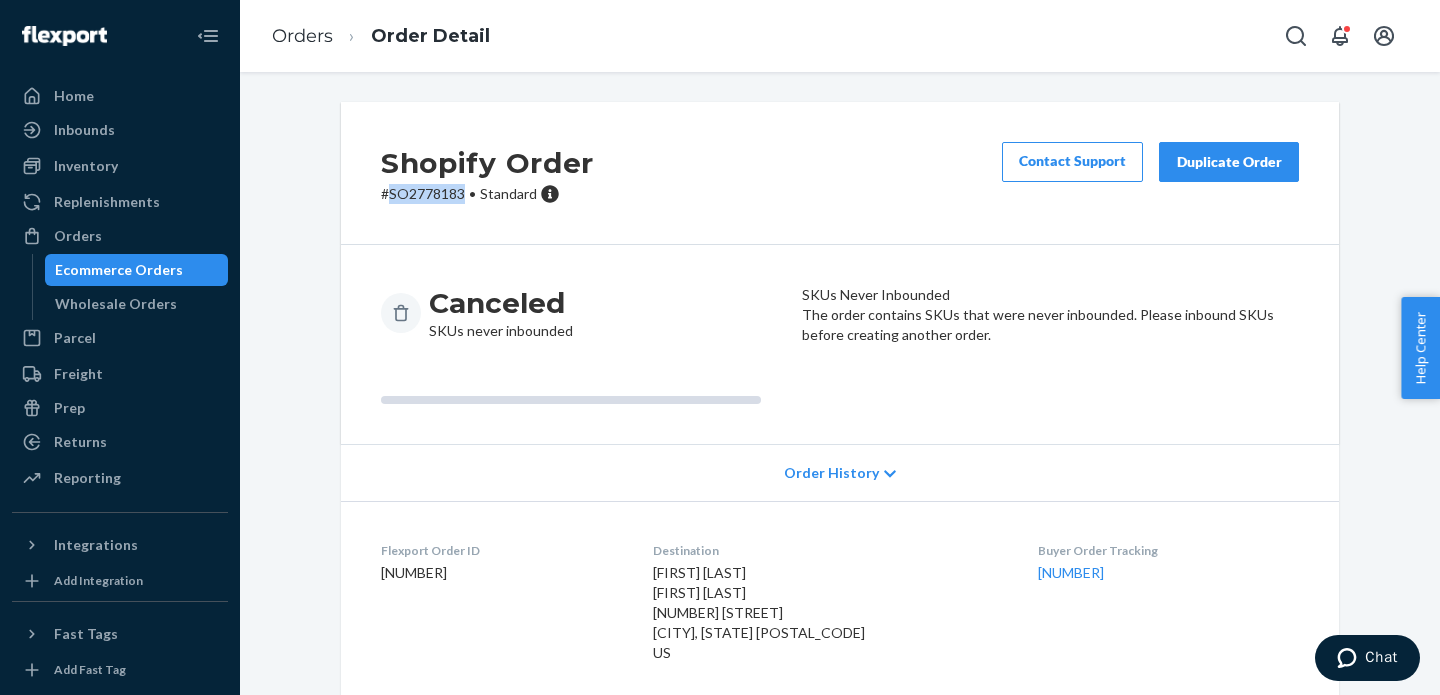 drag, startPoint x: 461, startPoint y: 193, endPoint x: 390, endPoint y: 197, distance: 71.11259 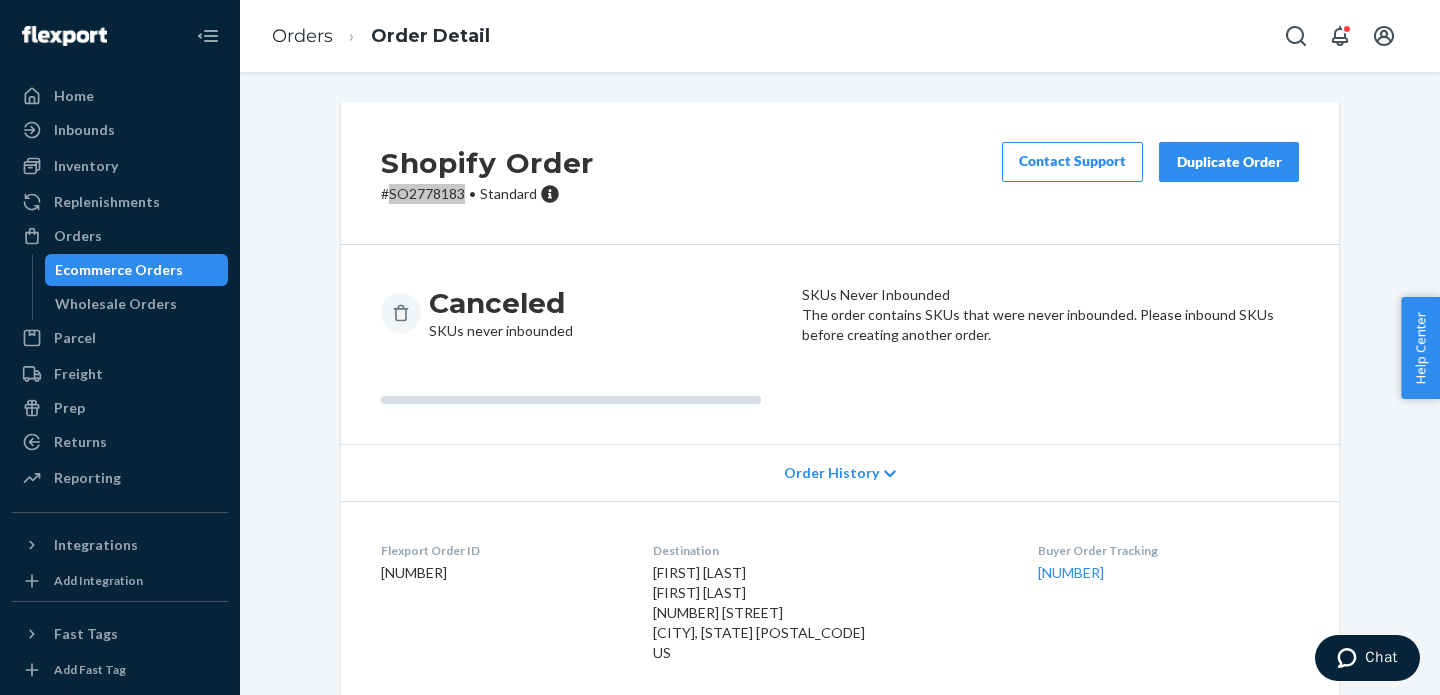 scroll, scrollTop: 239, scrollLeft: 0, axis: vertical 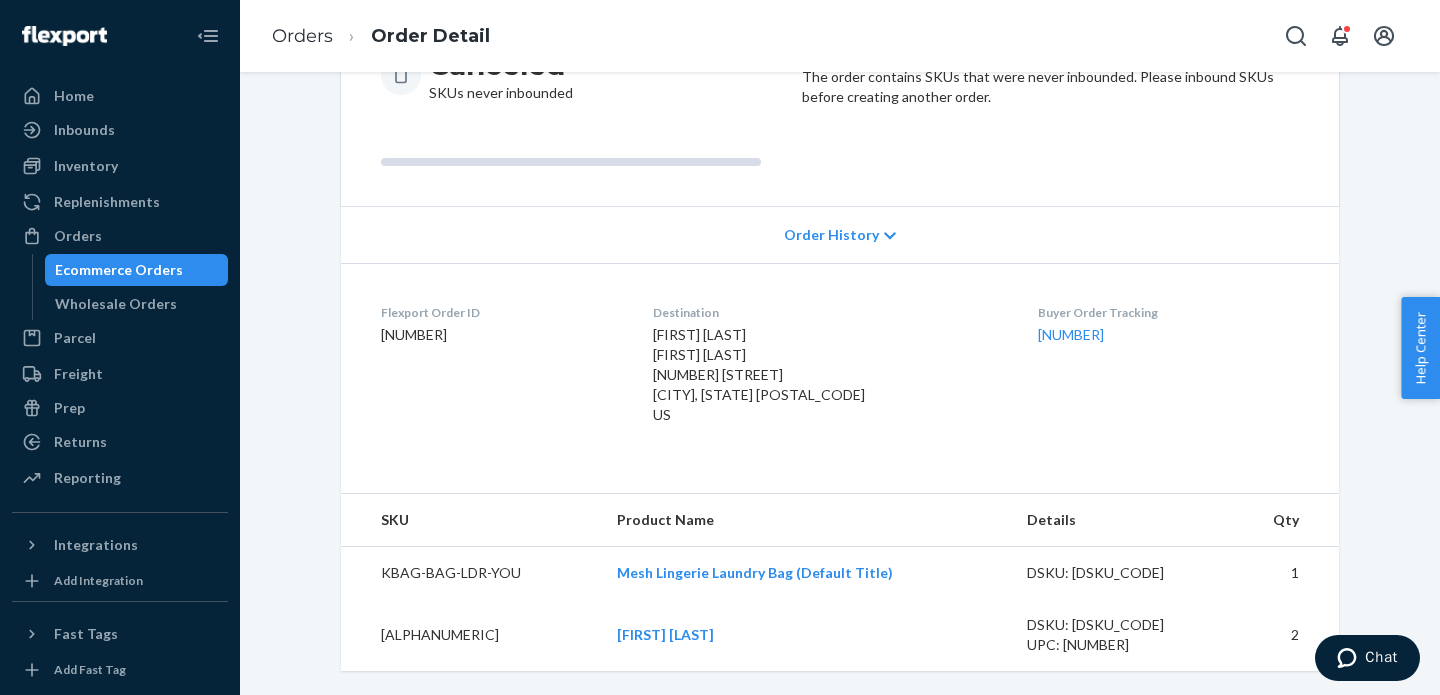 click on "KBAG-BAG-LDR-YOU" at bounding box center [471, 573] 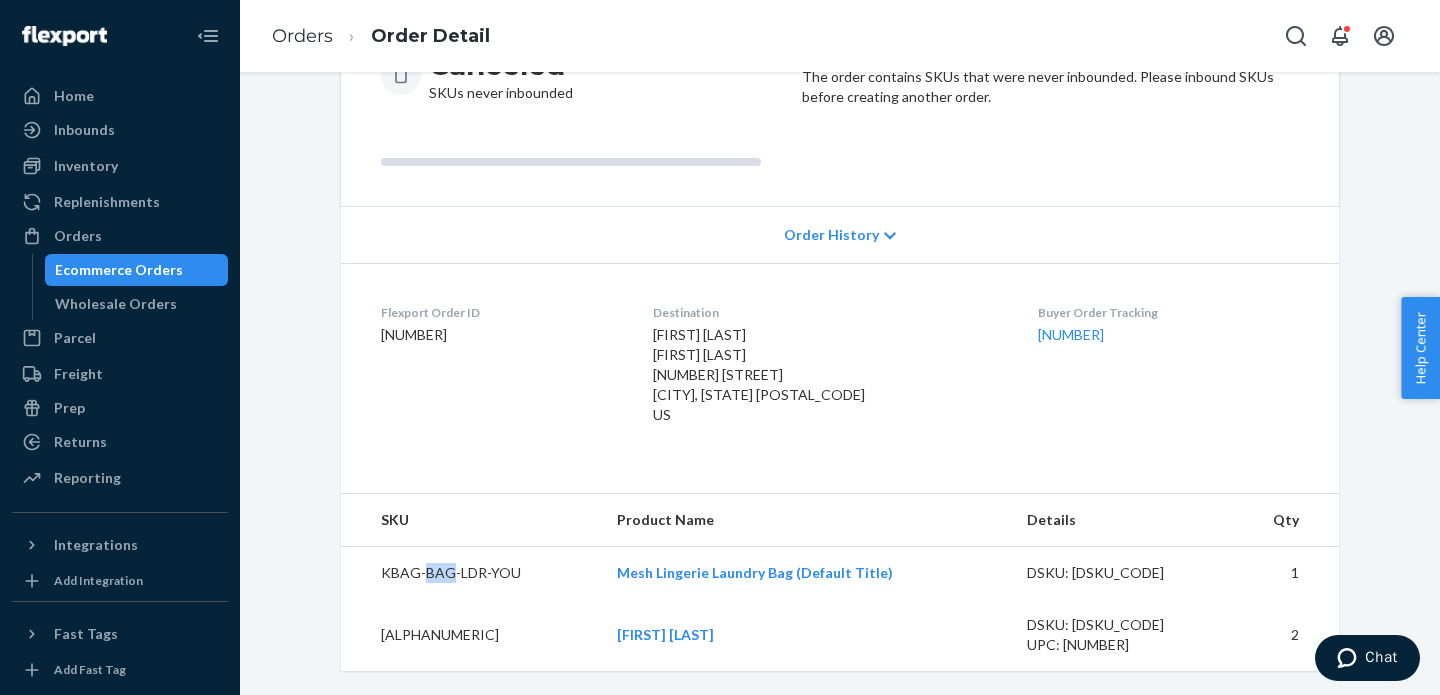 click on "KBAG-BAG-LDR-YOU" at bounding box center (471, 573) 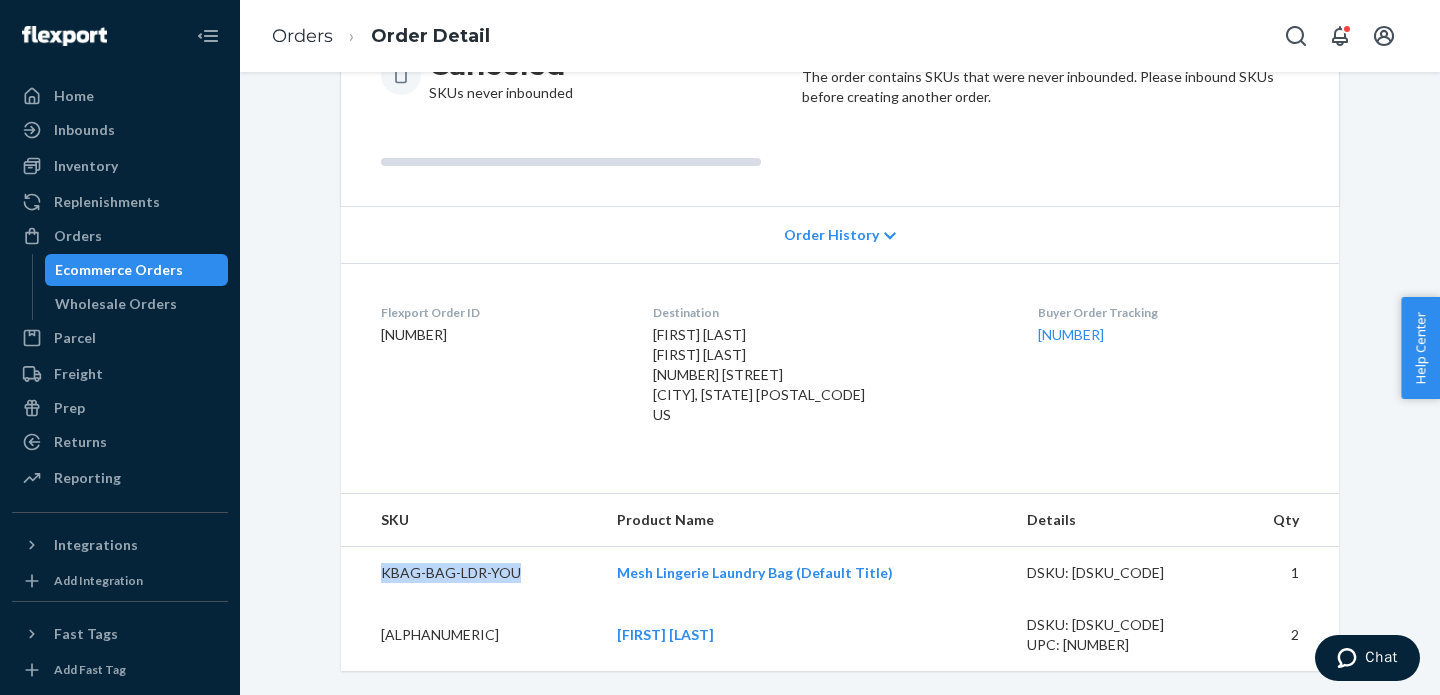 click on "KBAG-BAG-LDR-YOU" at bounding box center (471, 573) 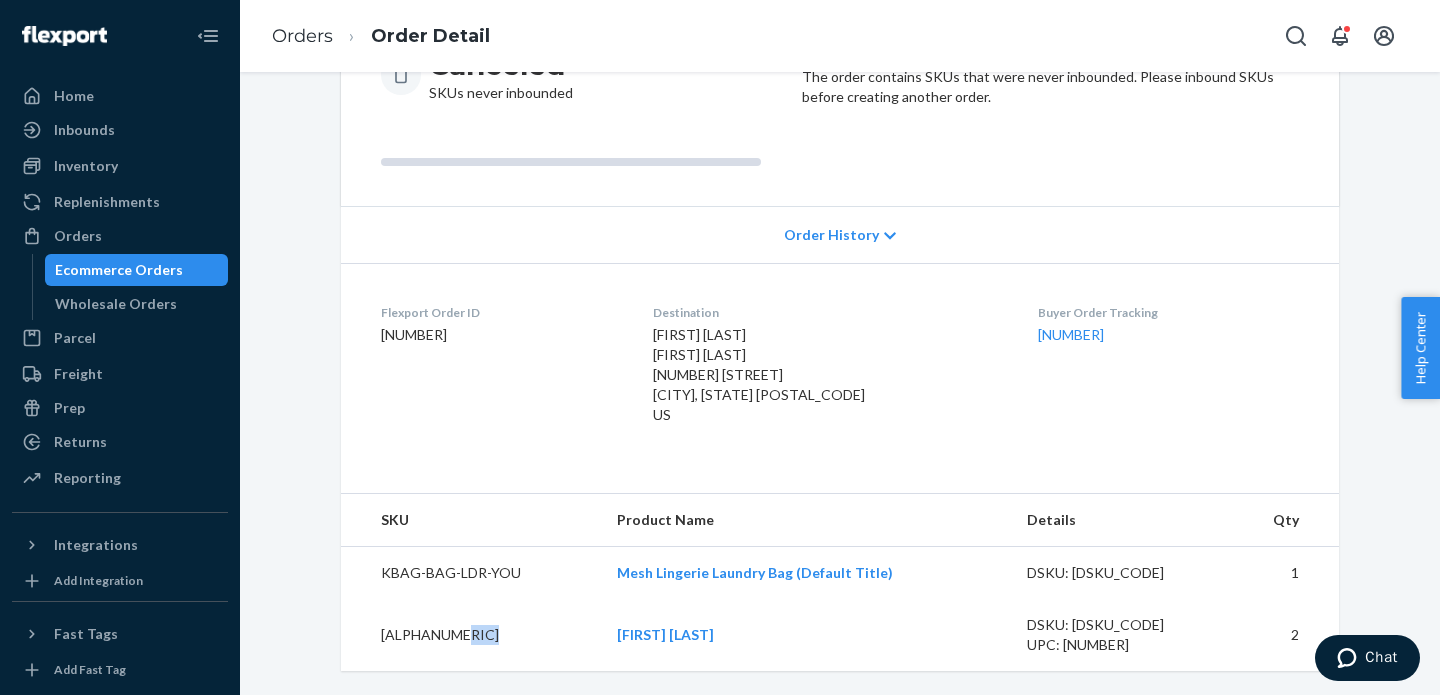 click on "[ALPHANUMERIC]" at bounding box center [471, 635] 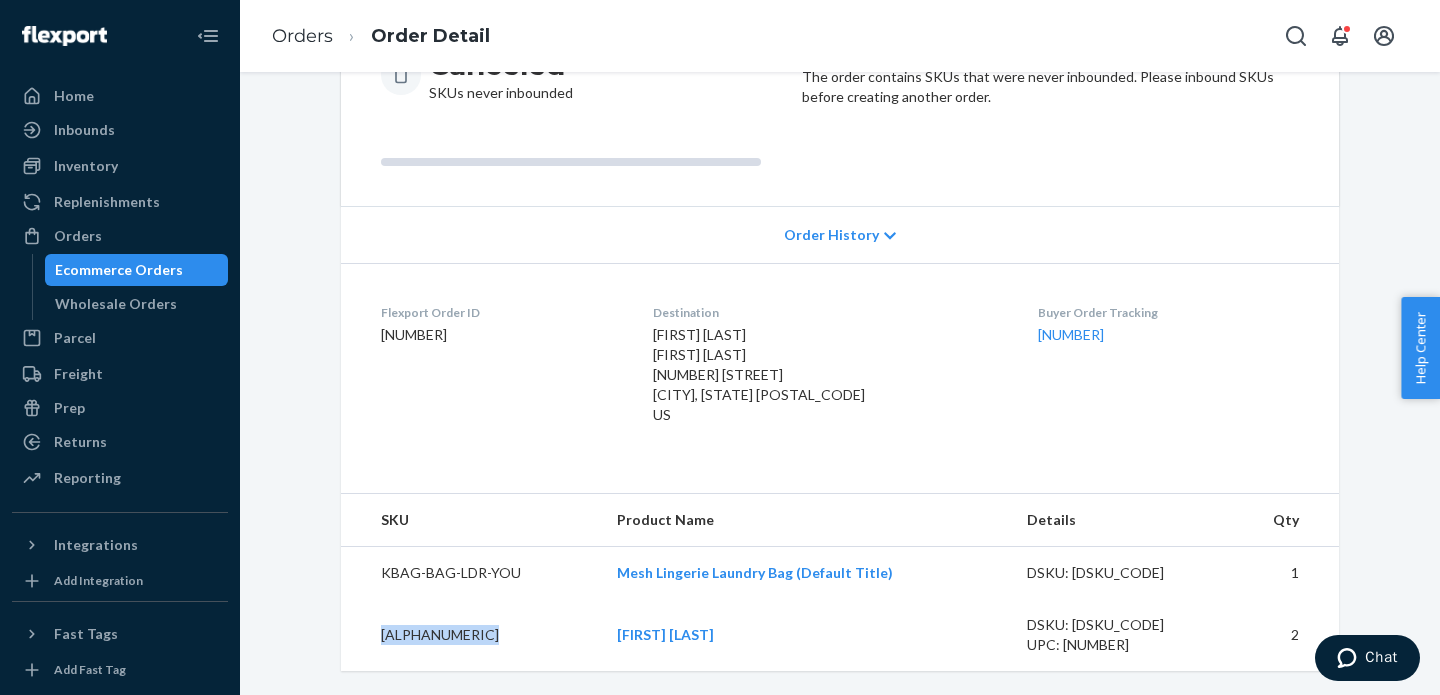 click on "[ALPHANUMERIC]" at bounding box center (471, 635) 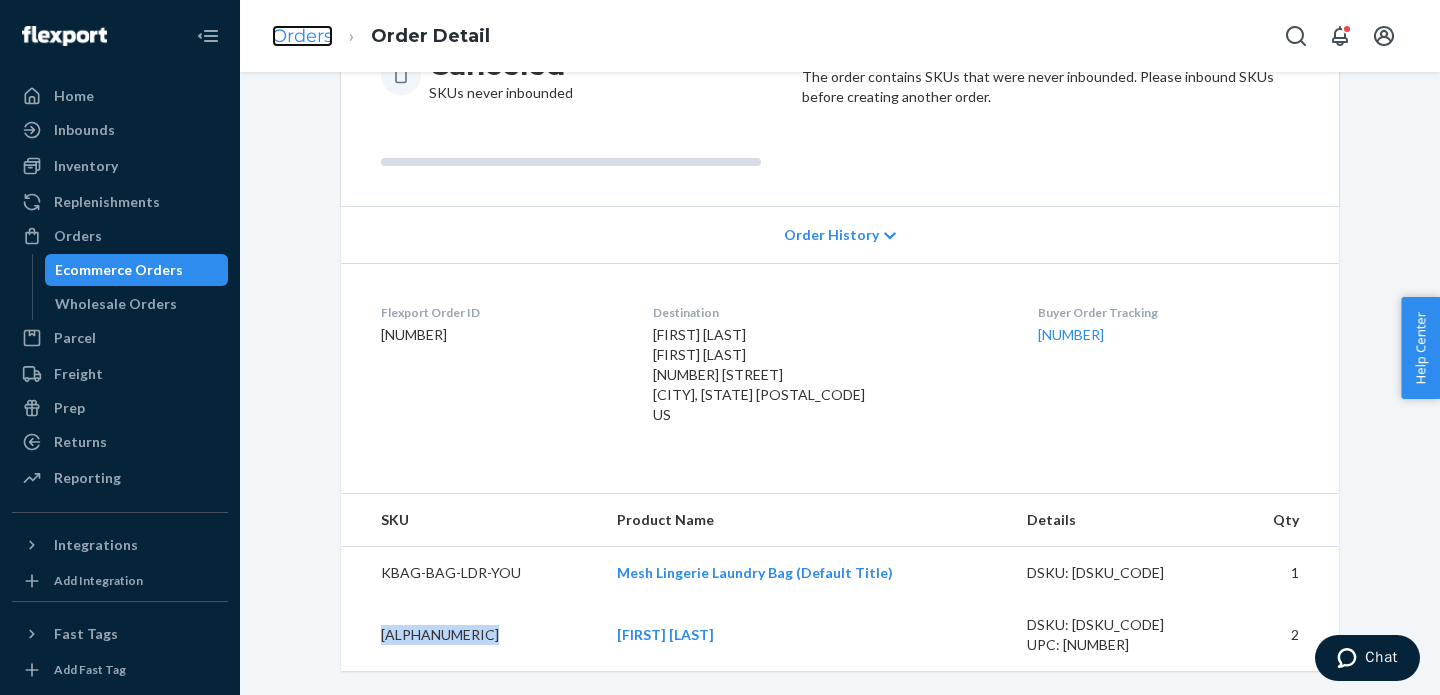 click on "Orders" at bounding box center [302, 36] 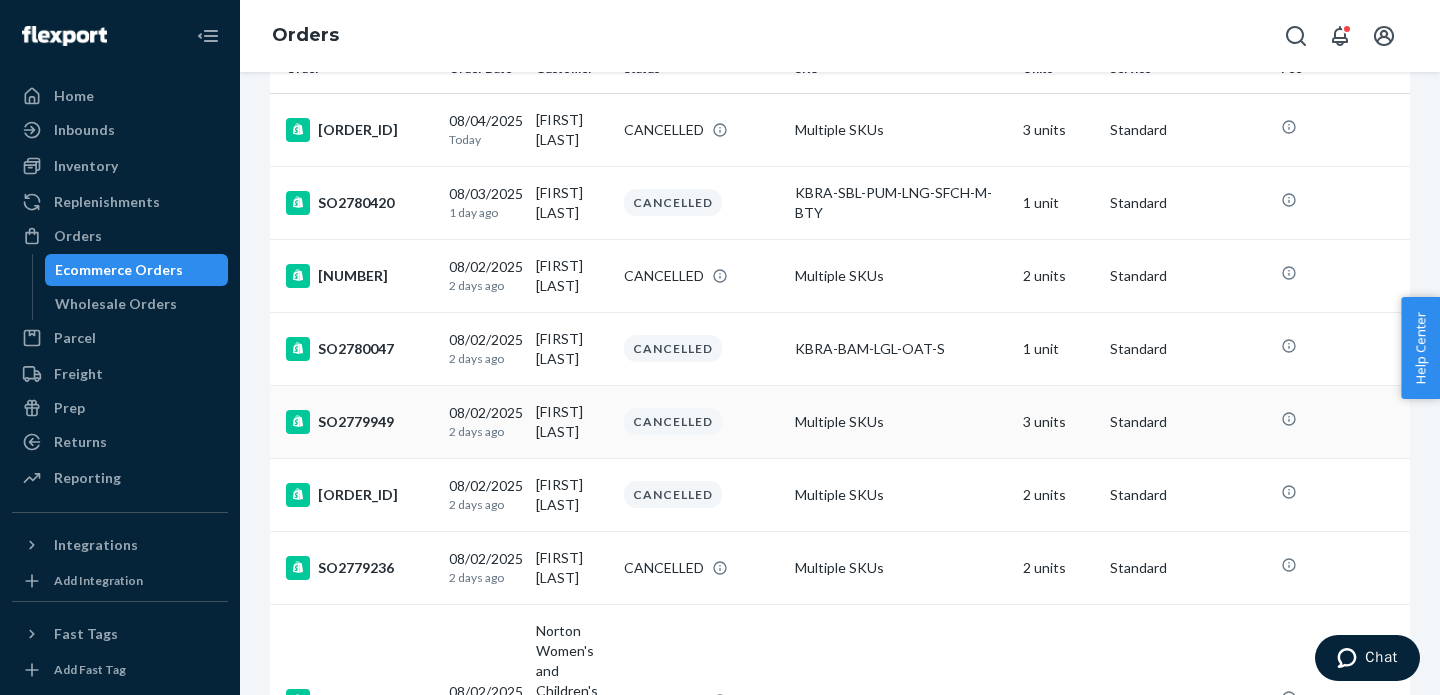 scroll, scrollTop: 380, scrollLeft: 0, axis: vertical 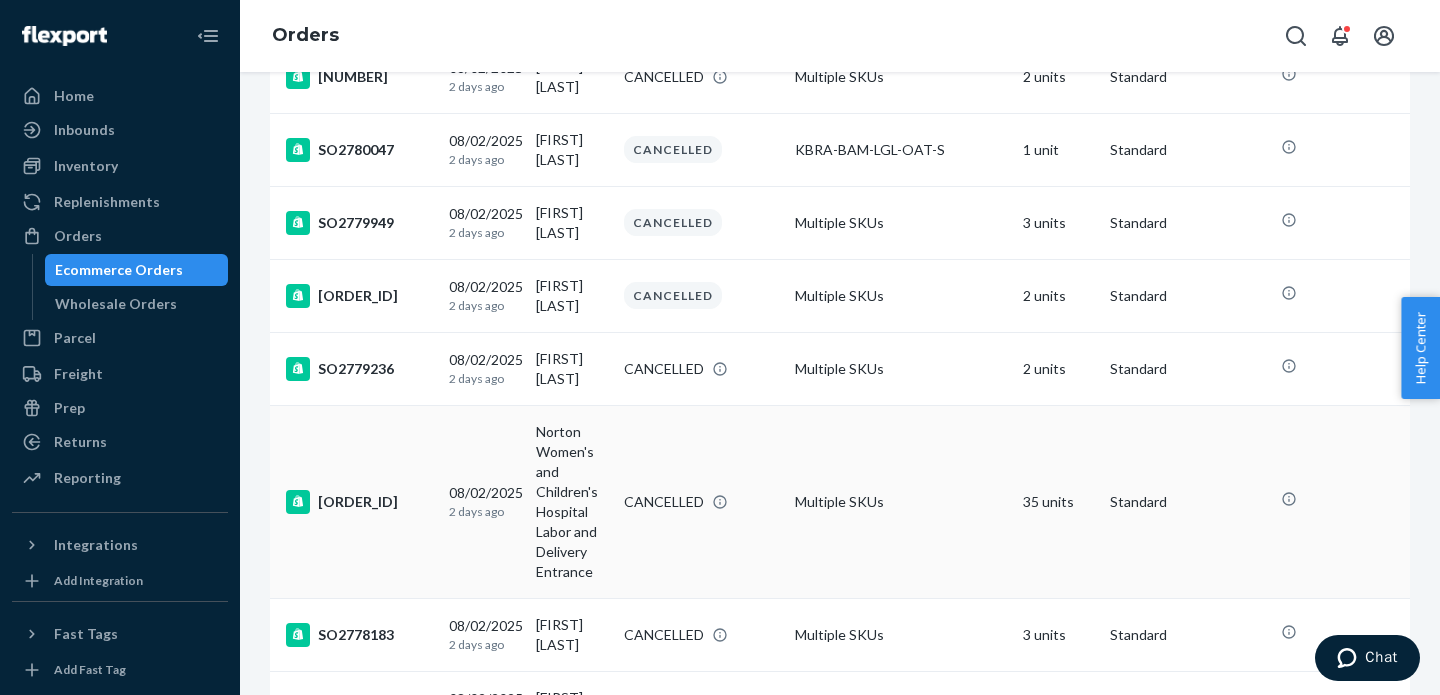 click on "[ORDER_ID]" at bounding box center (355, 501) 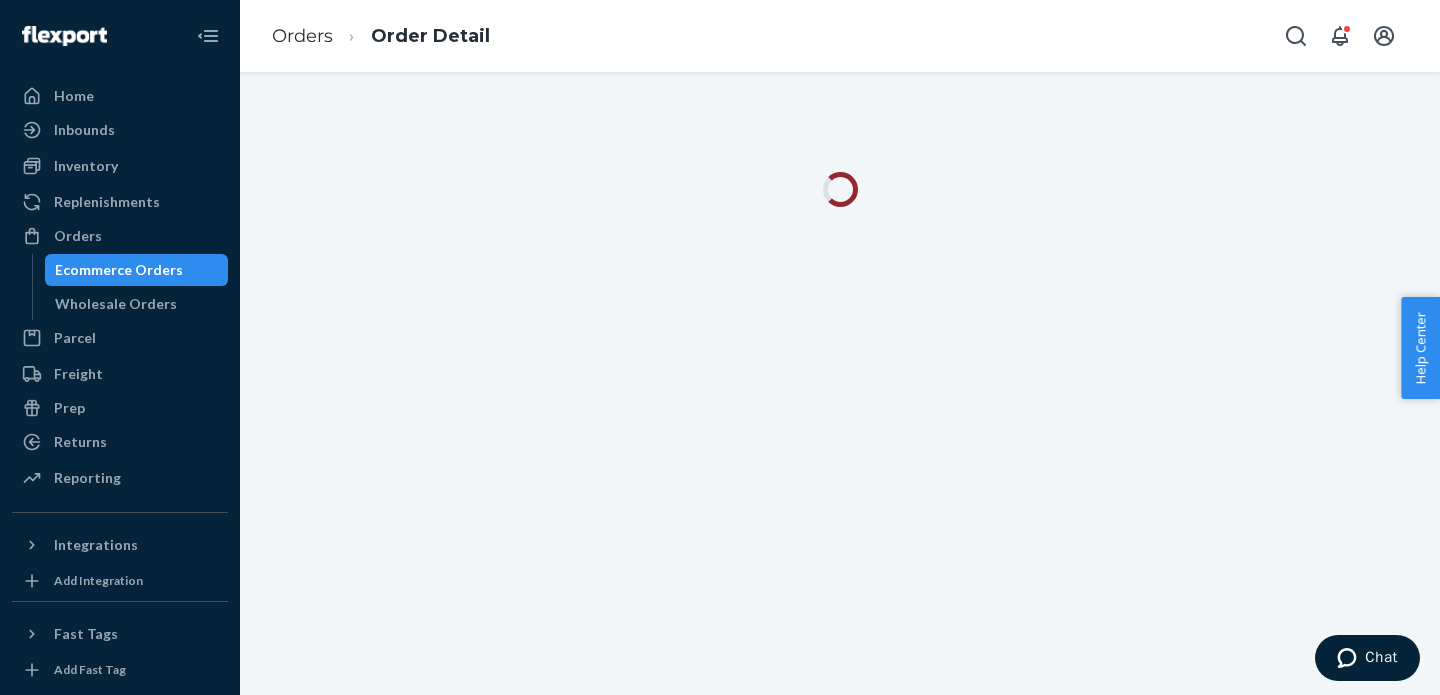 scroll, scrollTop: 0, scrollLeft: 0, axis: both 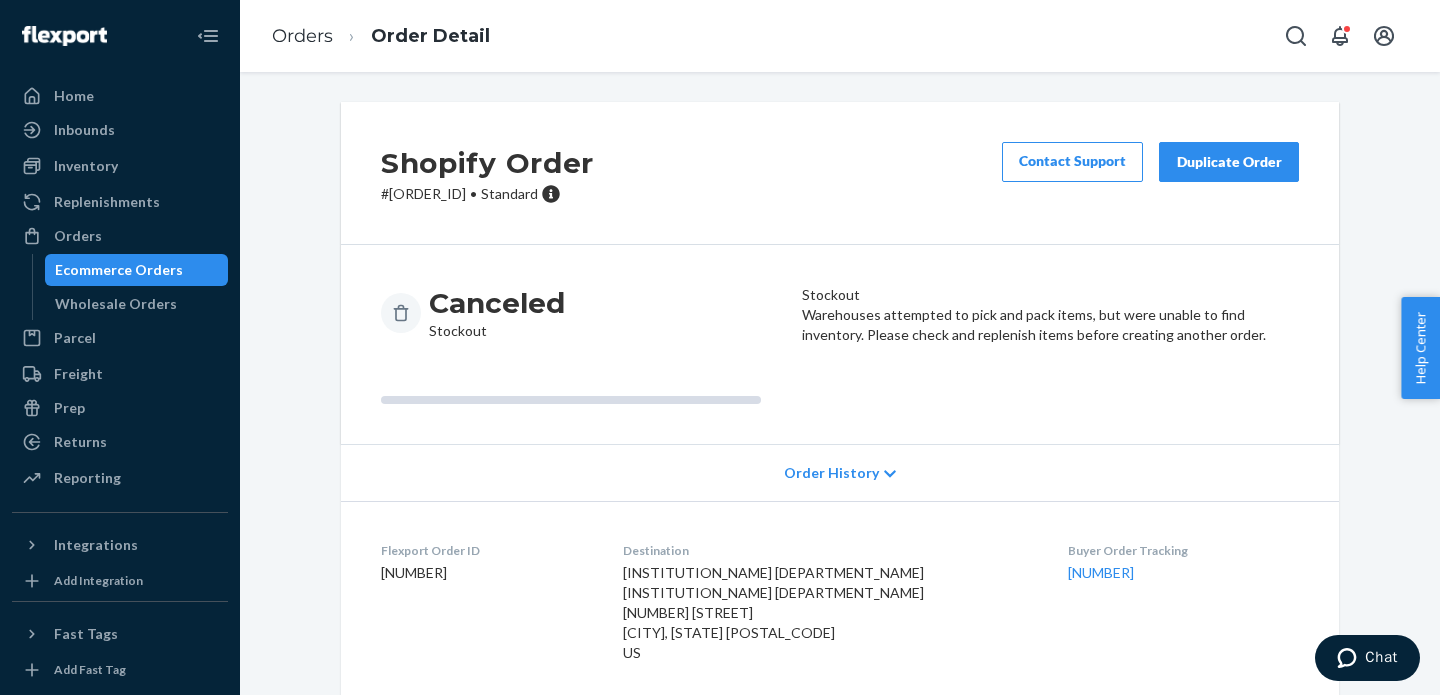 click on "# SO2778243 • Standard" at bounding box center (487, 194) 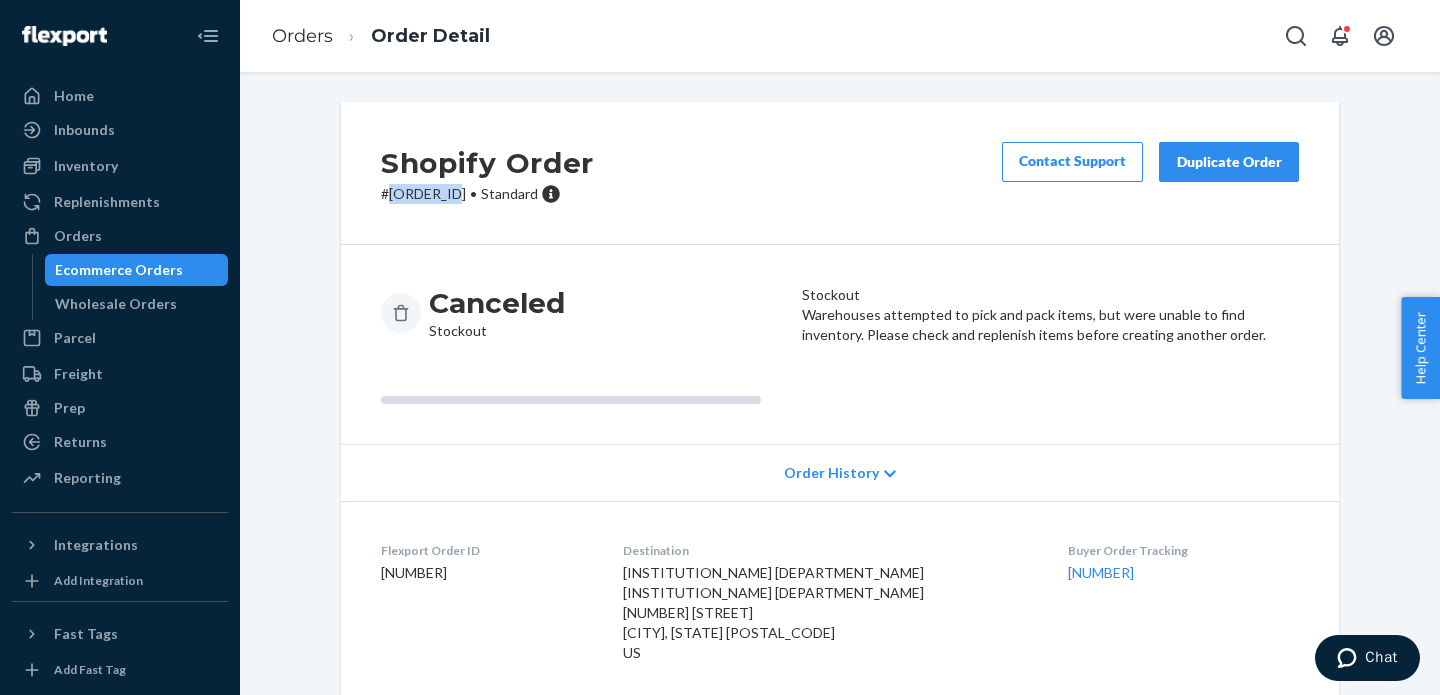 click on "# SO2778243 • Standard" at bounding box center (487, 194) 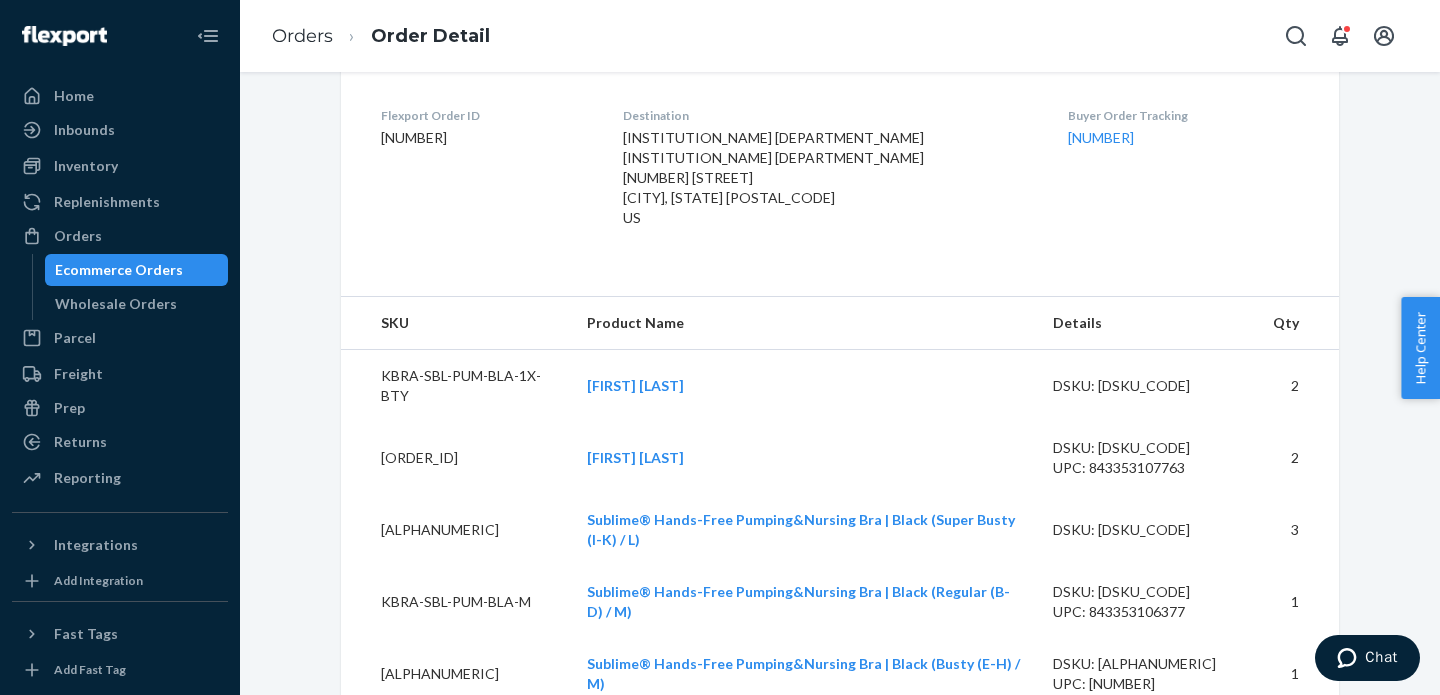 scroll, scrollTop: 429, scrollLeft: 0, axis: vertical 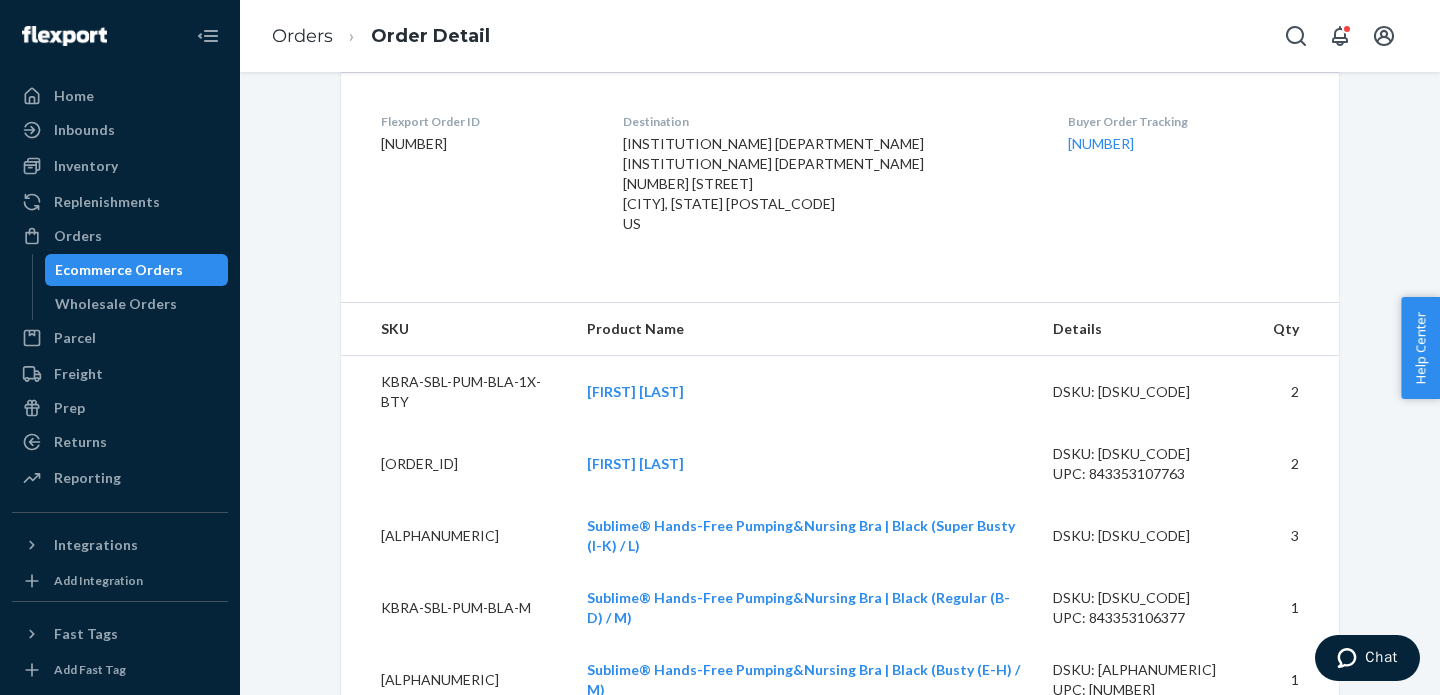 click on "KBRA-SBL-PUM-BLA-1X-BTY" at bounding box center [456, 392] 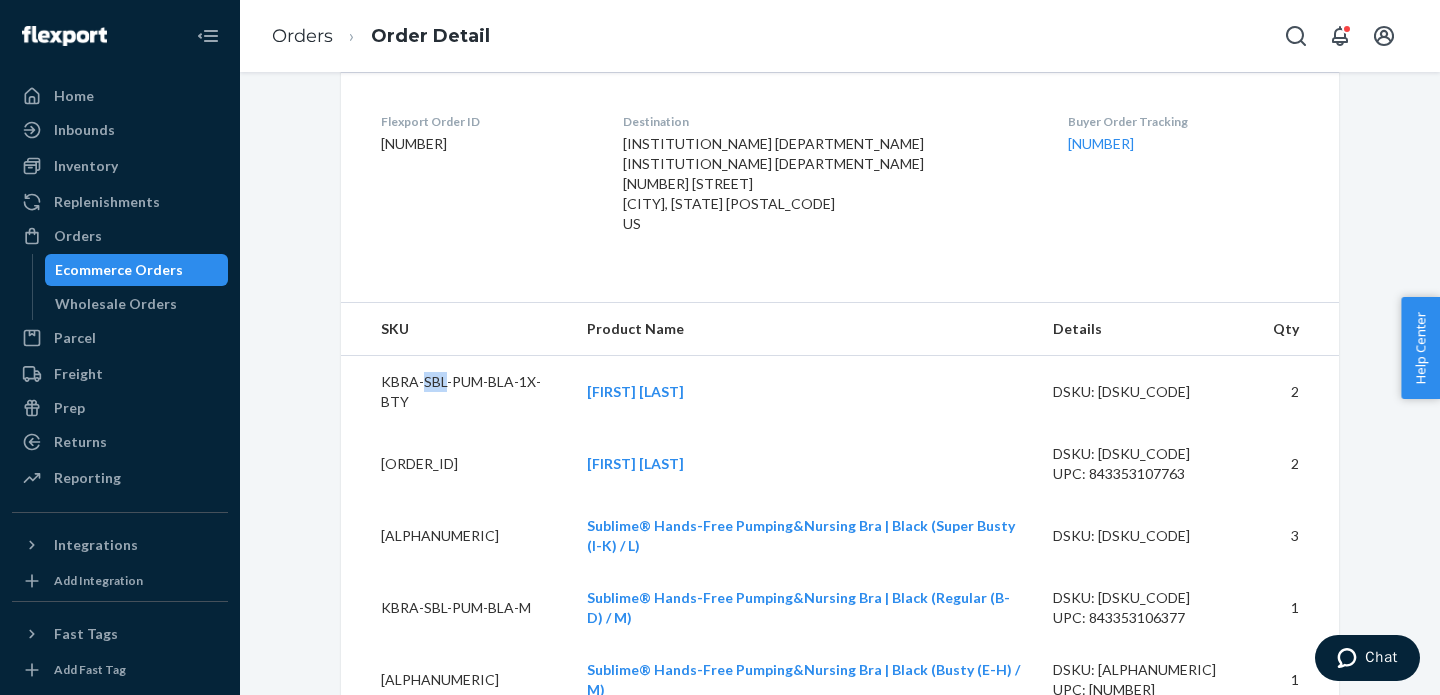 click on "KBRA-SBL-PUM-BLA-1X-BTY" at bounding box center [456, 392] 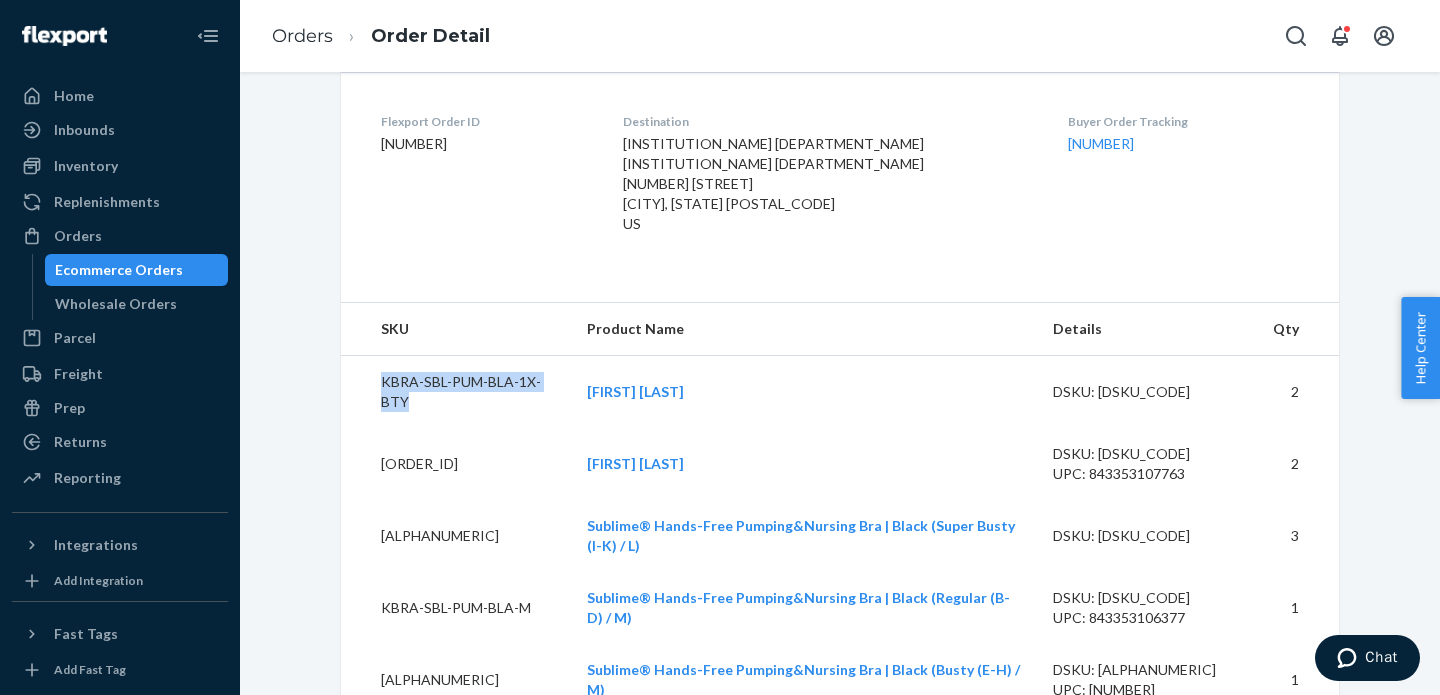 click on "KBRA-SBL-PUM-BLA-1X-BTY" at bounding box center [456, 392] 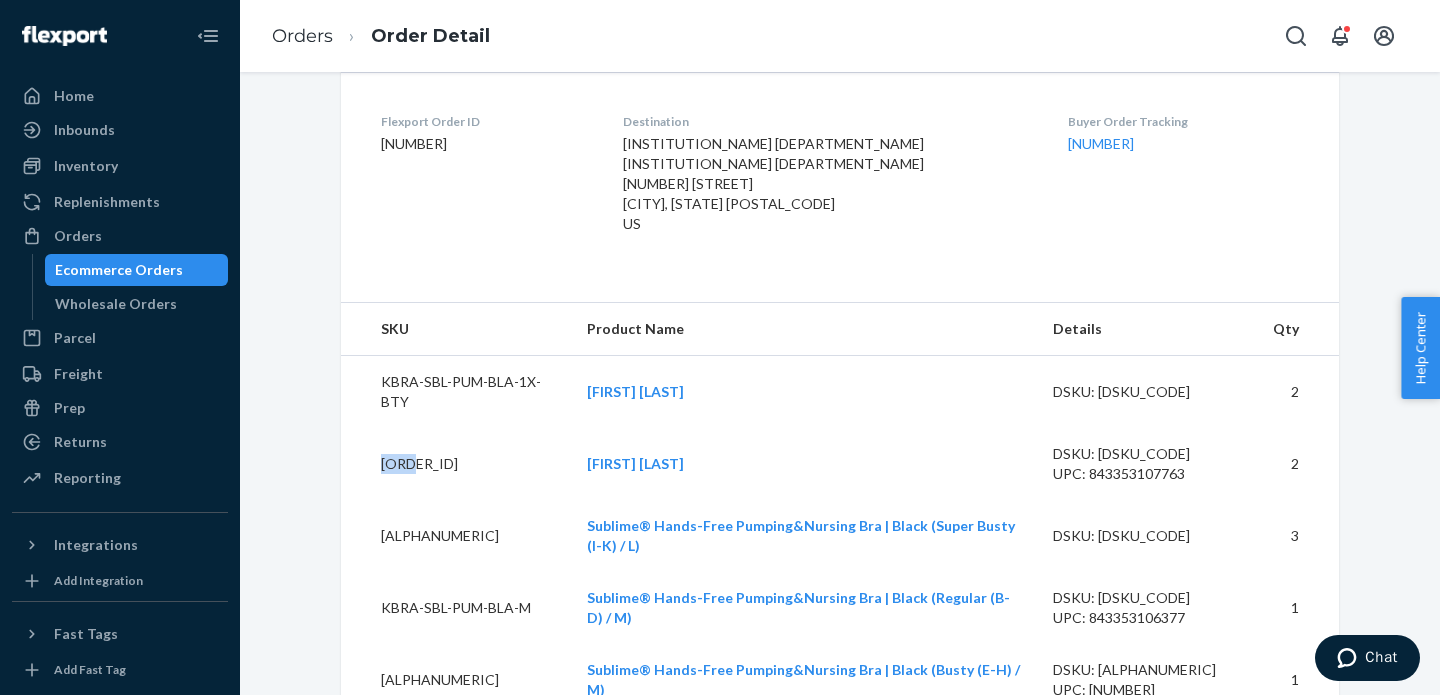 click on "[ORDER_ID]" at bounding box center [456, 464] 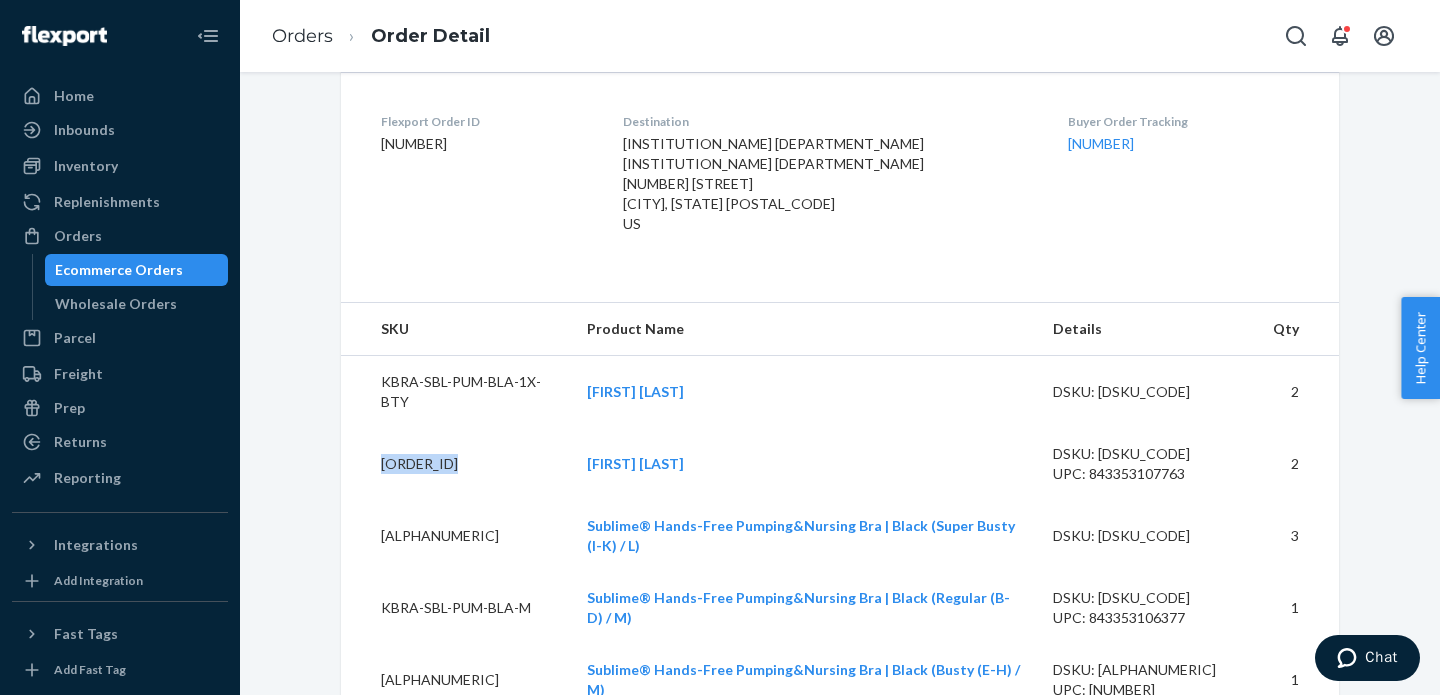click on "[ALPHANUMERIC]" at bounding box center [456, 536] 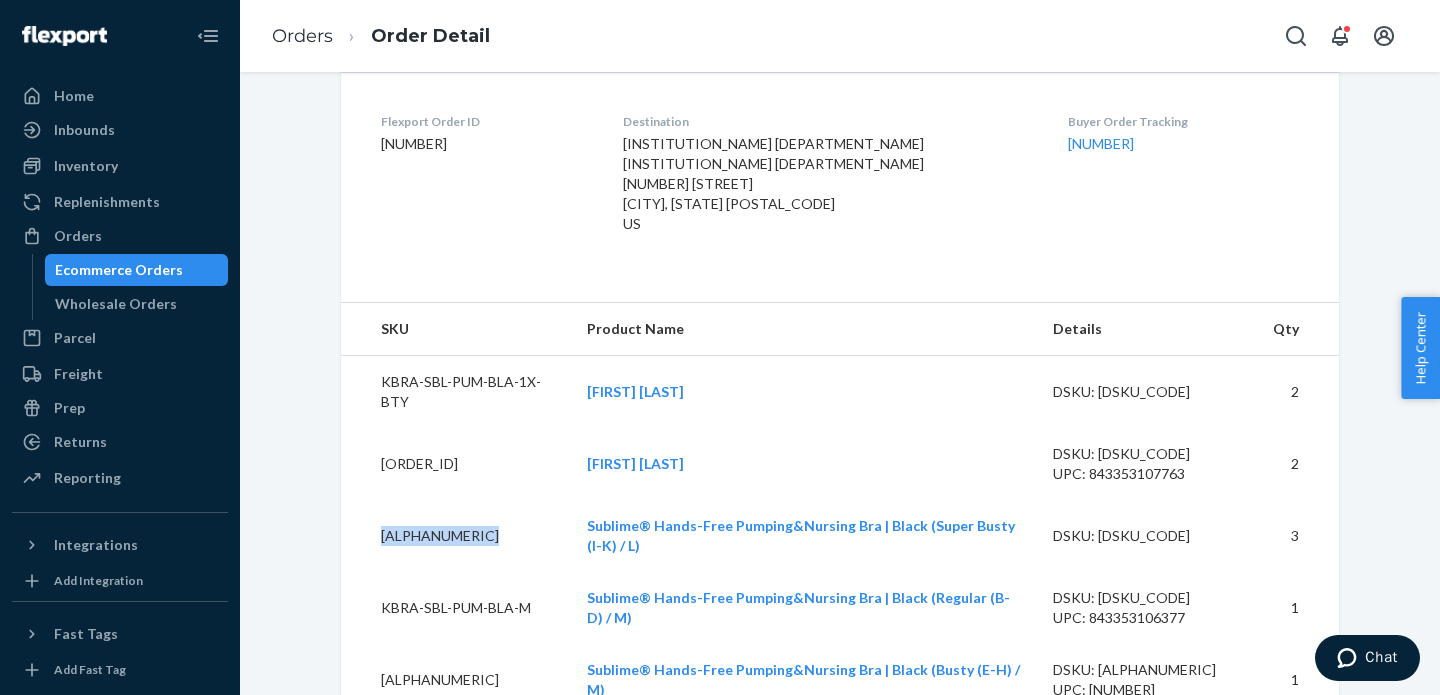 click on "[ALPHANUMERIC]" at bounding box center (456, 536) 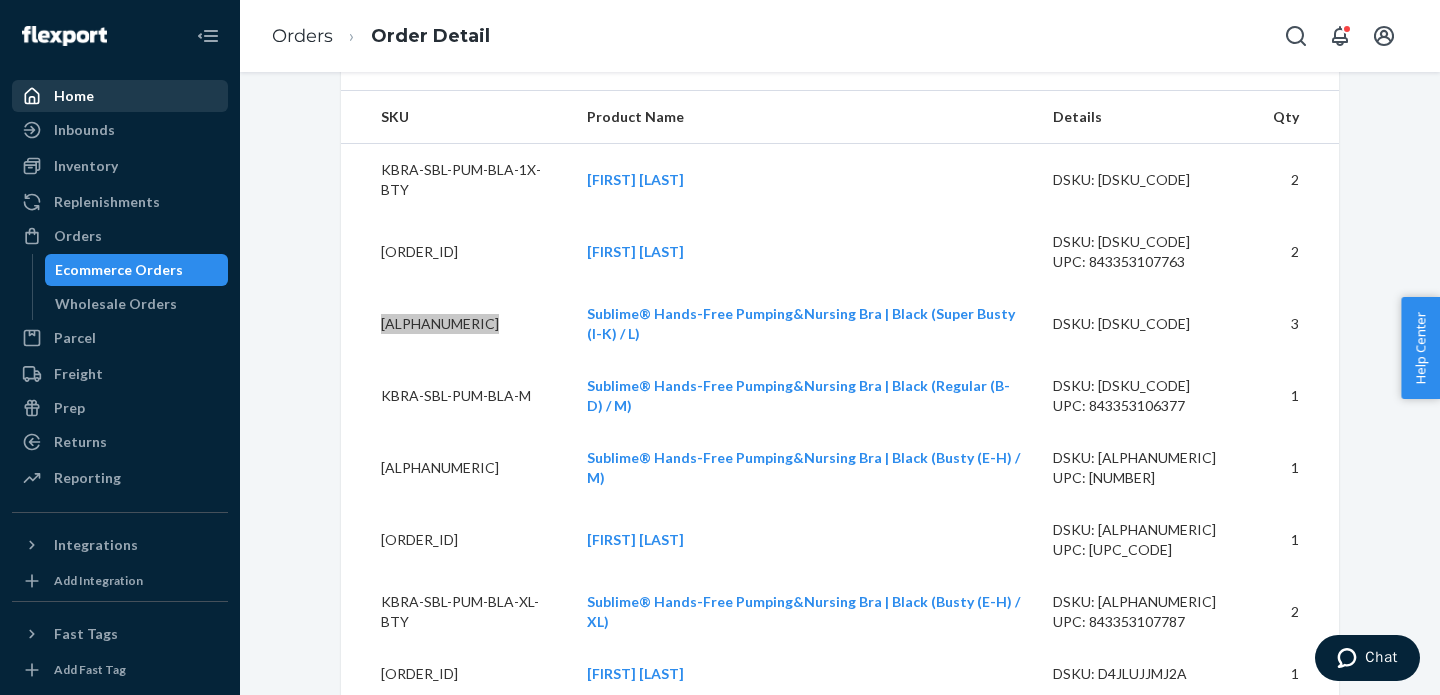 scroll, scrollTop: 838, scrollLeft: 0, axis: vertical 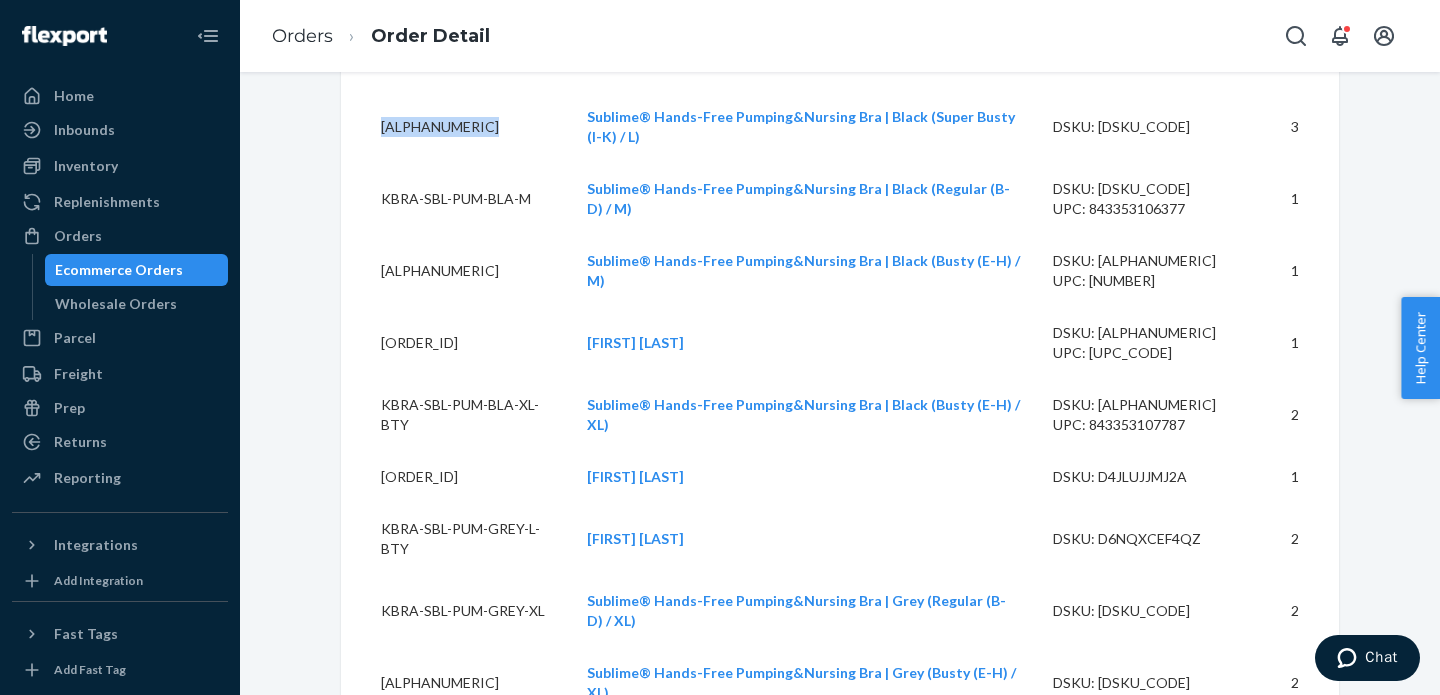 click on "KBRA-SBL-PUM-BLA-M" at bounding box center (456, 199) 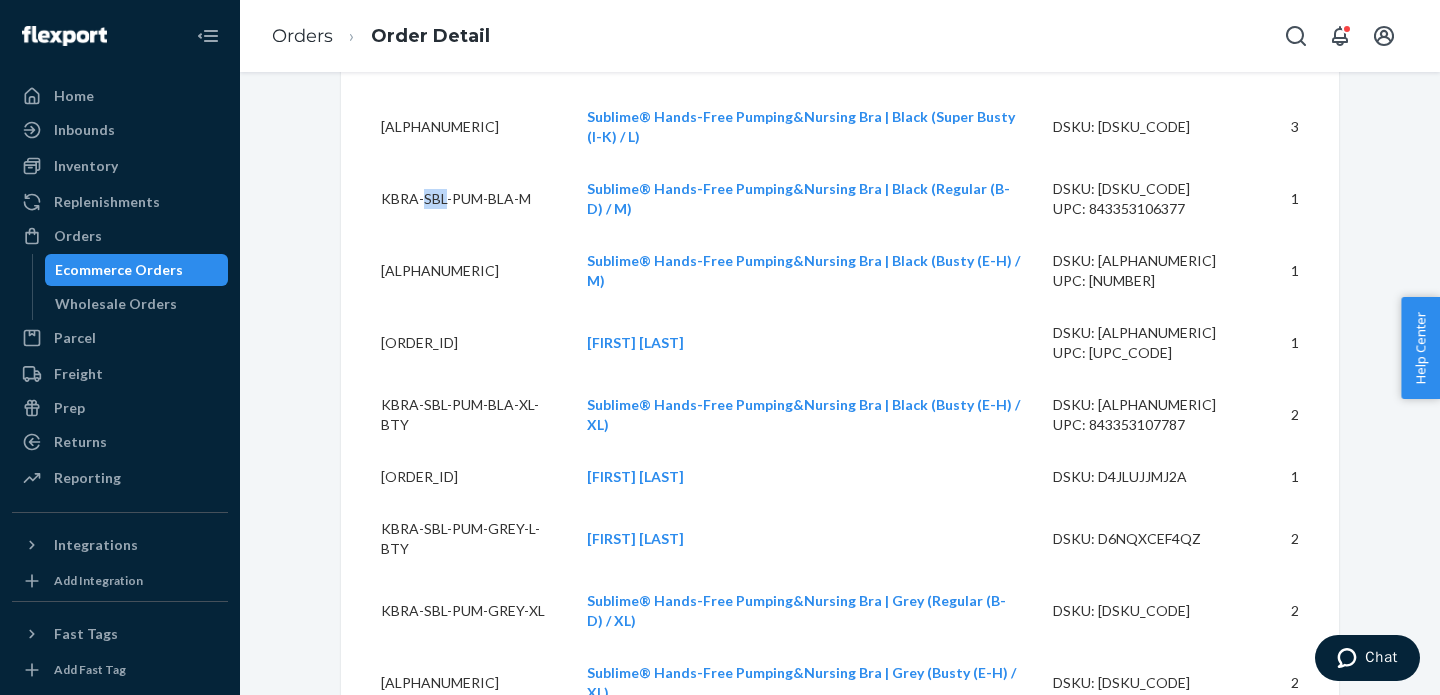 click on "KBRA-SBL-PUM-BLA-M" at bounding box center [456, 199] 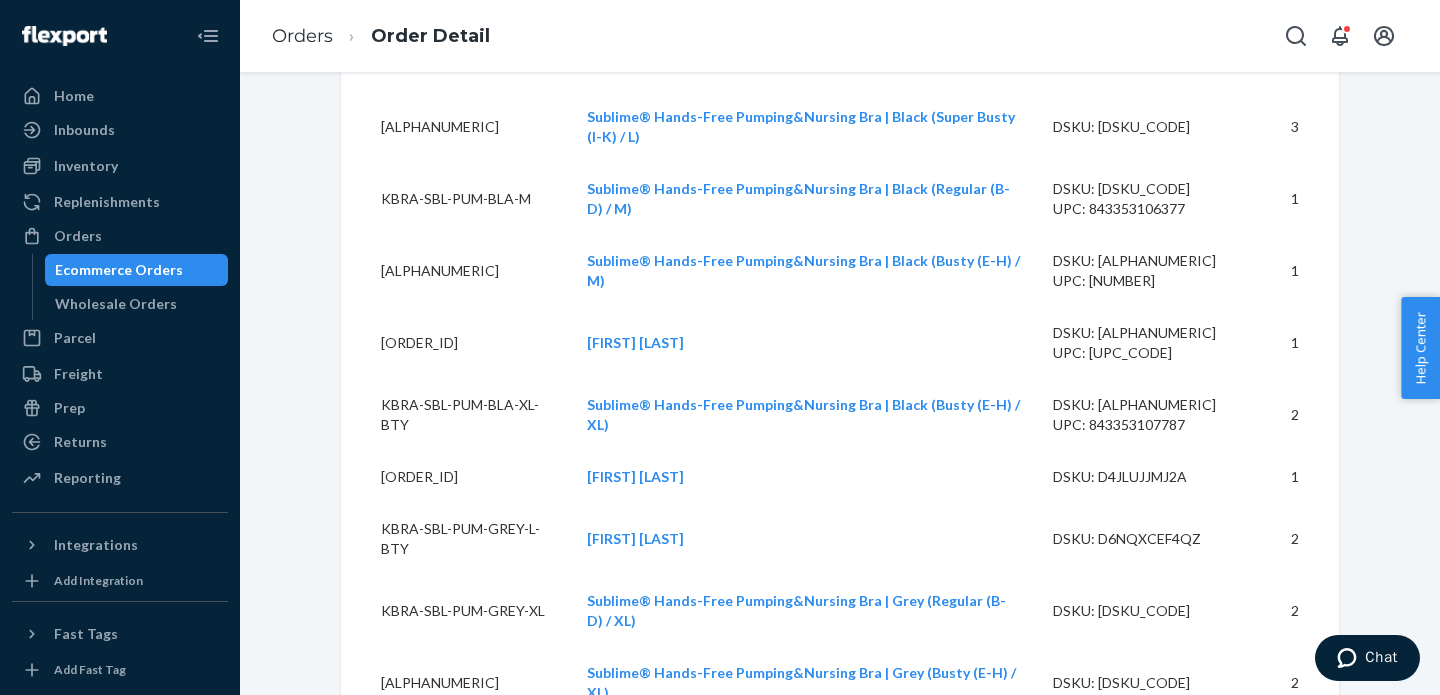 click on "KBRA-SBL-PUM-BLA-M" at bounding box center [456, 199] 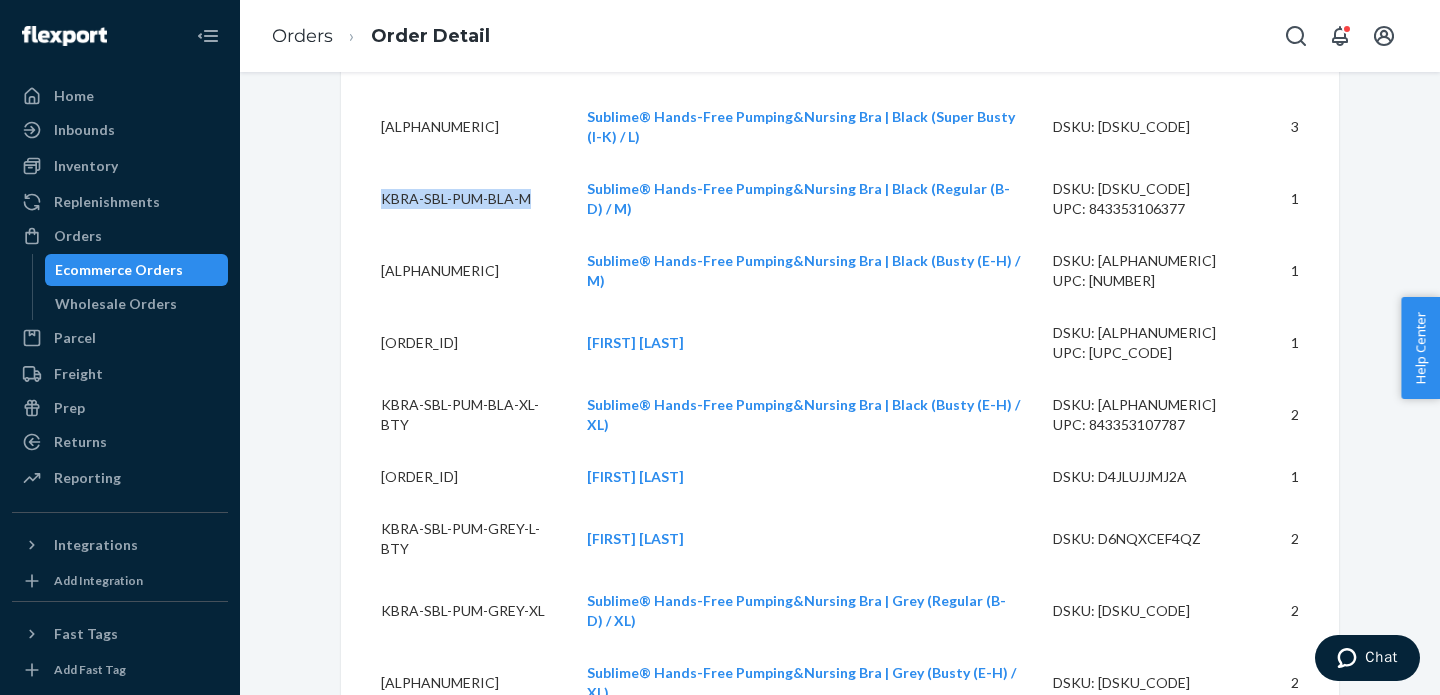 click on "KBRA-SBL-PUM-BLA-M" at bounding box center [456, 199] 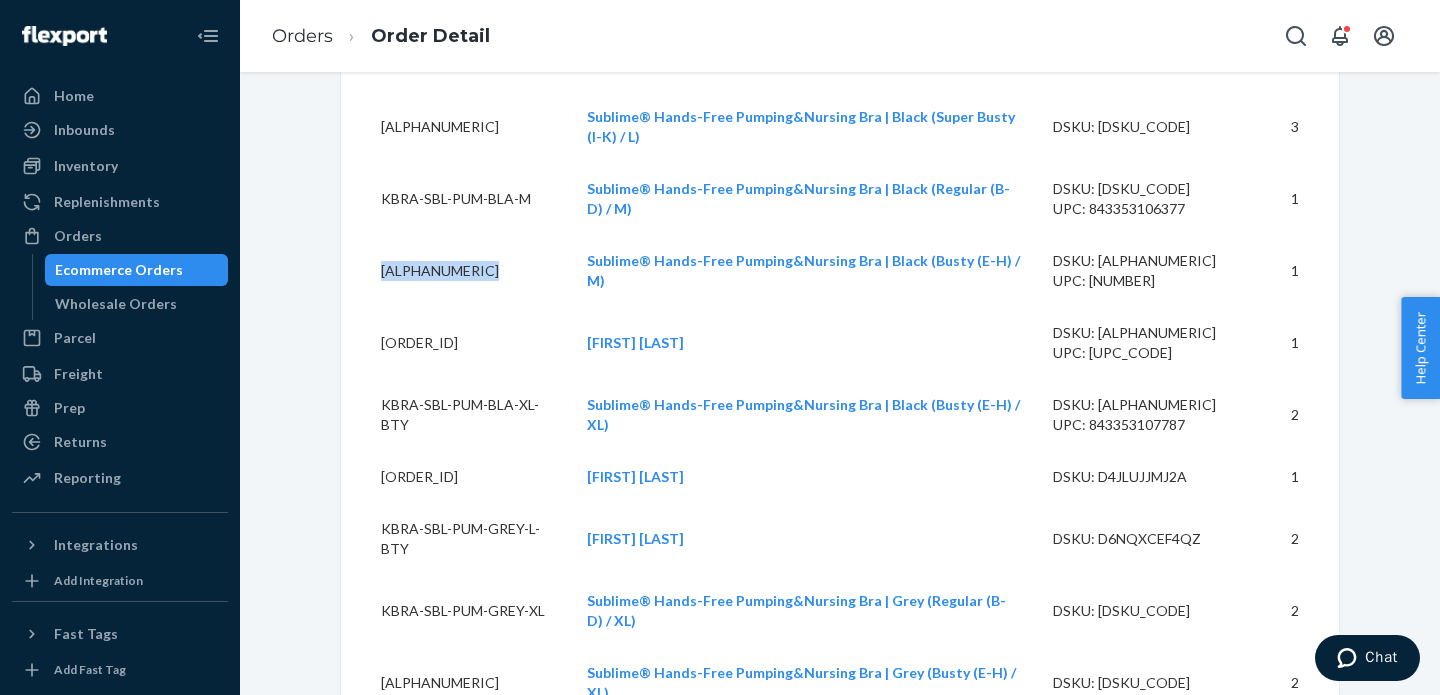 click on "[ALPHANUMERIC]" at bounding box center [456, 271] 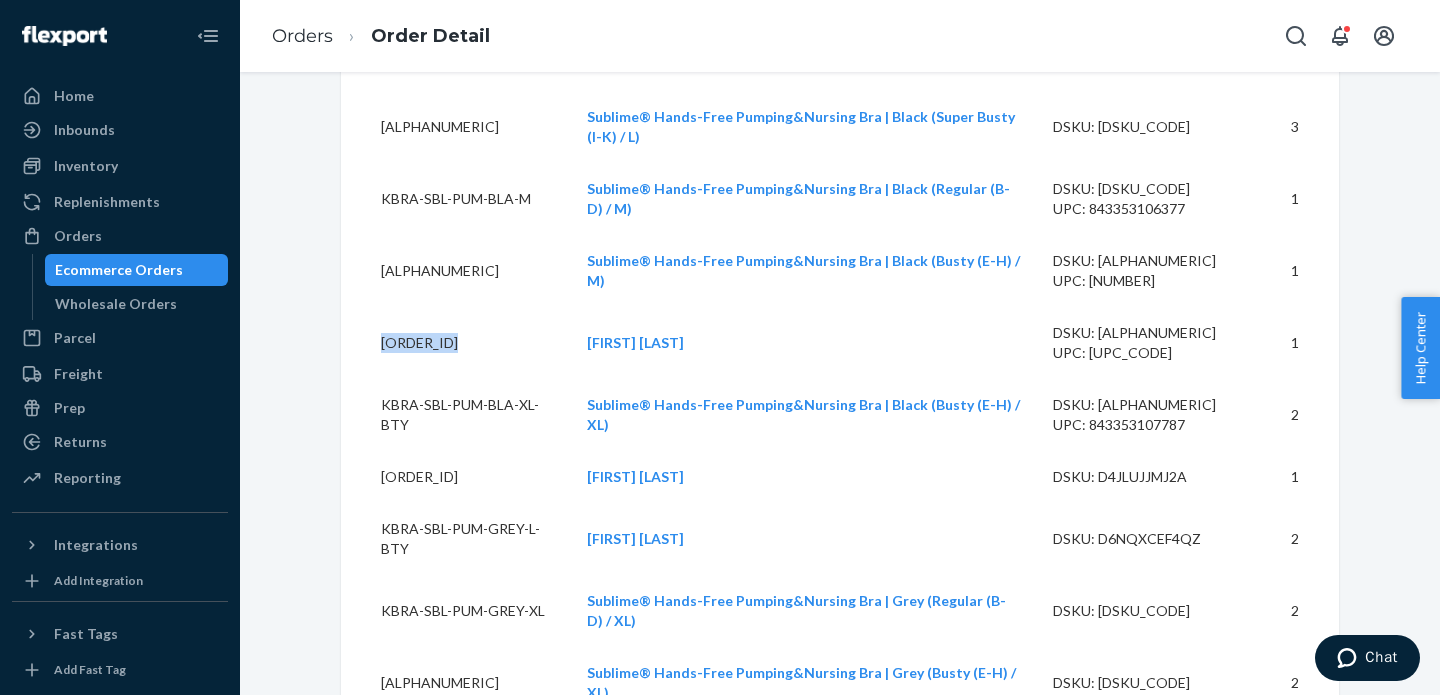 click on "[ORDER_ID]" at bounding box center (456, 343) 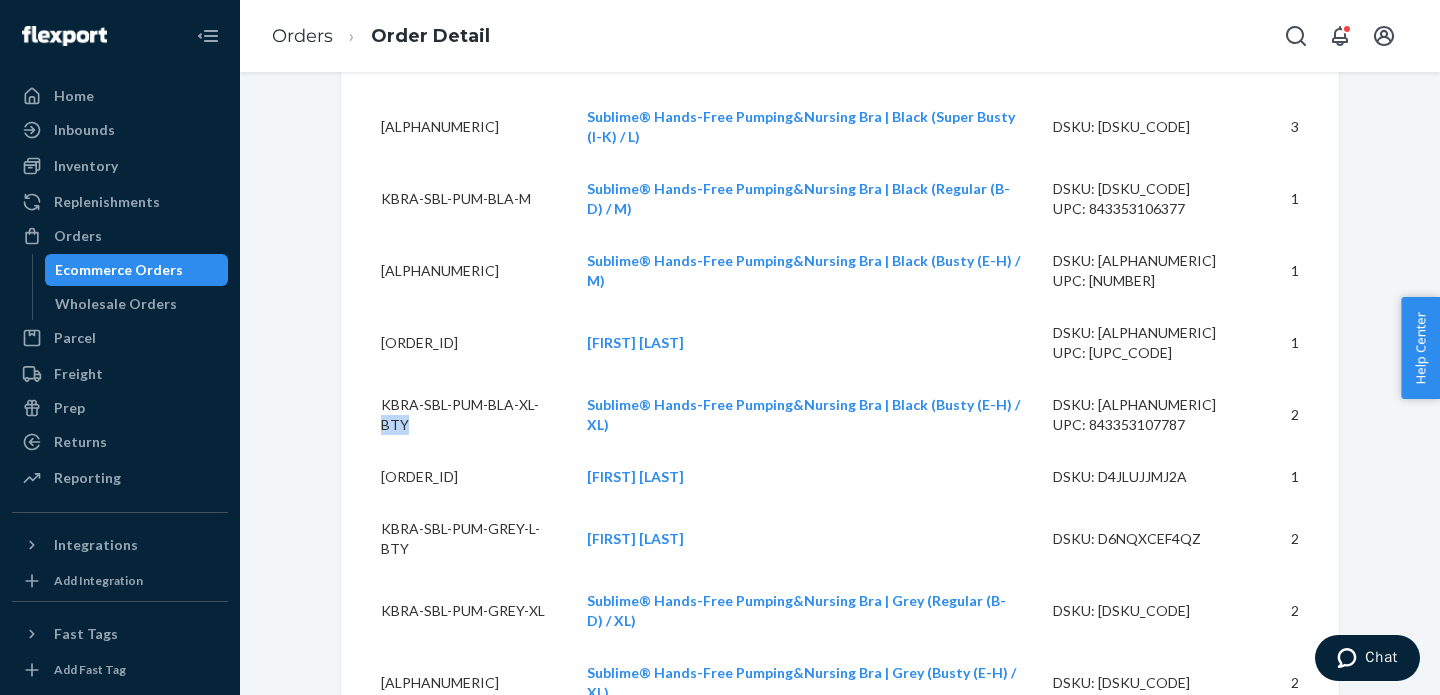 click on "KBRA-SBL-PUM-BLA-XL-BTY" at bounding box center [456, 415] 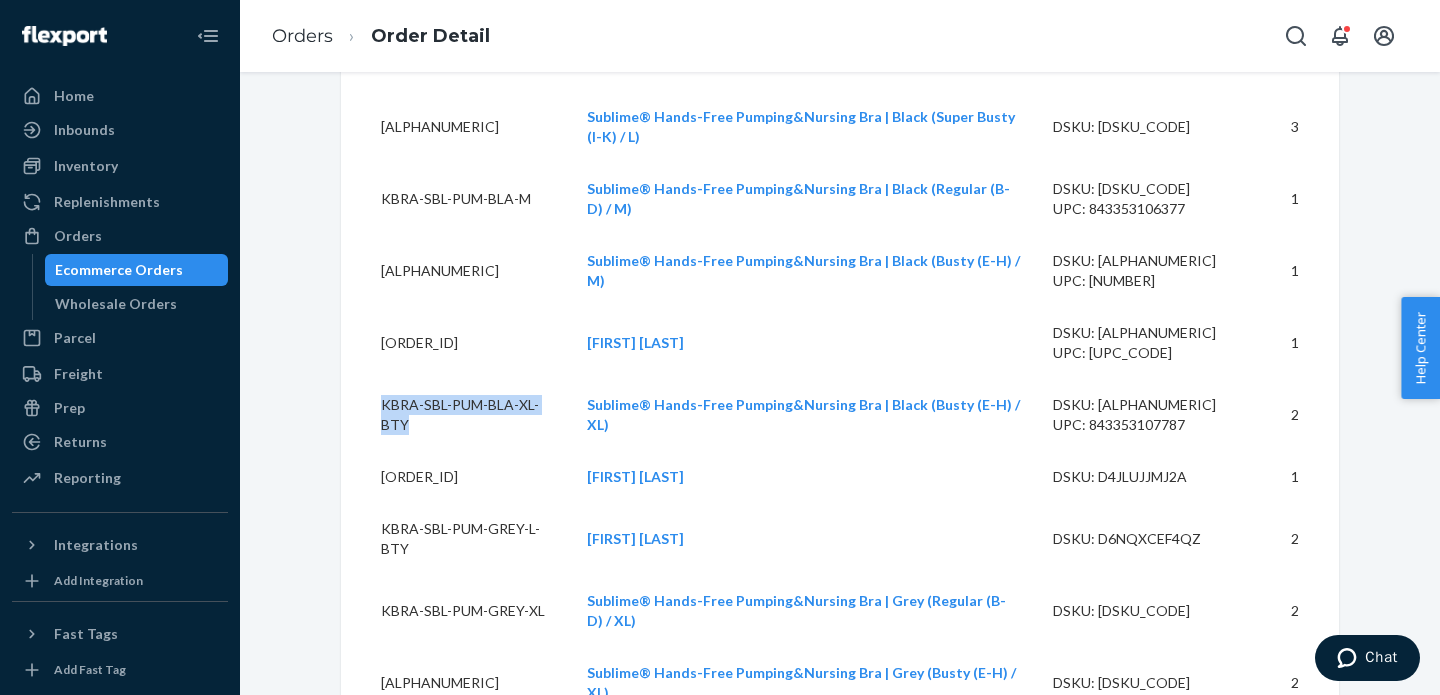 click on "KBRA-SBL-PUM-BLA-XL-BTY" at bounding box center (456, 415) 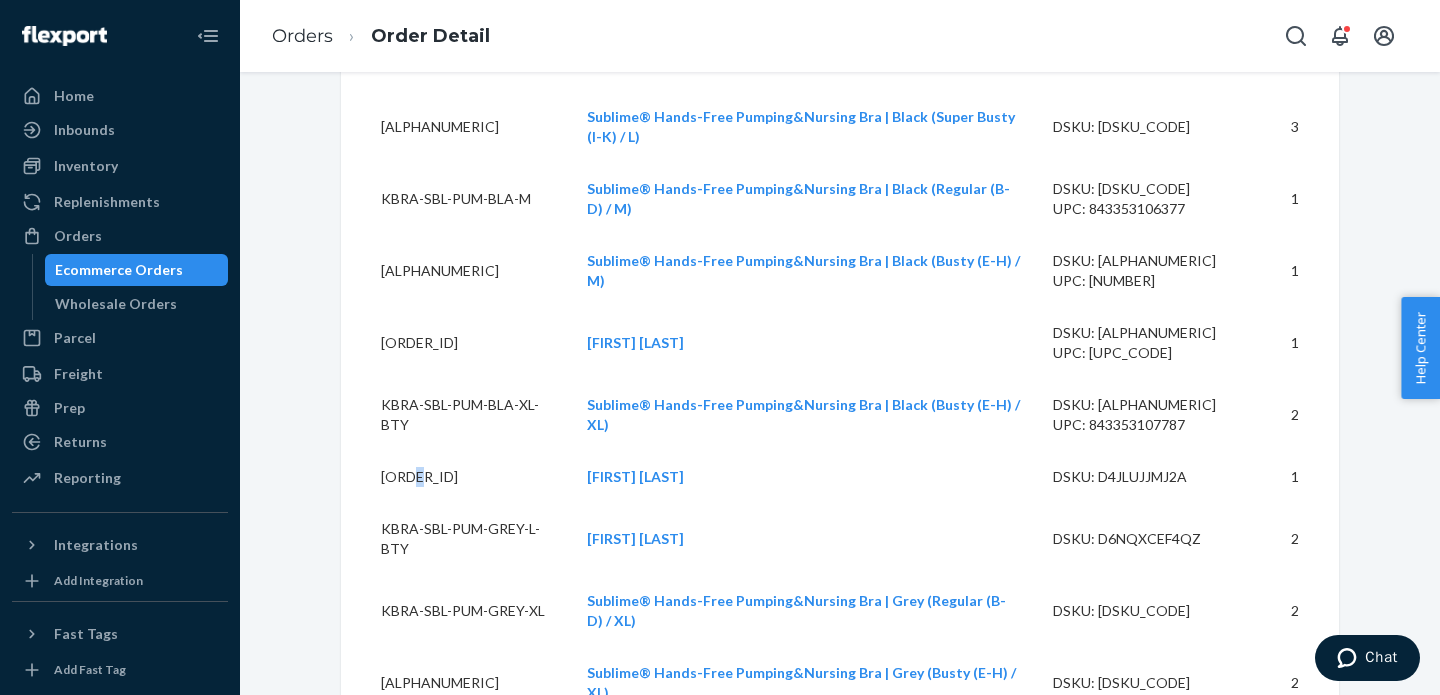 click on "[ORDER_ID]" at bounding box center [456, 477] 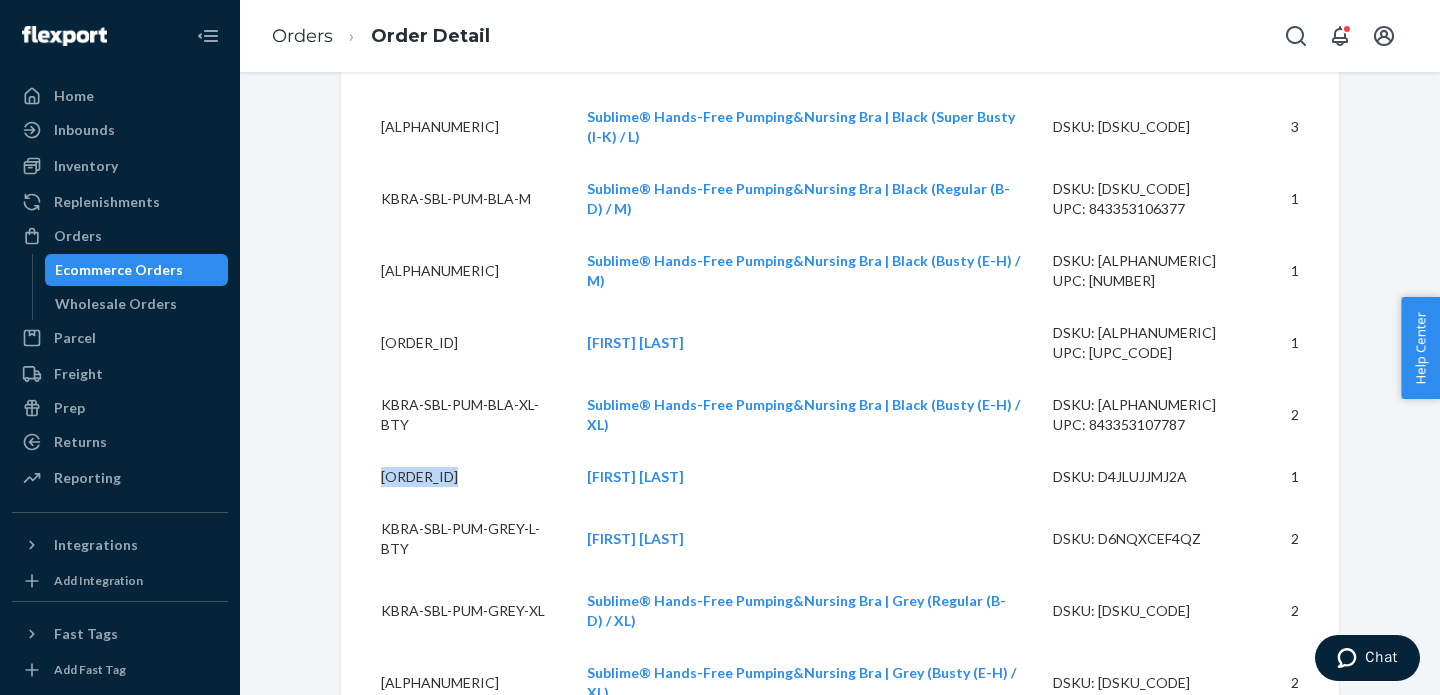 click on "[ORDER_ID]" at bounding box center (456, 477) 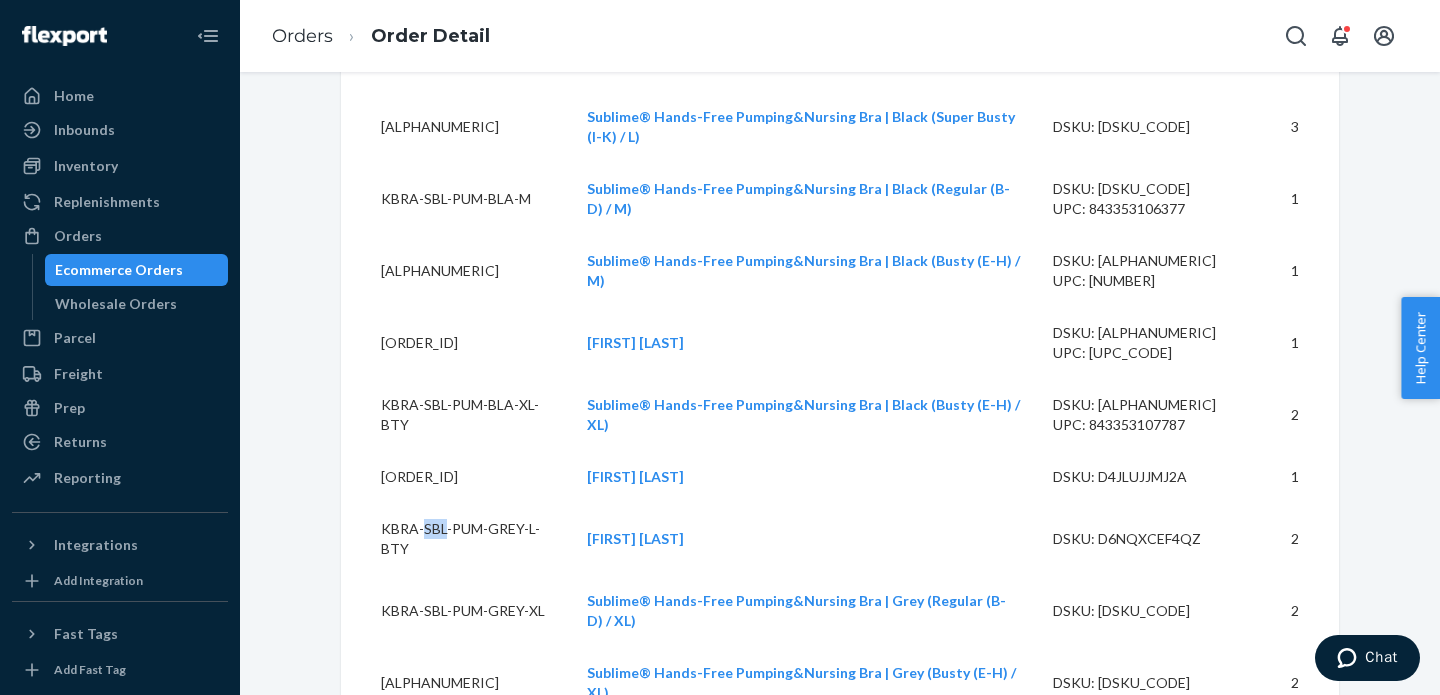 click on "KBRA-SBL-PUM-GREY-L-BTY" at bounding box center (456, 539) 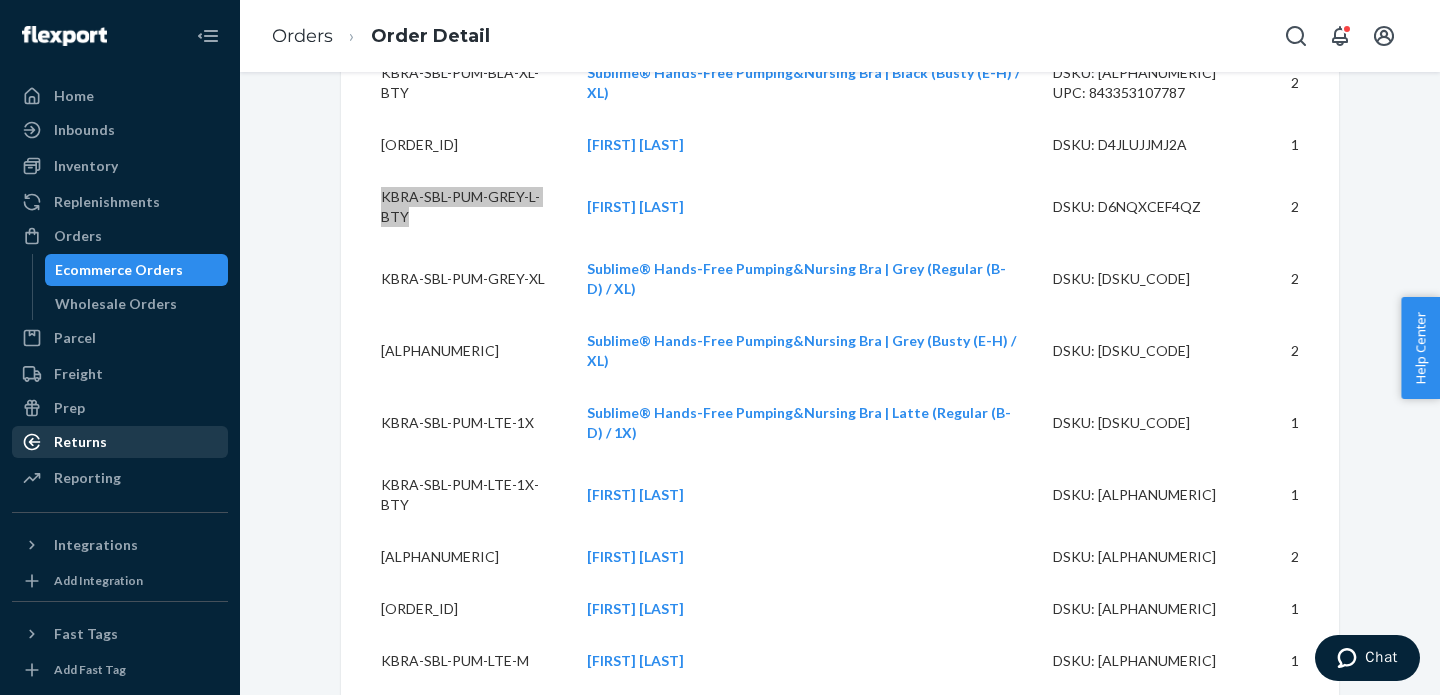 scroll, scrollTop: 1178, scrollLeft: 0, axis: vertical 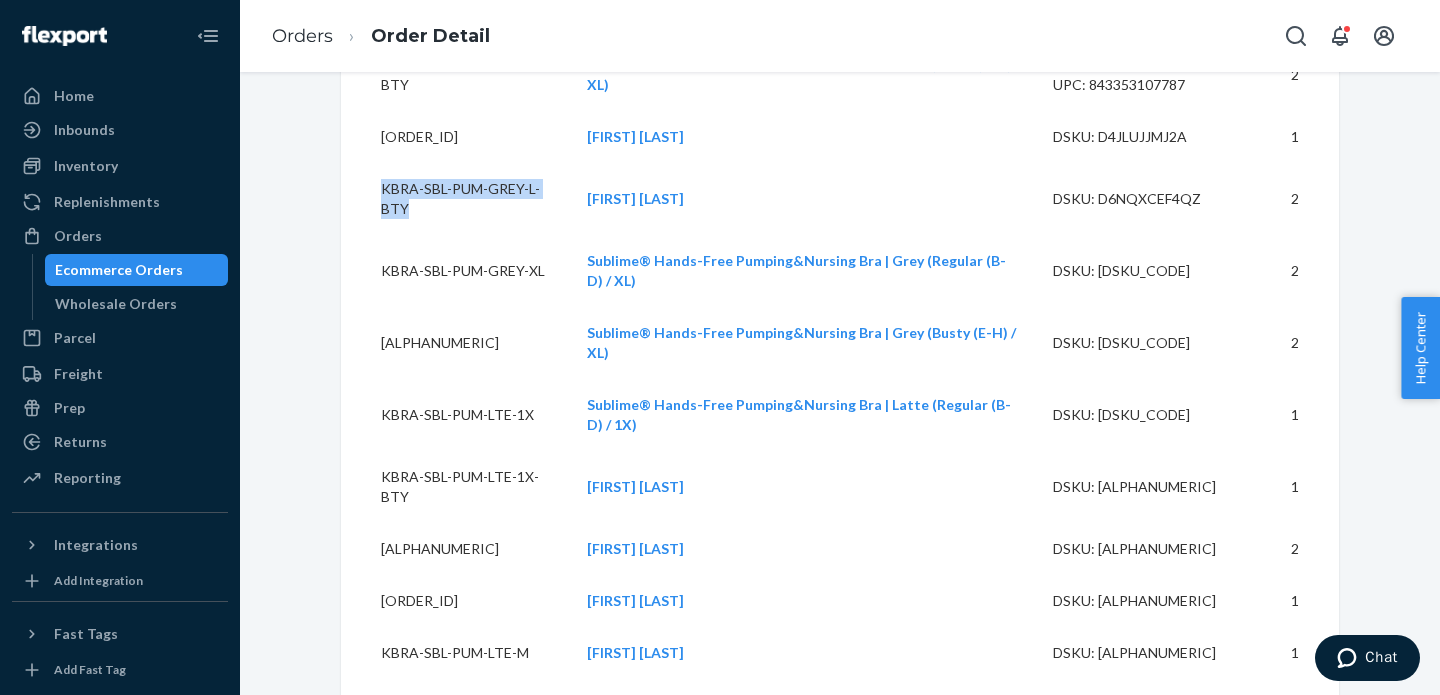 click on "KBRA-SBL-PUM-GREY-XL" at bounding box center [456, 271] 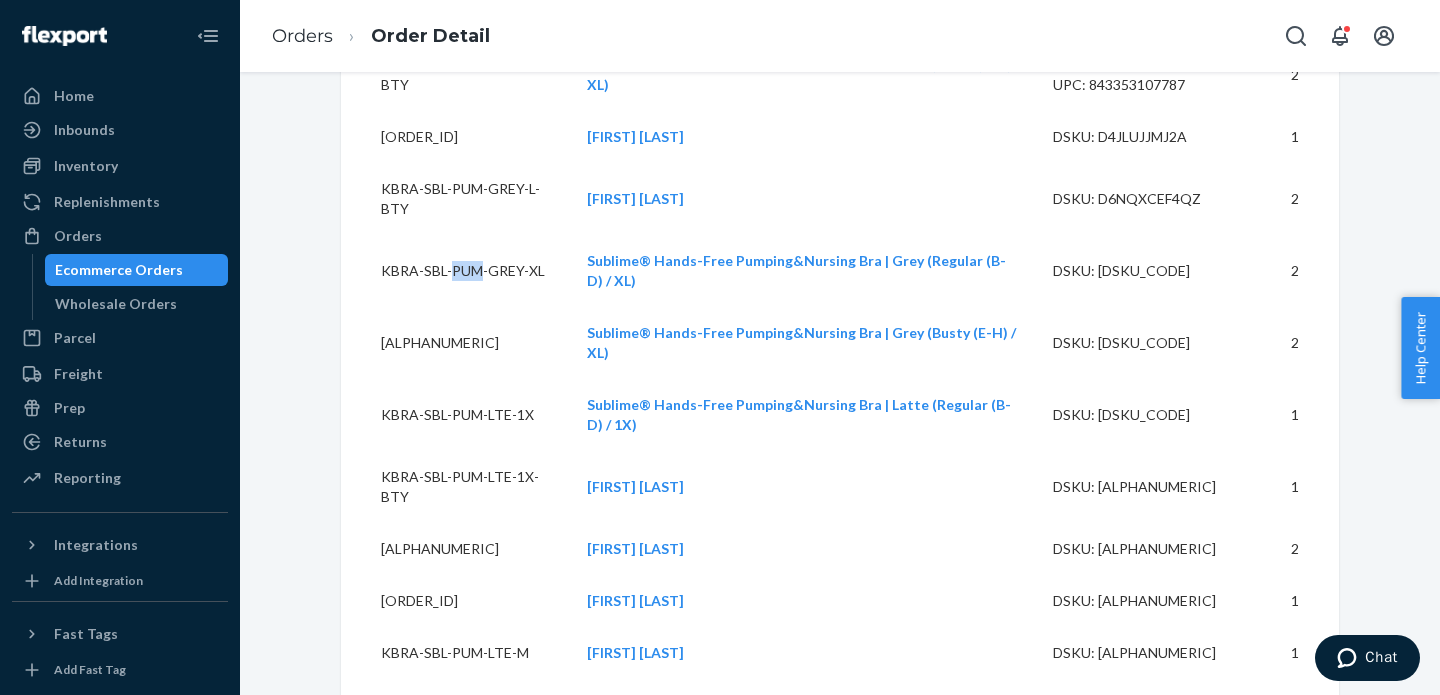 click on "KBRA-SBL-PUM-GREY-XL" at bounding box center (456, 271) 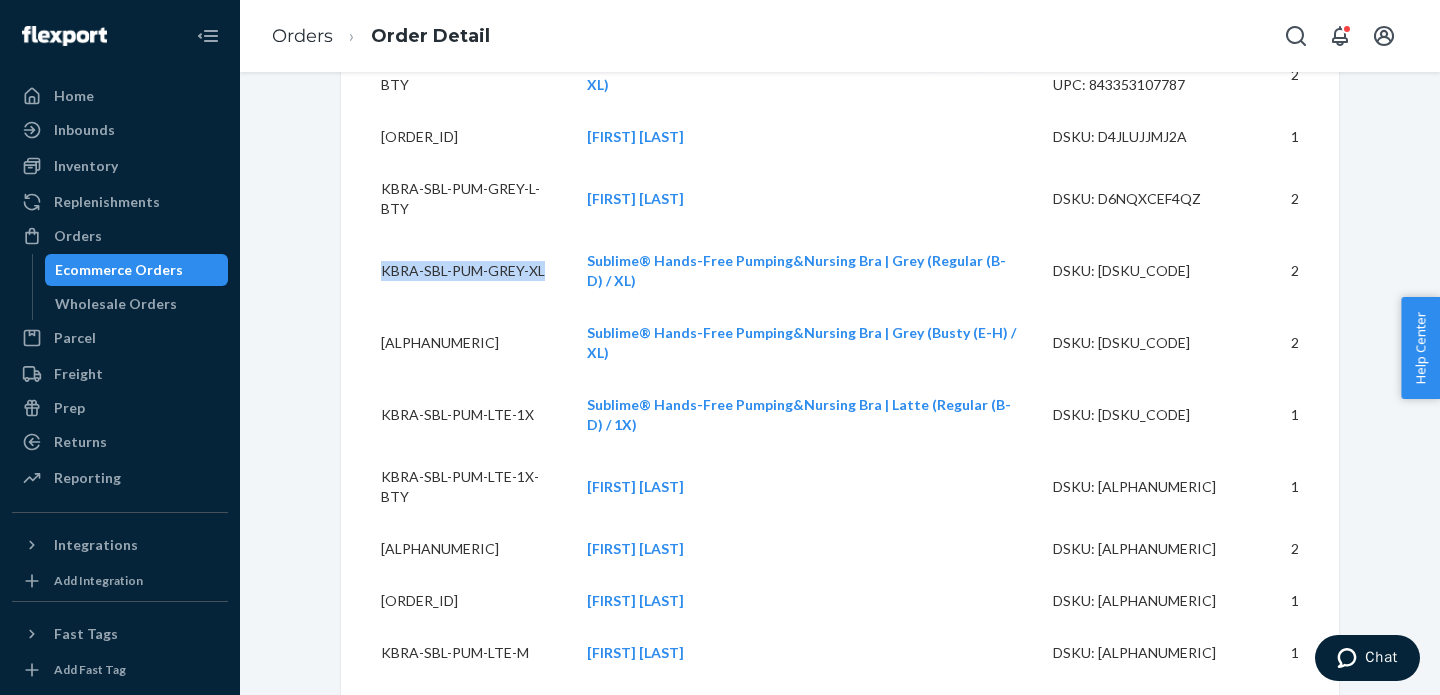 click on "KBRA-SBL-PUM-GREY-XL" at bounding box center [456, 271] 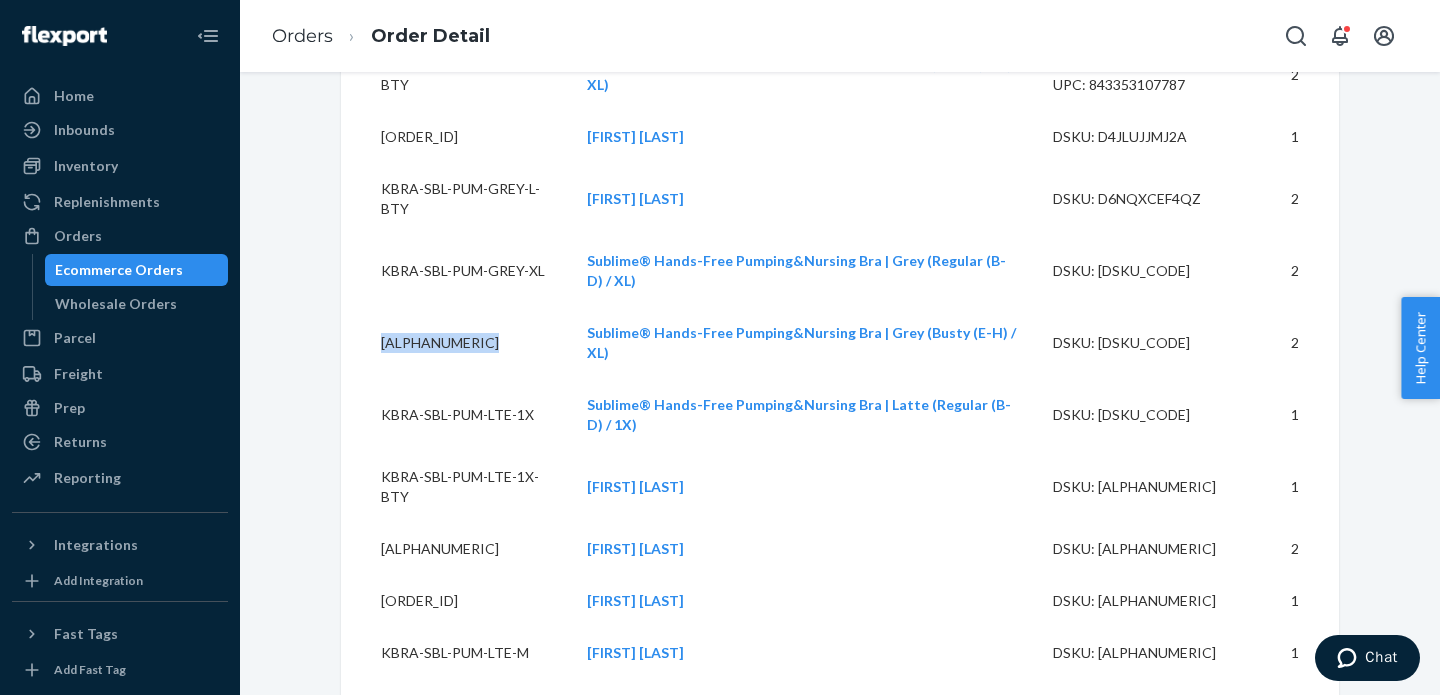 click on "[ALPHANUMERIC]" at bounding box center (456, 343) 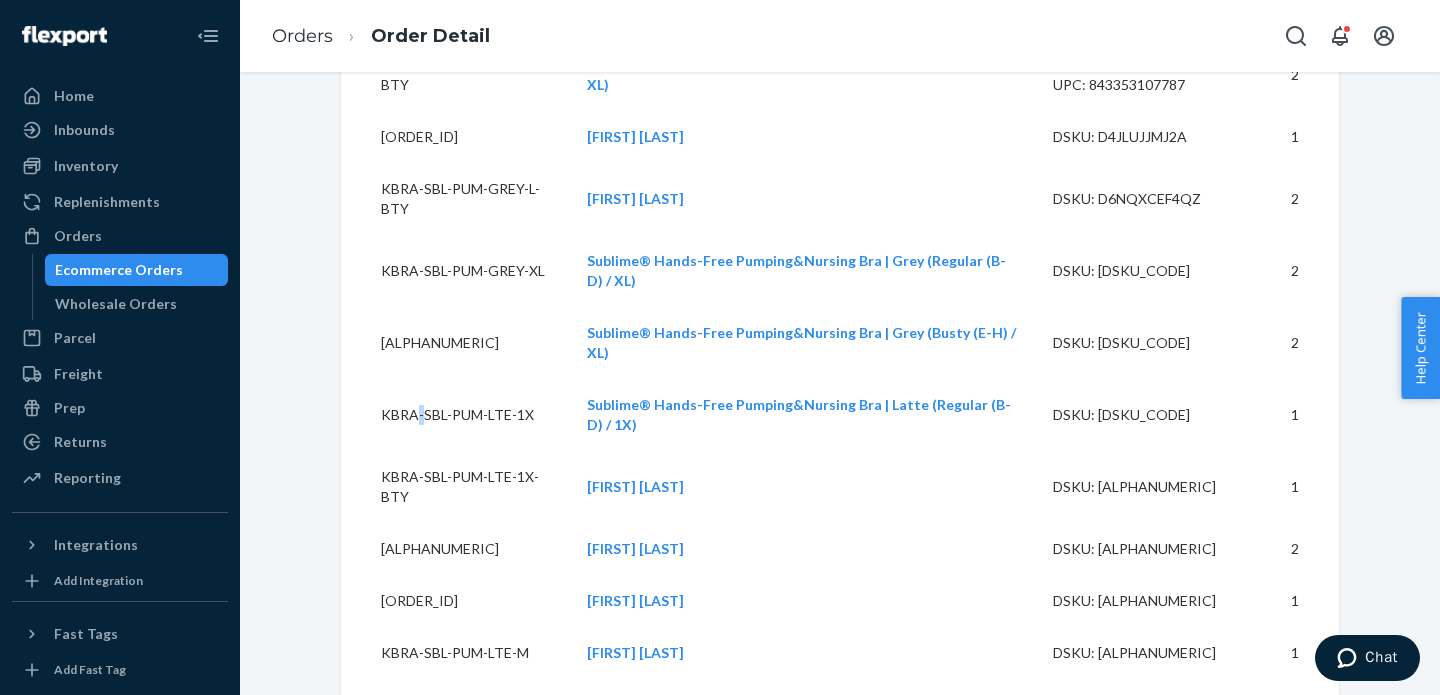 click on "KBRA-SBL-PUM-LTE-1X" at bounding box center (456, 415) 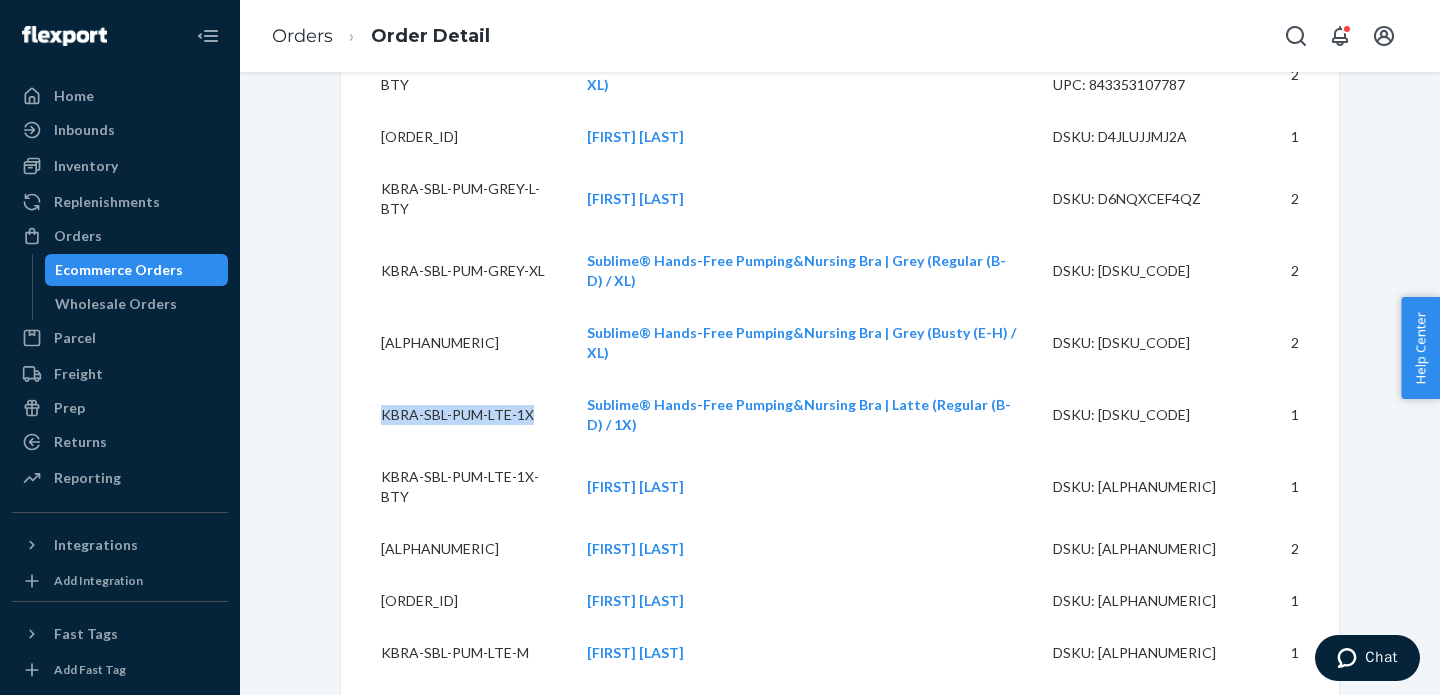 click on "KBRA-SBL-PUM-LTE-1X-BTY" at bounding box center (456, 487) 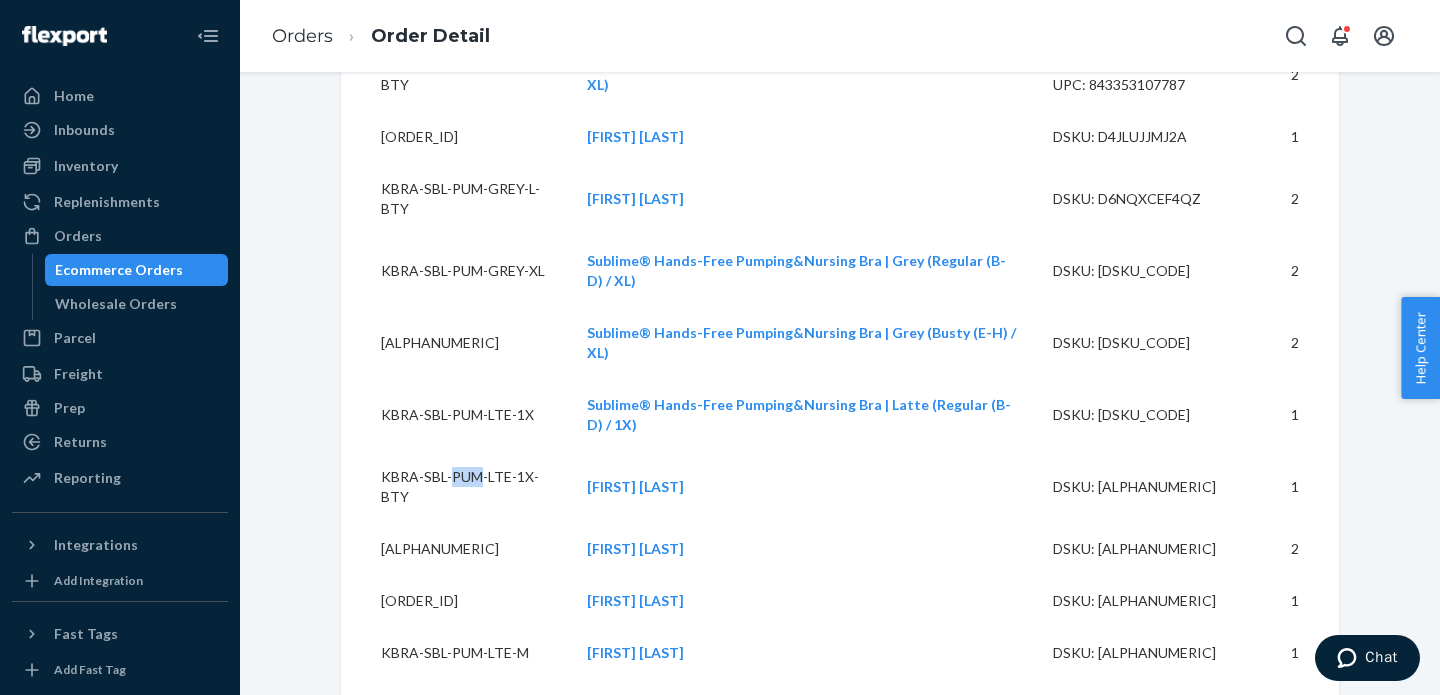 click on "KBRA-SBL-PUM-LTE-1X-BTY" at bounding box center (456, 487) 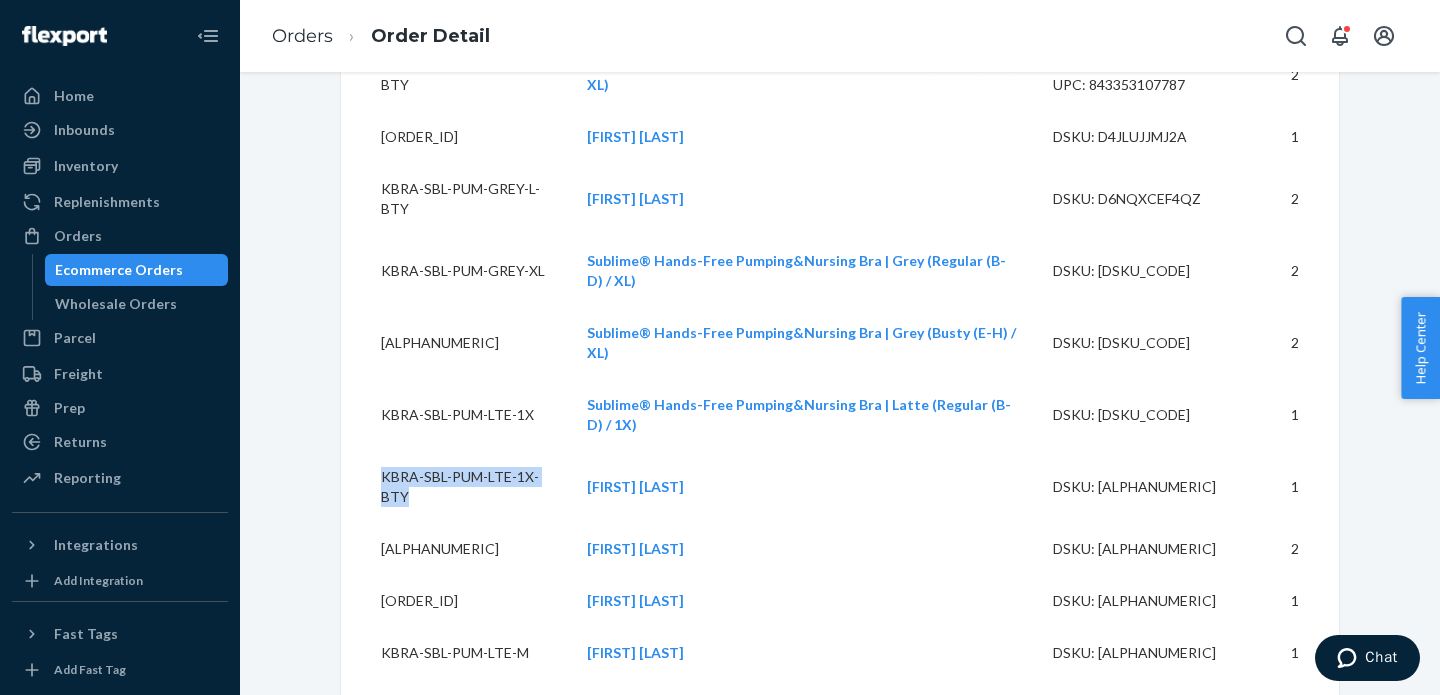 click on "KBRA-SBL-PUM-LTE-1X-BTY" at bounding box center [456, 487] 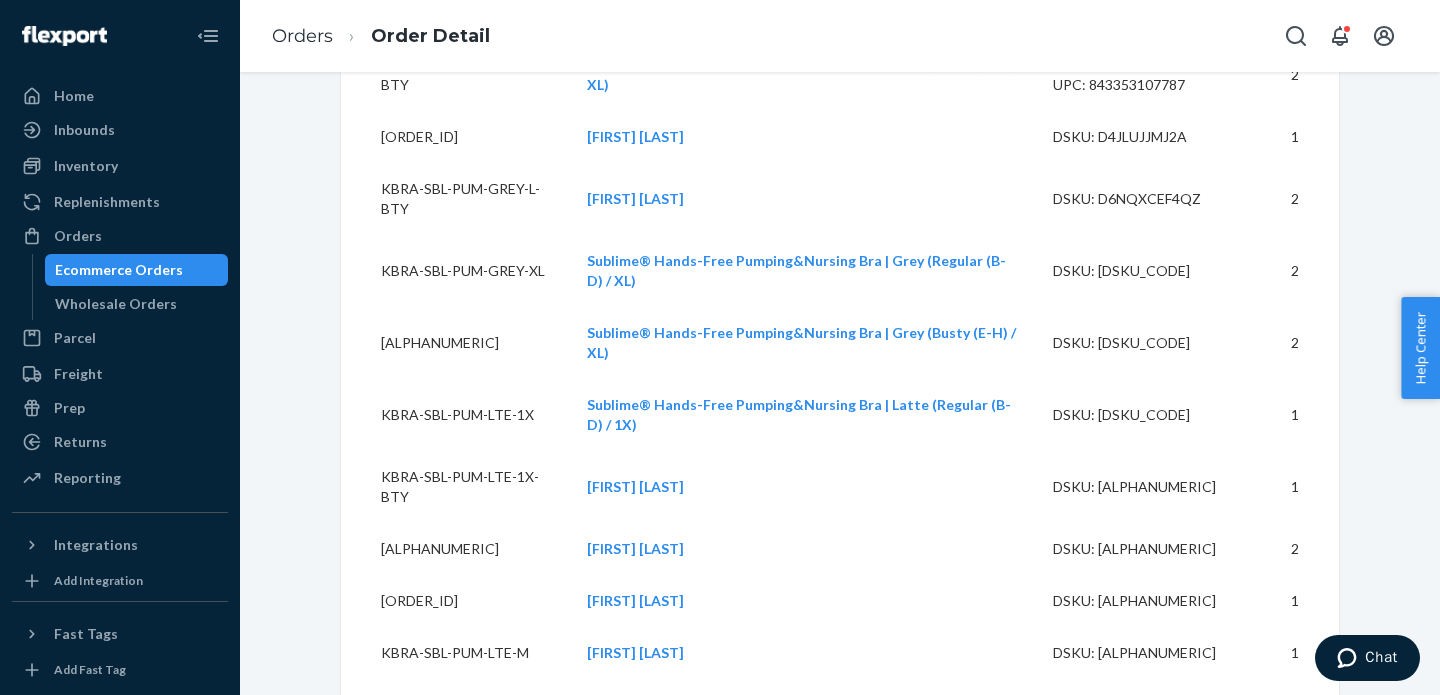 click on "[ALPHANUMERIC]" at bounding box center (456, 549) 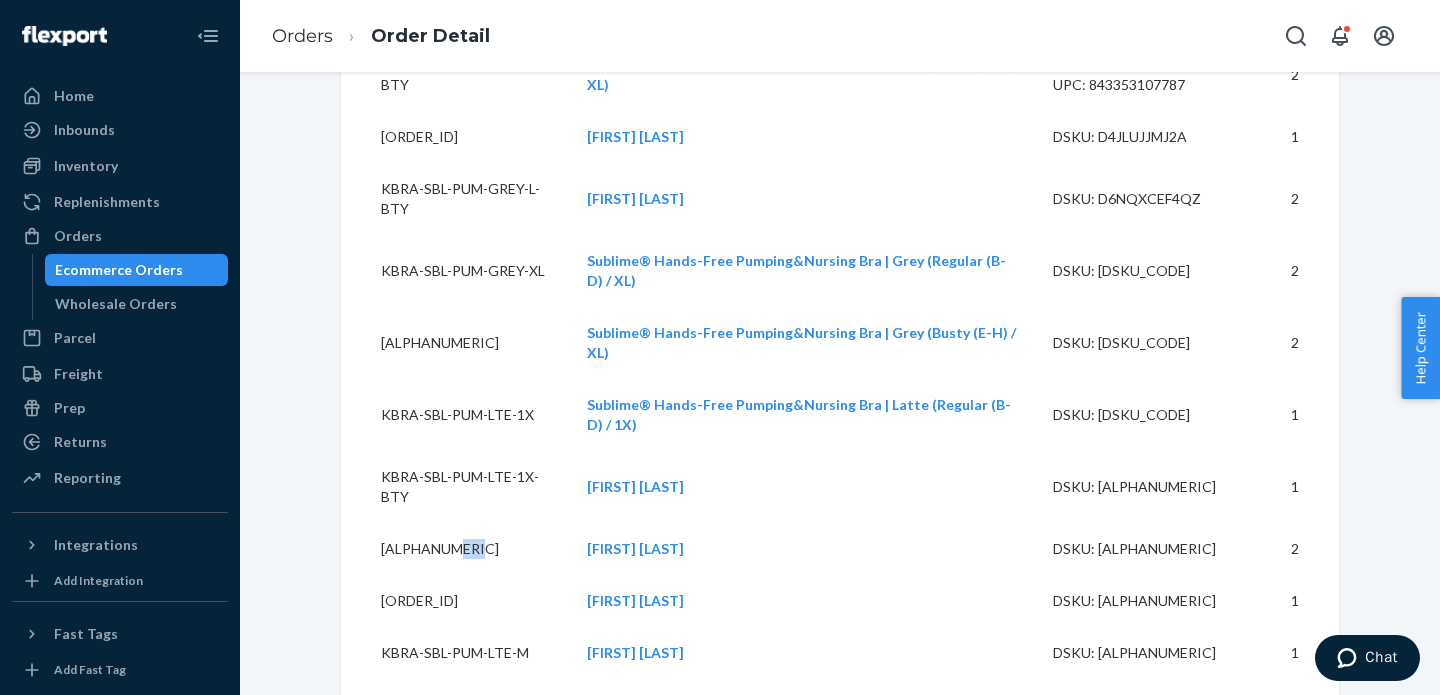 click on "[ALPHANUMERIC]" at bounding box center [456, 549] 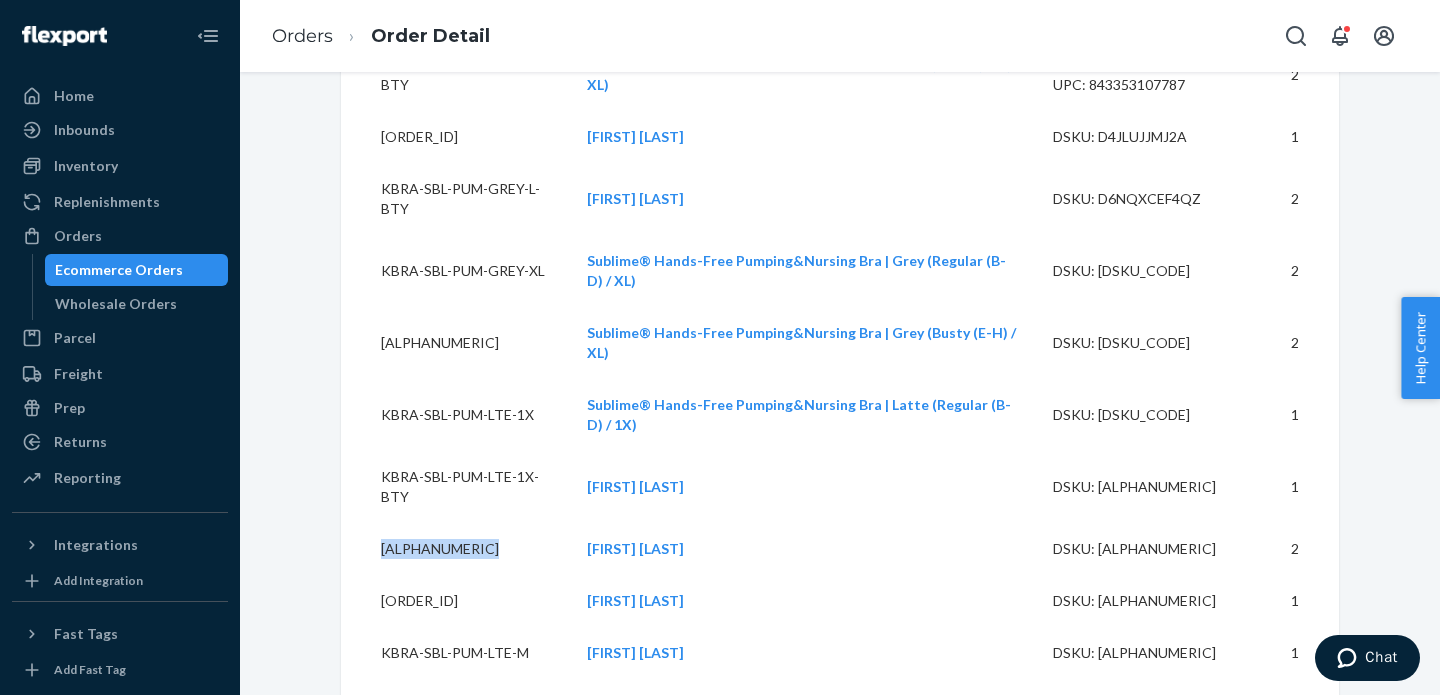 click on "[ALPHANUMERIC]" at bounding box center (456, 549) 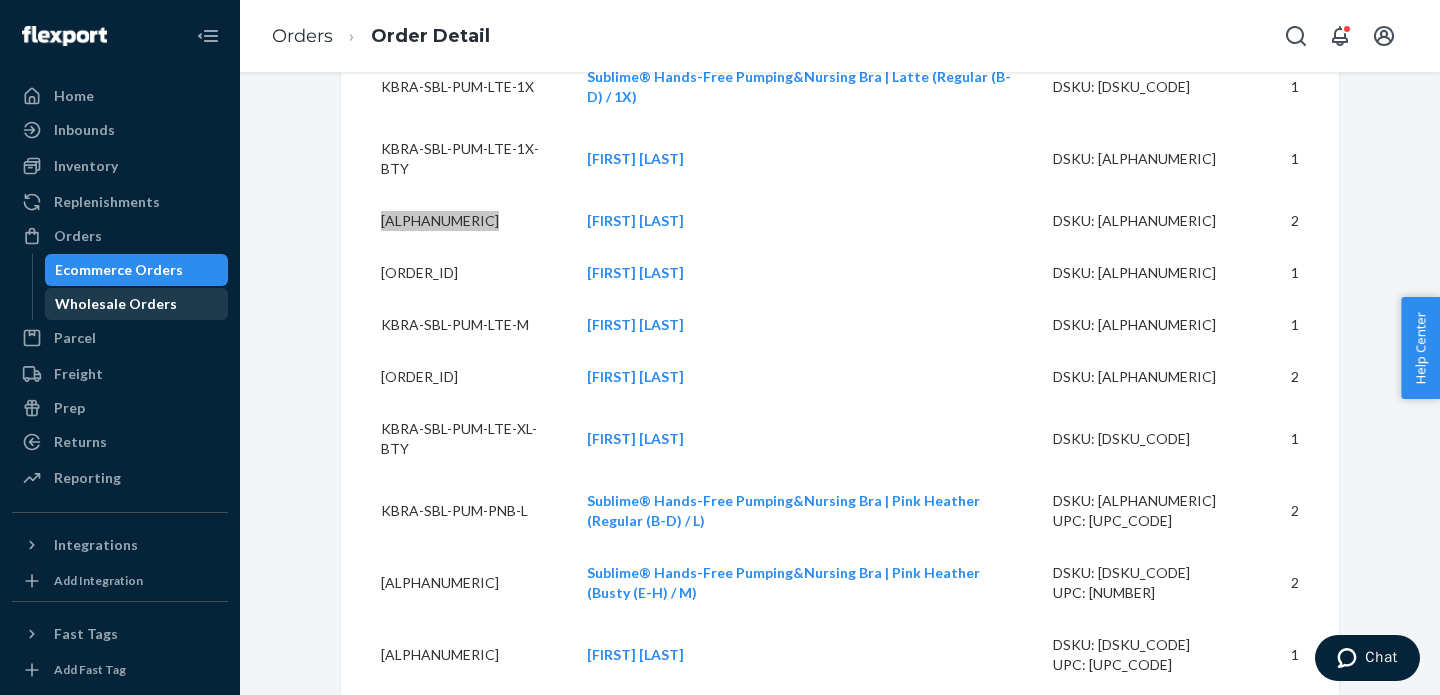 scroll, scrollTop: 1536, scrollLeft: 0, axis: vertical 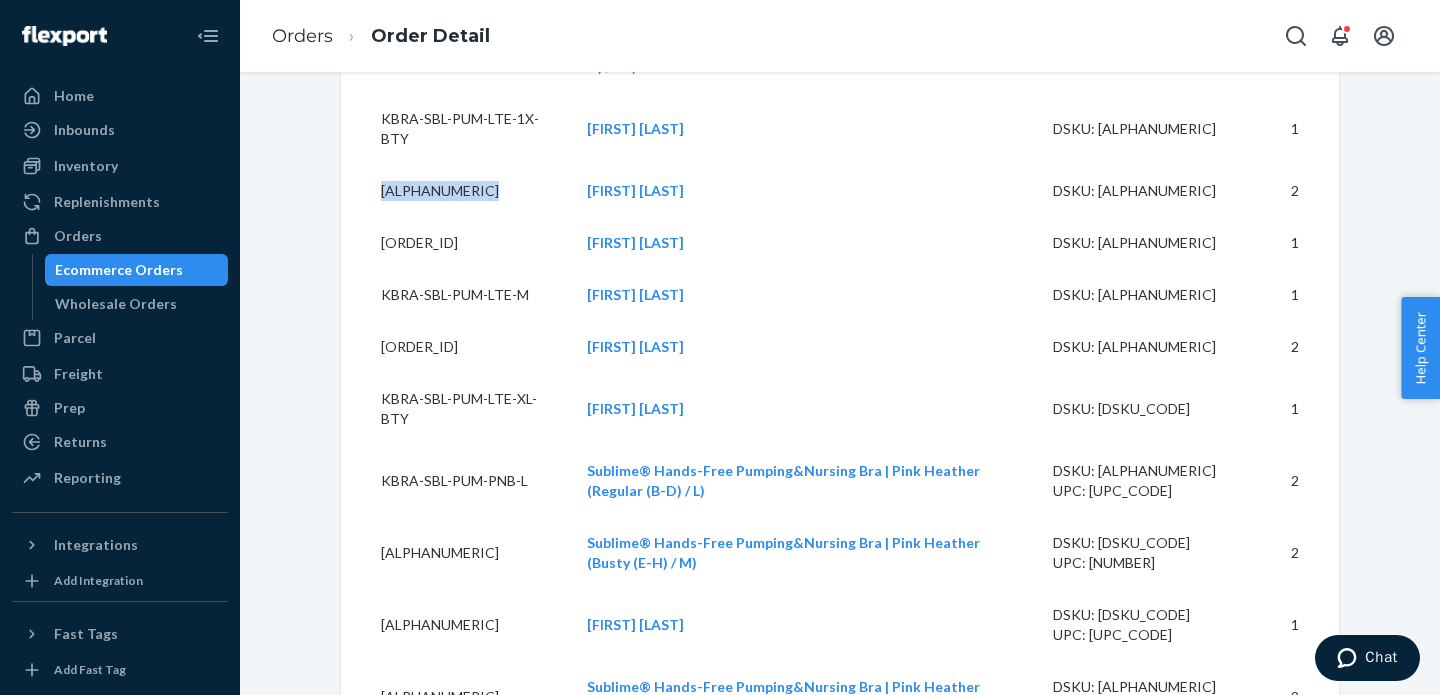 click on "[ORDER_ID]" at bounding box center [456, 243] 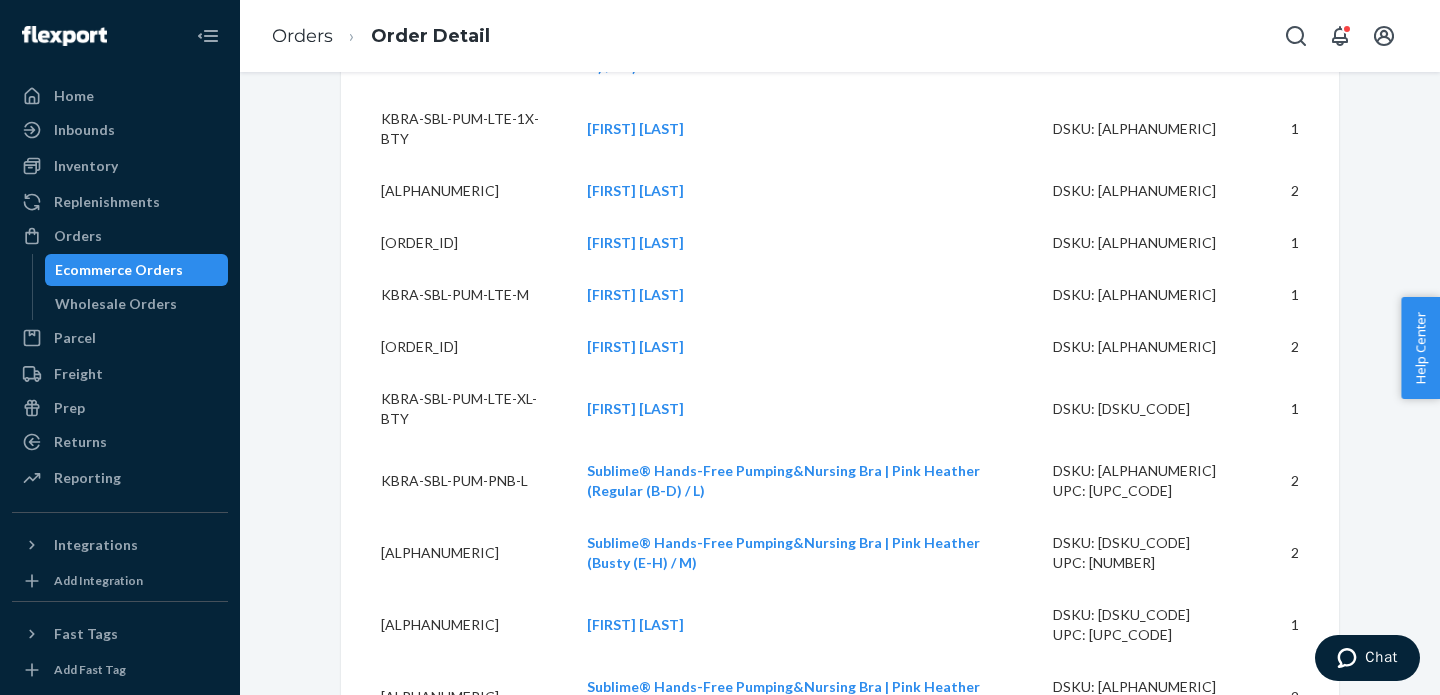 click on "[ORDER_ID]" at bounding box center (456, 243) 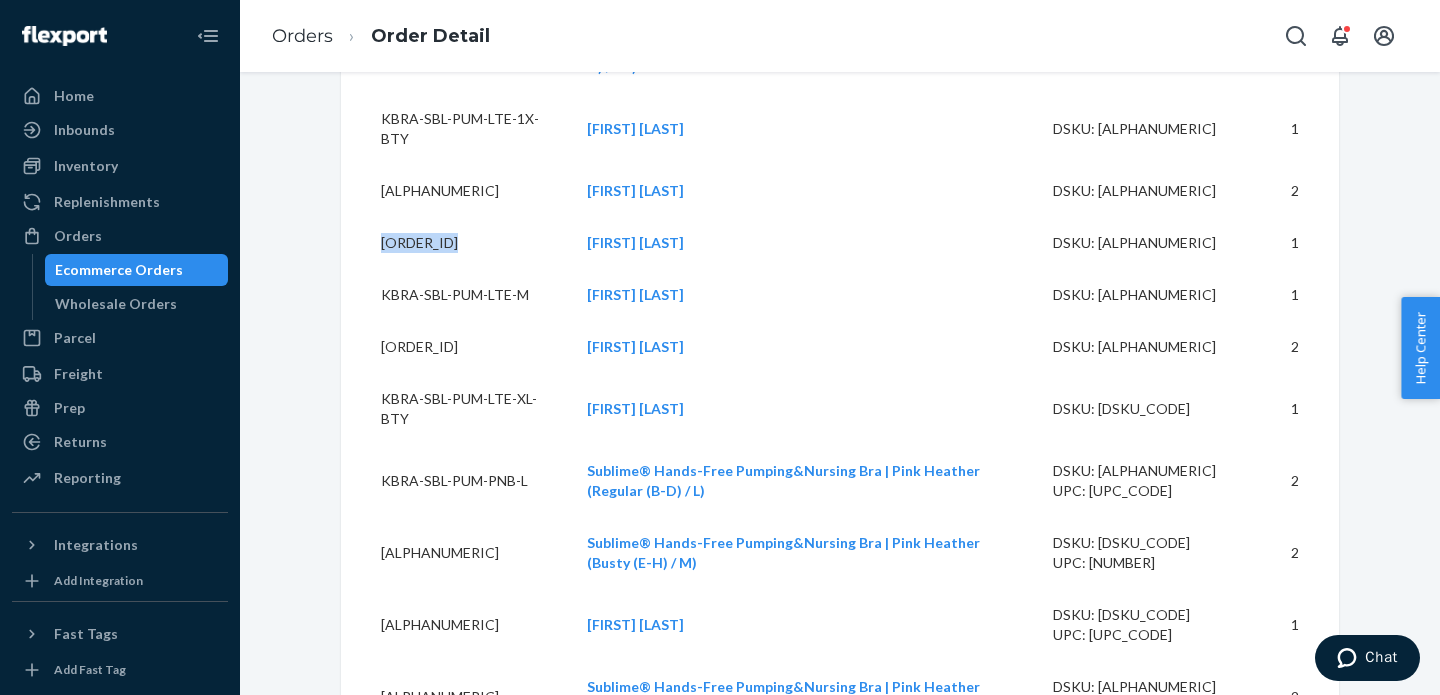 click on "[ORDER_ID]" at bounding box center [456, 243] 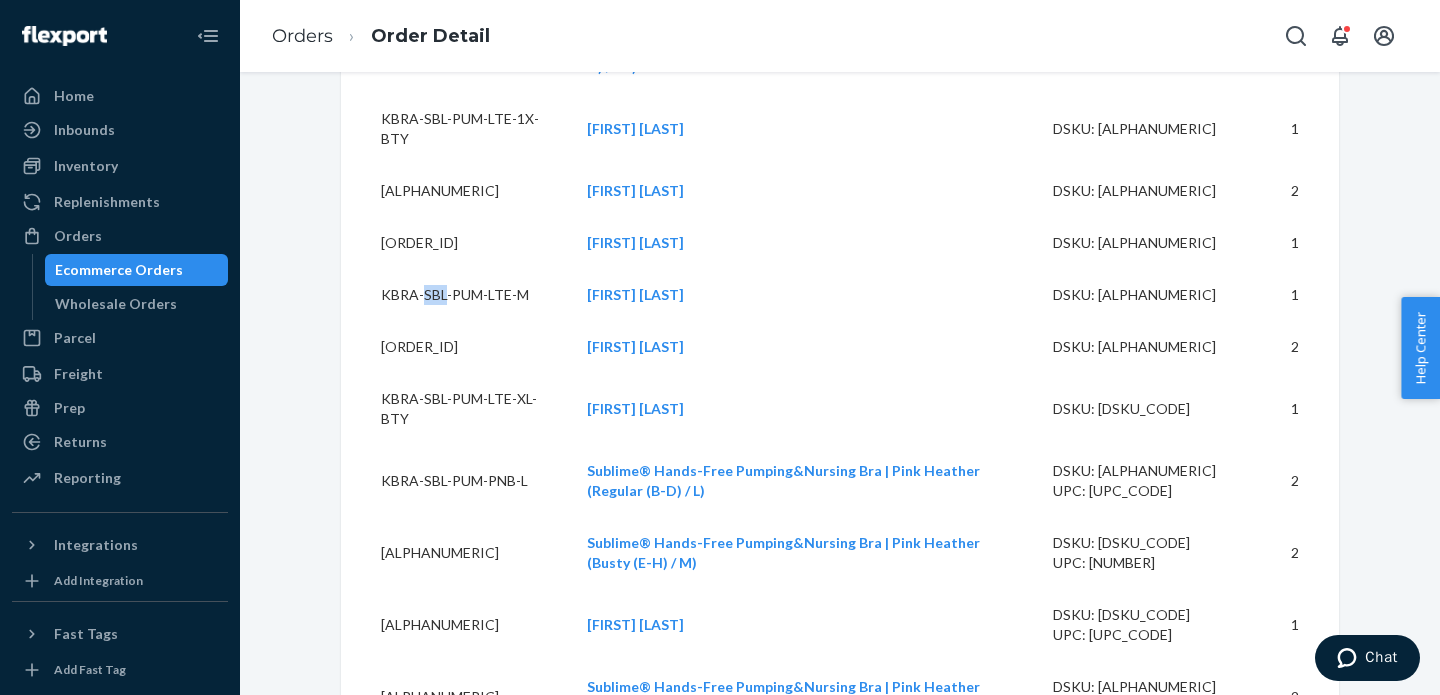 click on "KBRA-SBL-PUM-LTE-M" at bounding box center (456, 295) 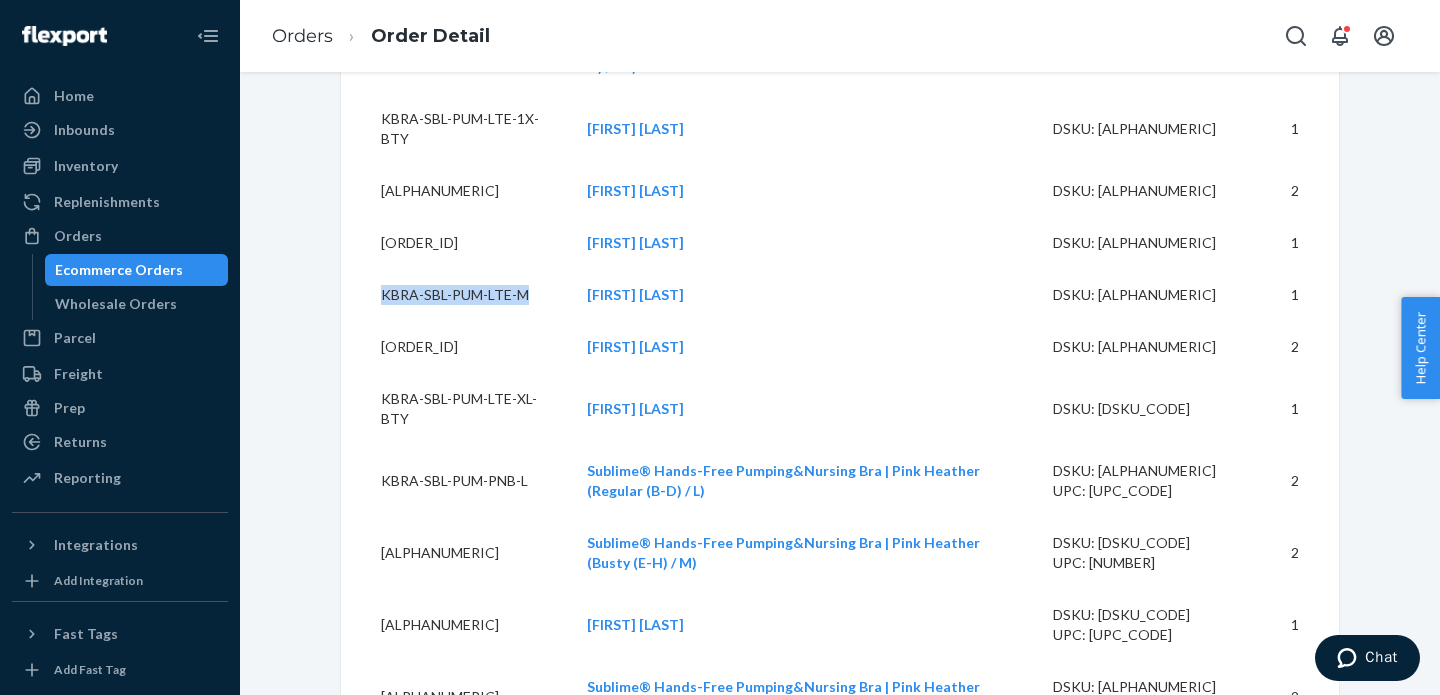 click on "[ORDER_ID]" at bounding box center [456, 347] 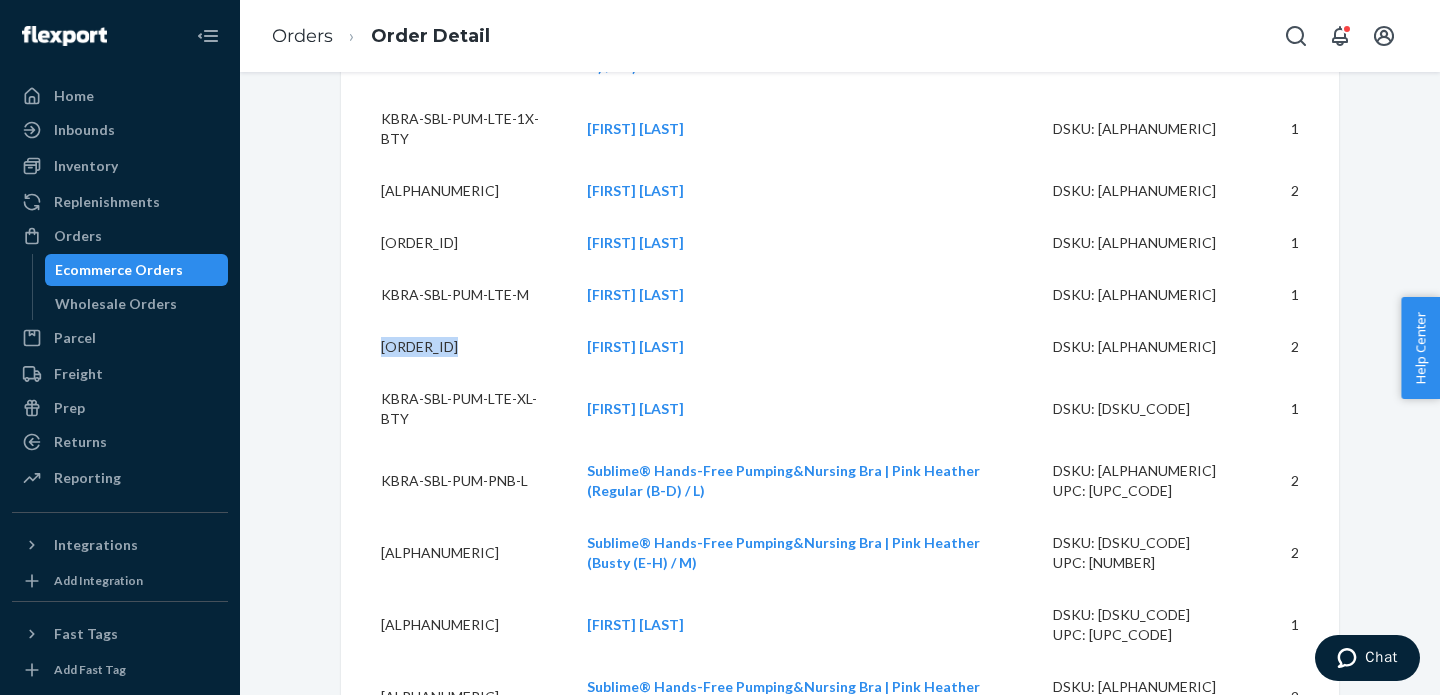 click on "KBRA-SBL-PUM-LTE-XL-BTY" at bounding box center (456, 409) 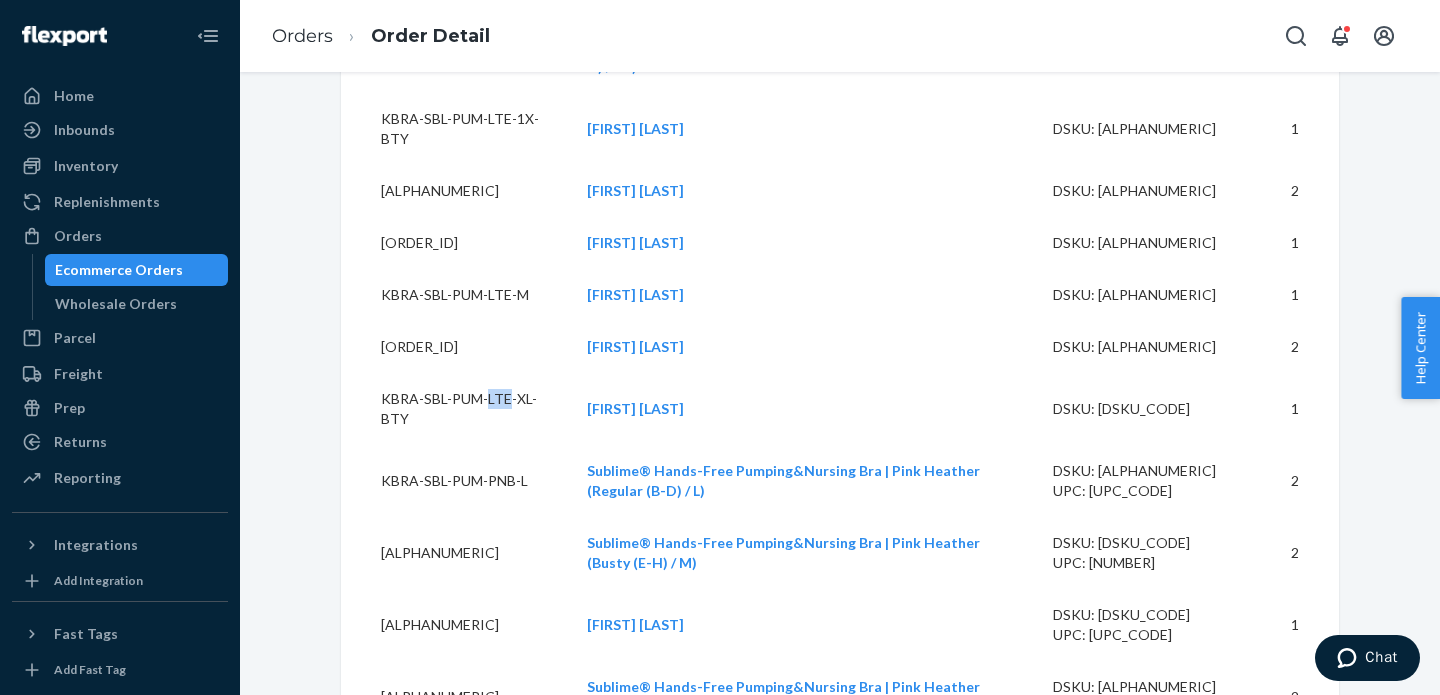 click on "KBRA-SBL-PUM-LTE-XL-BTY" at bounding box center (456, 409) 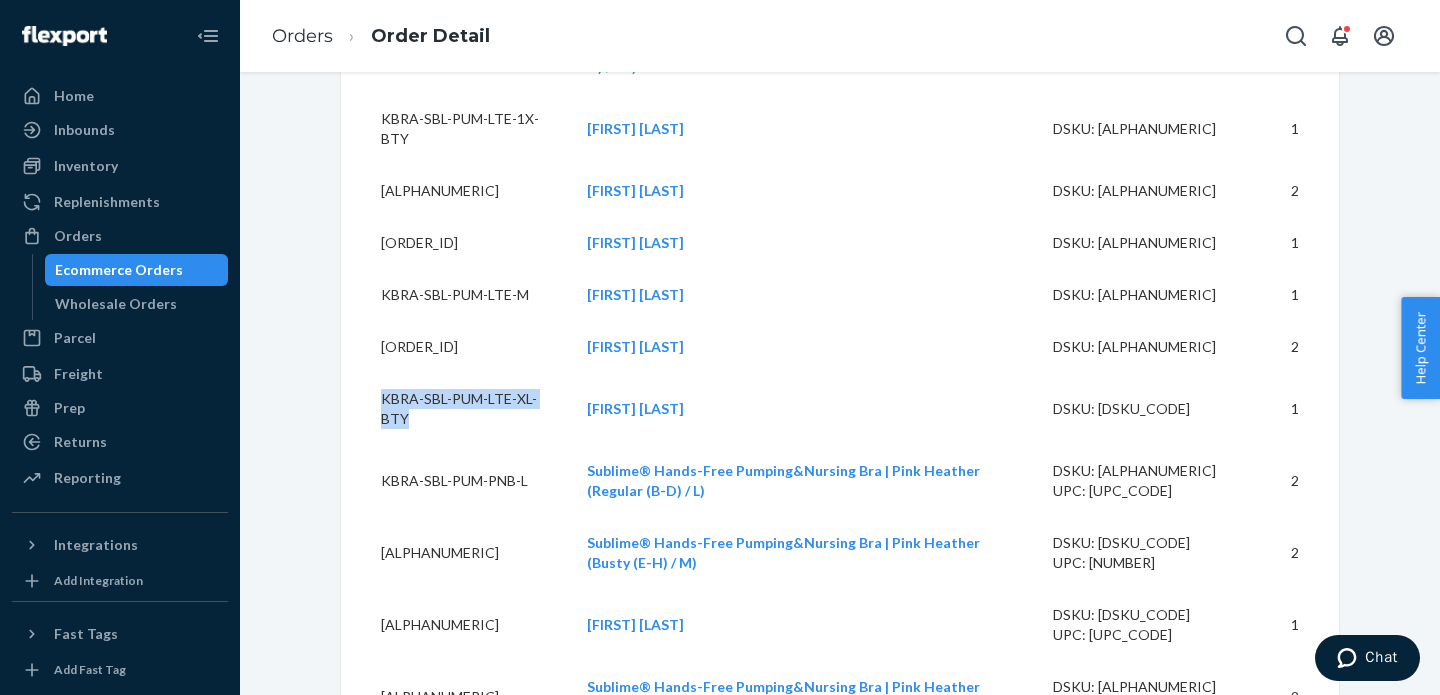 click on "KBRA-SBL-PUM-LTE-XL-BTY" at bounding box center [456, 409] 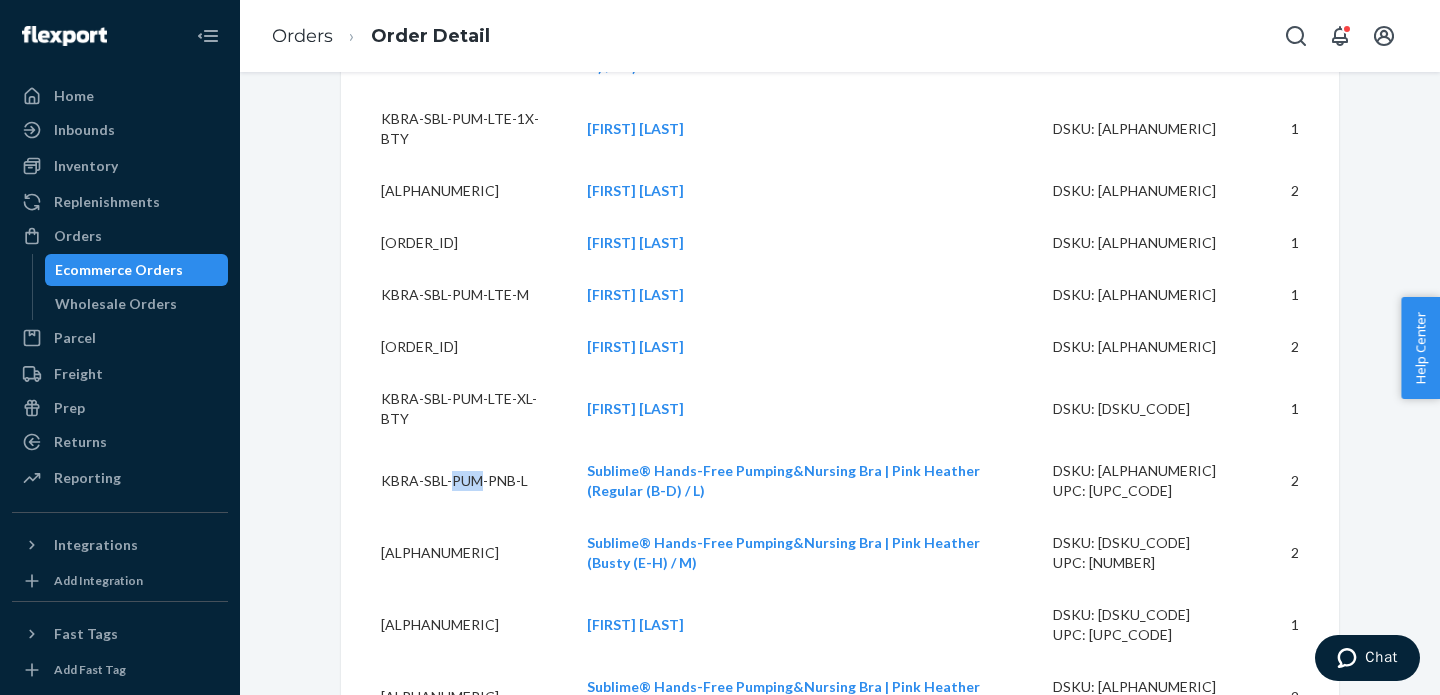 click on "KBRA-SBL-PUM-PNB-L" at bounding box center [456, 481] 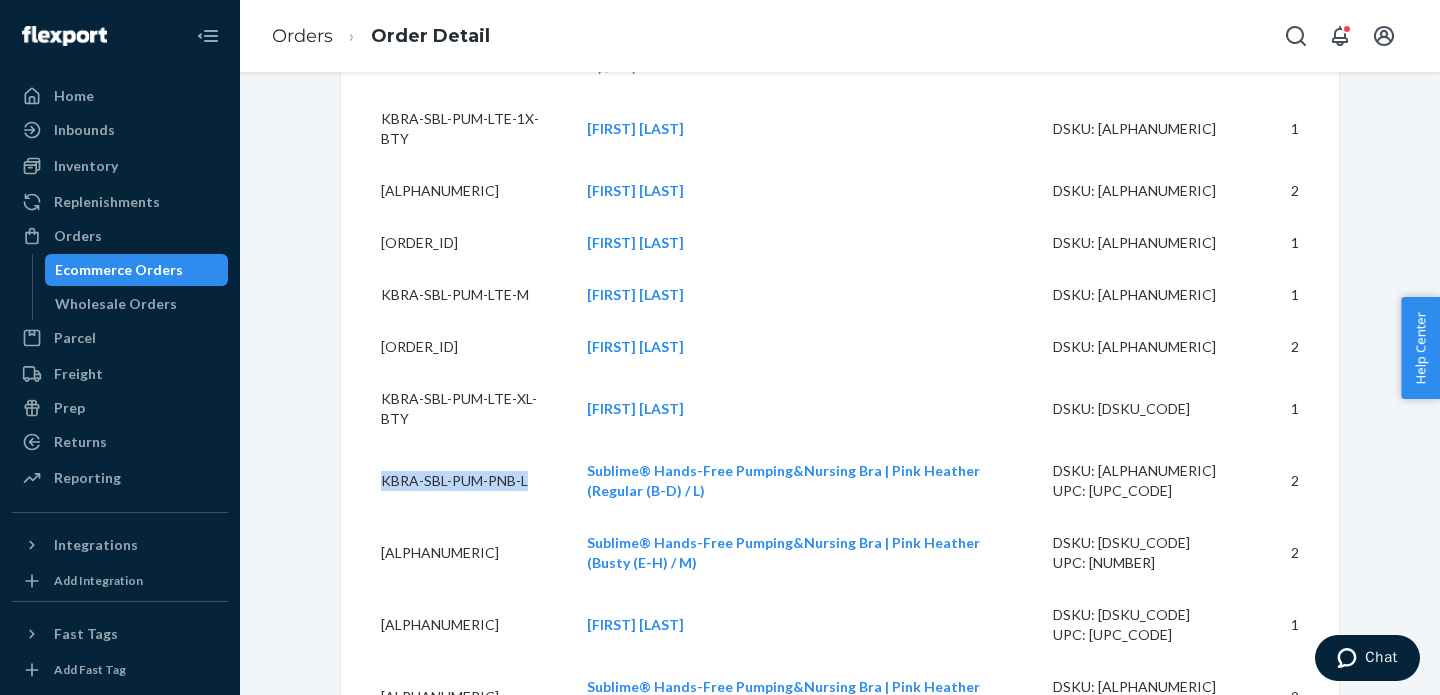 click on "KBRA-SBL-PUM-PNB-L" at bounding box center (456, 481) 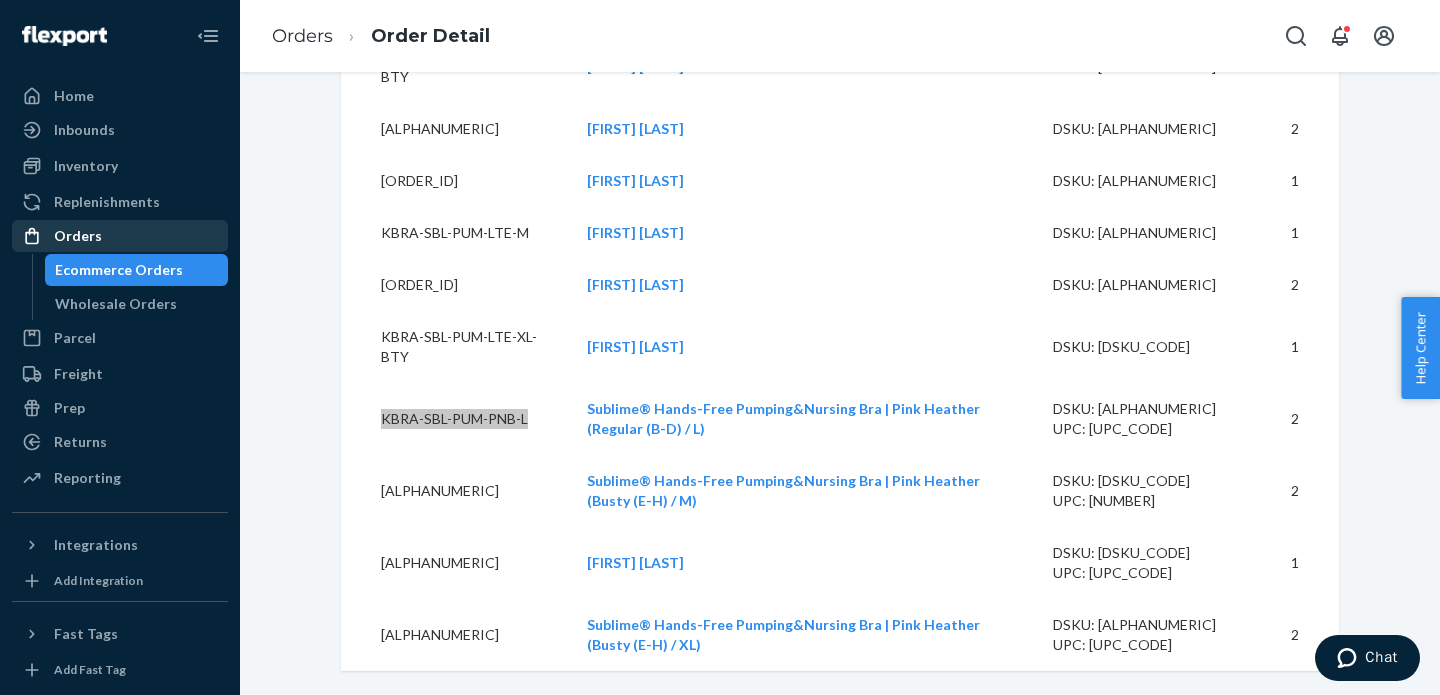 scroll, scrollTop: 1659, scrollLeft: 0, axis: vertical 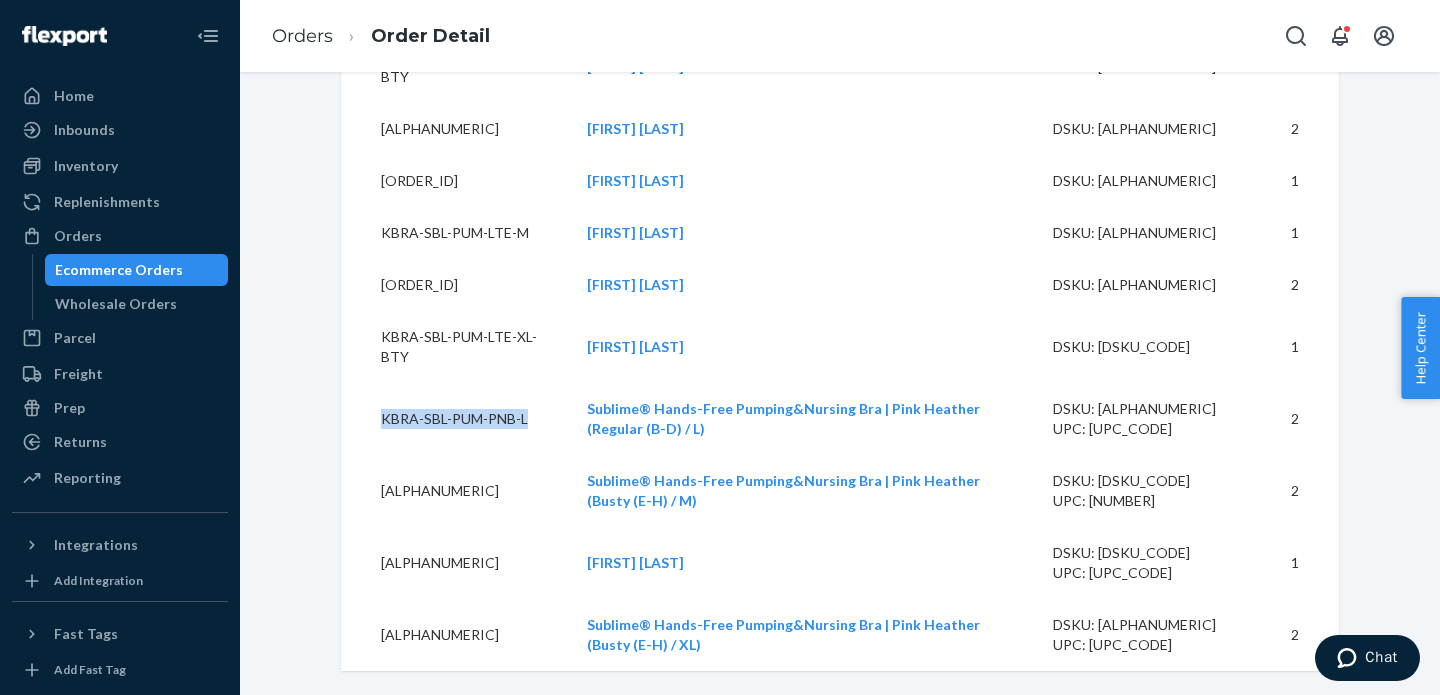 click on "[ALPHANUMERIC]" at bounding box center [456, 491] 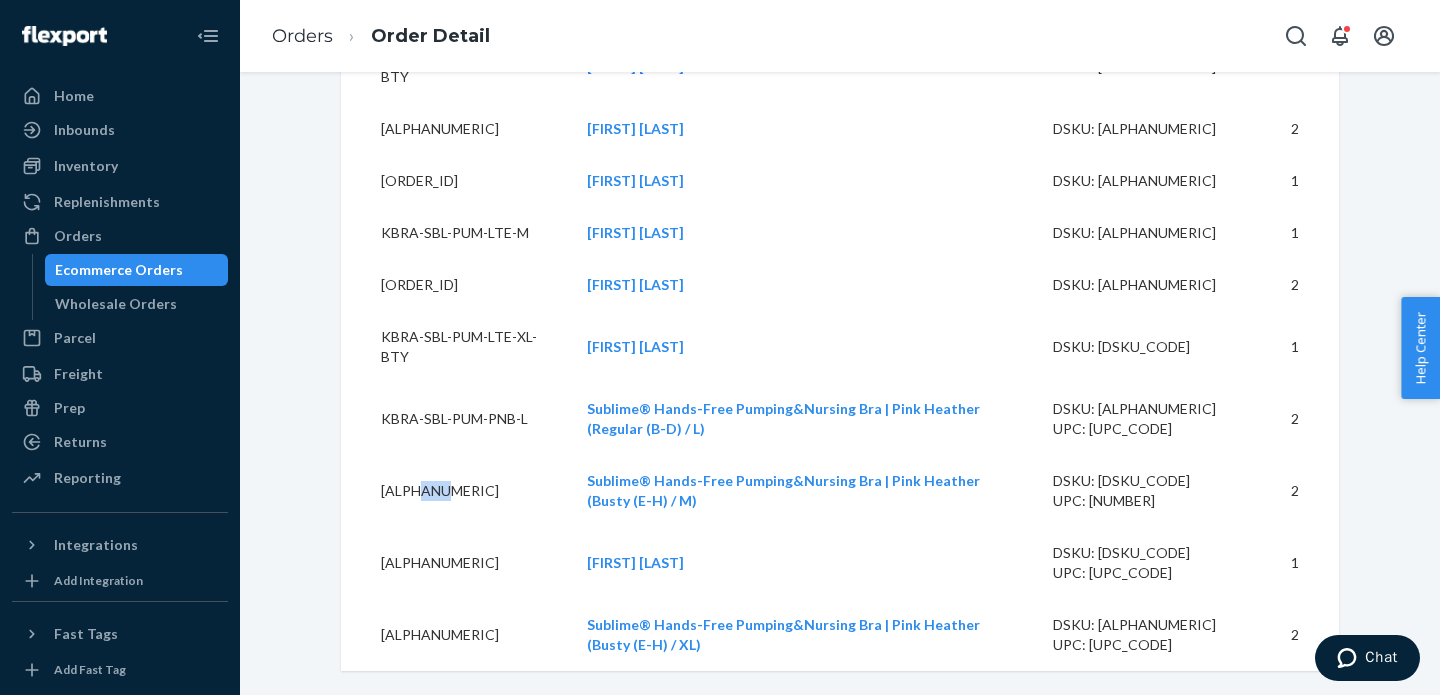 click on "[ALPHANUMERIC]" at bounding box center [456, 491] 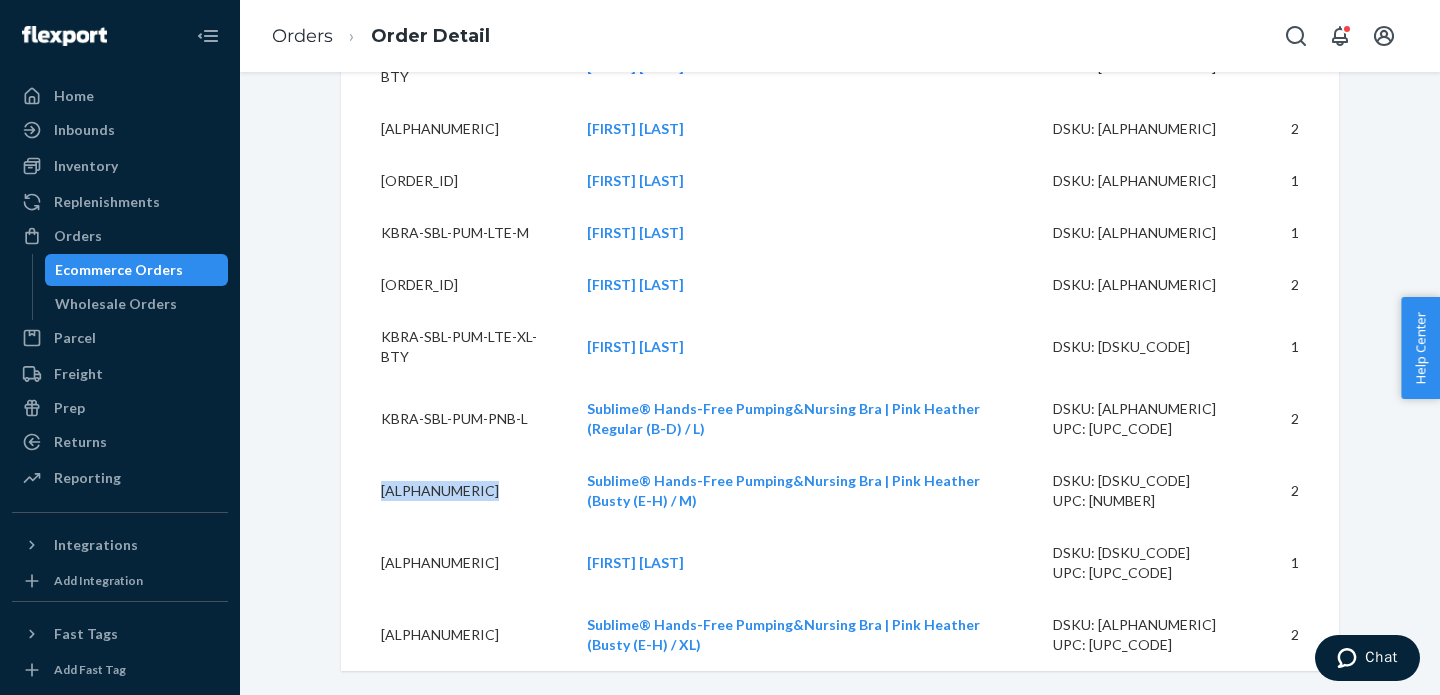 click on "[ALPHANUMERIC]" at bounding box center (456, 491) 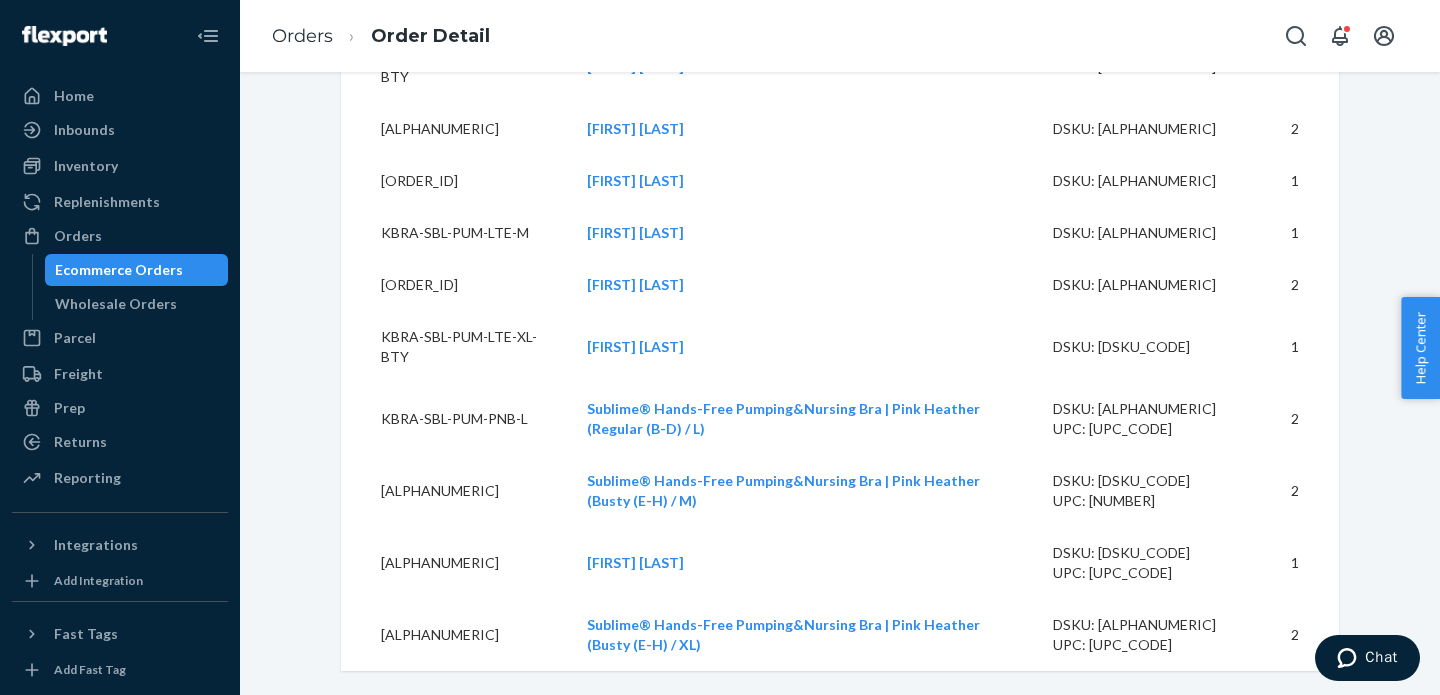 click on "[ALPHANUMERIC]" at bounding box center (456, 563) 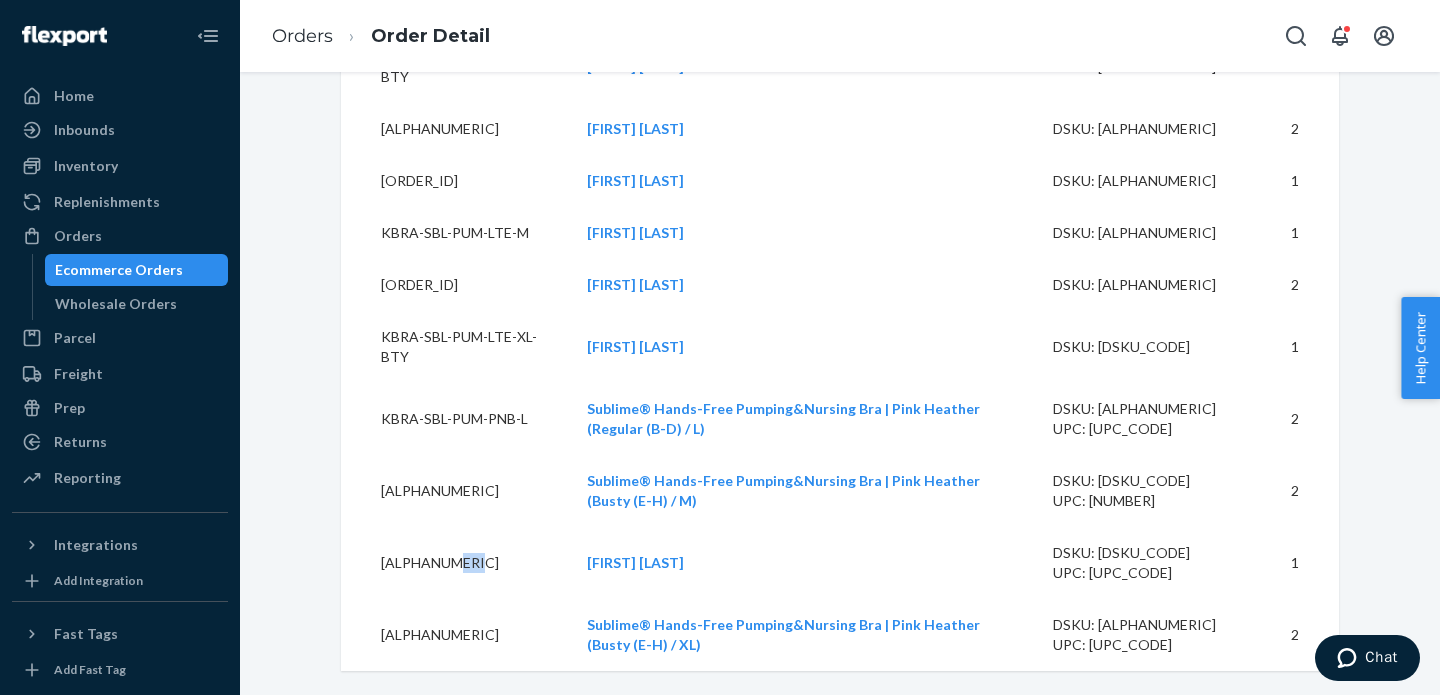 click on "[ALPHANUMERIC]" at bounding box center (456, 563) 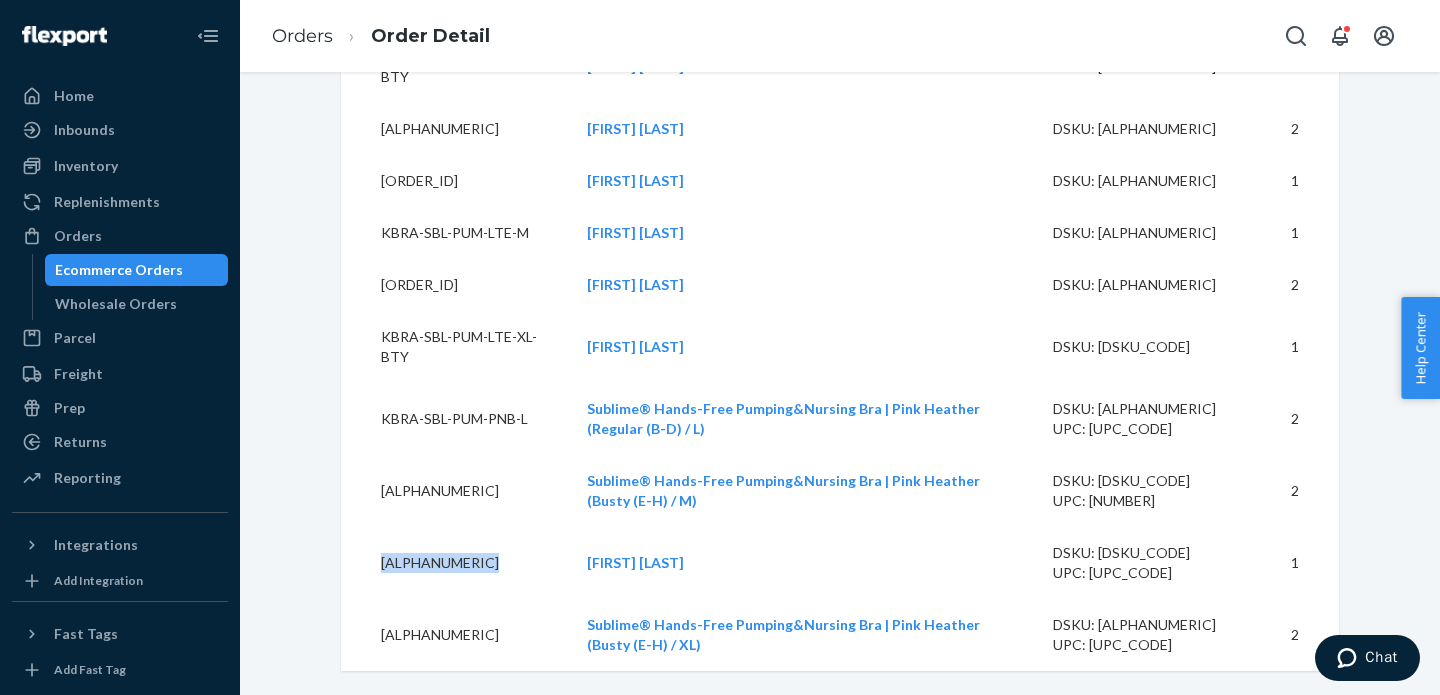 click on "[ALPHANUMERIC]" at bounding box center (456, 563) 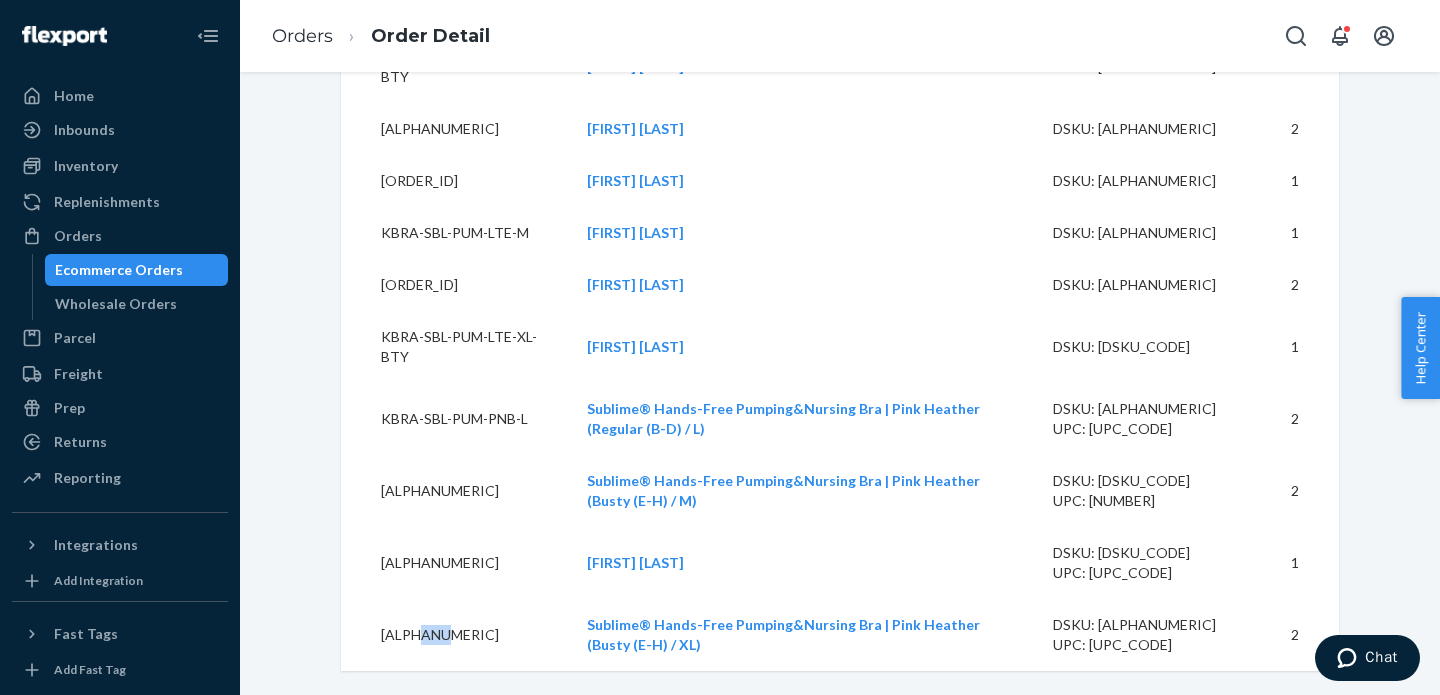 click on "[ALPHANUMERIC]" at bounding box center [456, 635] 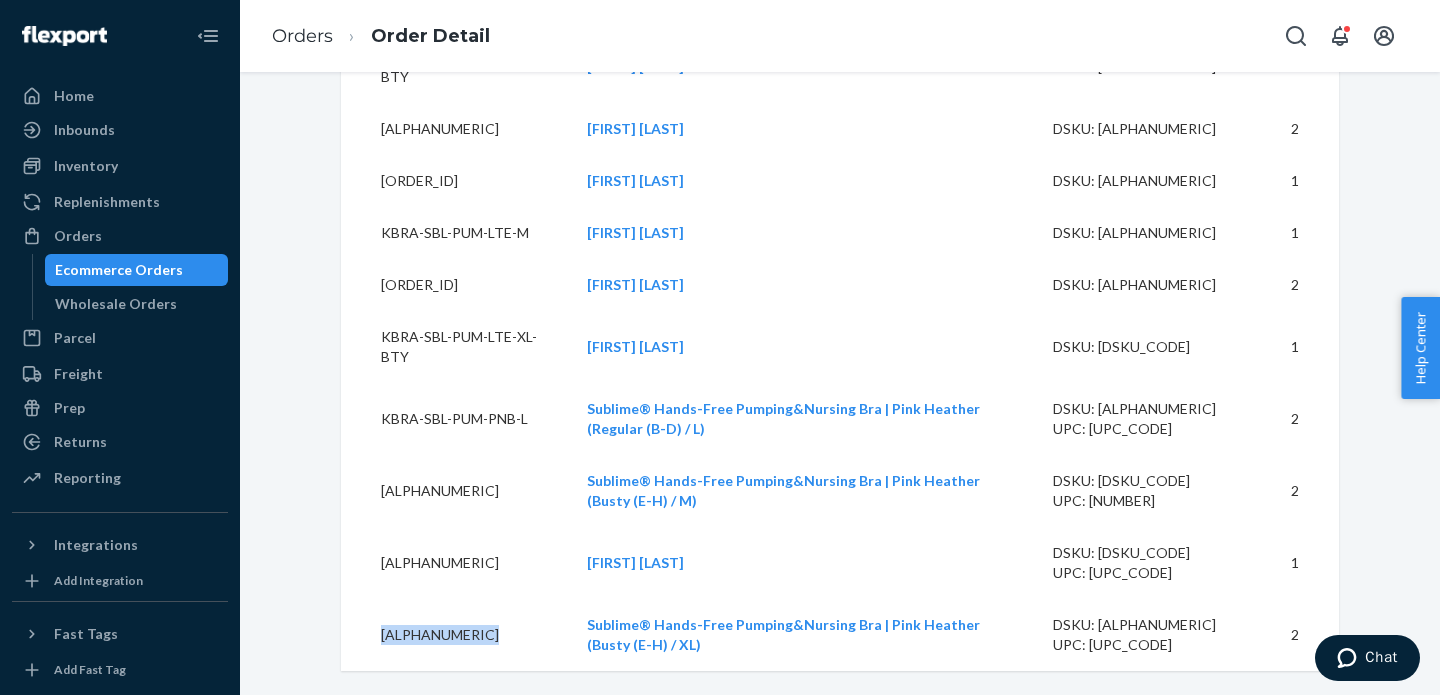 click on "[ALPHANUMERIC]" at bounding box center (456, 635) 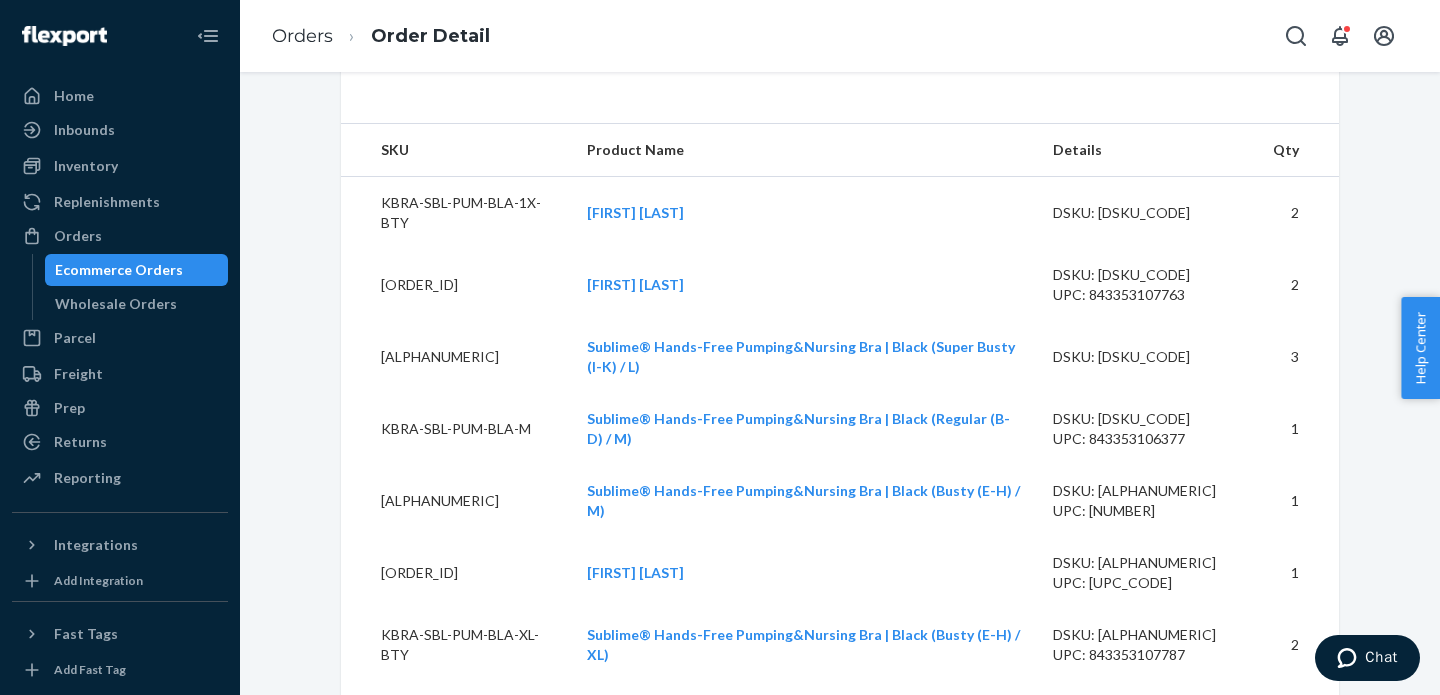 scroll, scrollTop: 0, scrollLeft: 0, axis: both 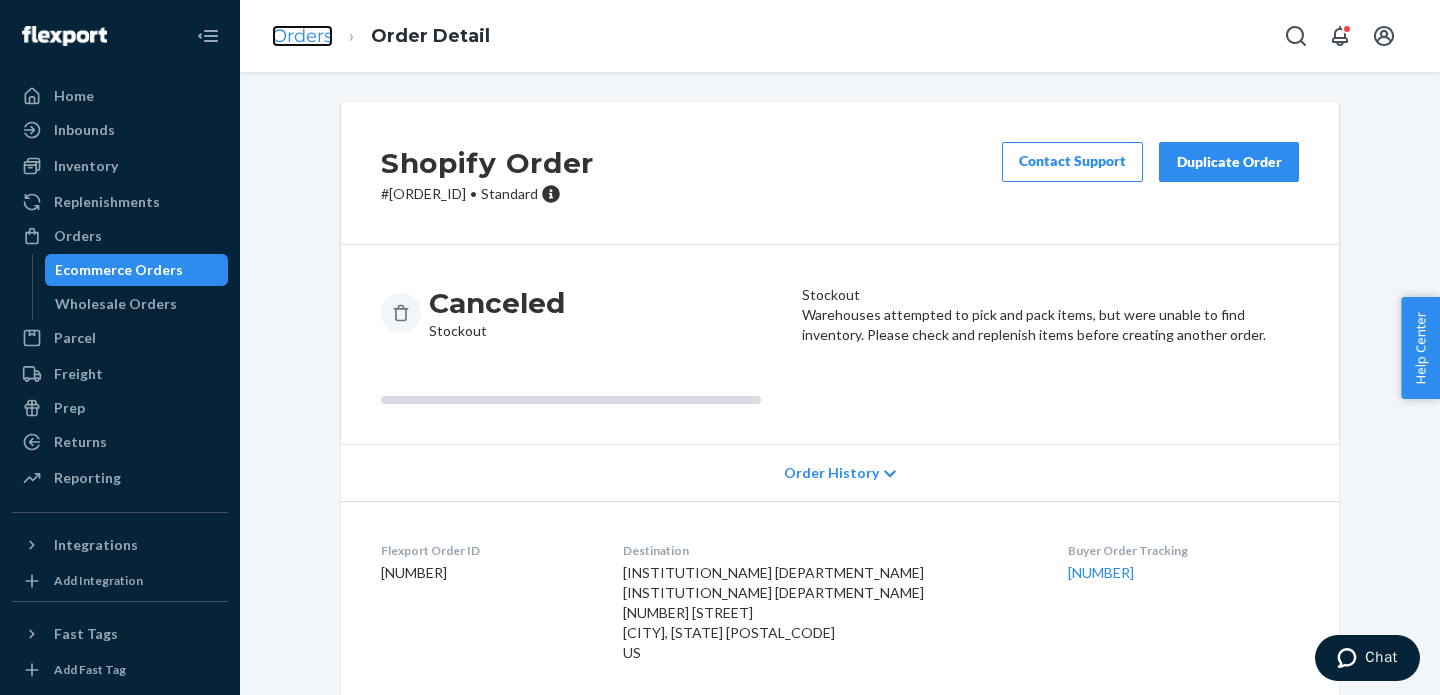 click on "Orders" at bounding box center [302, 36] 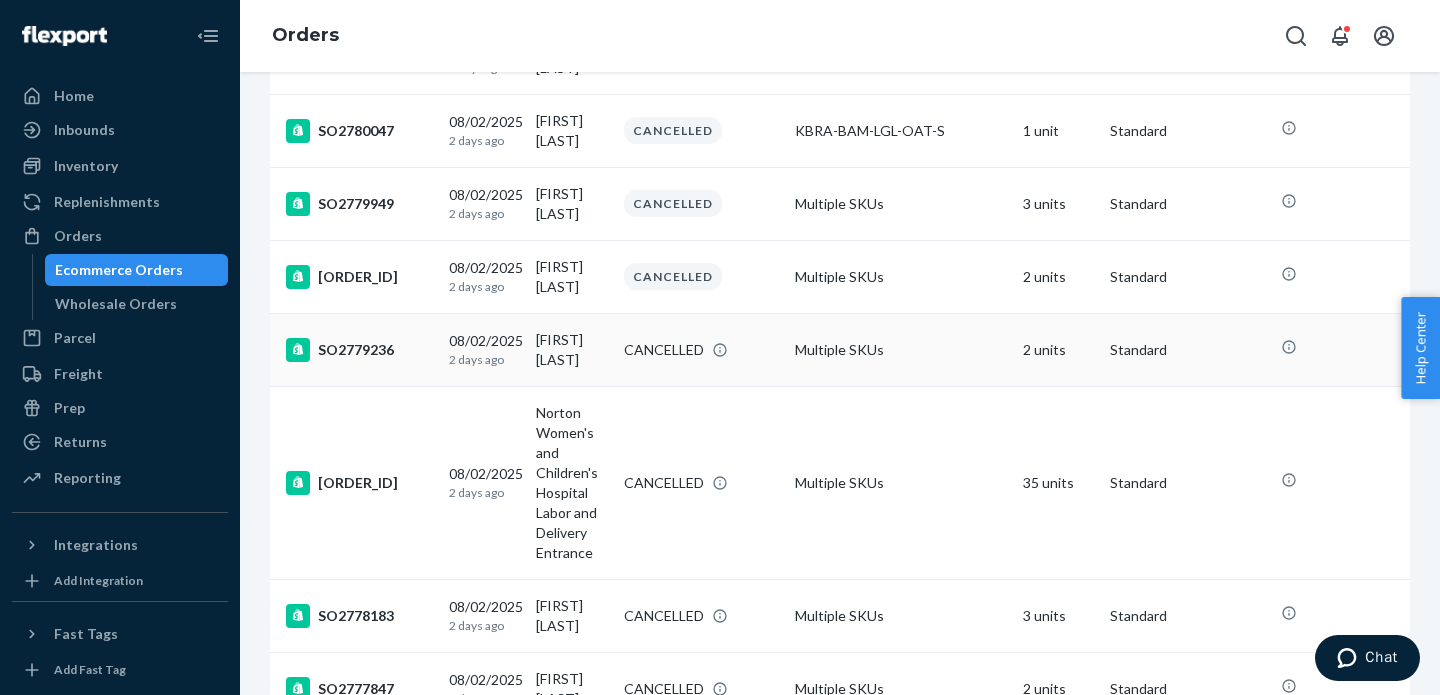 scroll, scrollTop: 404, scrollLeft: 0, axis: vertical 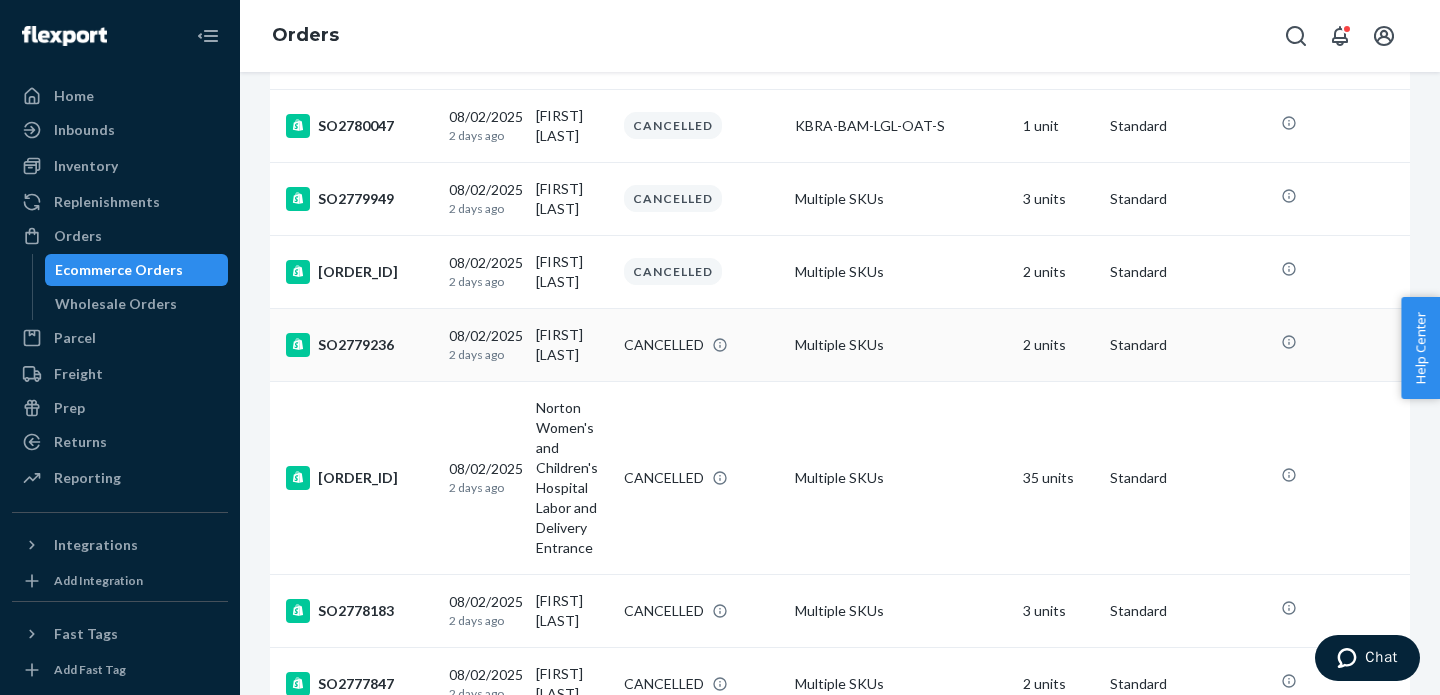click on "SO2779236" at bounding box center (359, 345) 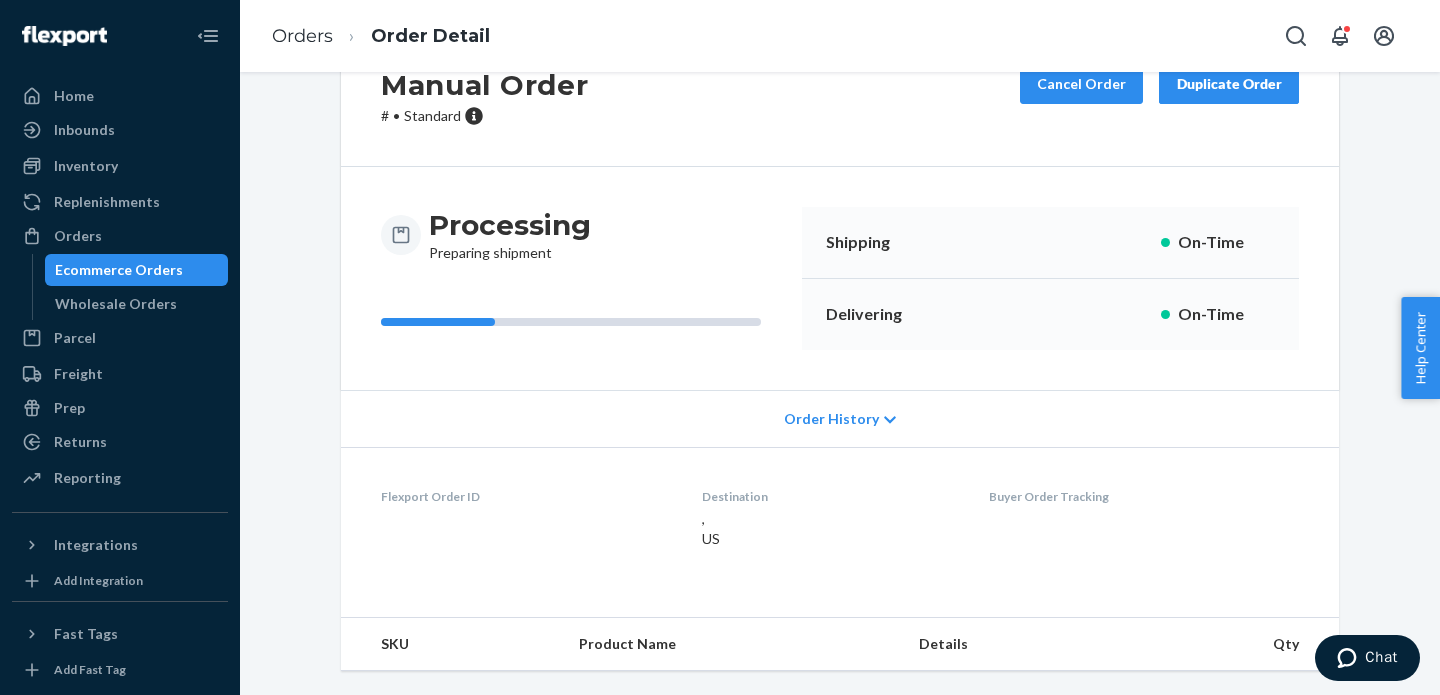 scroll, scrollTop: 0, scrollLeft: 0, axis: both 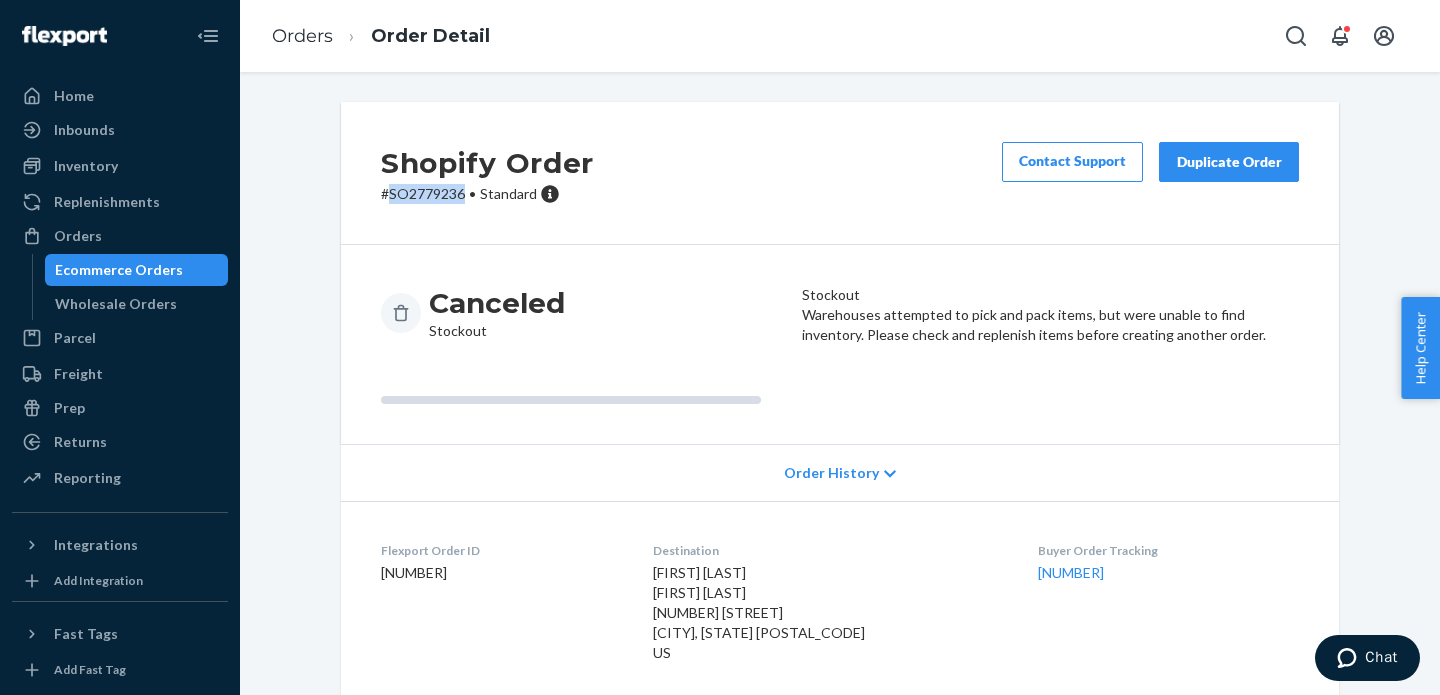 drag, startPoint x: 391, startPoint y: 192, endPoint x: 464, endPoint y: 187, distance: 73.171036 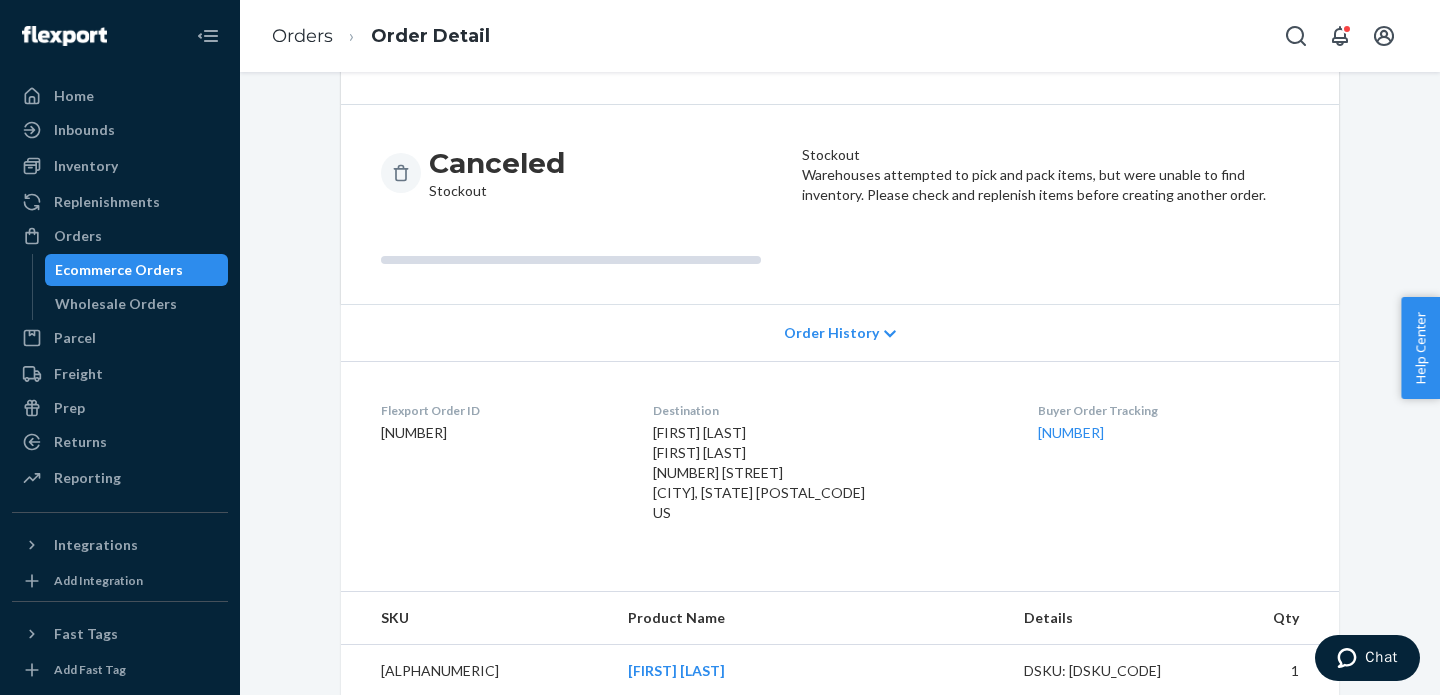 scroll, scrollTop: 219, scrollLeft: 0, axis: vertical 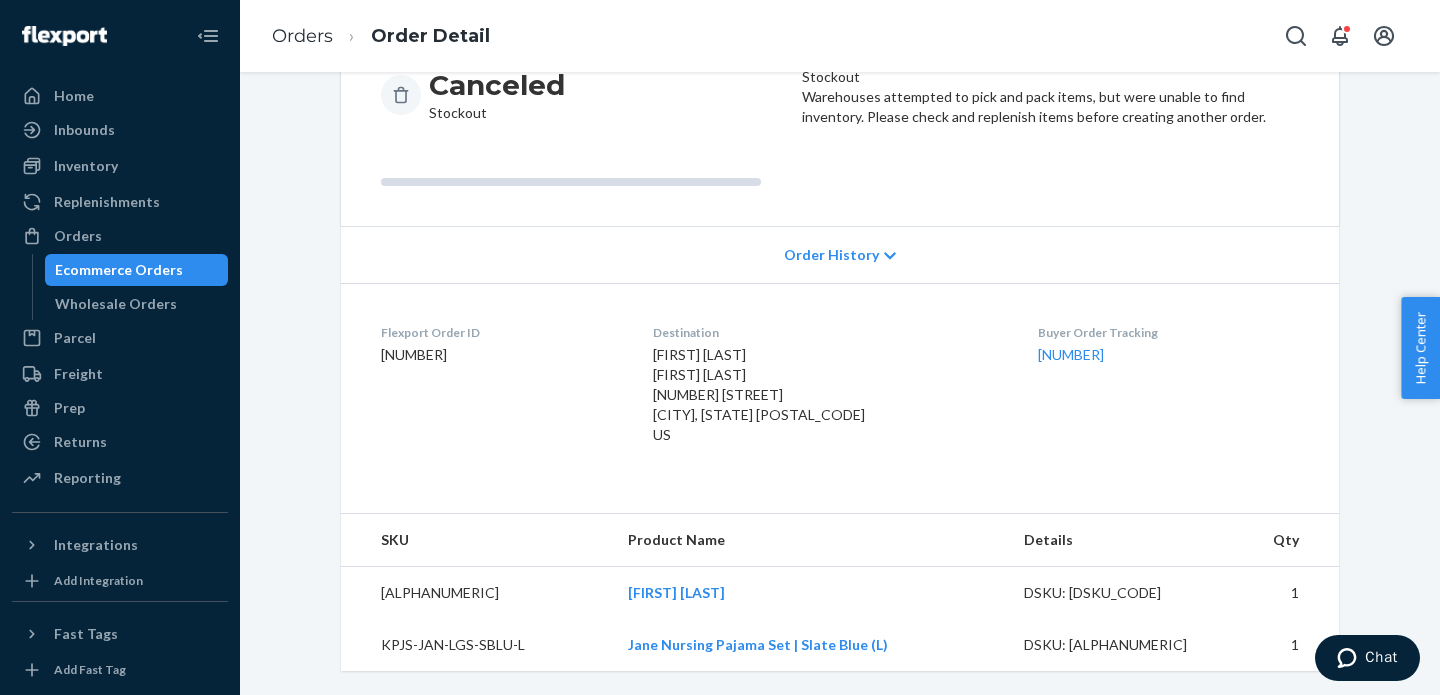 click on "[ALPHANUMERIC]" at bounding box center [476, 593] 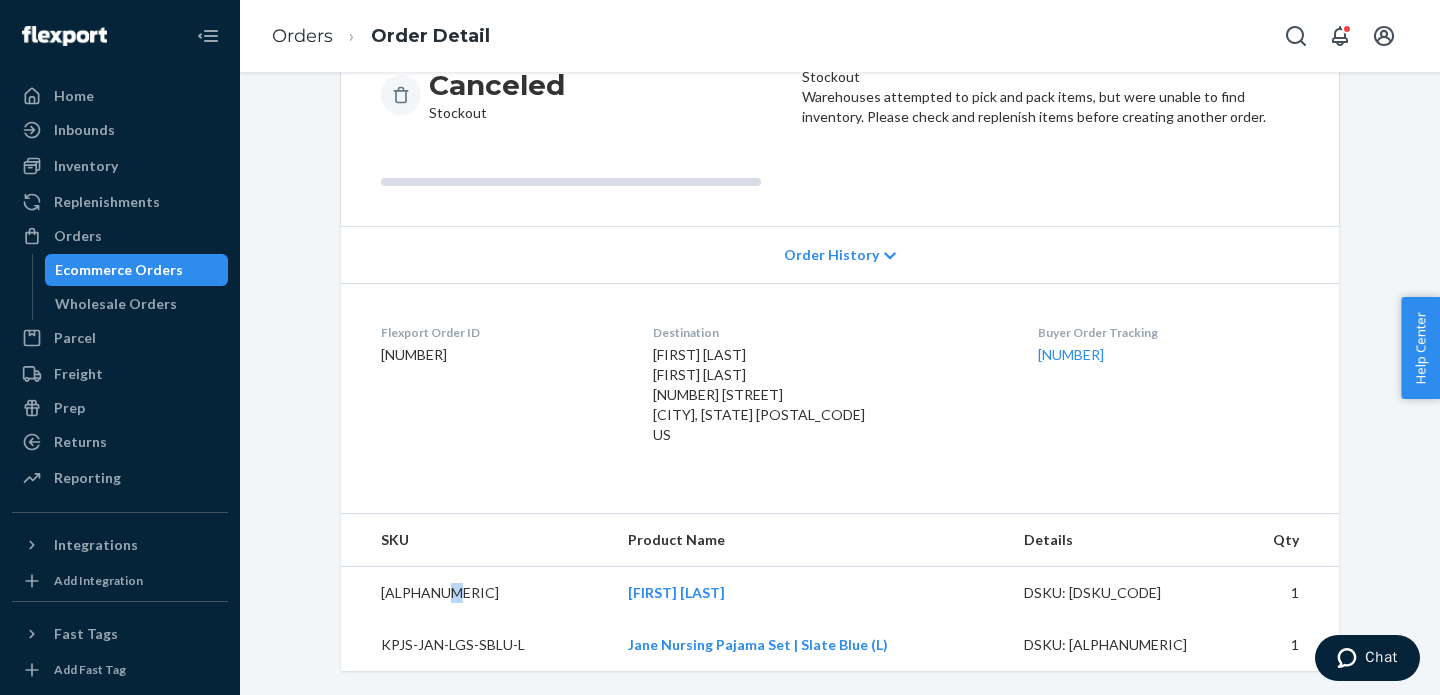click on "[ALPHANUMERIC]" at bounding box center (476, 593) 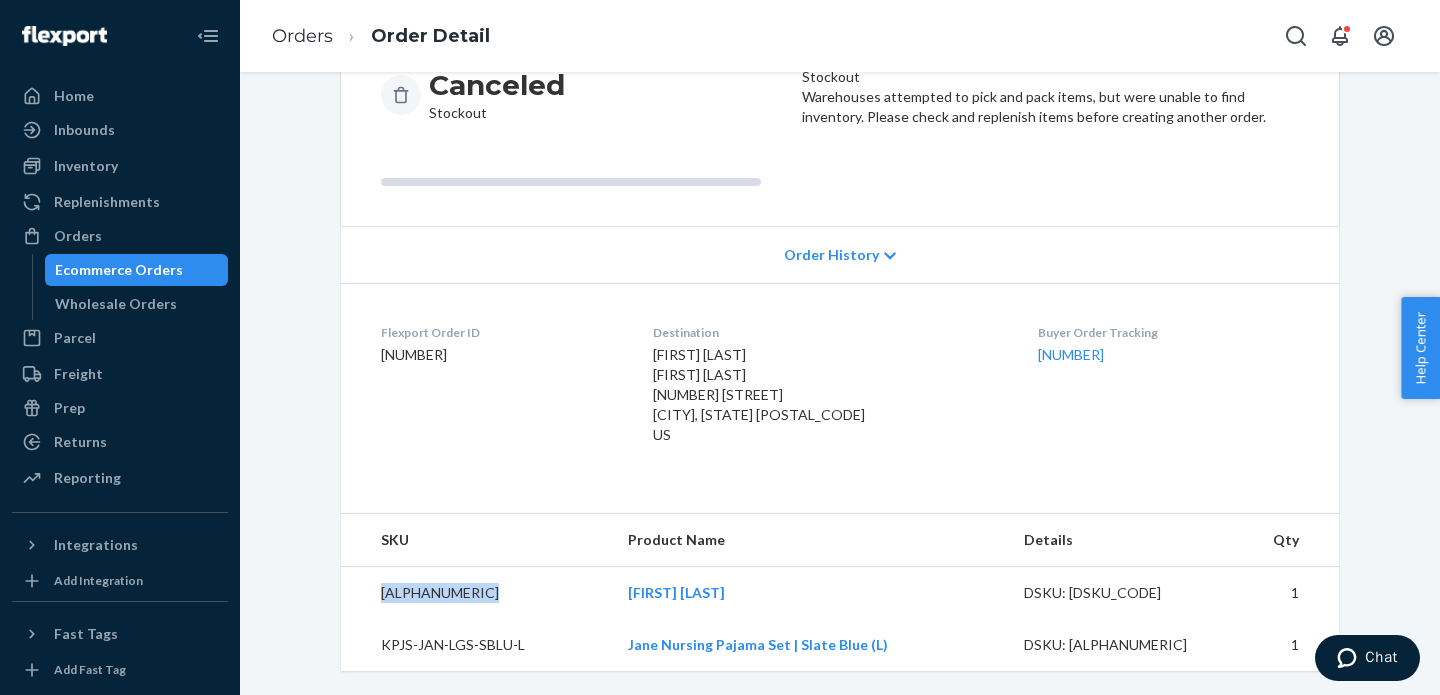 click on "[ALPHANUMERIC]" at bounding box center [476, 593] 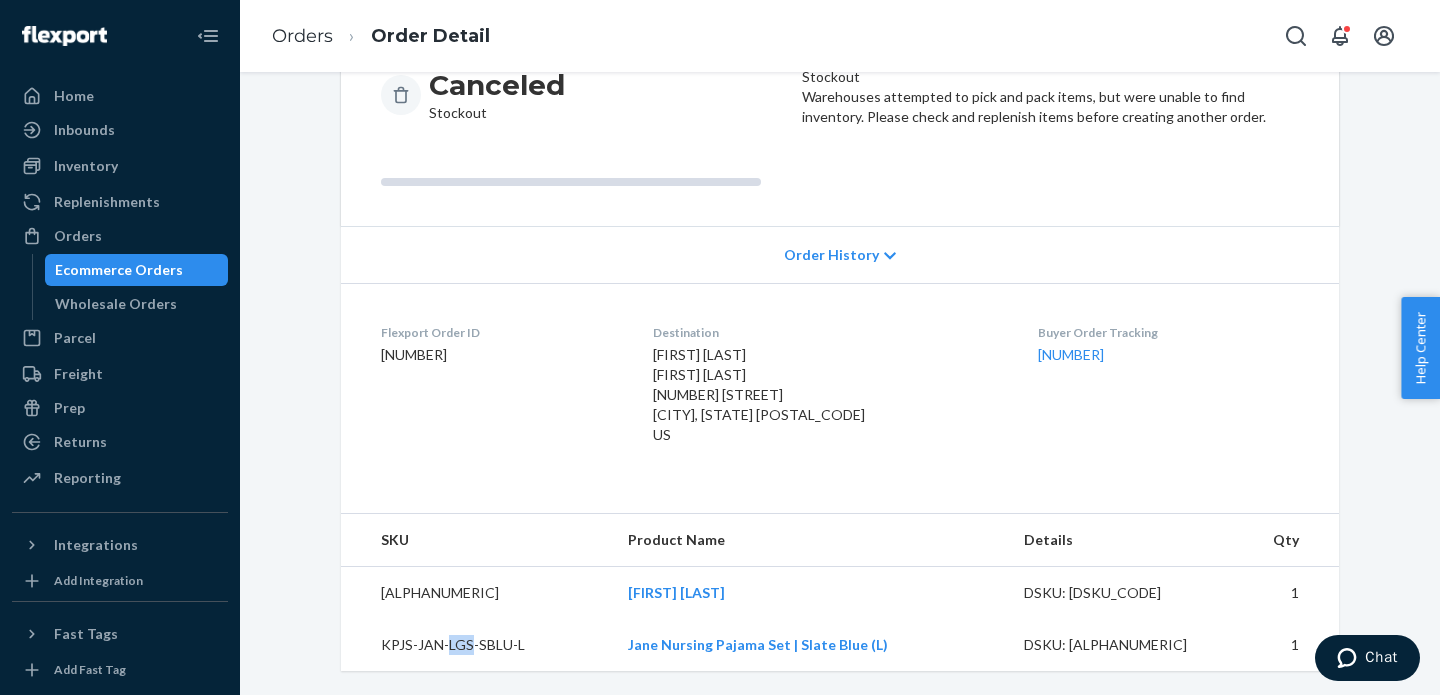 click on "KPJS-JAN-LGS-SBLU-L" at bounding box center (476, 645) 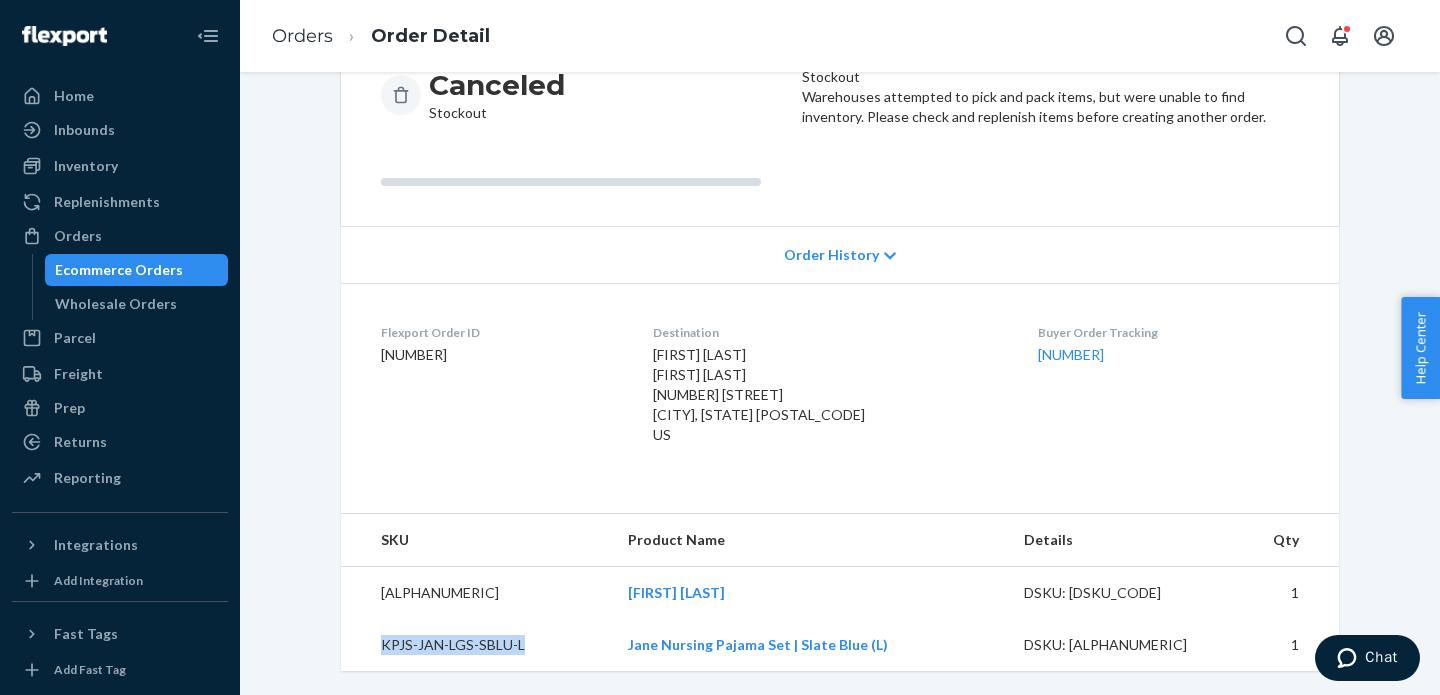 click on "KPJS-JAN-LGS-SBLU-L" at bounding box center (476, 645) 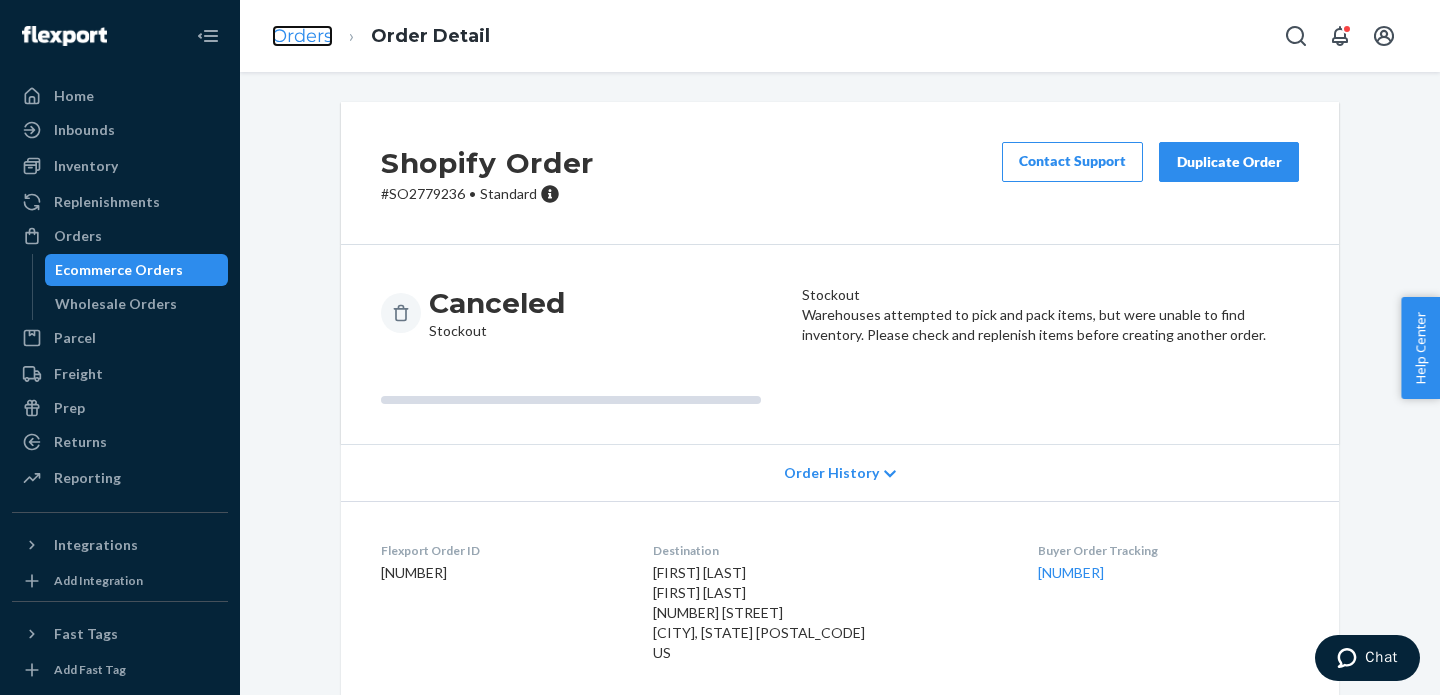 click on "Orders" at bounding box center (302, 36) 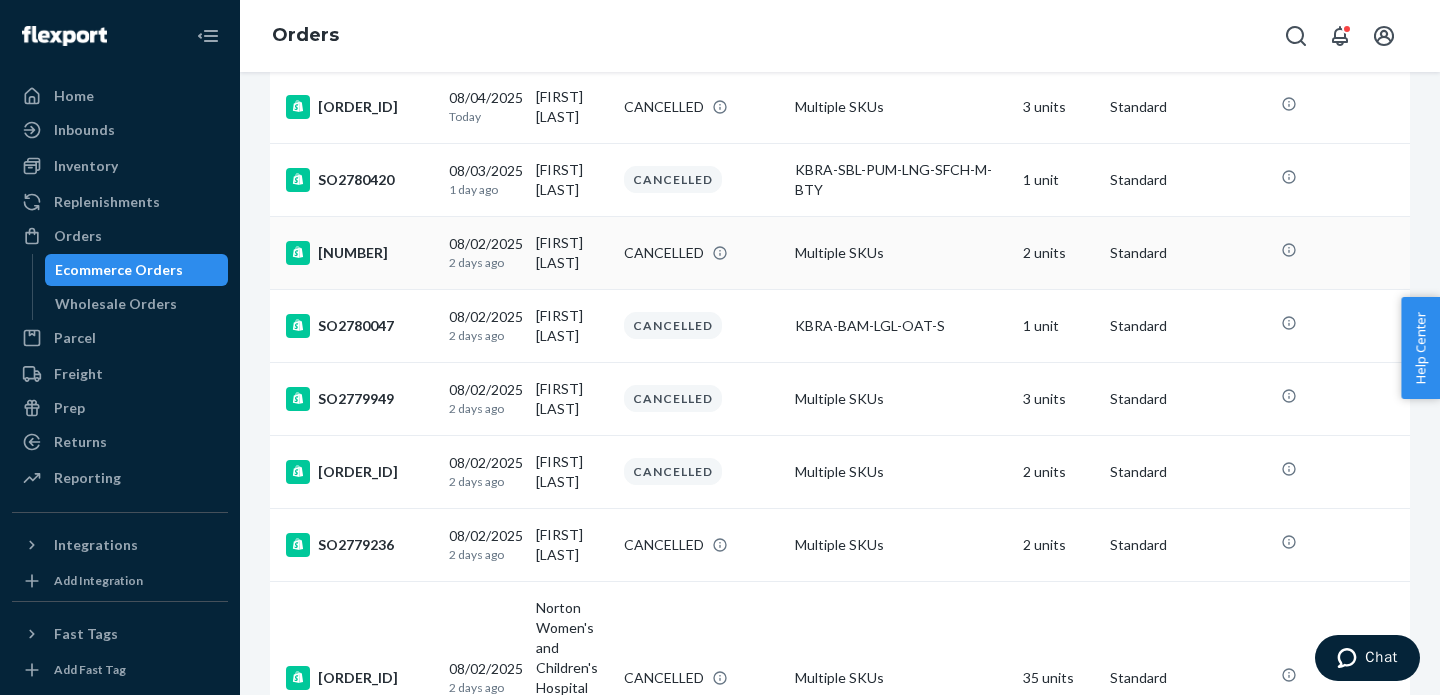 scroll, scrollTop: 194, scrollLeft: 0, axis: vertical 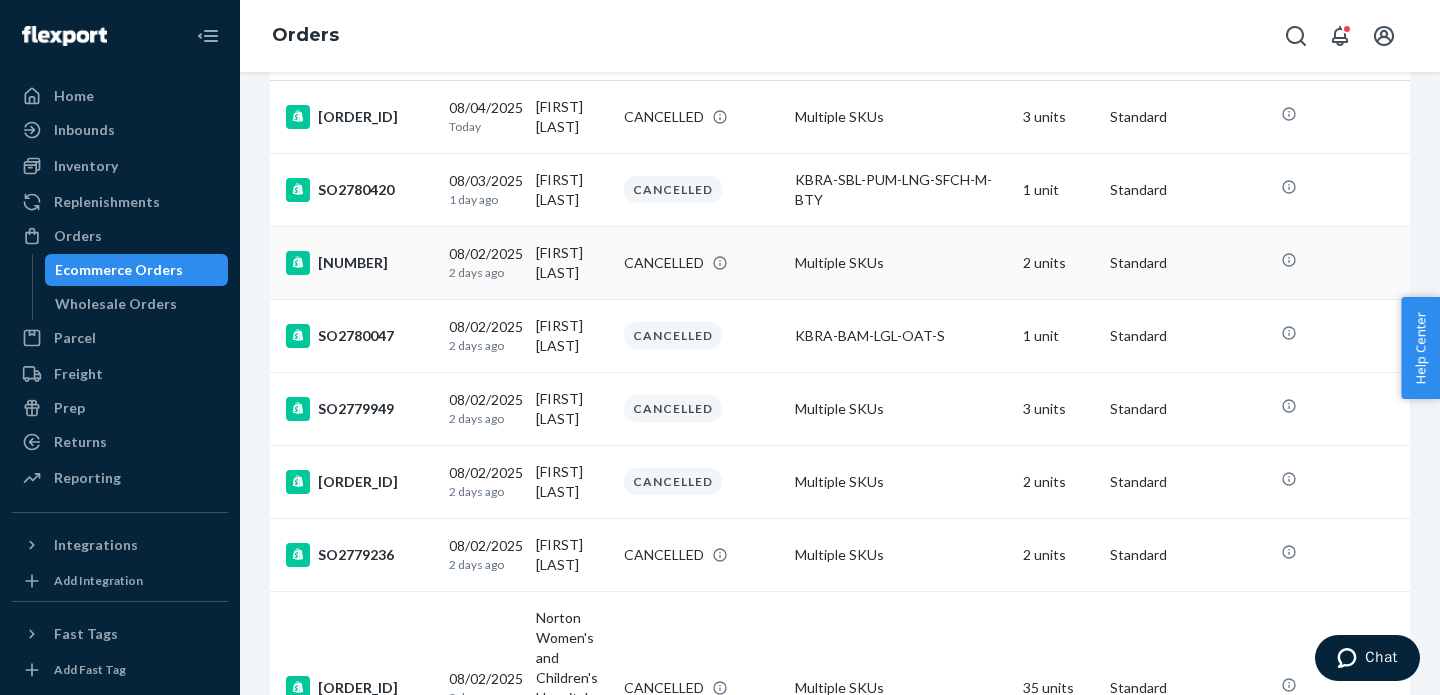 click on "[NUMBER]" at bounding box center (355, 262) 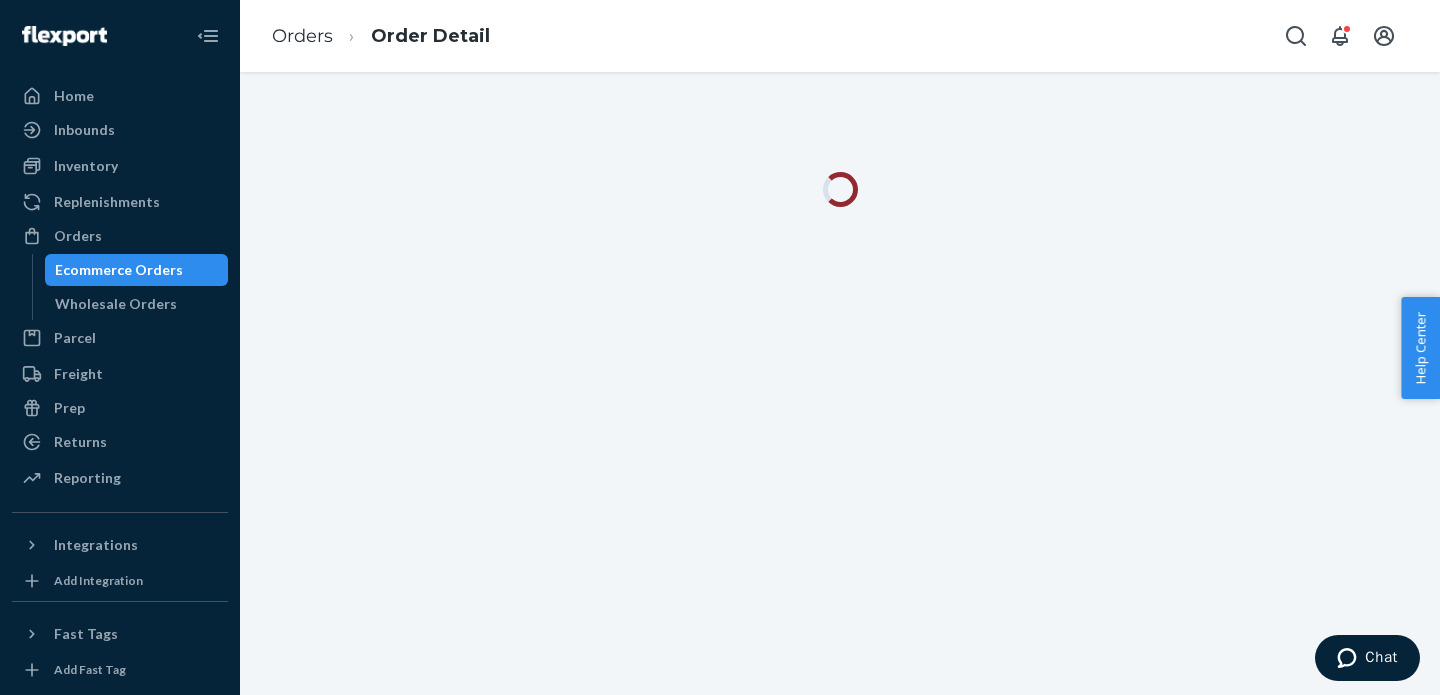 scroll, scrollTop: 0, scrollLeft: 0, axis: both 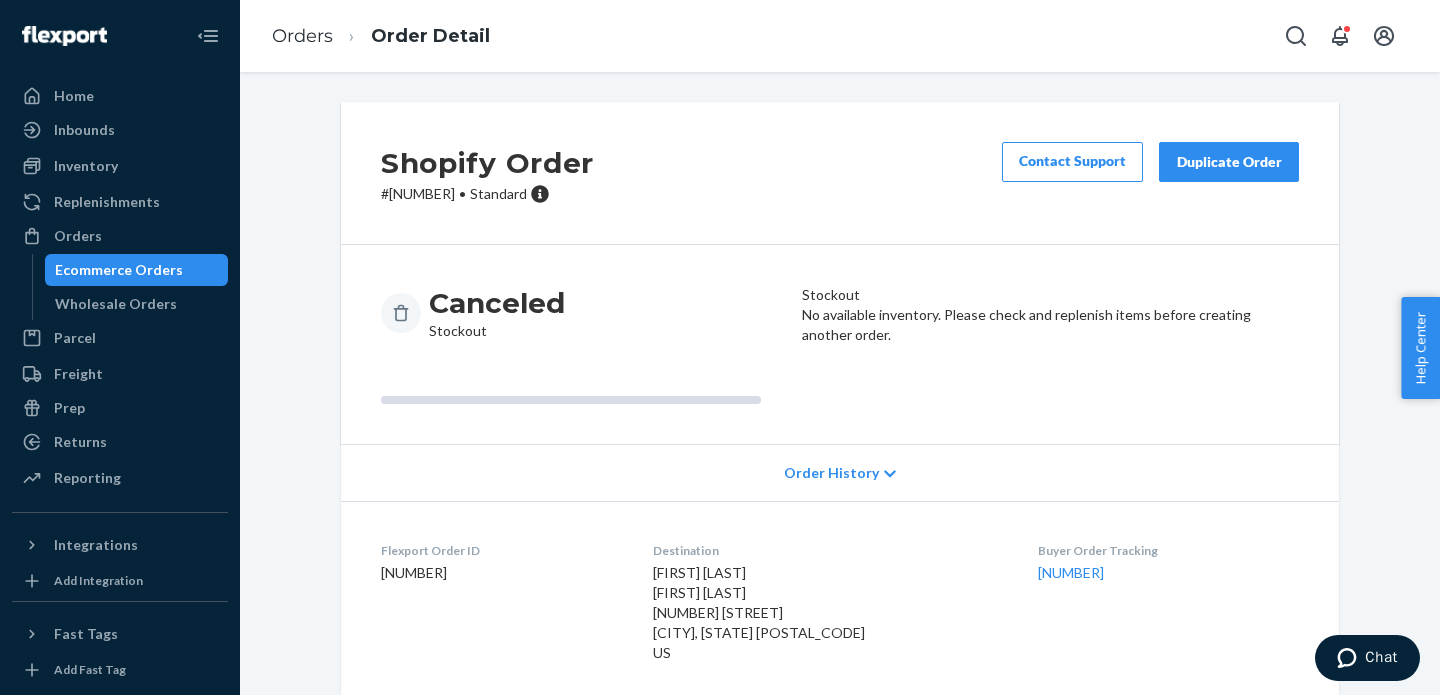 click on "# SO2780095 • Standard" at bounding box center [487, 194] 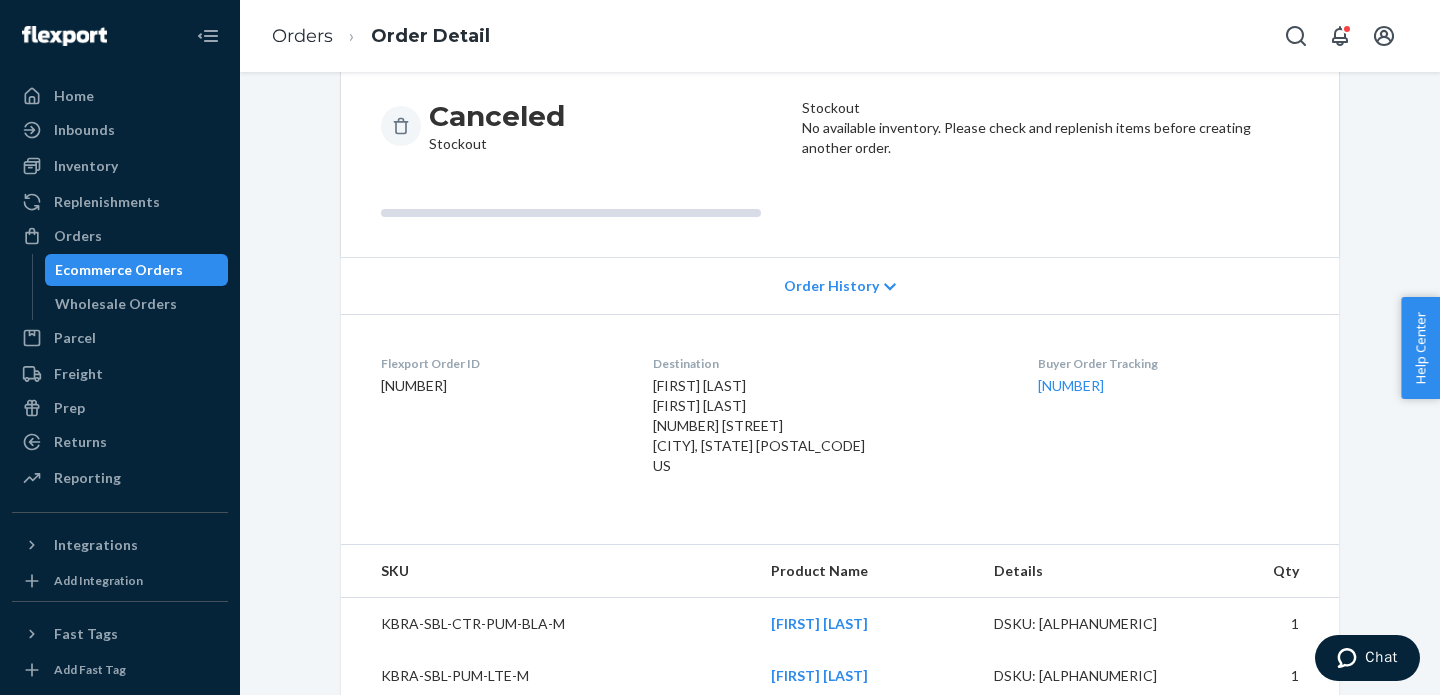scroll, scrollTop: 239, scrollLeft: 0, axis: vertical 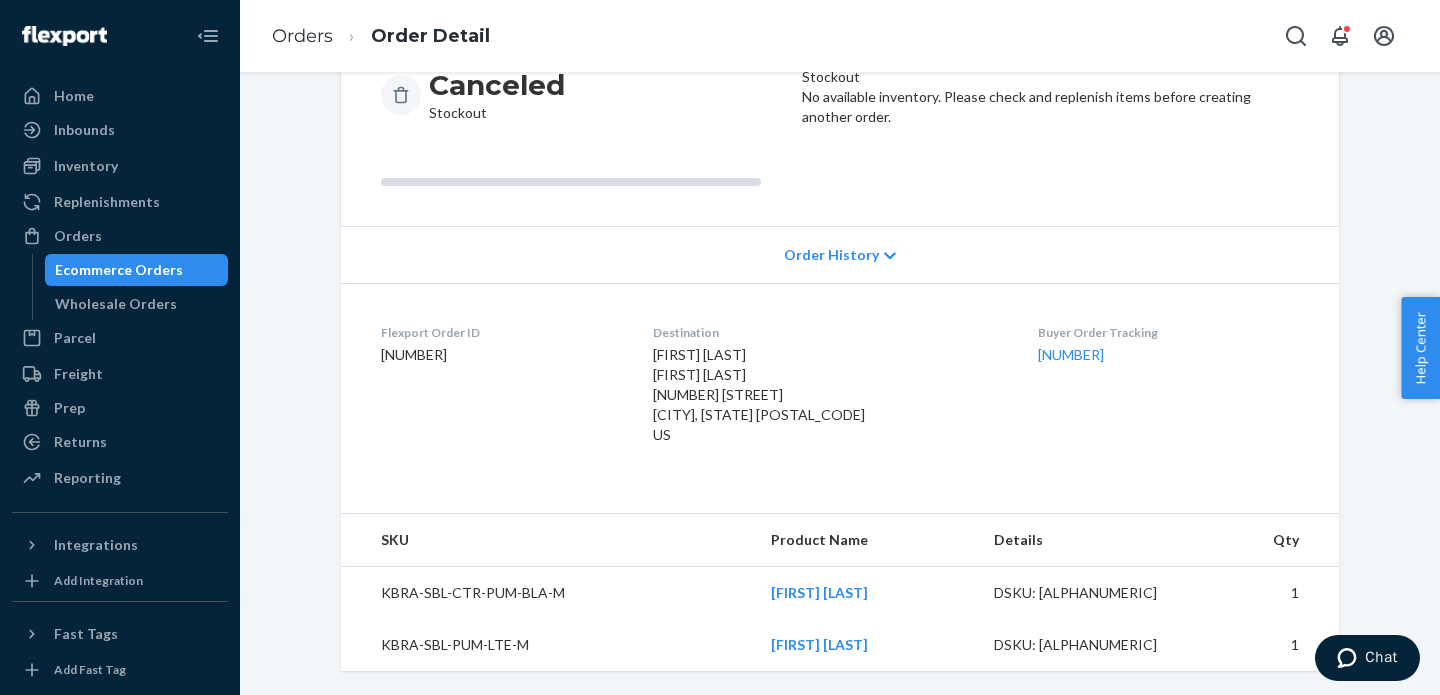 click on "KBRA-SBL-CTR-PUM-BLA-M" at bounding box center (548, 593) 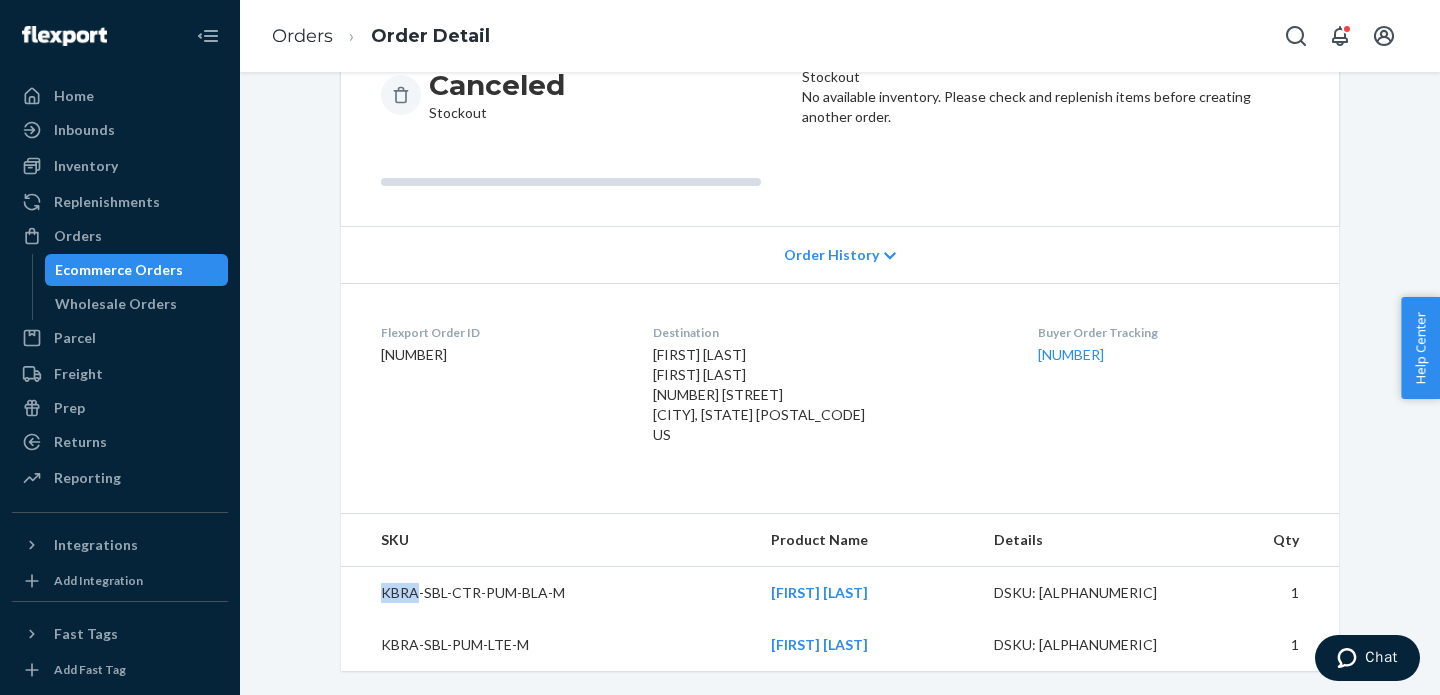 click on "KBRA-SBL-CTR-PUM-BLA-M" at bounding box center [548, 593] 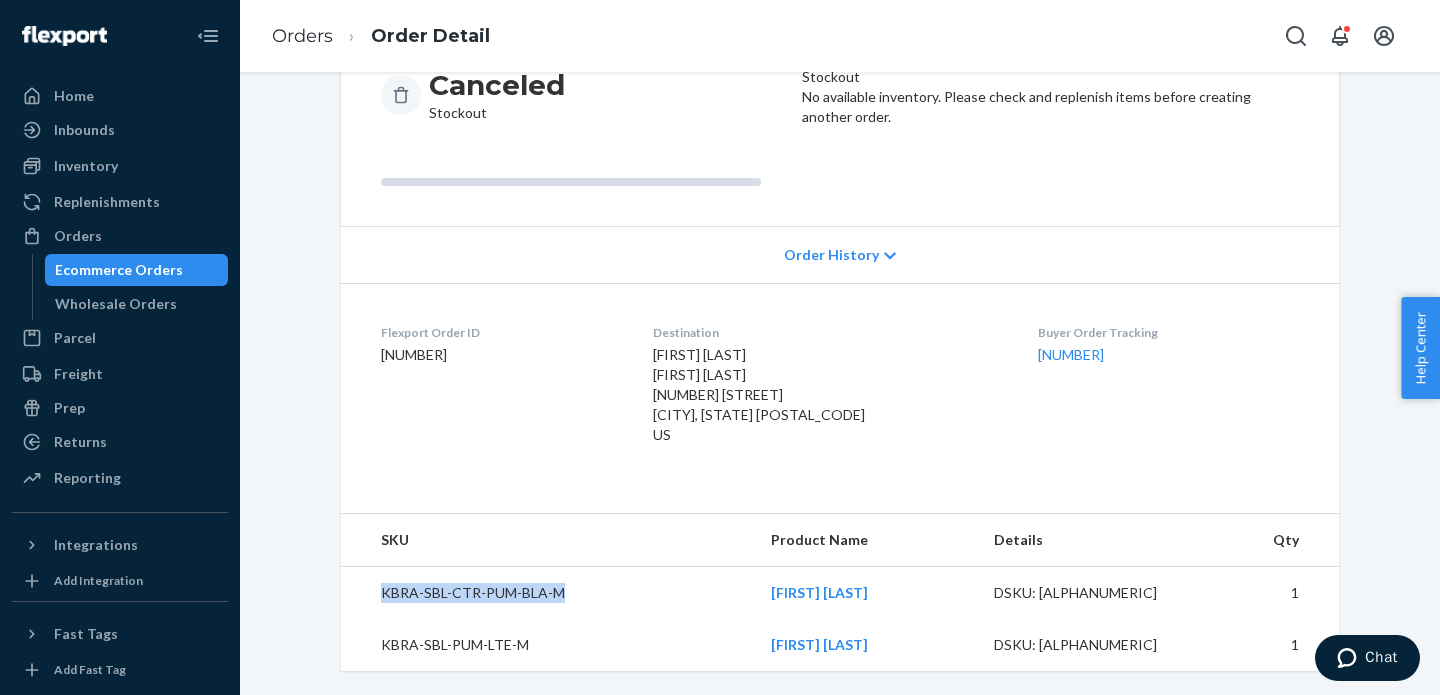 drag, startPoint x: 382, startPoint y: 570, endPoint x: 469, endPoint y: 596, distance: 90.80198 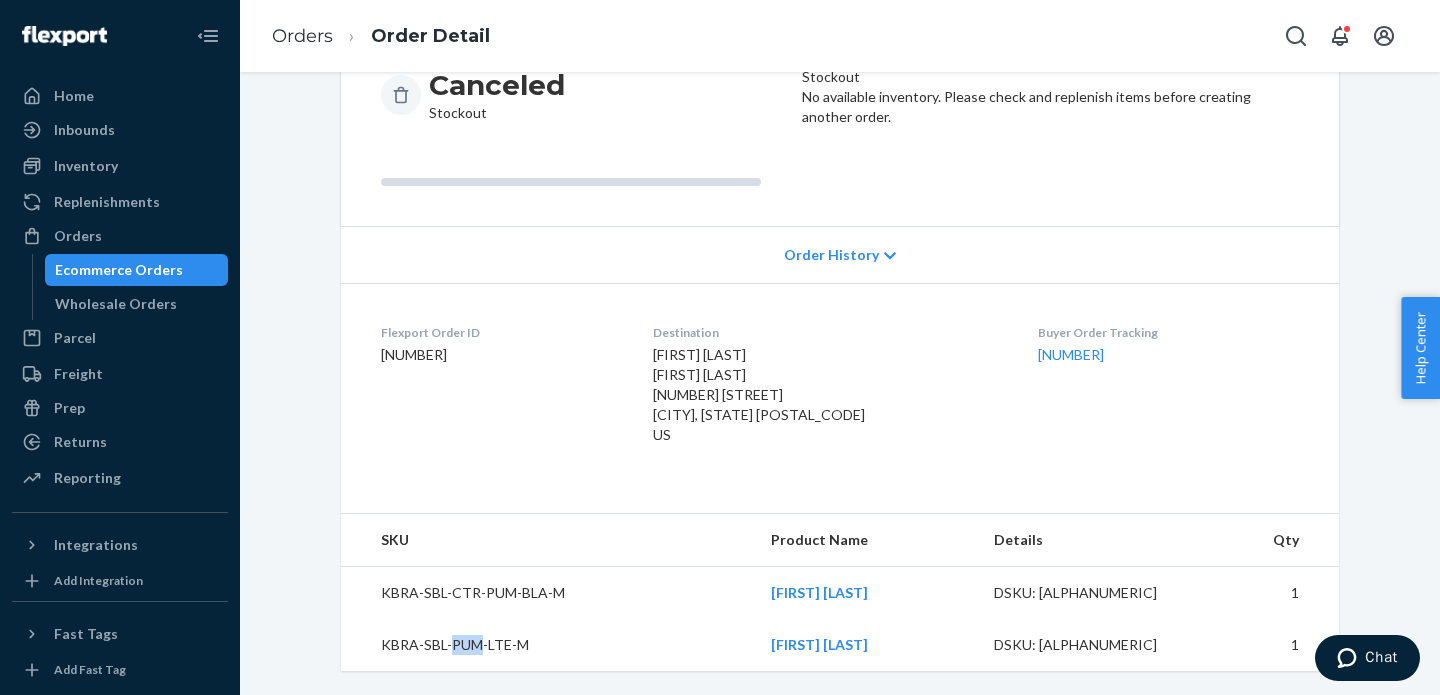 click on "KBRA-SBL-PUM-LTE-M" at bounding box center (548, 645) 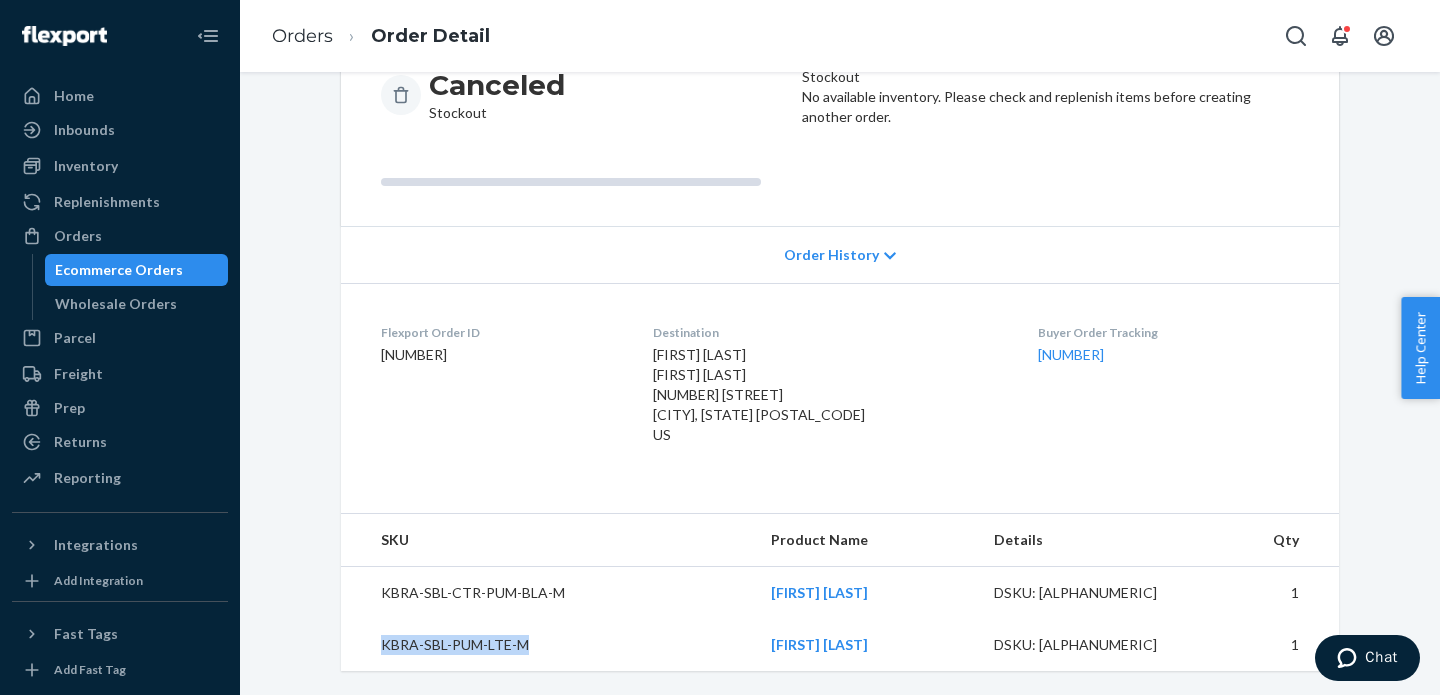 click on "KBRA-SBL-PUM-LTE-M" at bounding box center [548, 645] 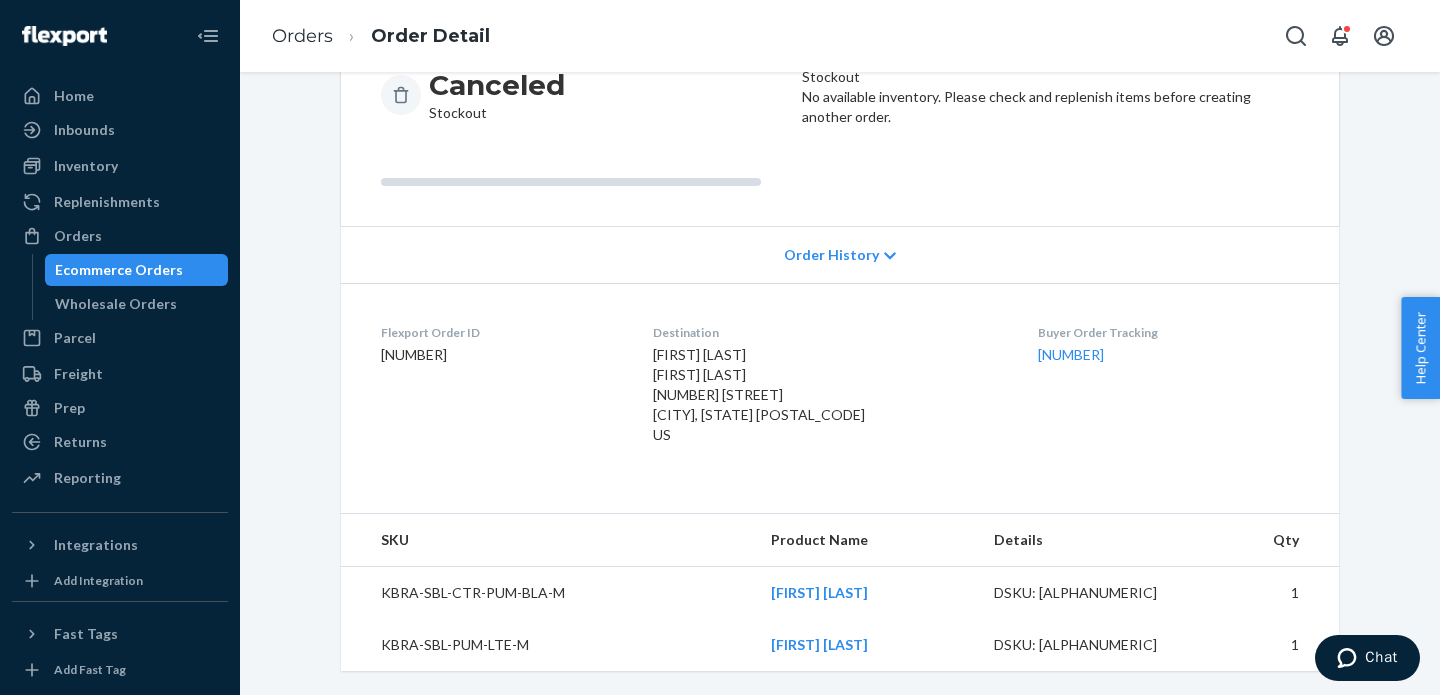 click on "Orders Order Detail" at bounding box center [381, 36] 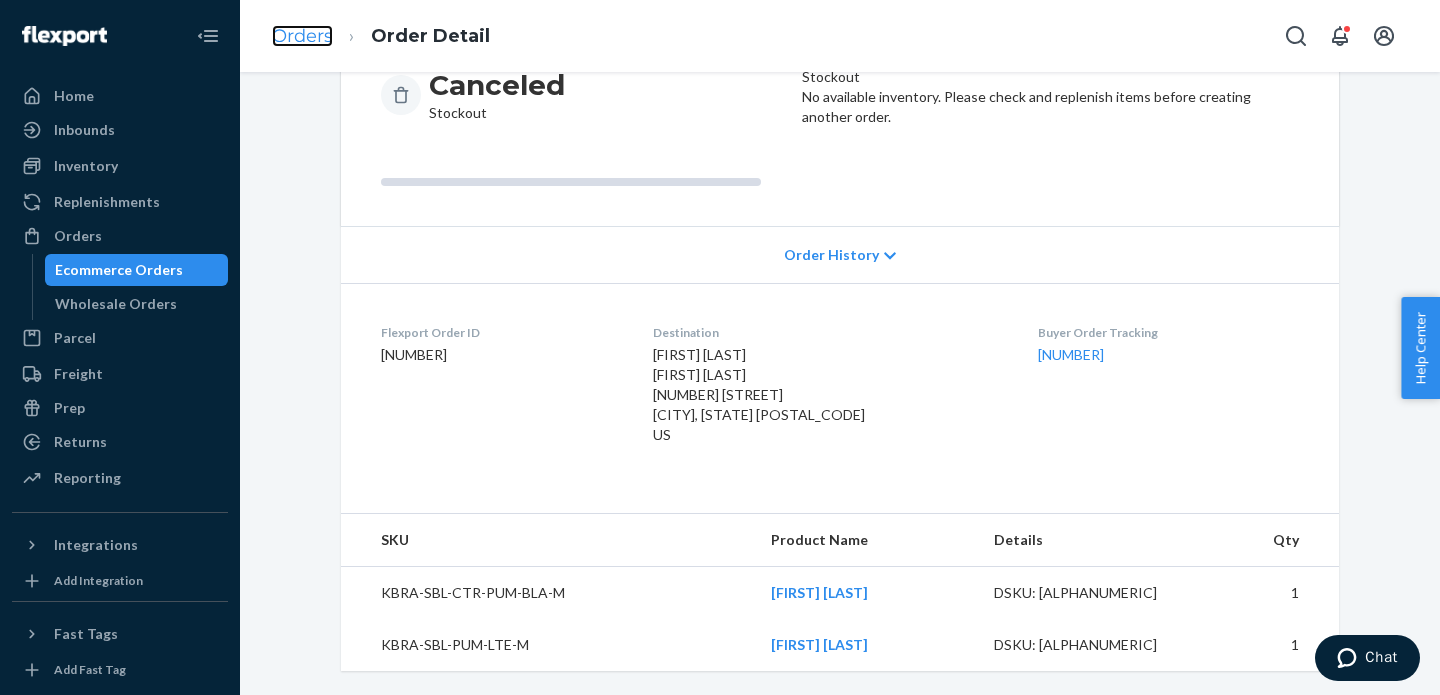 click on "Orders" at bounding box center [302, 36] 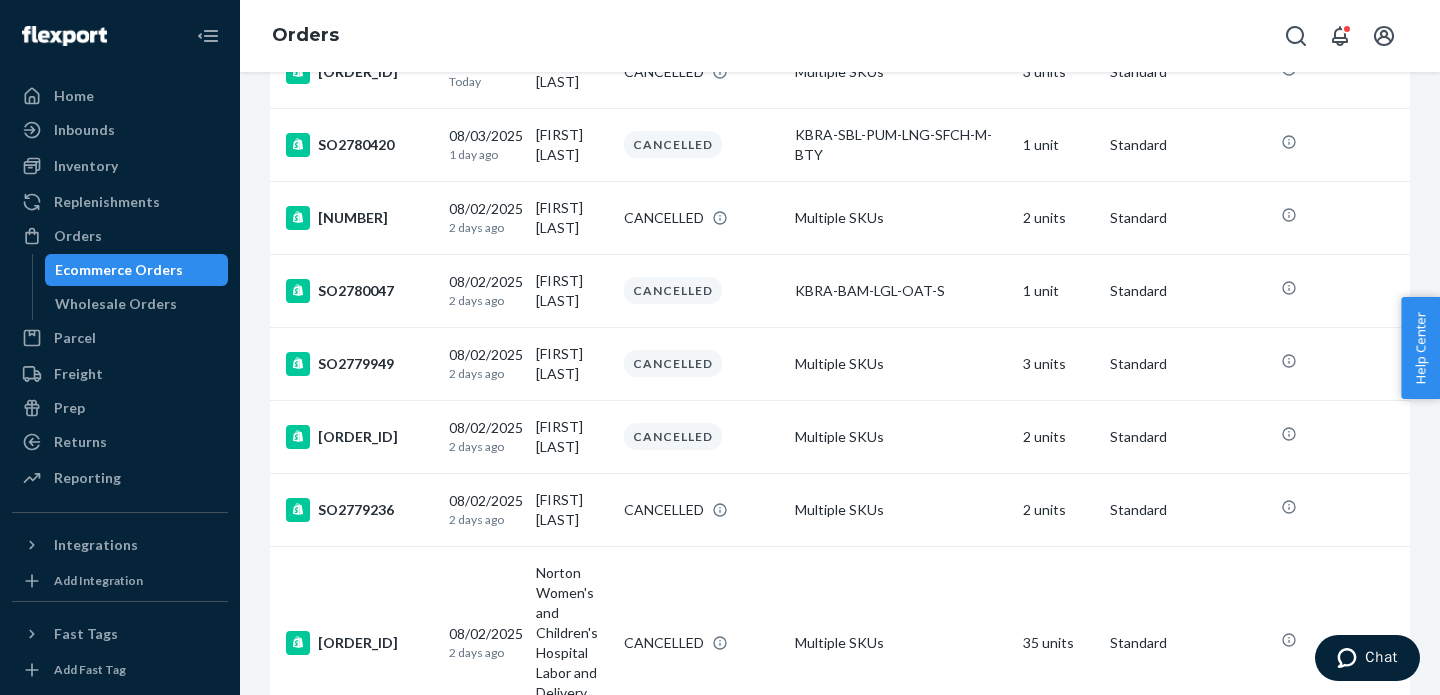 scroll, scrollTop: 0, scrollLeft: 0, axis: both 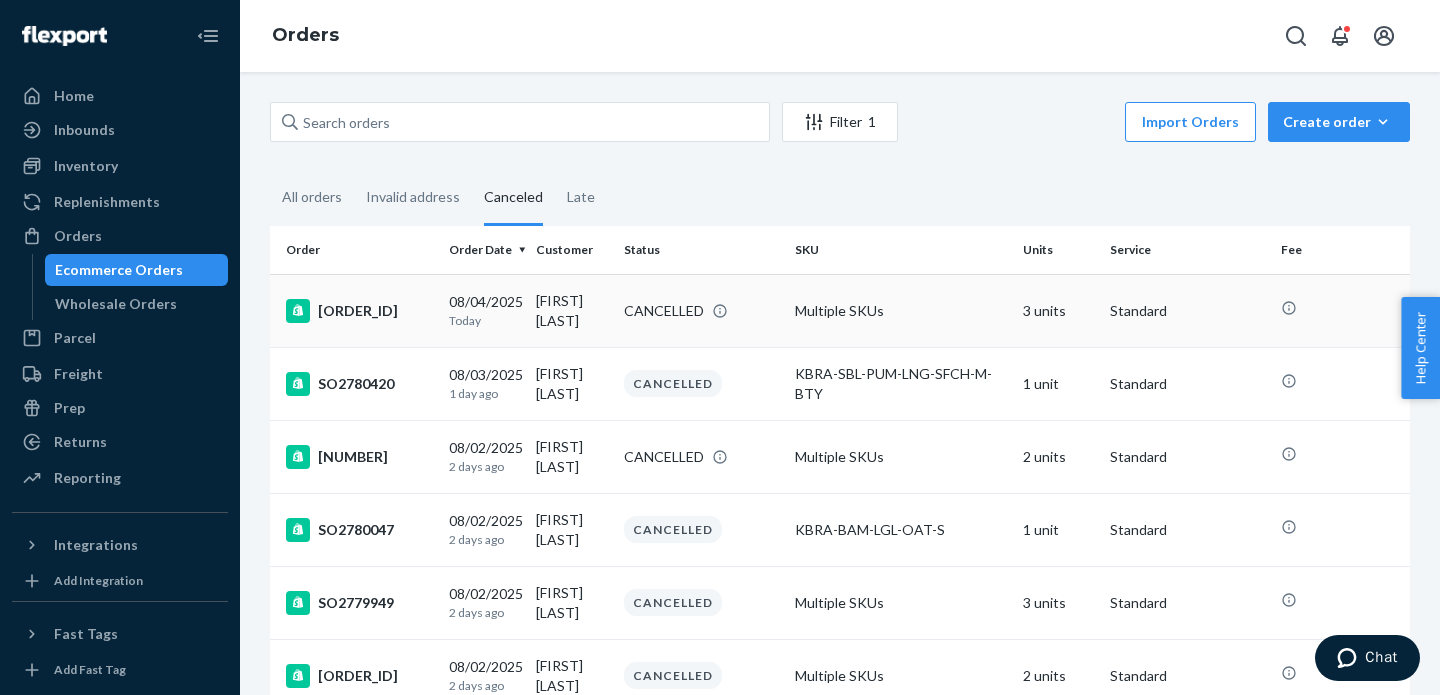 click on "[ORDER_ID]" at bounding box center (359, 311) 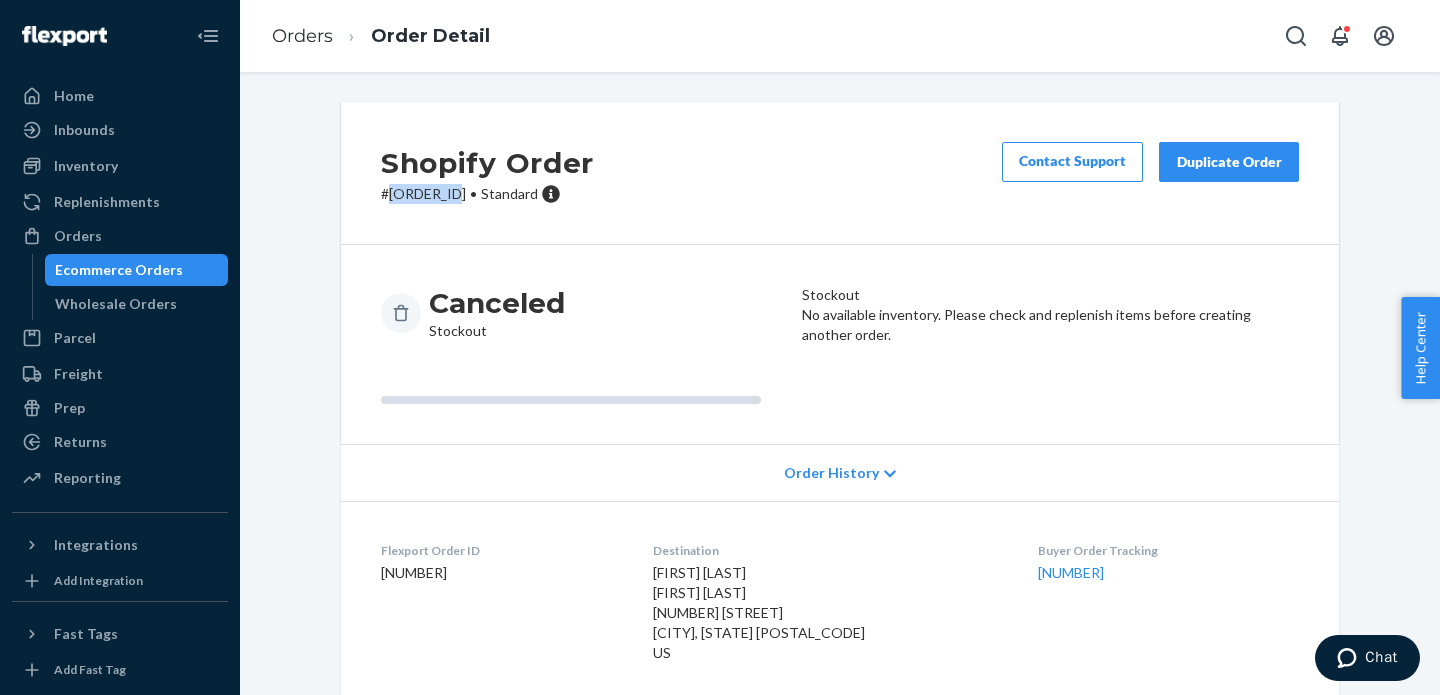drag, startPoint x: 390, startPoint y: 195, endPoint x: 465, endPoint y: 195, distance: 75 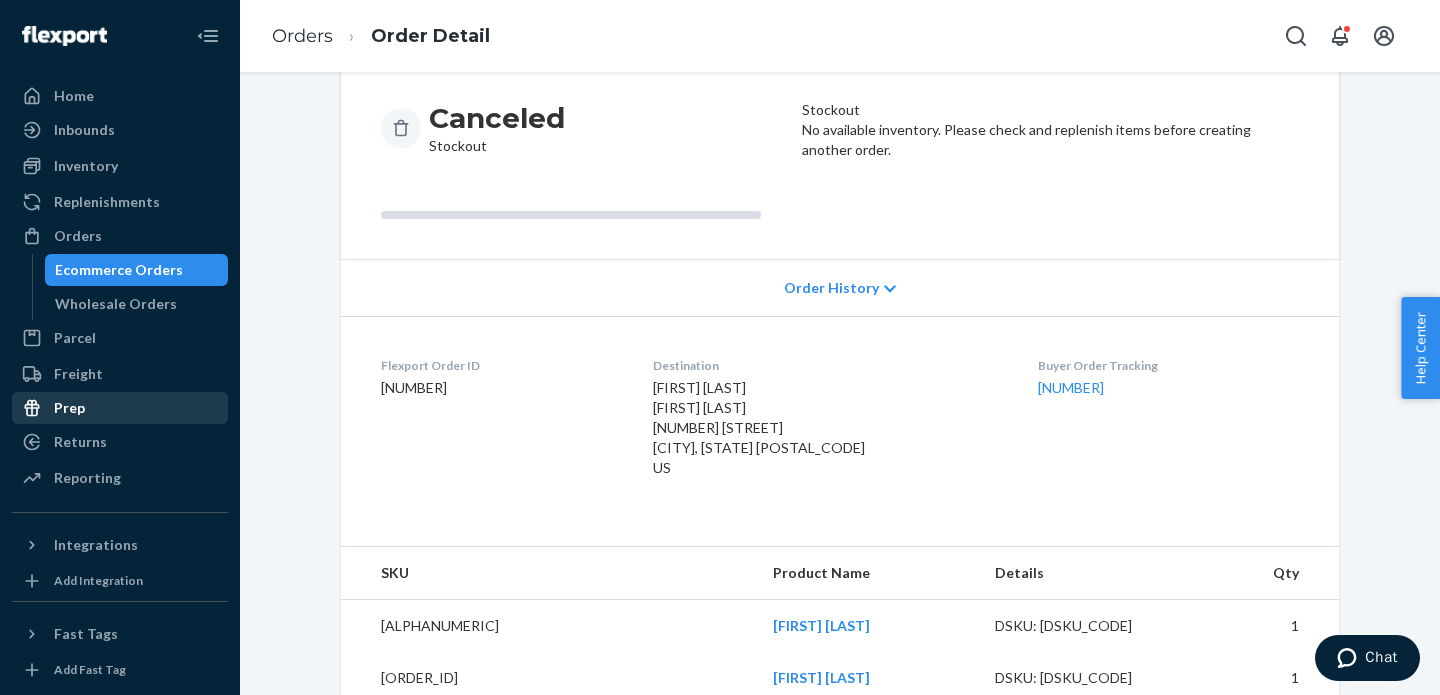 scroll, scrollTop: 331, scrollLeft: 0, axis: vertical 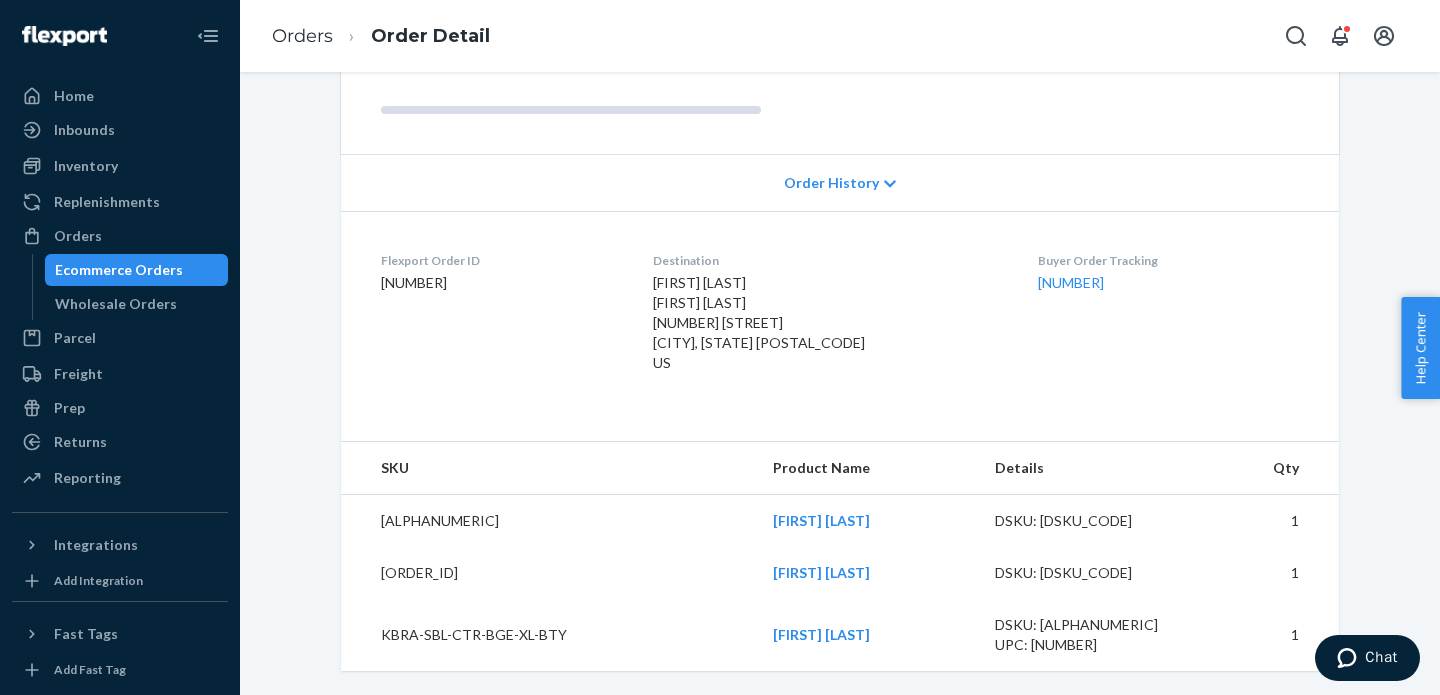 drag, startPoint x: 383, startPoint y: 480, endPoint x: 441, endPoint y: 503, distance: 62.39391 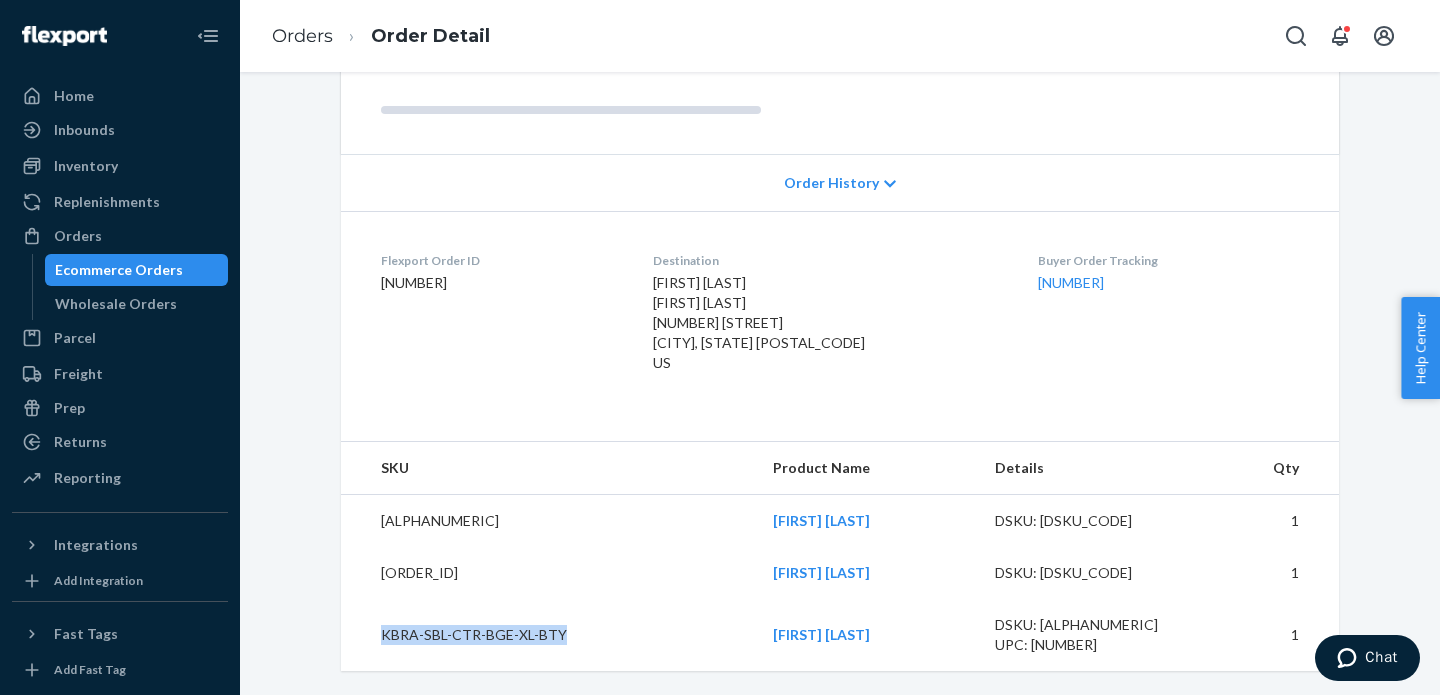 drag, startPoint x: 384, startPoint y: 623, endPoint x: 446, endPoint y: 657, distance: 70.71068 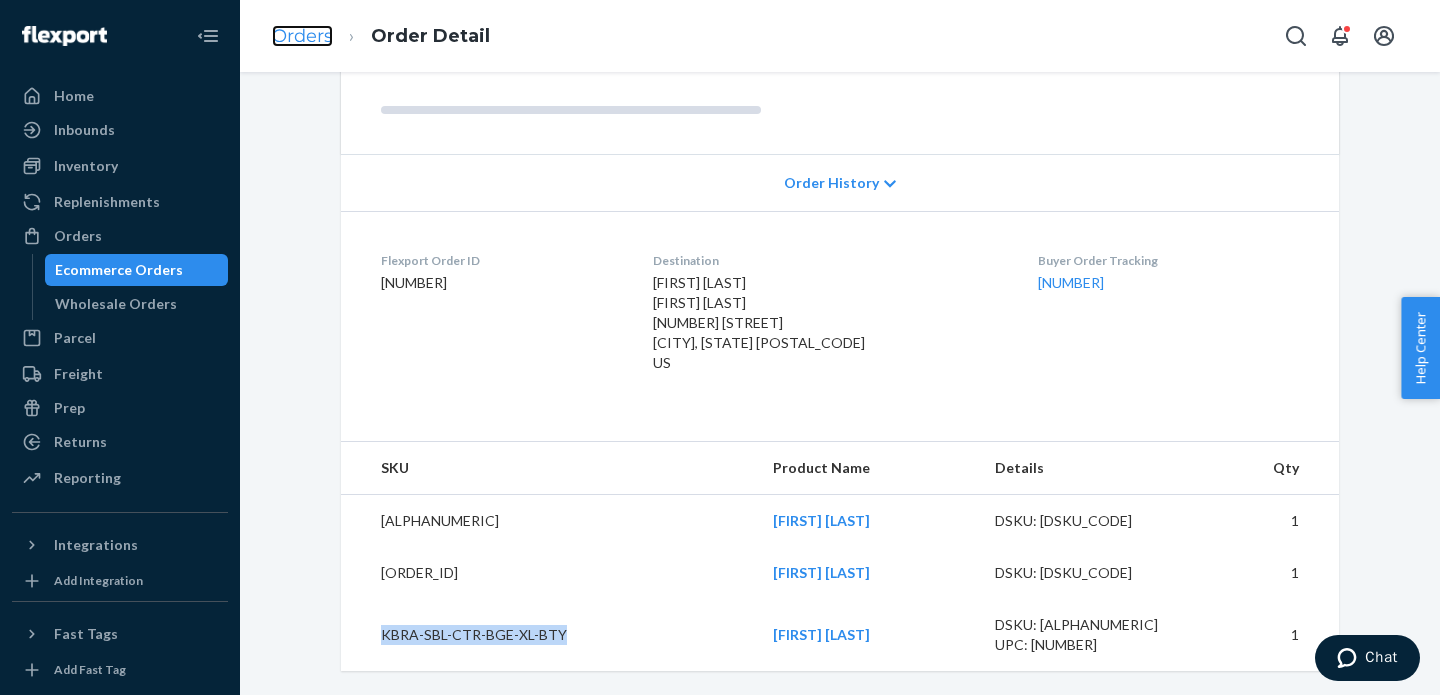 click on "Orders" at bounding box center (302, 36) 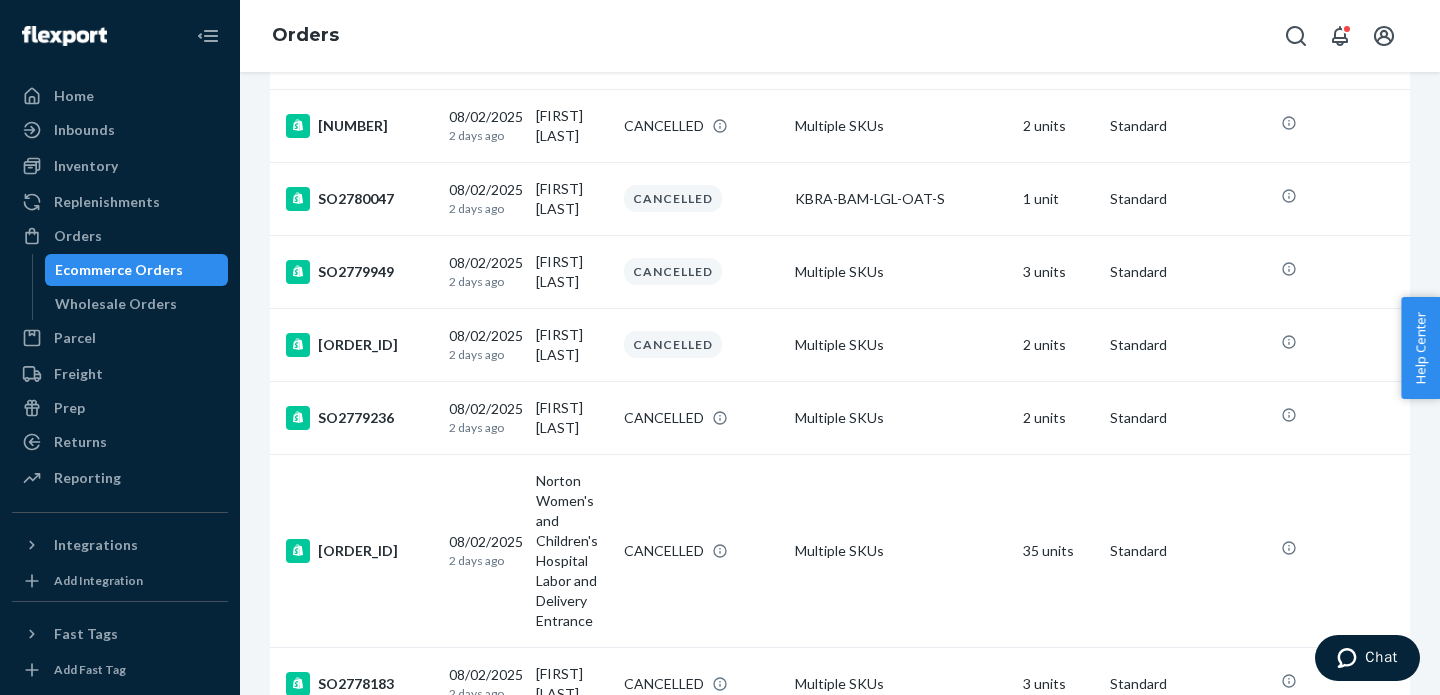 scroll, scrollTop: 0, scrollLeft: 0, axis: both 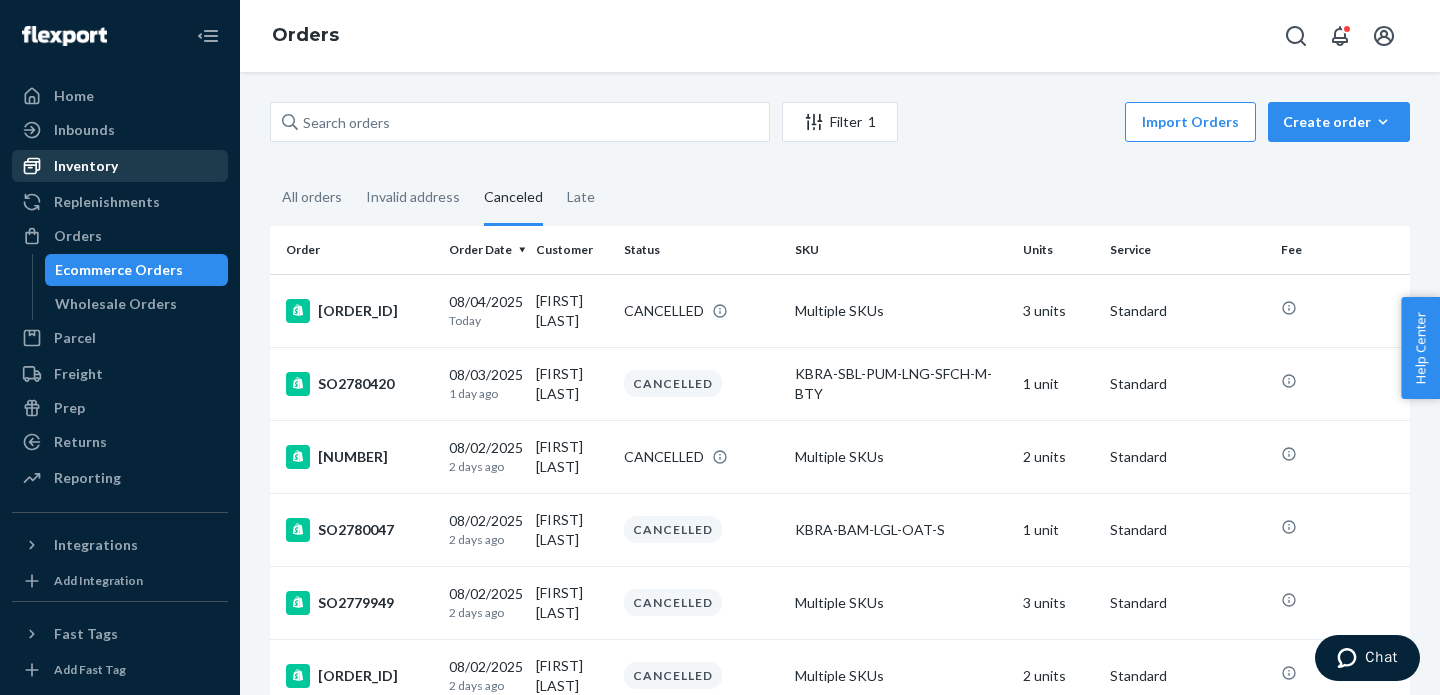 click on "Inventory" at bounding box center [86, 166] 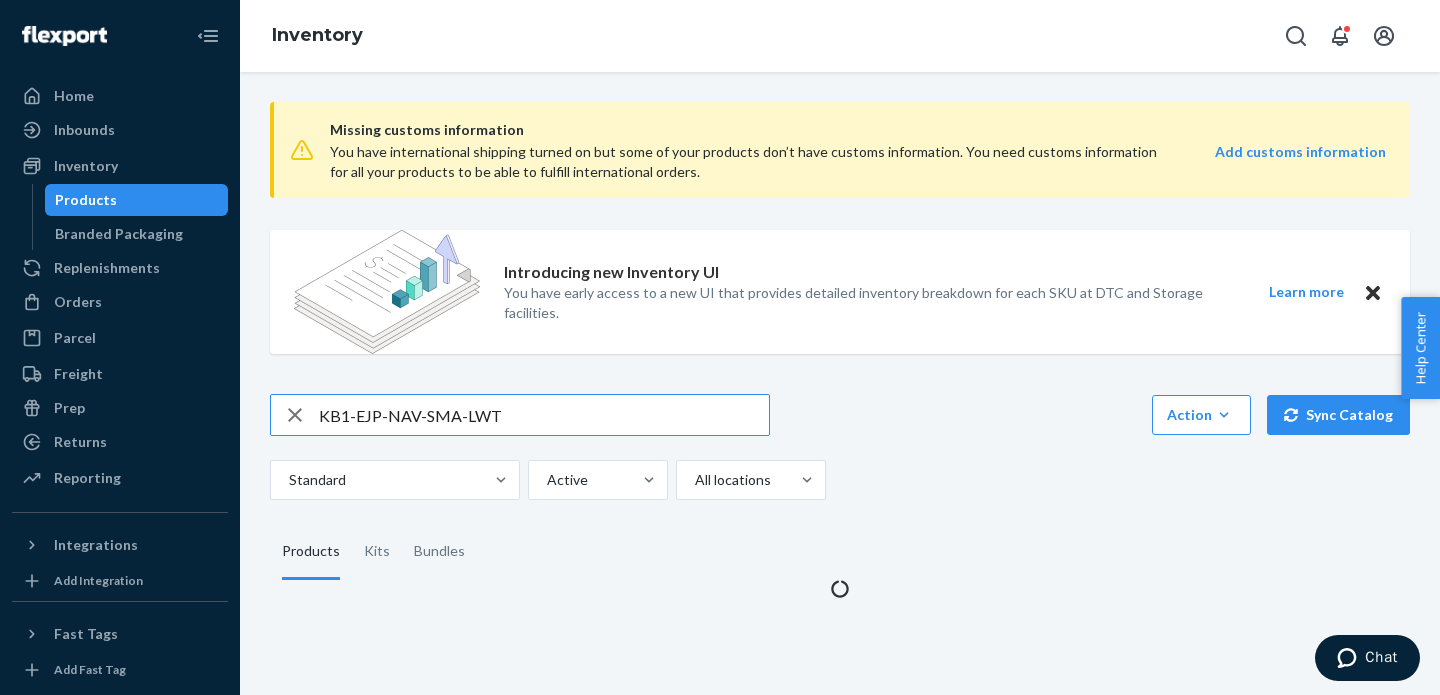 click on "KB1-EJP-NAV-SMA-LWT" at bounding box center (544, 415) 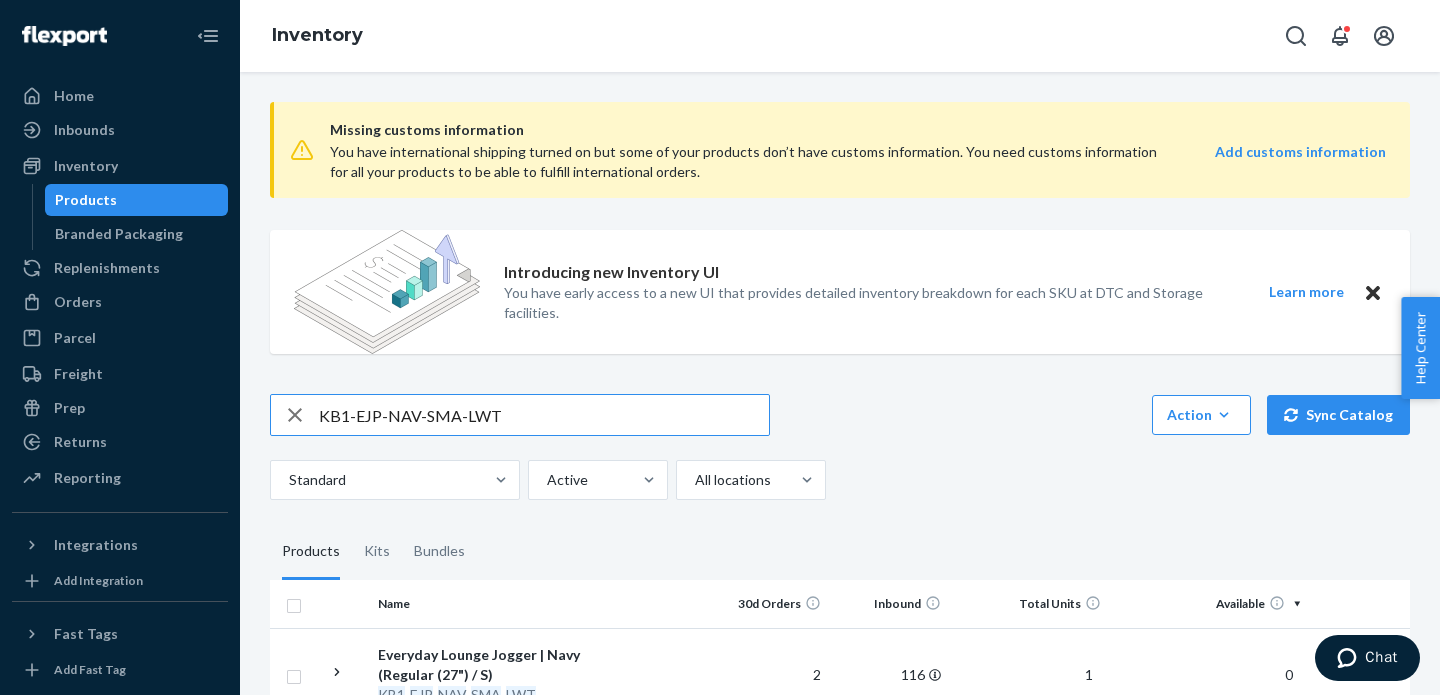 click on "KB1-EJP-NAV-SMA-LWT" at bounding box center (544, 415) 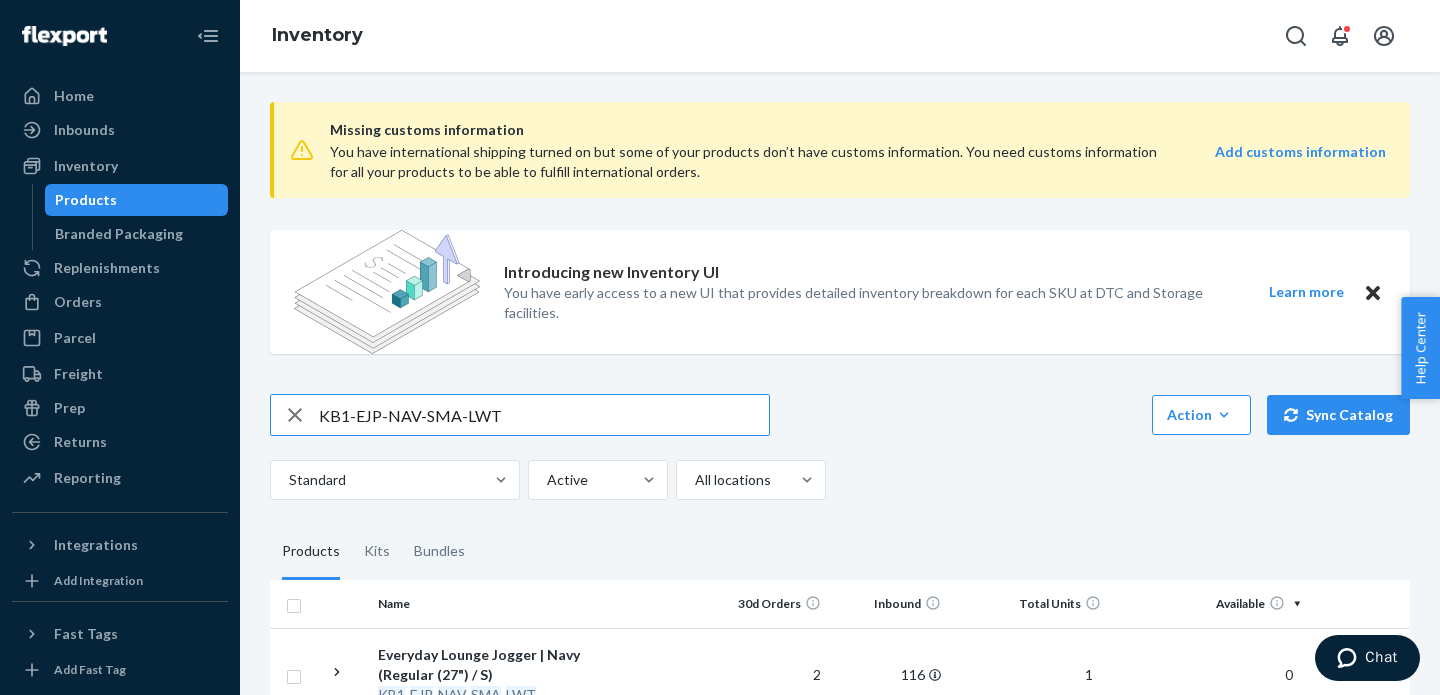 click on "KB1-EJP-NAV-SMA-LWT" at bounding box center (544, 415) 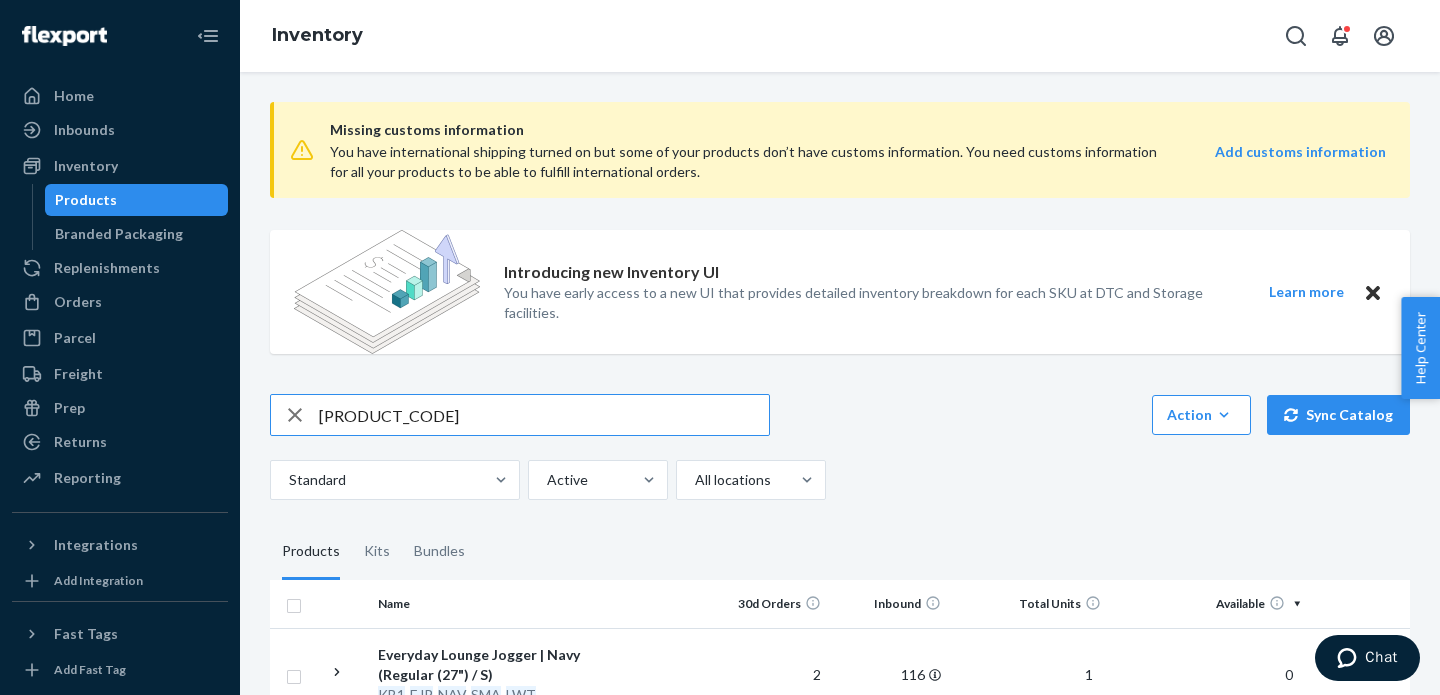 type on "[PRODUCT_CODE]" 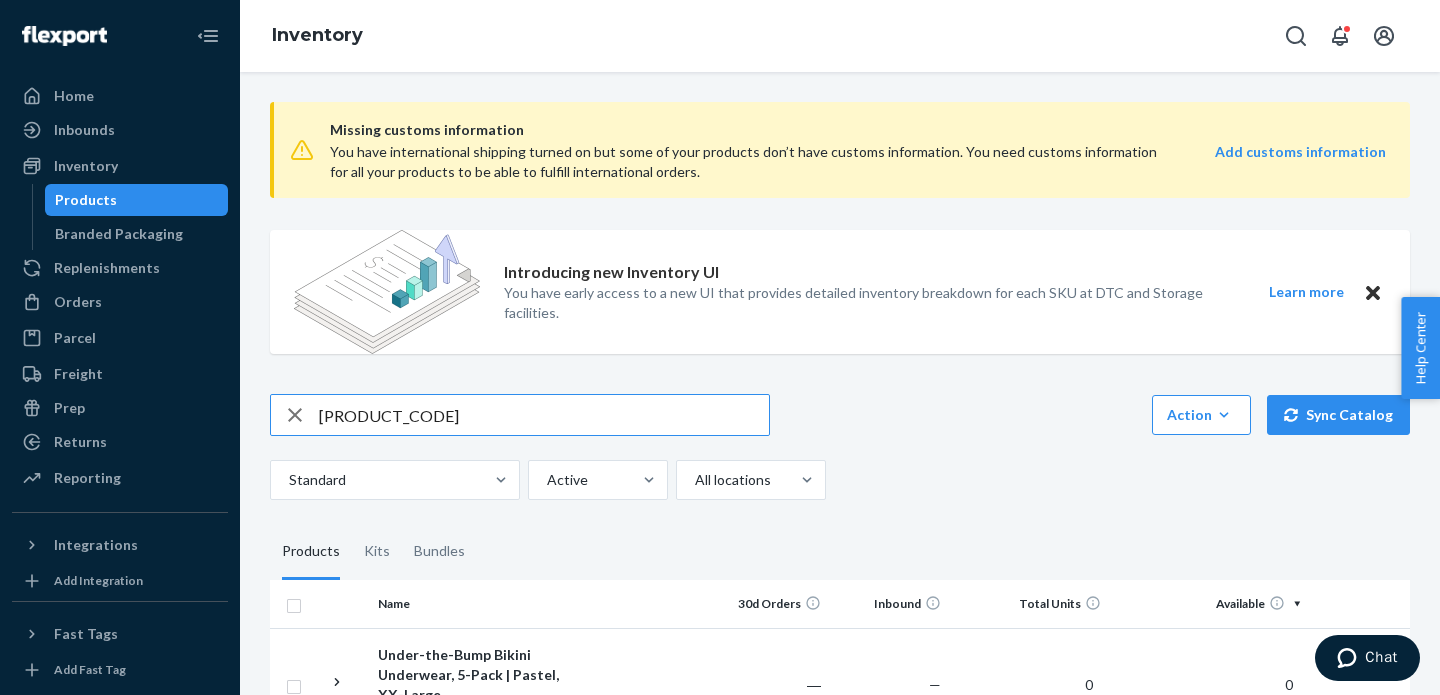 drag, startPoint x: 540, startPoint y: 414, endPoint x: 646, endPoint y: 412, distance: 106.01887 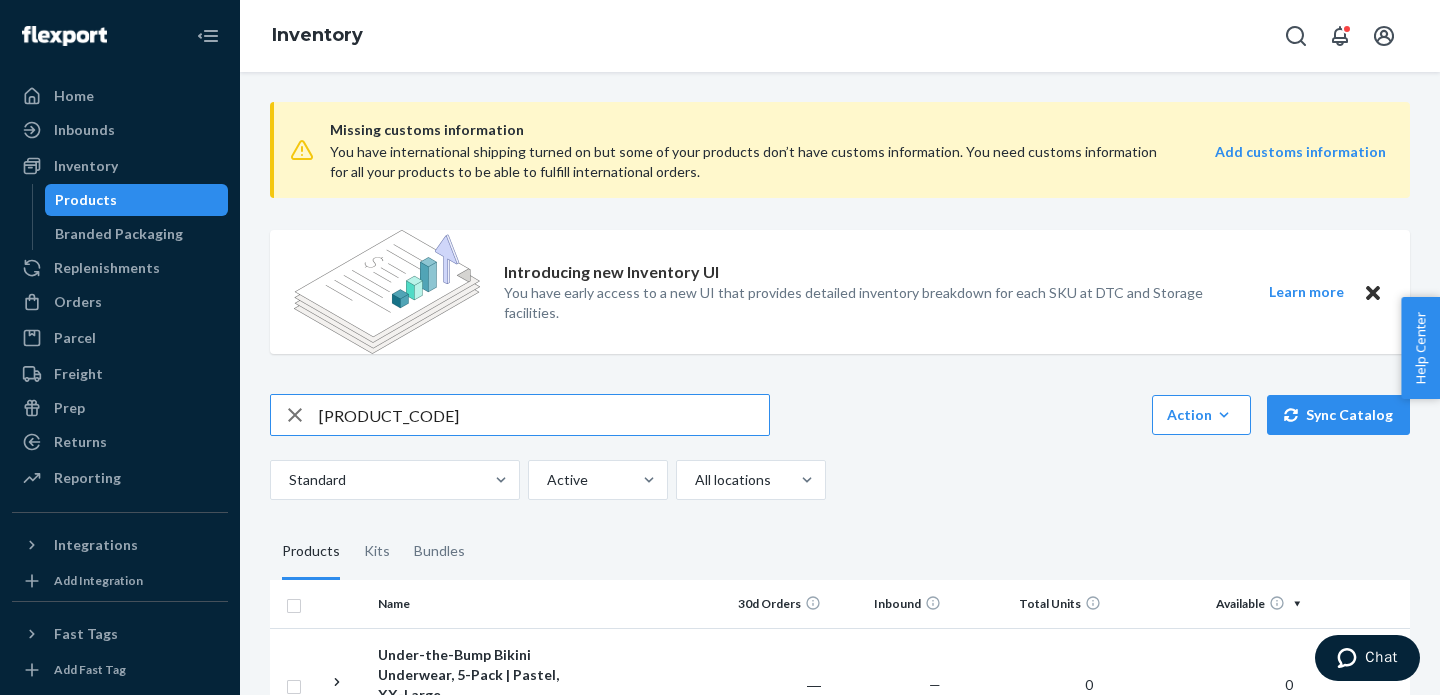 click on "[PRODUCT_CODE]" at bounding box center [544, 415] 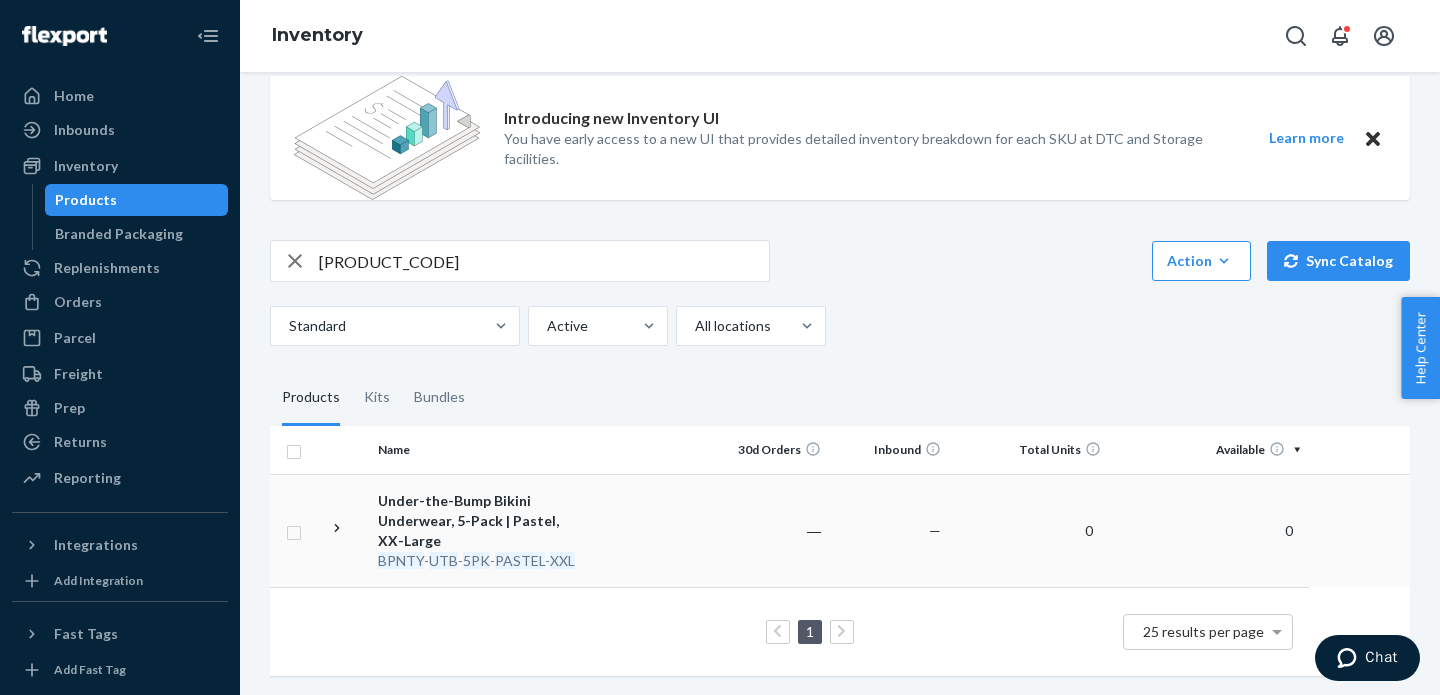 click on "BPNTY - UTB - 5PK - PASTEL - XXL" at bounding box center [482, 561] 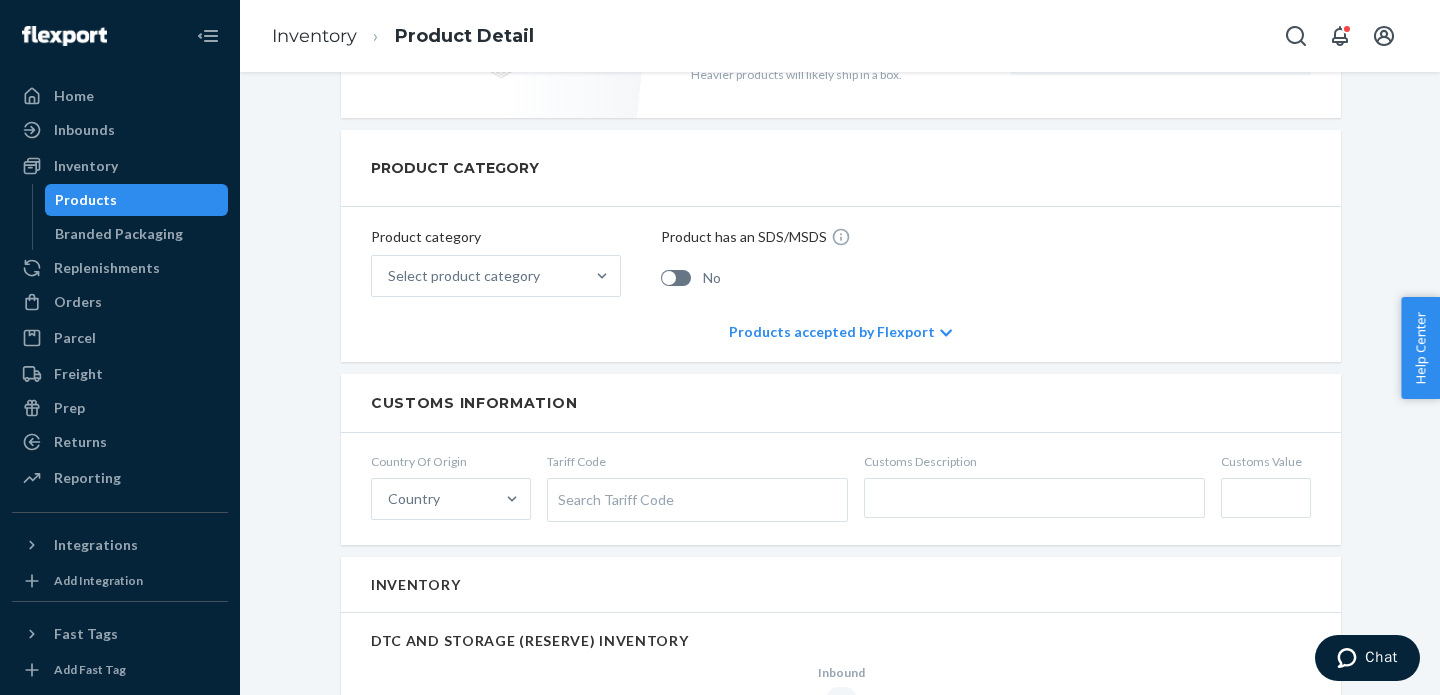 scroll, scrollTop: 0, scrollLeft: 0, axis: both 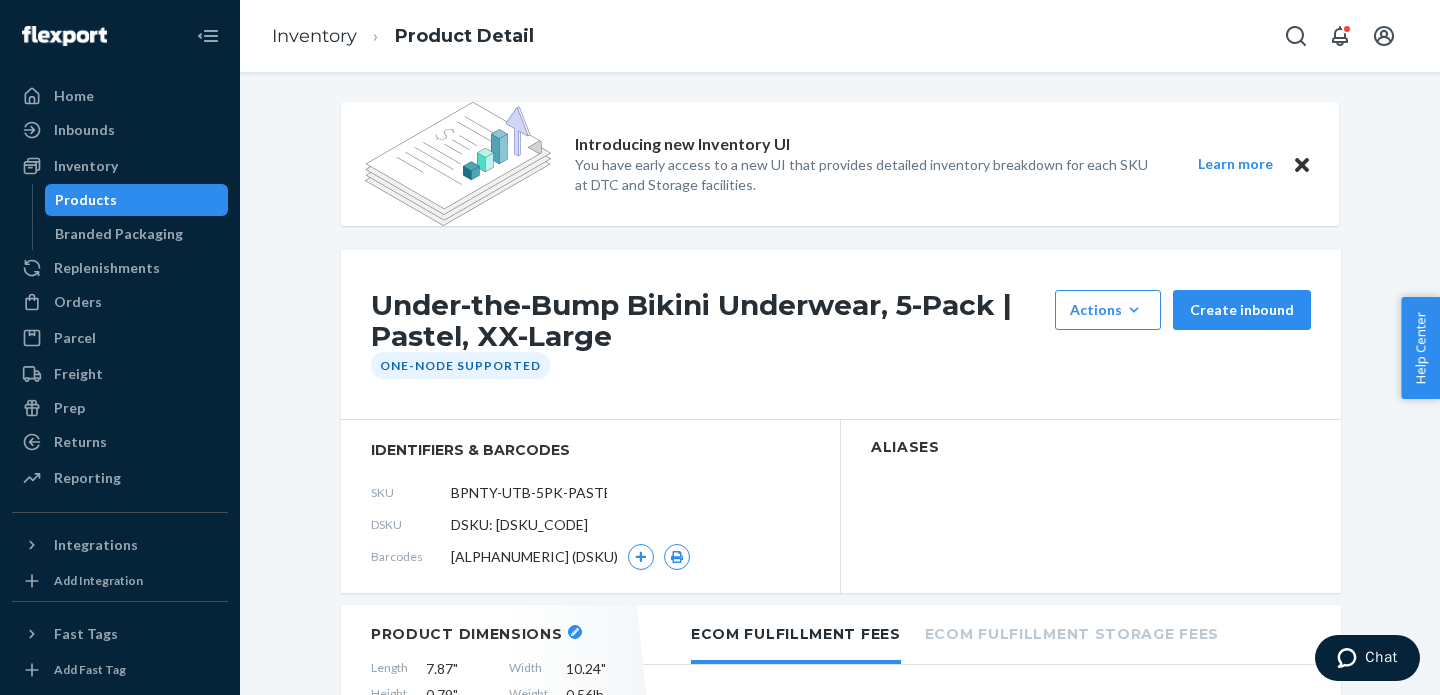 click on "Inventory Product Detail" at bounding box center (403, 36) 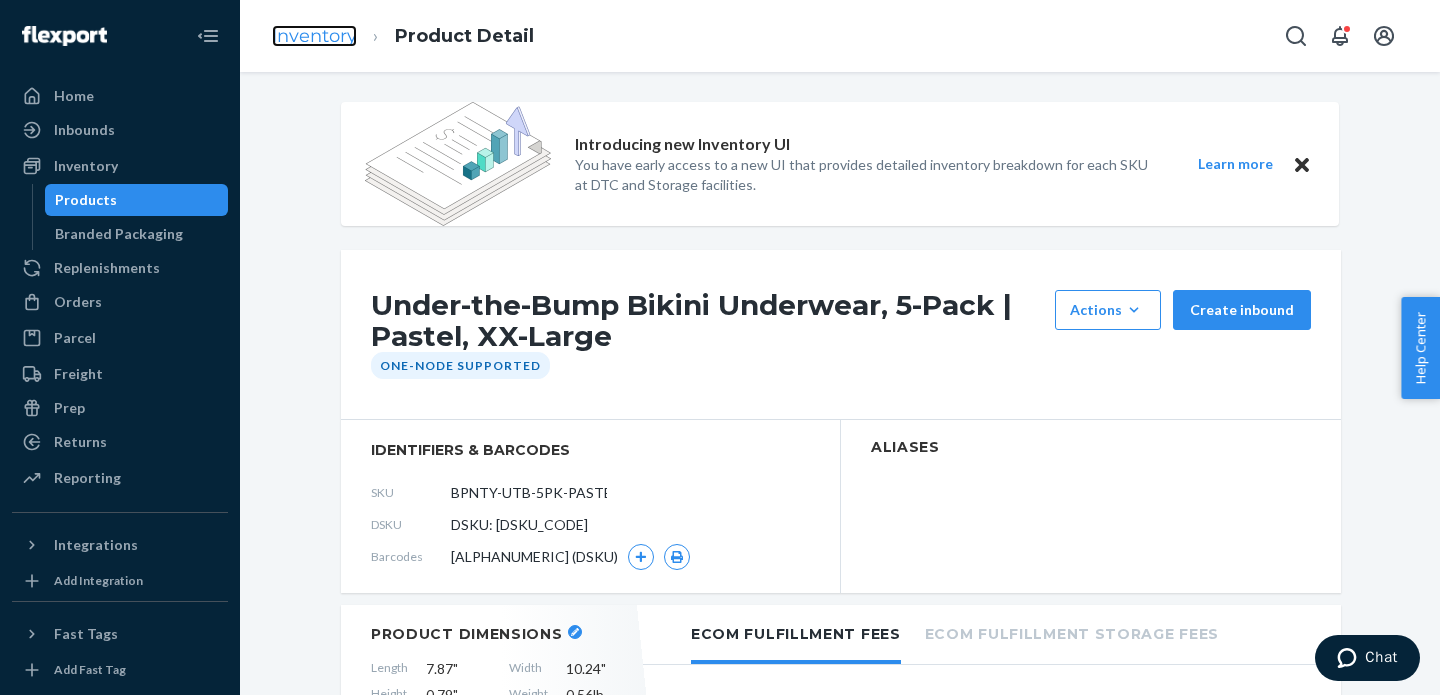 click on "Inventory" at bounding box center (314, 36) 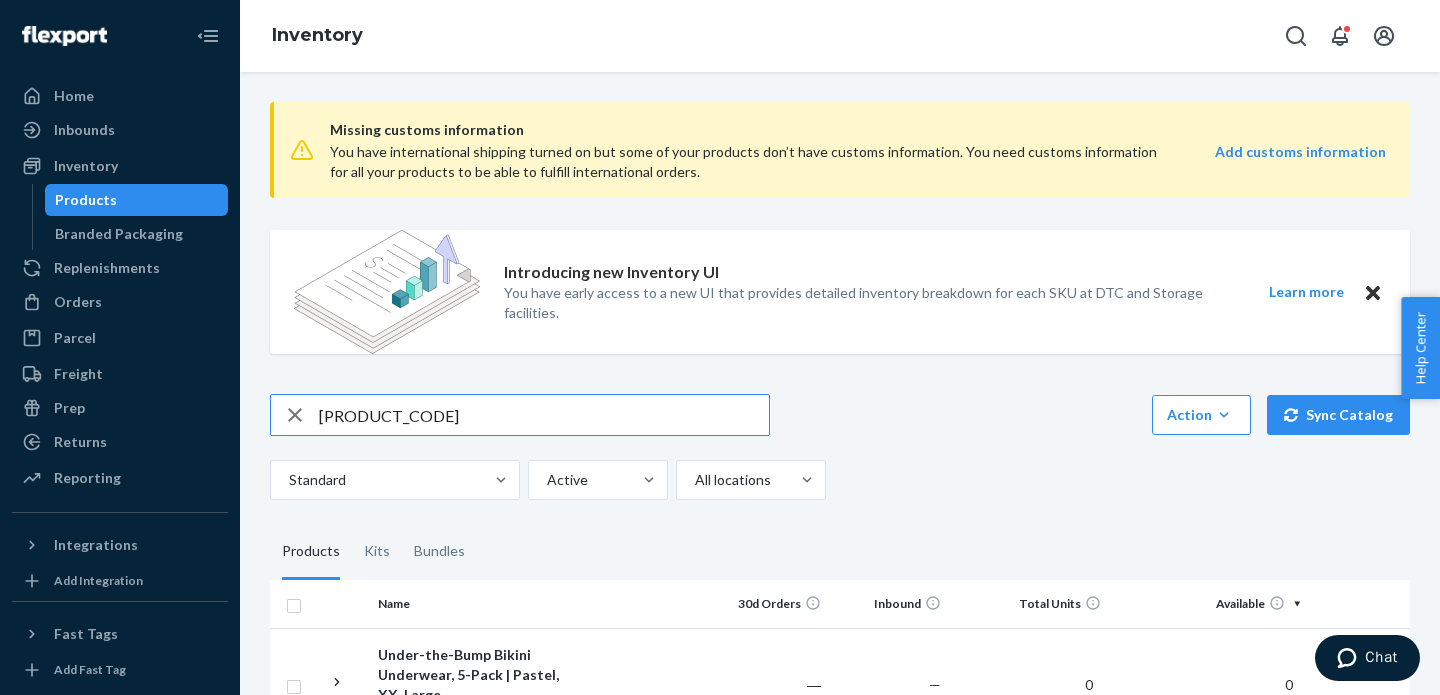 drag, startPoint x: 513, startPoint y: 413, endPoint x: 671, endPoint y: 406, distance: 158.15498 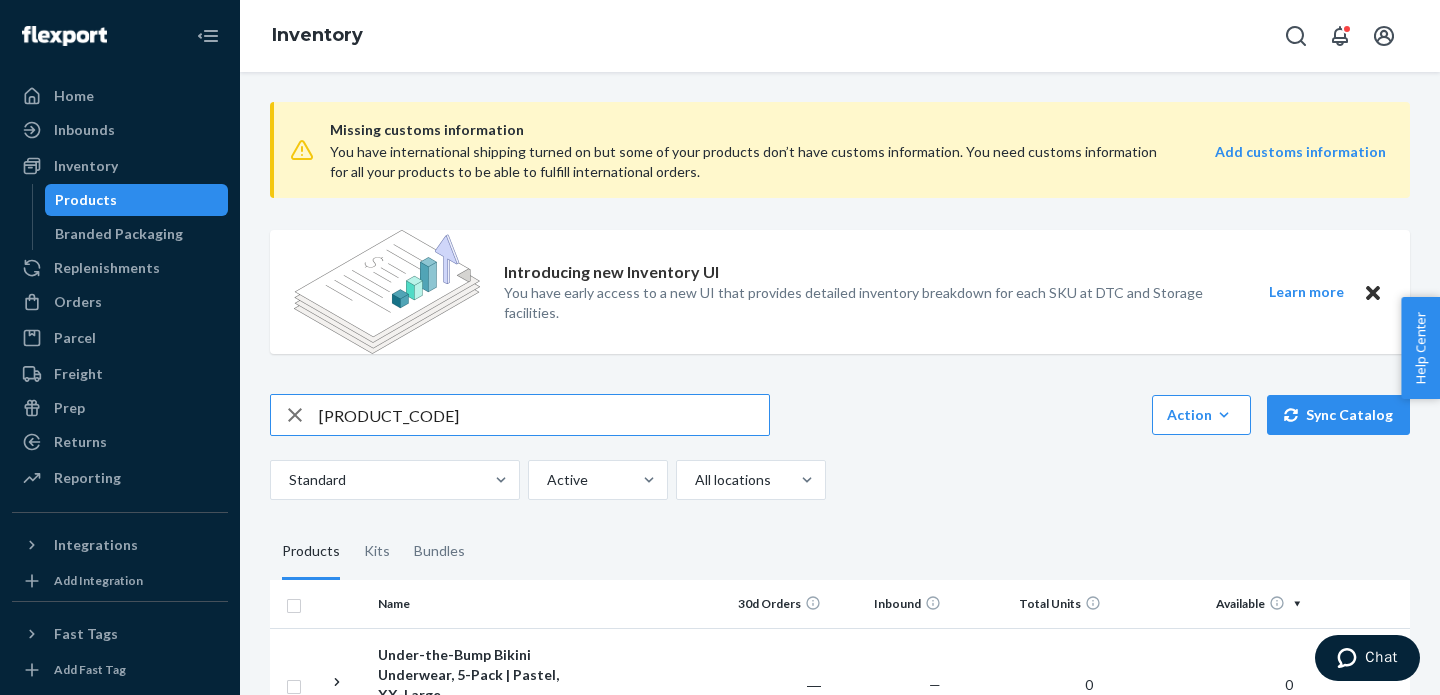 click on "[PRODUCT_CODE]" at bounding box center (544, 415) 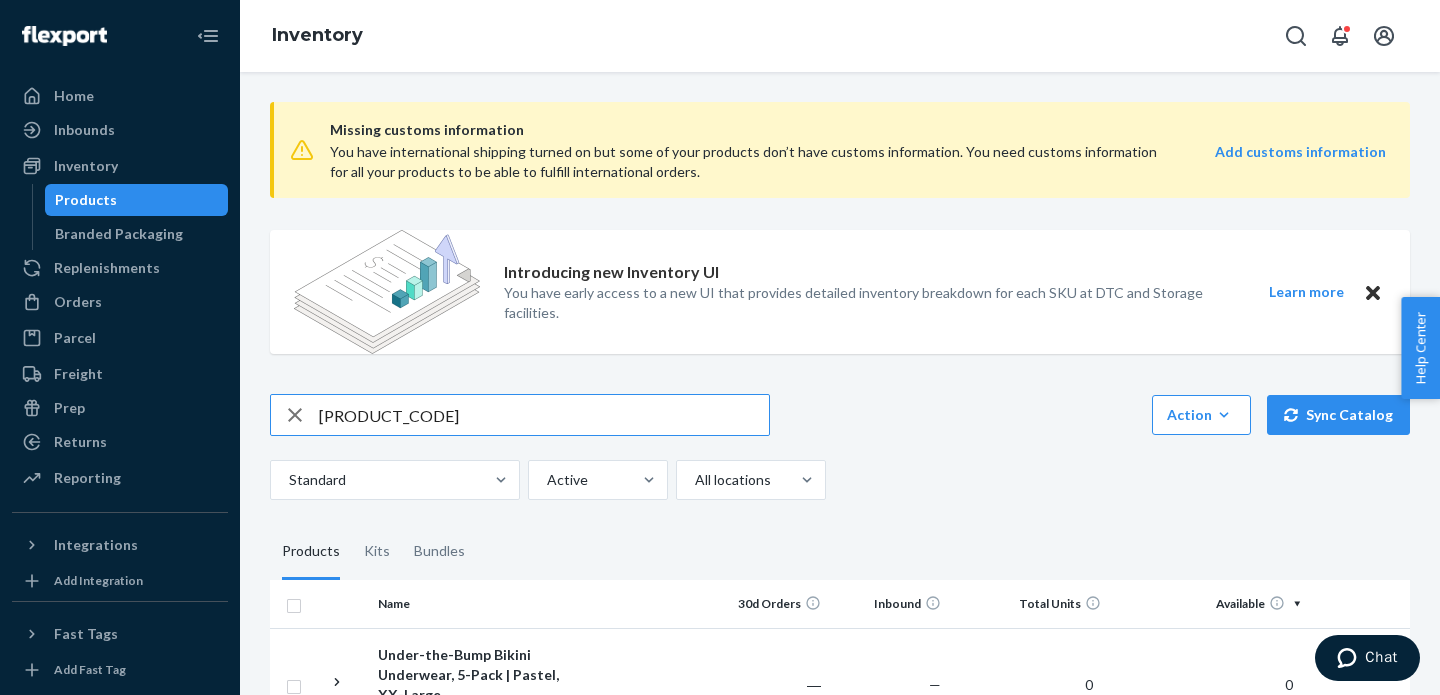 click on "[PRODUCT_CODE]" at bounding box center [544, 415] 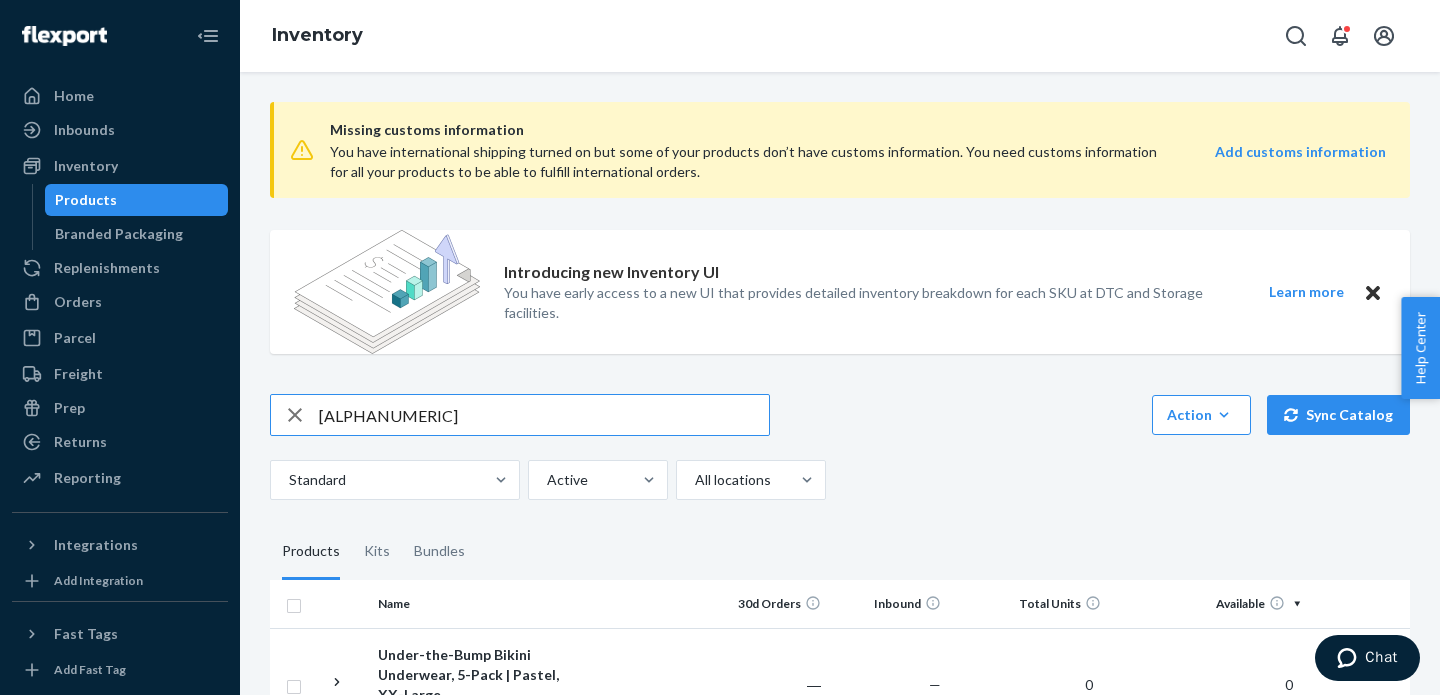 type on "[ALPHANUMERIC]" 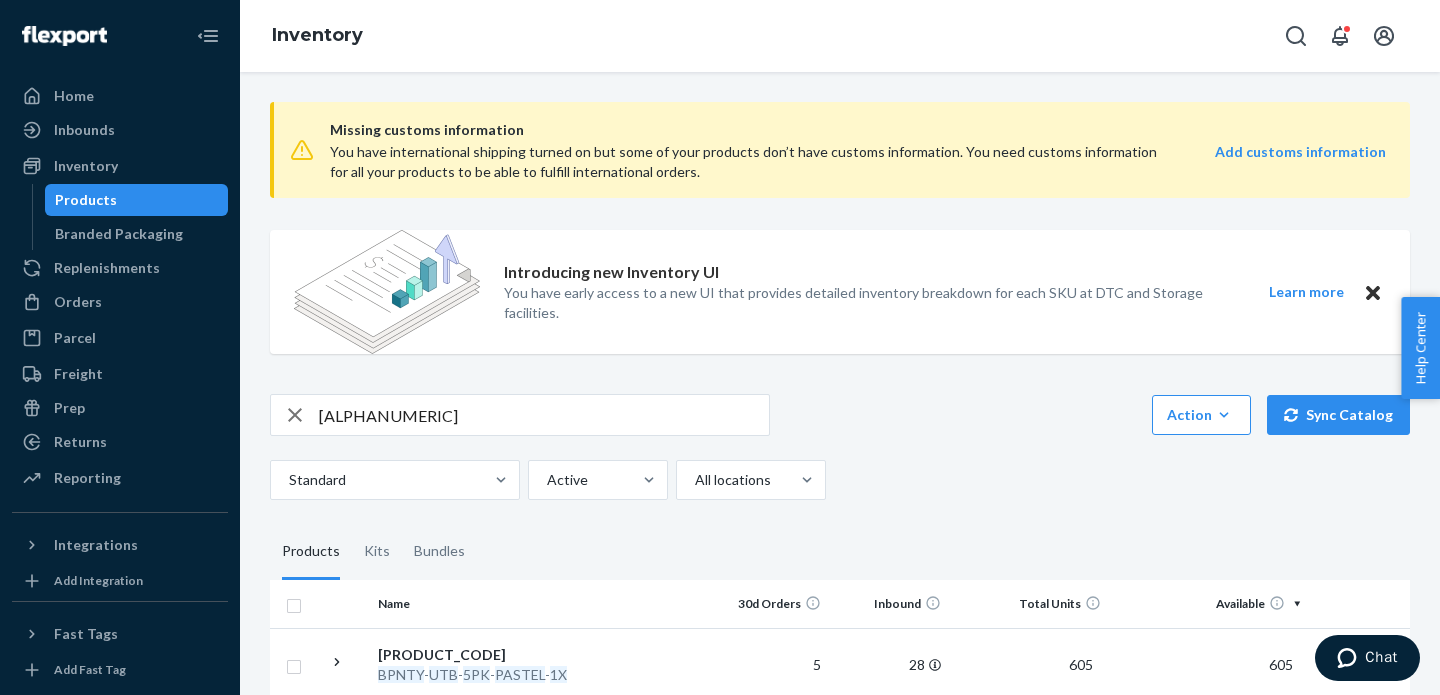 scroll, scrollTop: 154, scrollLeft: 0, axis: vertical 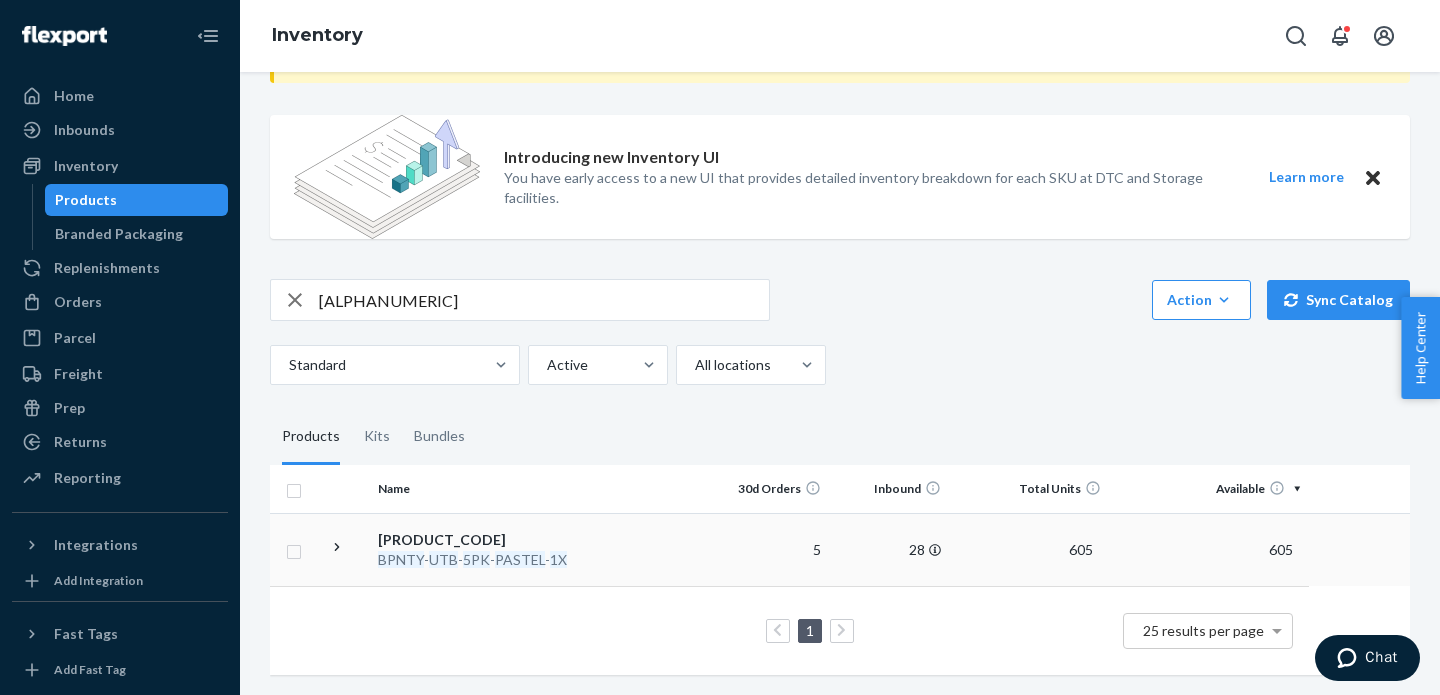 click at bounding box center (652, 549) 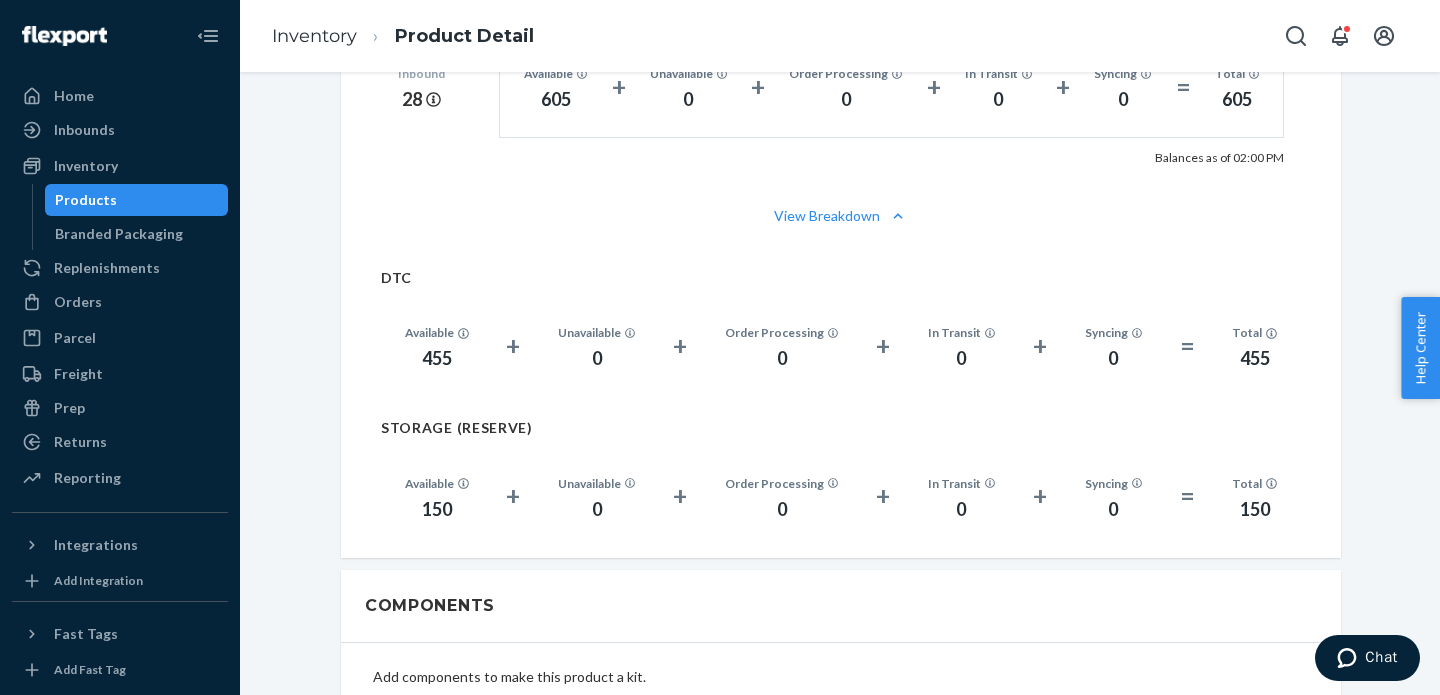 scroll, scrollTop: 1413, scrollLeft: 0, axis: vertical 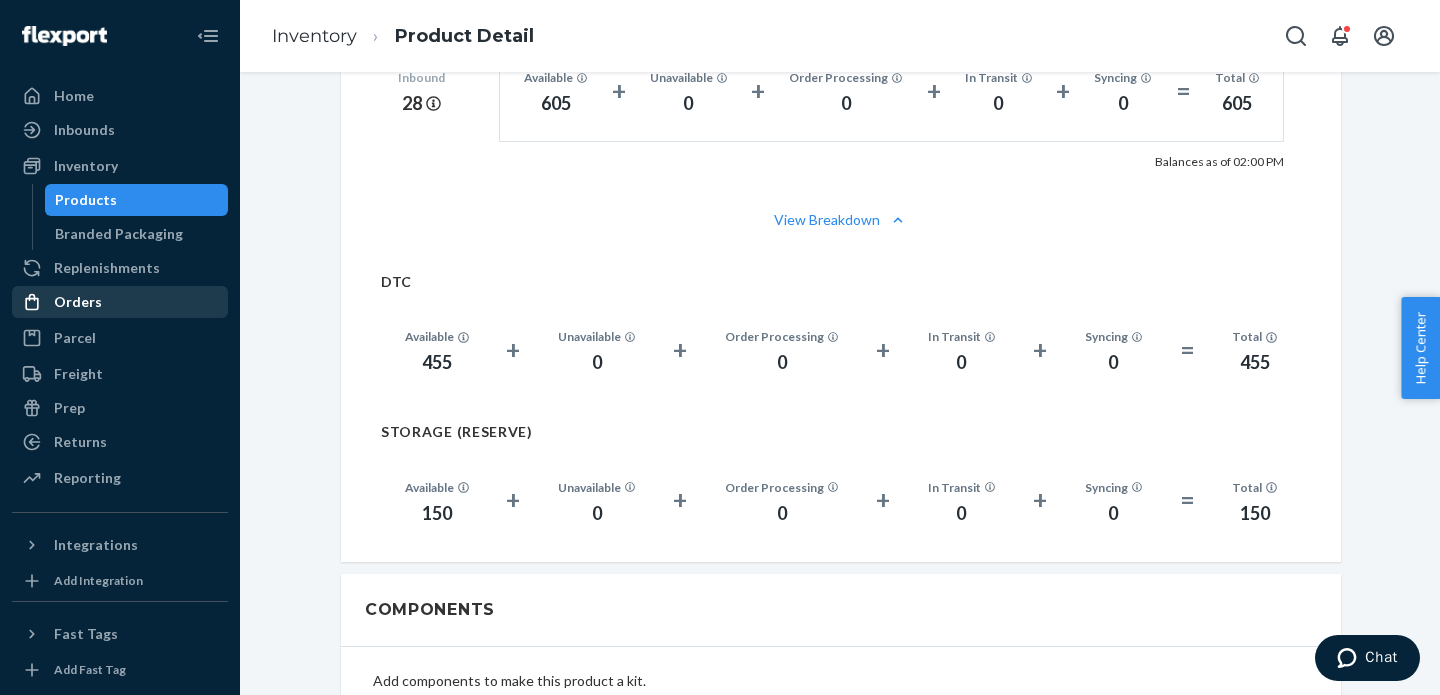 click on "Orders" at bounding box center (78, 302) 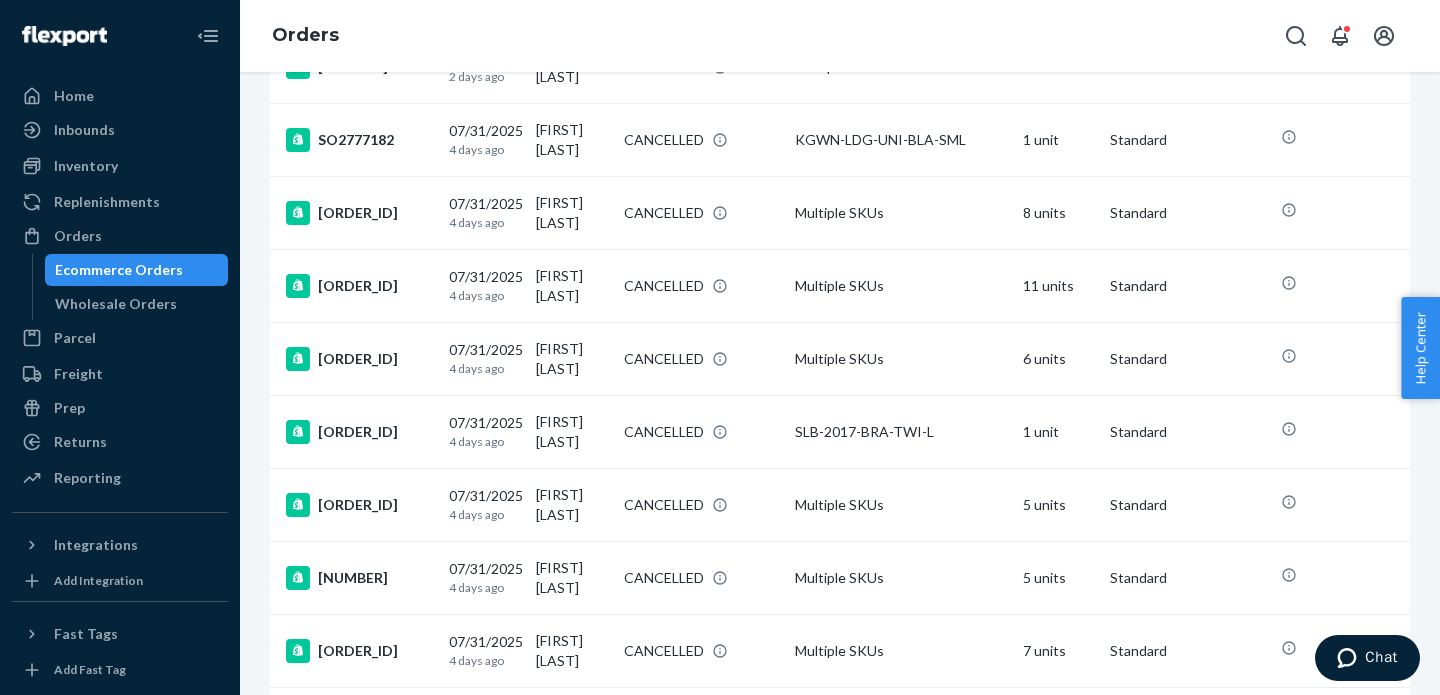 scroll, scrollTop: 1629, scrollLeft: 0, axis: vertical 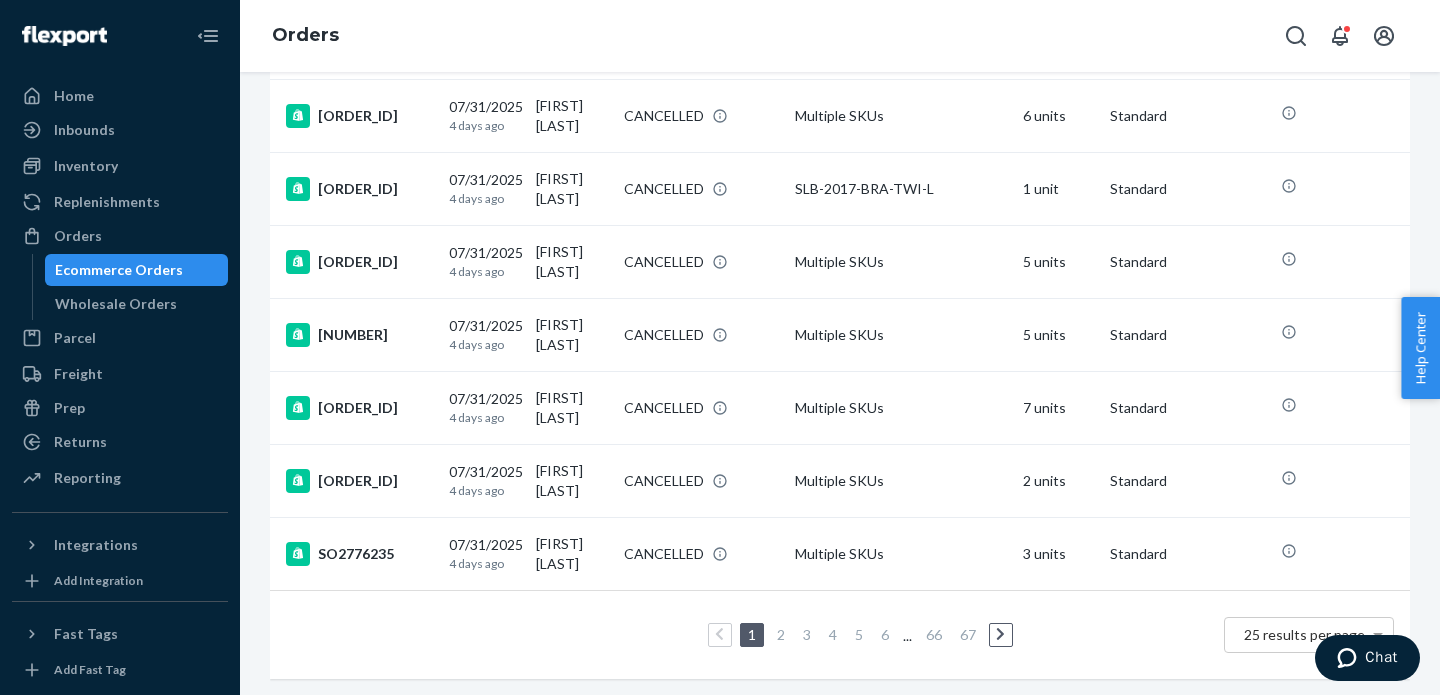 click on "2" at bounding box center (781, 634) 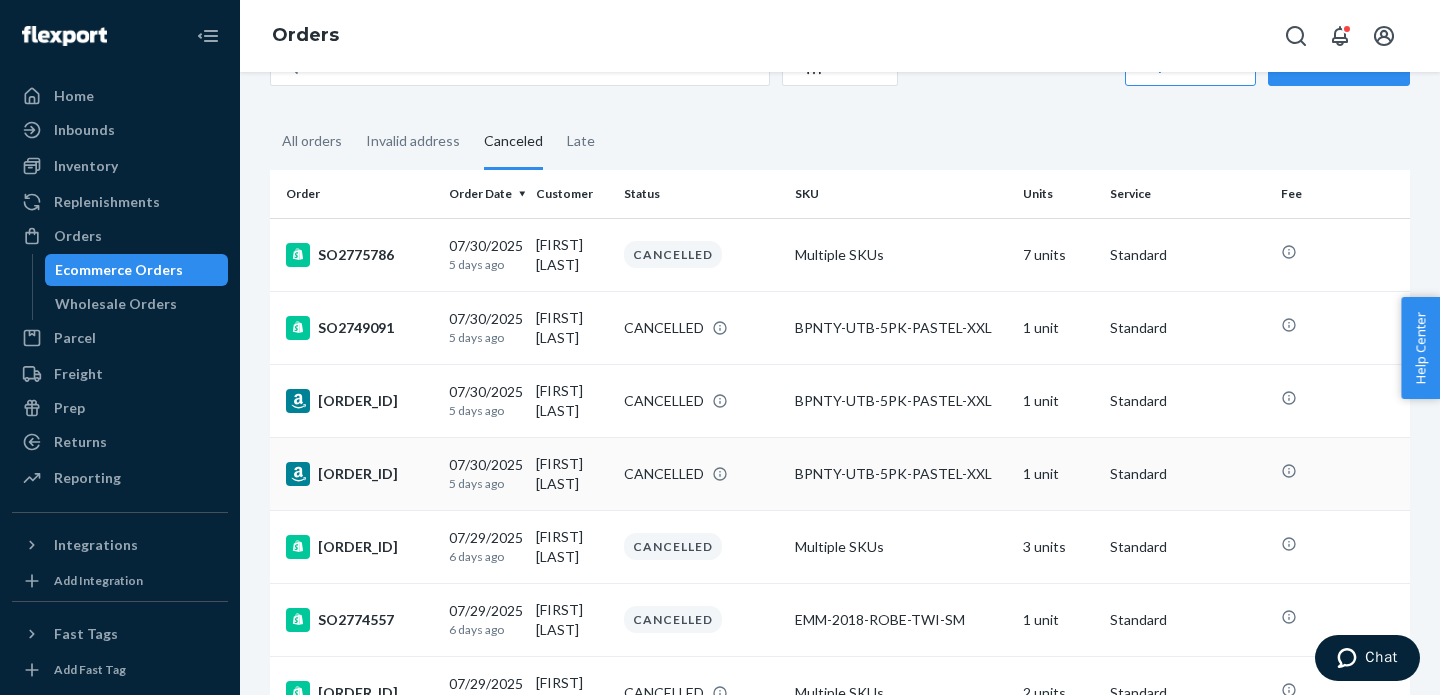 scroll, scrollTop: 68, scrollLeft: 0, axis: vertical 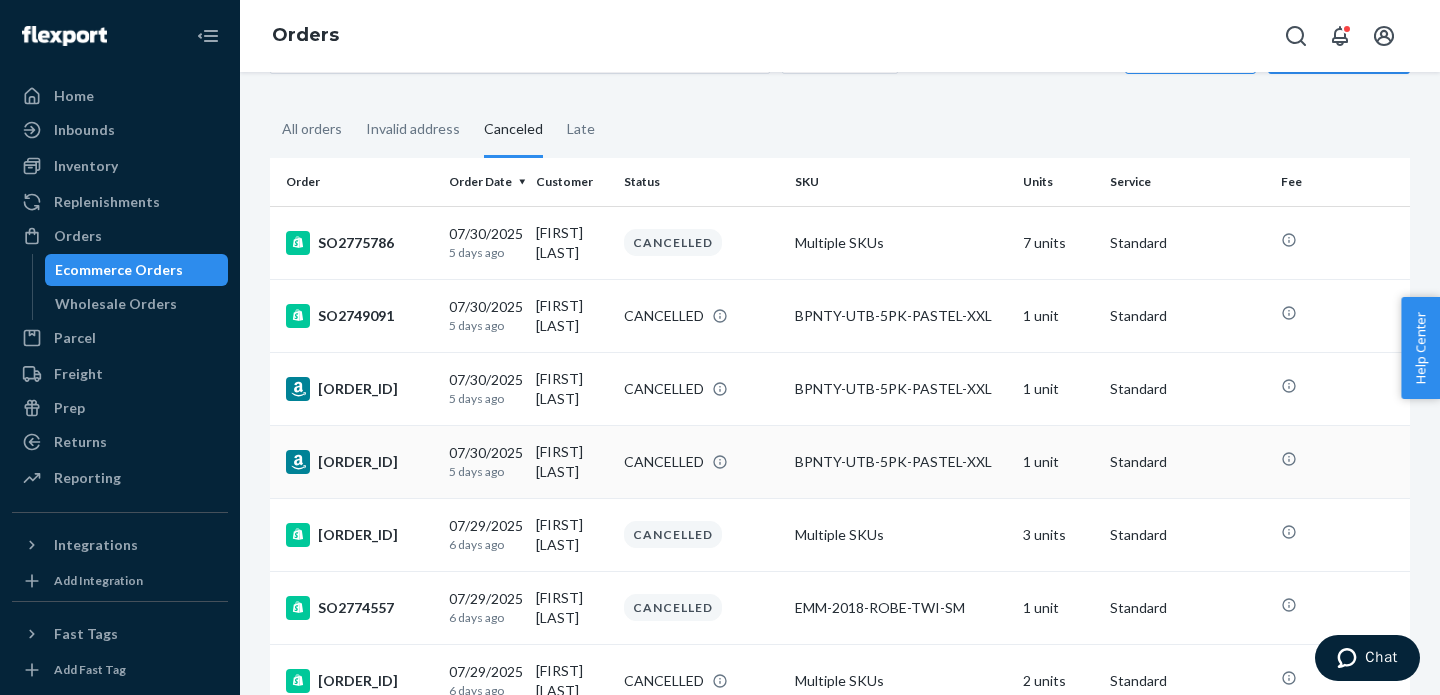 drag, startPoint x: 316, startPoint y: 465, endPoint x: 394, endPoint y: 462, distance: 78.05767 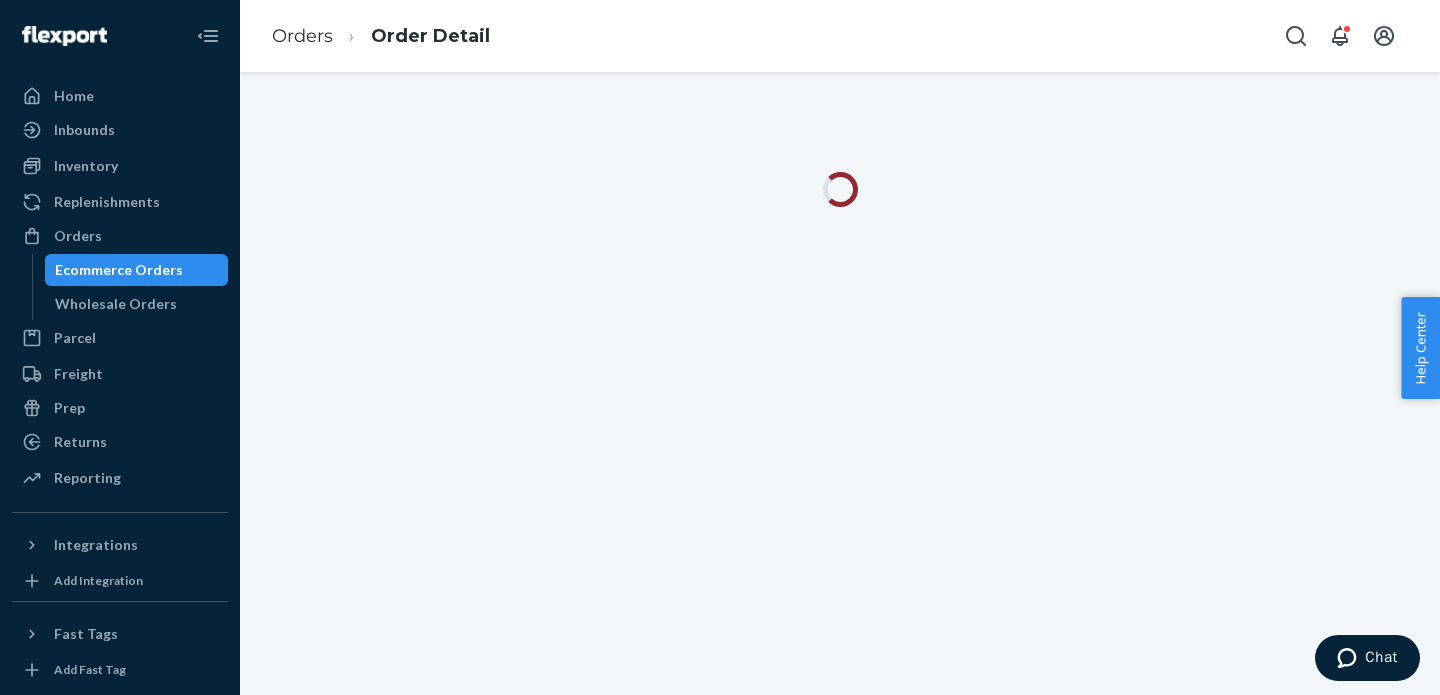 scroll, scrollTop: 0, scrollLeft: 0, axis: both 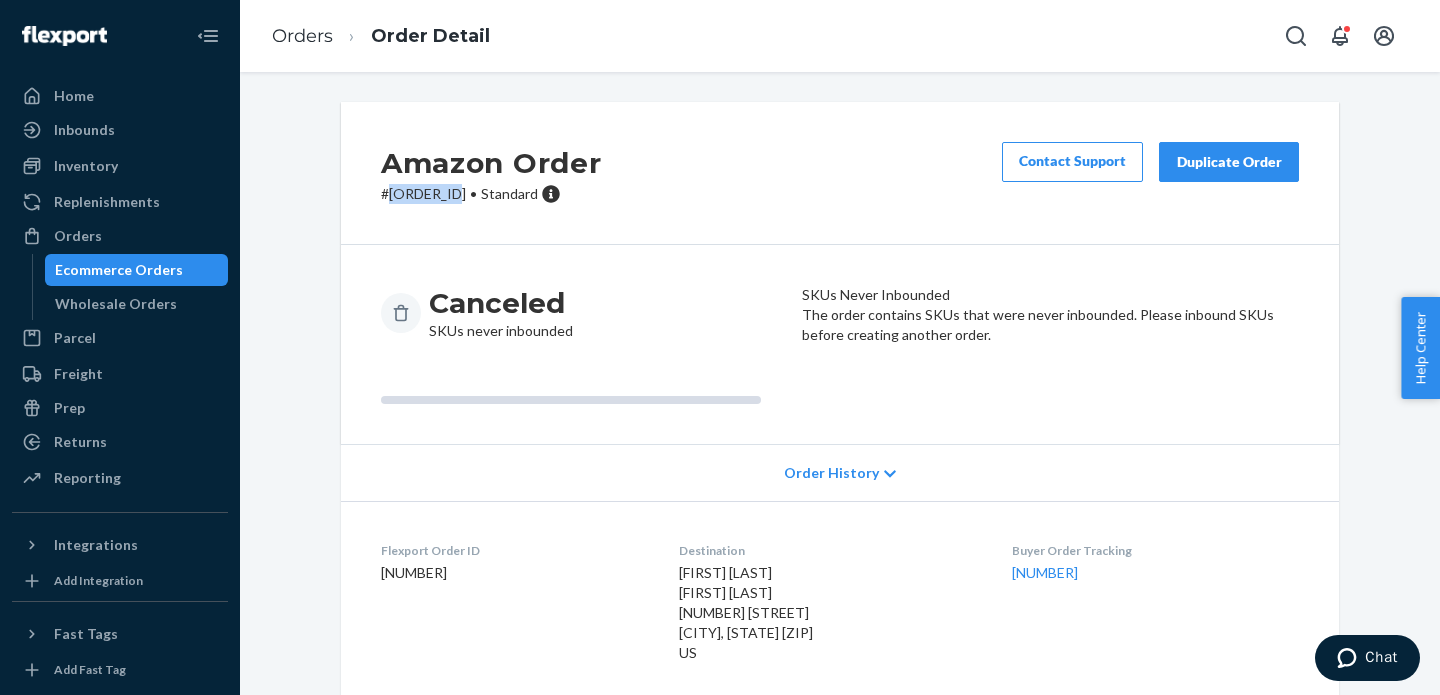drag, startPoint x: 390, startPoint y: 194, endPoint x: 464, endPoint y: 188, distance: 74.24284 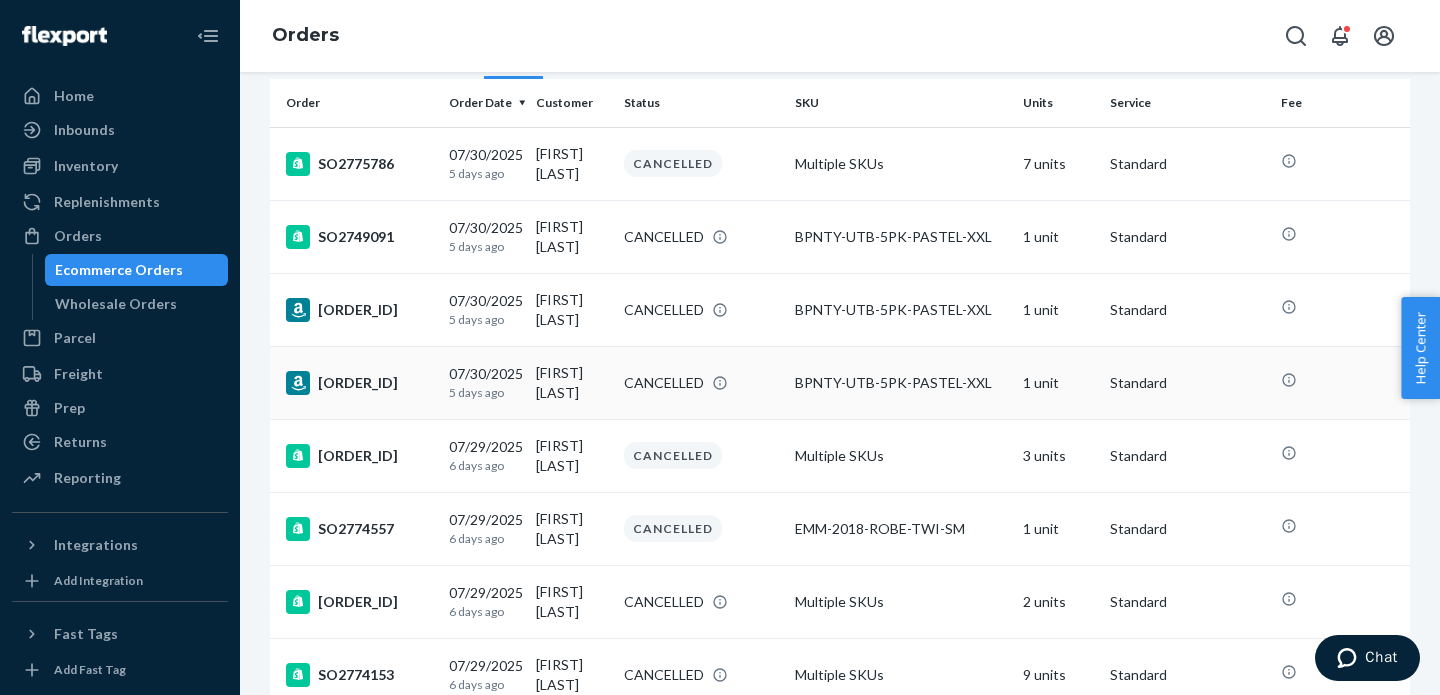 scroll, scrollTop: 180, scrollLeft: 0, axis: vertical 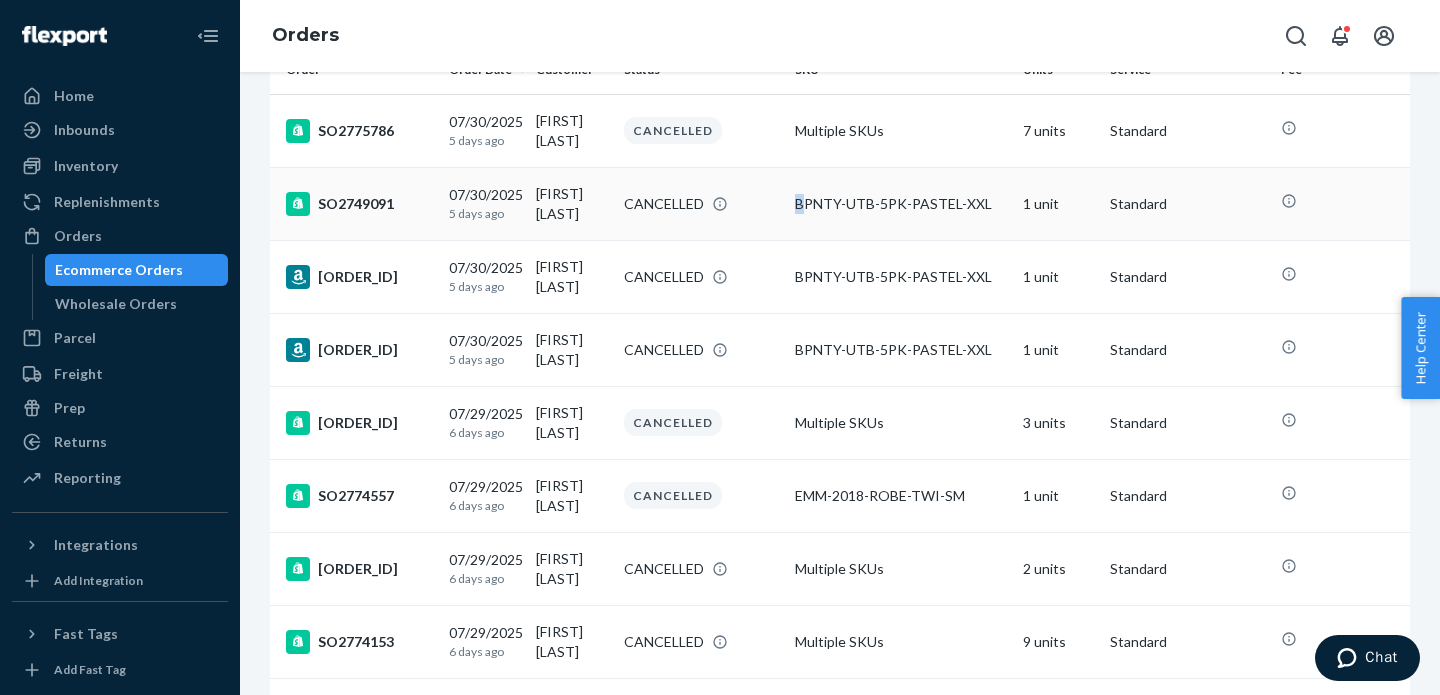 click on "BPNTY-UTB-5PK-PASTEL-XXL" at bounding box center [901, 204] 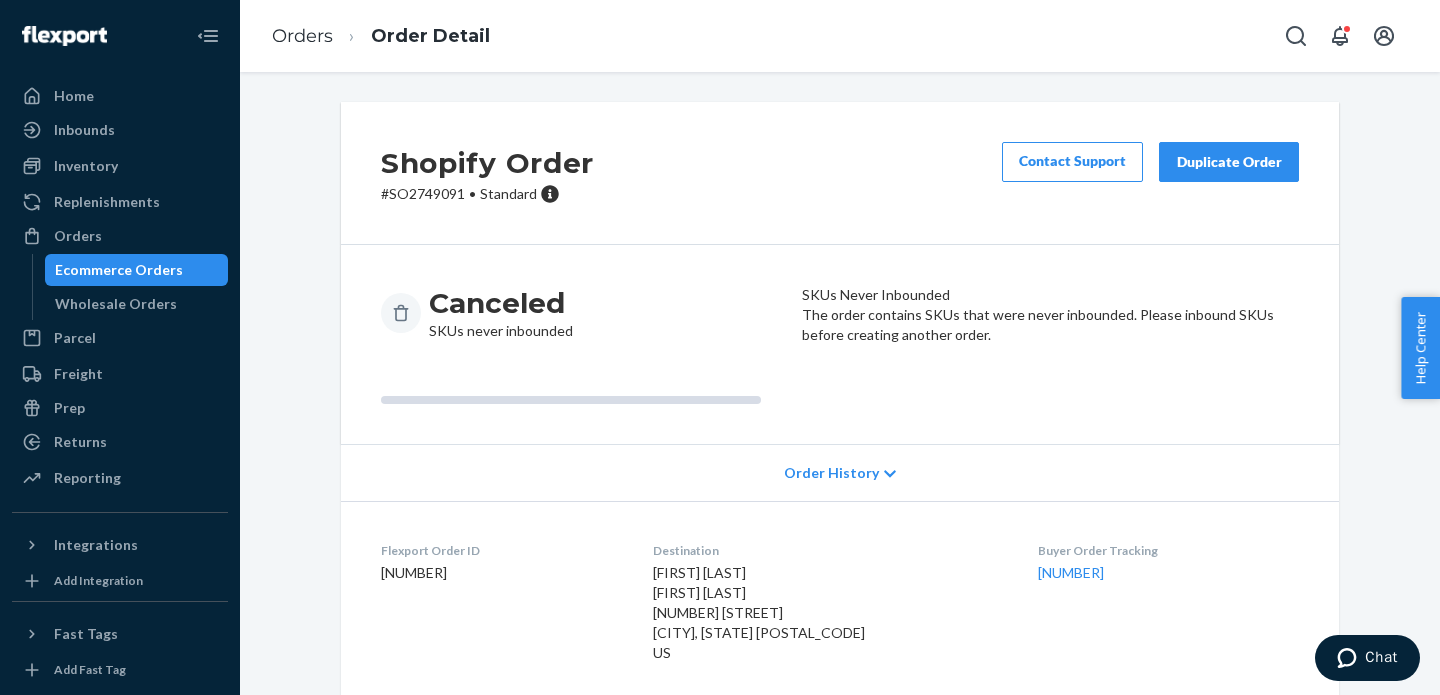scroll, scrollTop: 167, scrollLeft: 0, axis: vertical 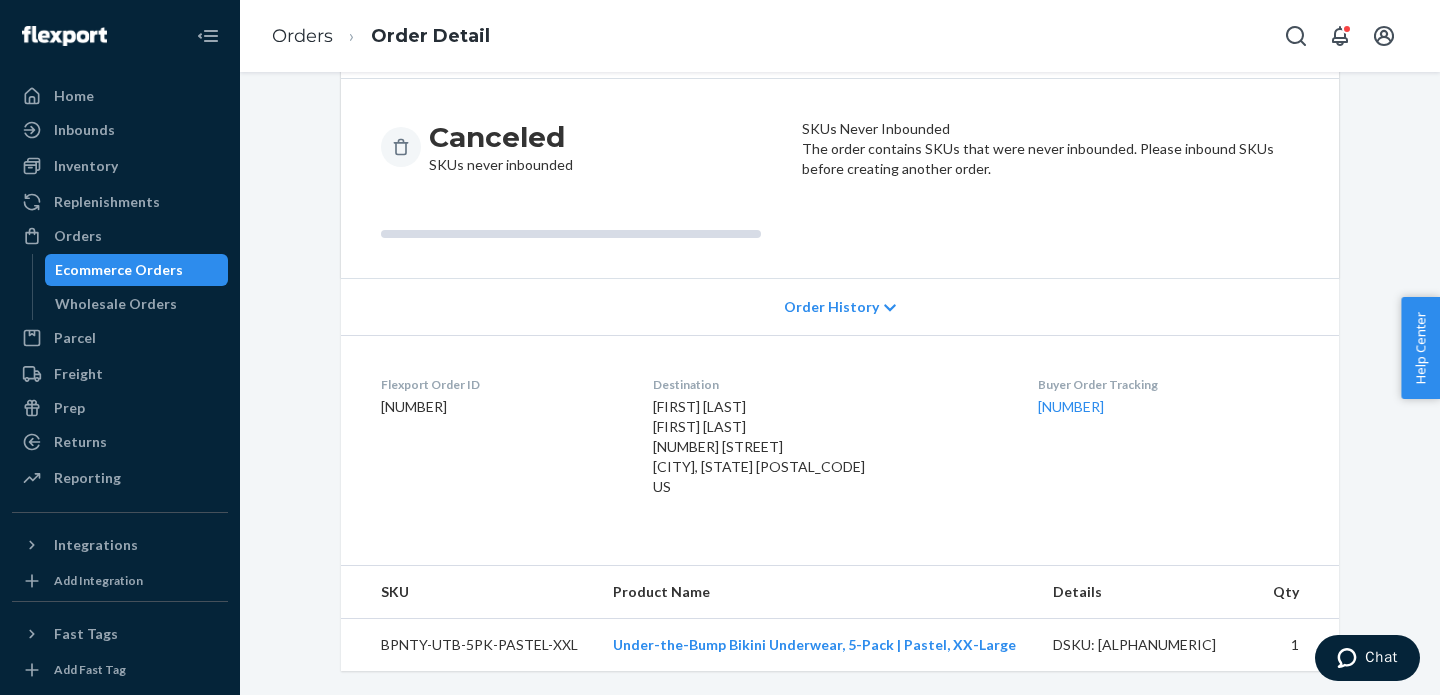 click on "BPNTY-UTB-5PK-PASTEL-XXL" at bounding box center [469, 645] 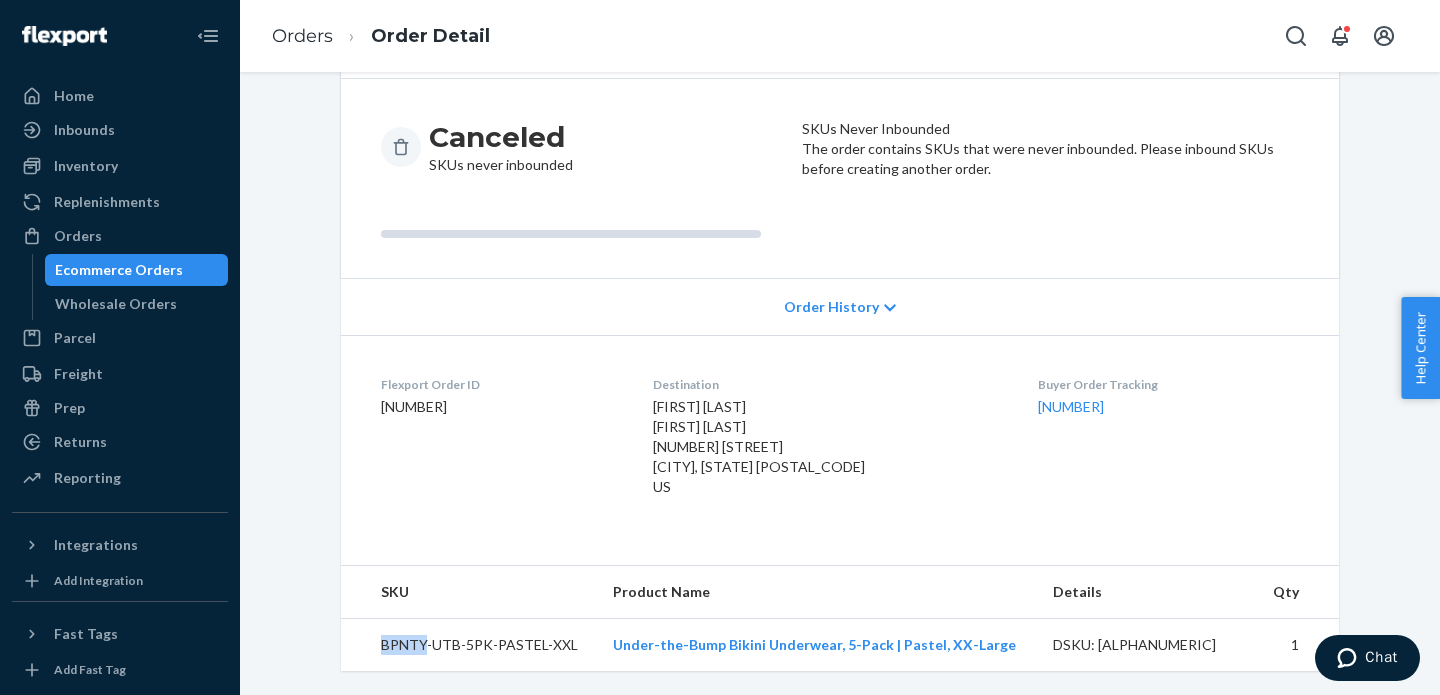 click on "BPNTY-UTB-5PK-PASTEL-XXL" at bounding box center (469, 645) 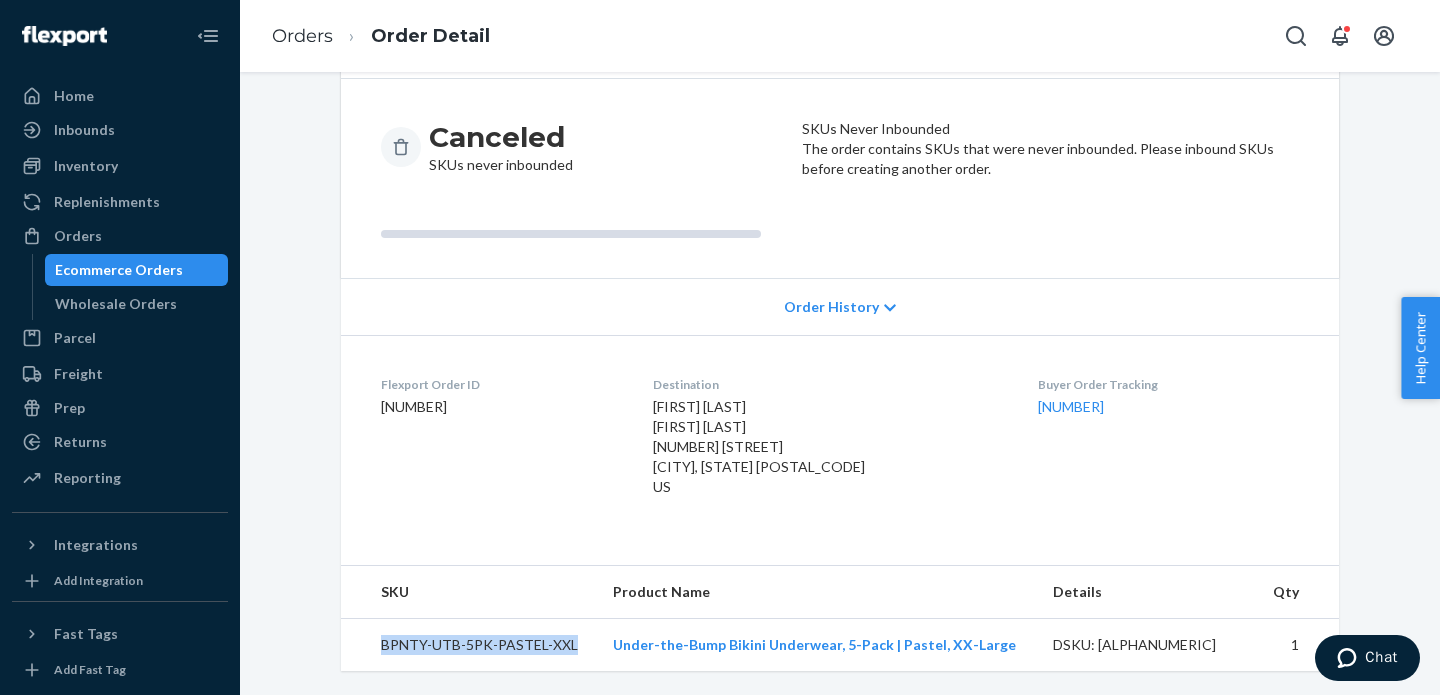 click on "BPNTY-UTB-5PK-PASTEL-XXL" at bounding box center [469, 645] 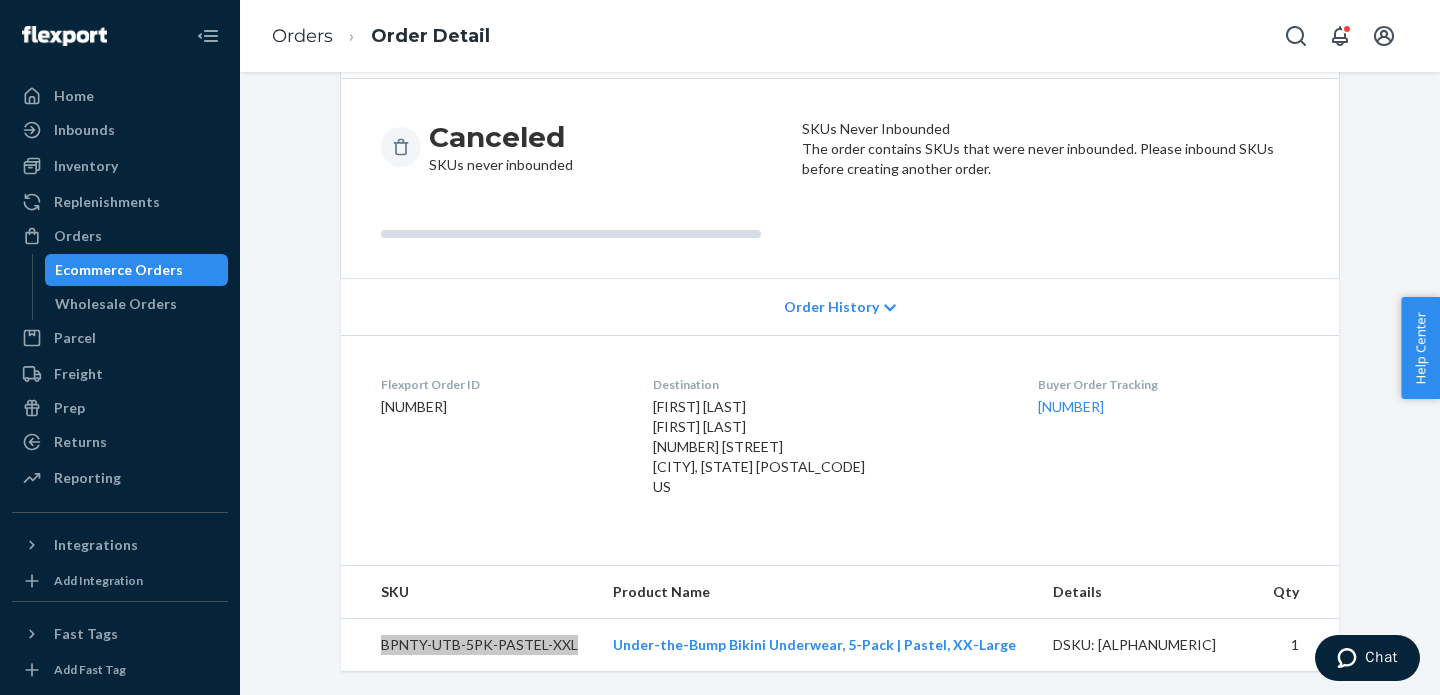 scroll, scrollTop: 0, scrollLeft: 0, axis: both 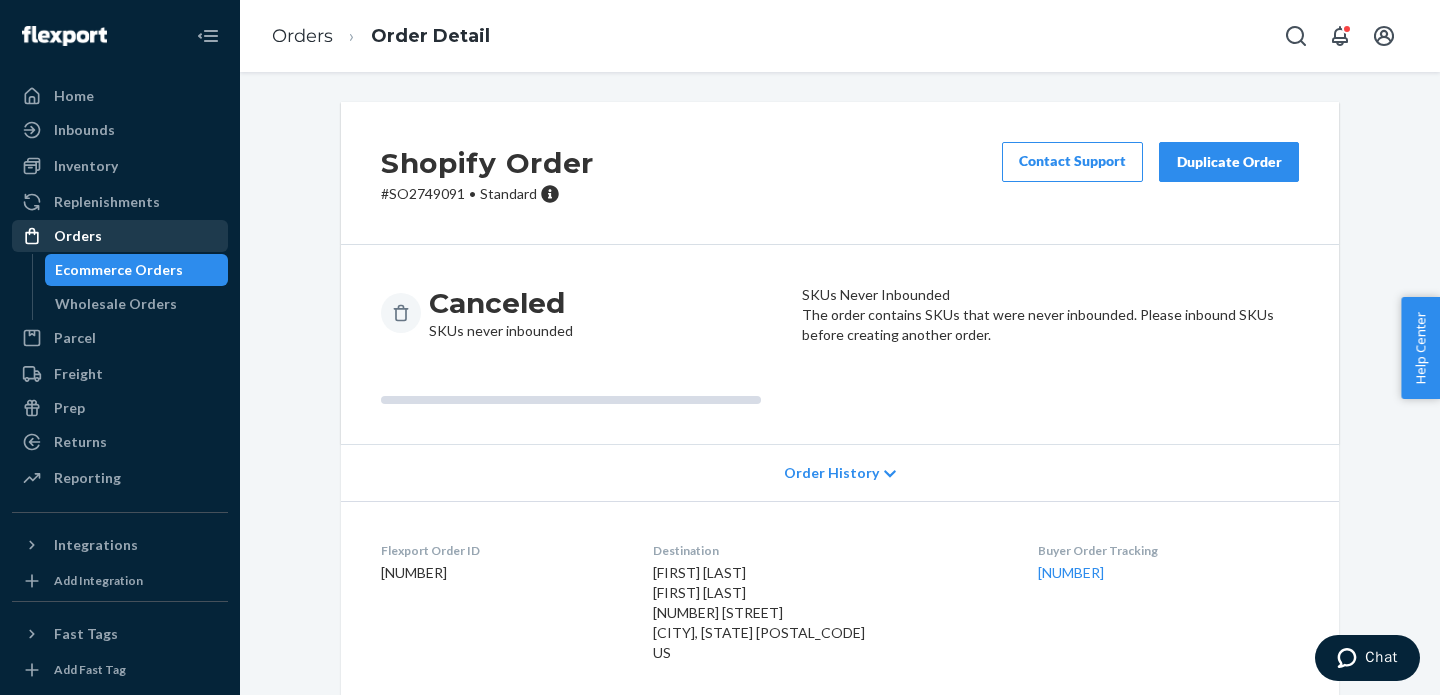 click on "Orders" at bounding box center [78, 236] 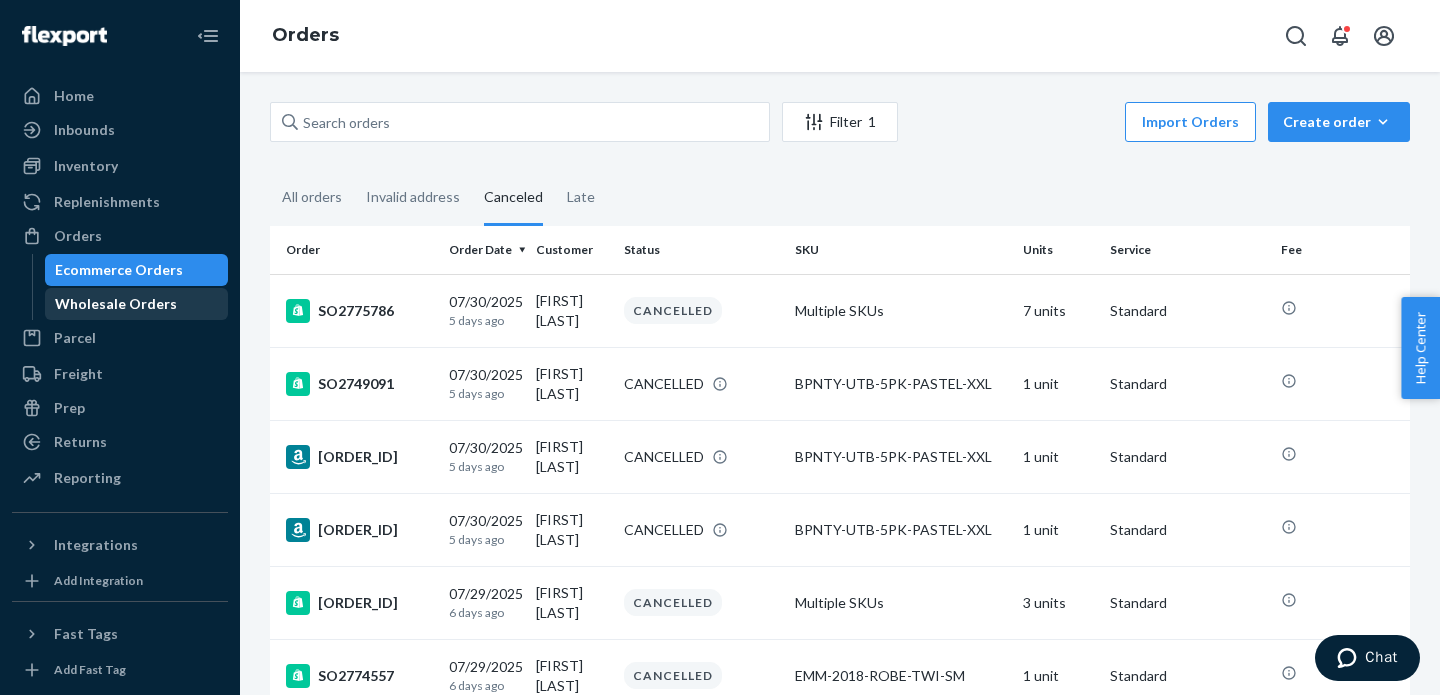 click on "Wholesale Orders" at bounding box center [116, 304] 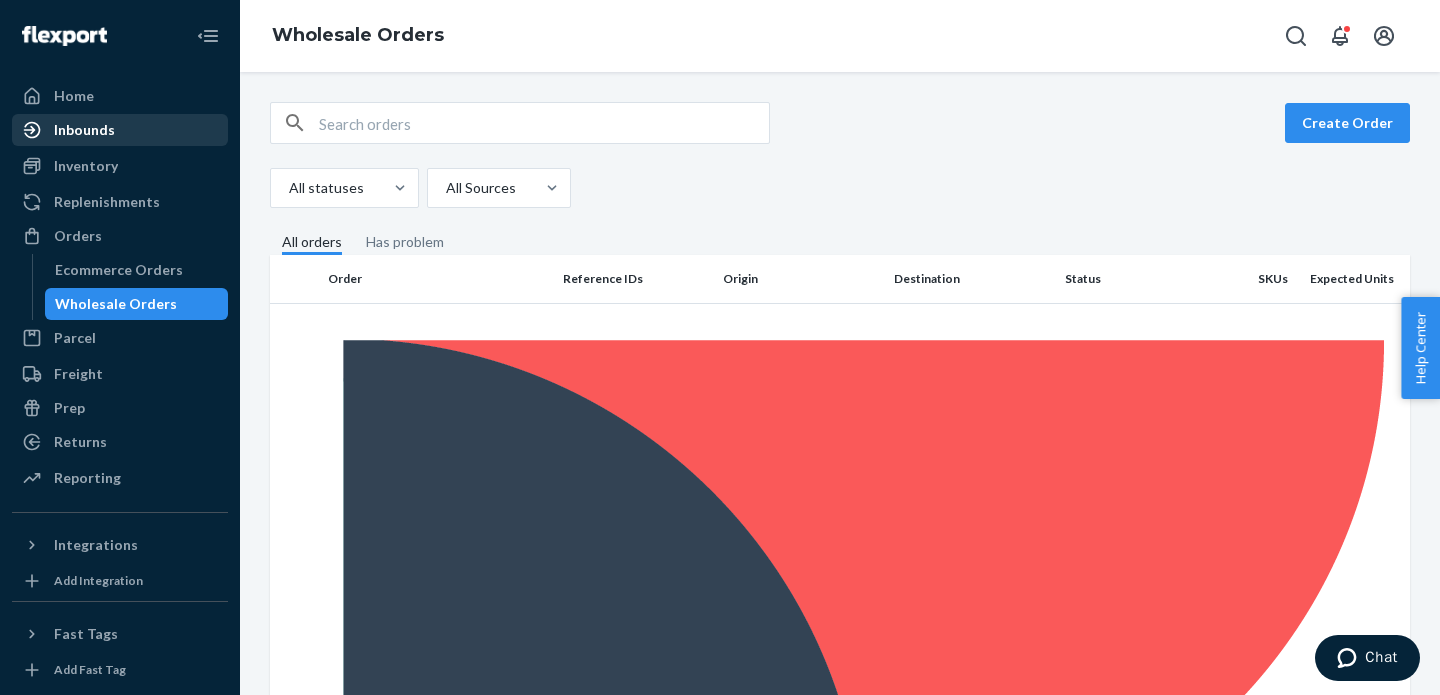 click on "Inbounds" at bounding box center [84, 130] 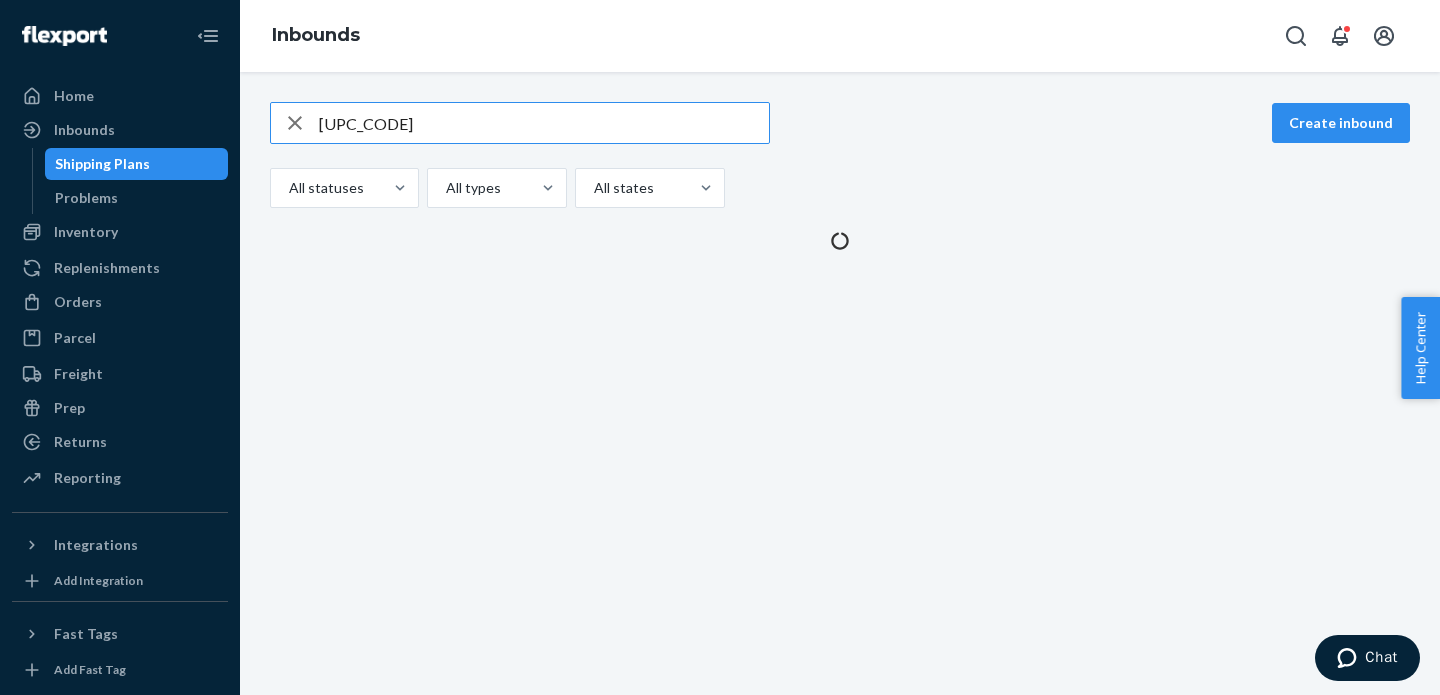 type on "[UPC_CODE]" 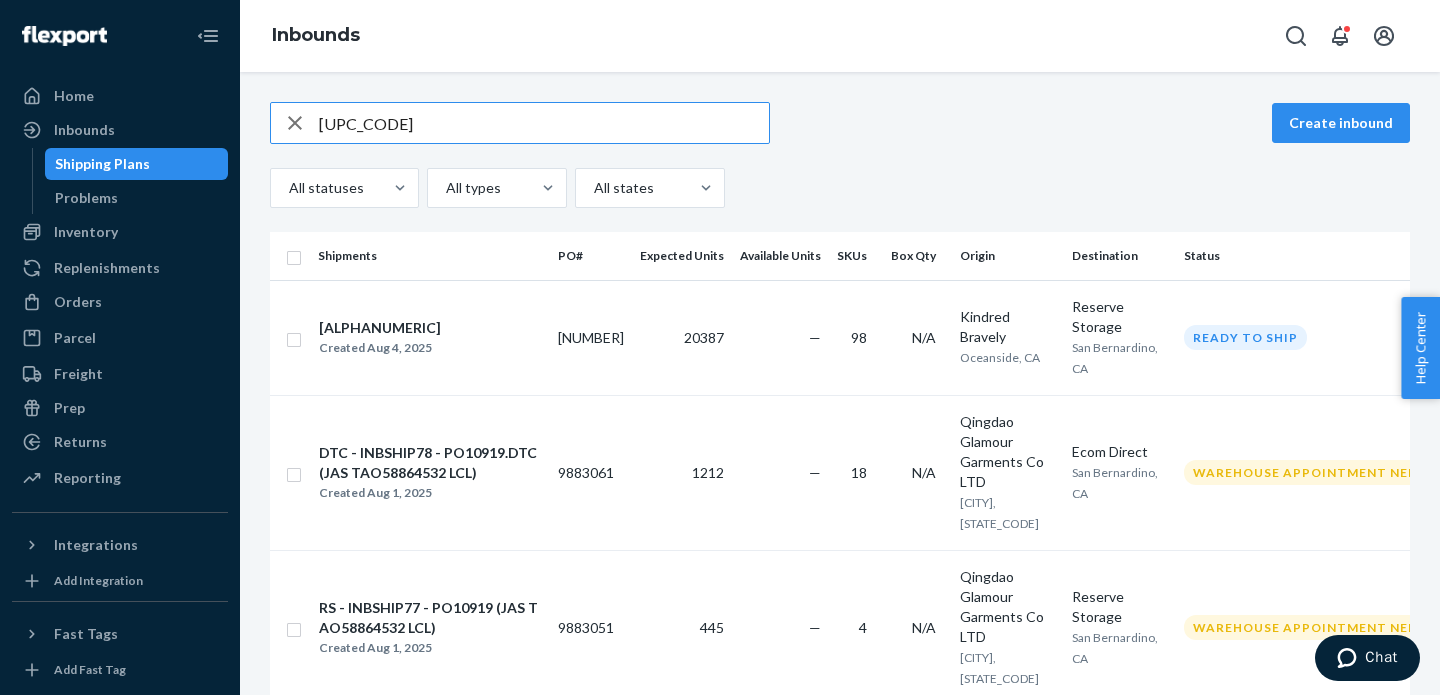 type 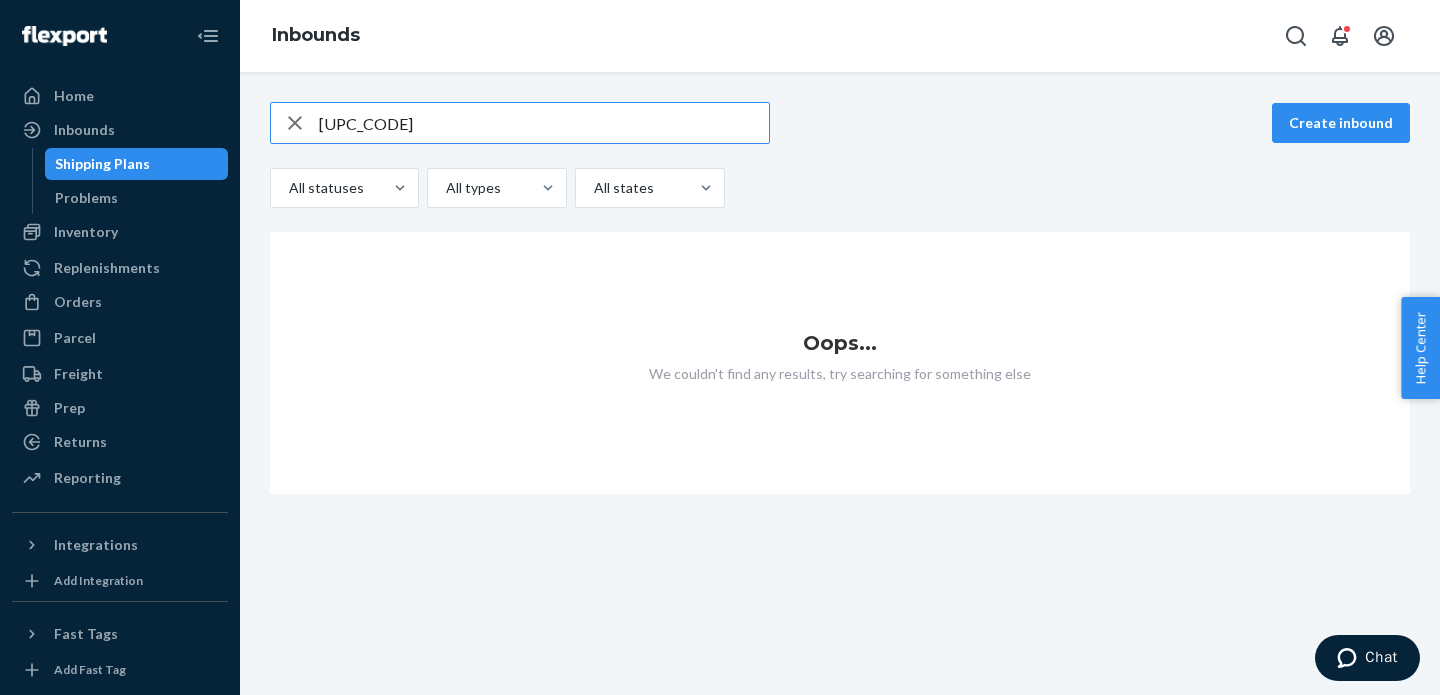 type on "[UPC_CODE]" 